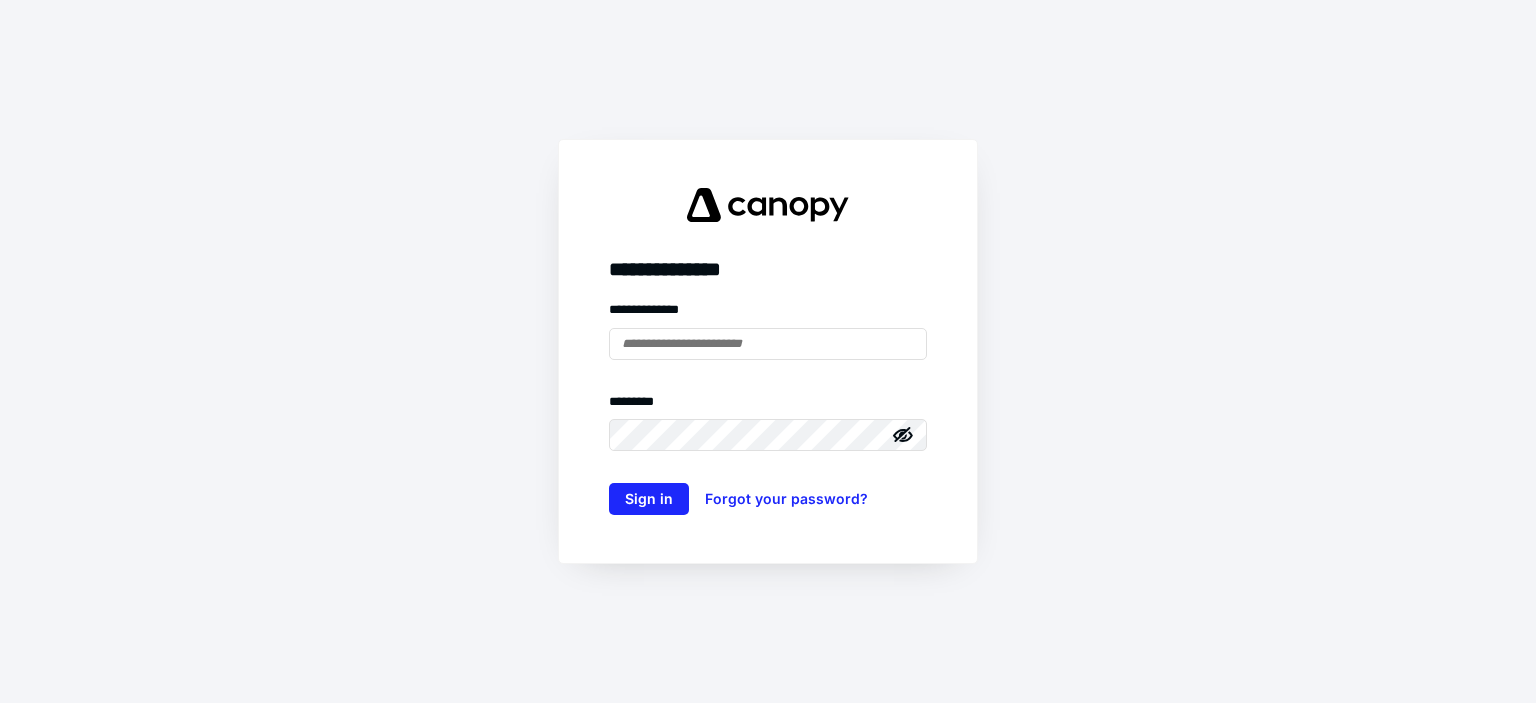 scroll, scrollTop: 0, scrollLeft: 0, axis: both 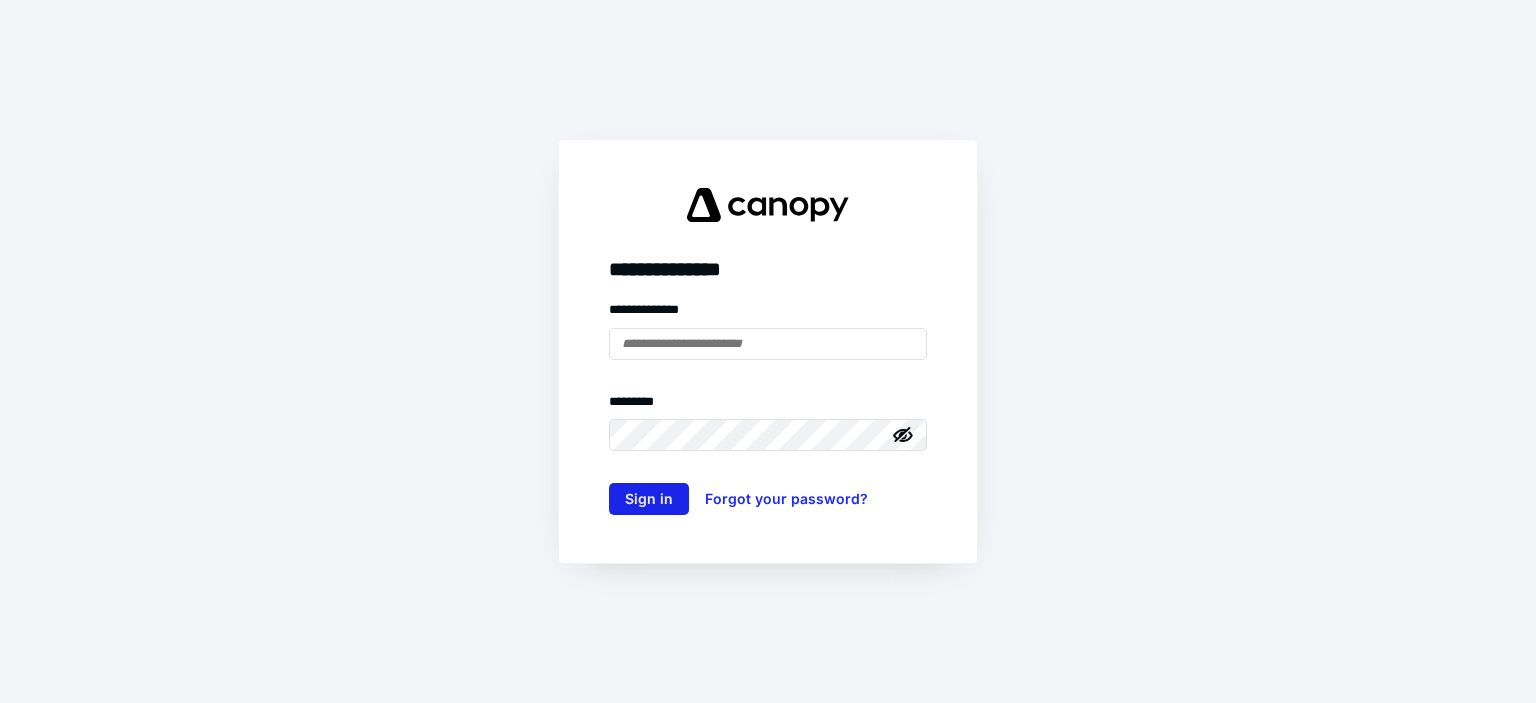 type on "**********" 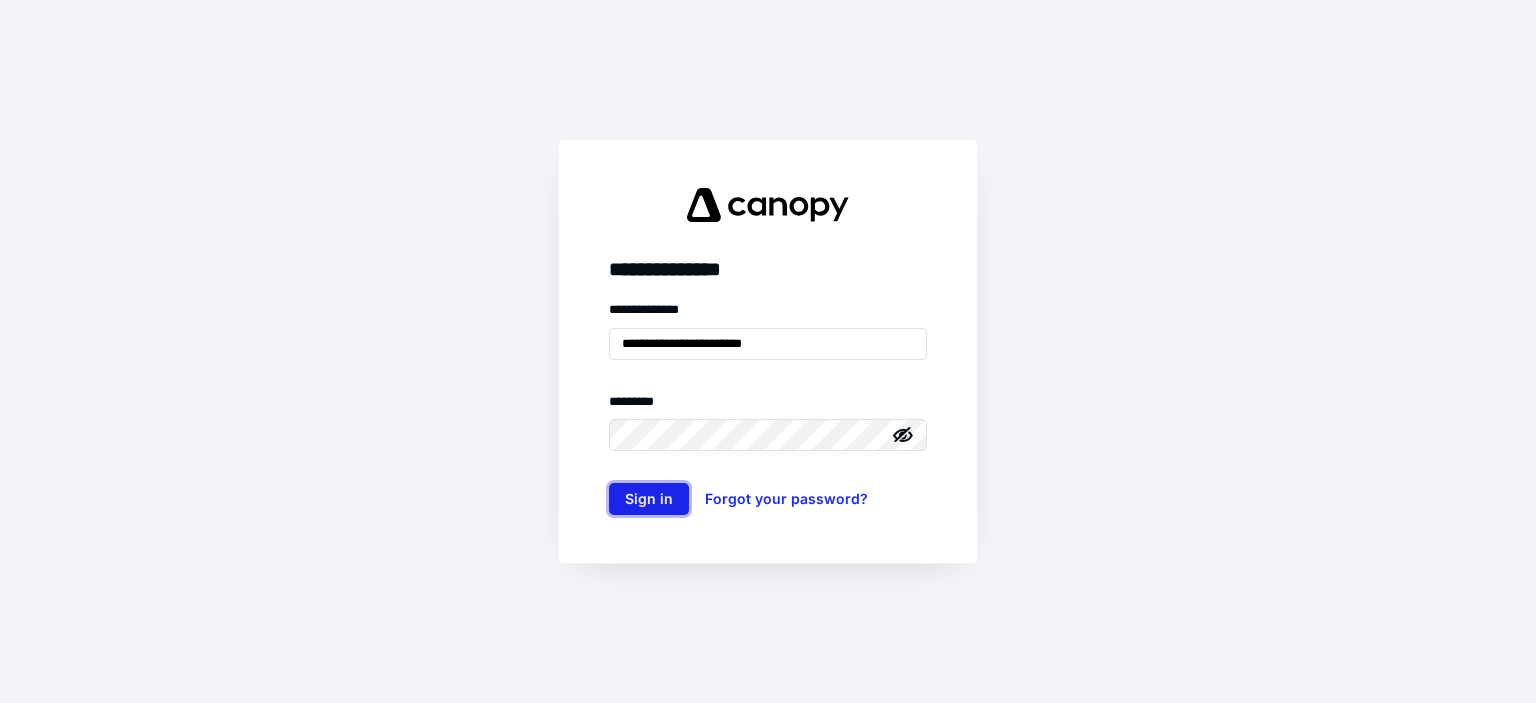 click on "Sign in" at bounding box center [649, 499] 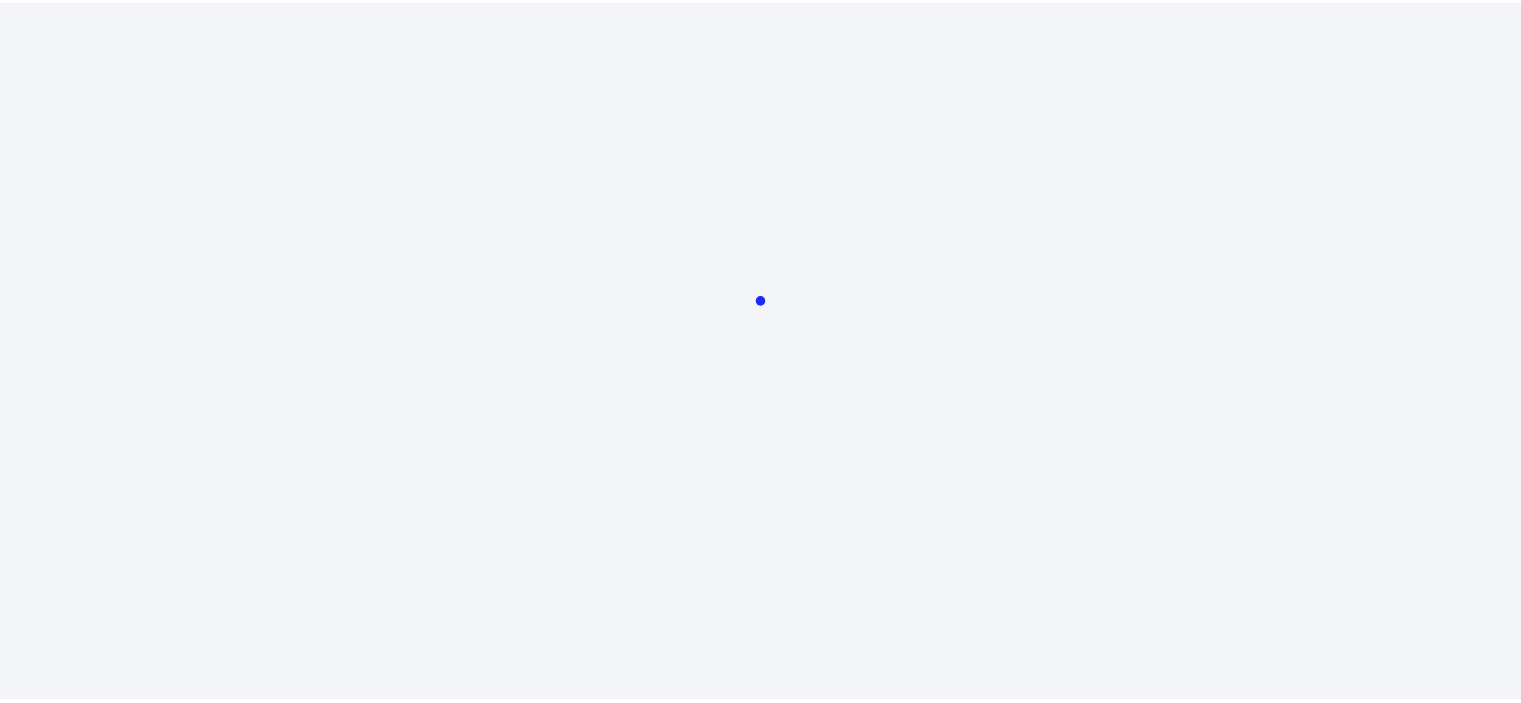 scroll, scrollTop: 0, scrollLeft: 0, axis: both 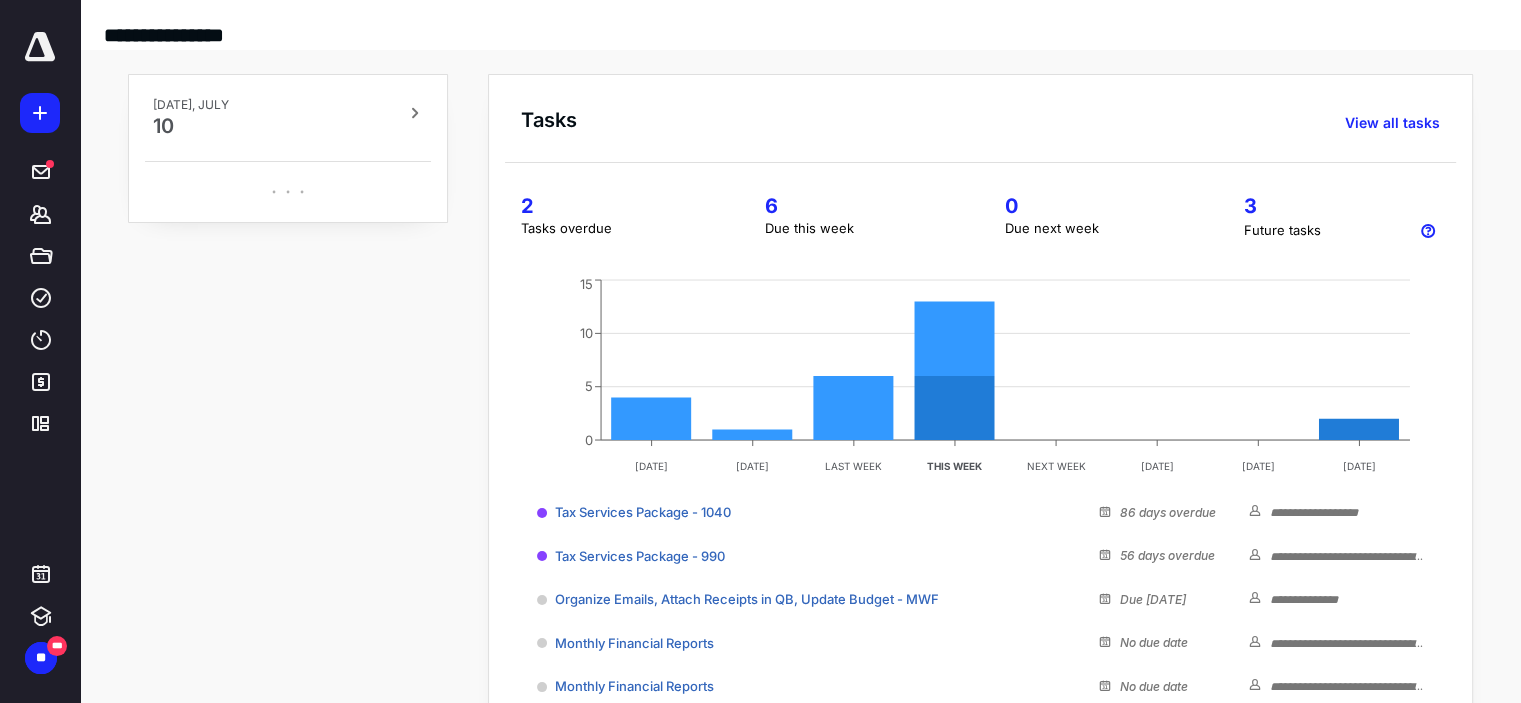 click on "2" at bounding box center (619, 206) 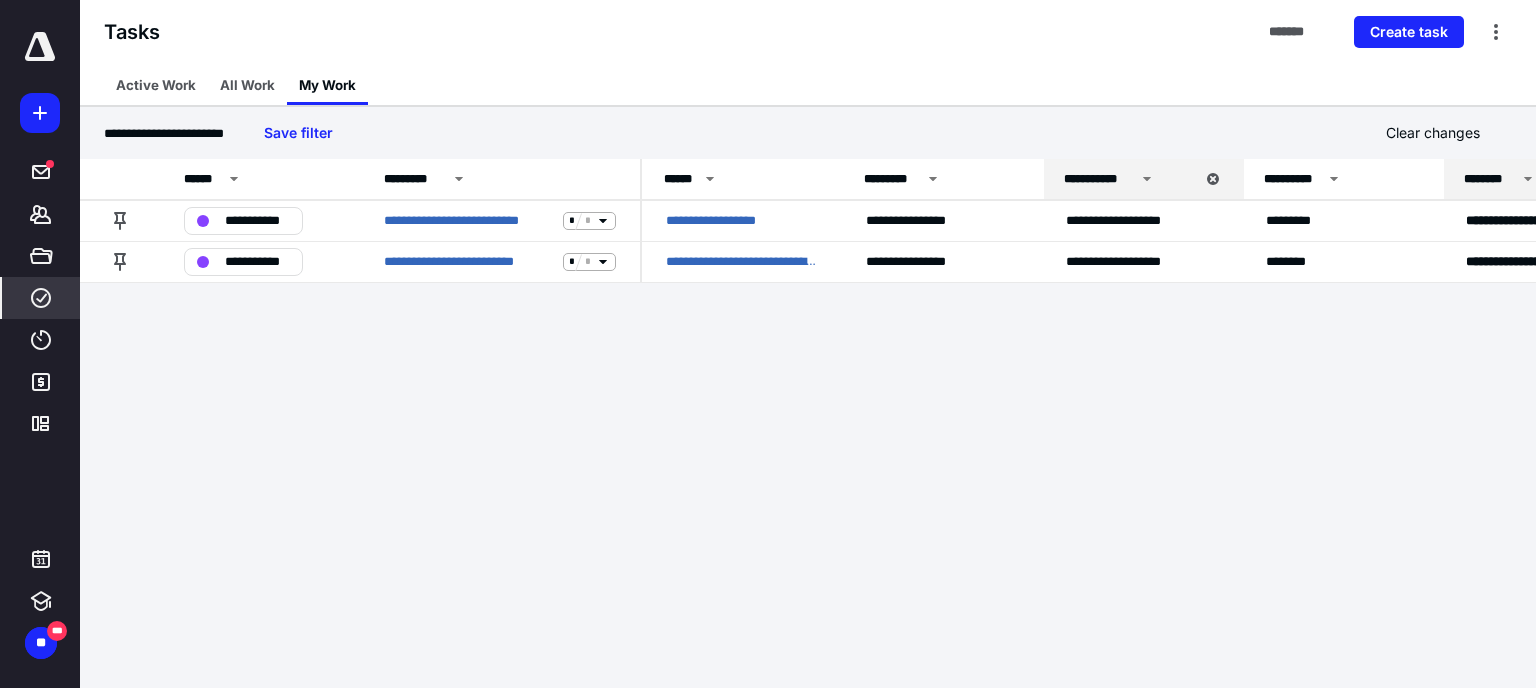 click at bounding box center (40, 47) 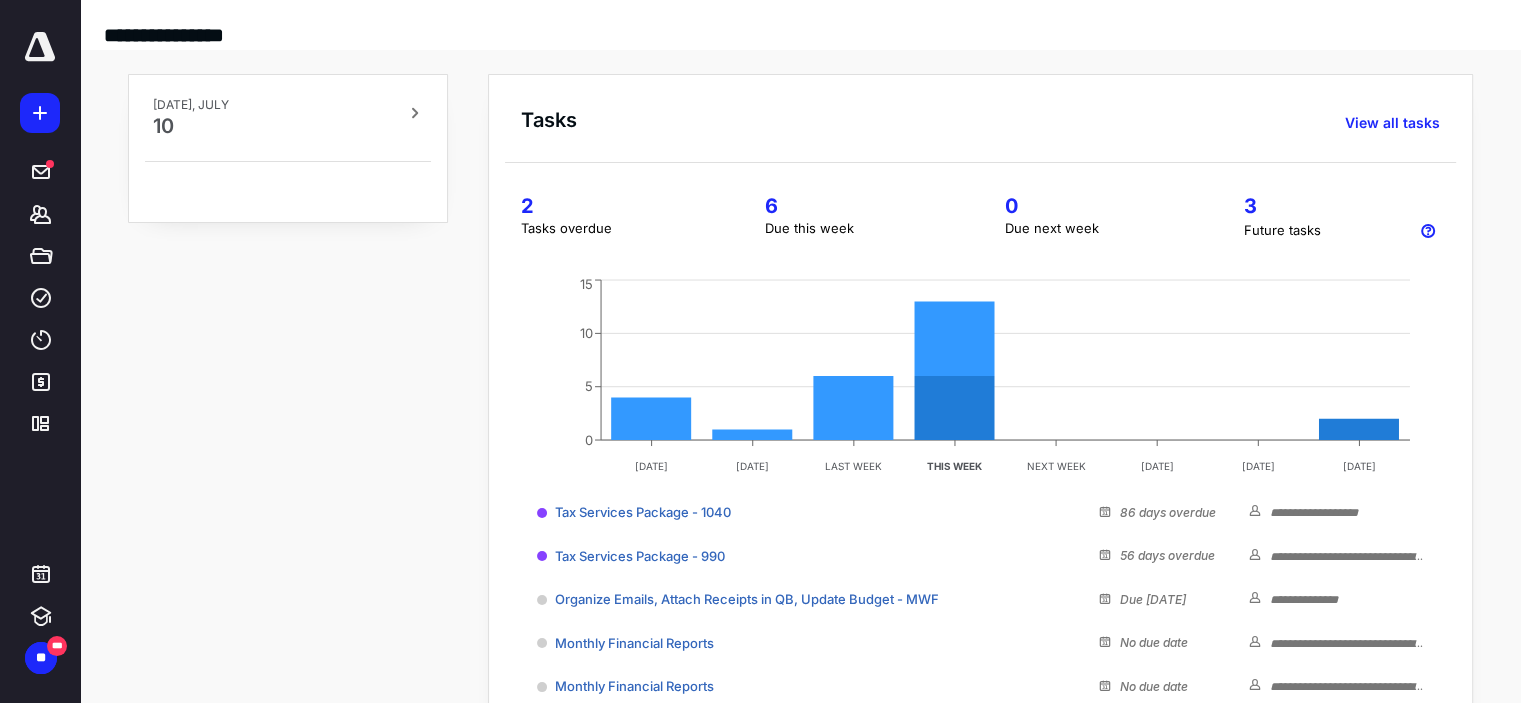 click on "6" at bounding box center (860, 206) 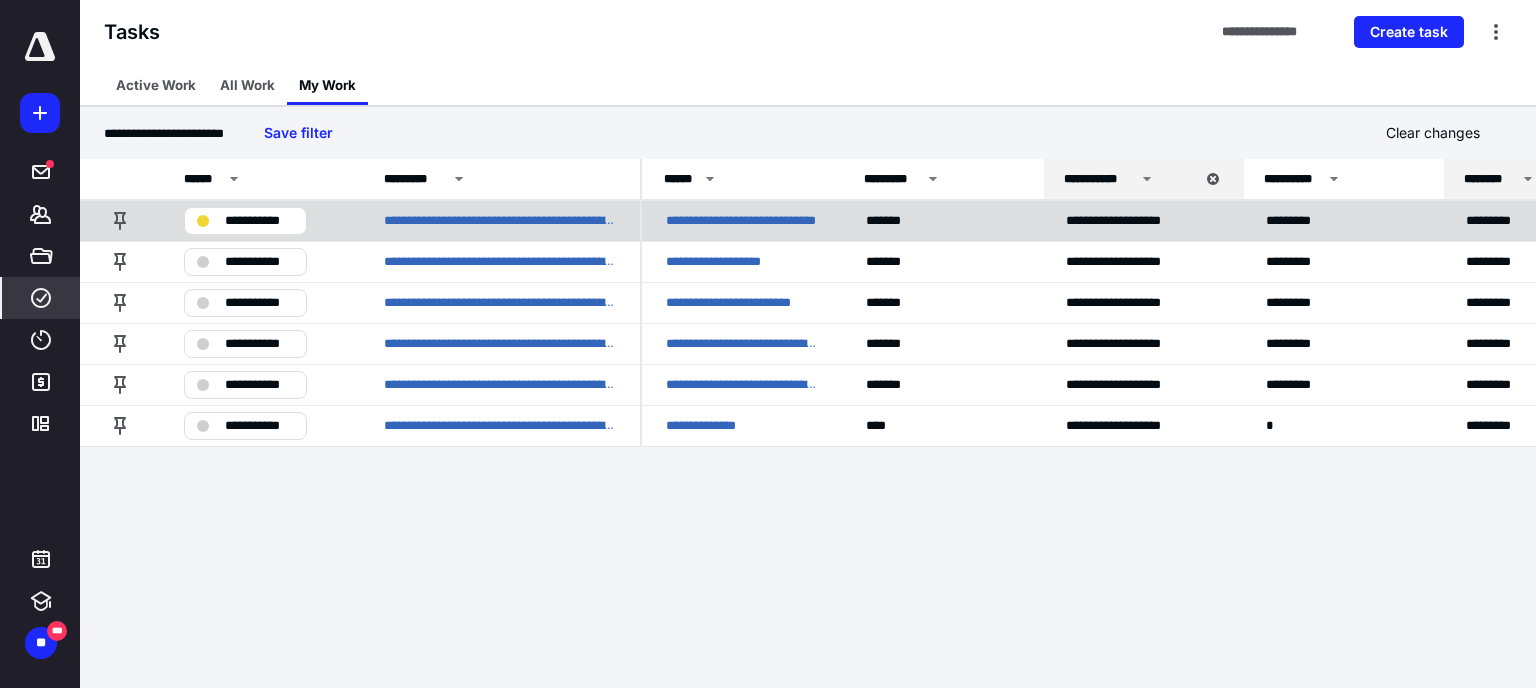 click on "**********" at bounding box center [742, 221] 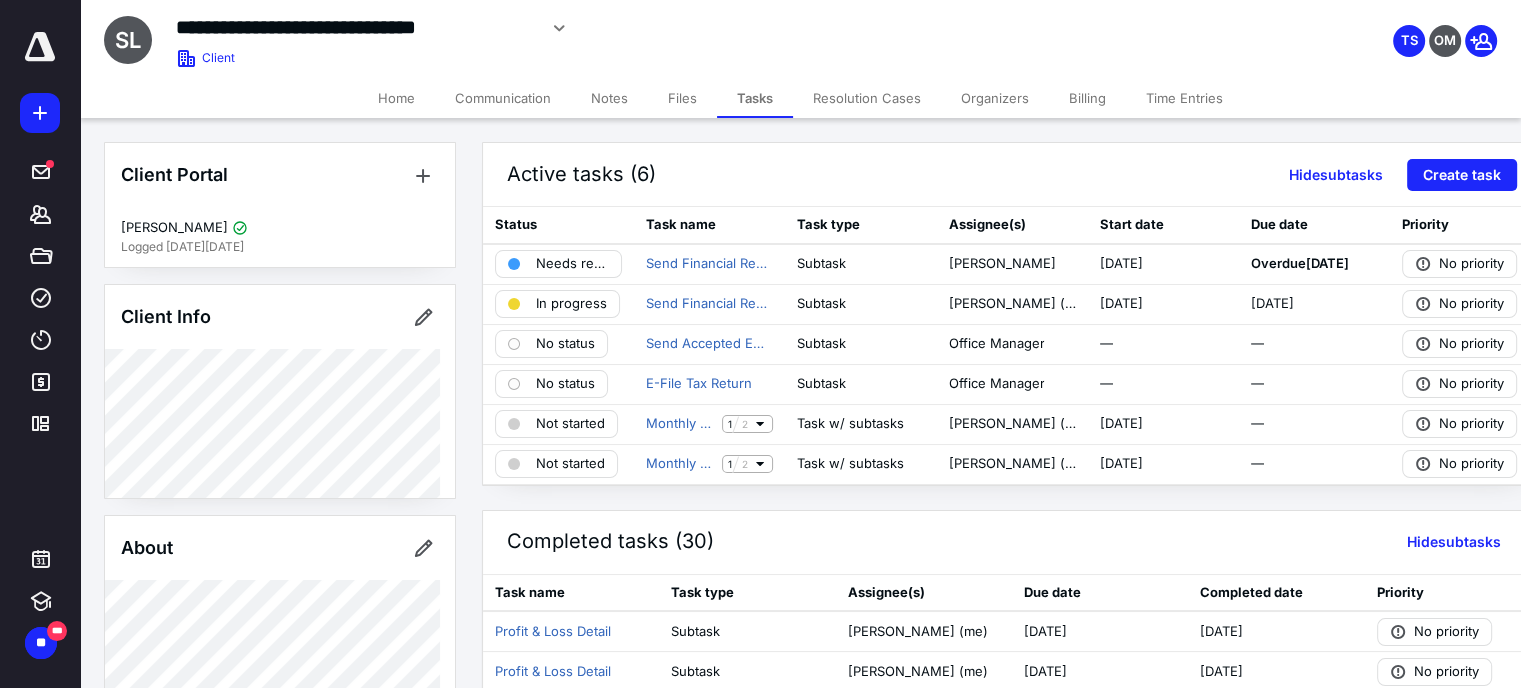 click on "Files" at bounding box center [682, 98] 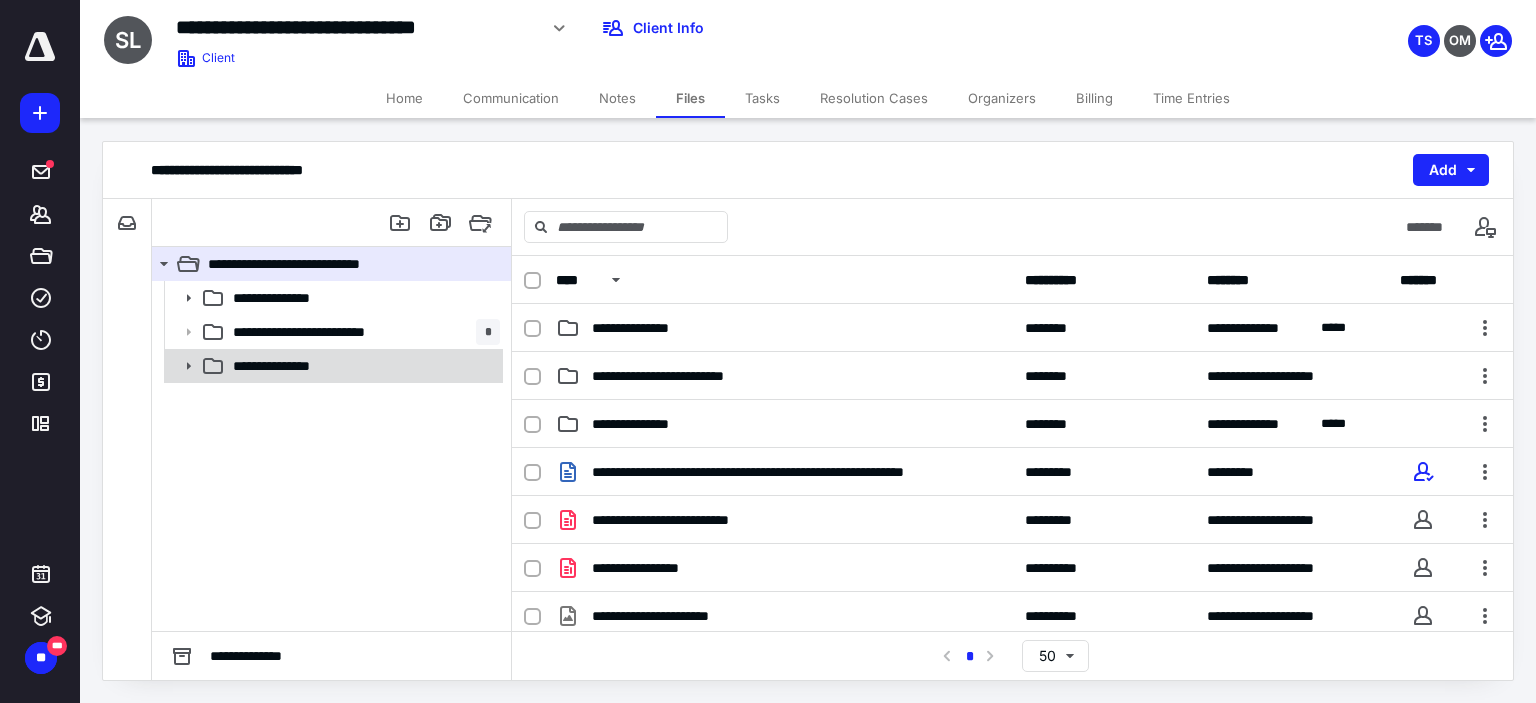 click on "**********" at bounding box center (332, 366) 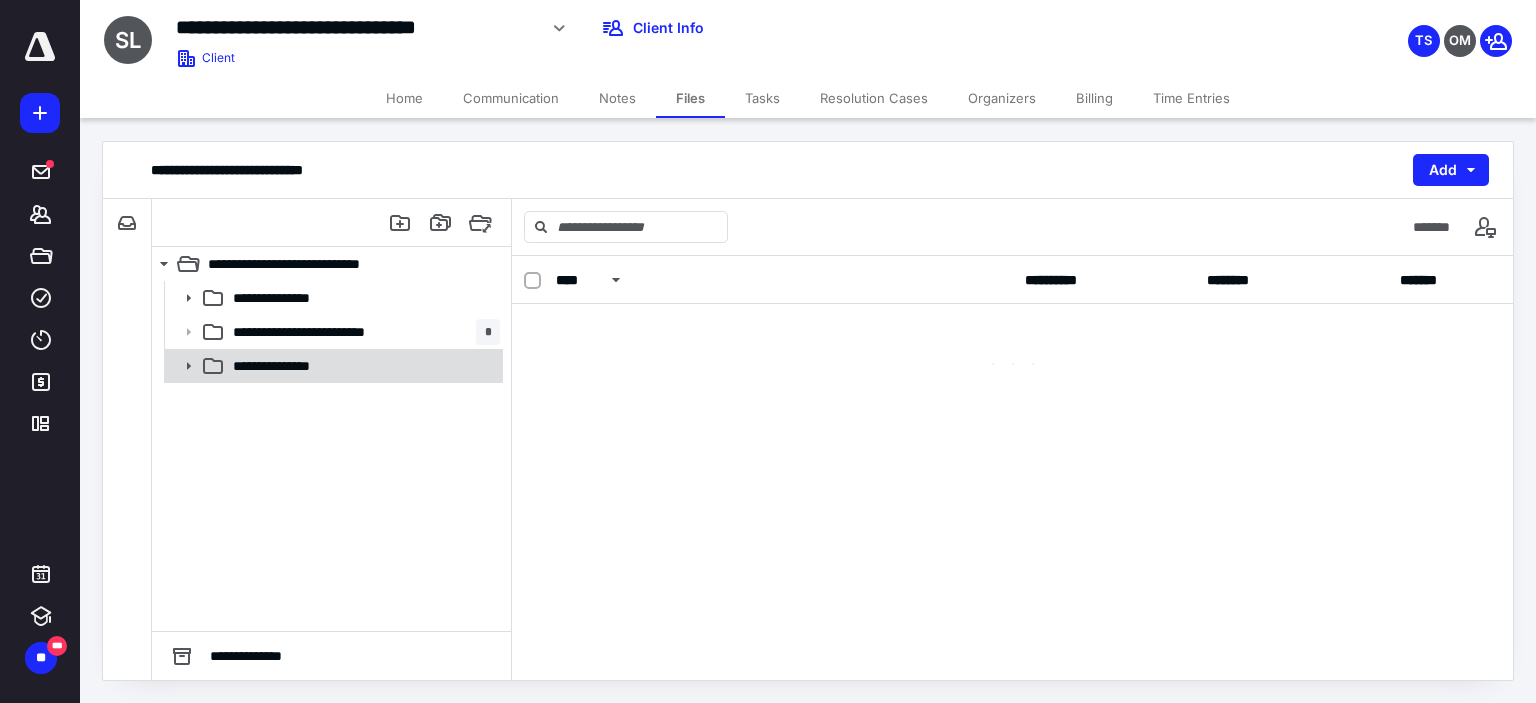 click on "**********" at bounding box center (332, 366) 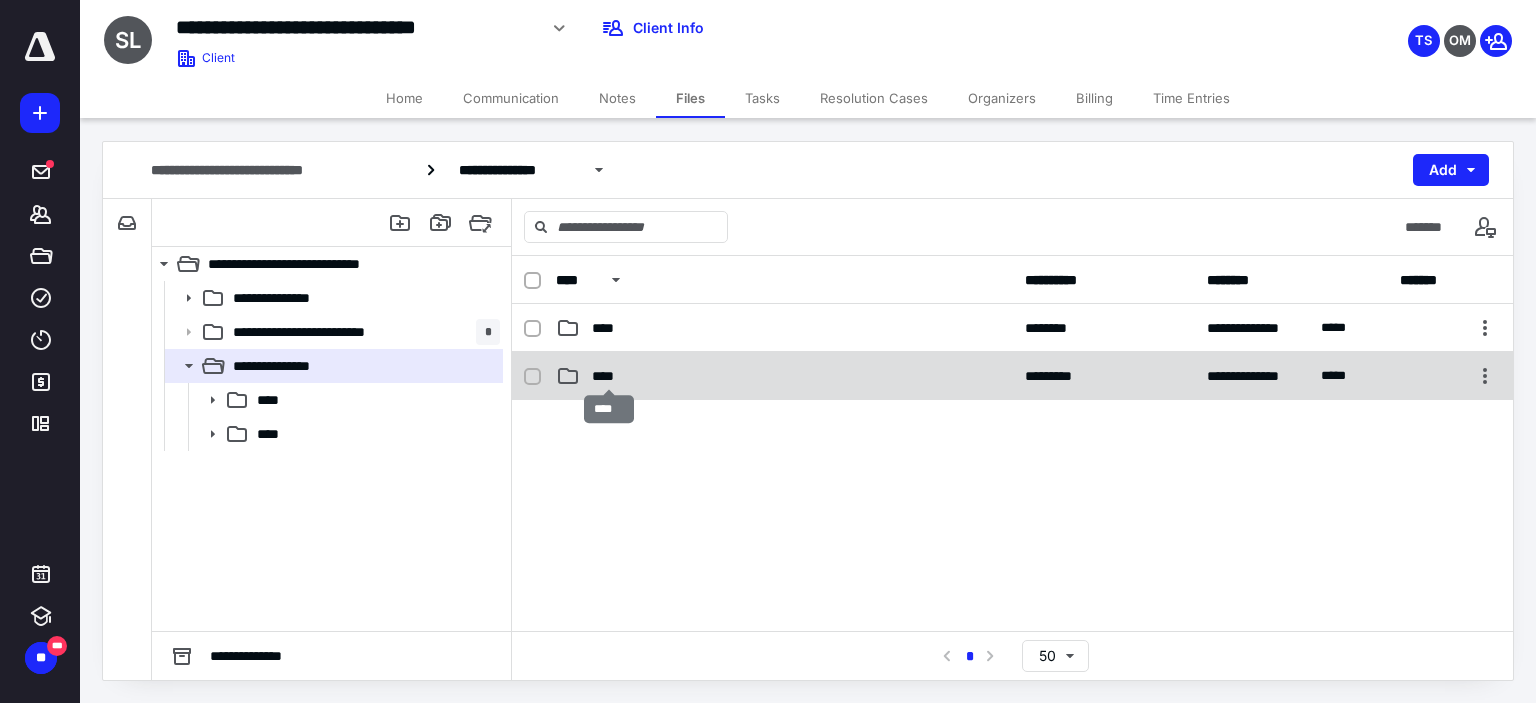 click on "****" at bounding box center (609, 376) 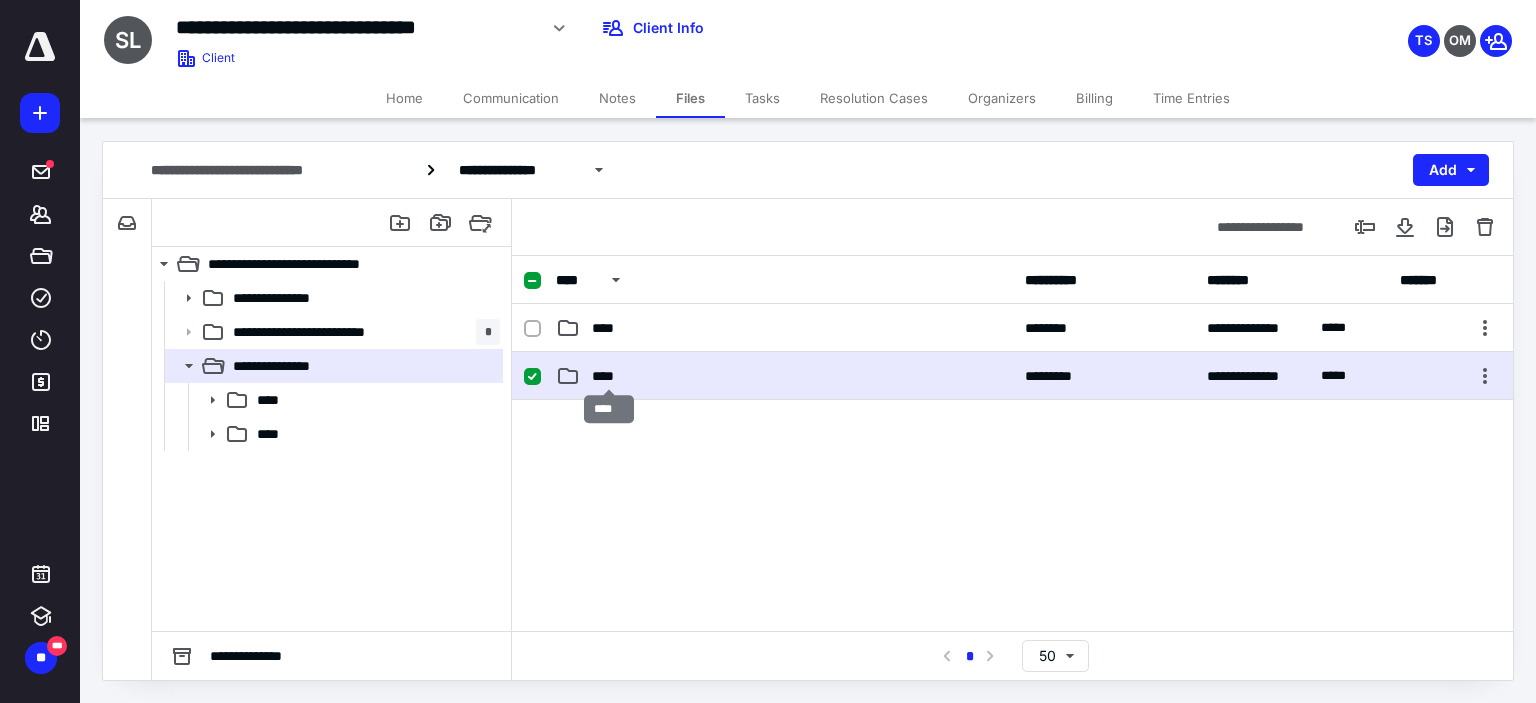 click on "****" at bounding box center (609, 376) 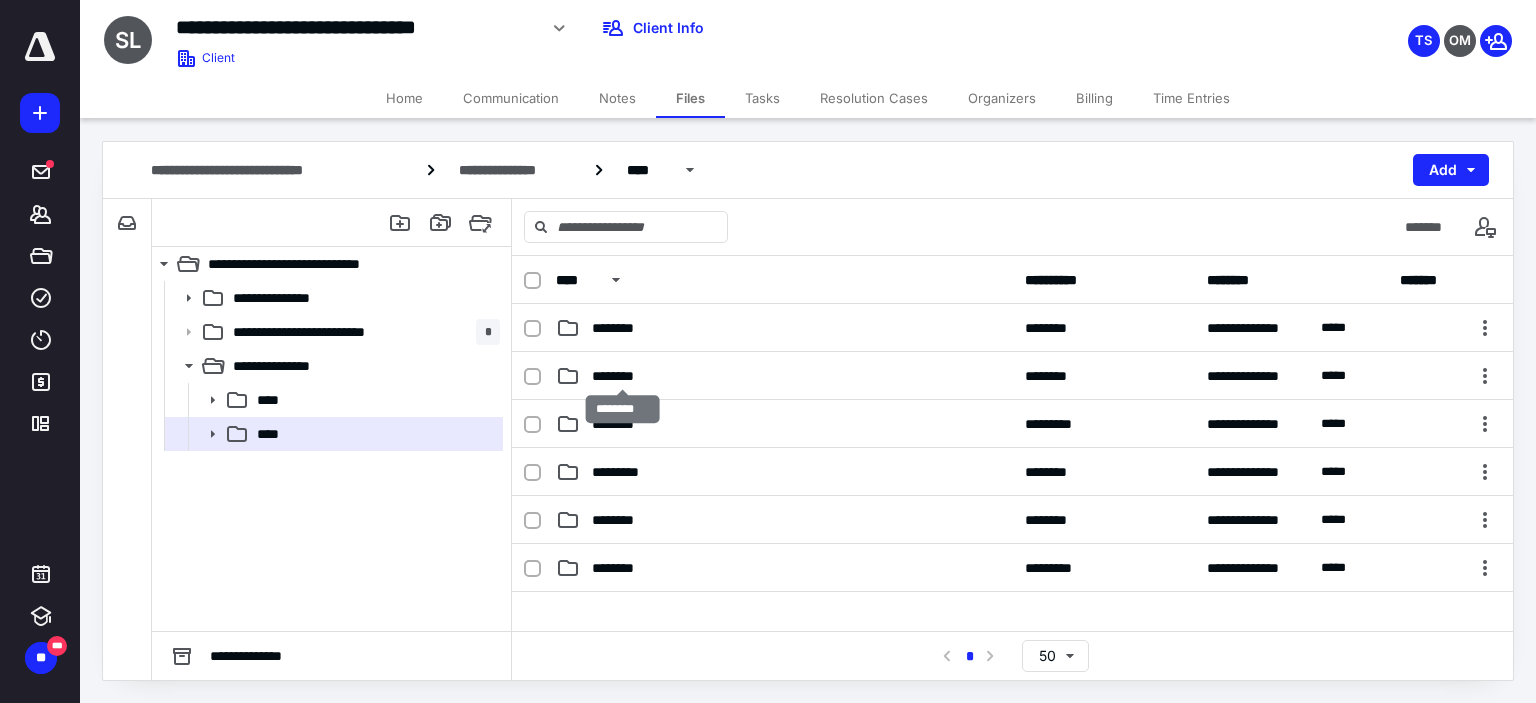click on "********" at bounding box center [623, 376] 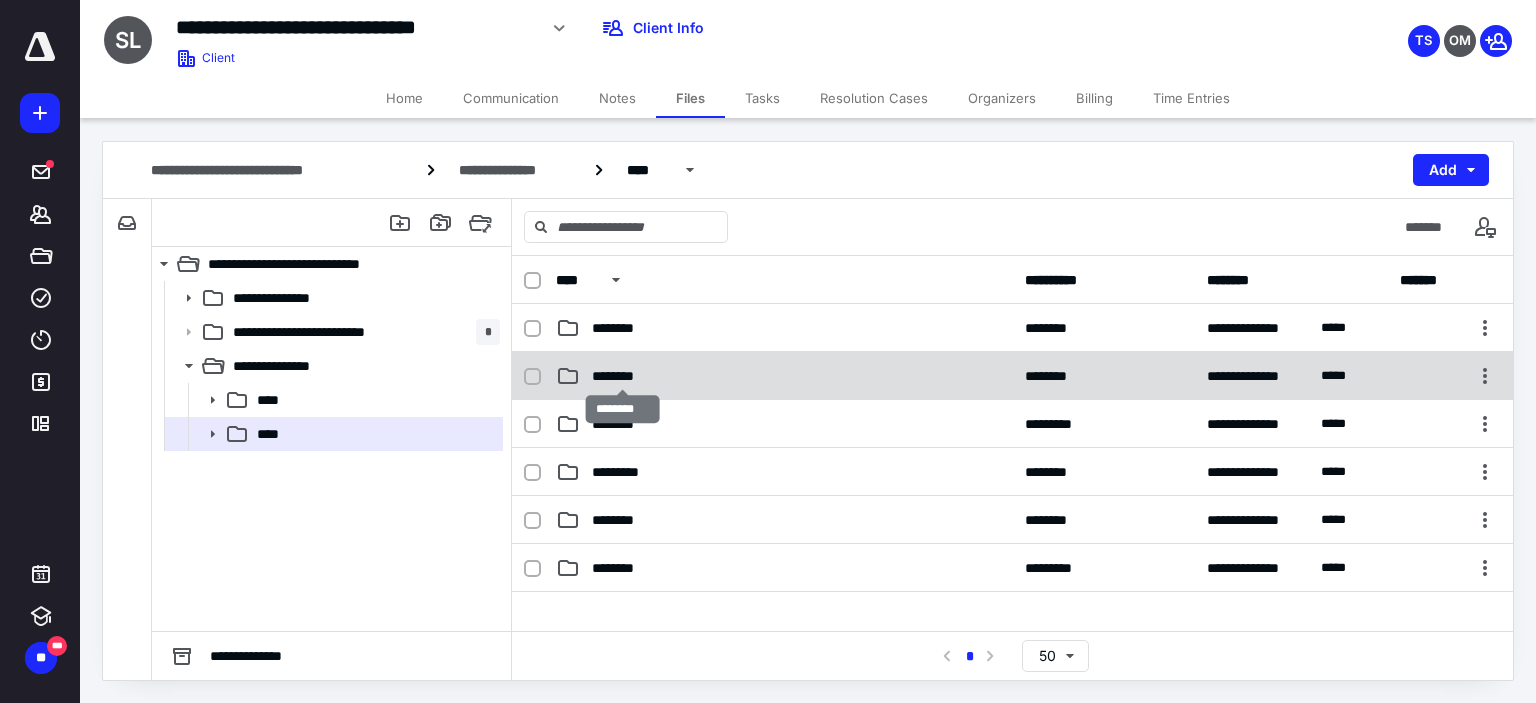 checkbox on "true" 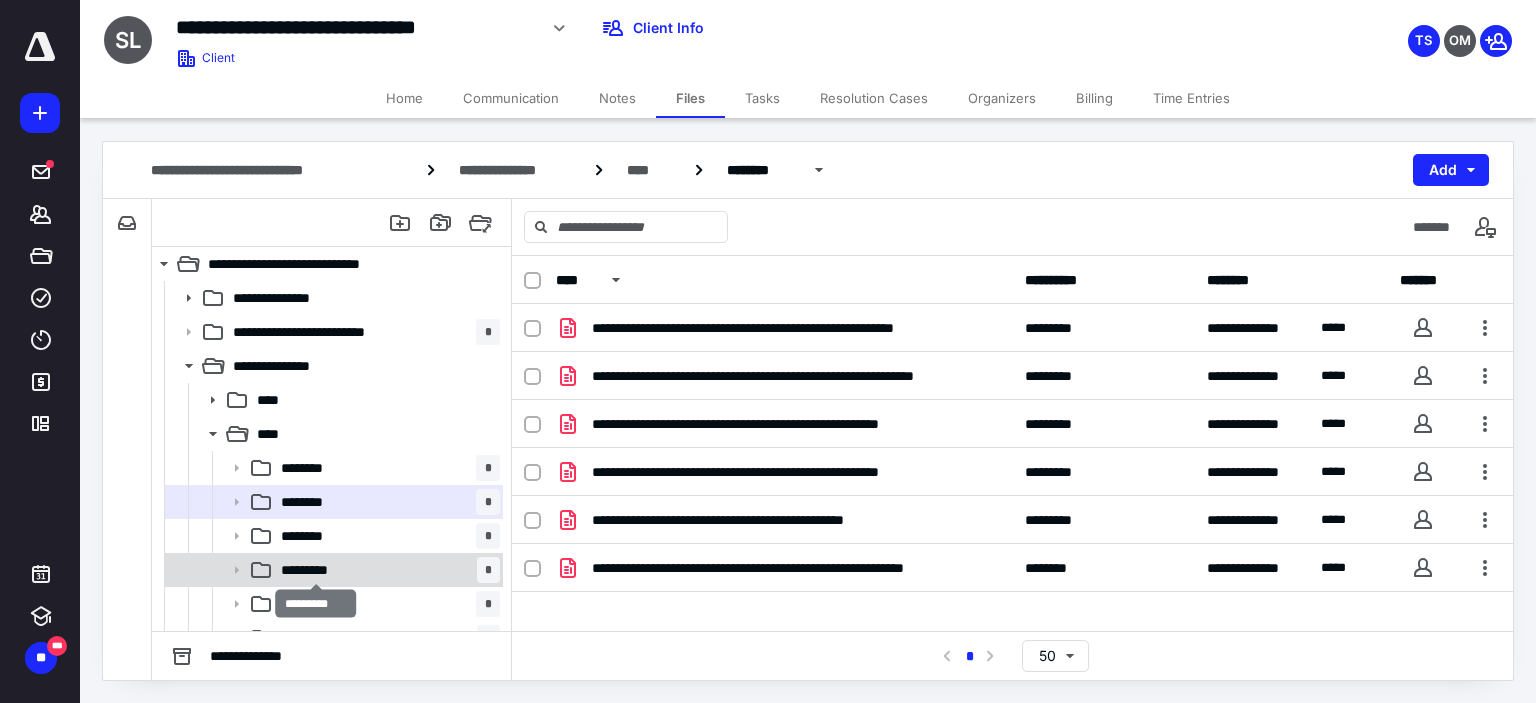 click on "*********" at bounding box center (316, 570) 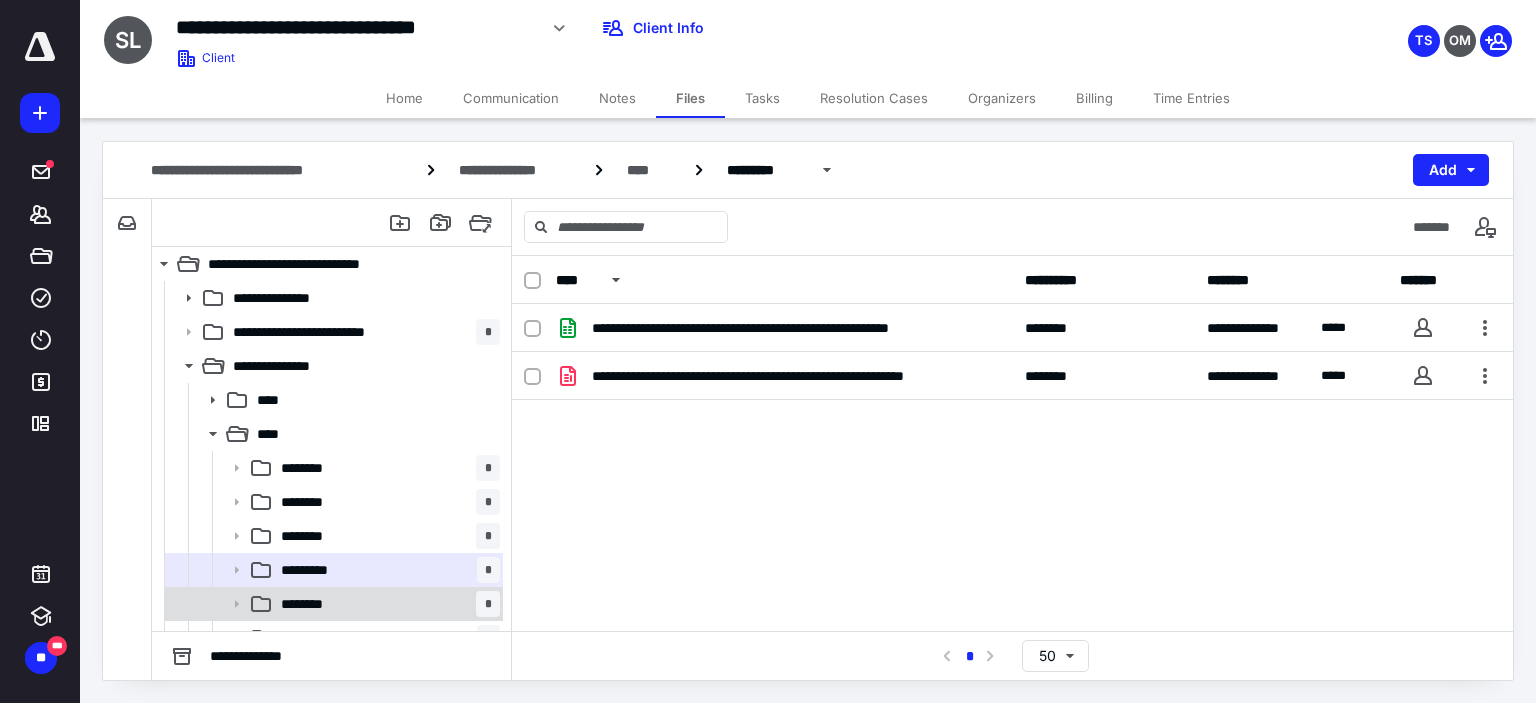 click on "******** *" at bounding box center (386, 604) 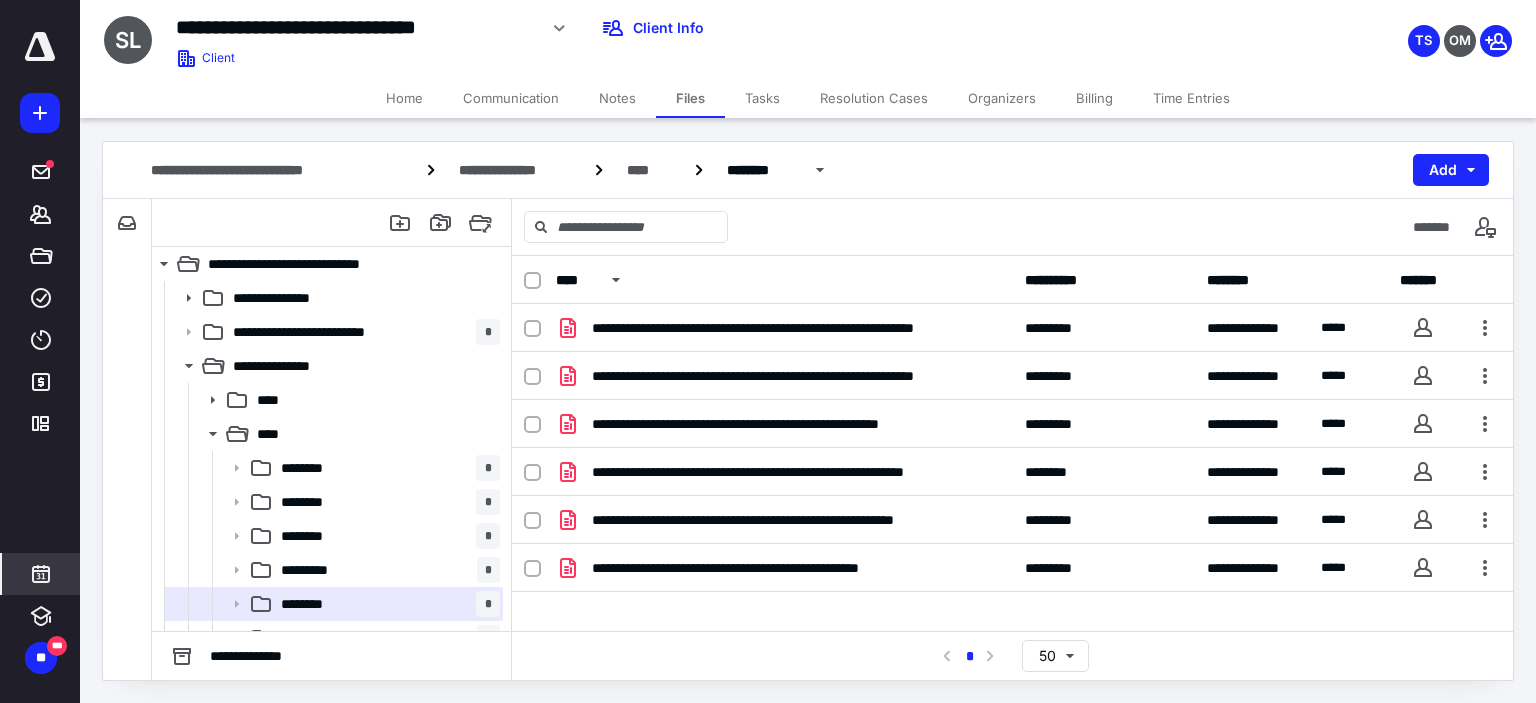 drag, startPoint x: 52, startPoint y: 578, endPoint x: 5, endPoint y: 583, distance: 47.26521 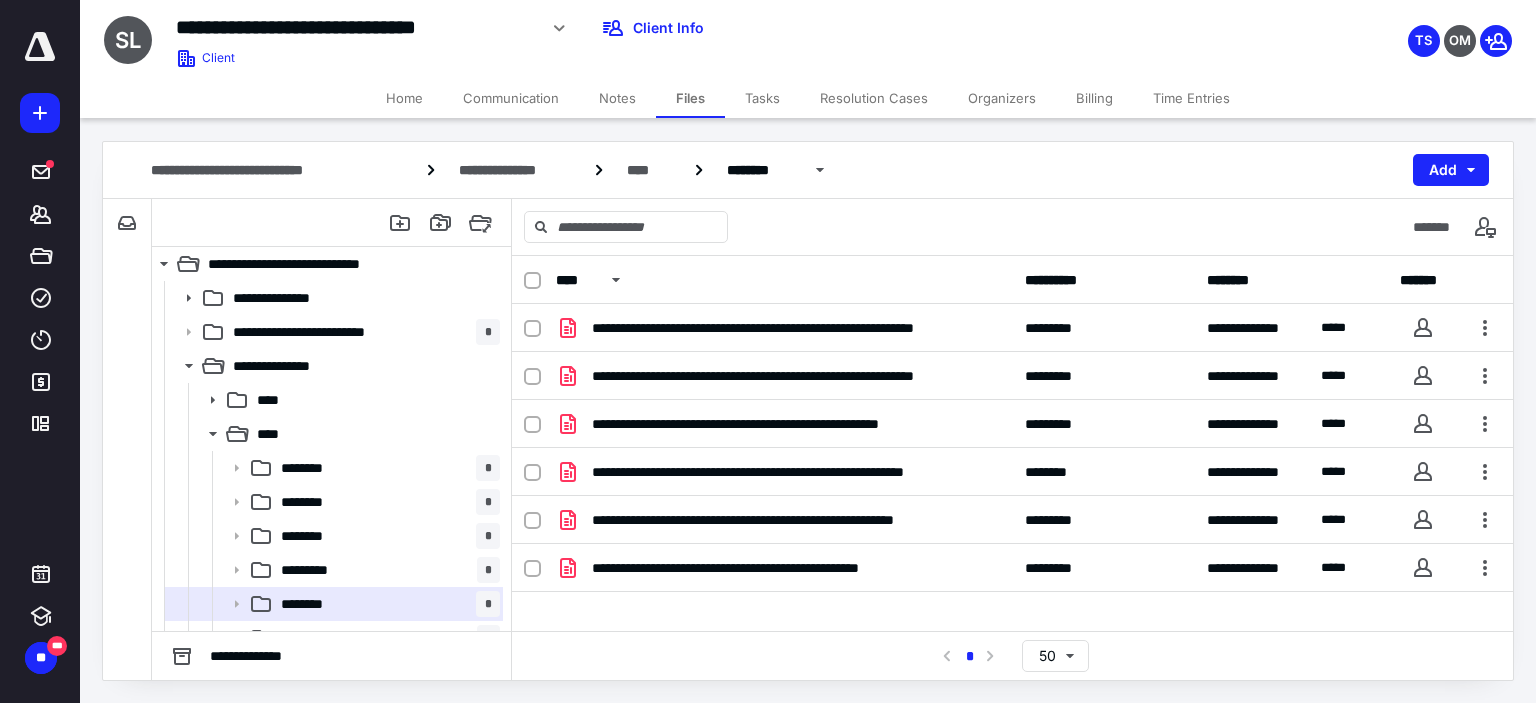 drag, startPoint x: 0, startPoint y: 590, endPoint x: 864, endPoint y: 37, distance: 1025.8192 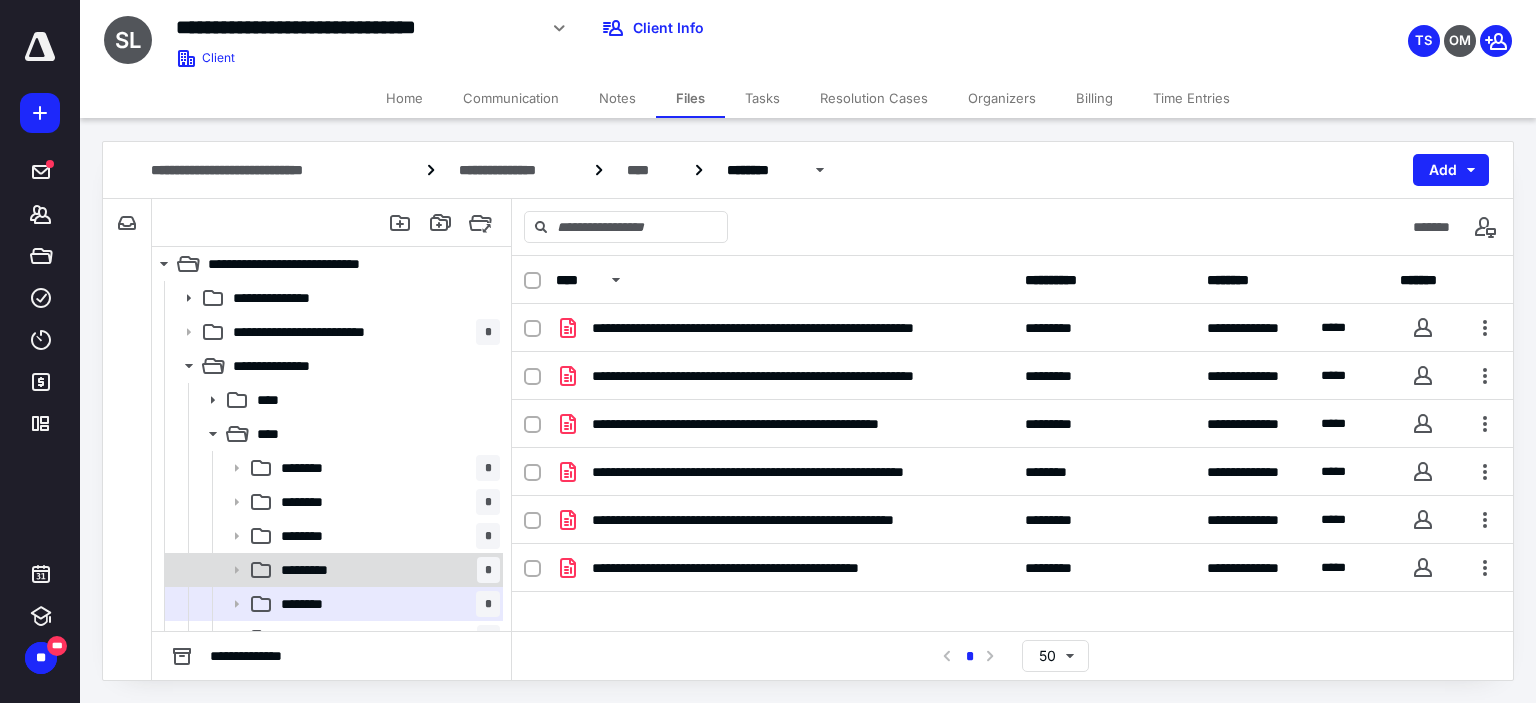 click on "********* *" at bounding box center (332, 570) 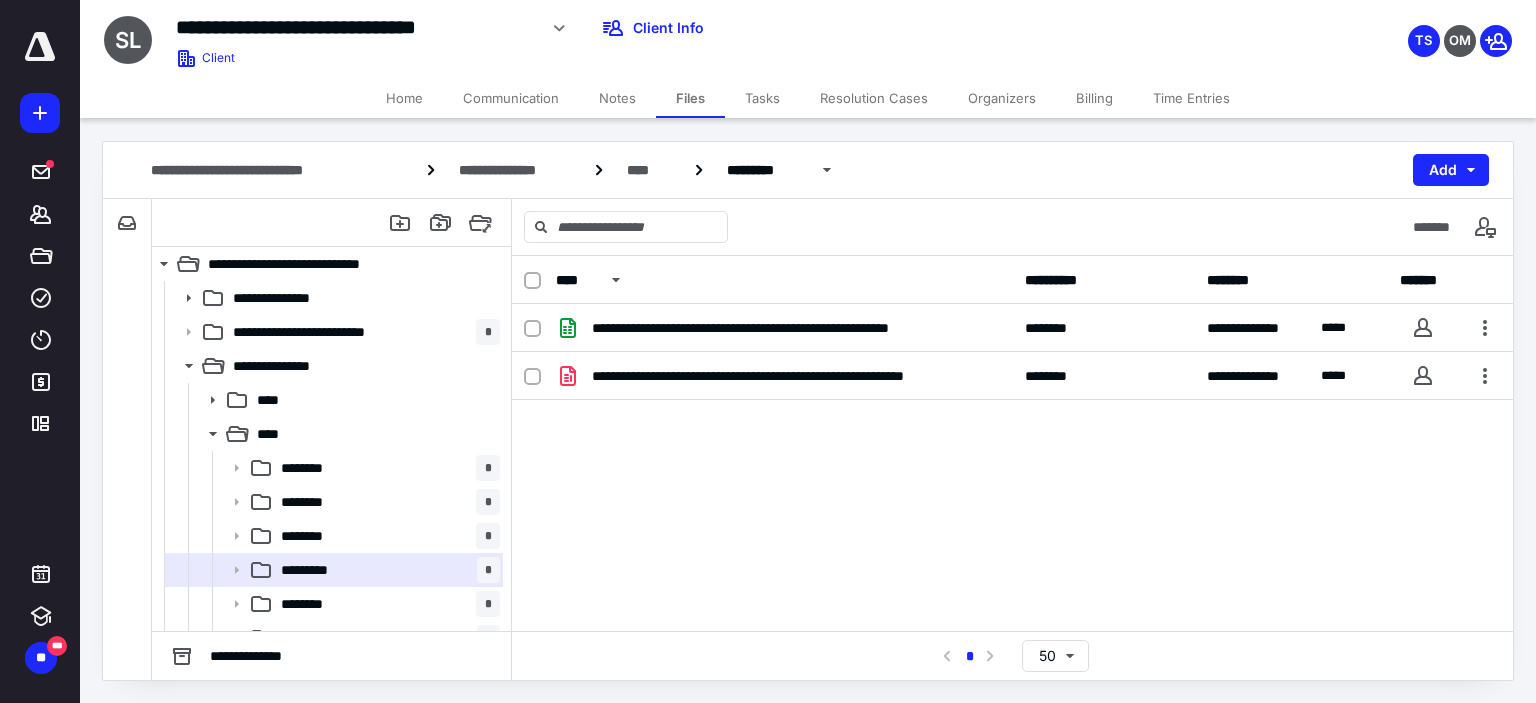 scroll, scrollTop: 22, scrollLeft: 0, axis: vertical 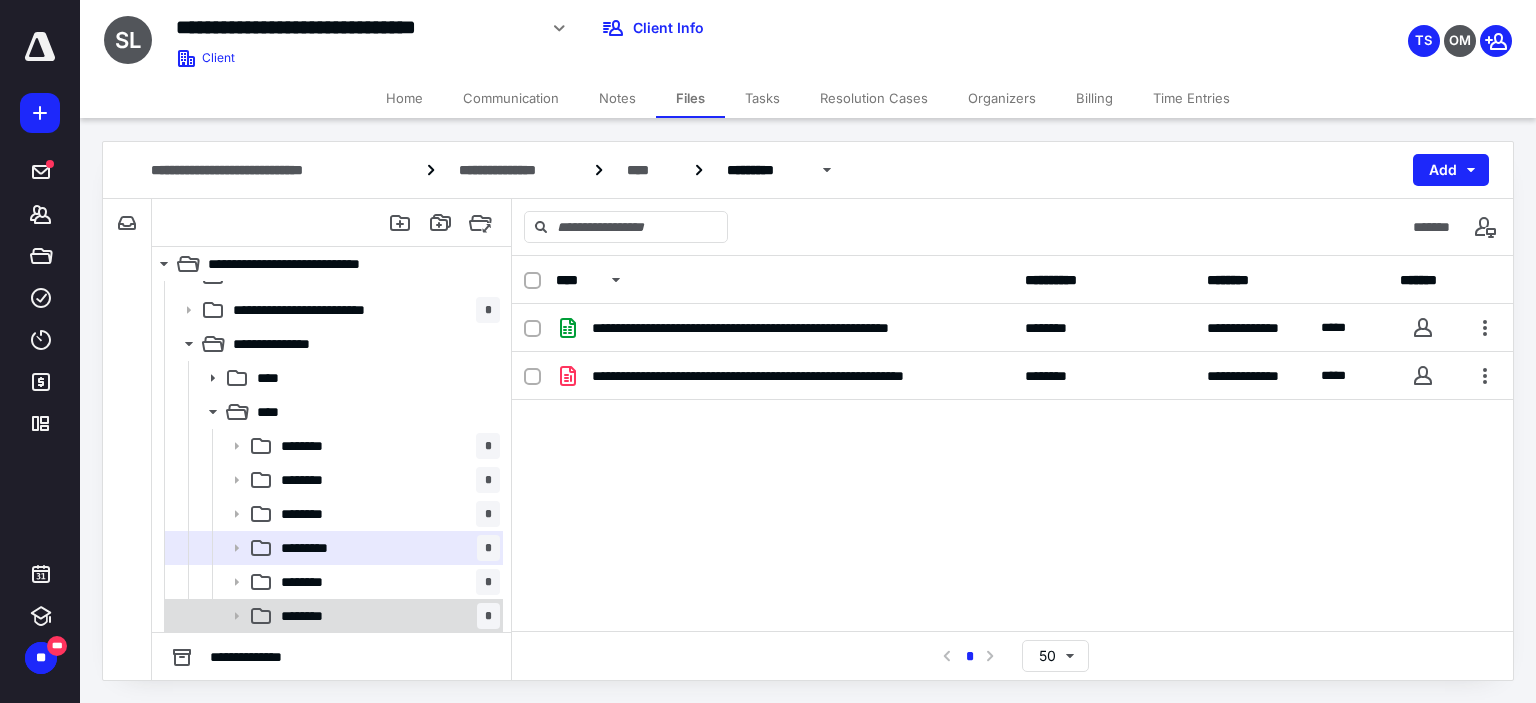 click on "******** *" at bounding box center (386, 616) 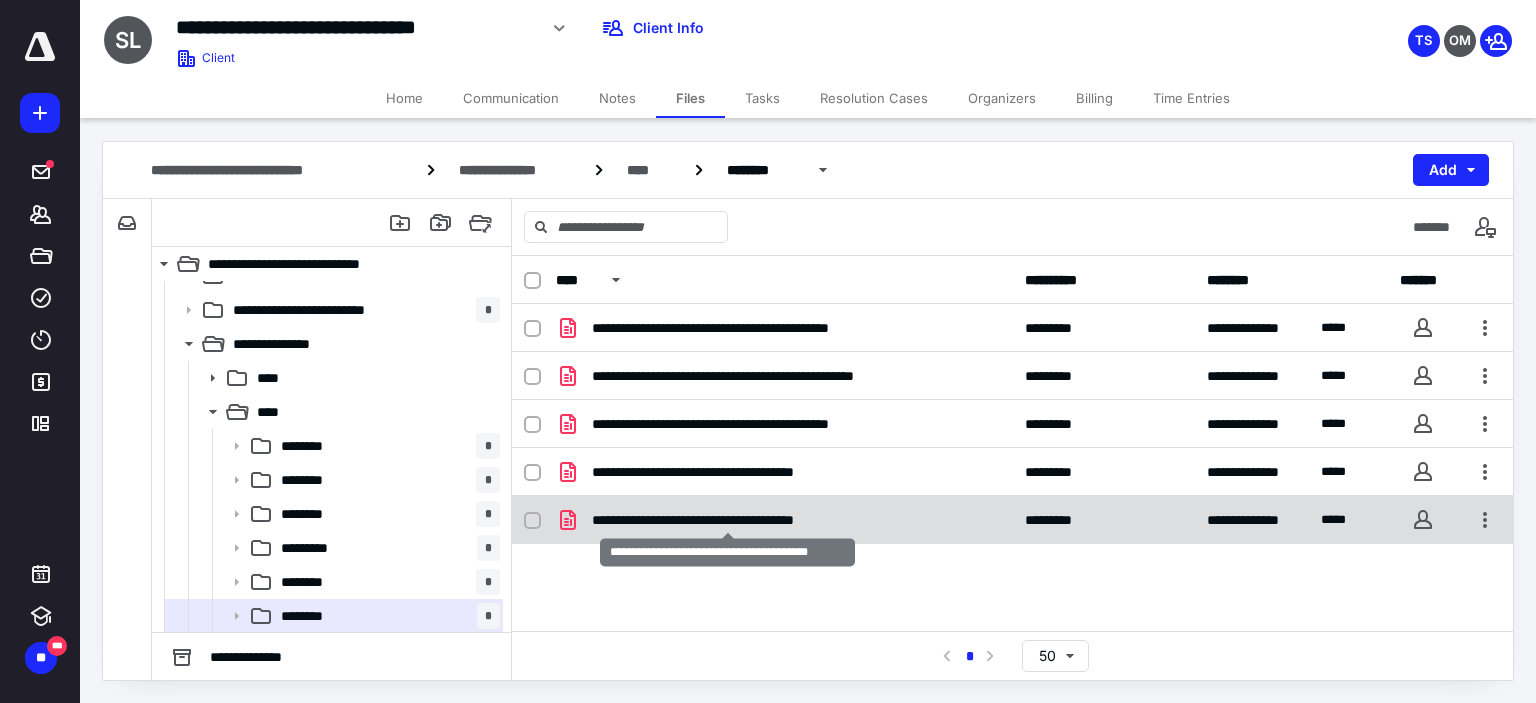 click on "**********" at bounding box center [727, 520] 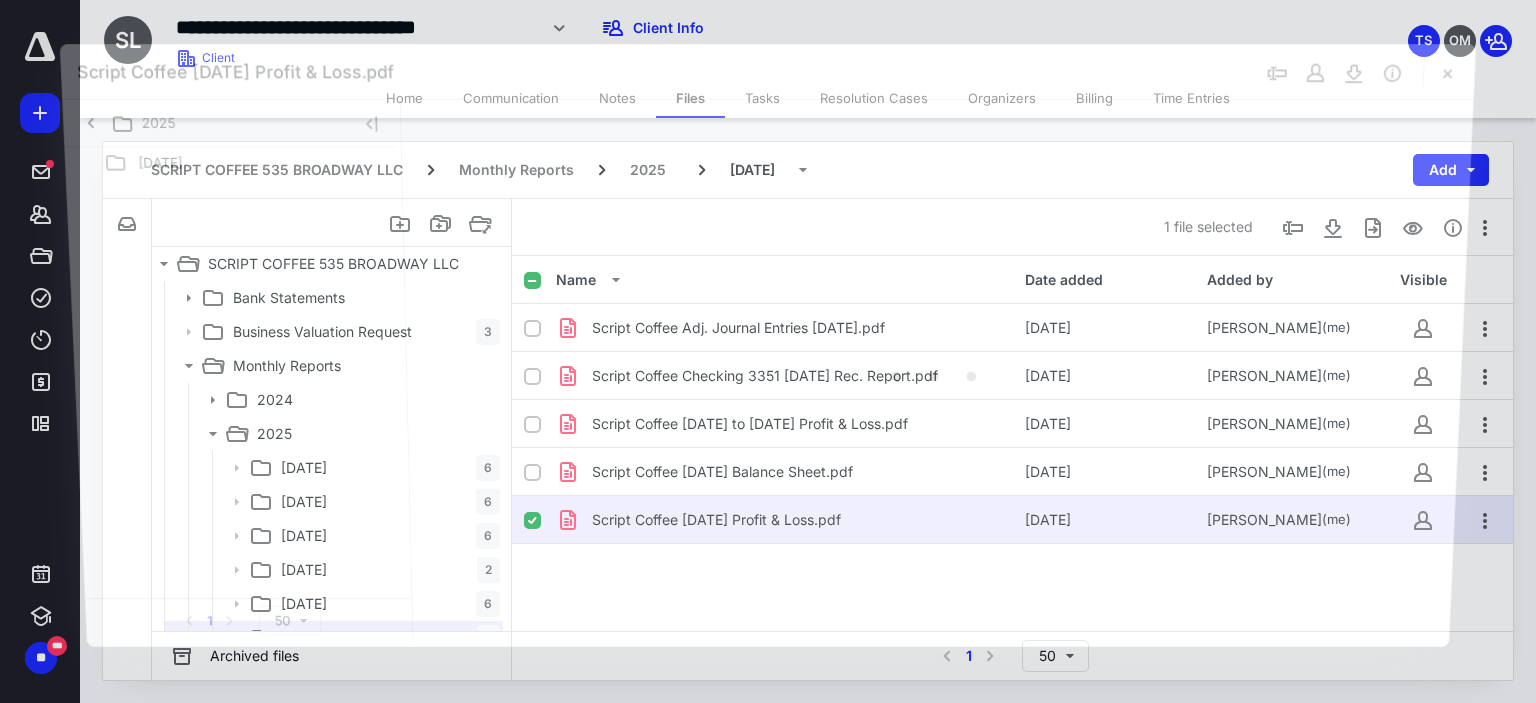 scroll, scrollTop: 22, scrollLeft: 0, axis: vertical 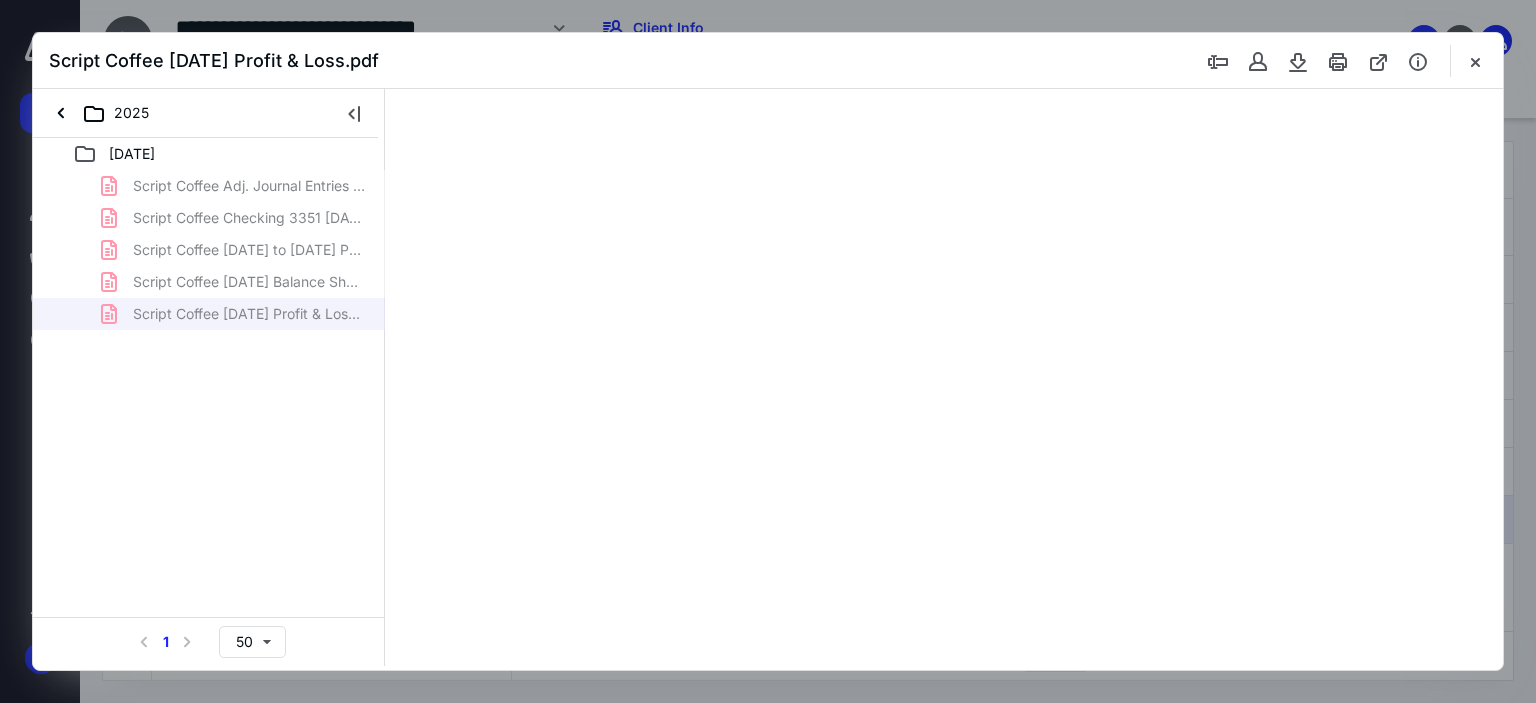 type on "66" 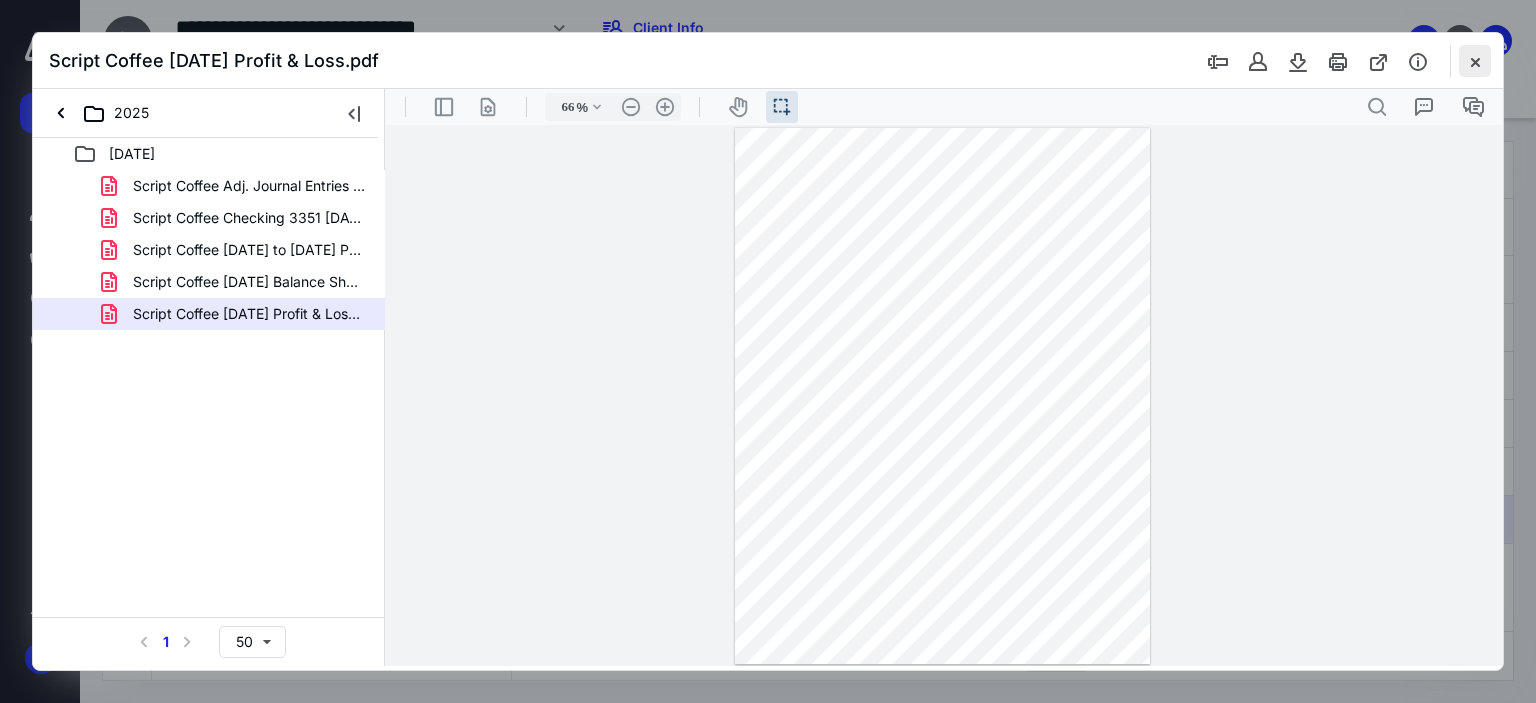 click at bounding box center [1475, 61] 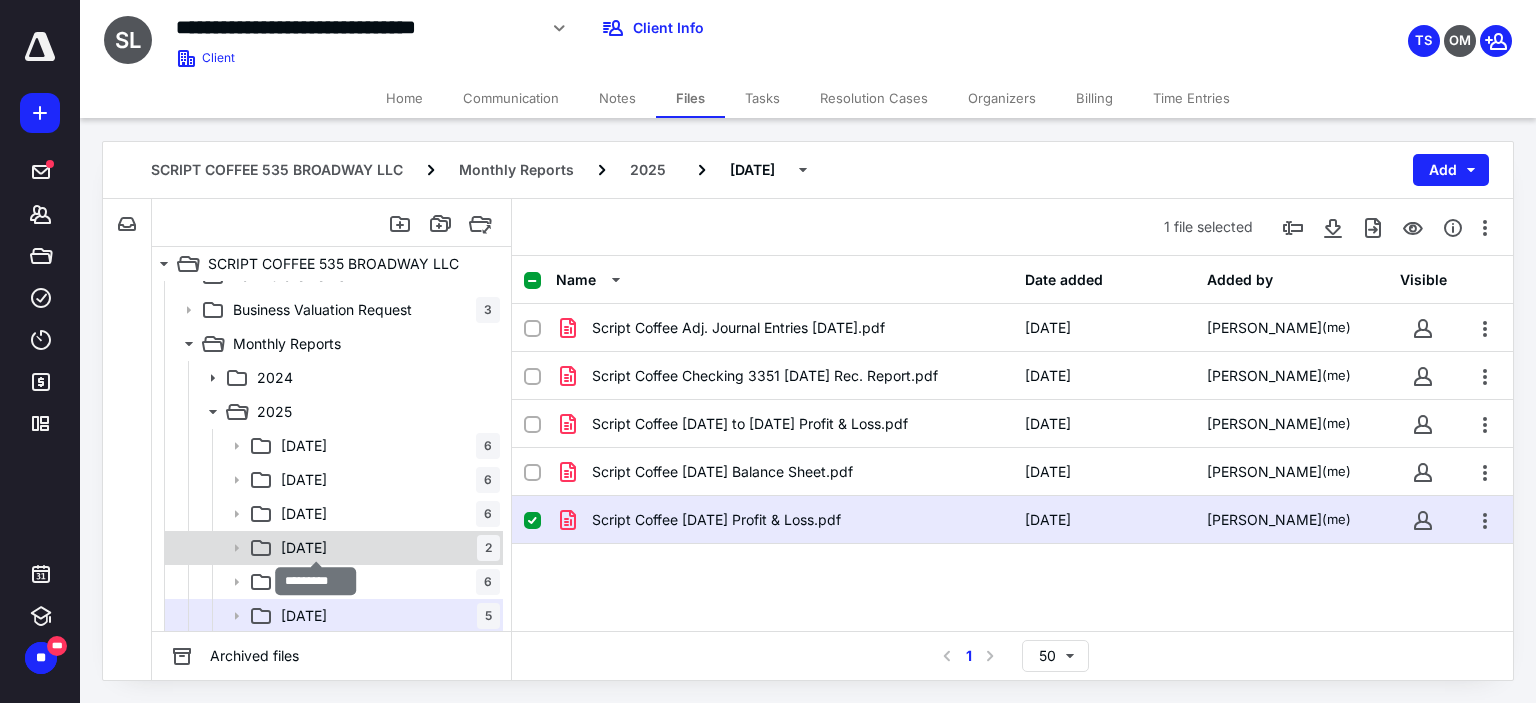 click on "[DATE]" at bounding box center [304, 548] 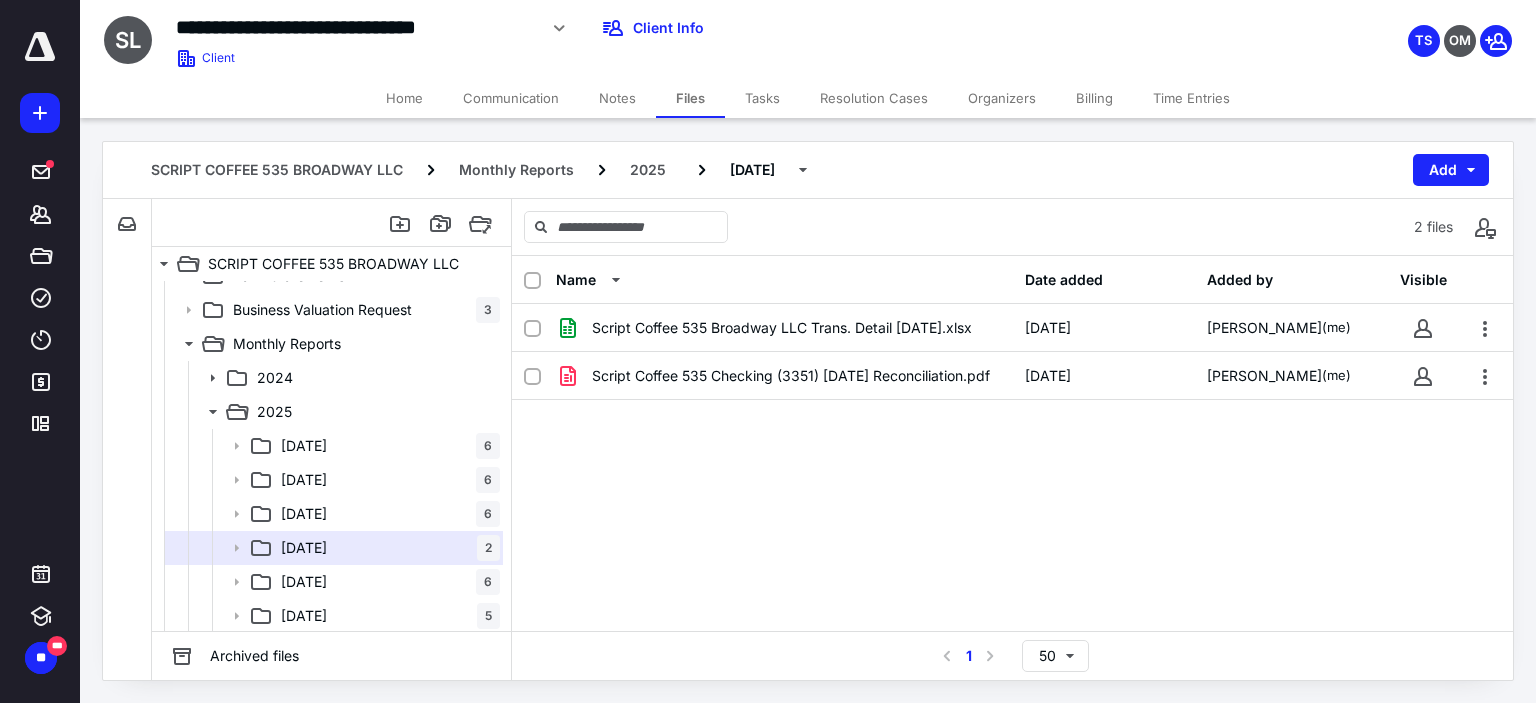 click at bounding box center [40, 47] 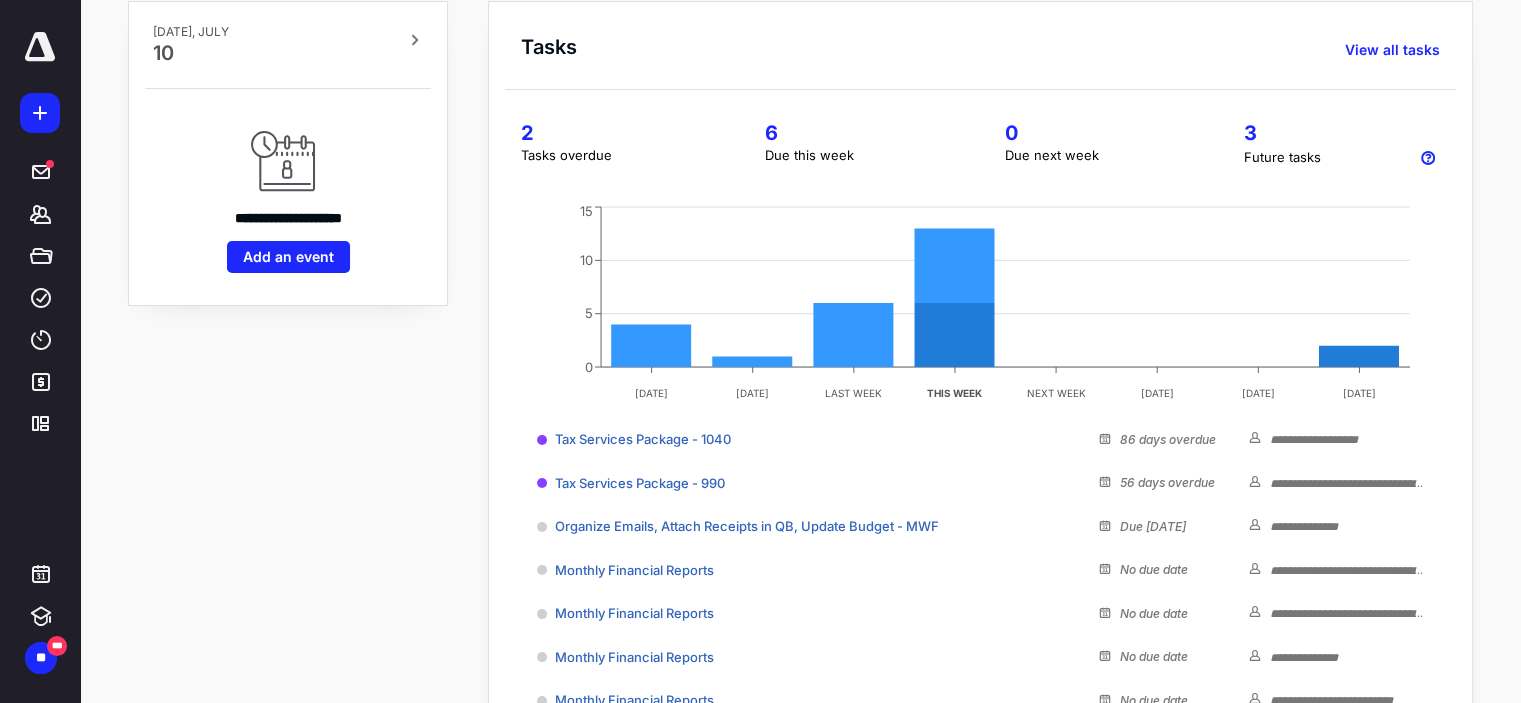 scroll, scrollTop: 0, scrollLeft: 0, axis: both 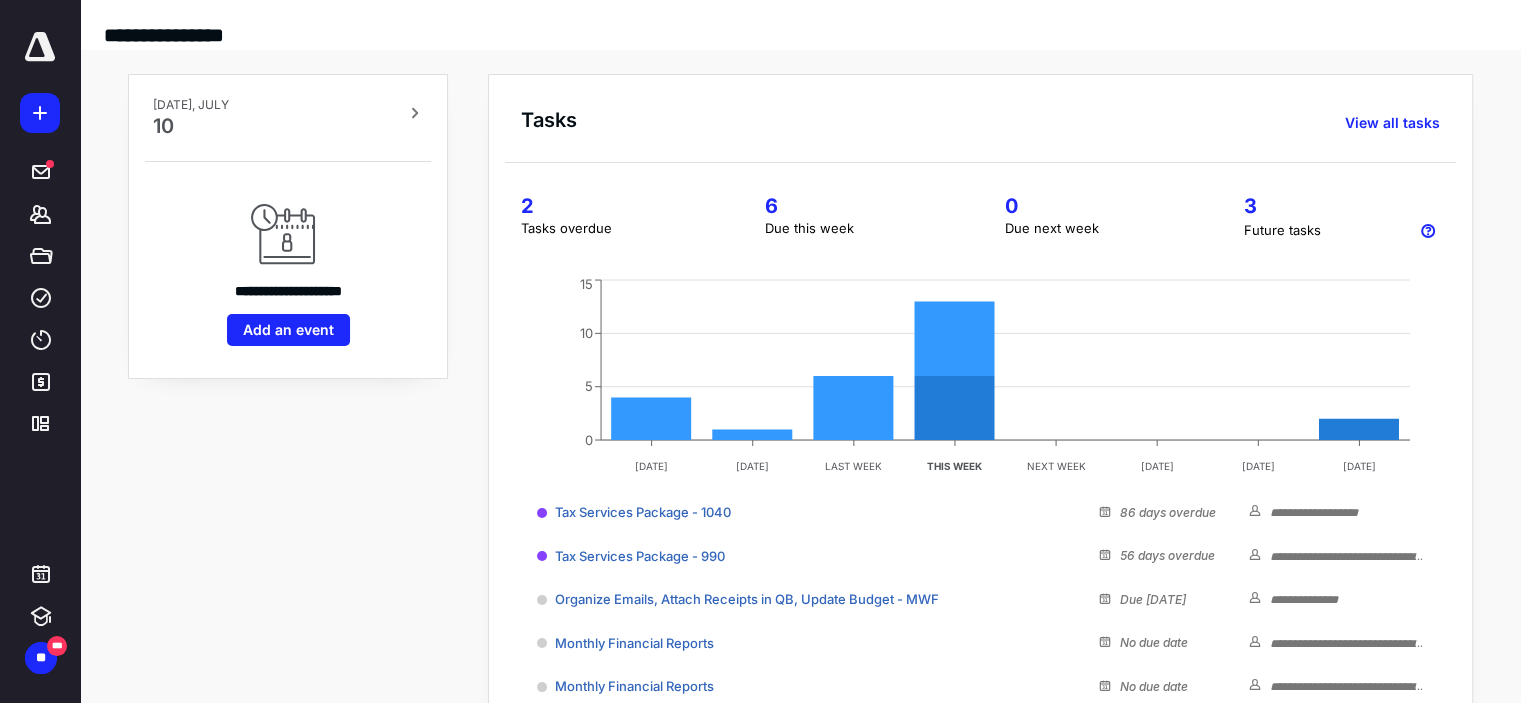 click on "6" at bounding box center [860, 206] 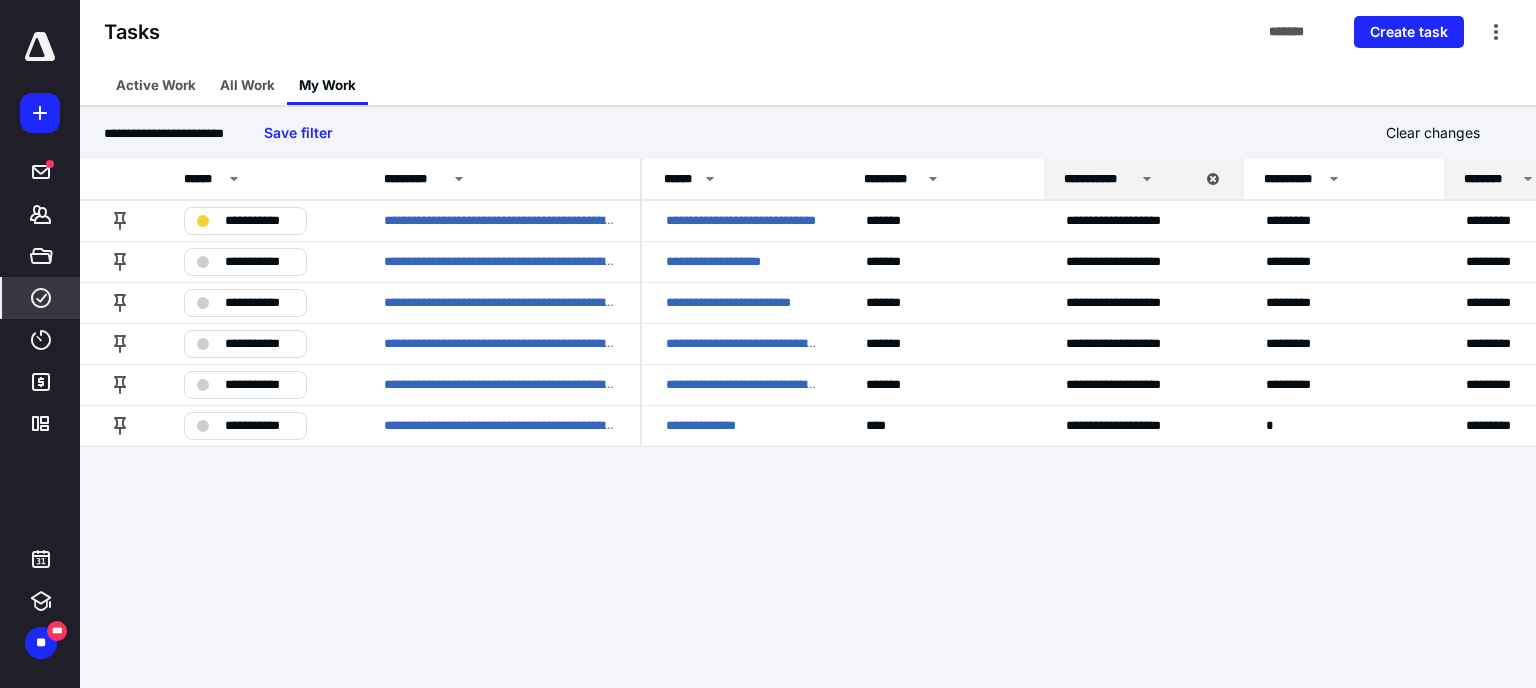 click at bounding box center [40, 47] 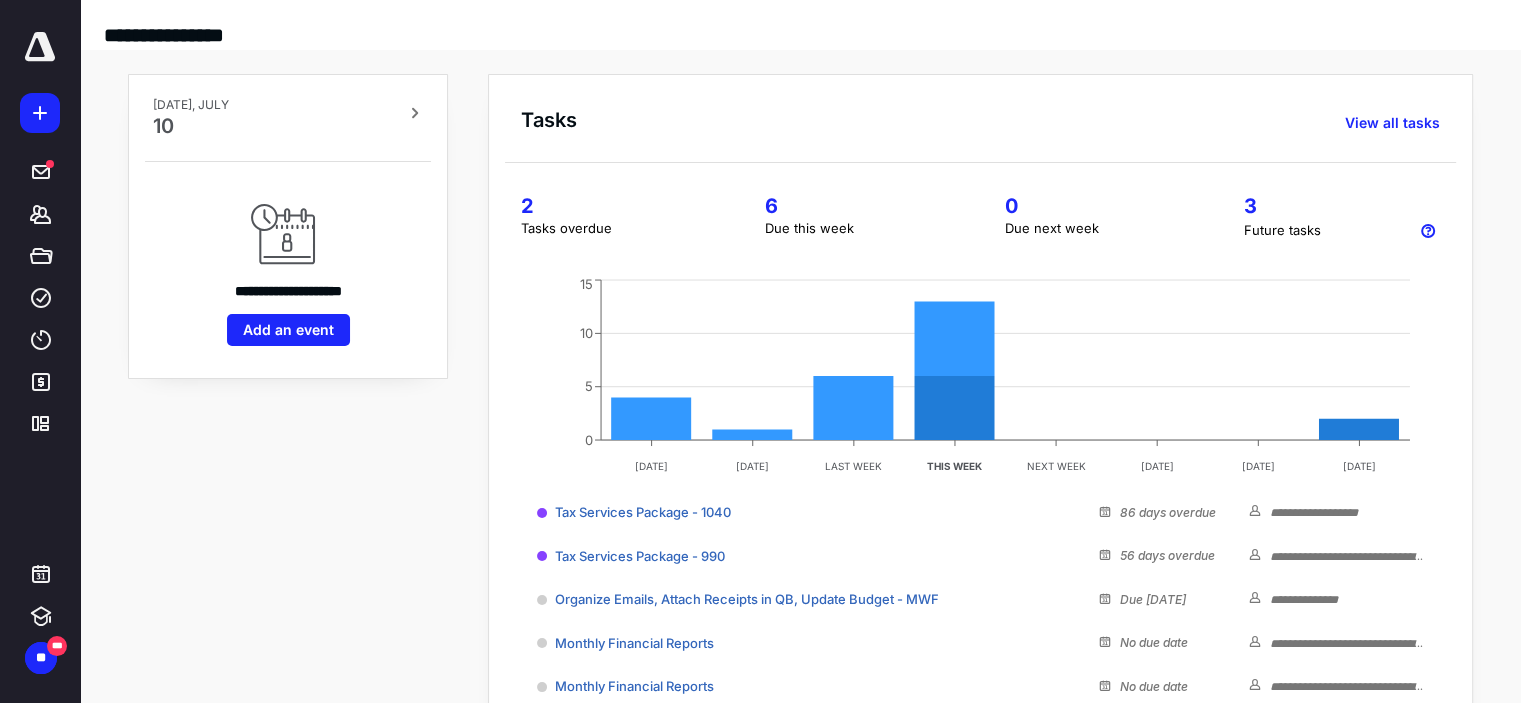 click on "6" at bounding box center (860, 206) 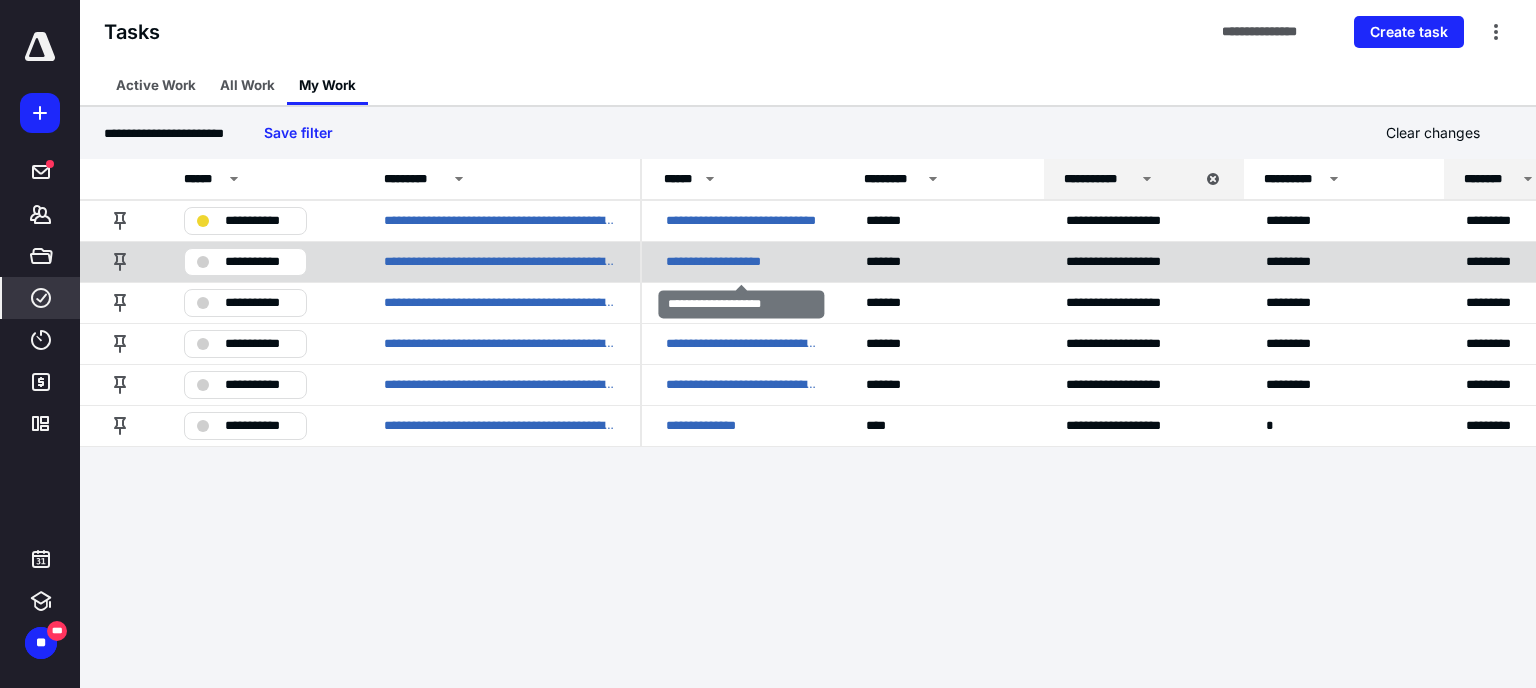 click on "**********" at bounding box center (742, 262) 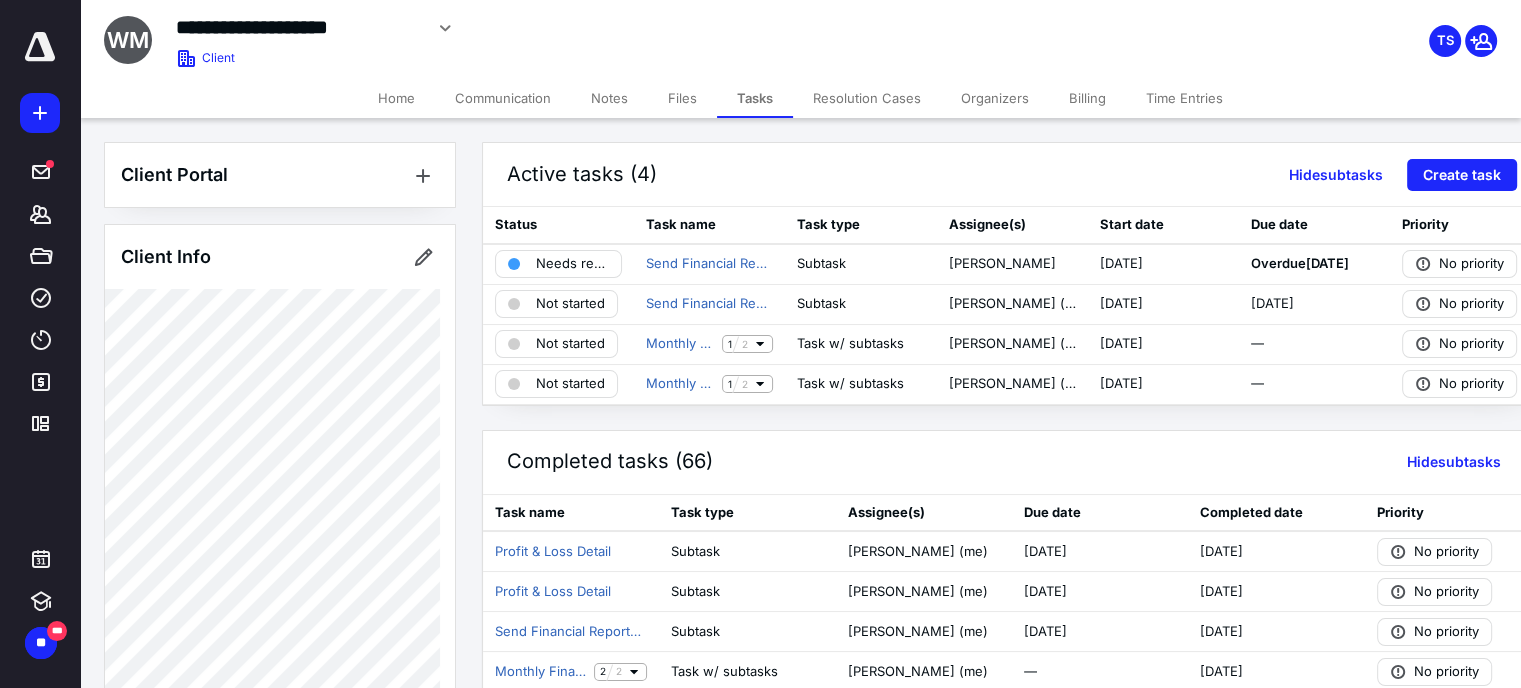 click on "Communication" at bounding box center (503, 98) 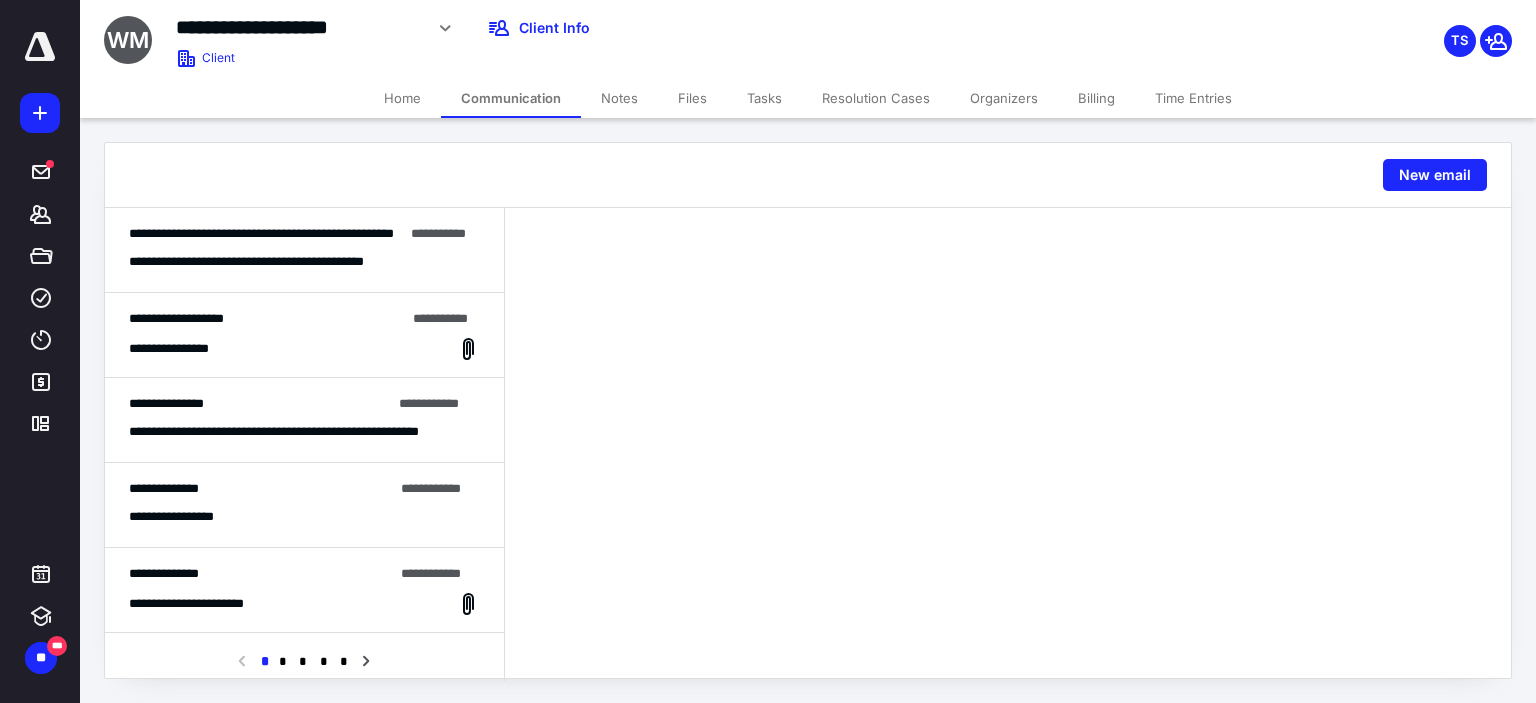 click at bounding box center (40, 47) 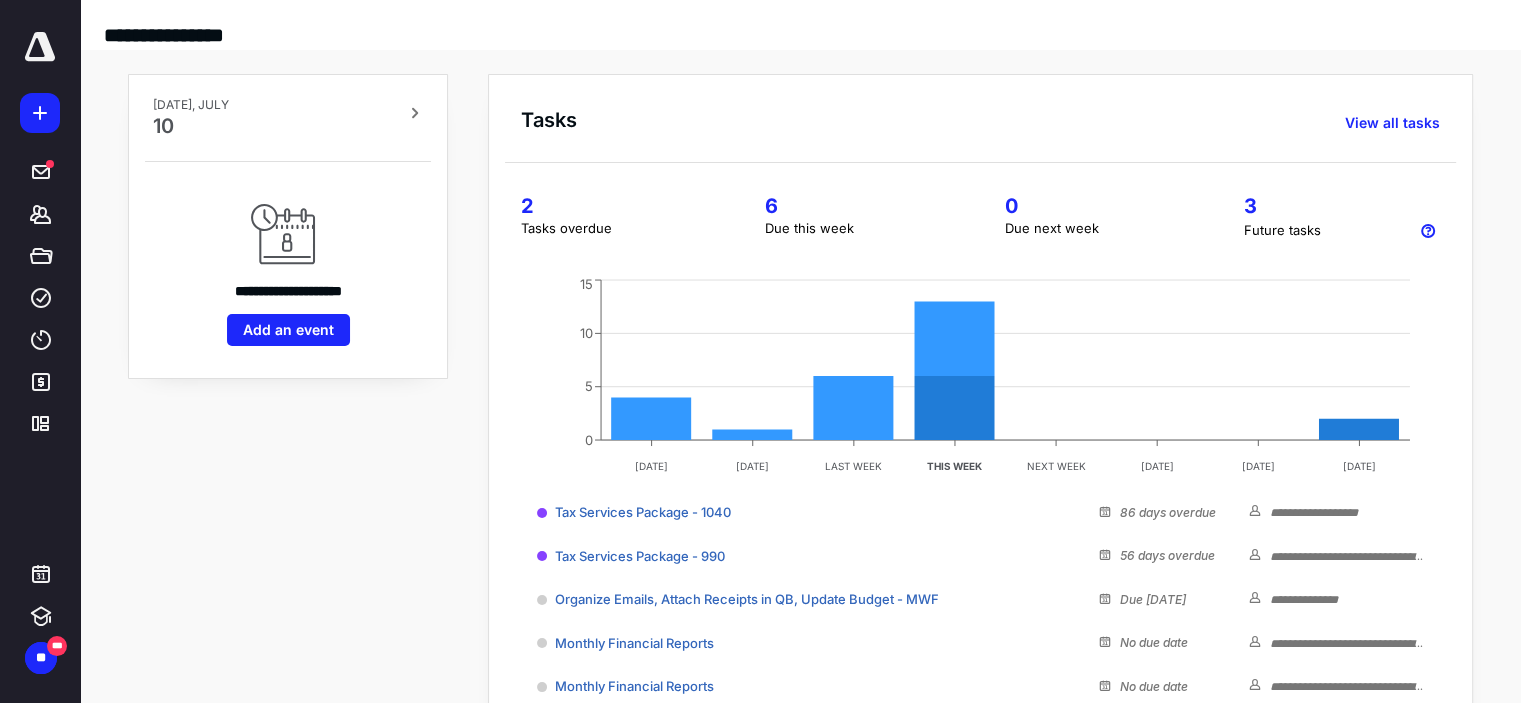 click on "6" at bounding box center (860, 206) 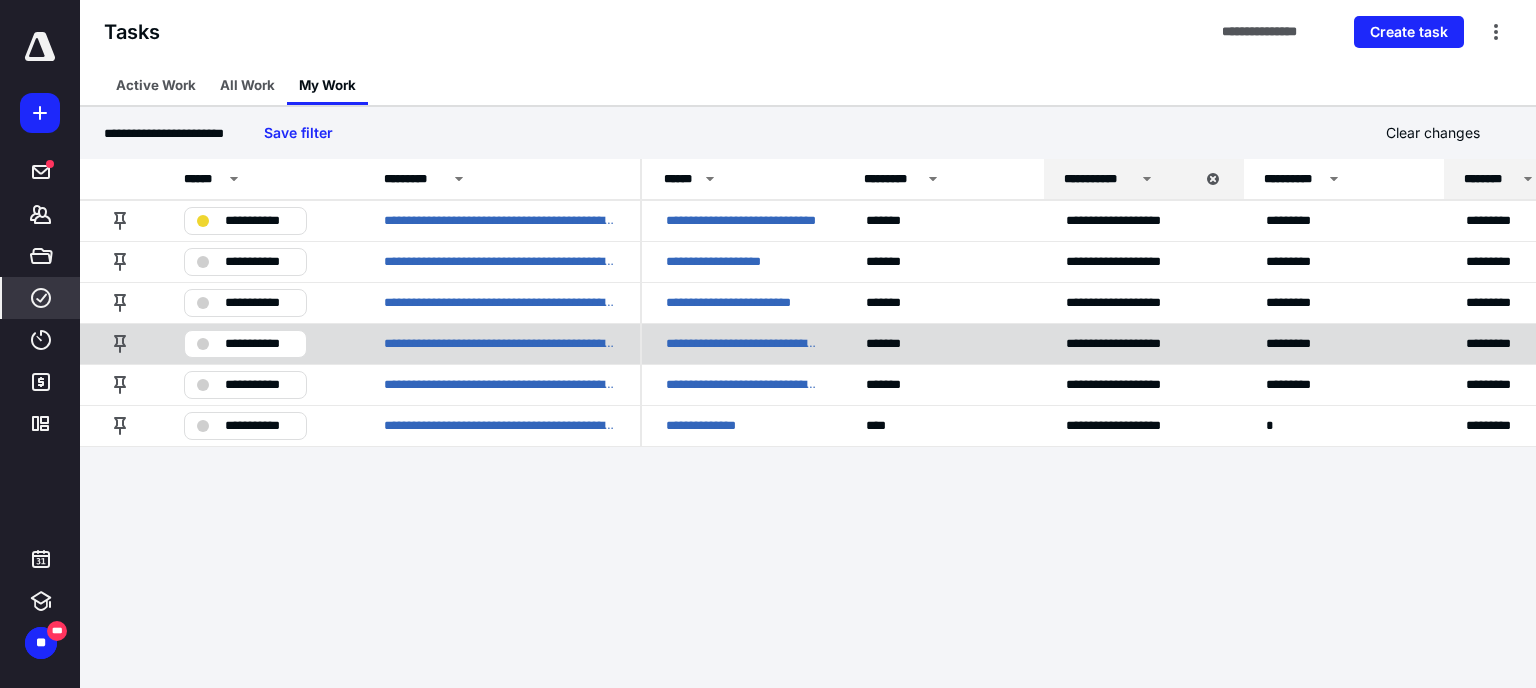 click on "**********" at bounding box center (742, 344) 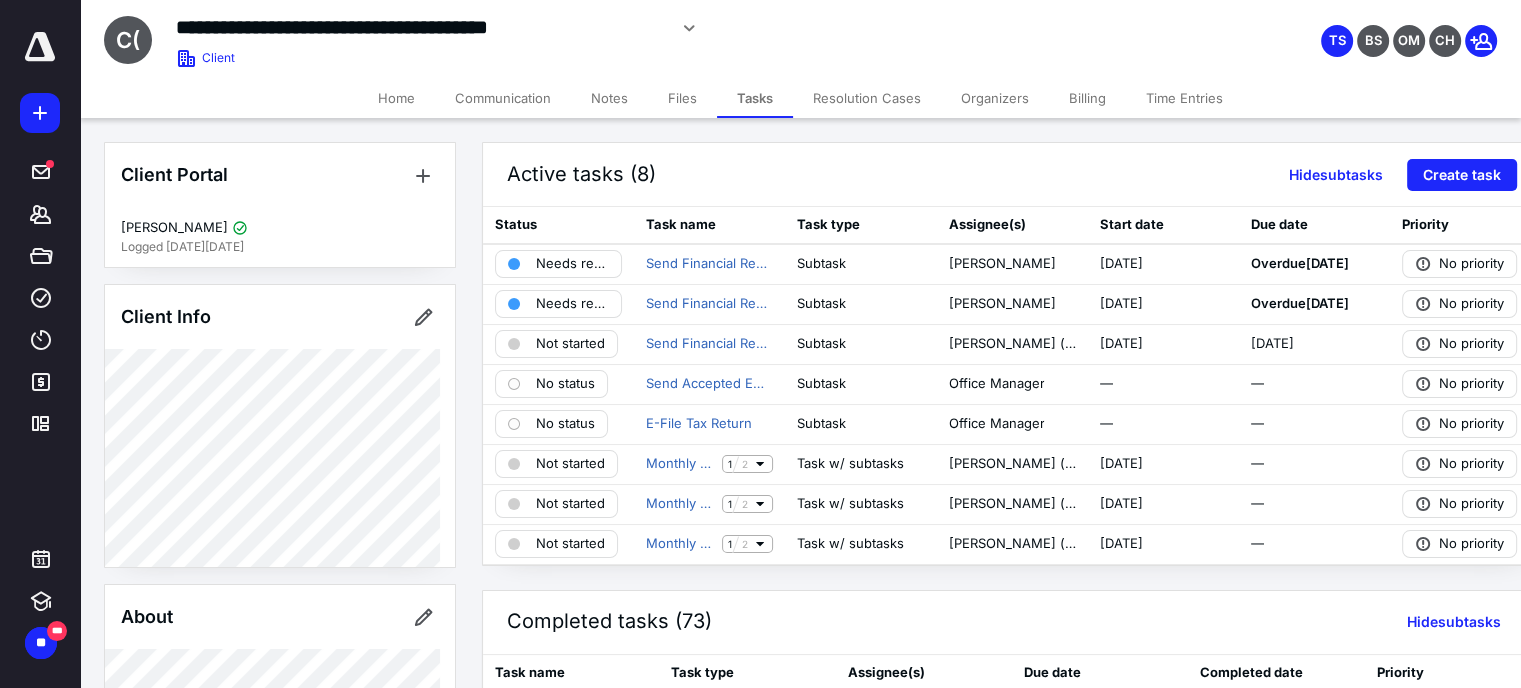 click at bounding box center (40, 47) 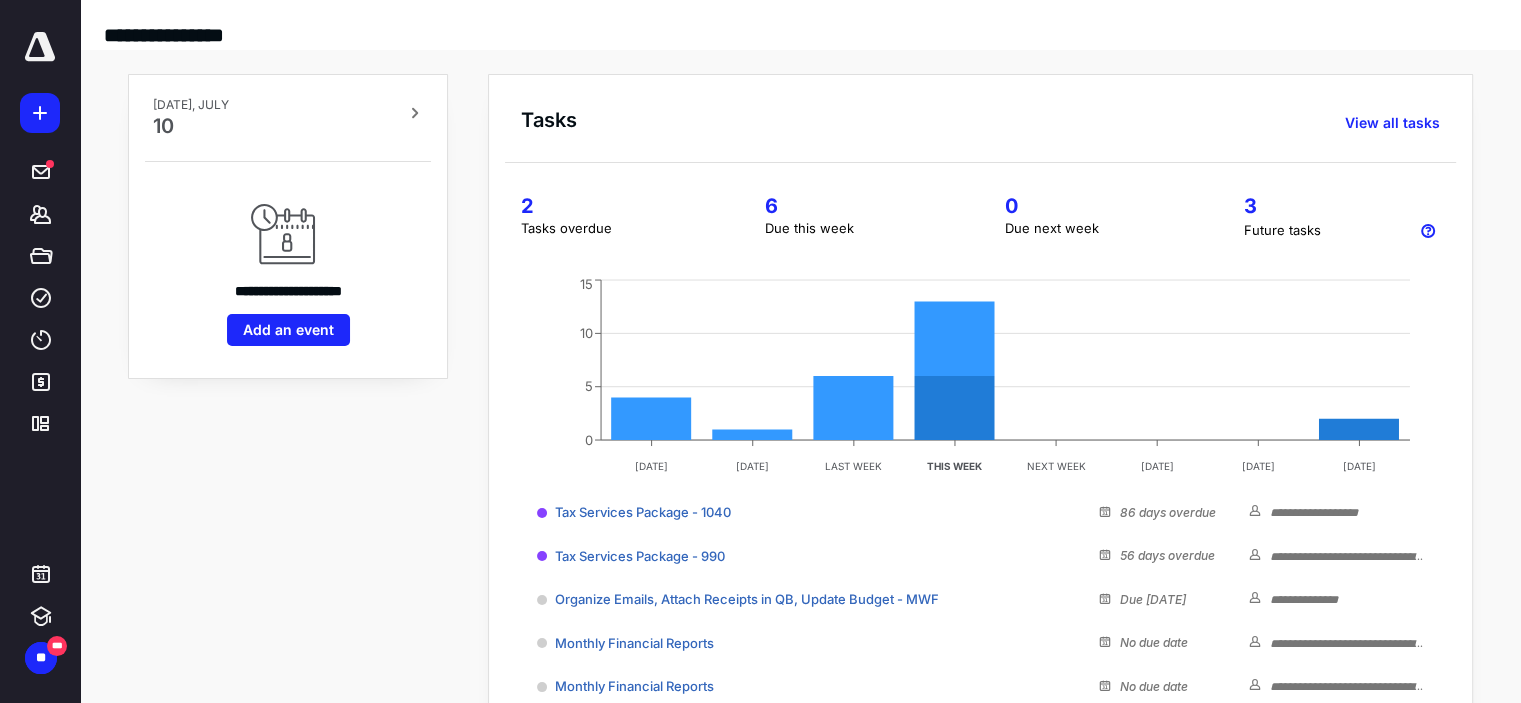 click on "6" at bounding box center [860, 206] 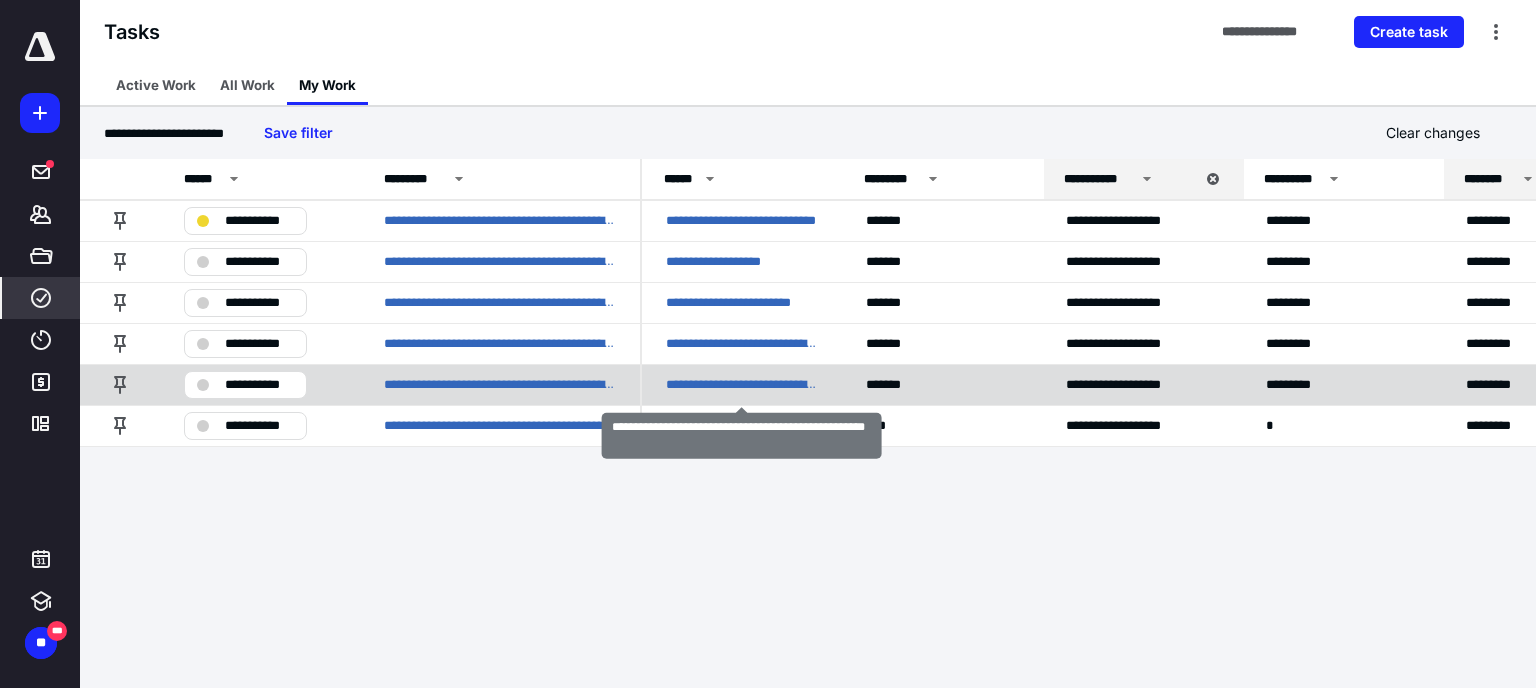 click on "**********" at bounding box center (742, 385) 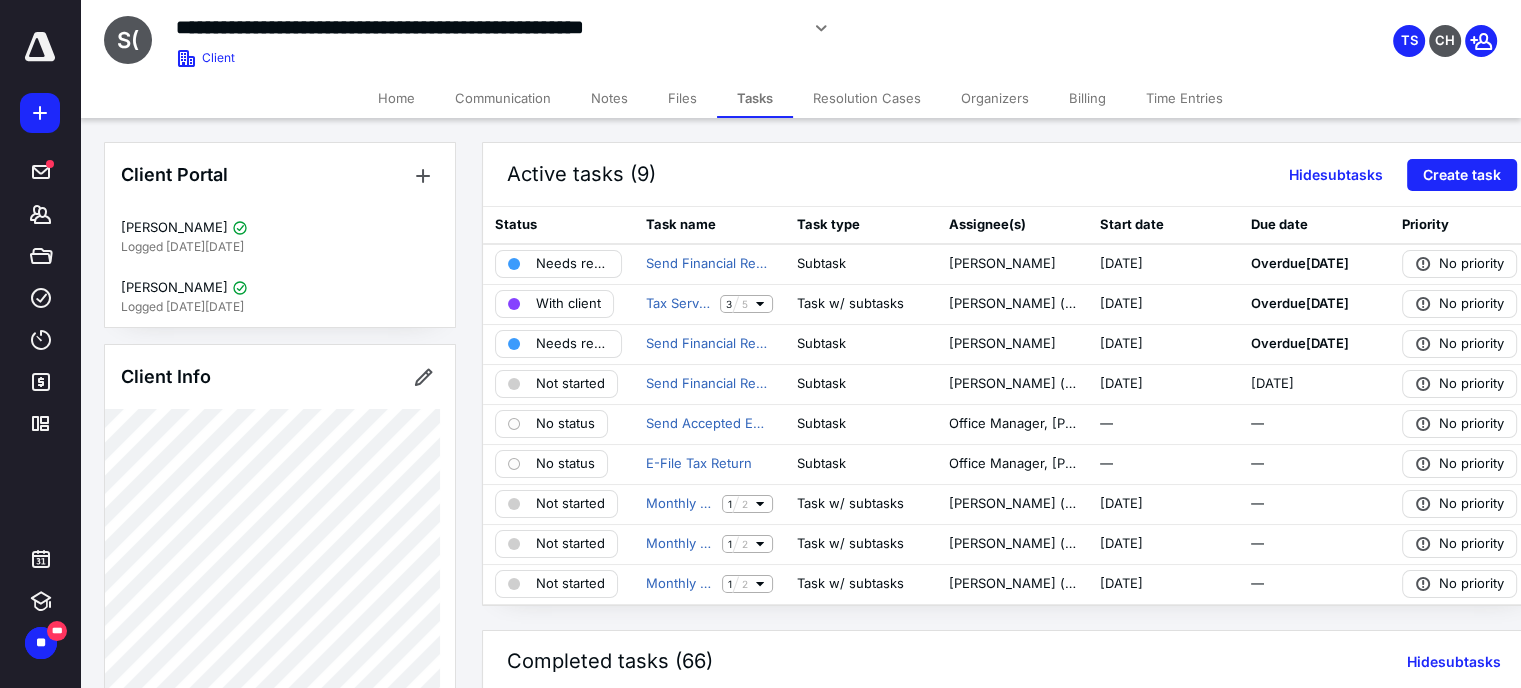 click on "Communication" at bounding box center [503, 98] 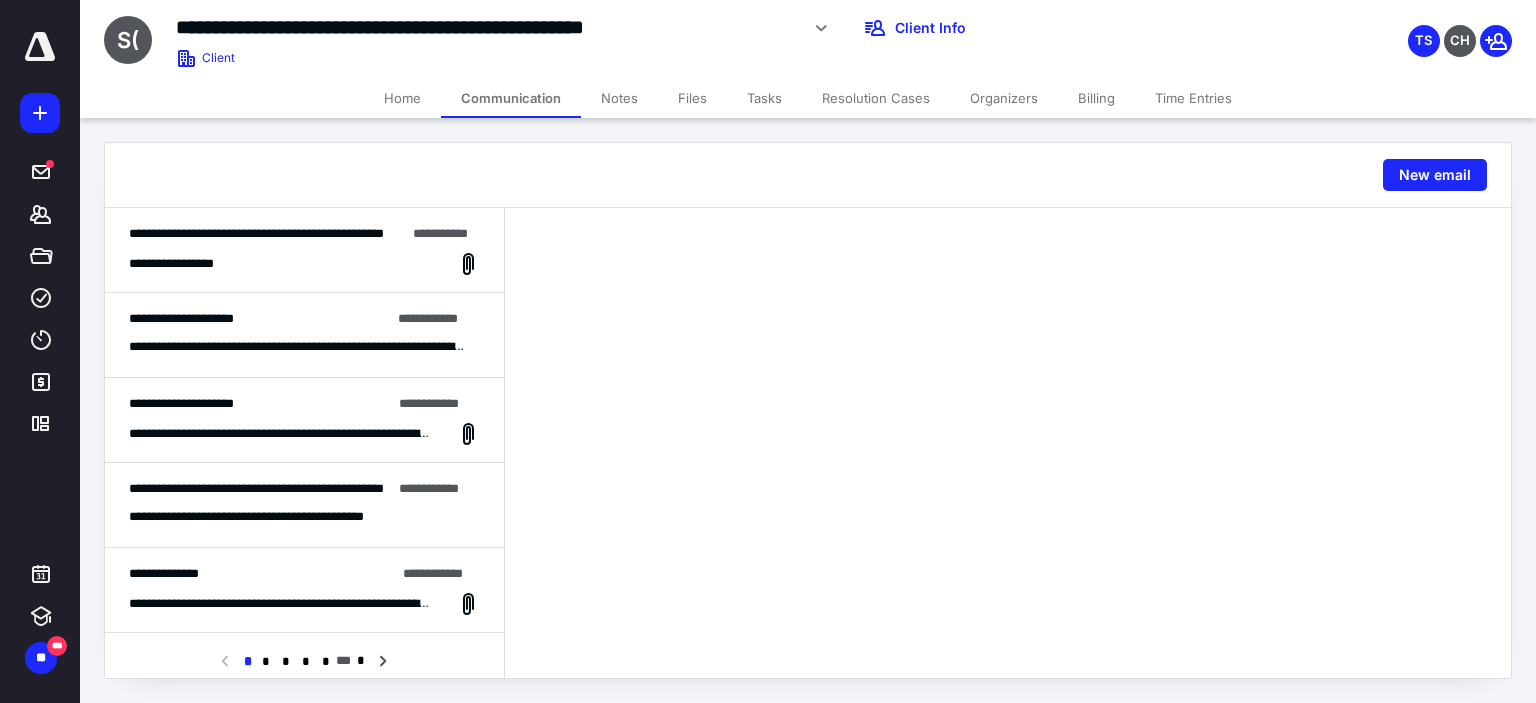 click on "Home" at bounding box center [402, 98] 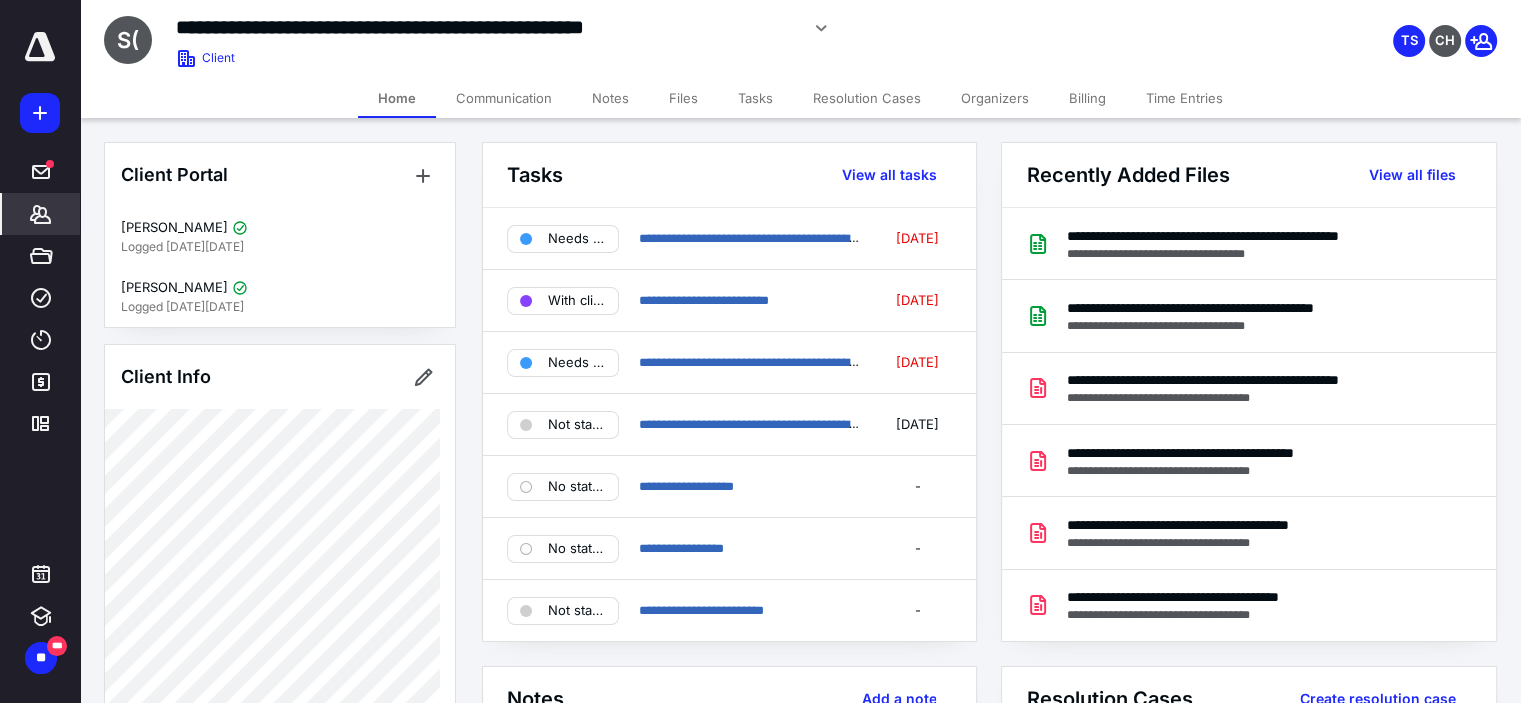 click at bounding box center [40, 47] 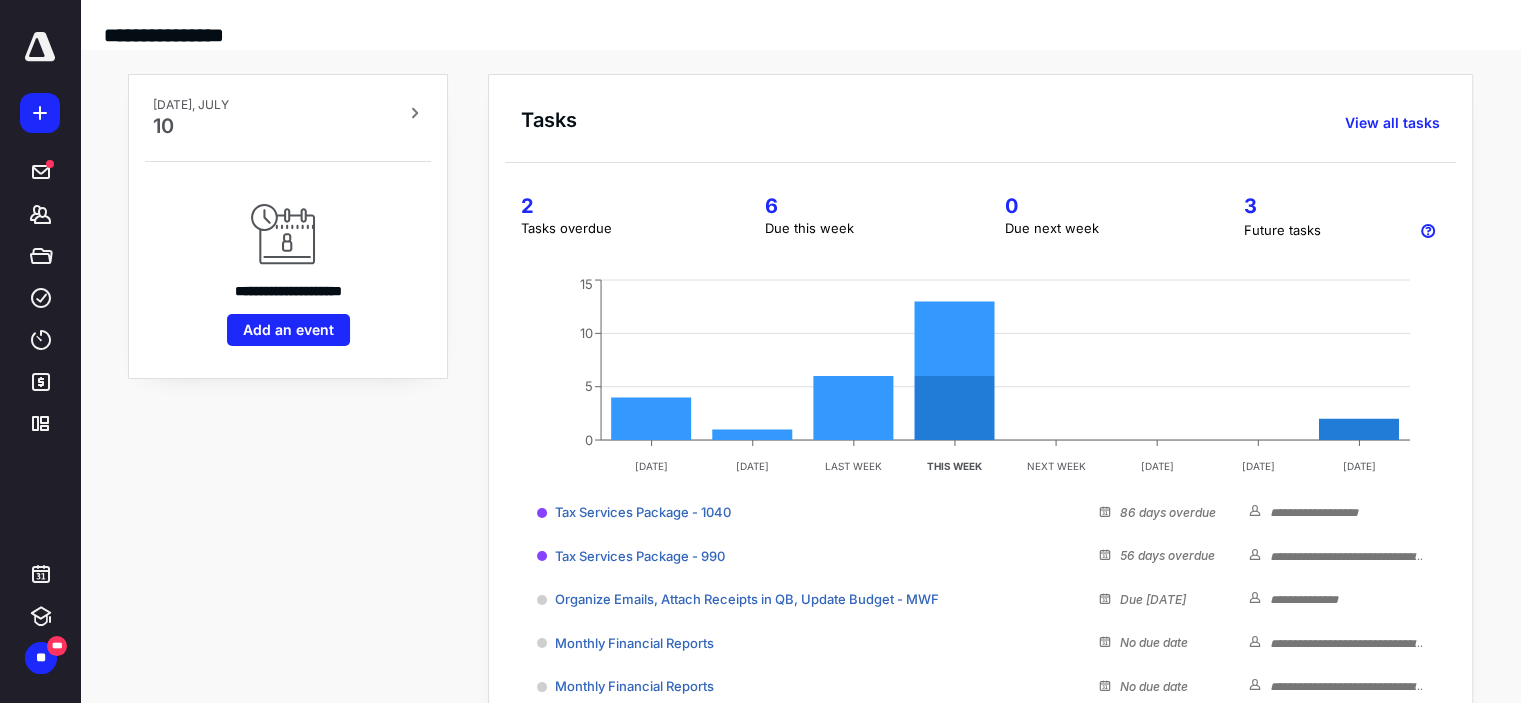click on "6" at bounding box center (860, 206) 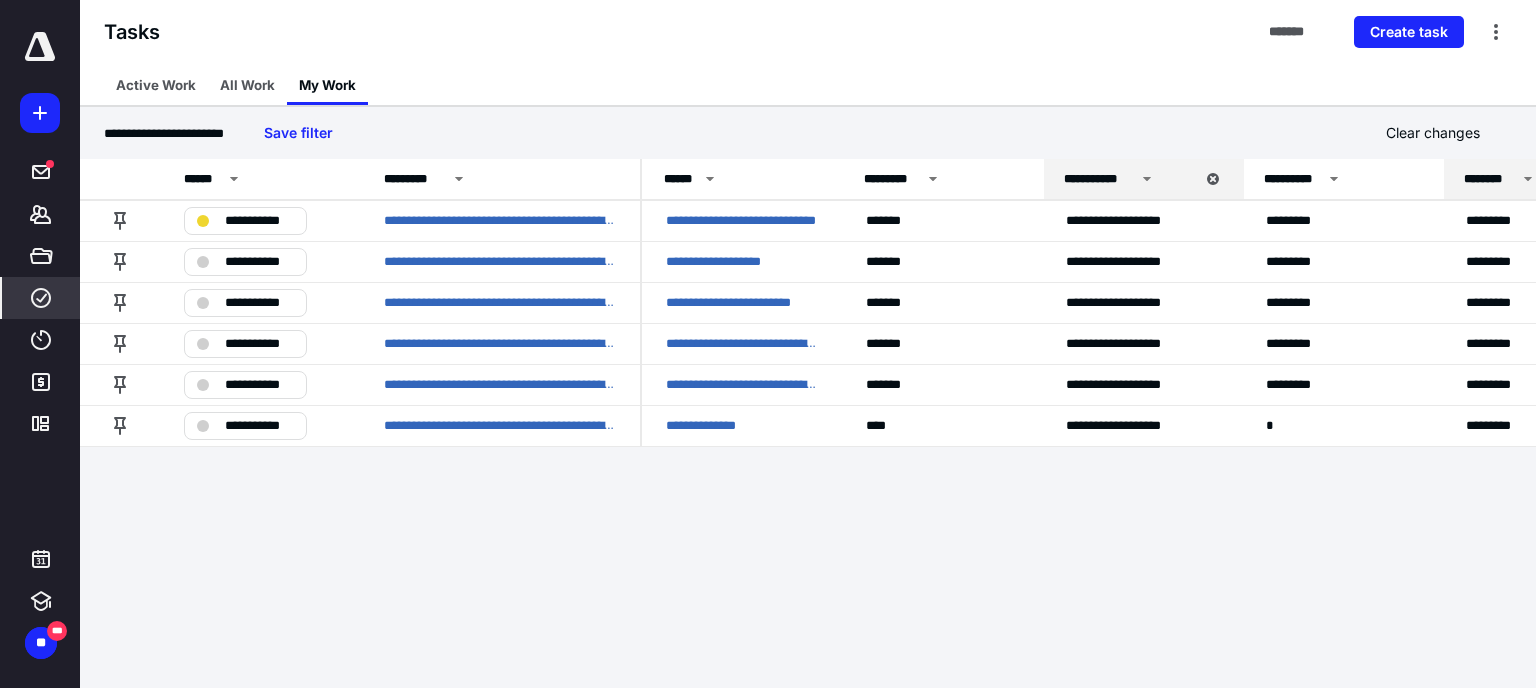 click on "**********" at bounding box center [768, 344] 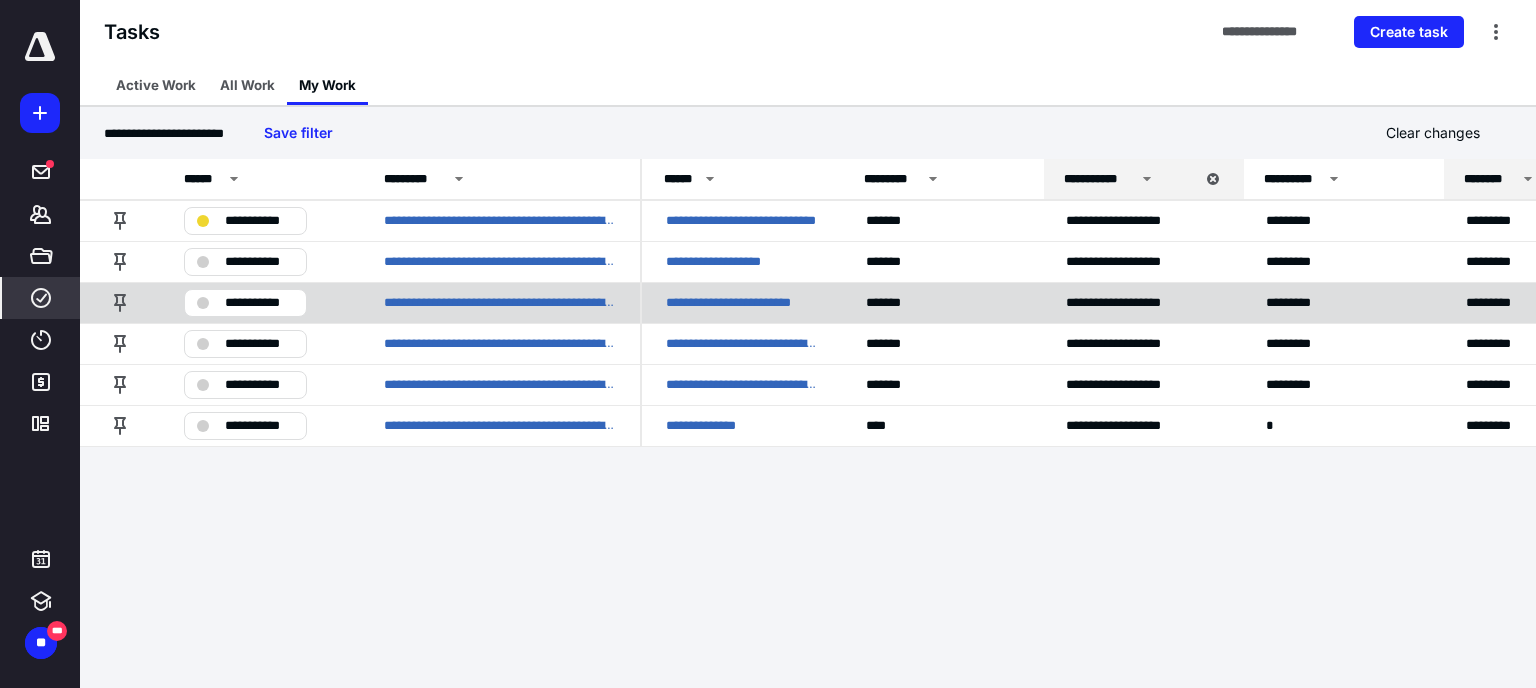 click on "**********" at bounding box center (742, 303) 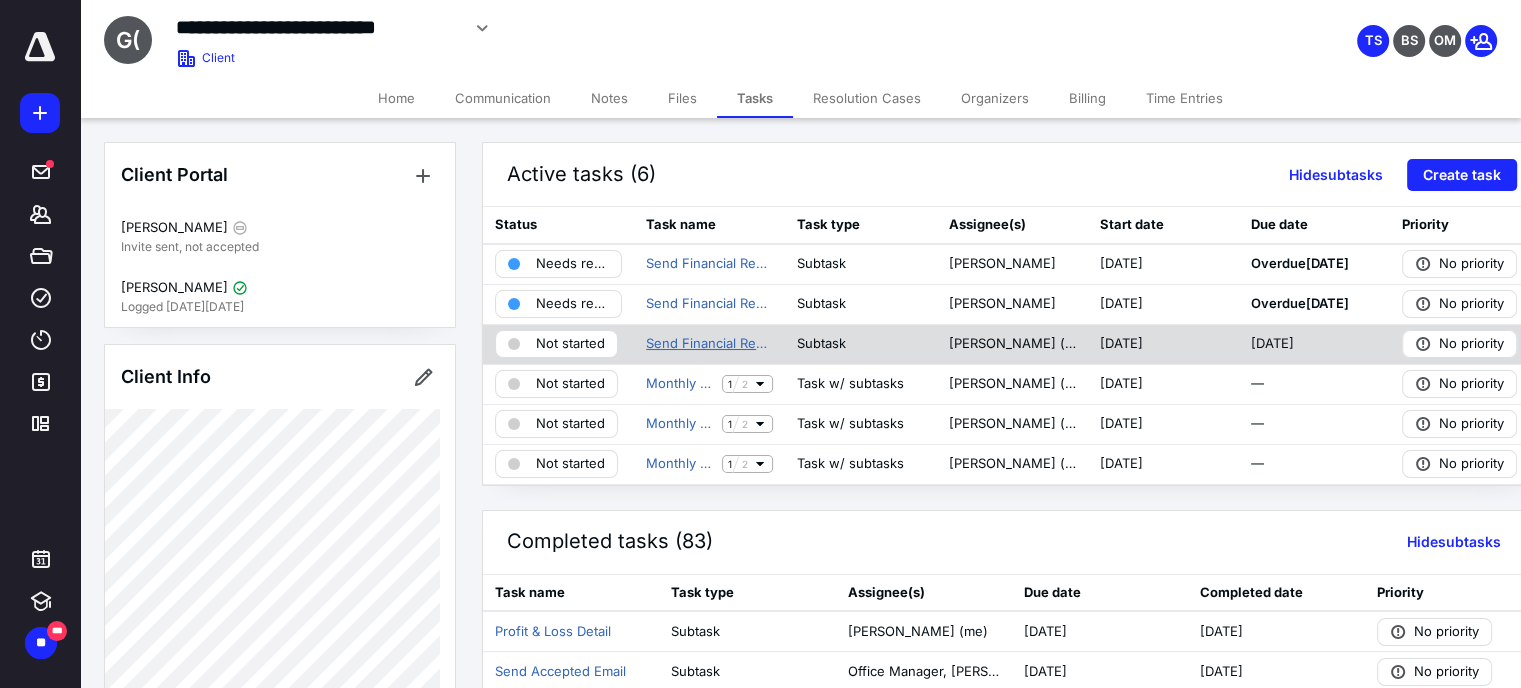 click on "Send Financial Reports to Client Lead for Review" at bounding box center (709, 344) 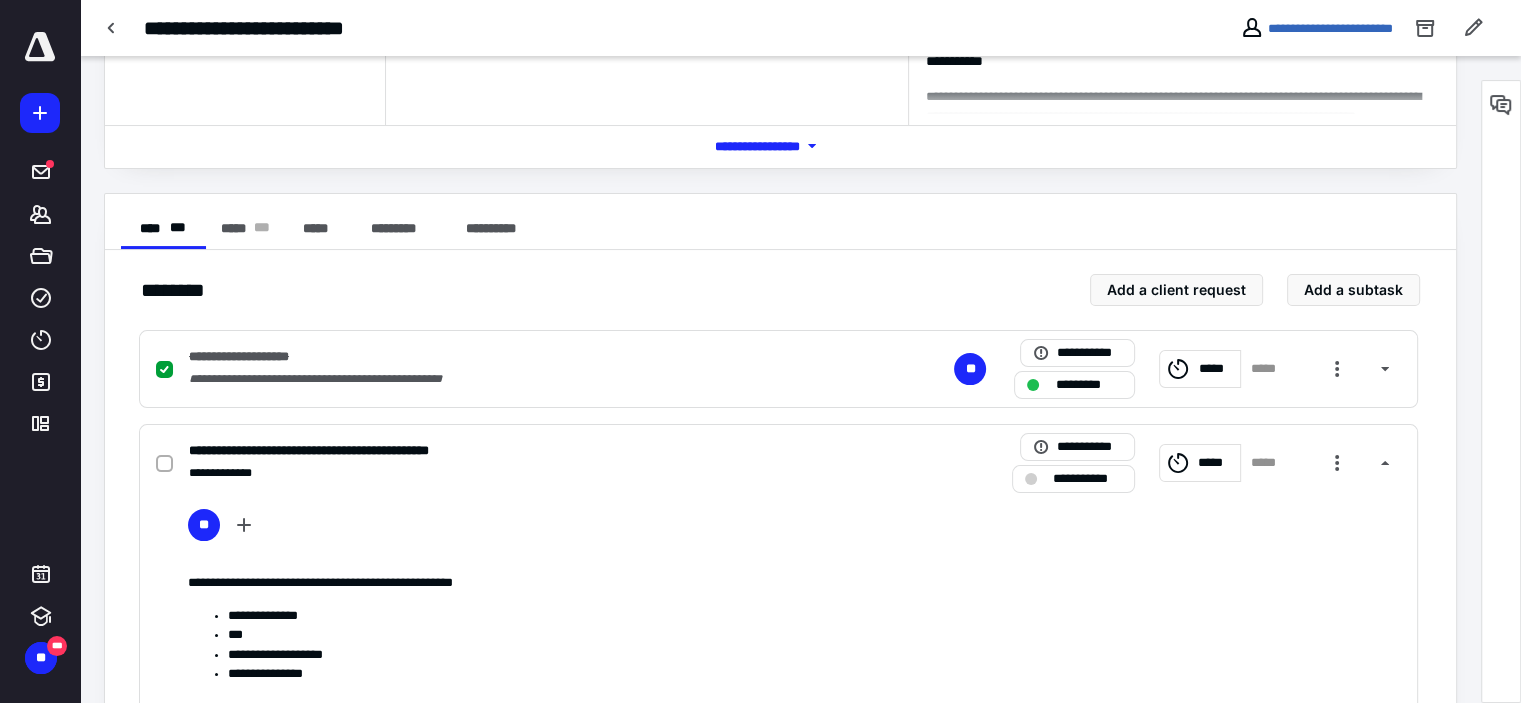 scroll, scrollTop: 340, scrollLeft: 0, axis: vertical 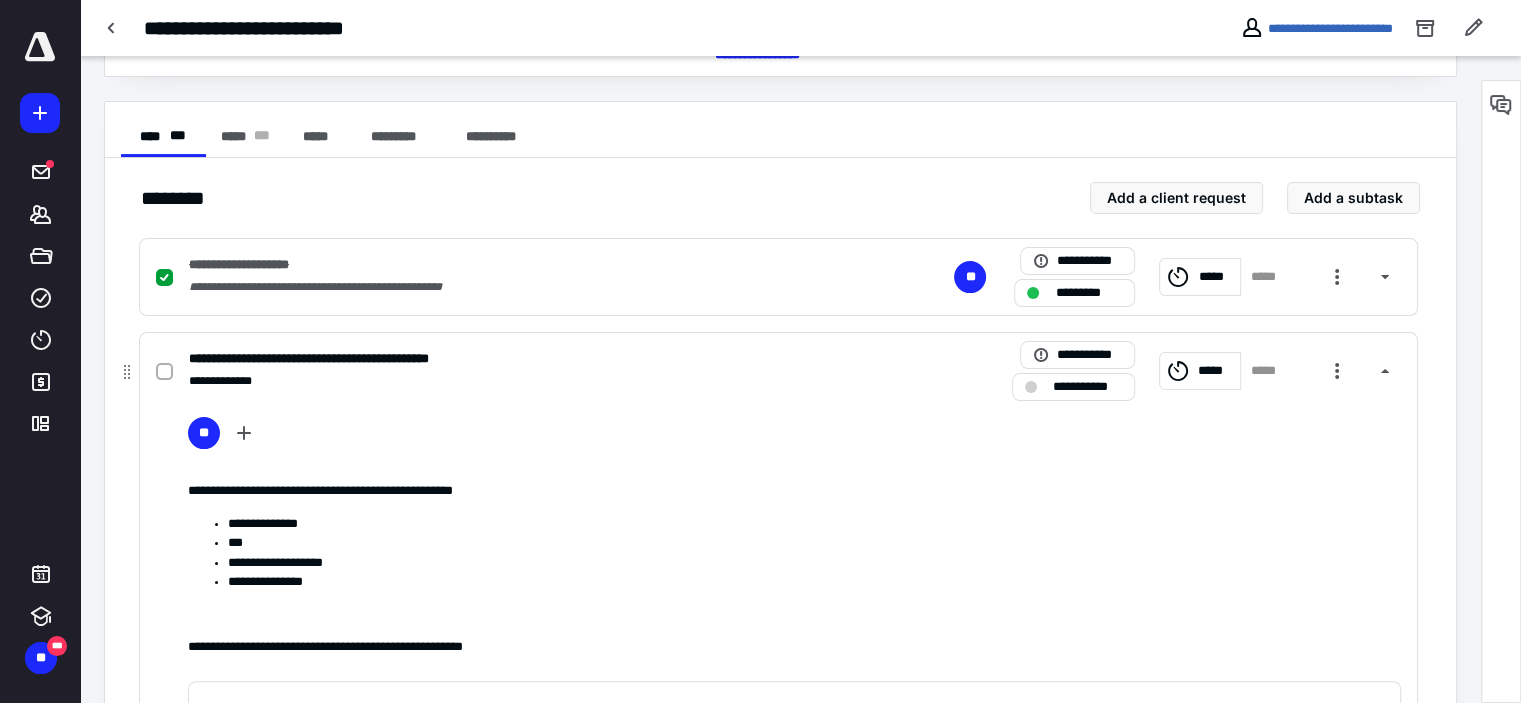click on "**********" at bounding box center [1087, 387] 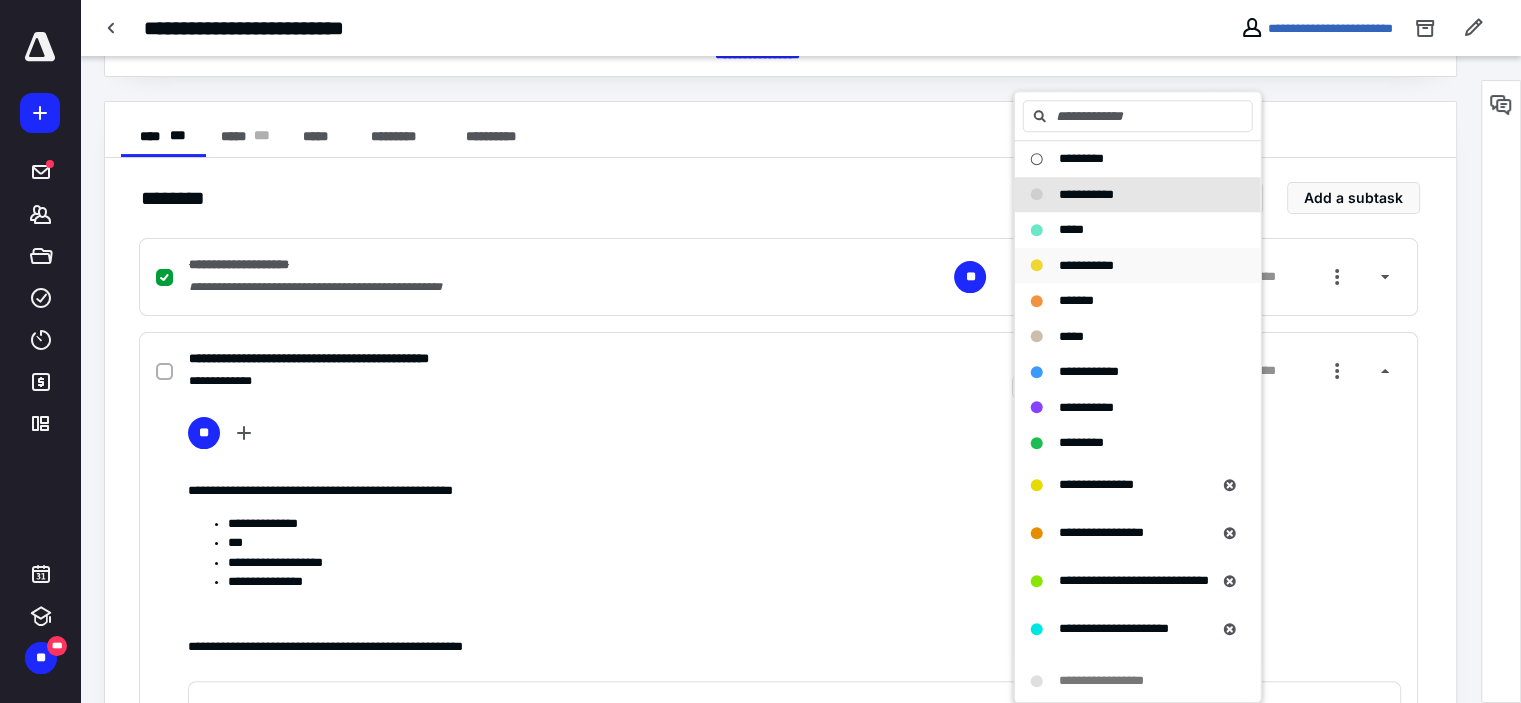 click on "**********" at bounding box center (1126, 266) 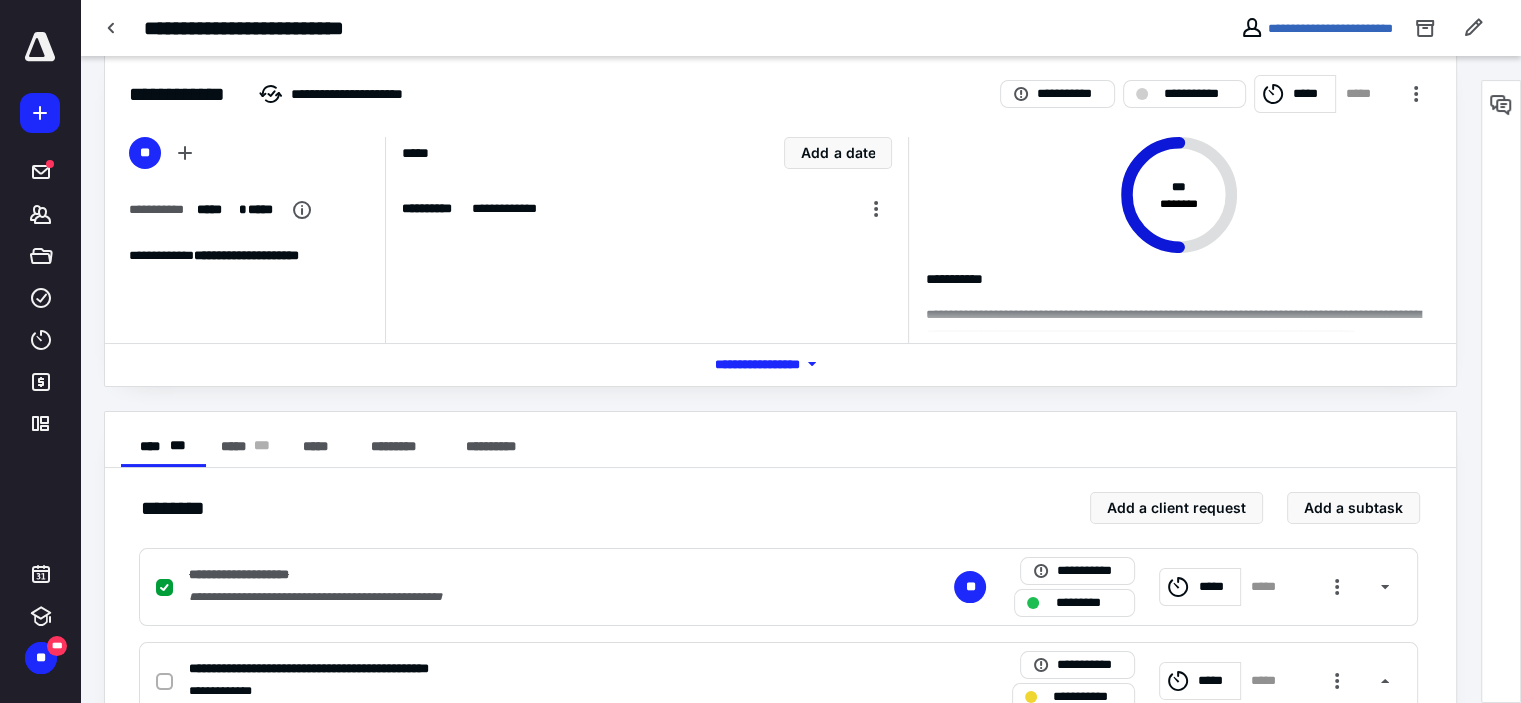scroll, scrollTop: 25, scrollLeft: 0, axis: vertical 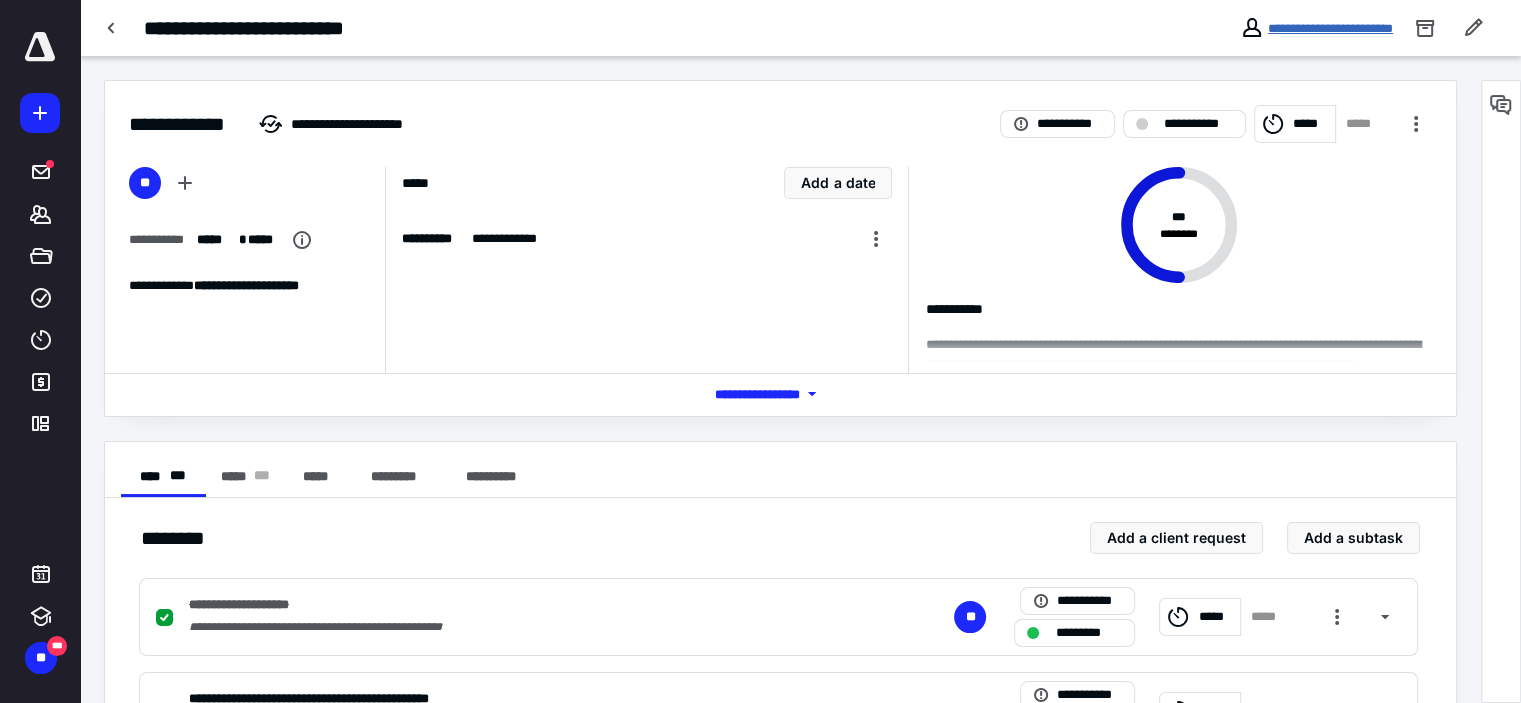 click on "**********" at bounding box center (1330, 28) 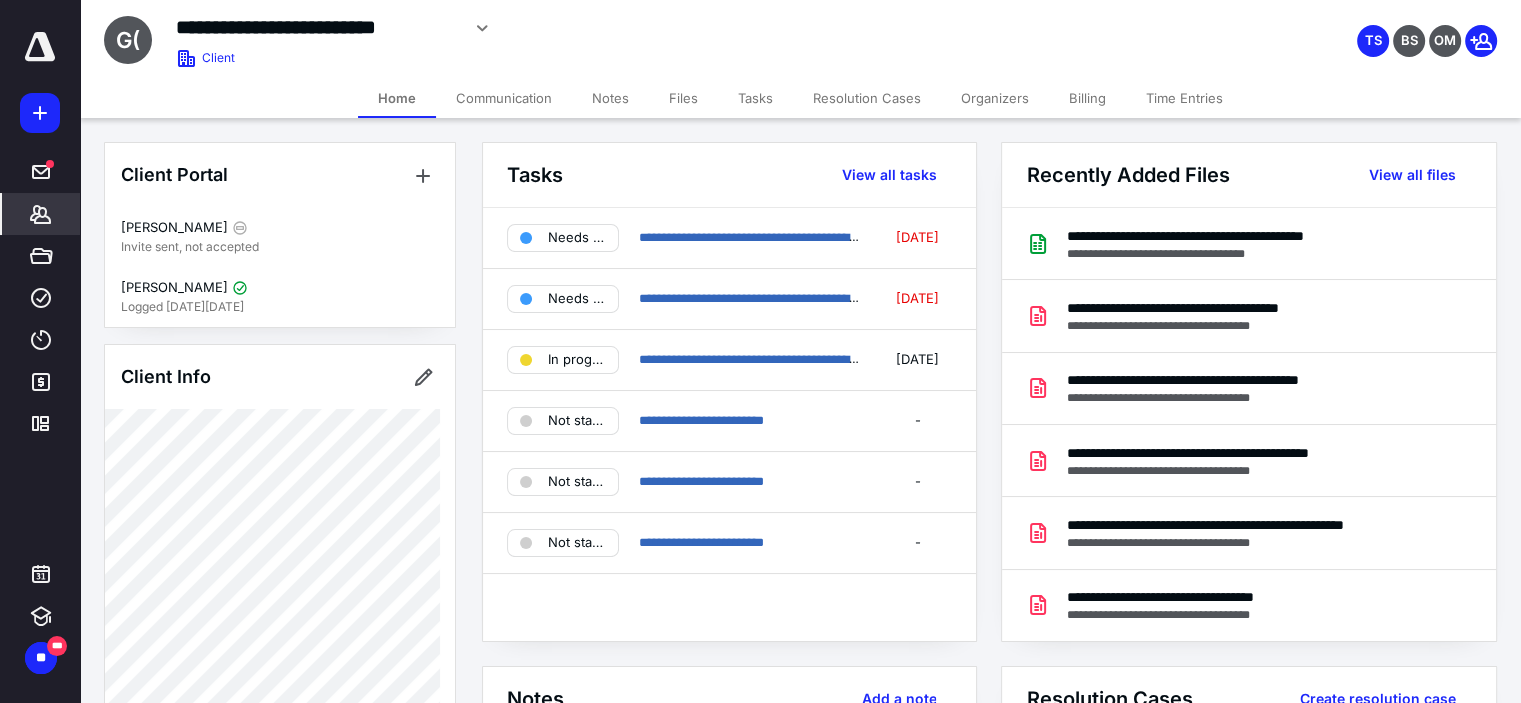 click on "Files" at bounding box center (683, 98) 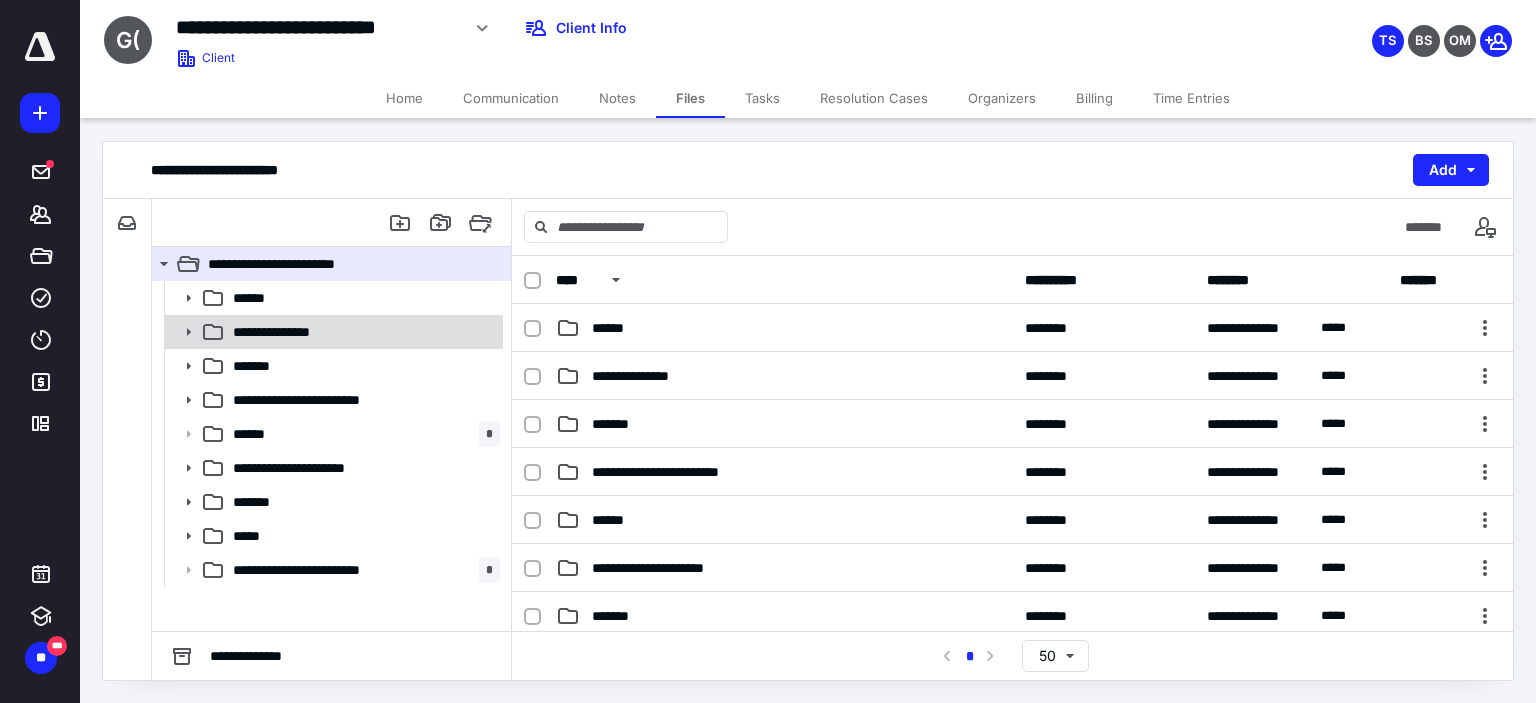 click 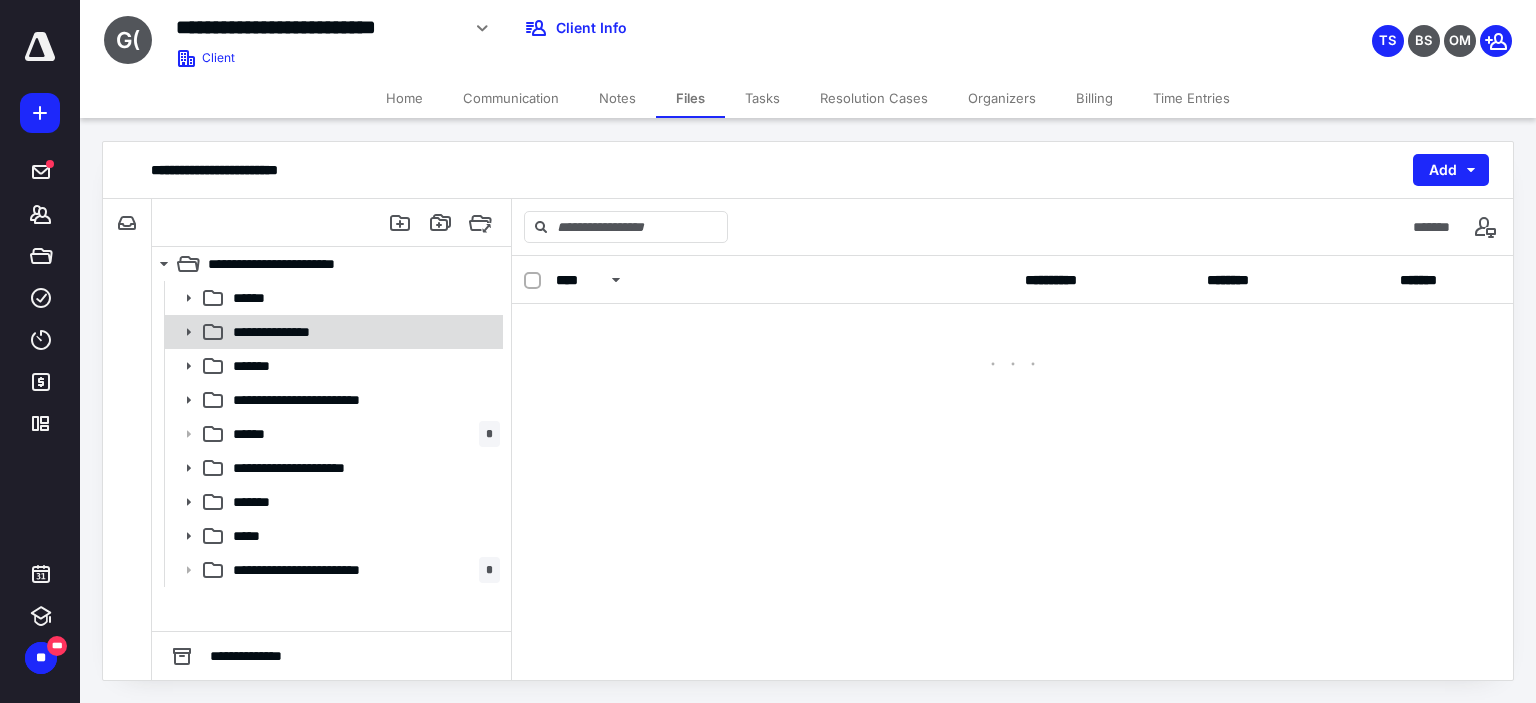 click 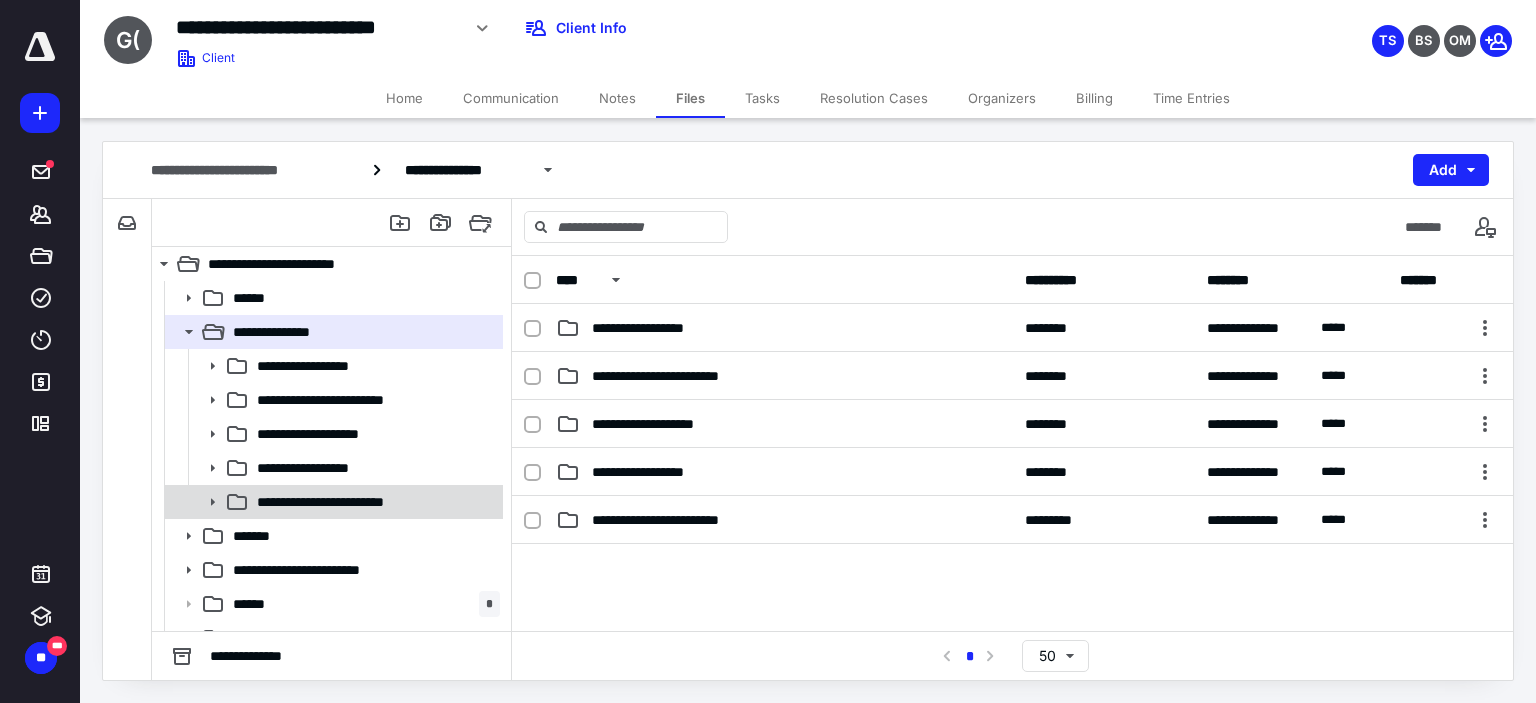 click 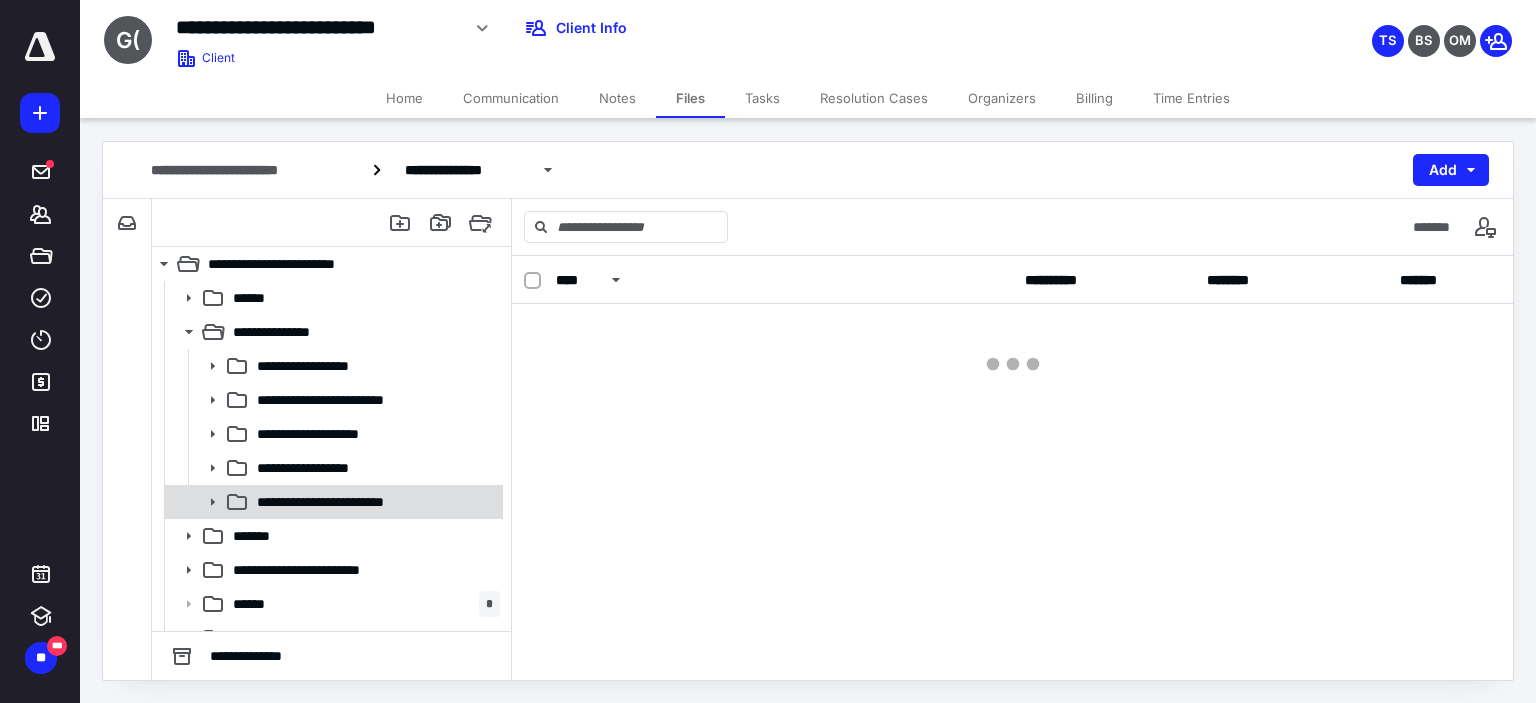 click 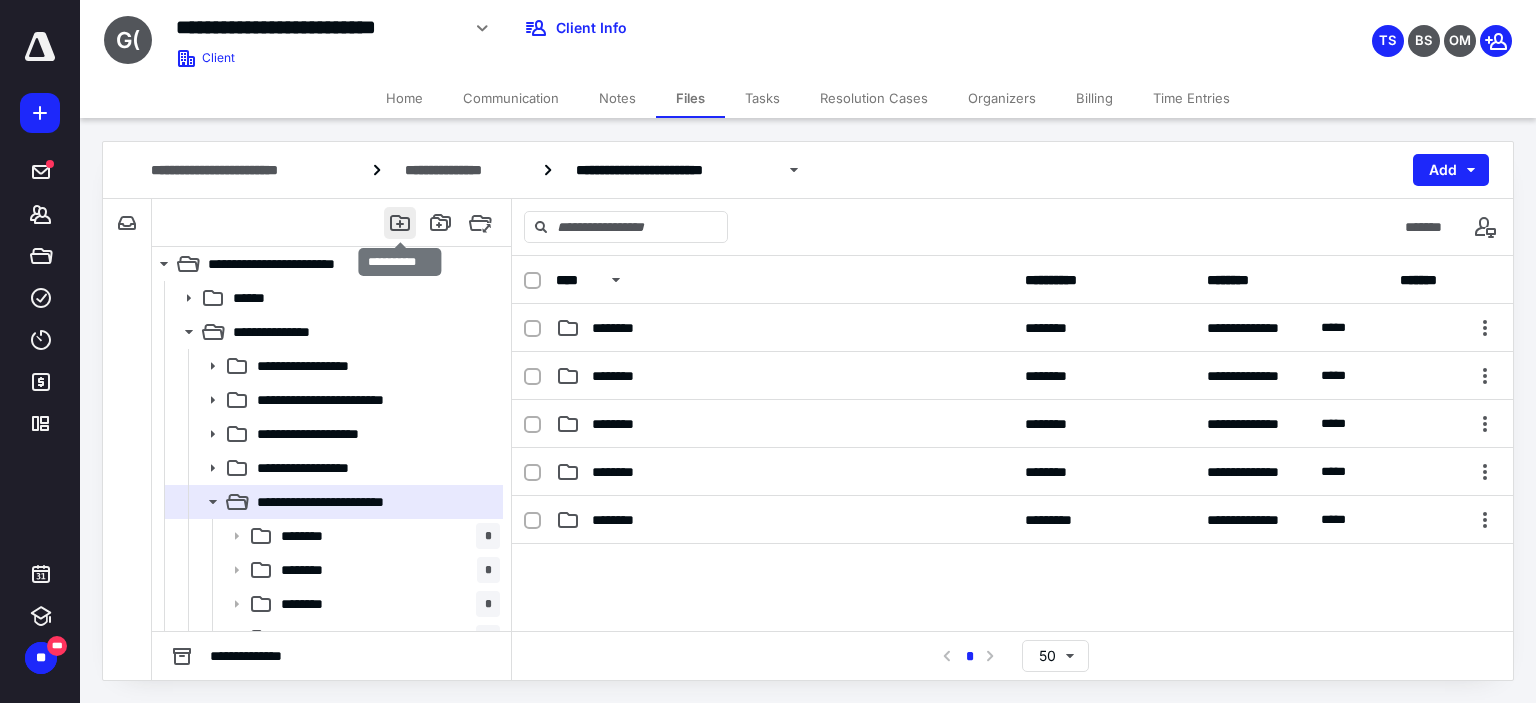 click at bounding box center [400, 223] 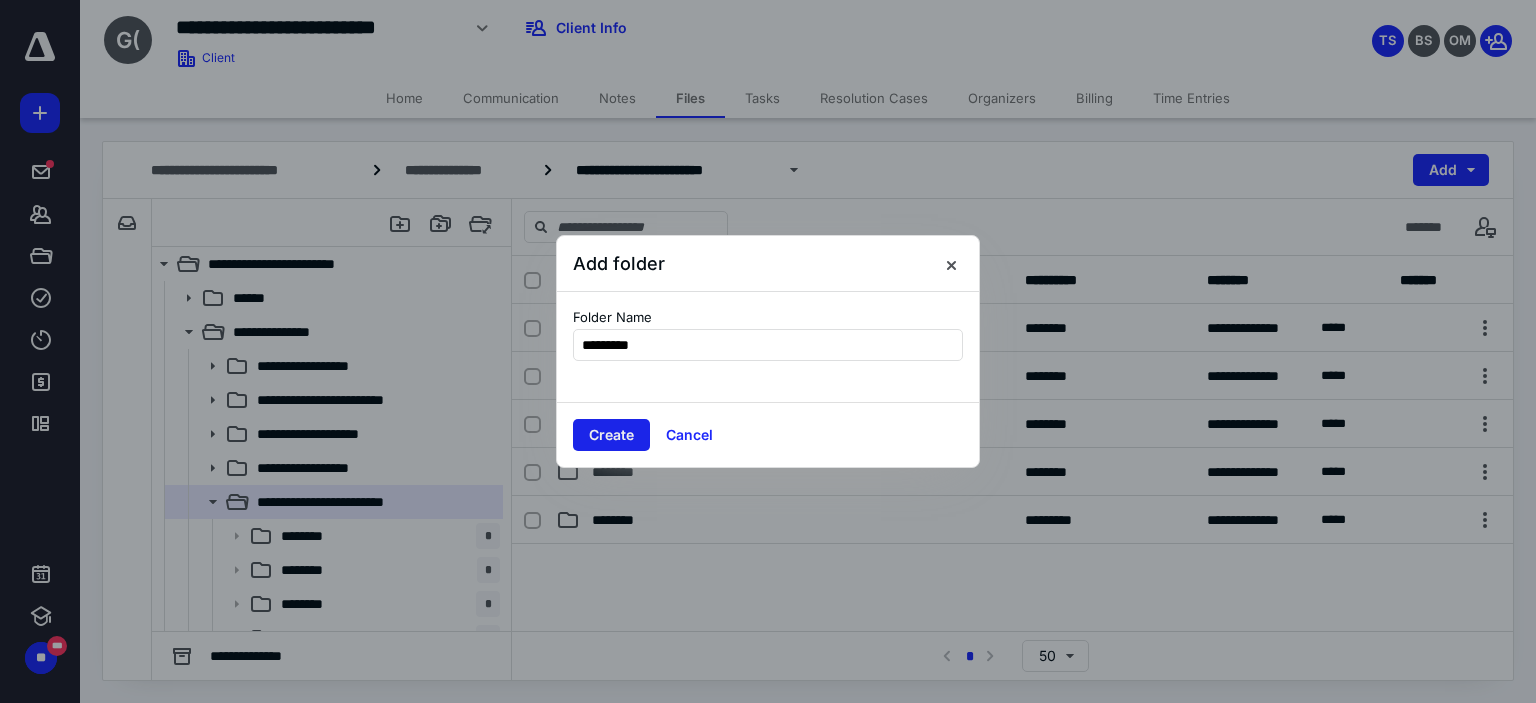 type on "*********" 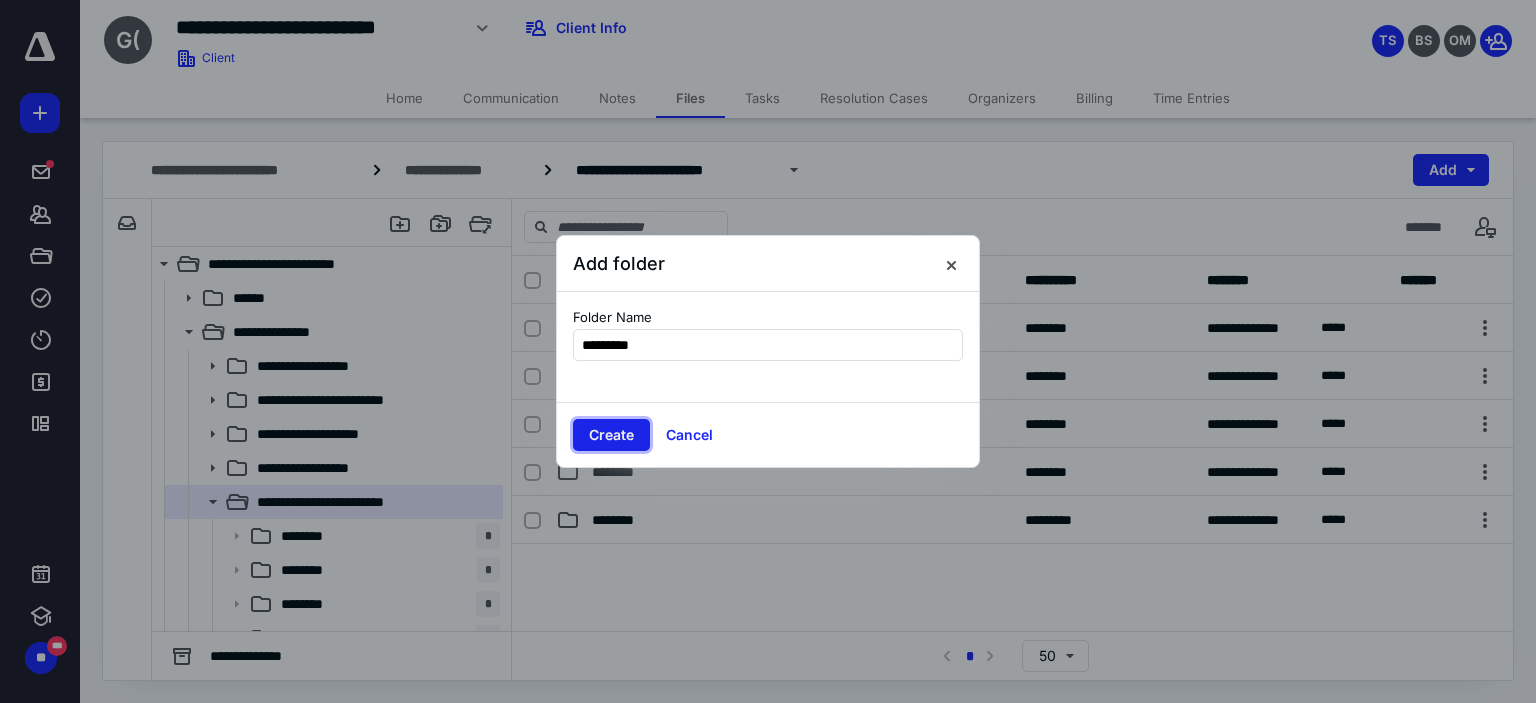 click on "Create" at bounding box center [611, 435] 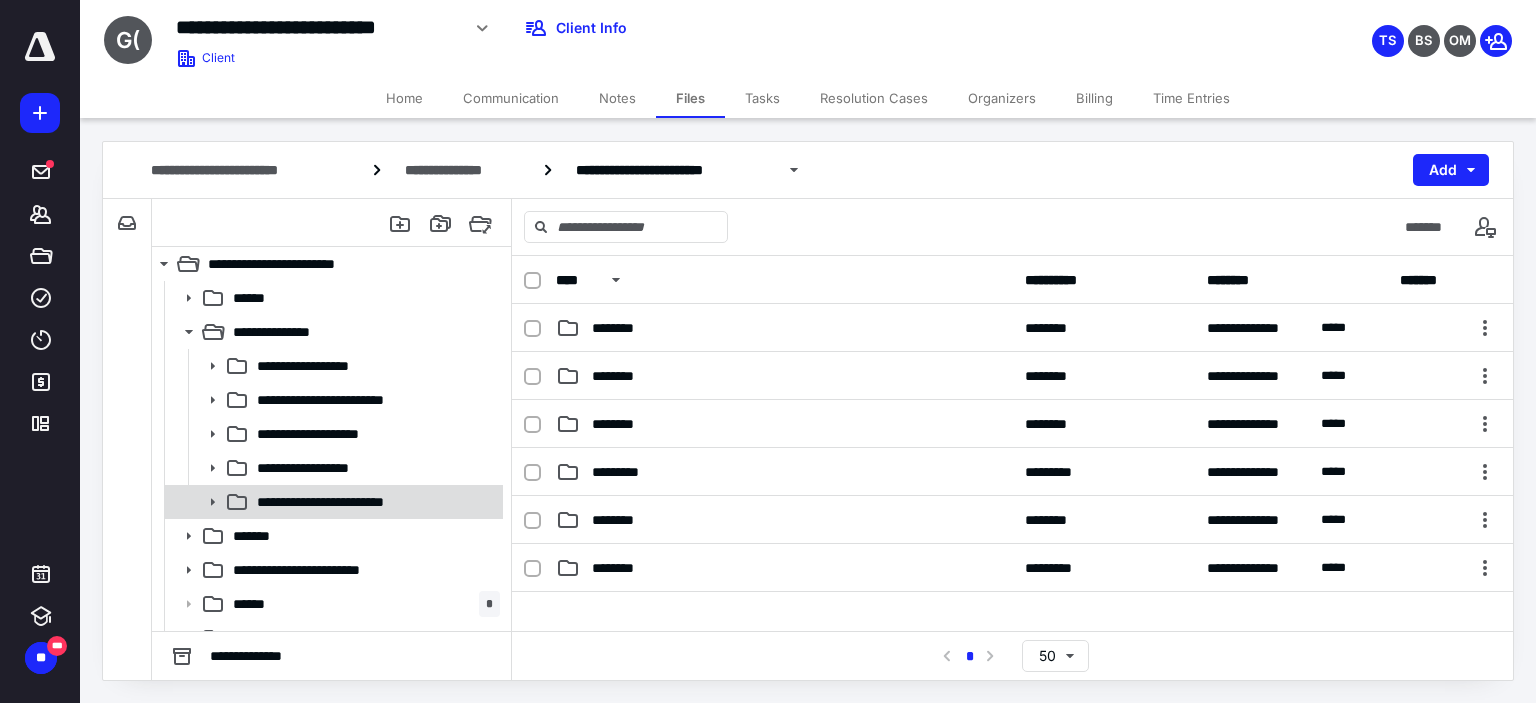 click on "**********" at bounding box center [374, 502] 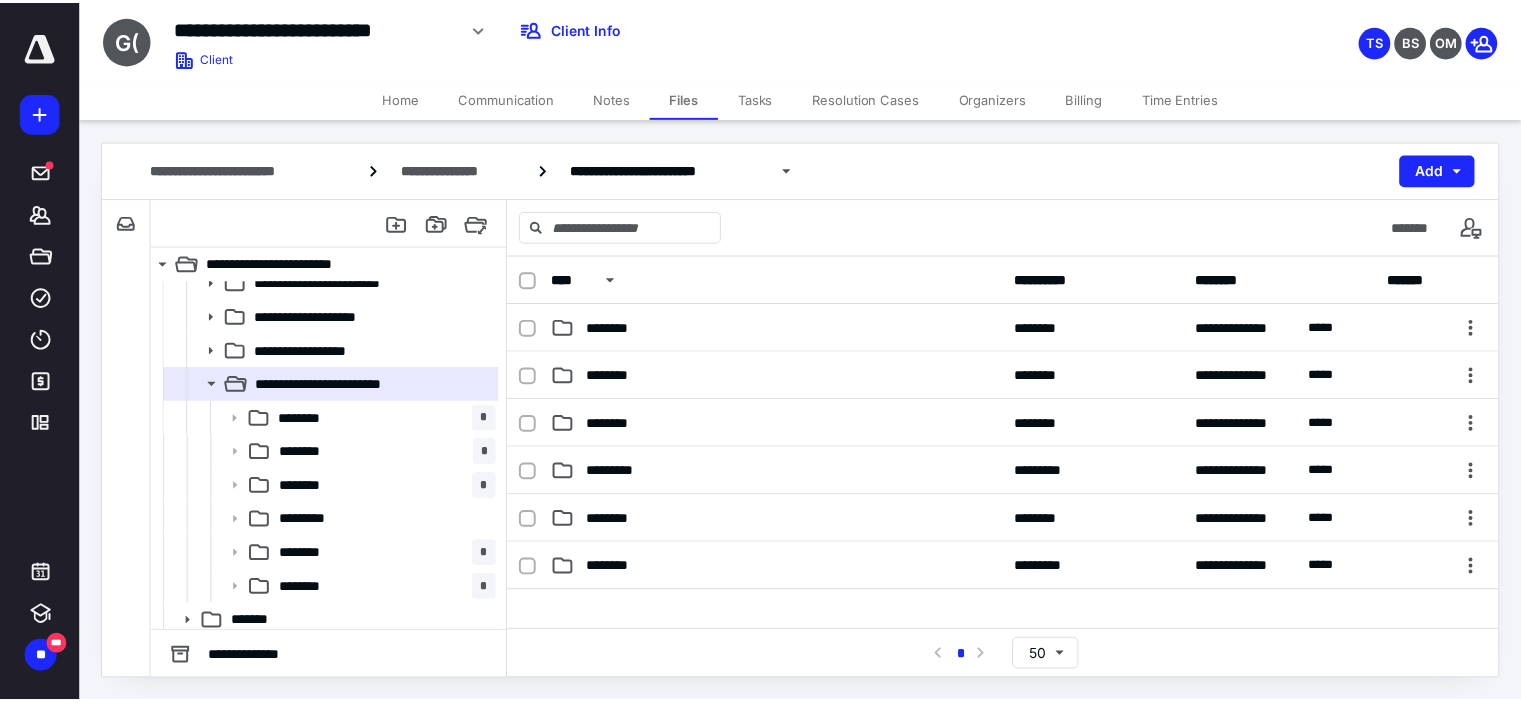 scroll, scrollTop: 124, scrollLeft: 0, axis: vertical 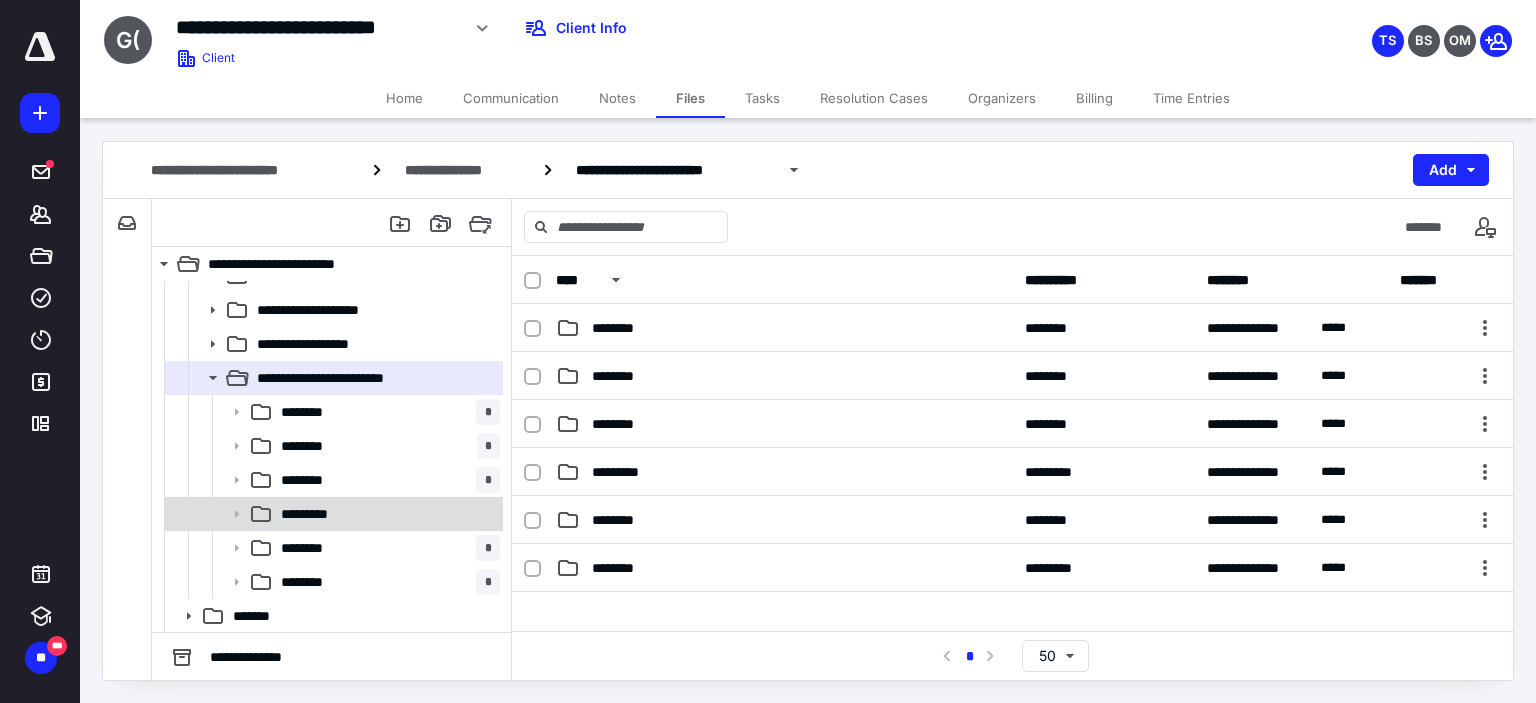 click on "*********" at bounding box center [386, 514] 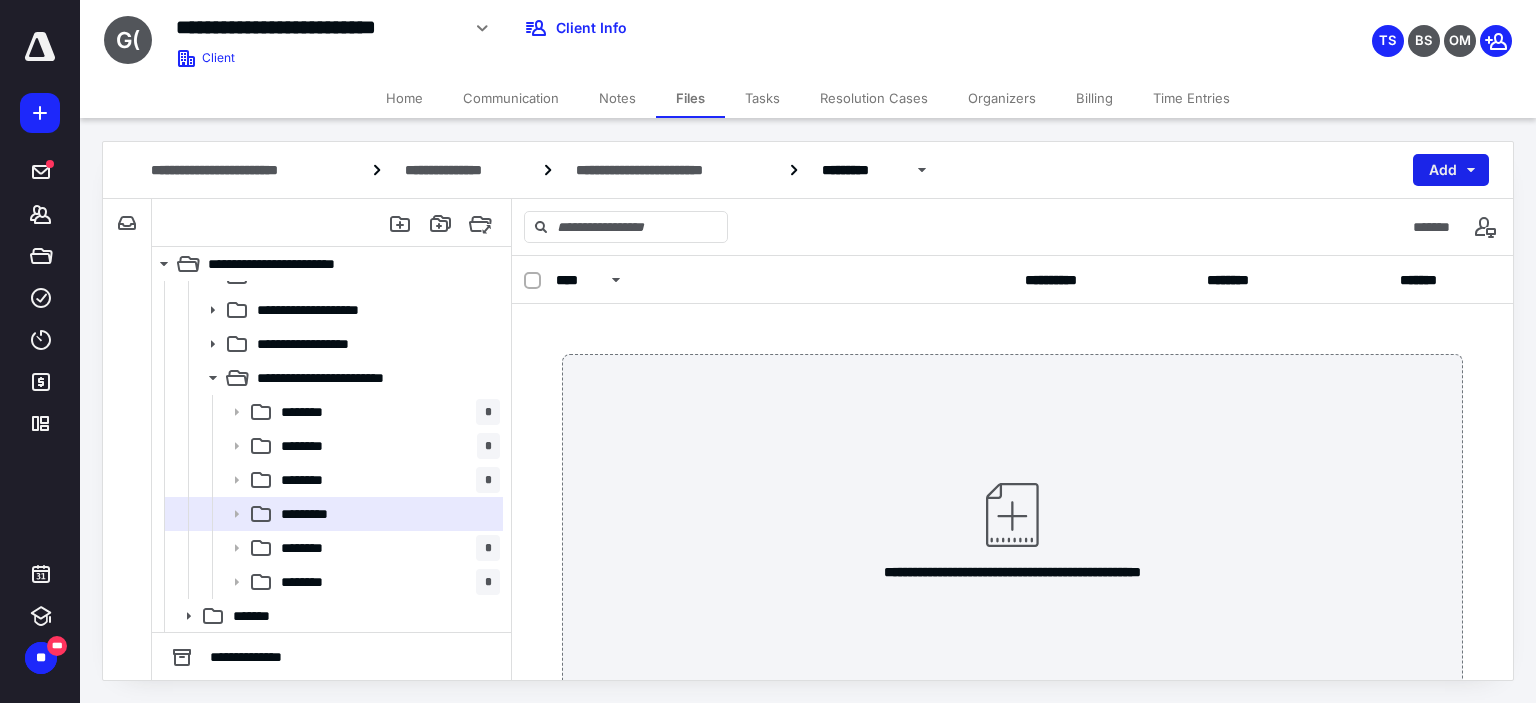 click on "Add" at bounding box center (1451, 170) 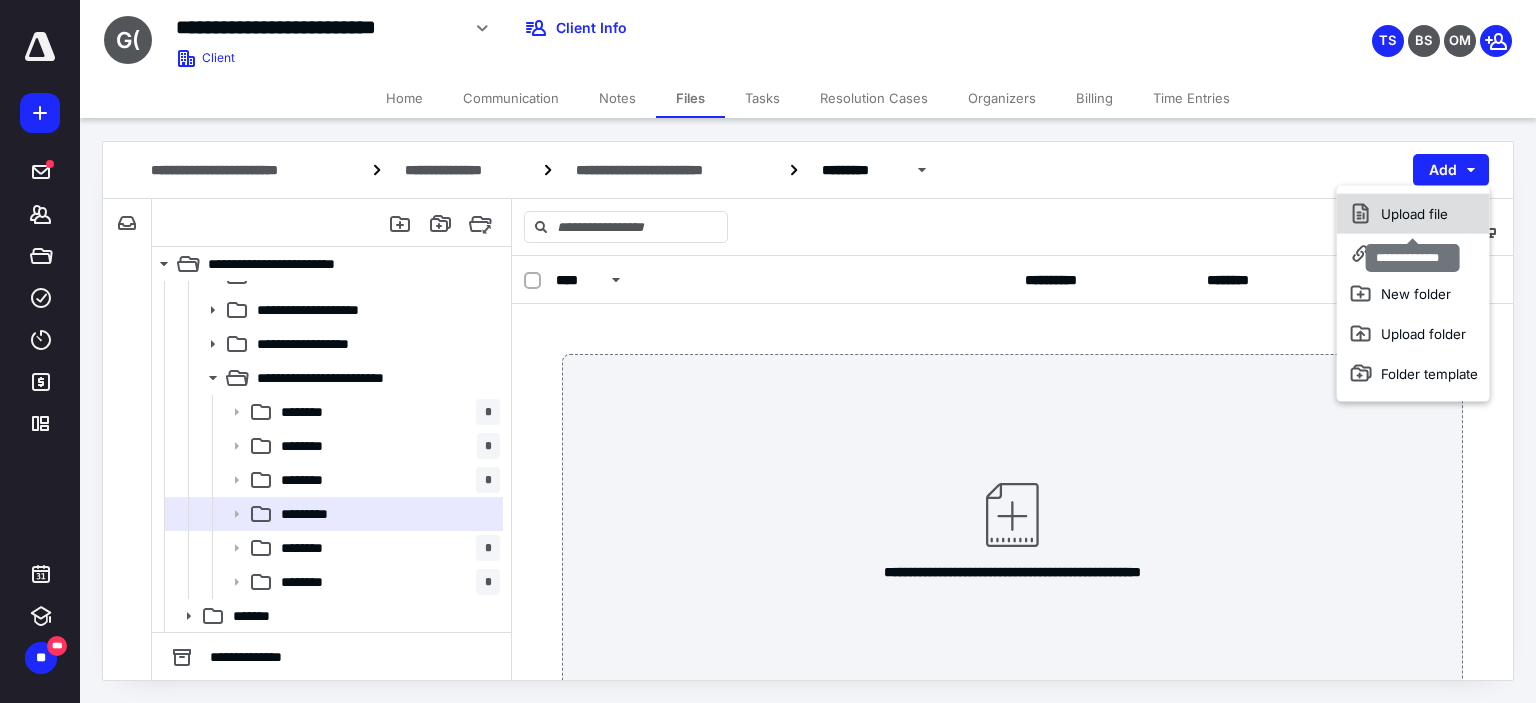 click 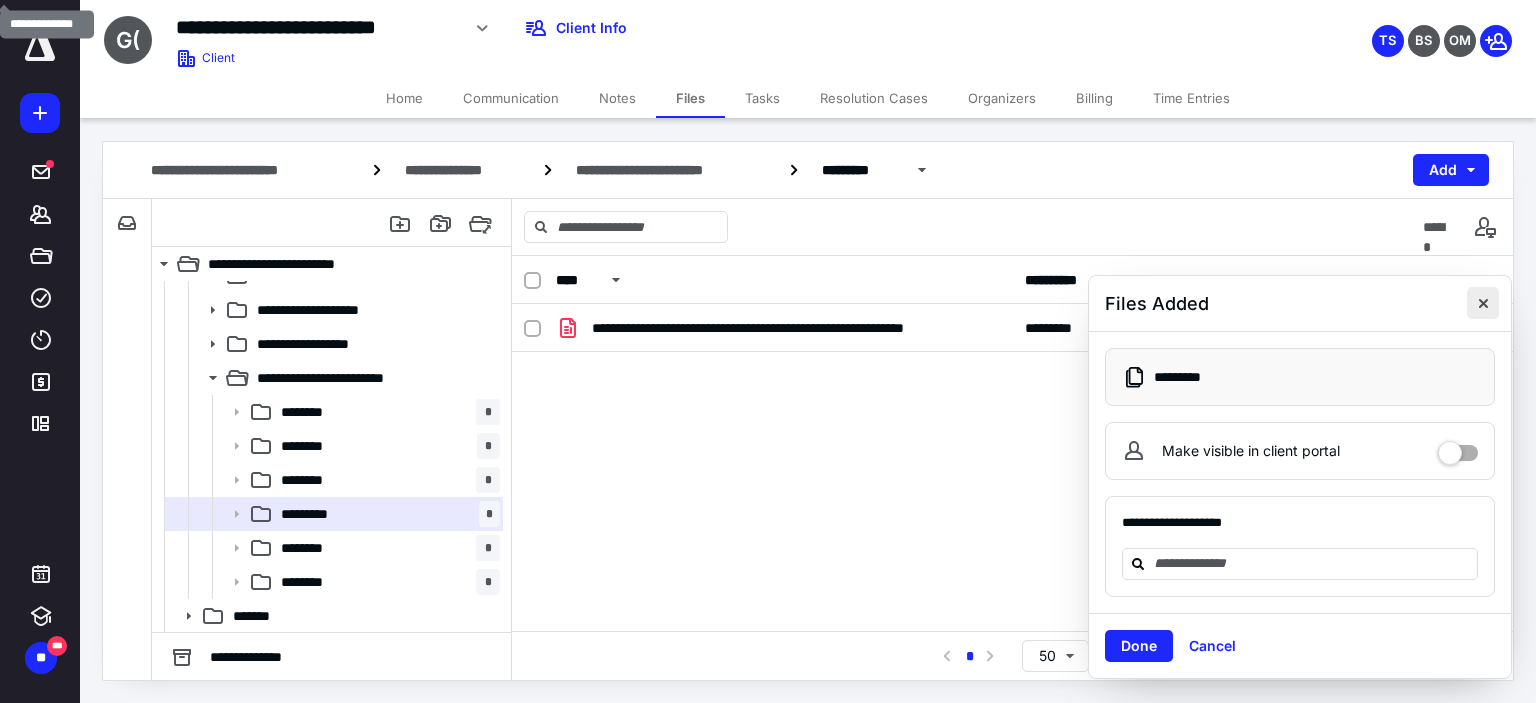 click at bounding box center [1483, 303] 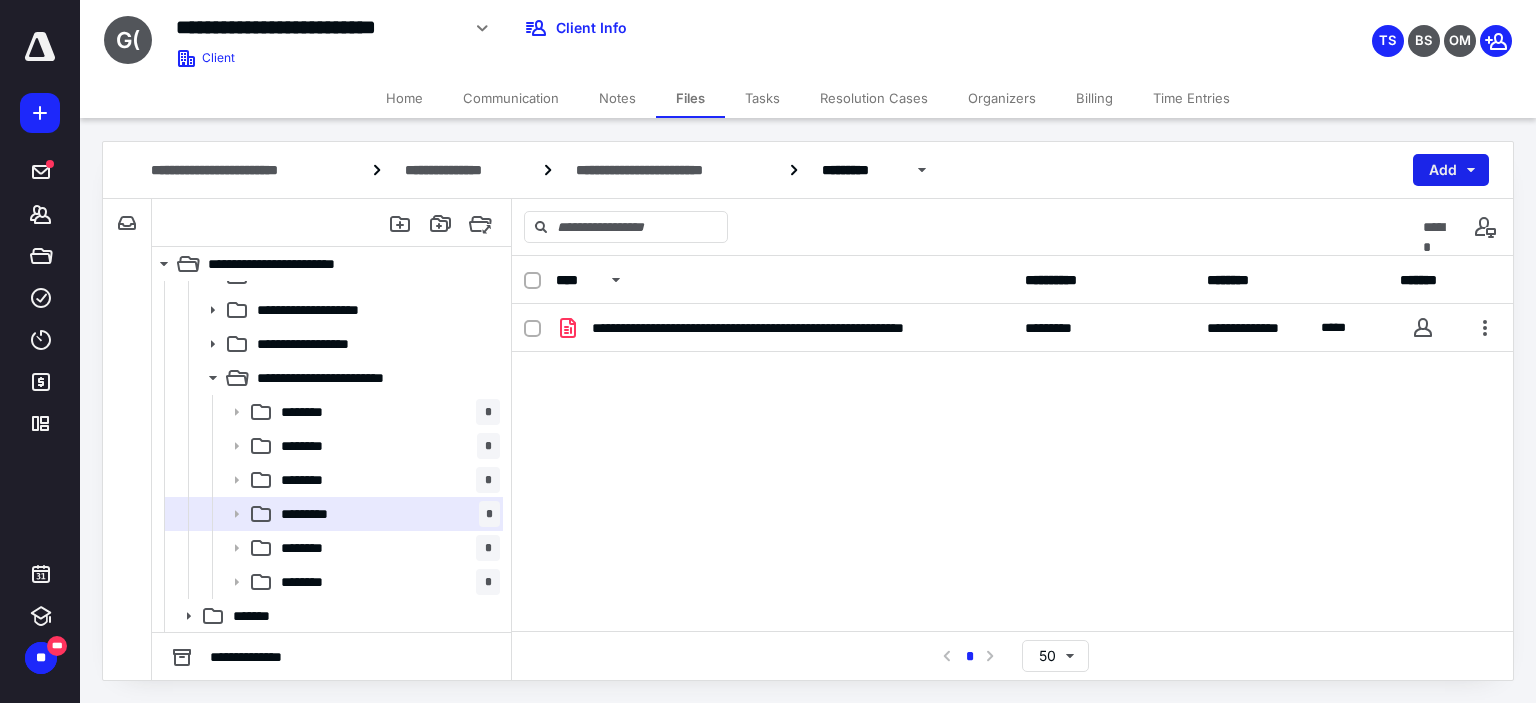 click on "Add" at bounding box center [1451, 170] 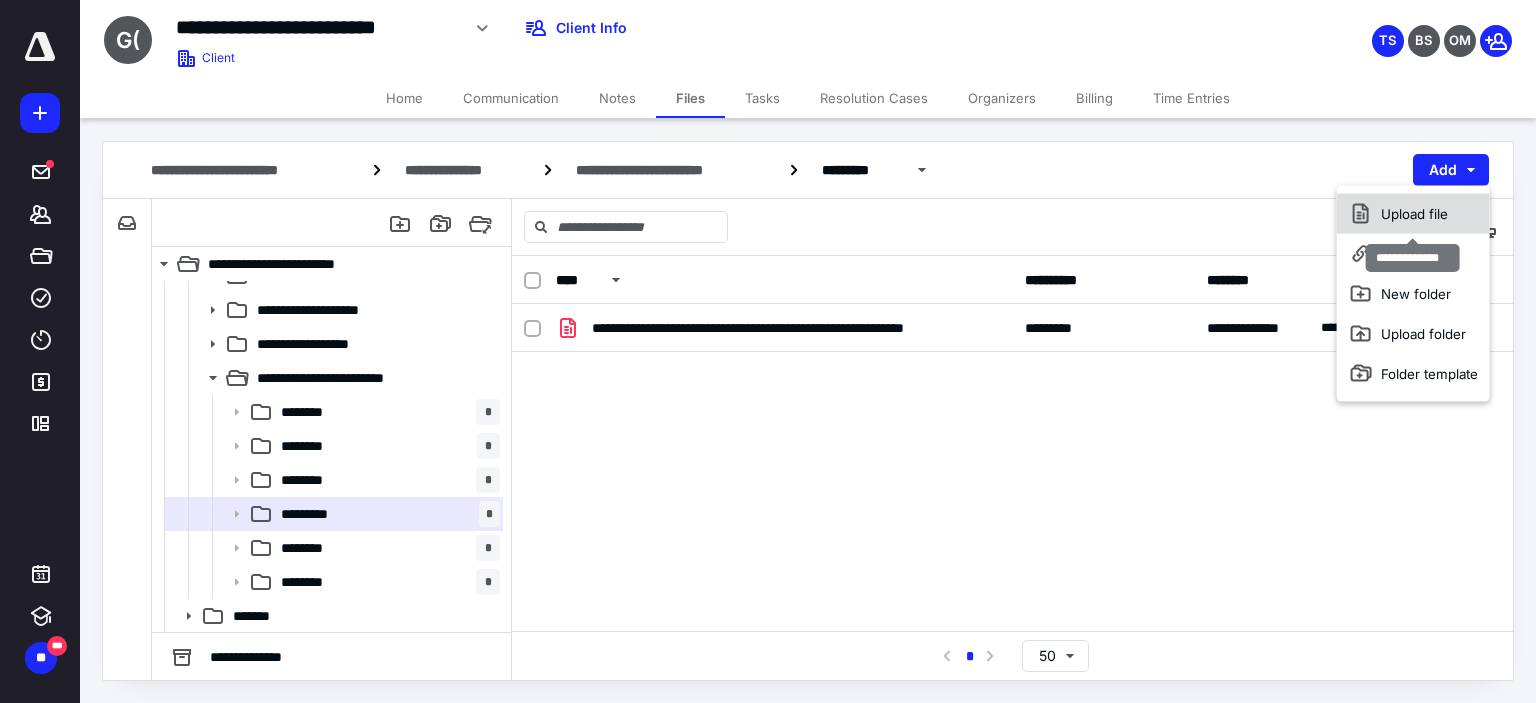 click on "Upload file" at bounding box center [1413, 214] 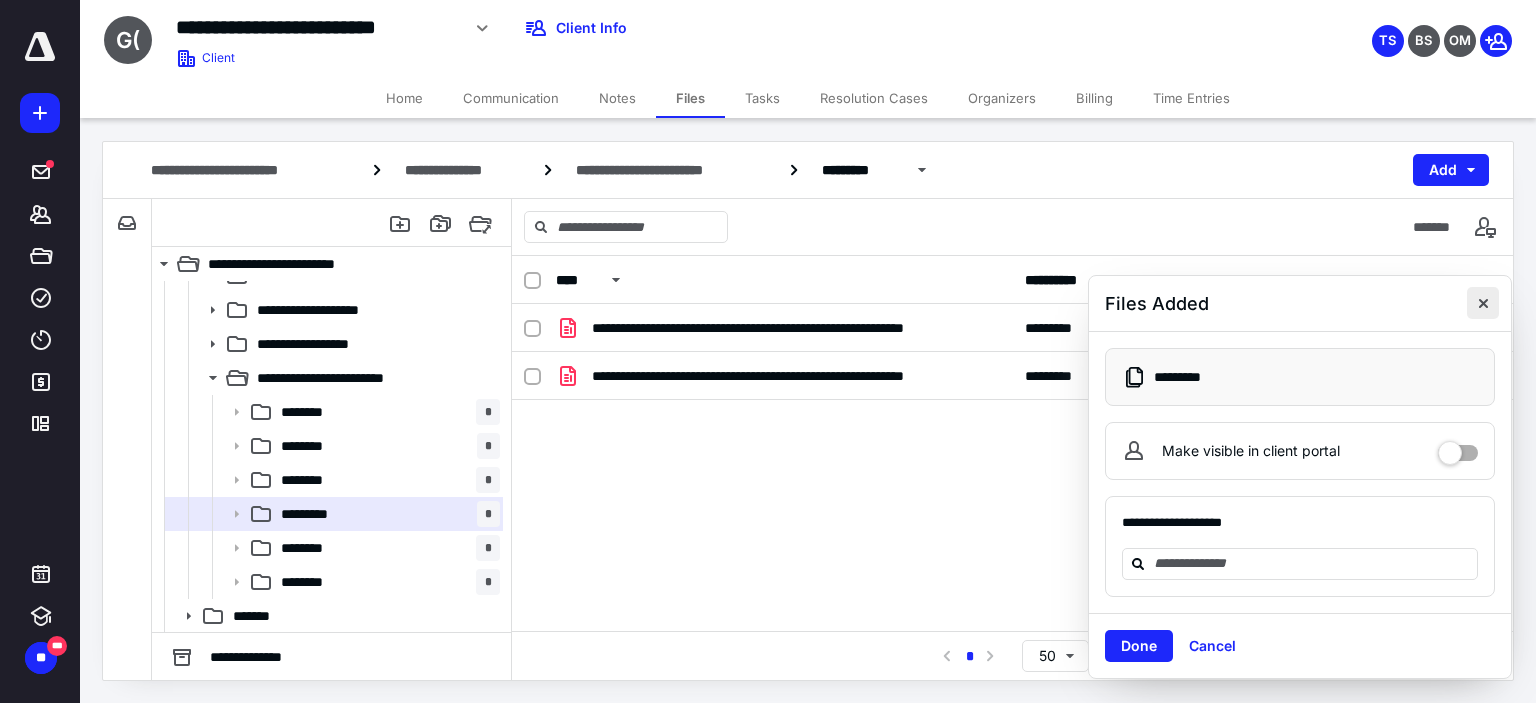 click at bounding box center [1483, 303] 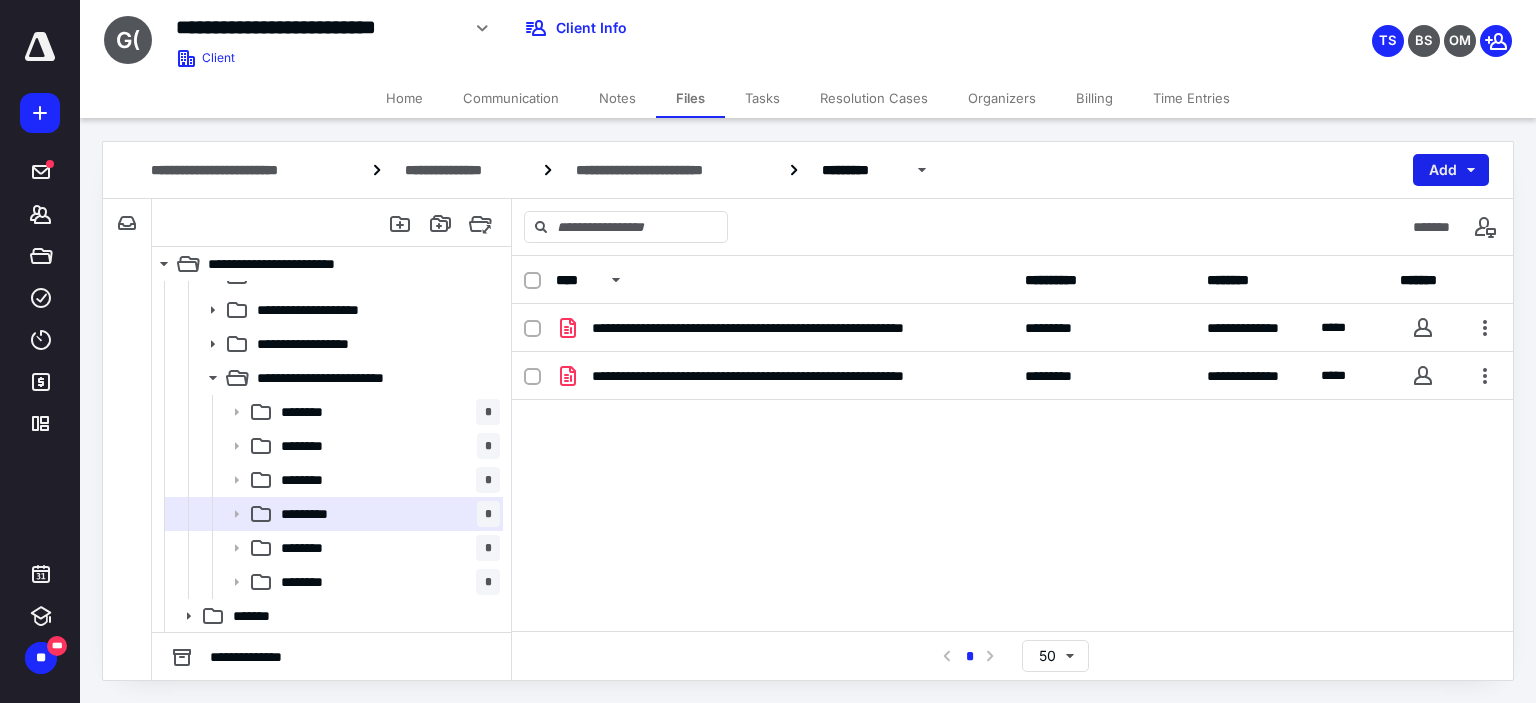 click on "Add" at bounding box center [1451, 170] 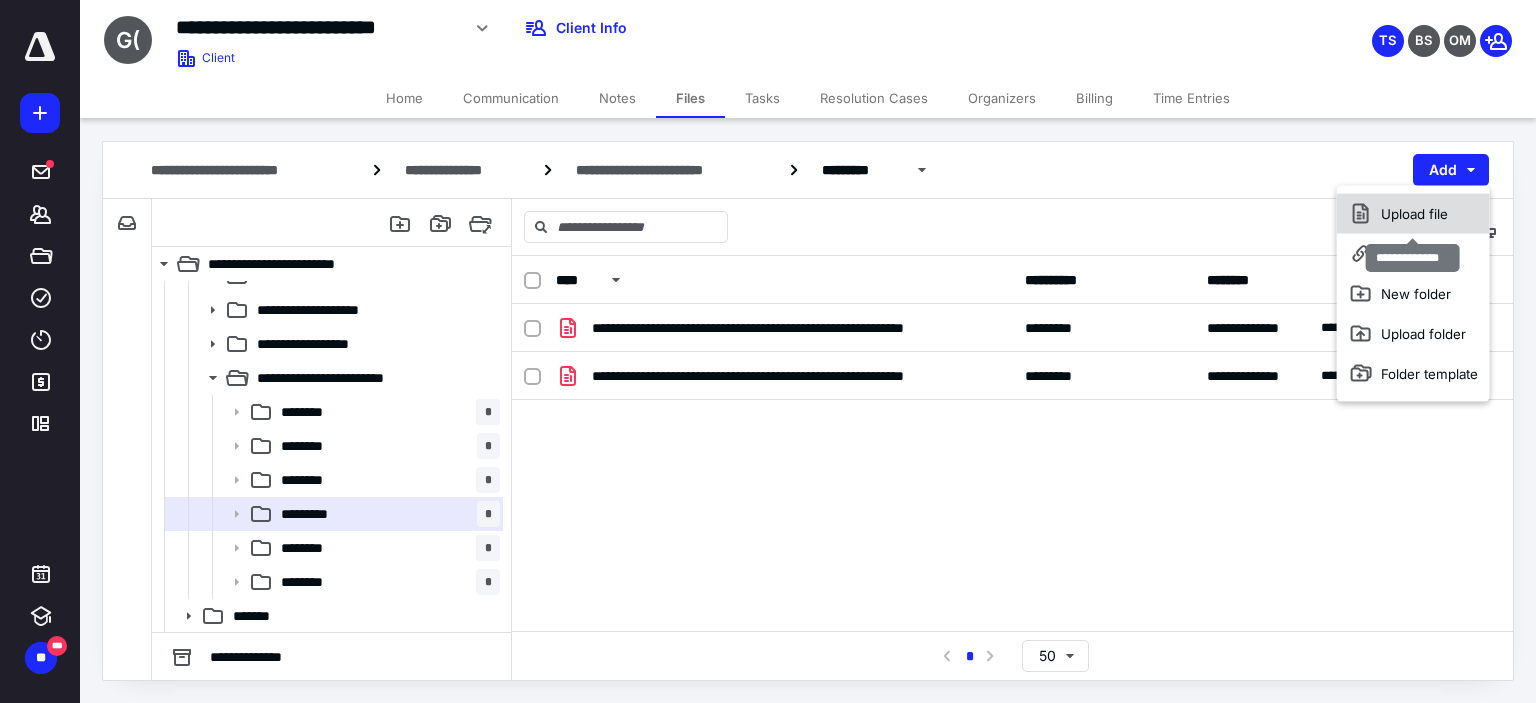 click on "Upload file" at bounding box center [1413, 214] 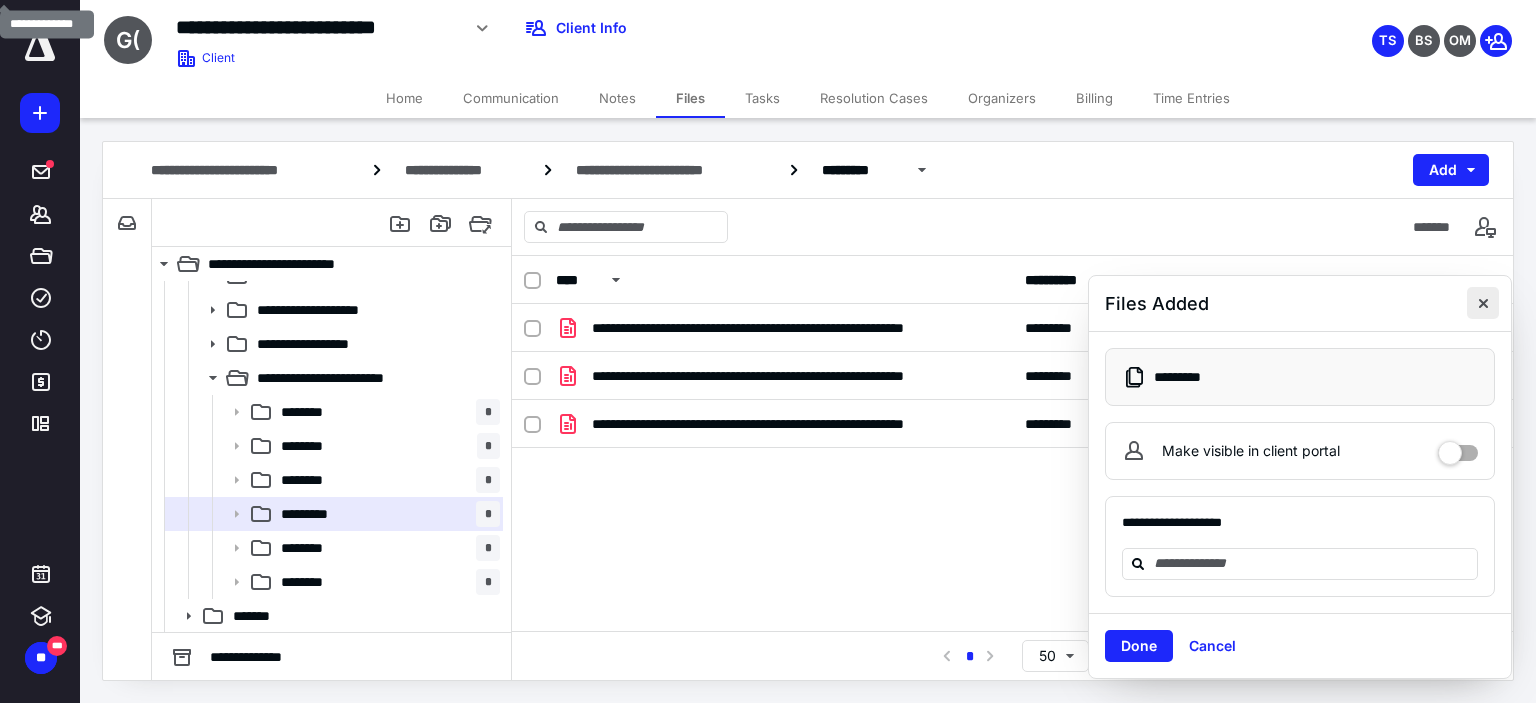 click at bounding box center [1483, 303] 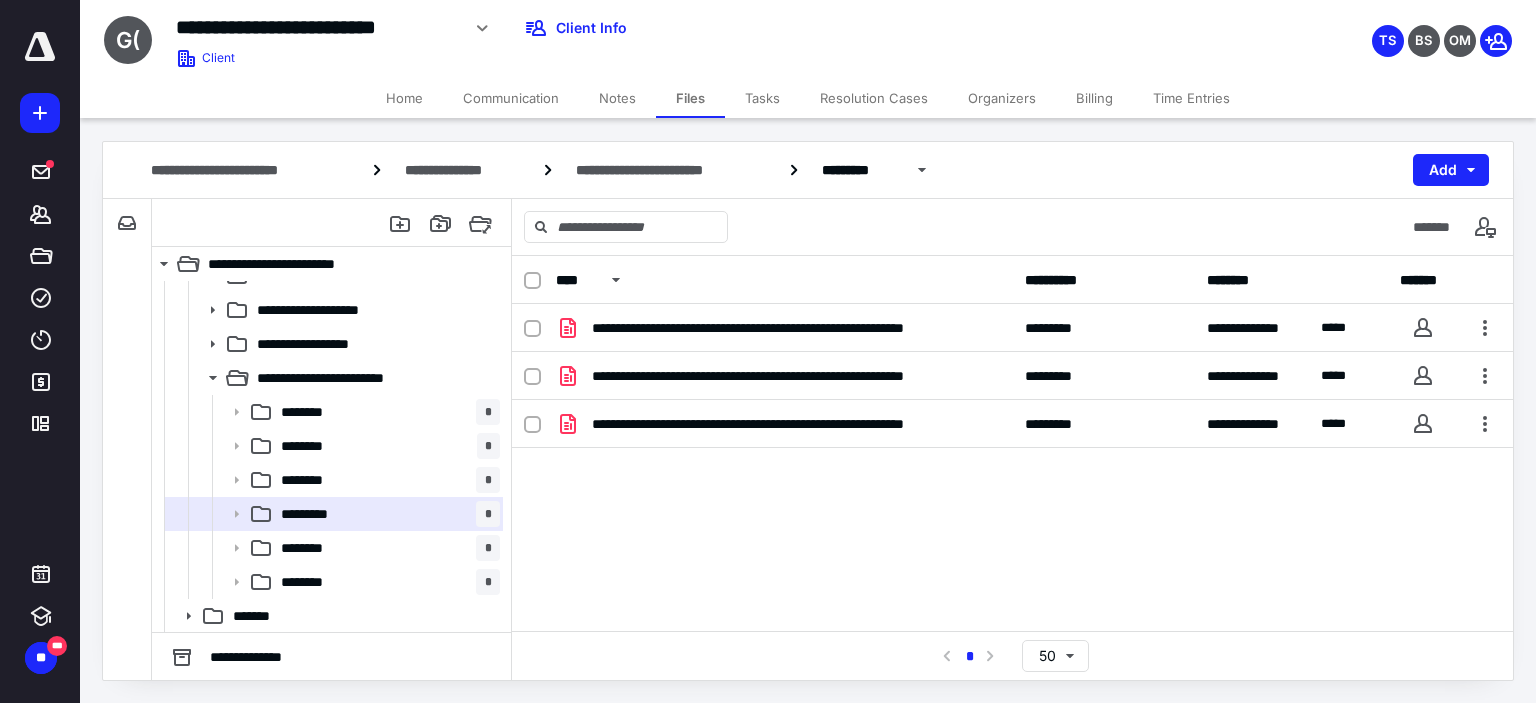 click on "Tasks" at bounding box center (762, 98) 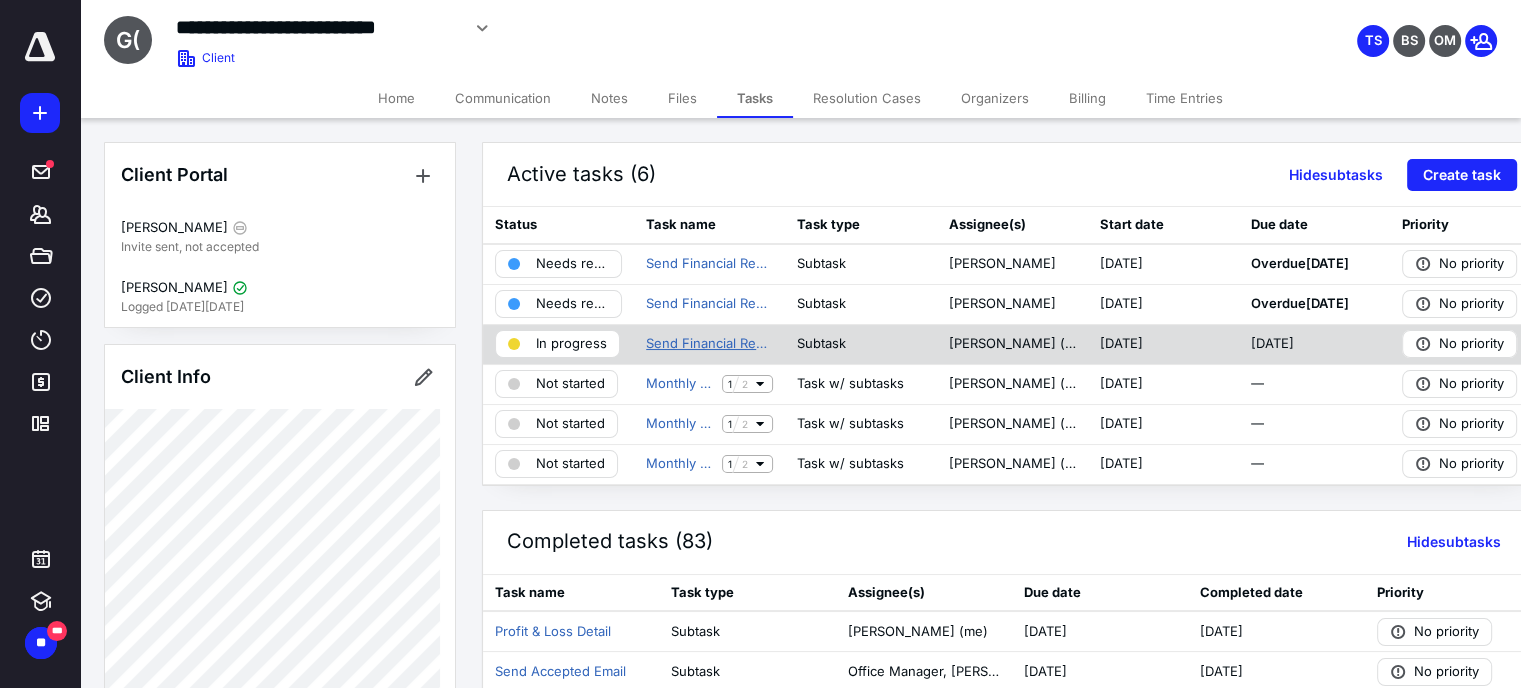 click on "Send Financial Reports to Client Lead for Review" at bounding box center [709, 344] 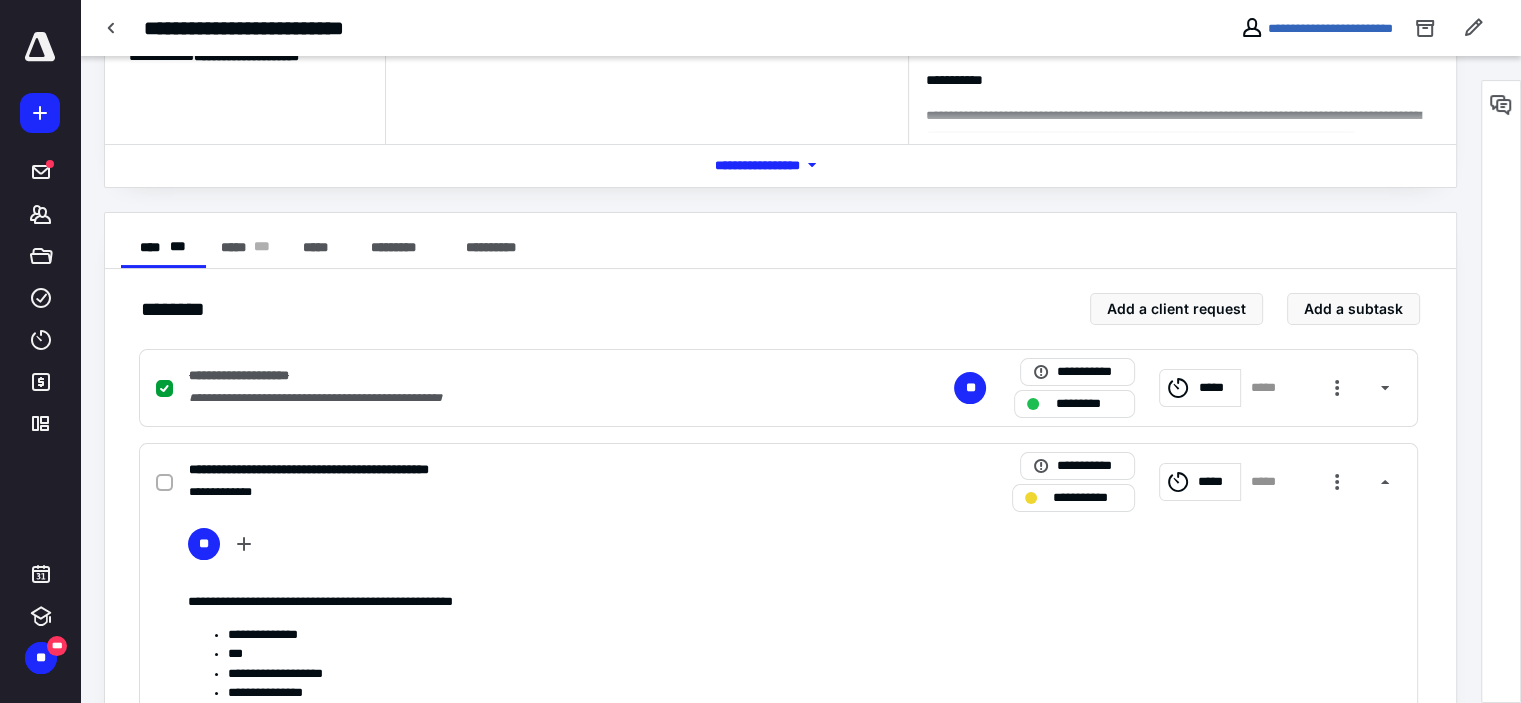 scroll, scrollTop: 287, scrollLeft: 0, axis: vertical 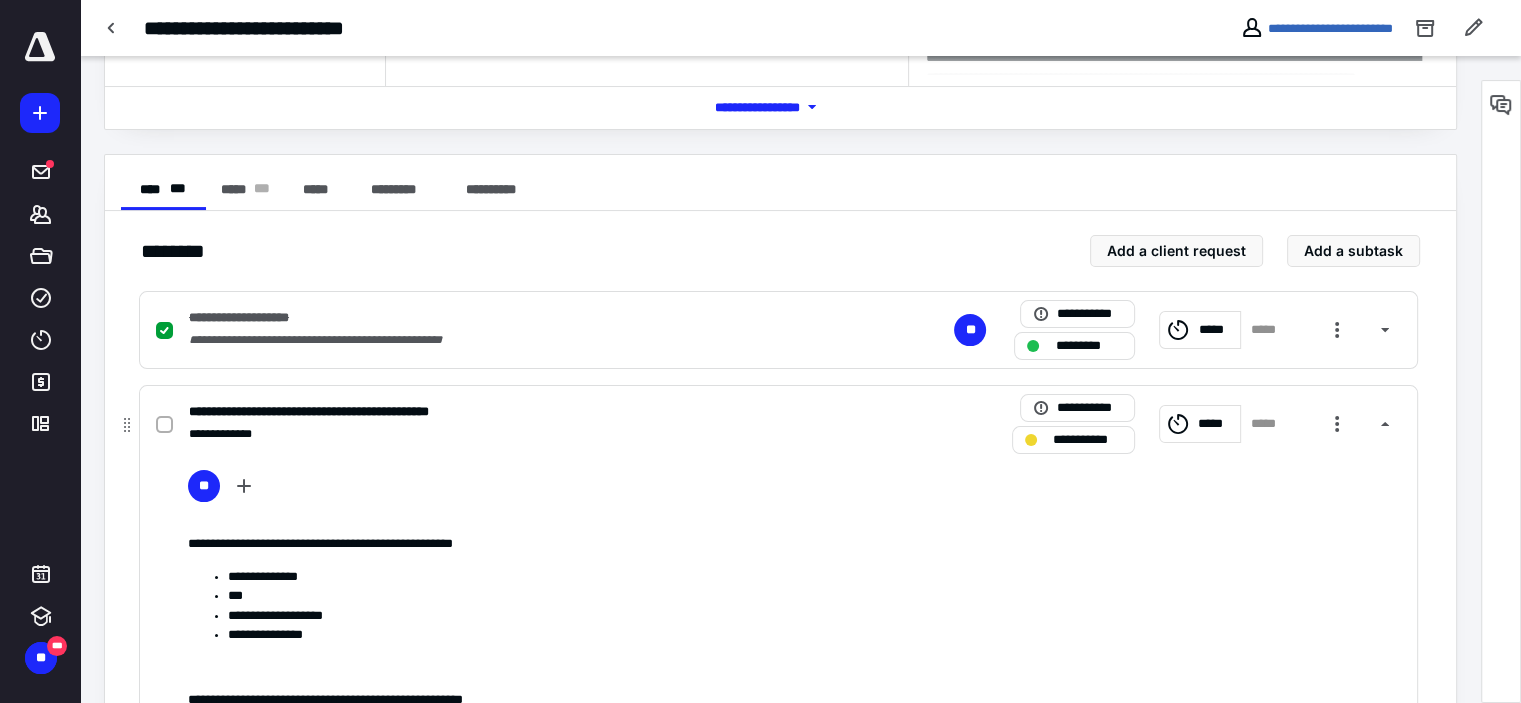 click on "*****" at bounding box center [1216, 424] 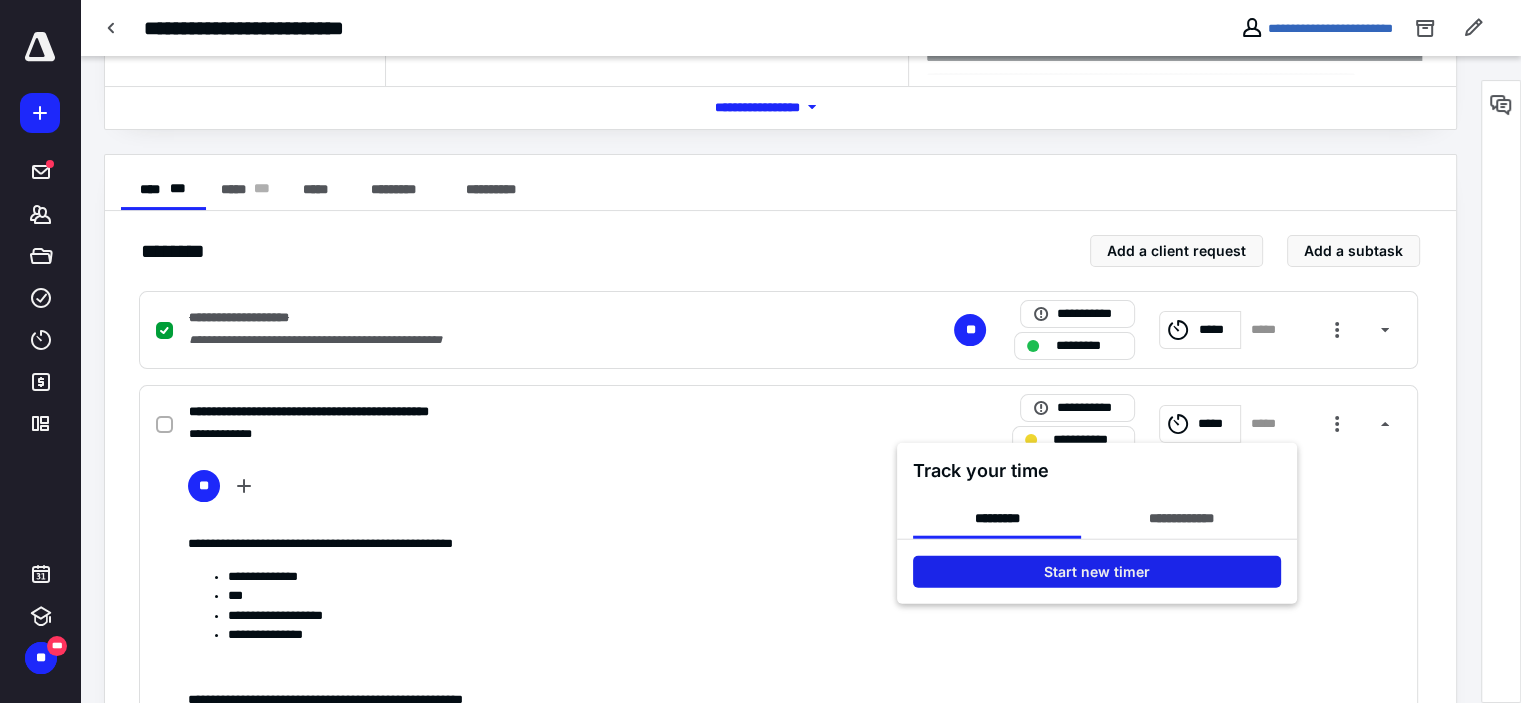 click on "Start new timer" at bounding box center [1097, 572] 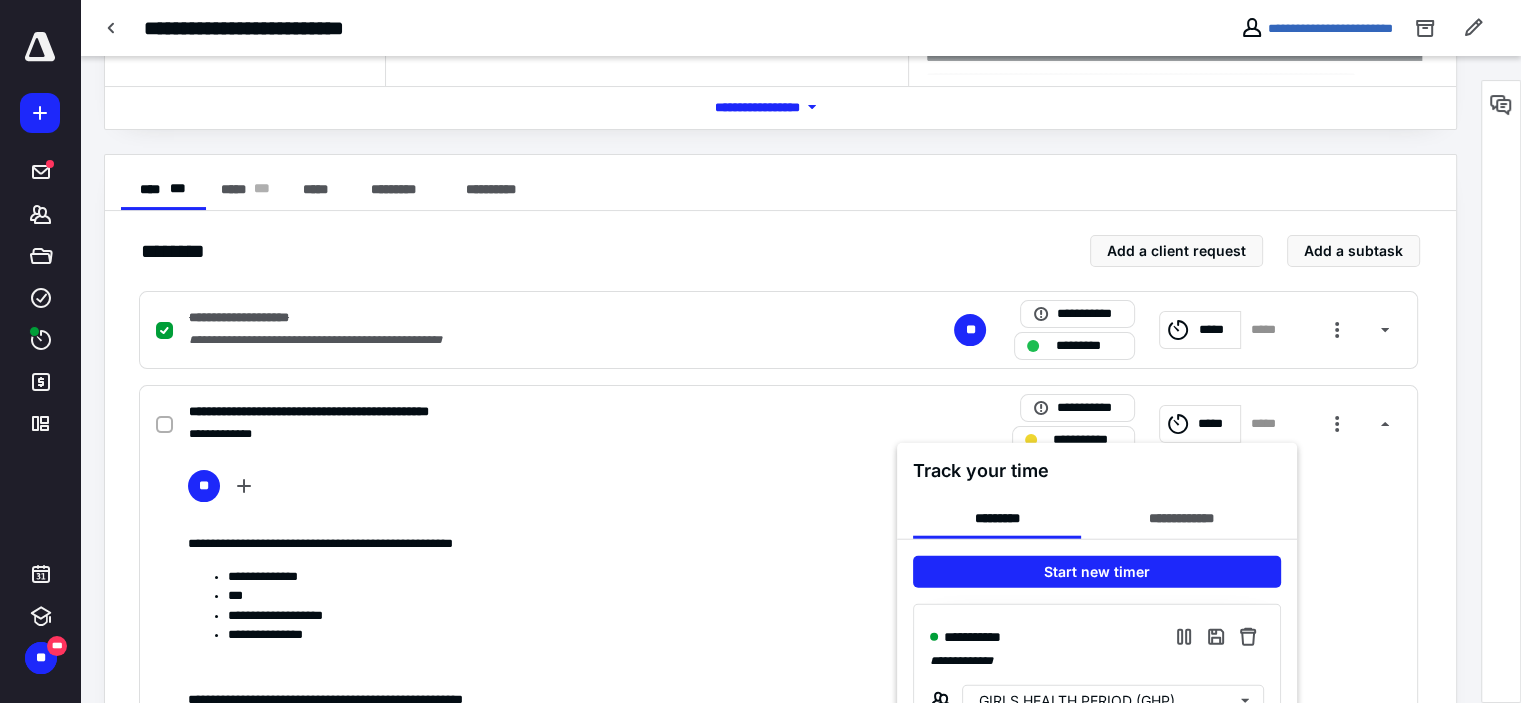 click at bounding box center [760, 351] 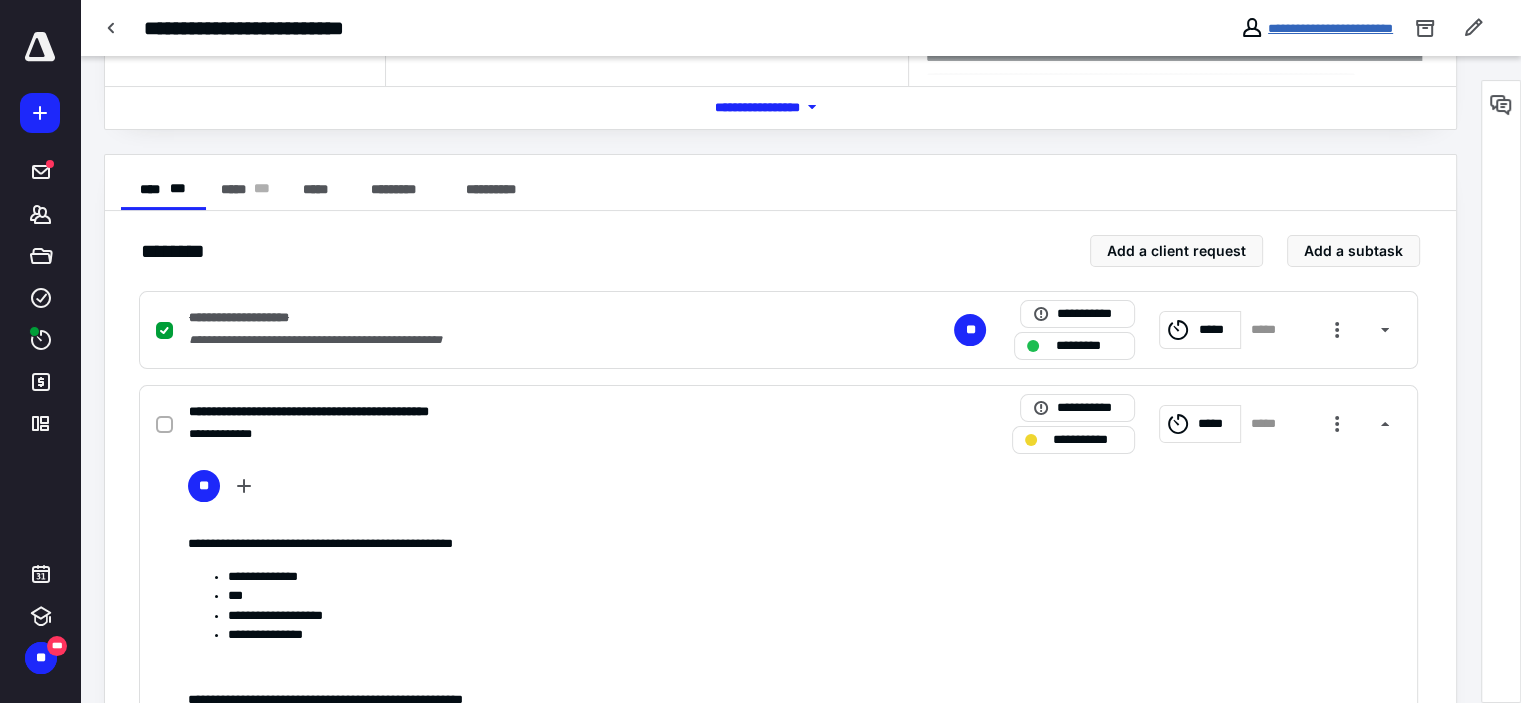 click on "**********" at bounding box center (1330, 28) 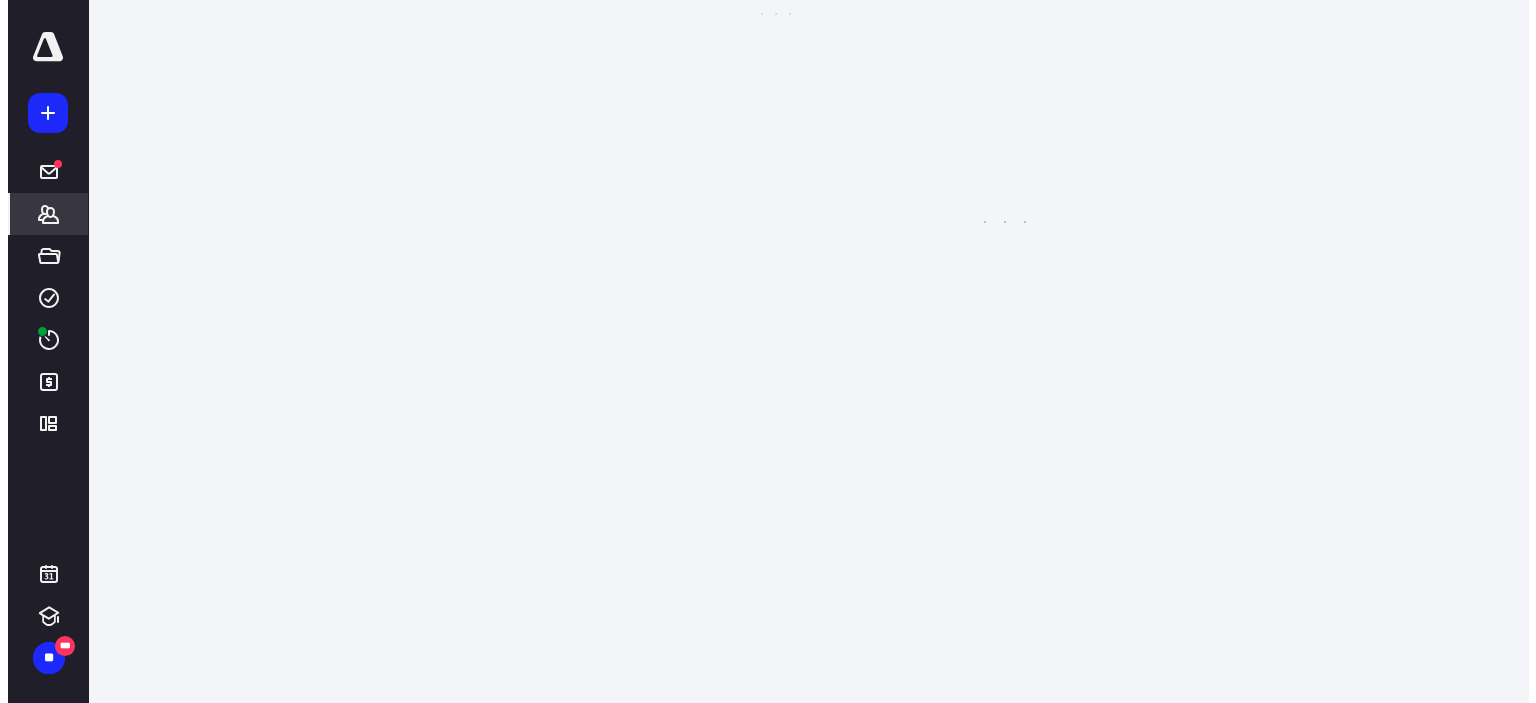 scroll, scrollTop: 0, scrollLeft: 0, axis: both 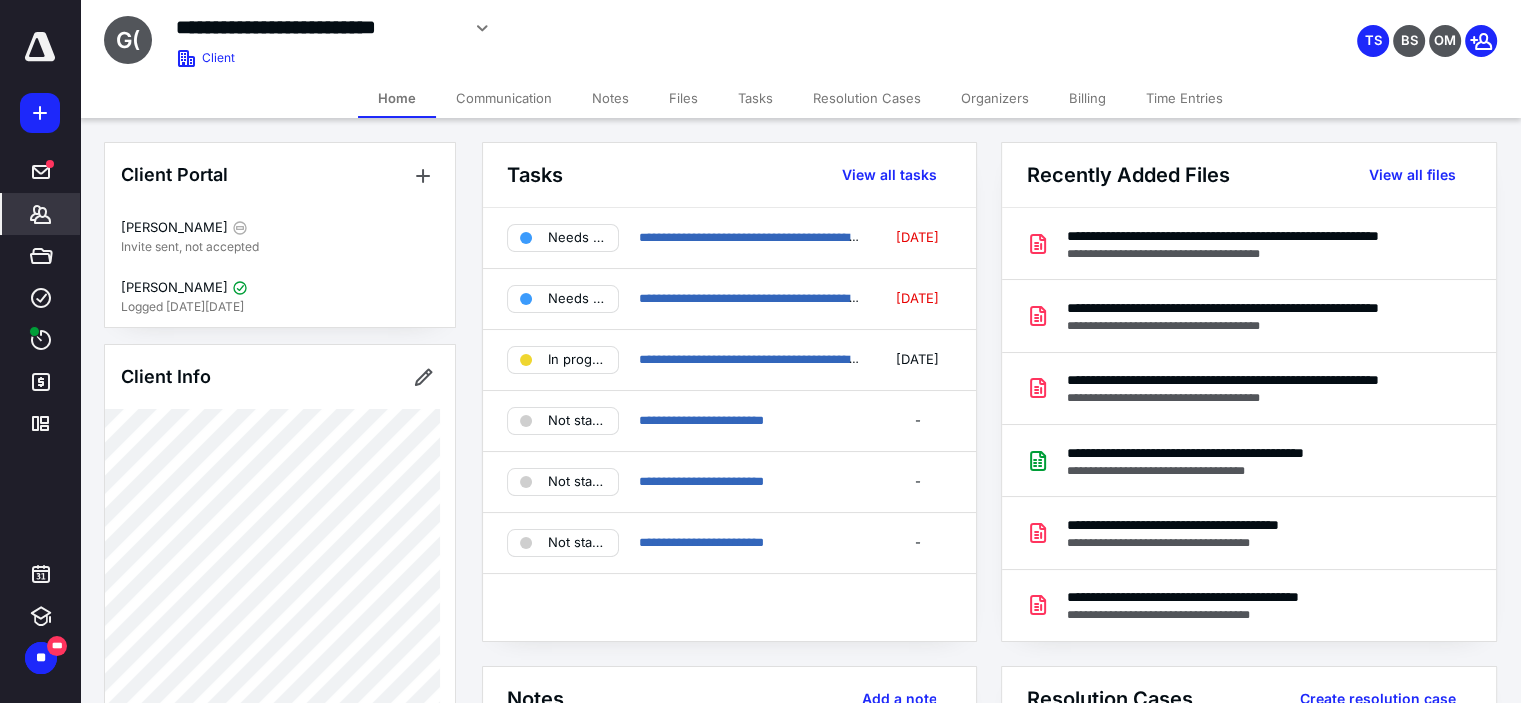 click on "Files" at bounding box center (683, 98) 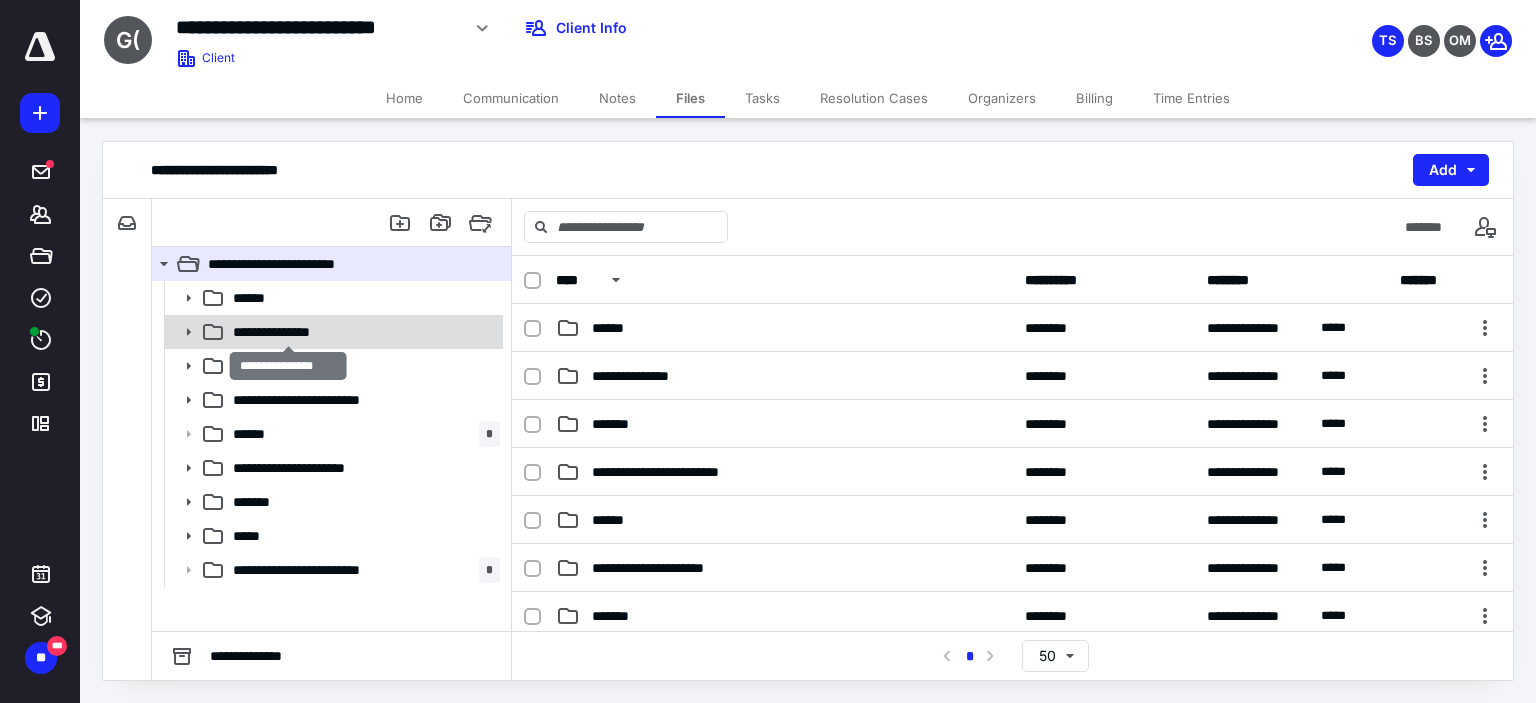click on "**********" at bounding box center [289, 332] 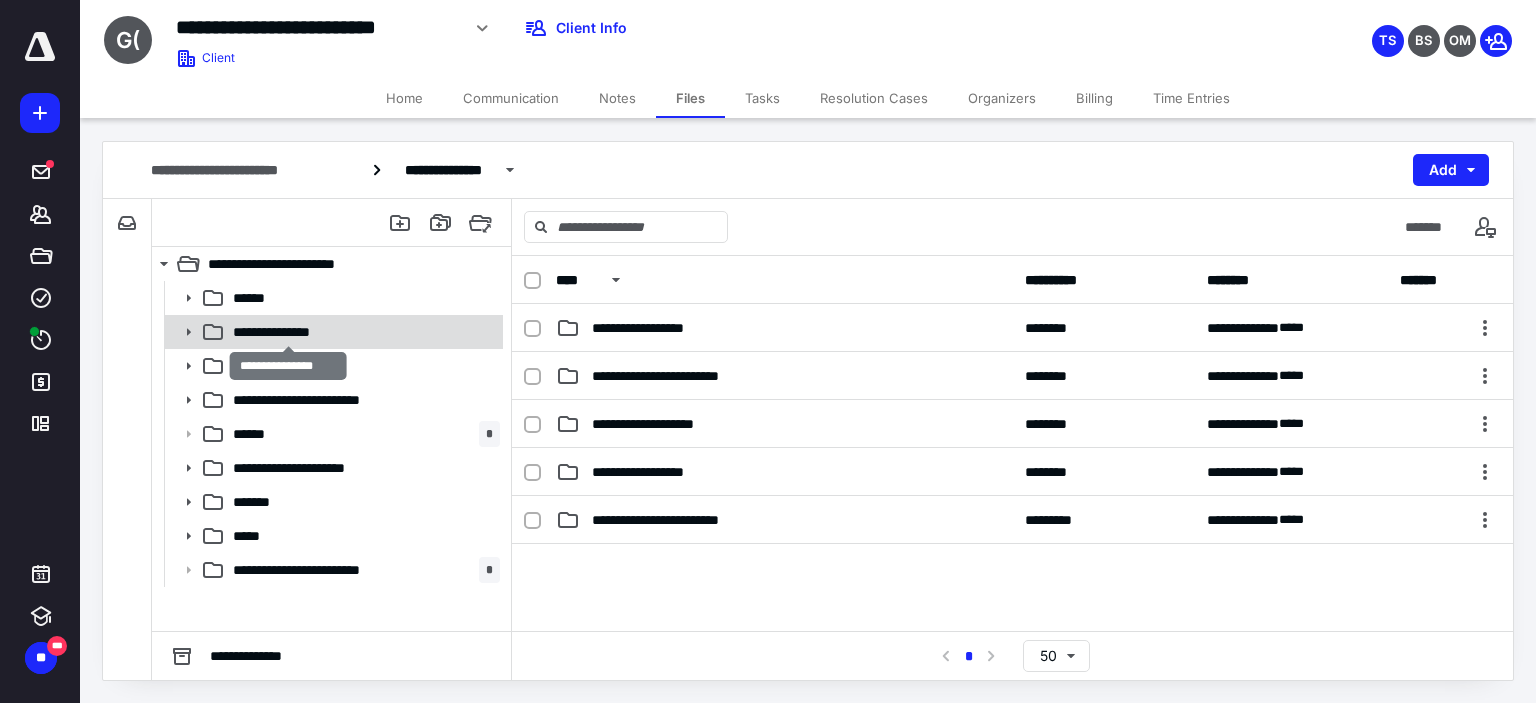 click on "**********" at bounding box center (289, 332) 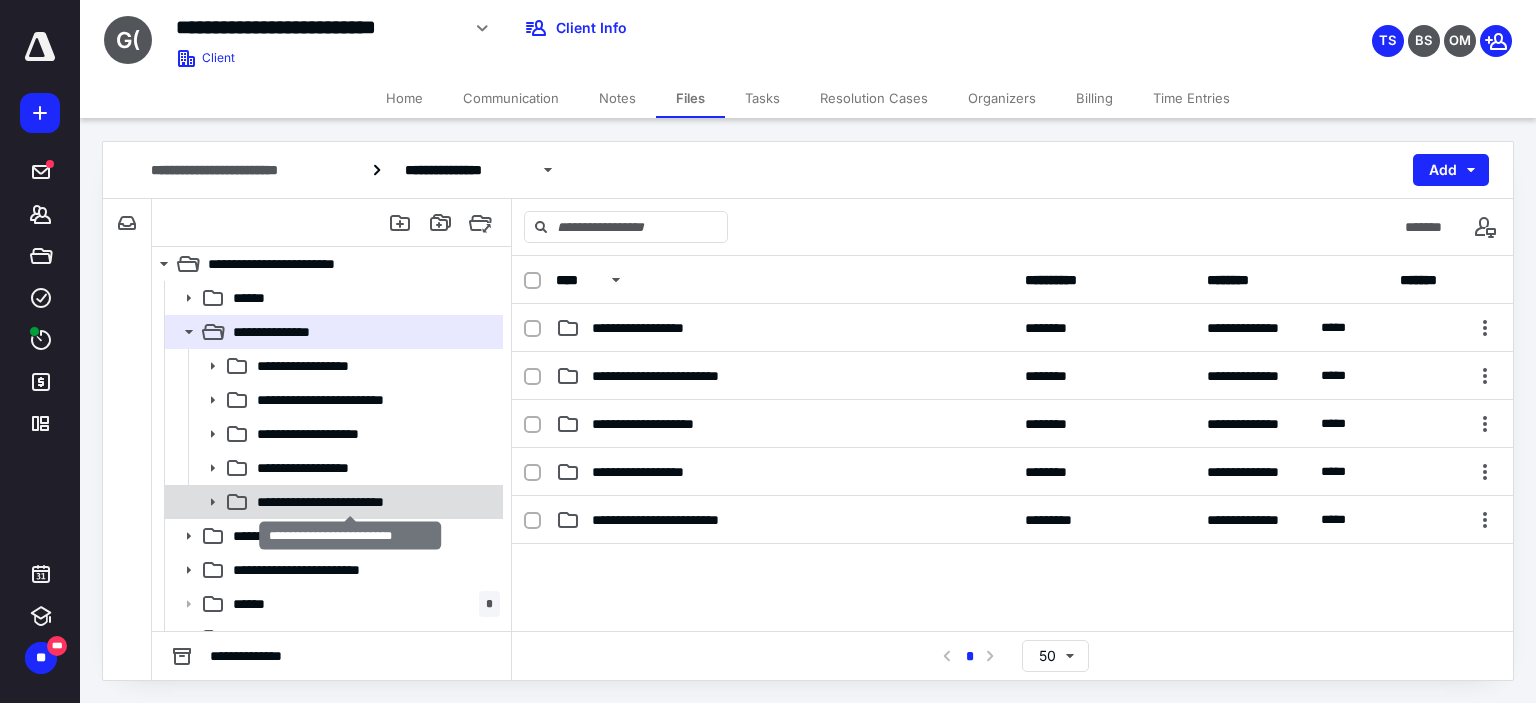 click on "**********" at bounding box center [350, 502] 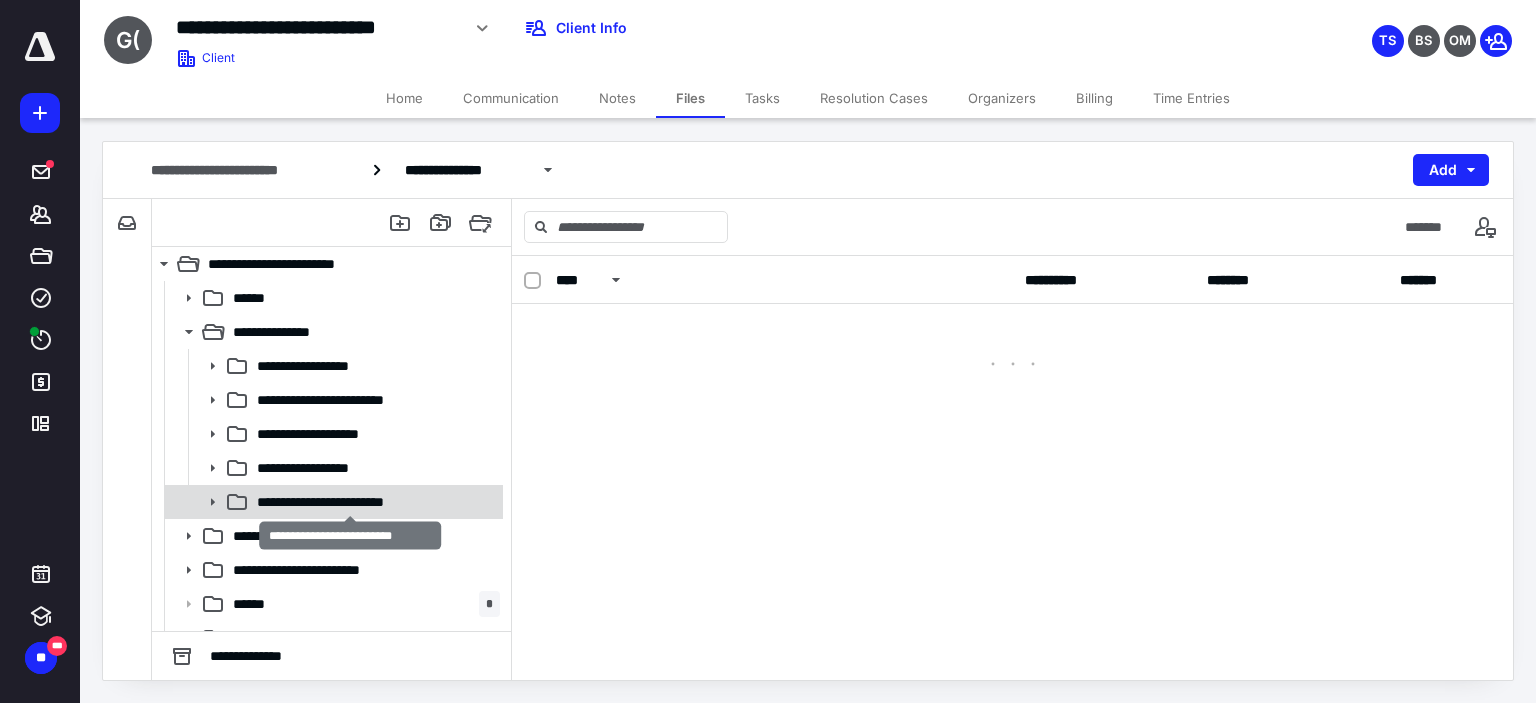 click on "**********" at bounding box center [350, 502] 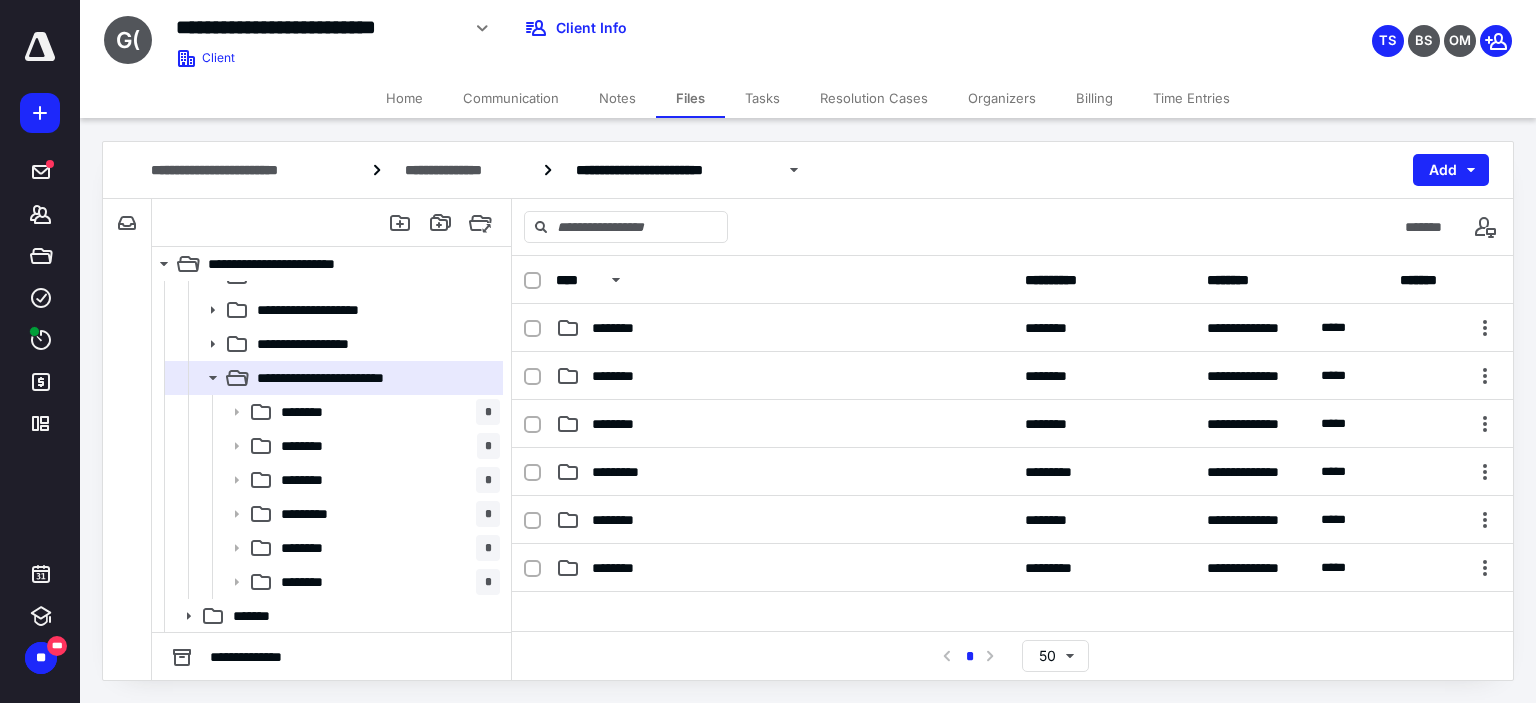 scroll, scrollTop: 126, scrollLeft: 0, axis: vertical 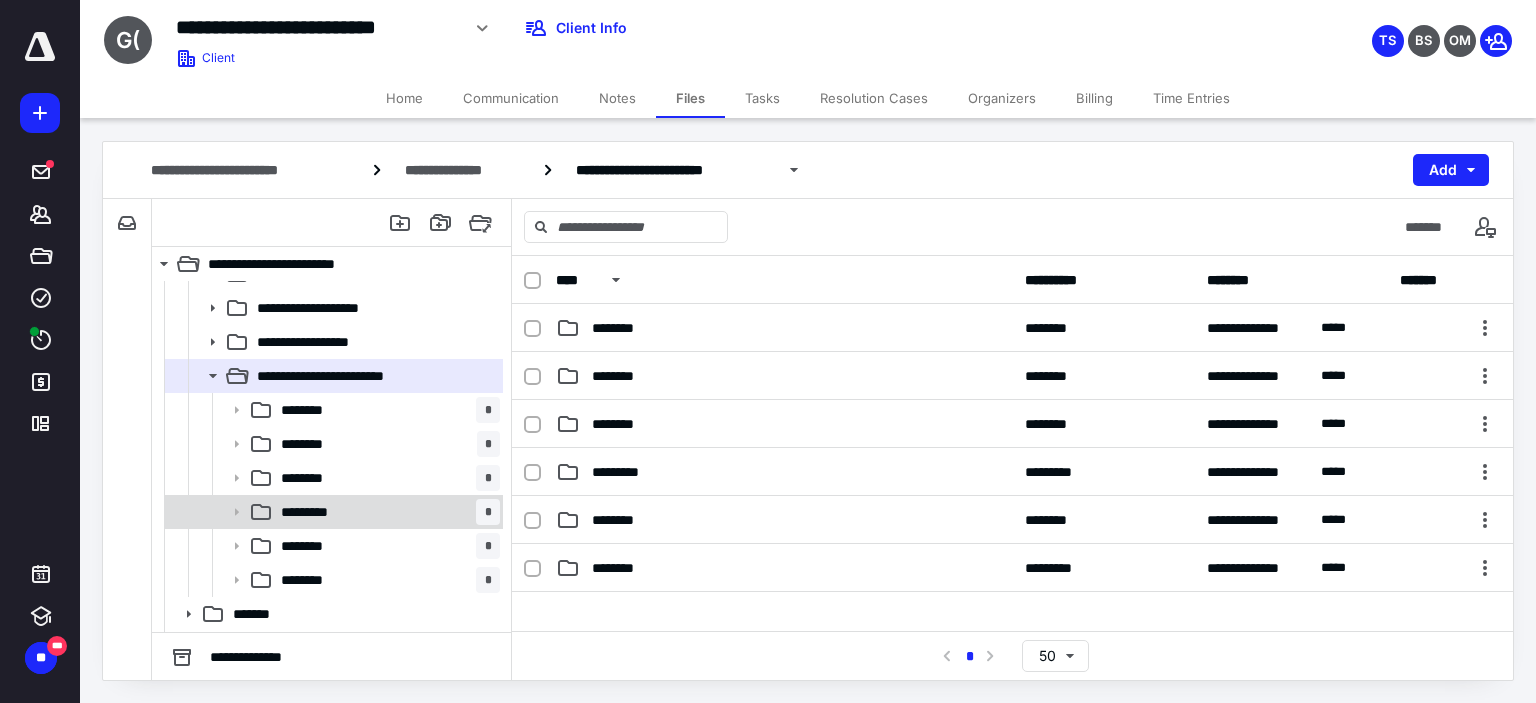 click on "********* *" at bounding box center [386, 512] 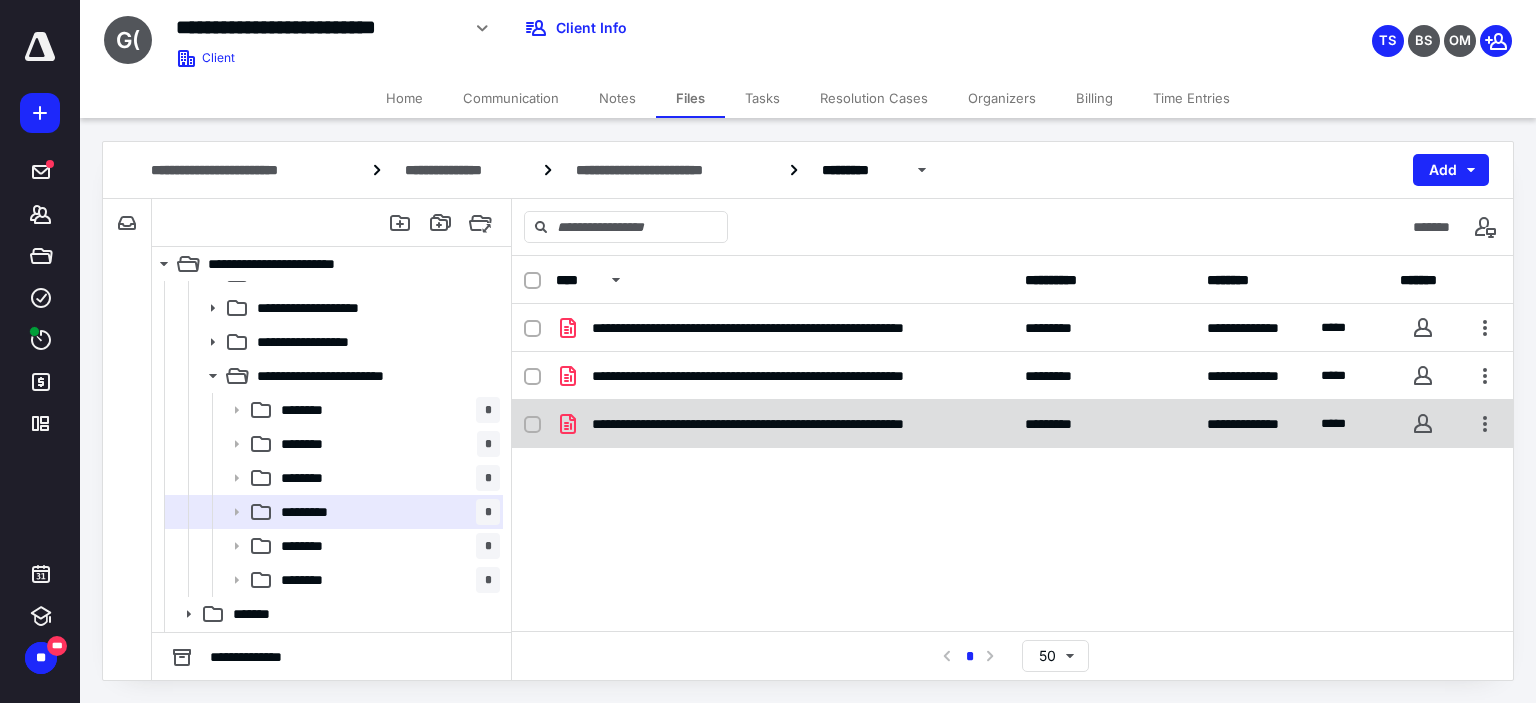 click on "**********" at bounding box center [784, 424] 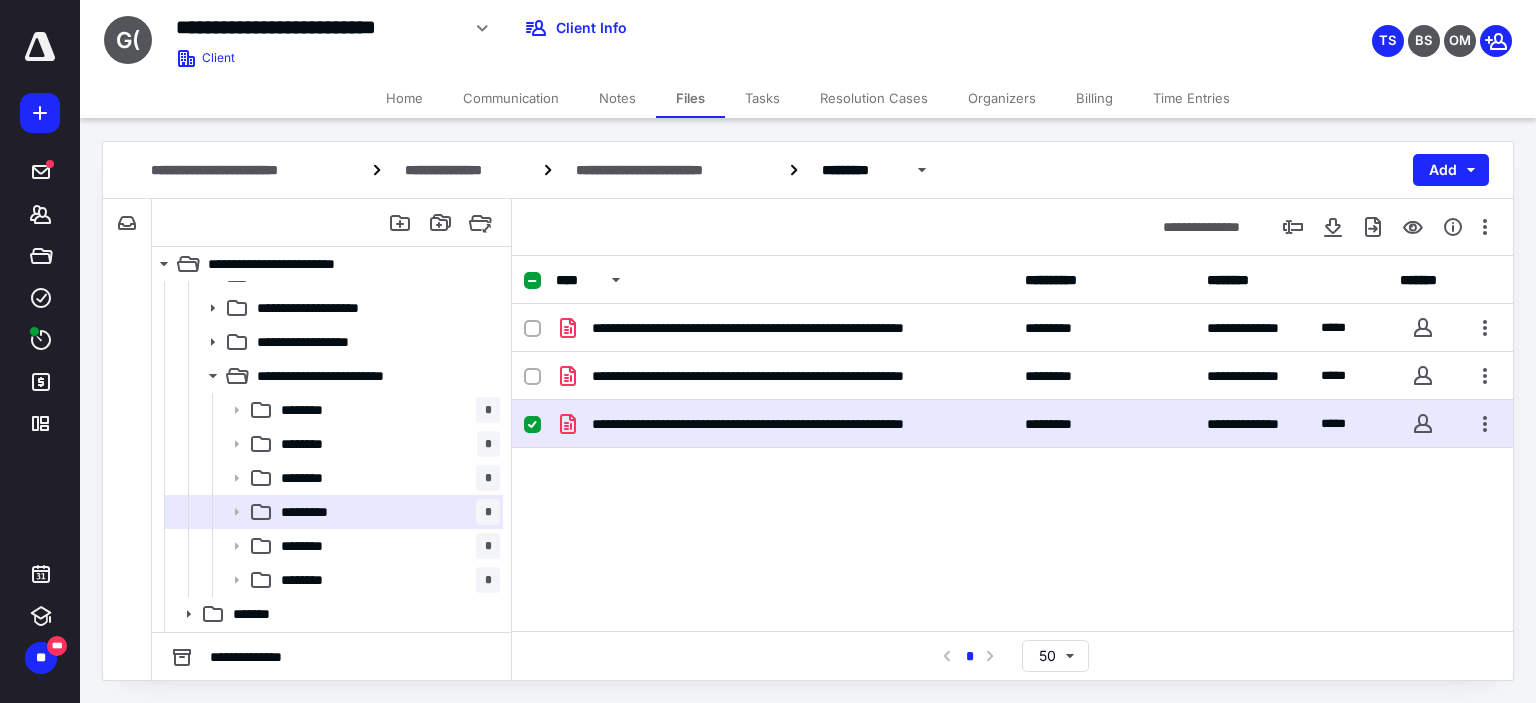 click on "**********" at bounding box center (784, 424) 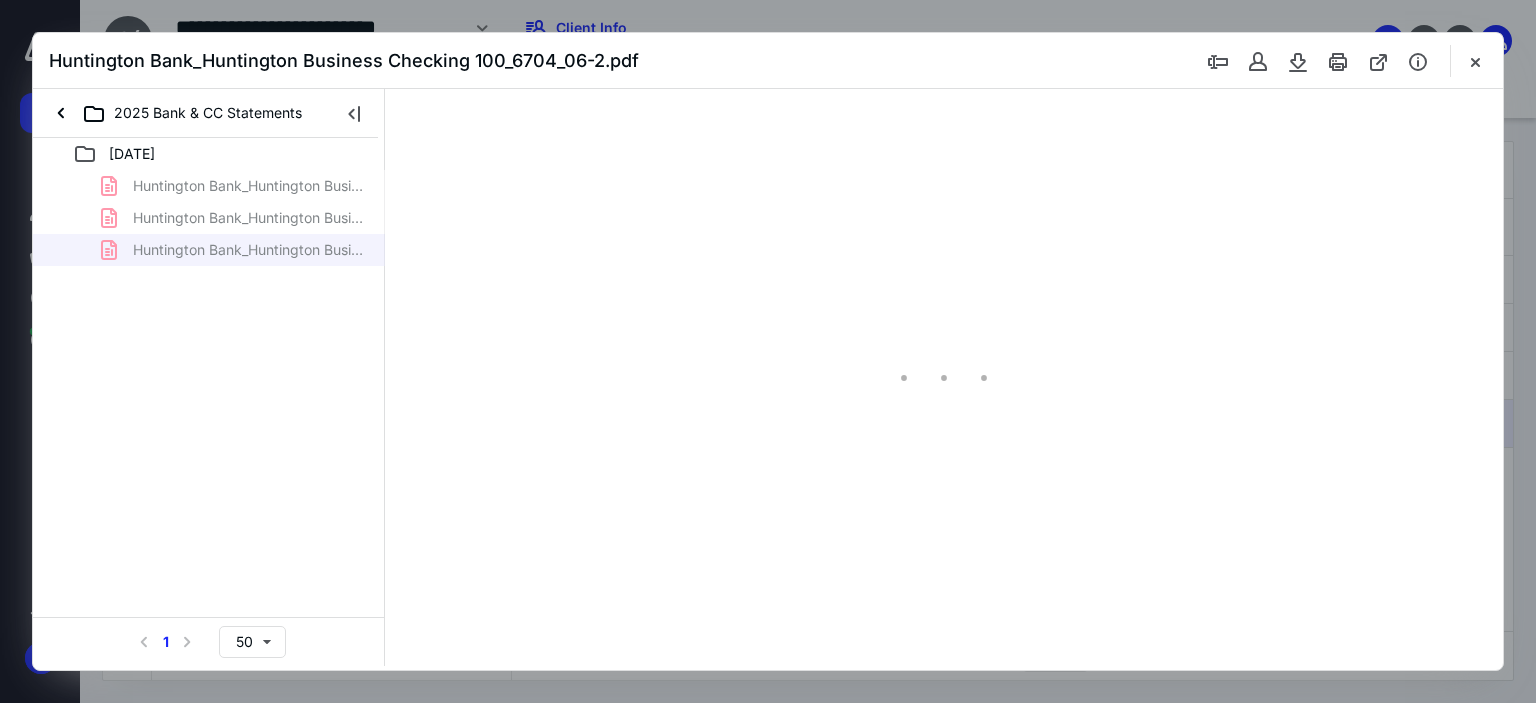 scroll, scrollTop: 126, scrollLeft: 0, axis: vertical 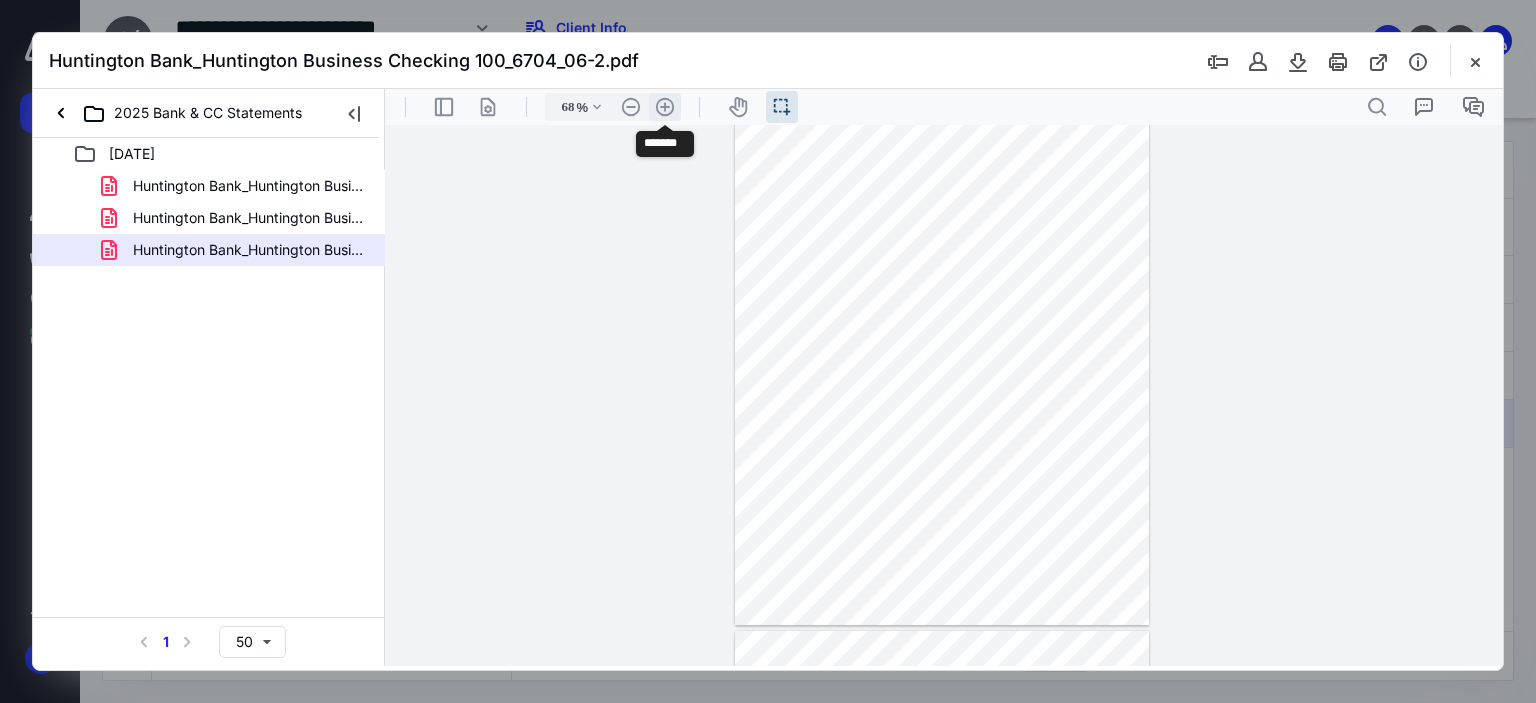 click on ".cls-1{fill:#abb0c4;} icon - header - zoom - in - line" at bounding box center [665, 107] 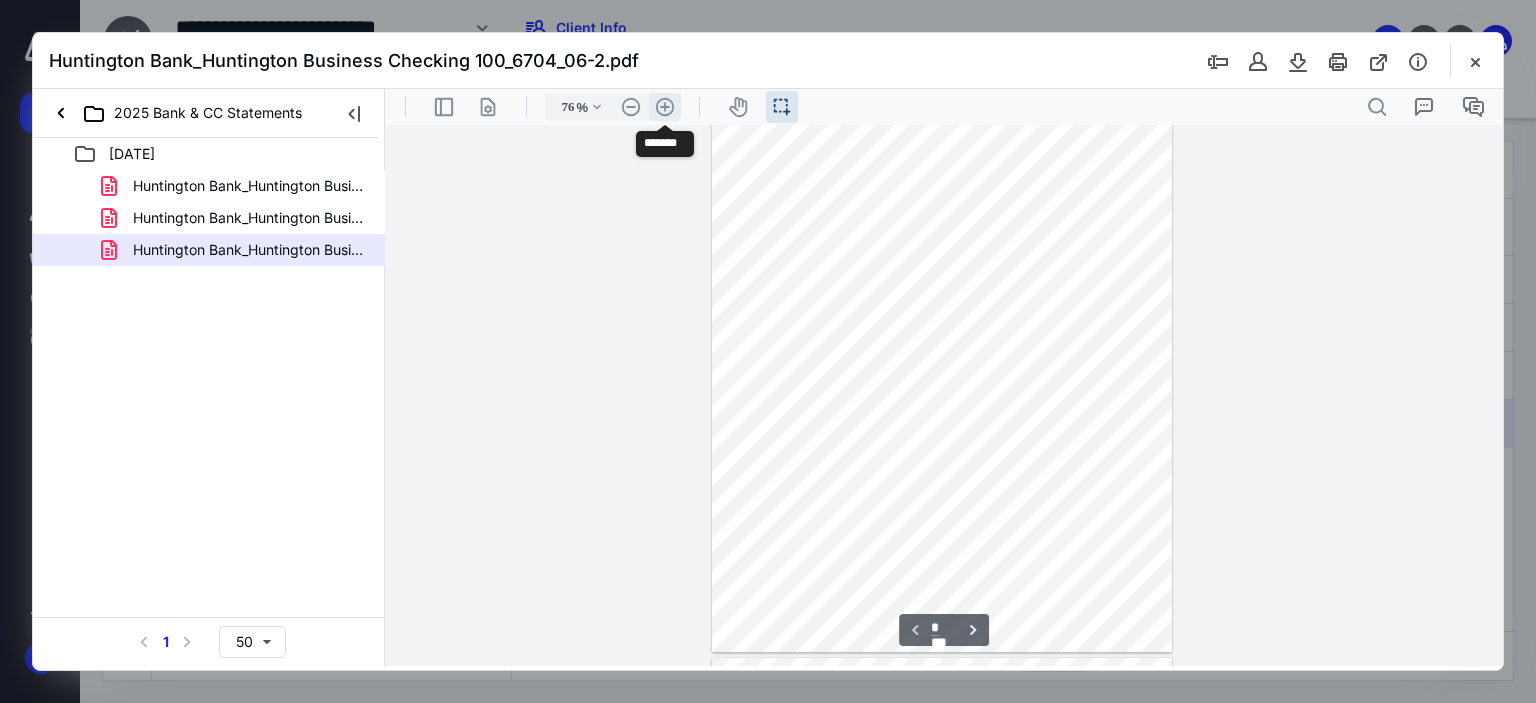 click on ".cls-1{fill:#abb0c4;} icon - header - zoom - in - line" at bounding box center [665, 107] 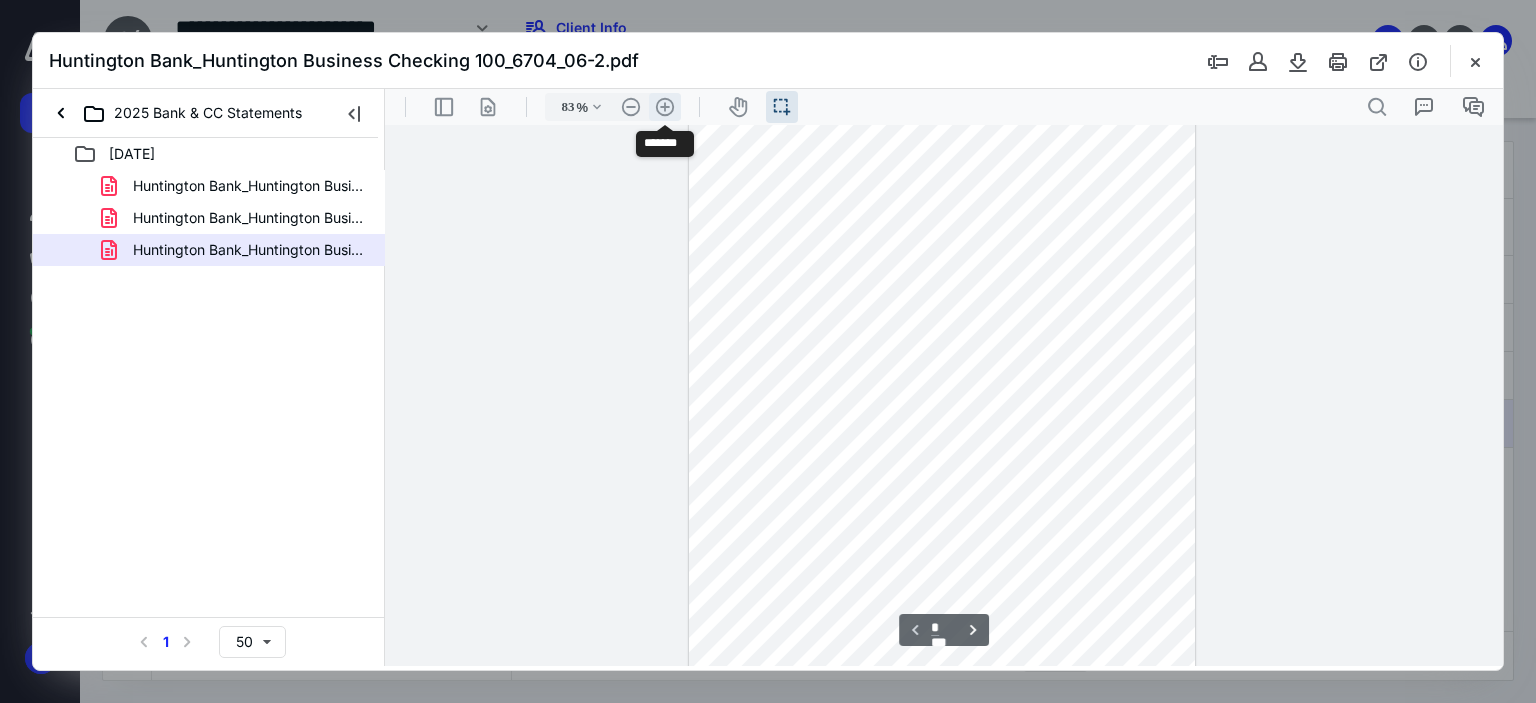 click on ".cls-1{fill:#abb0c4;} icon - header - zoom - in - line" at bounding box center [665, 107] 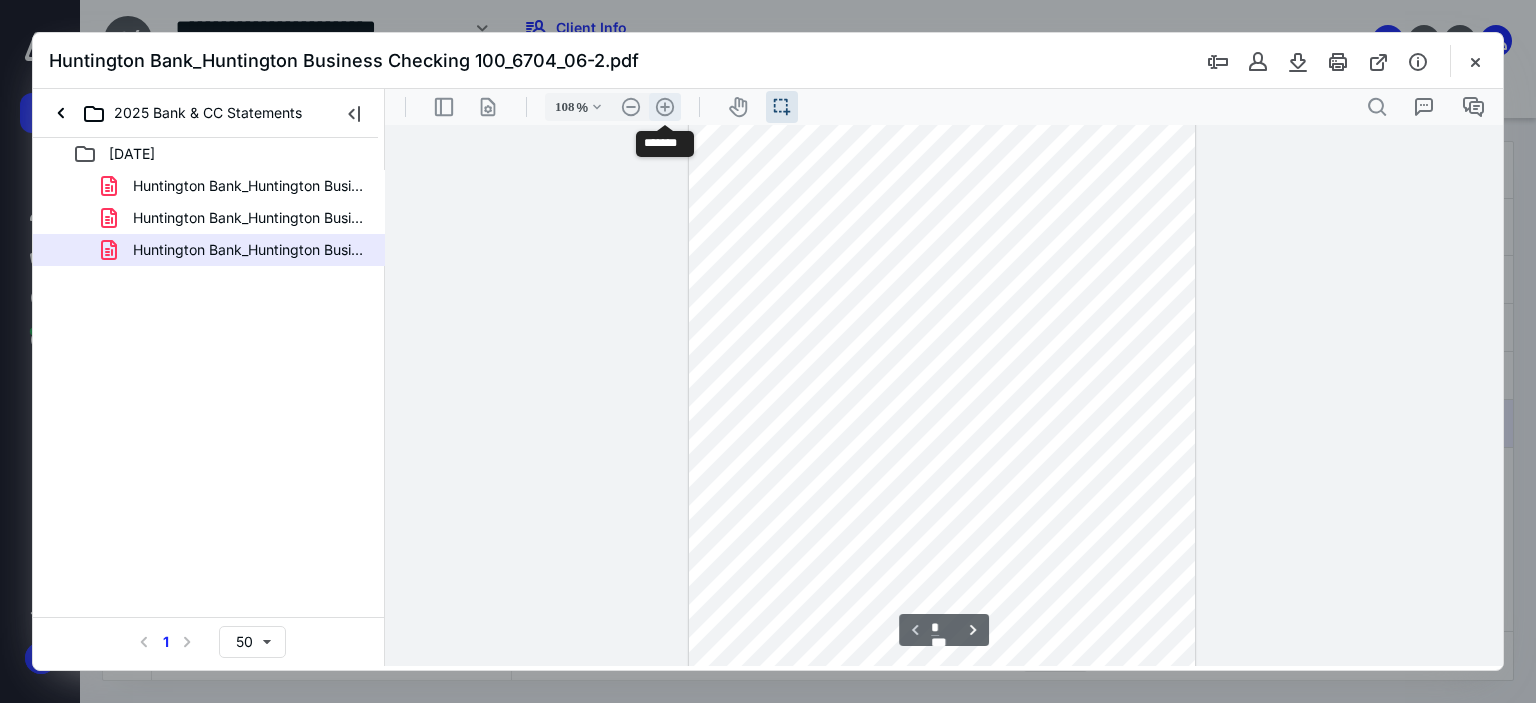 scroll, scrollTop: 211, scrollLeft: 0, axis: vertical 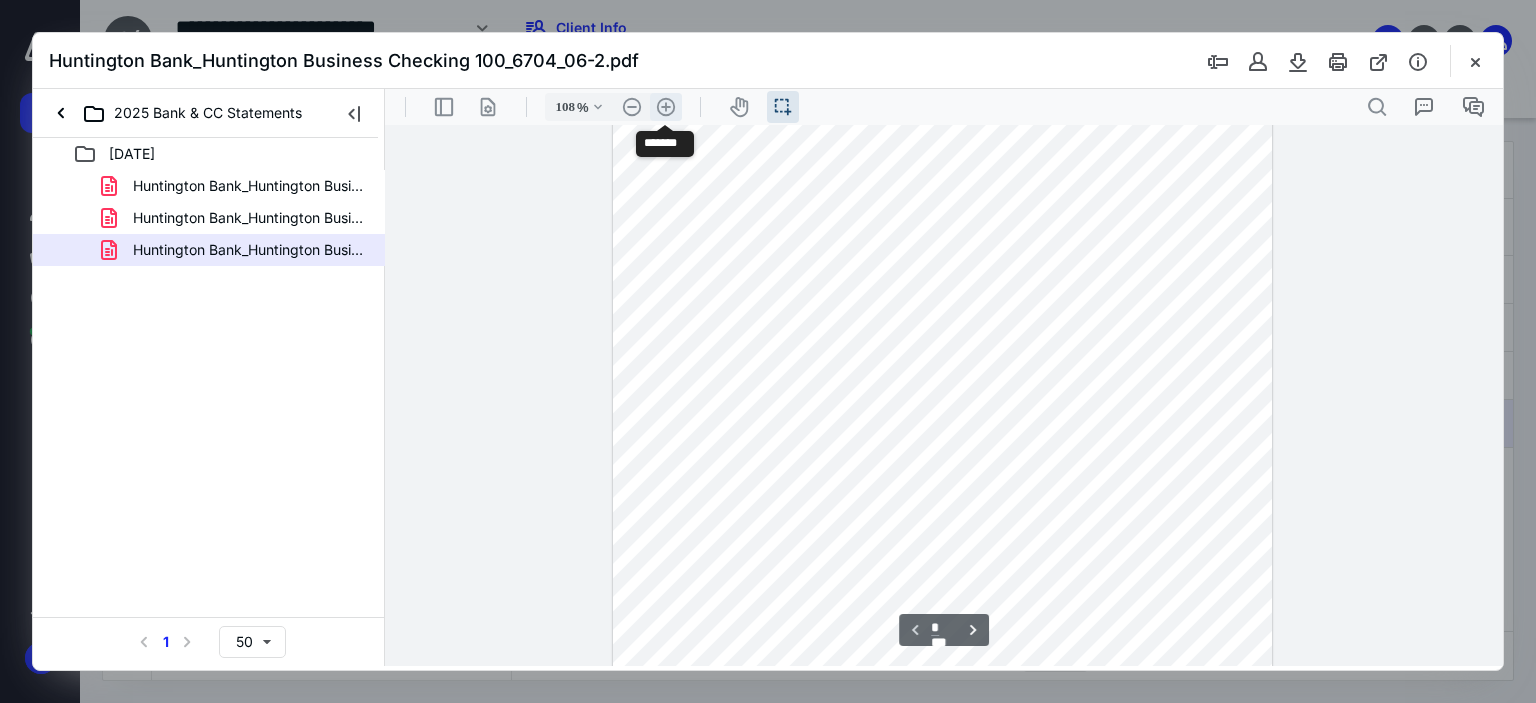 click on ".cls-1{fill:#abb0c4;} icon - header - zoom - in - line" at bounding box center (666, 107) 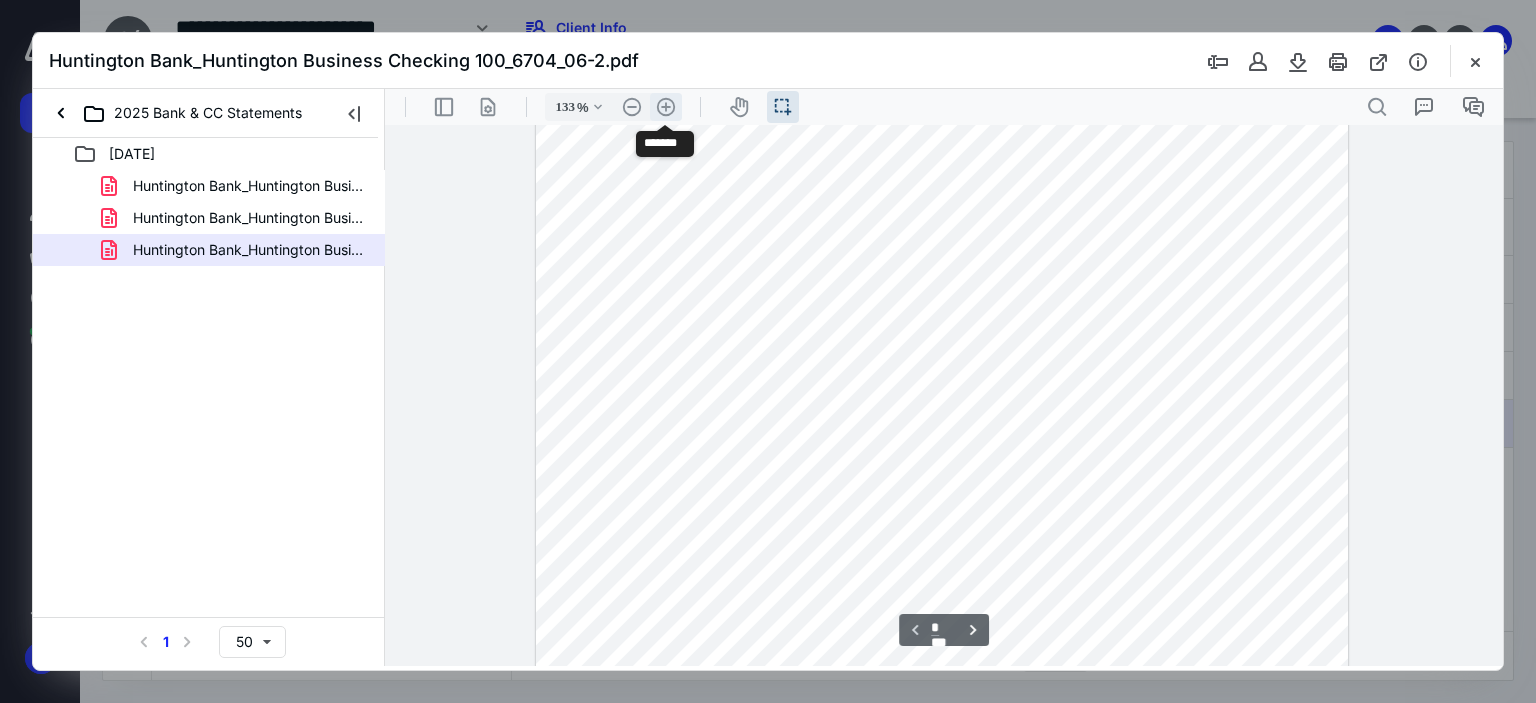 scroll, scrollTop: 319, scrollLeft: 0, axis: vertical 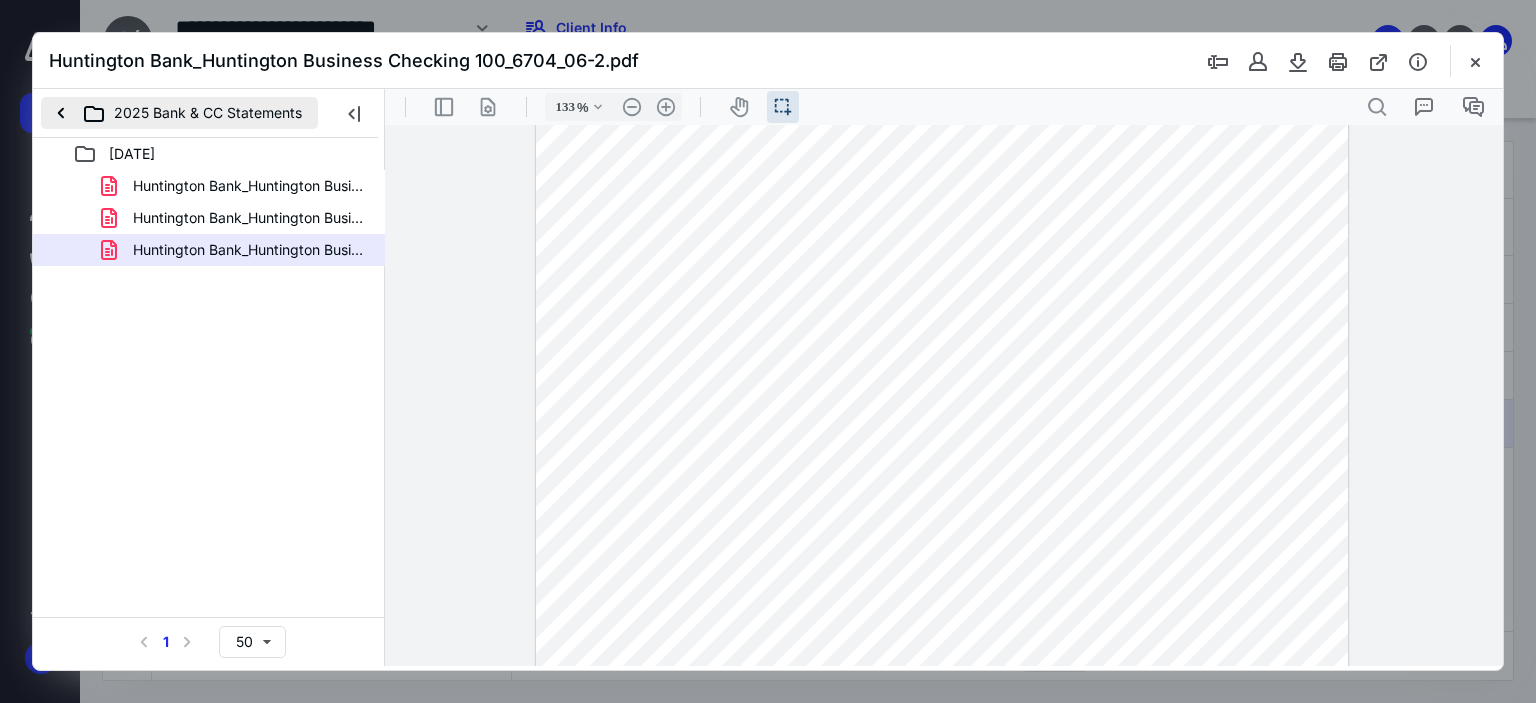 click on "2025 Bank & CC Statements" at bounding box center (179, 113) 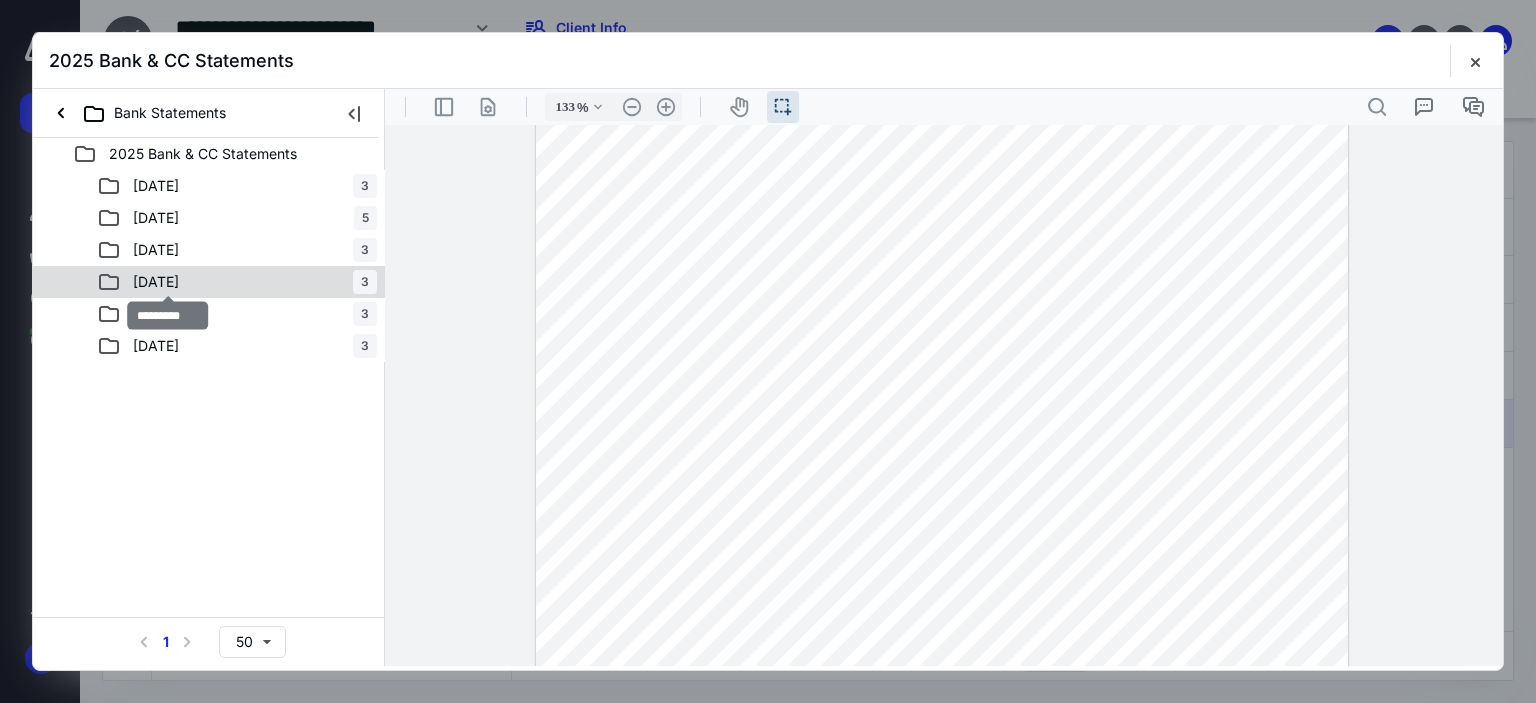 click on "[DATE]" at bounding box center [156, 282] 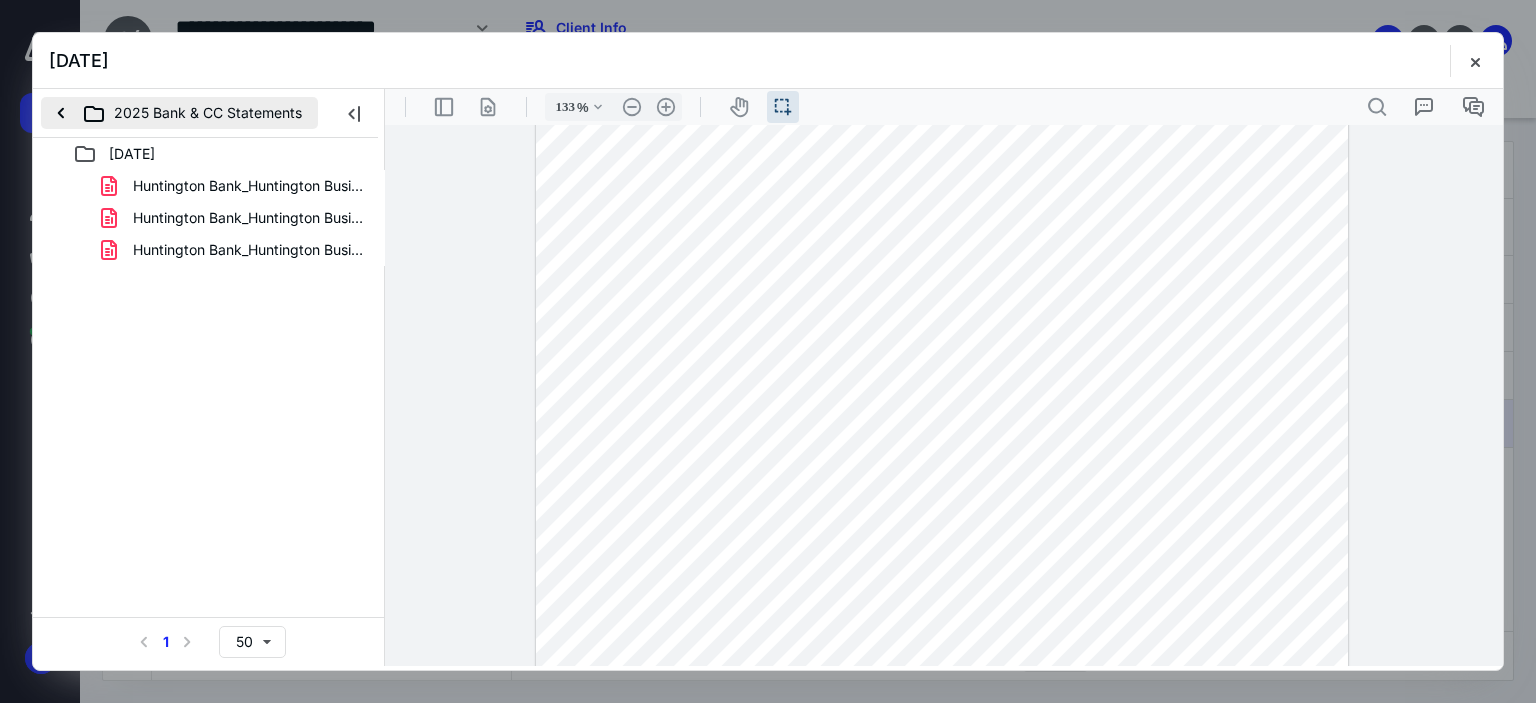 click on "2025 Bank & CC Statements" at bounding box center (179, 113) 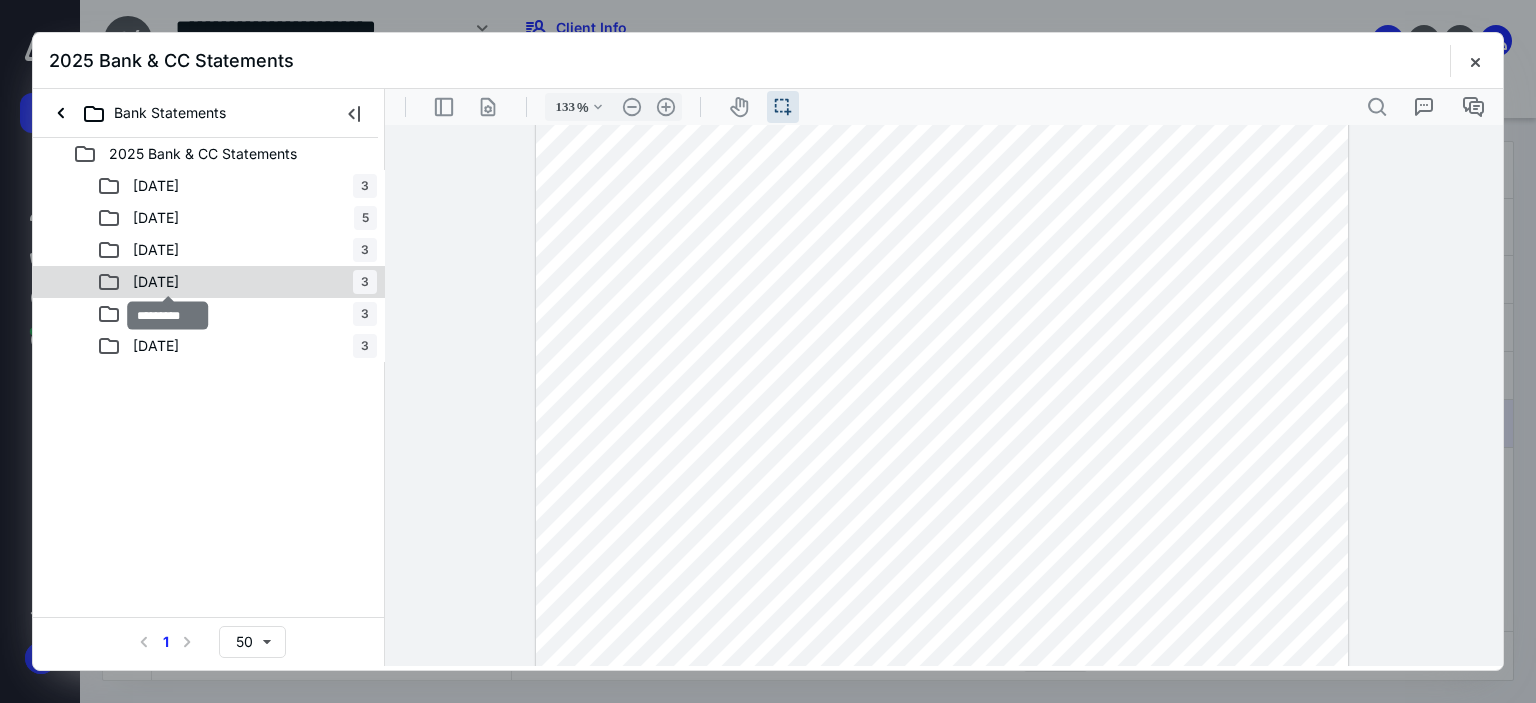 click on "[DATE]" at bounding box center [156, 282] 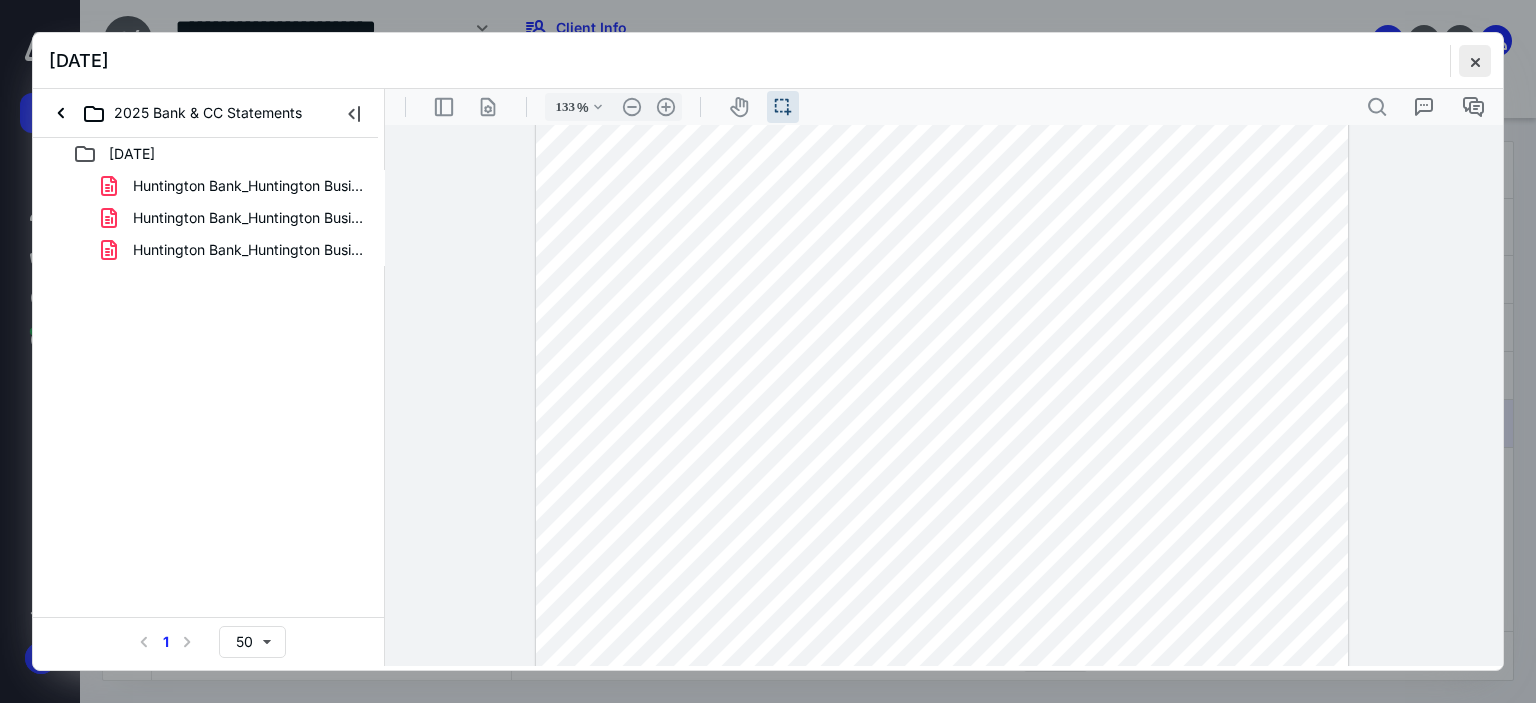 click at bounding box center [1475, 61] 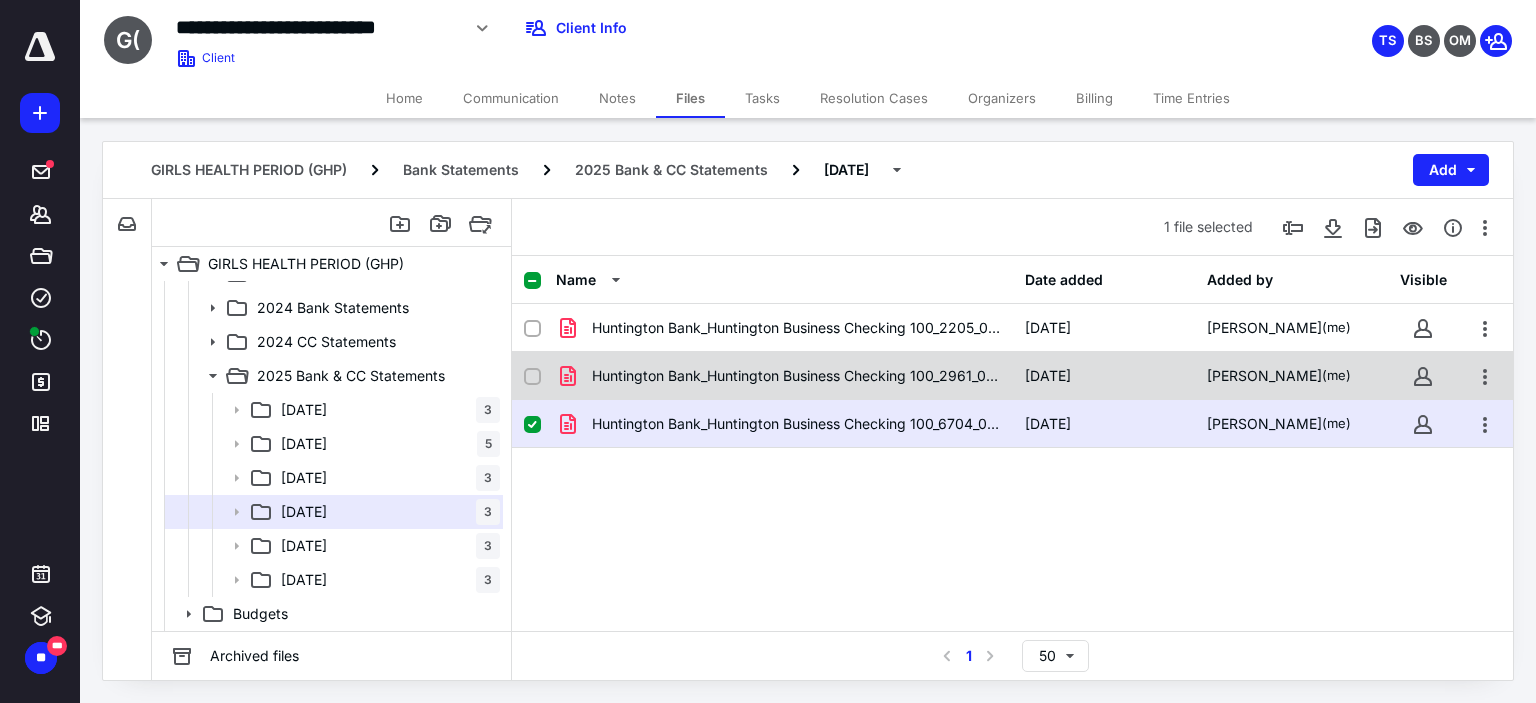 click on "Huntington Bank_Huntington Business Checking 100_2961_06-2.pdf [DATE] [PERSON_NAME]  (me)" at bounding box center (1012, 376) 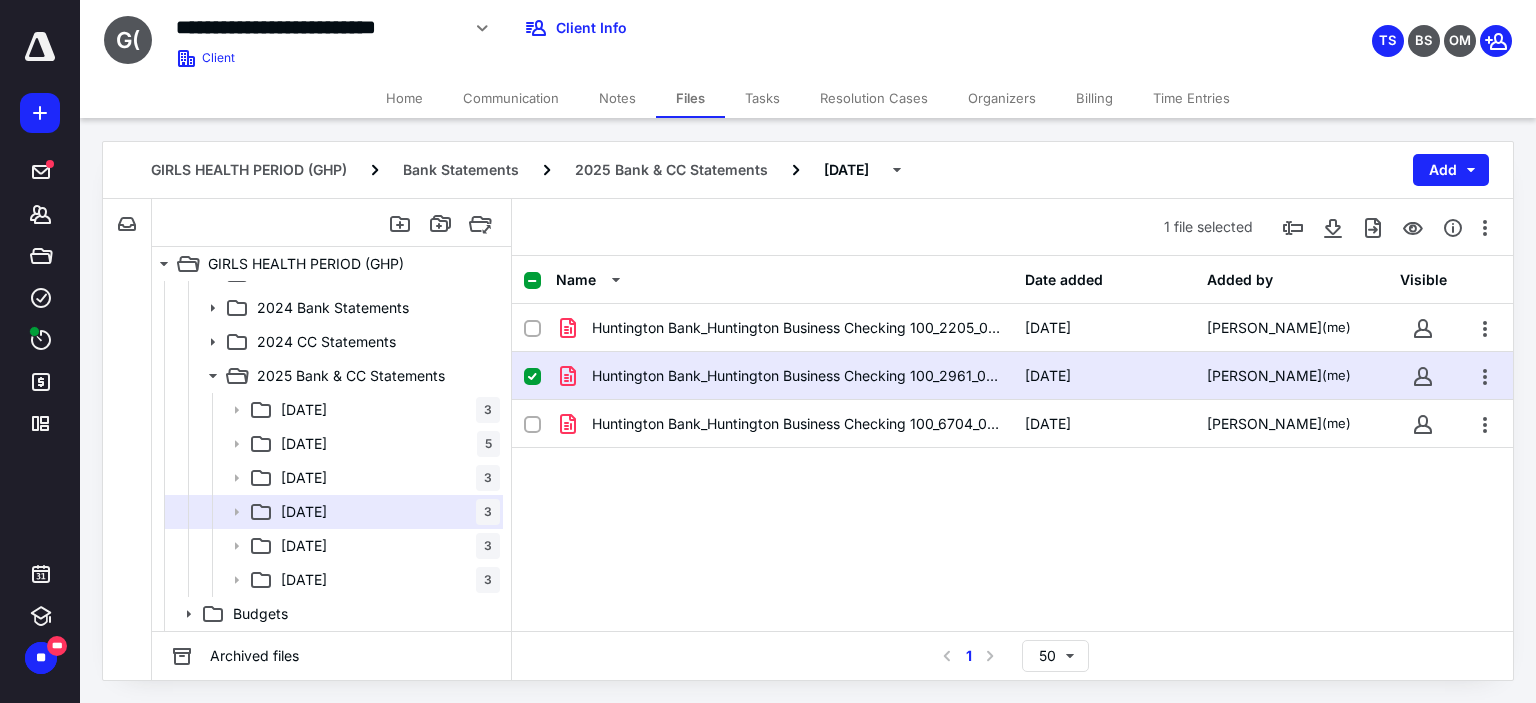 click on "Huntington Bank_Huntington Business Checking 100_2961_06-2.pdf [DATE] [PERSON_NAME]  (me)" at bounding box center [1012, 376] 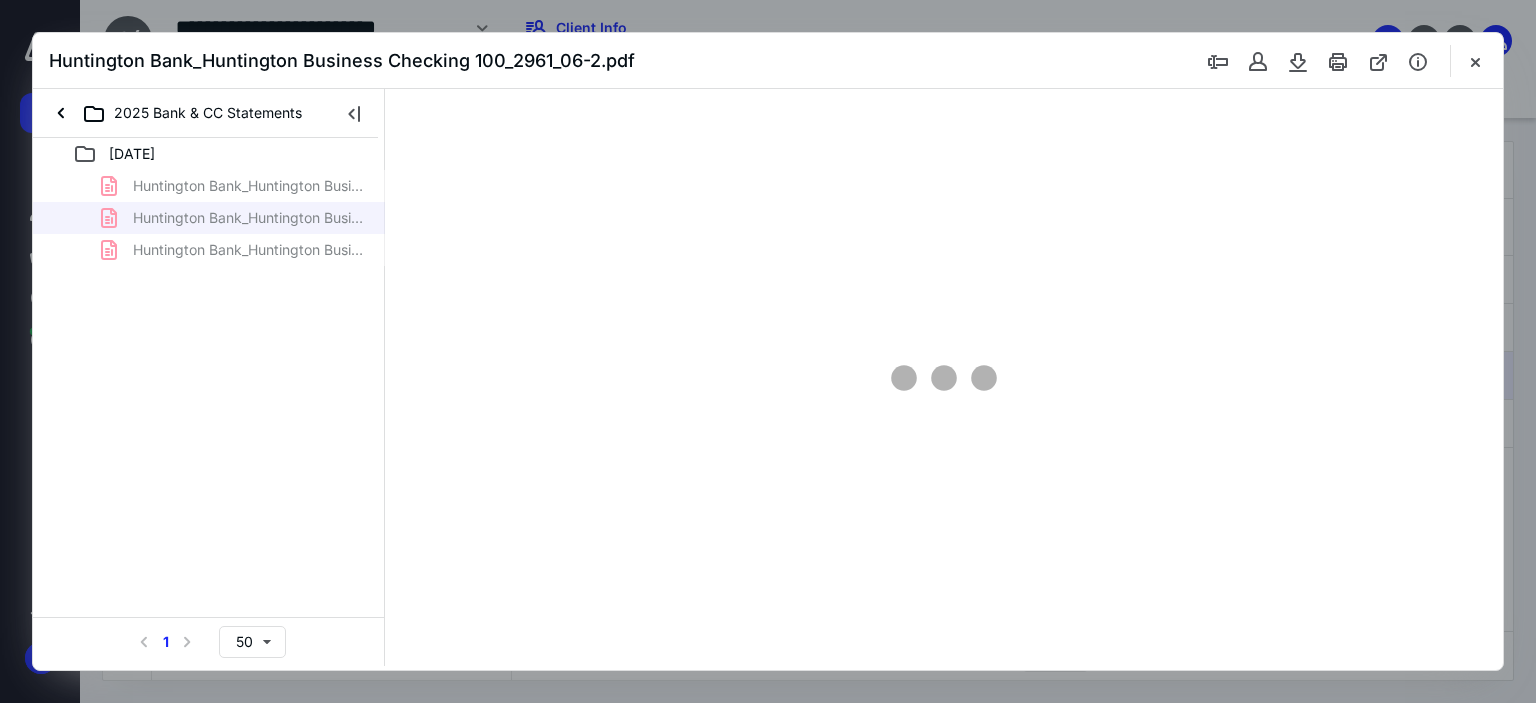 scroll, scrollTop: 0, scrollLeft: 0, axis: both 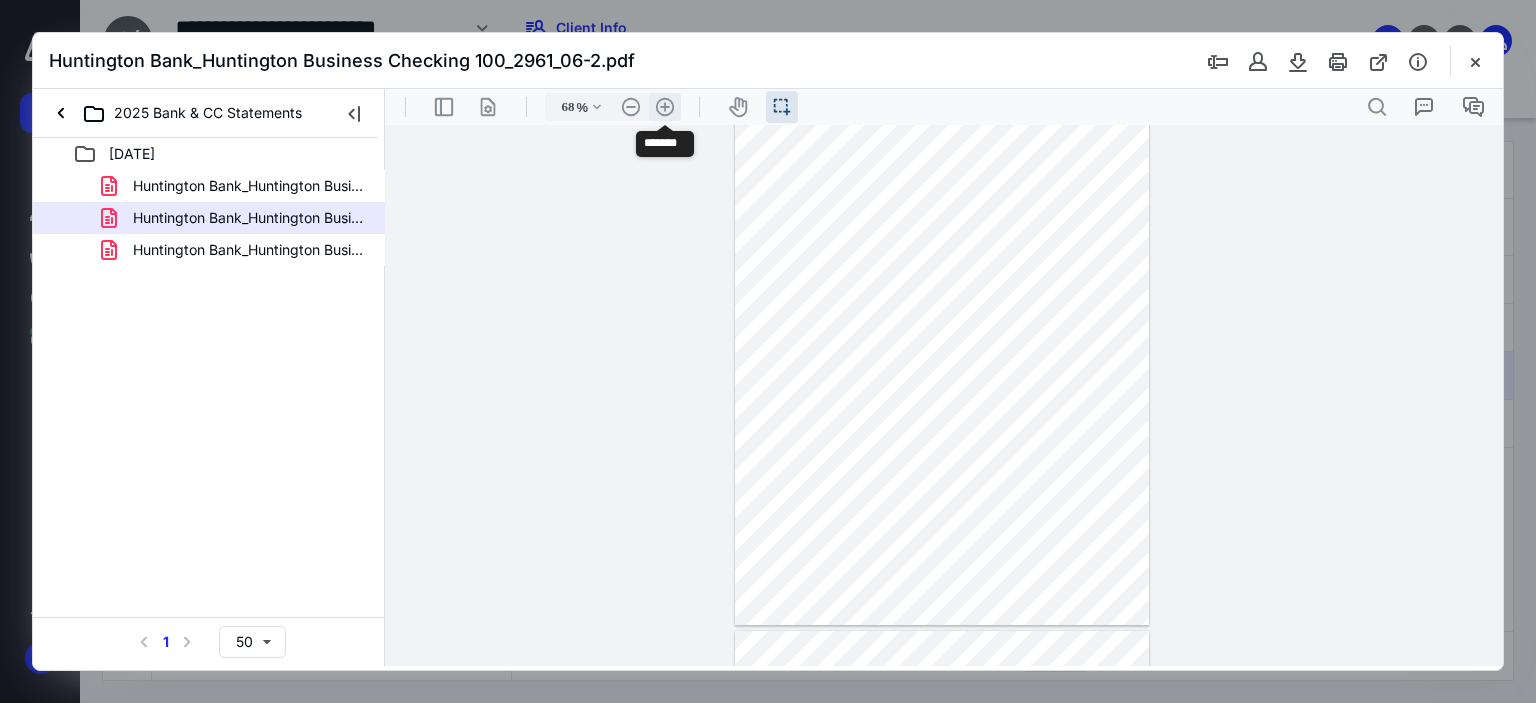 click on ".cls-1{fill:#abb0c4;} icon - header - zoom - in - line" at bounding box center [665, 107] 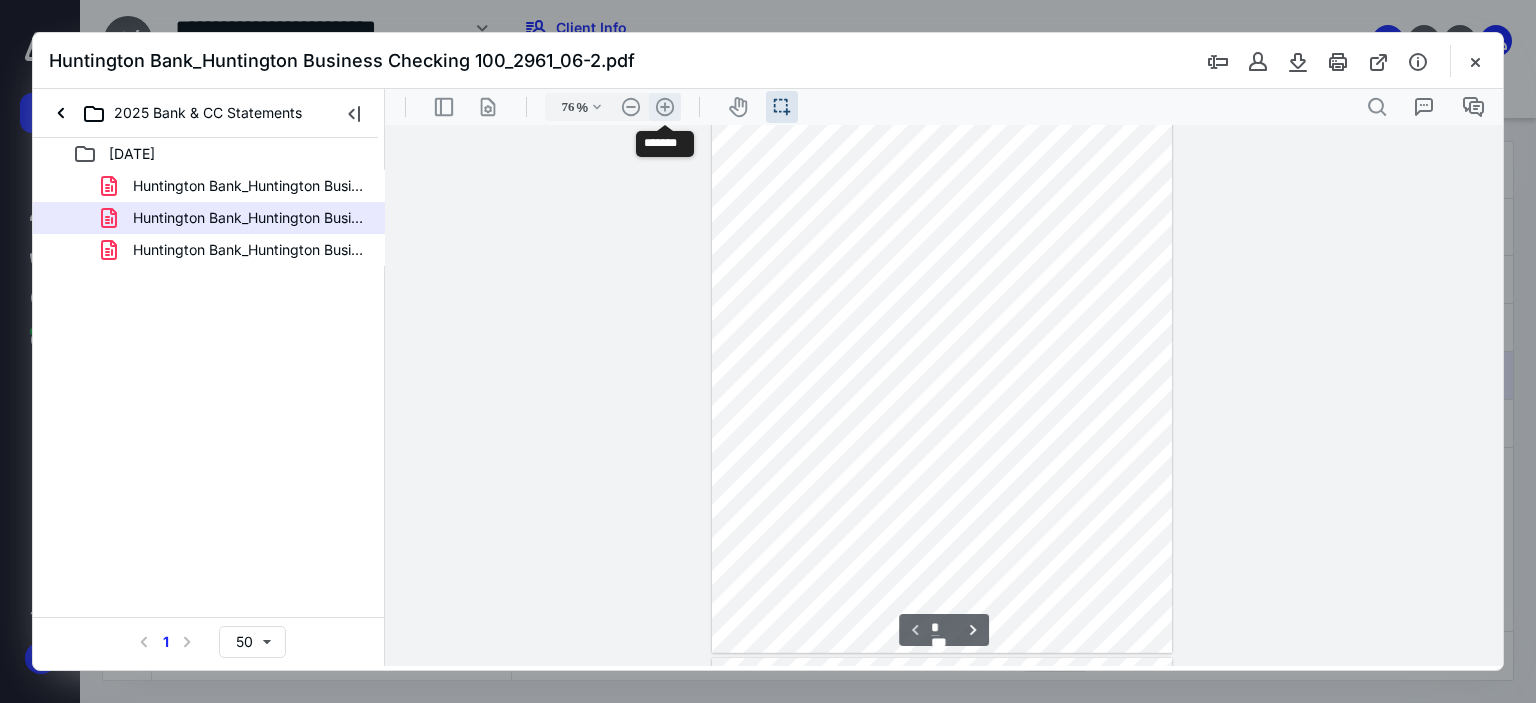 click on ".cls-1{fill:#abb0c4;} icon - header - zoom - in - line" at bounding box center (665, 107) 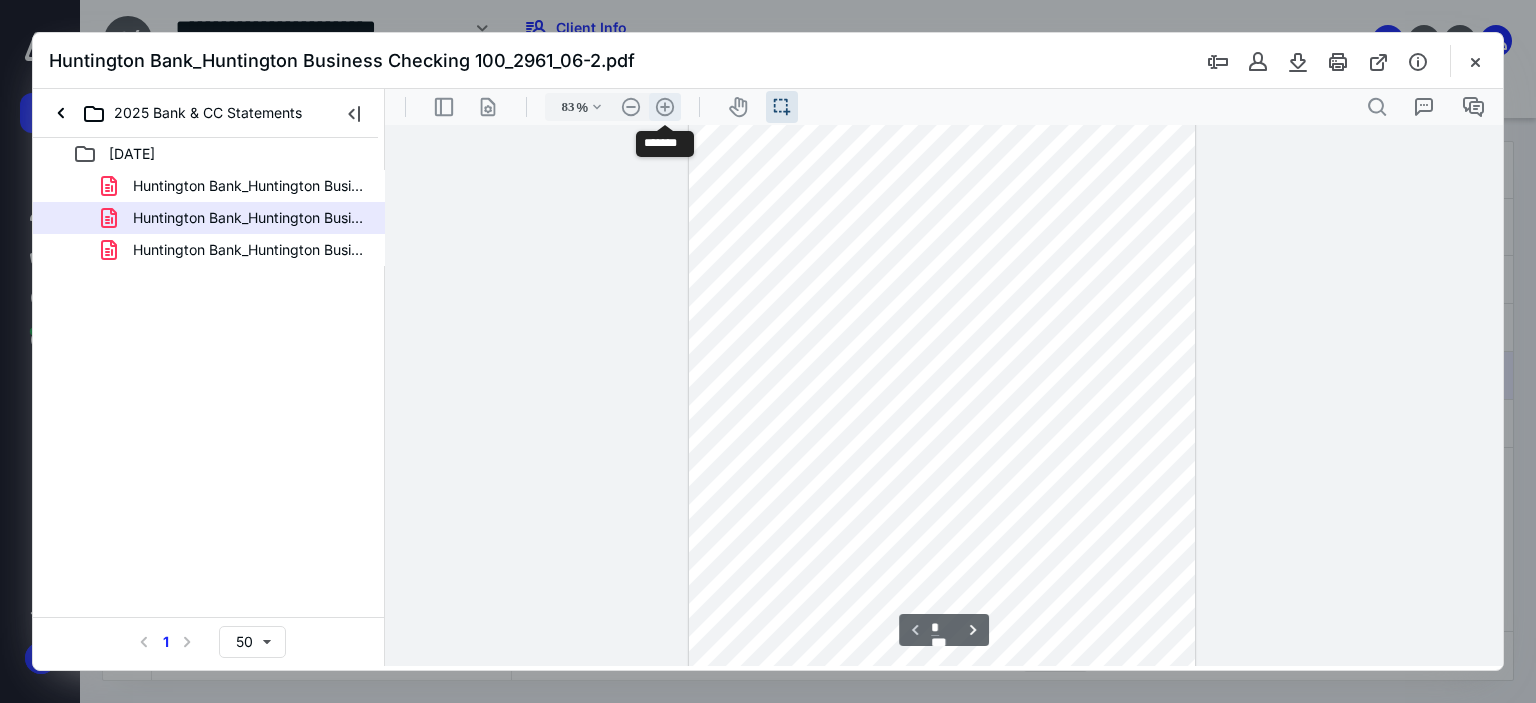 scroll, scrollTop: 103, scrollLeft: 0, axis: vertical 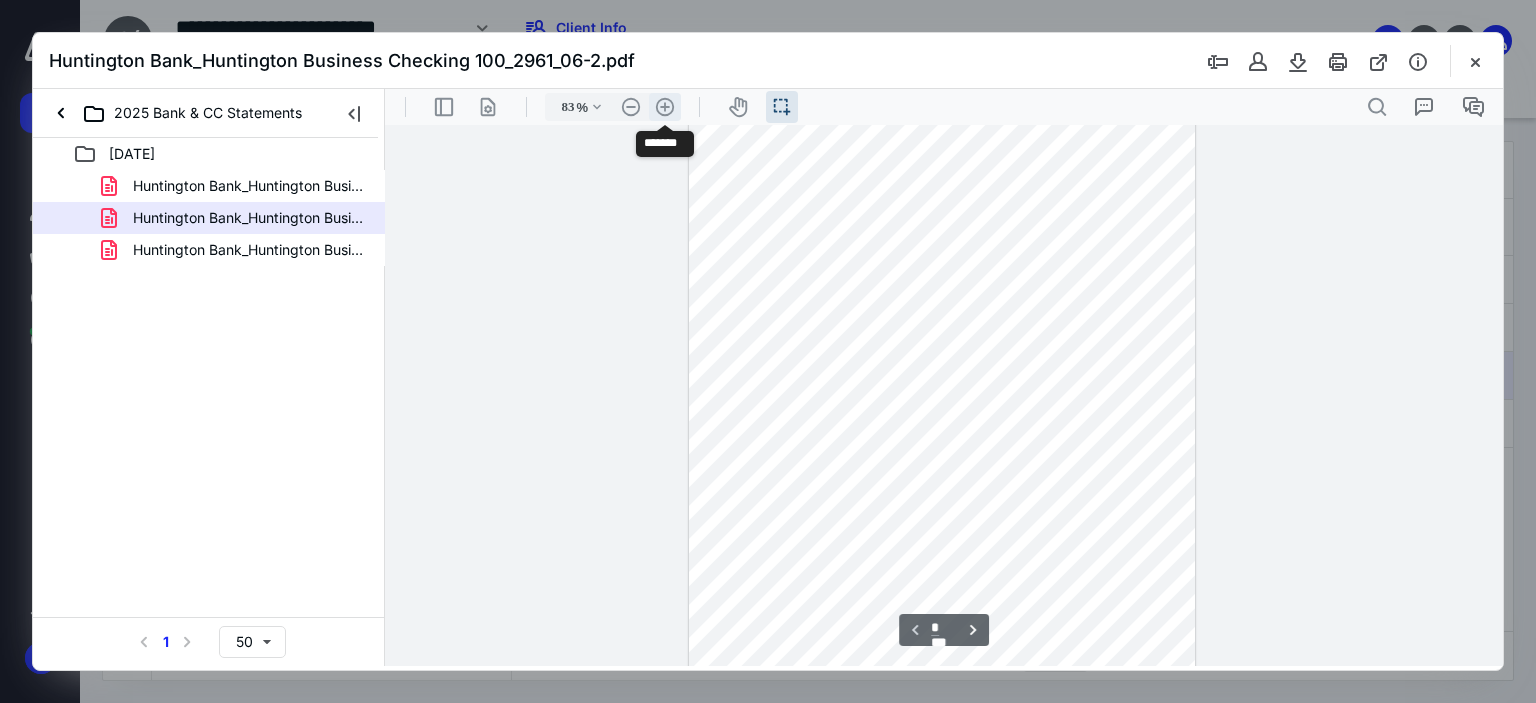 click on ".cls-1{fill:#abb0c4;} icon - header - zoom - in - line" at bounding box center (665, 107) 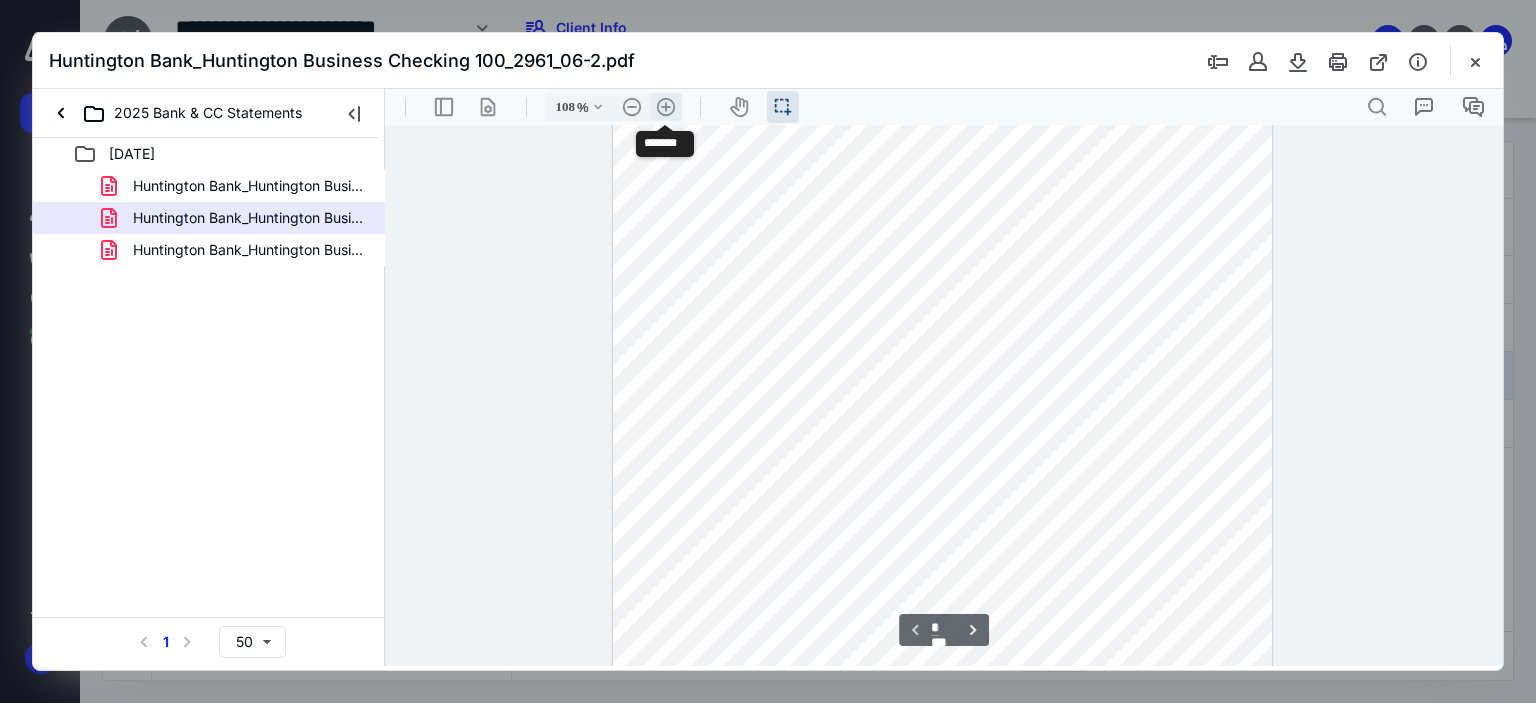 click on ".cls-1{fill:#abb0c4;} icon - header - zoom - in - line" at bounding box center [666, 107] 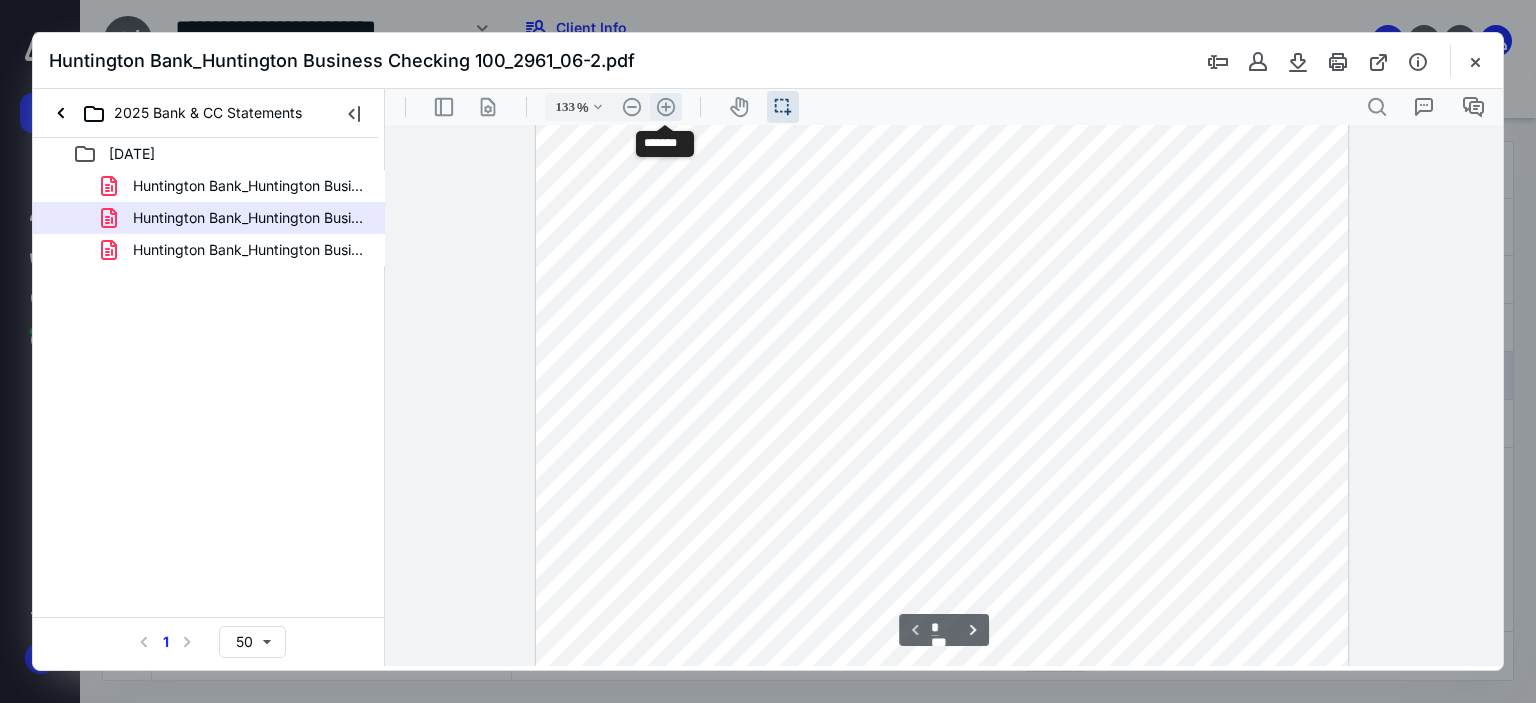 scroll, scrollTop: 319, scrollLeft: 0, axis: vertical 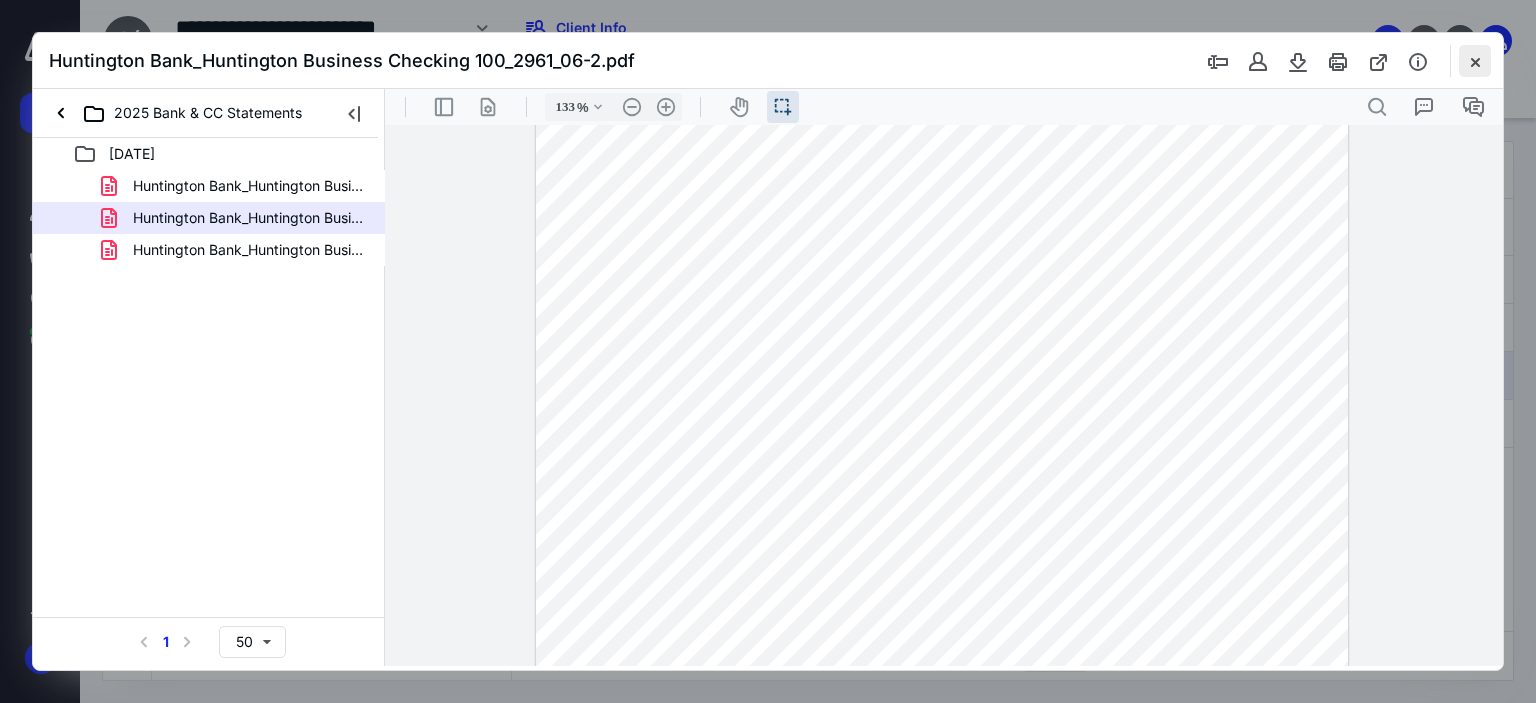 click at bounding box center (1475, 61) 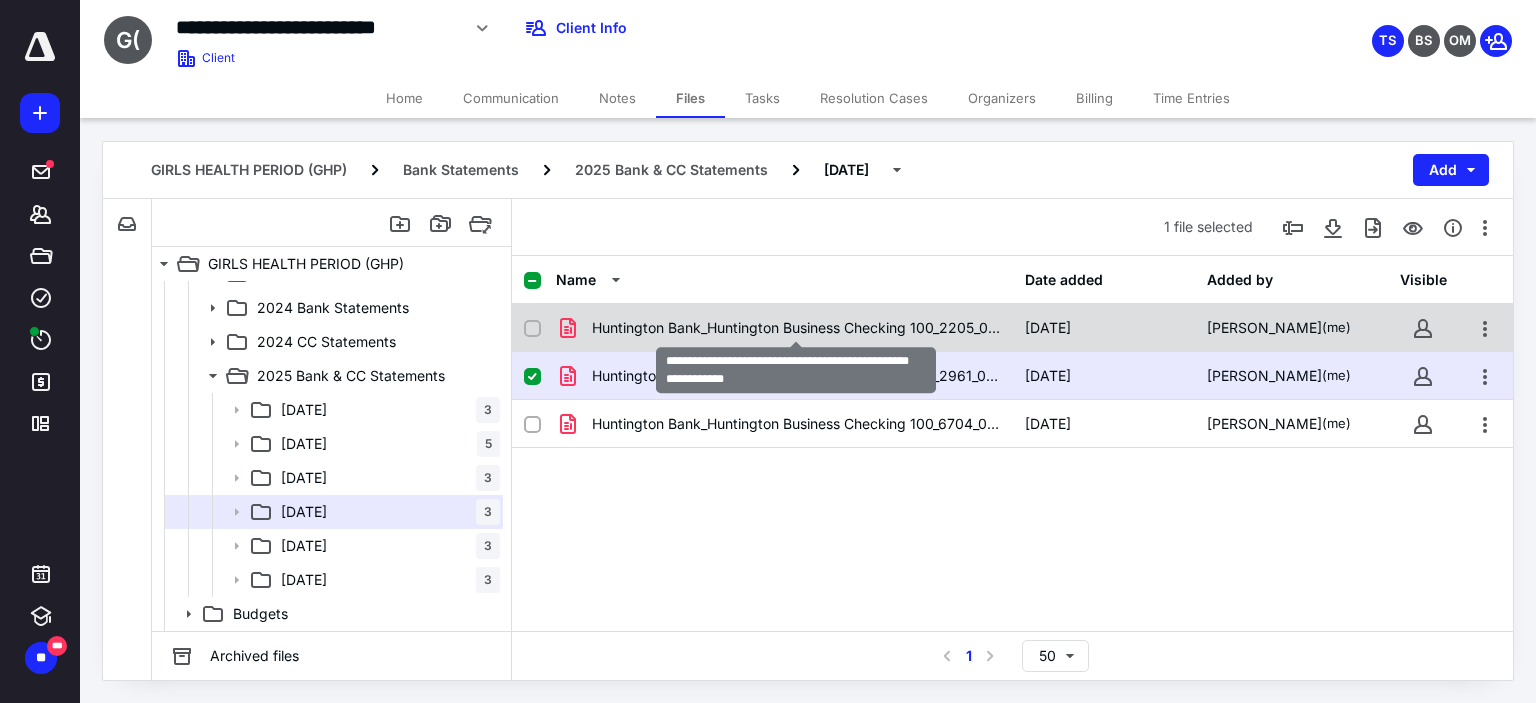 click on "Huntington Bank_Huntington Business Checking 100_2205_06-2.pdf" at bounding box center [796, 328] 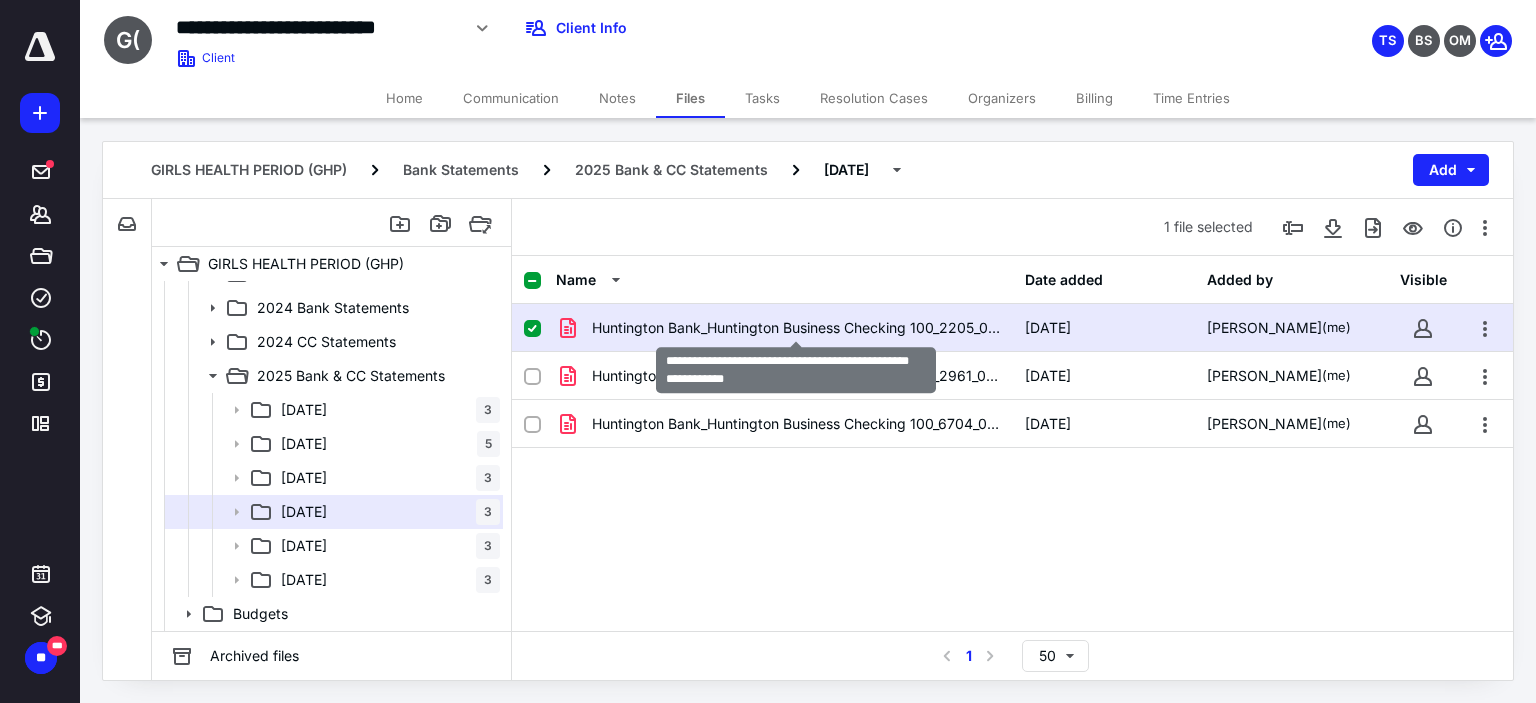 click on "Huntington Bank_Huntington Business Checking 100_2205_06-2.pdf" at bounding box center [796, 328] 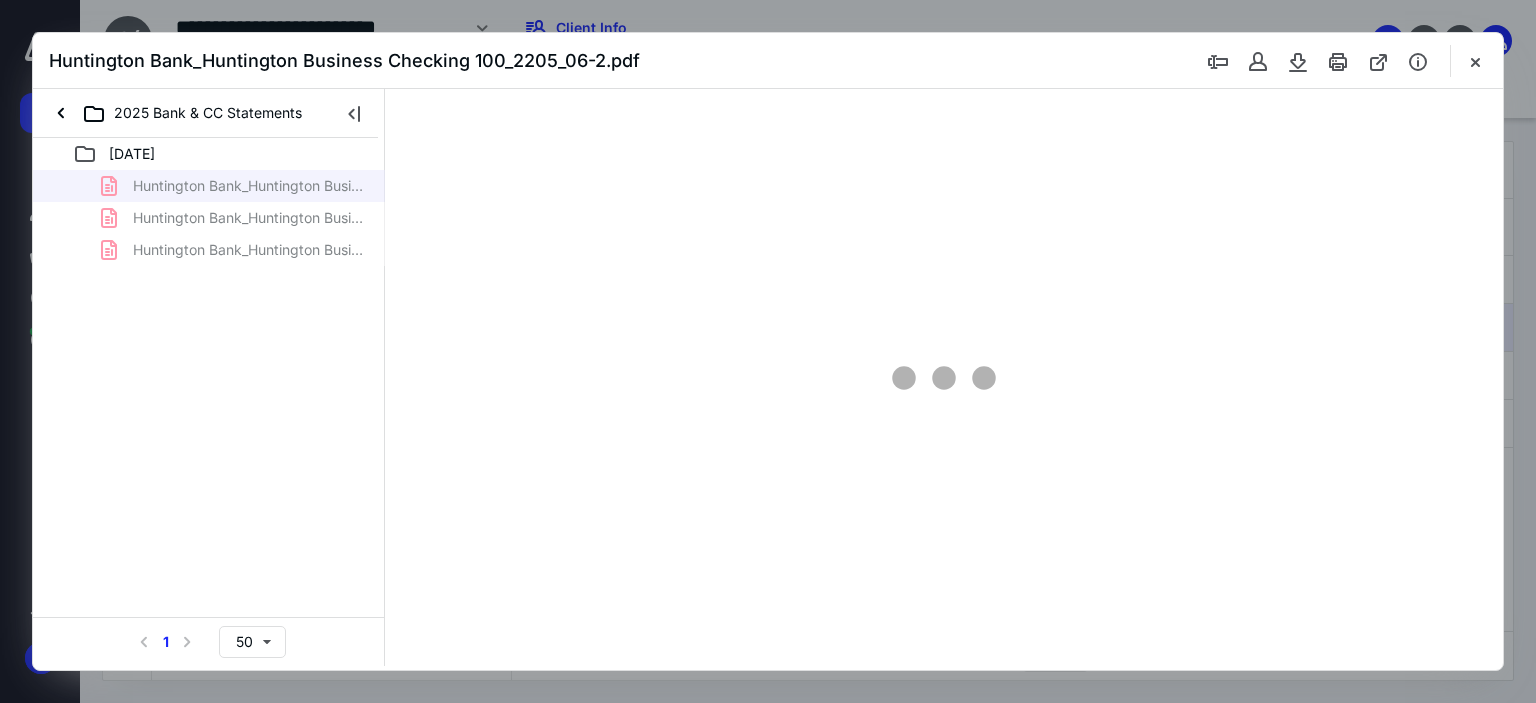 scroll, scrollTop: 0, scrollLeft: 0, axis: both 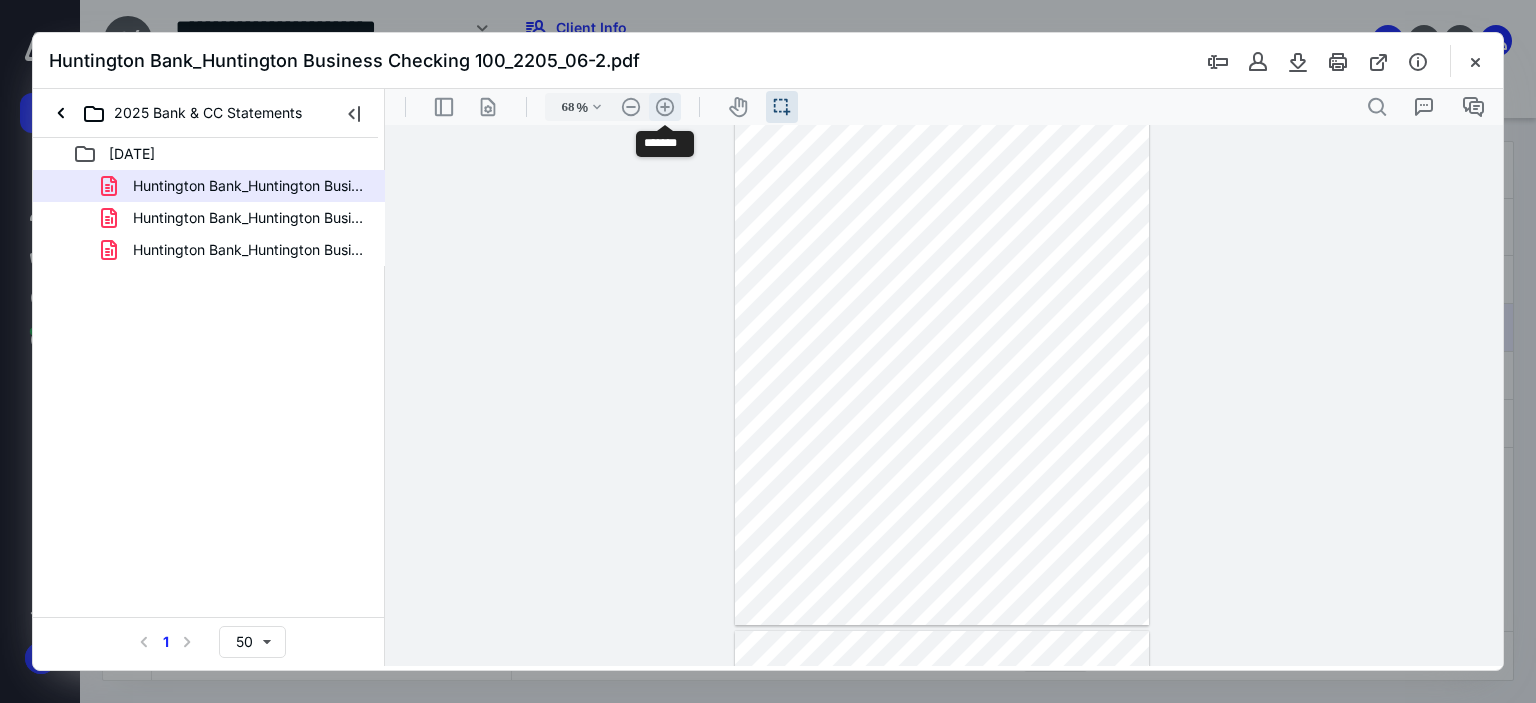 click on ".cls-1{fill:#abb0c4;} icon - header - zoom - in - line" at bounding box center [665, 107] 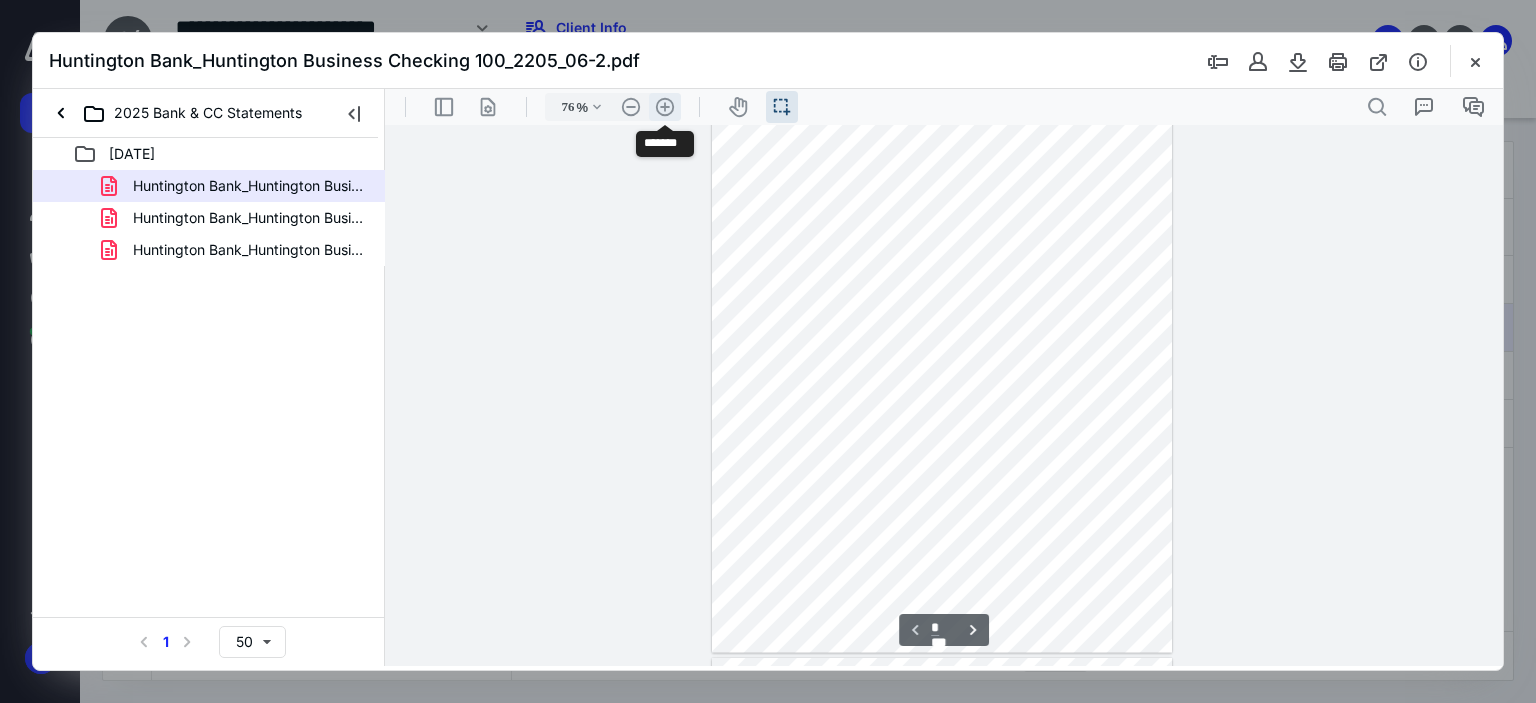 click on ".cls-1{fill:#abb0c4;} icon - header - zoom - in - line" at bounding box center [665, 107] 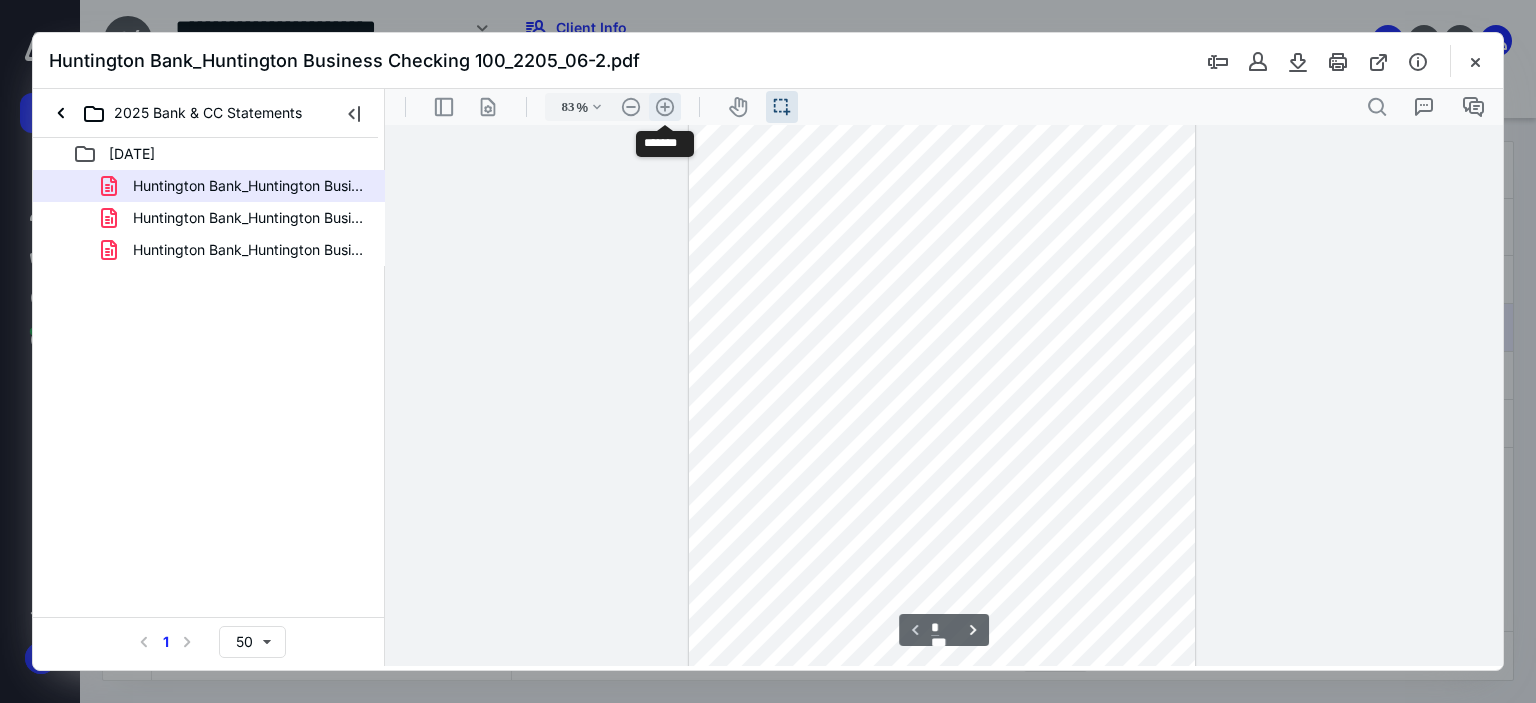 click on ".cls-1{fill:#abb0c4;} icon - header - zoom - in - line" at bounding box center (665, 107) 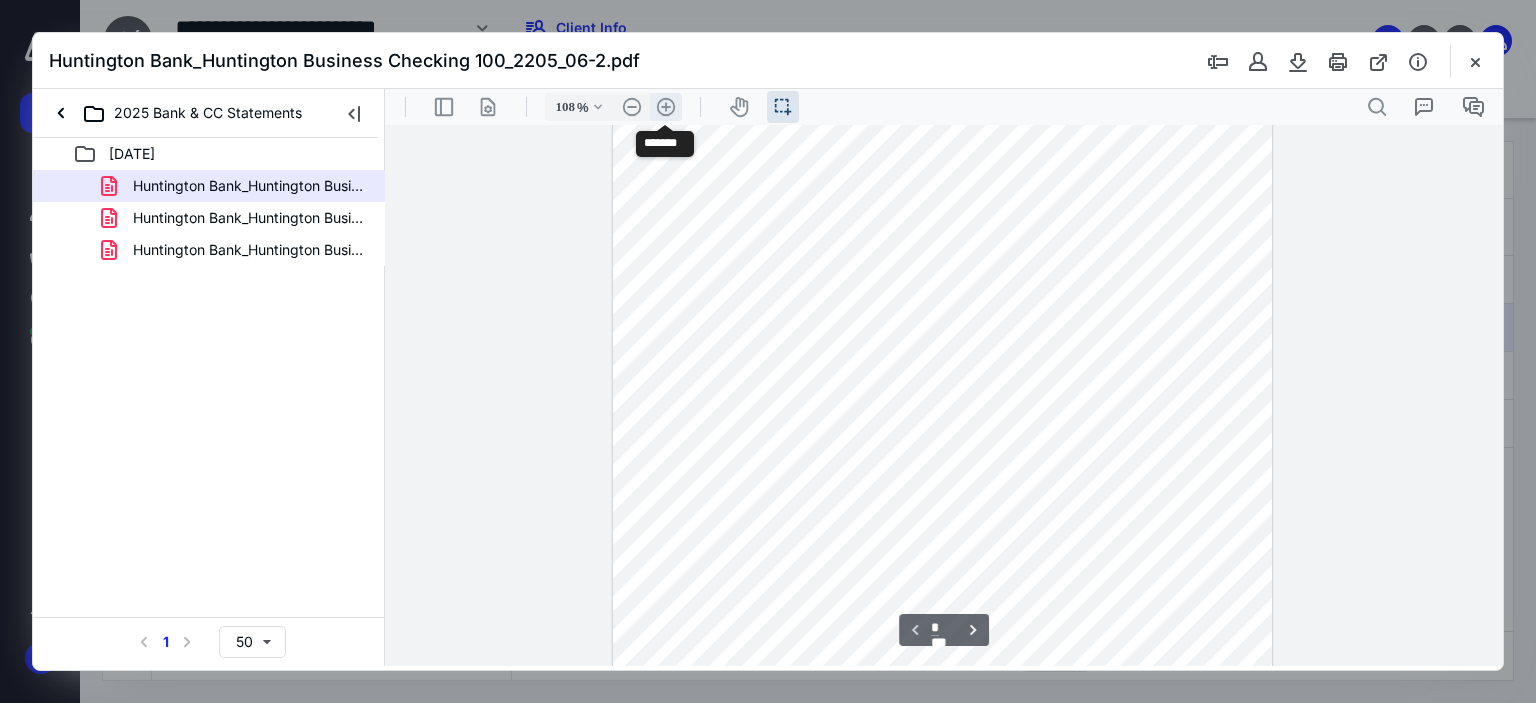 click on ".cls-1{fill:#abb0c4;} icon - header - zoom - in - line" at bounding box center (666, 107) 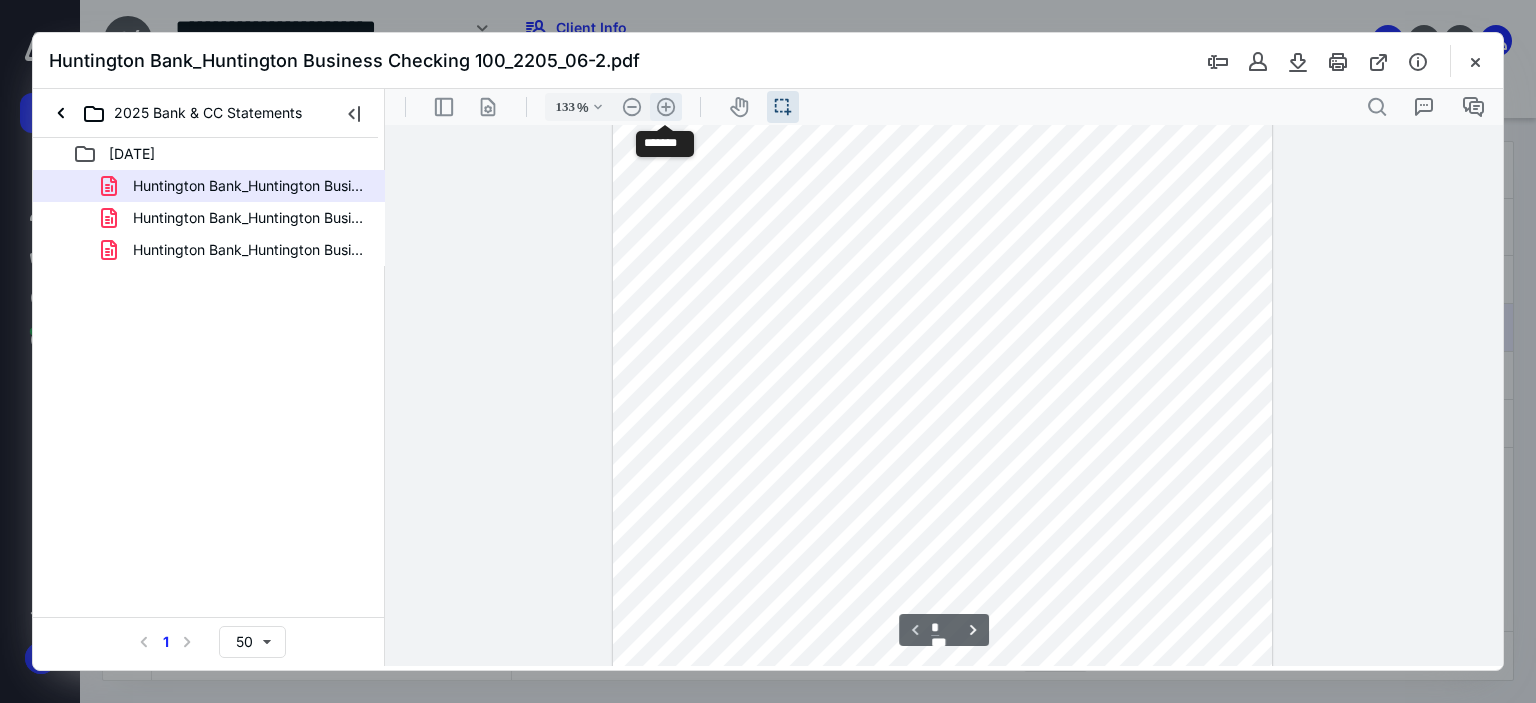 scroll, scrollTop: 319, scrollLeft: 0, axis: vertical 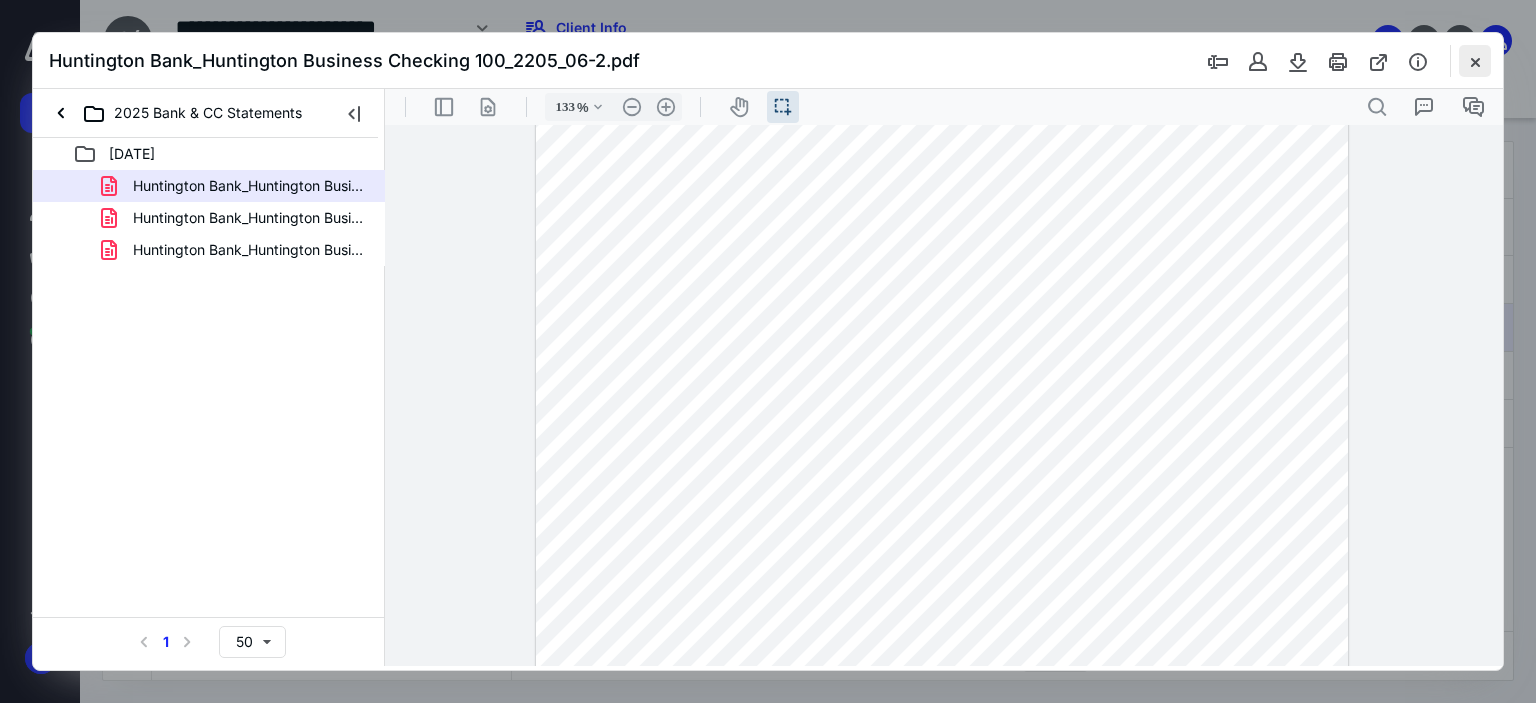 click at bounding box center (1475, 61) 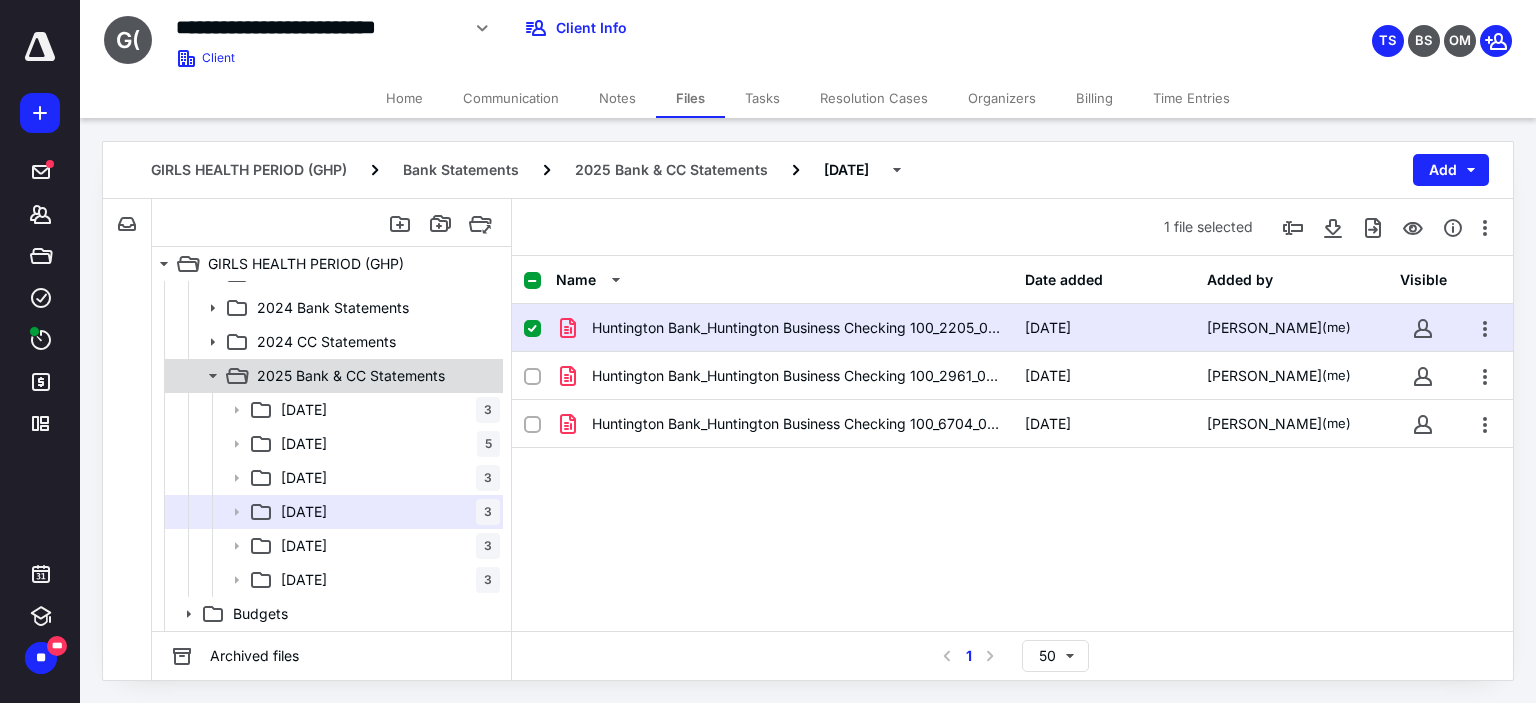 click 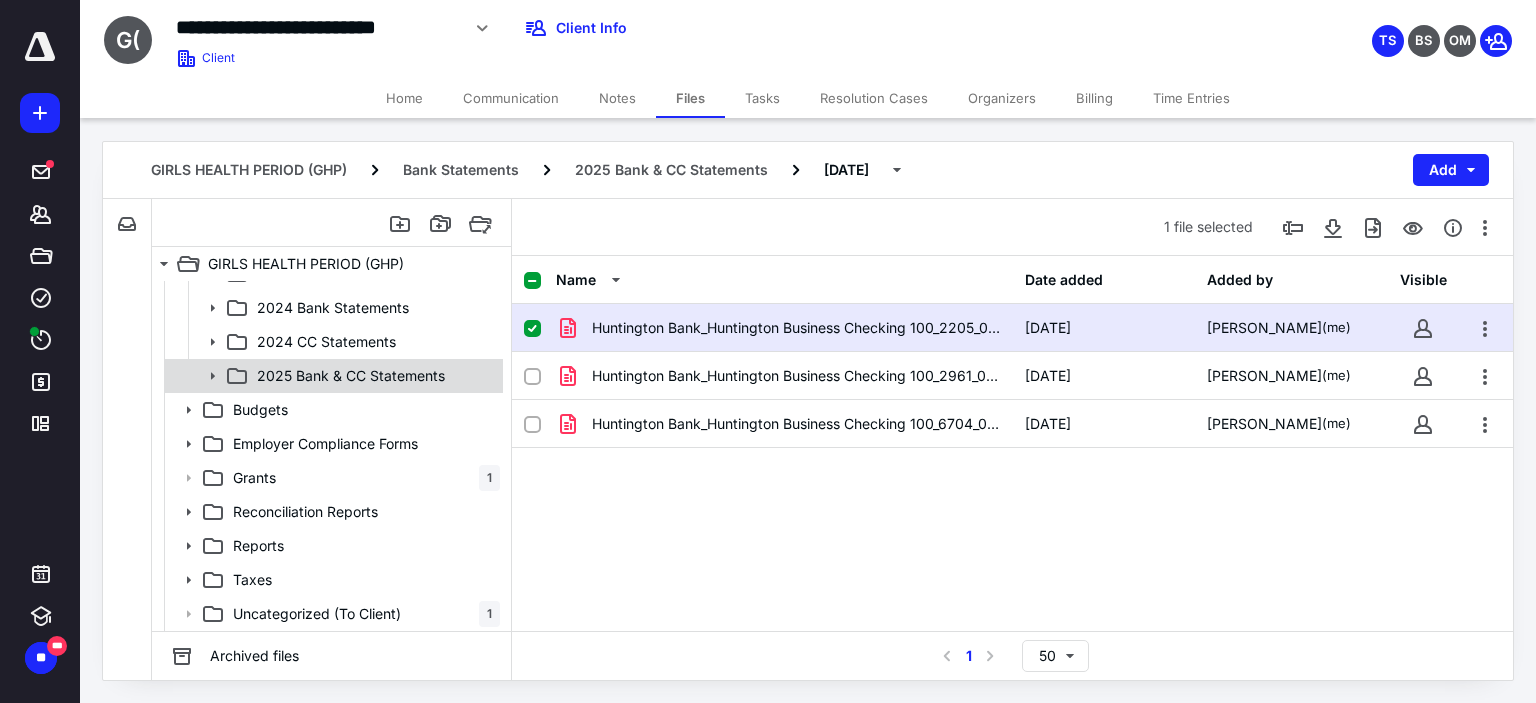 scroll, scrollTop: 124, scrollLeft: 0, axis: vertical 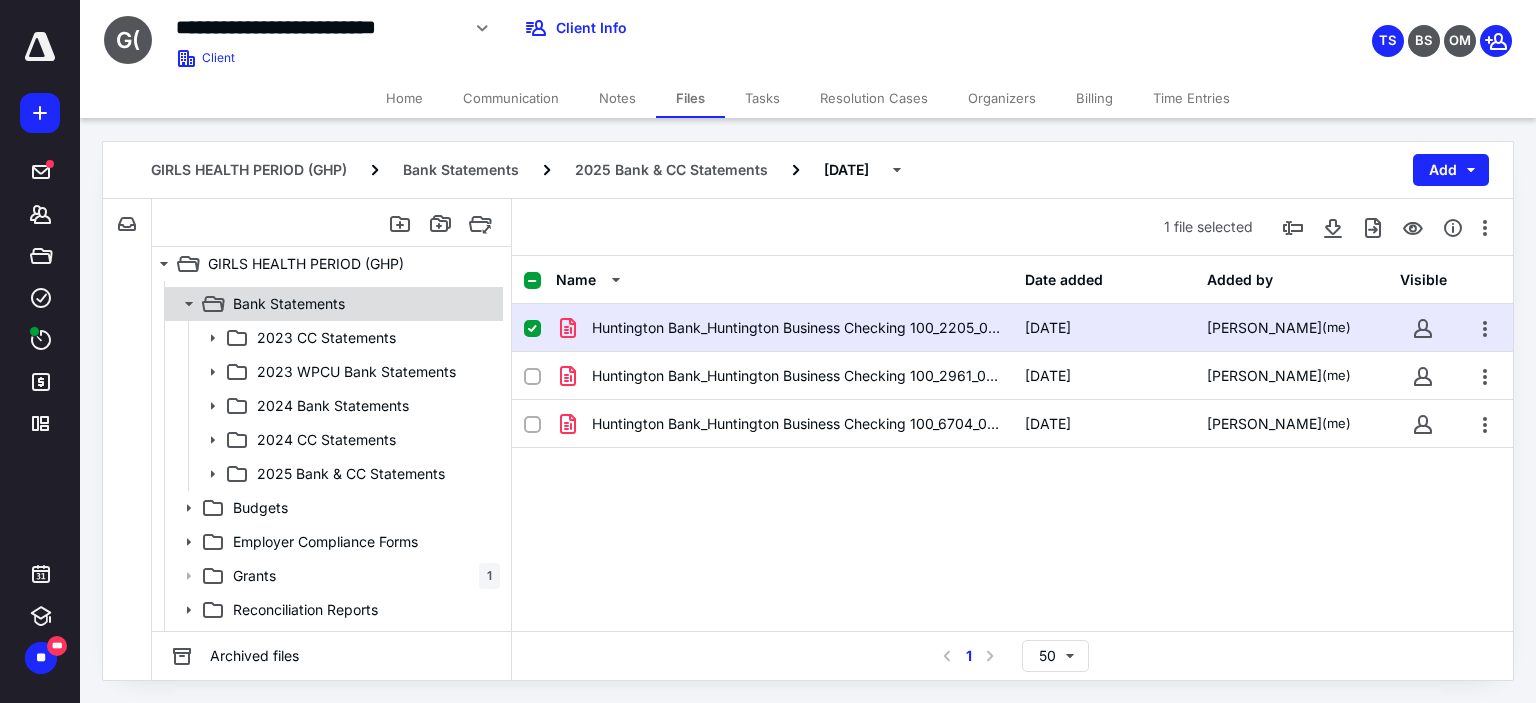 click 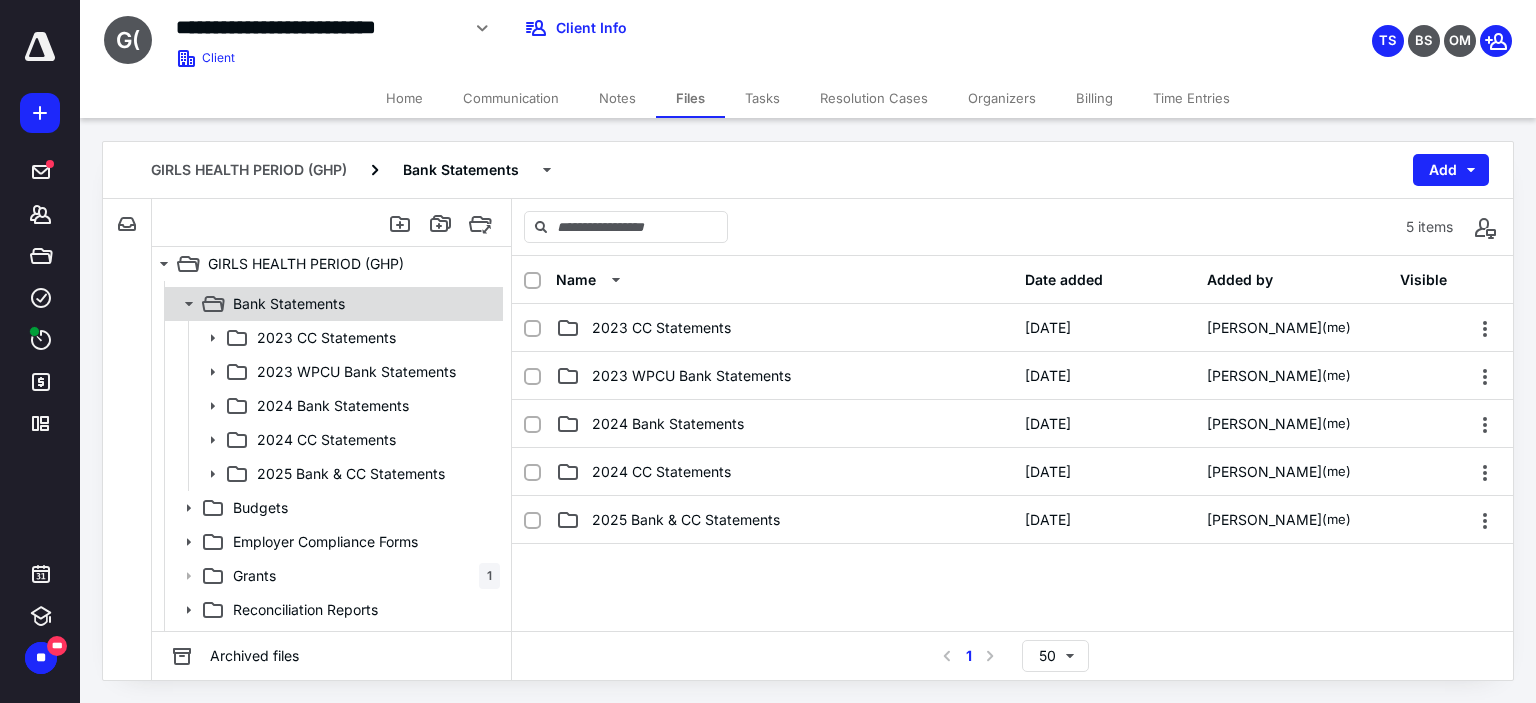 click 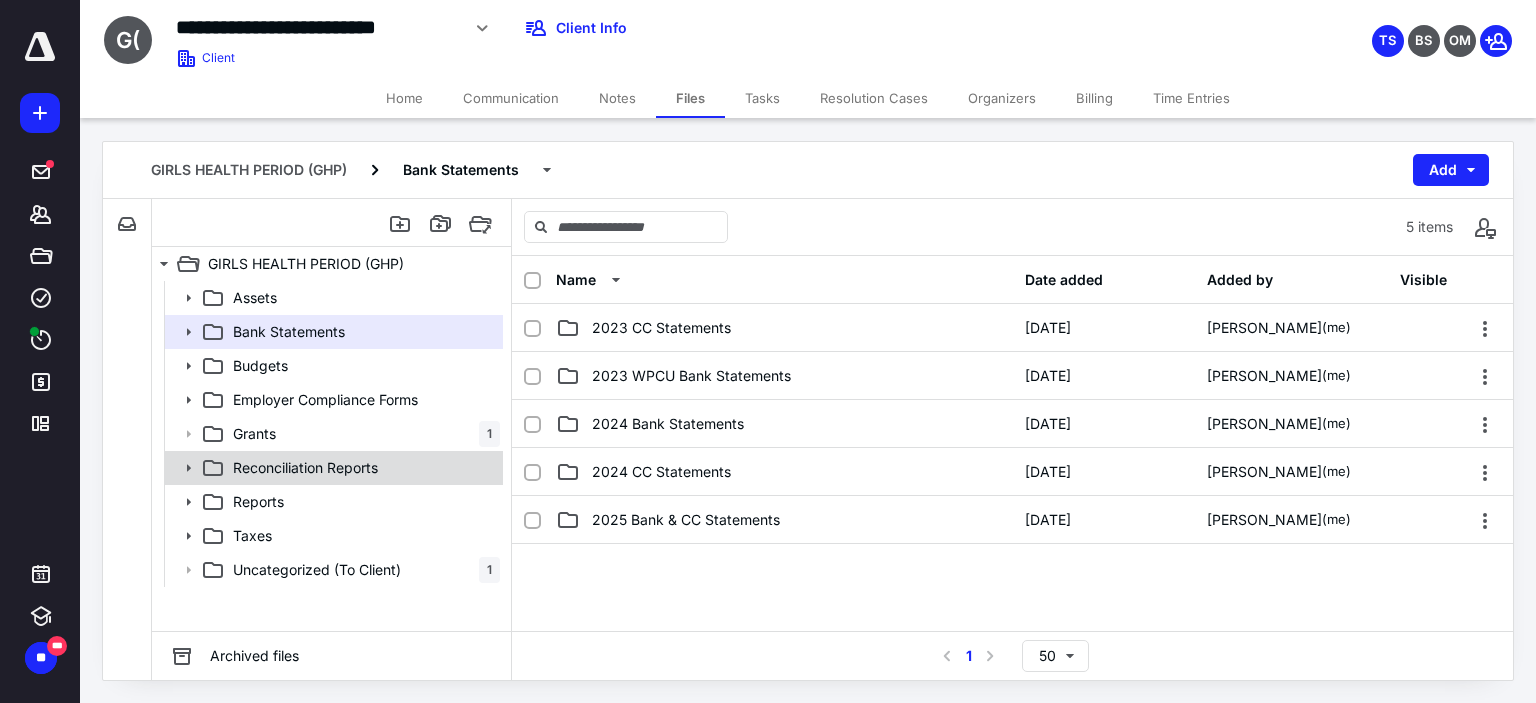 click 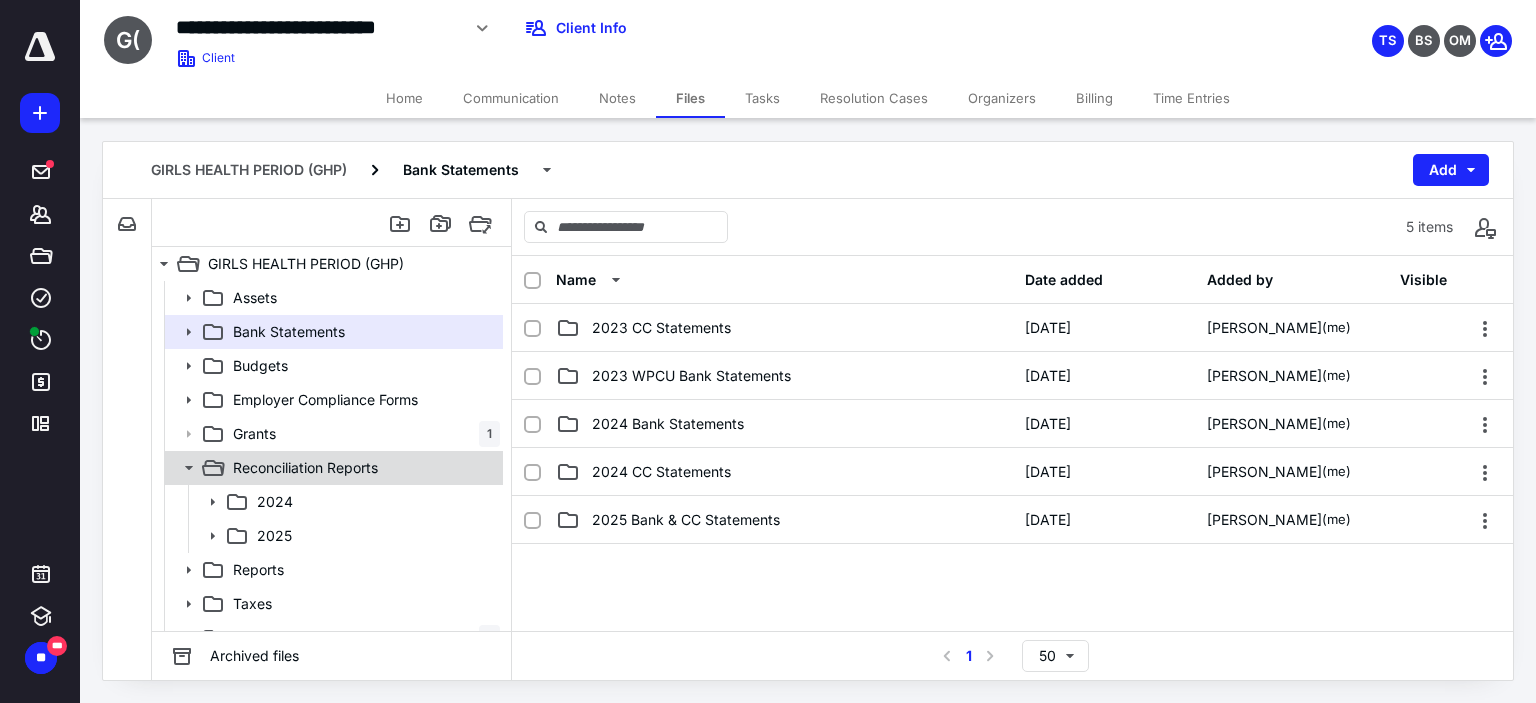 click 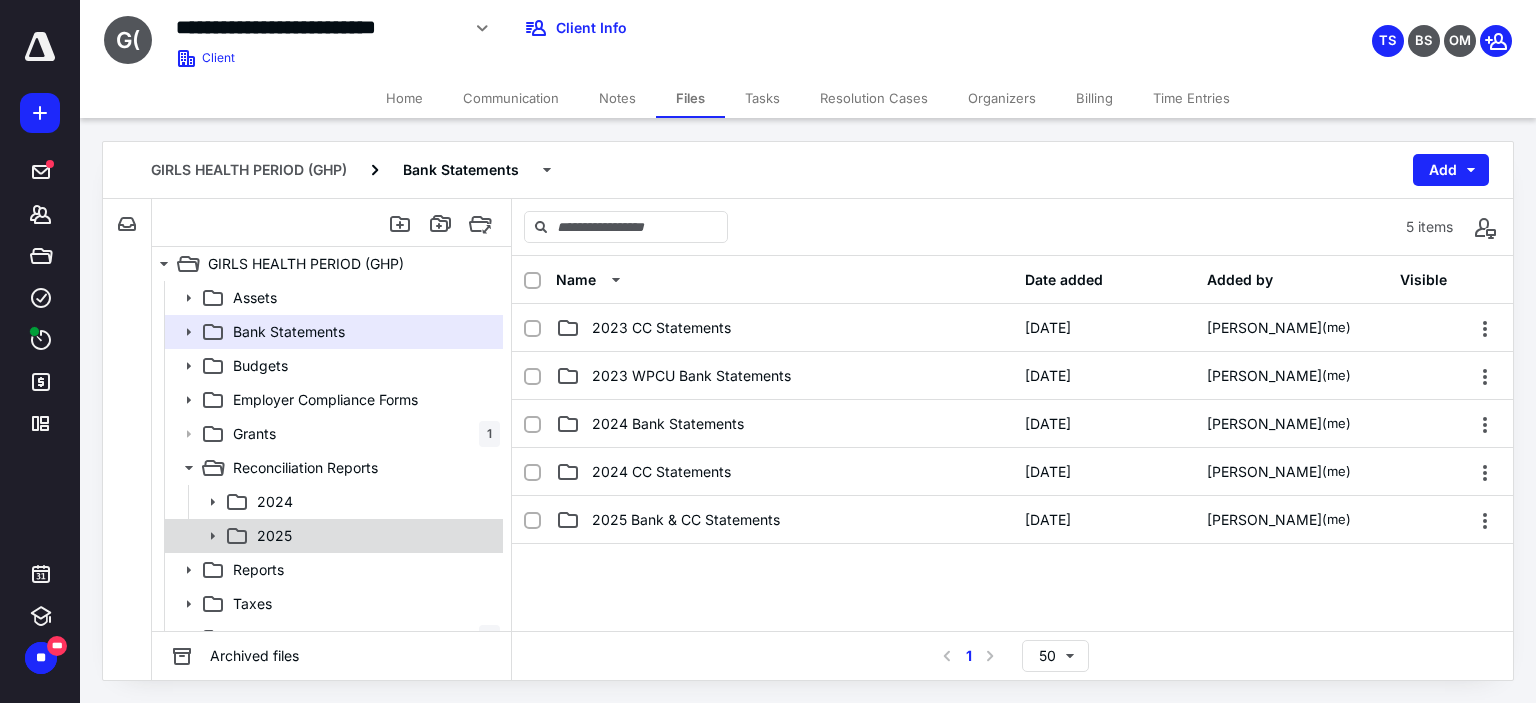 click 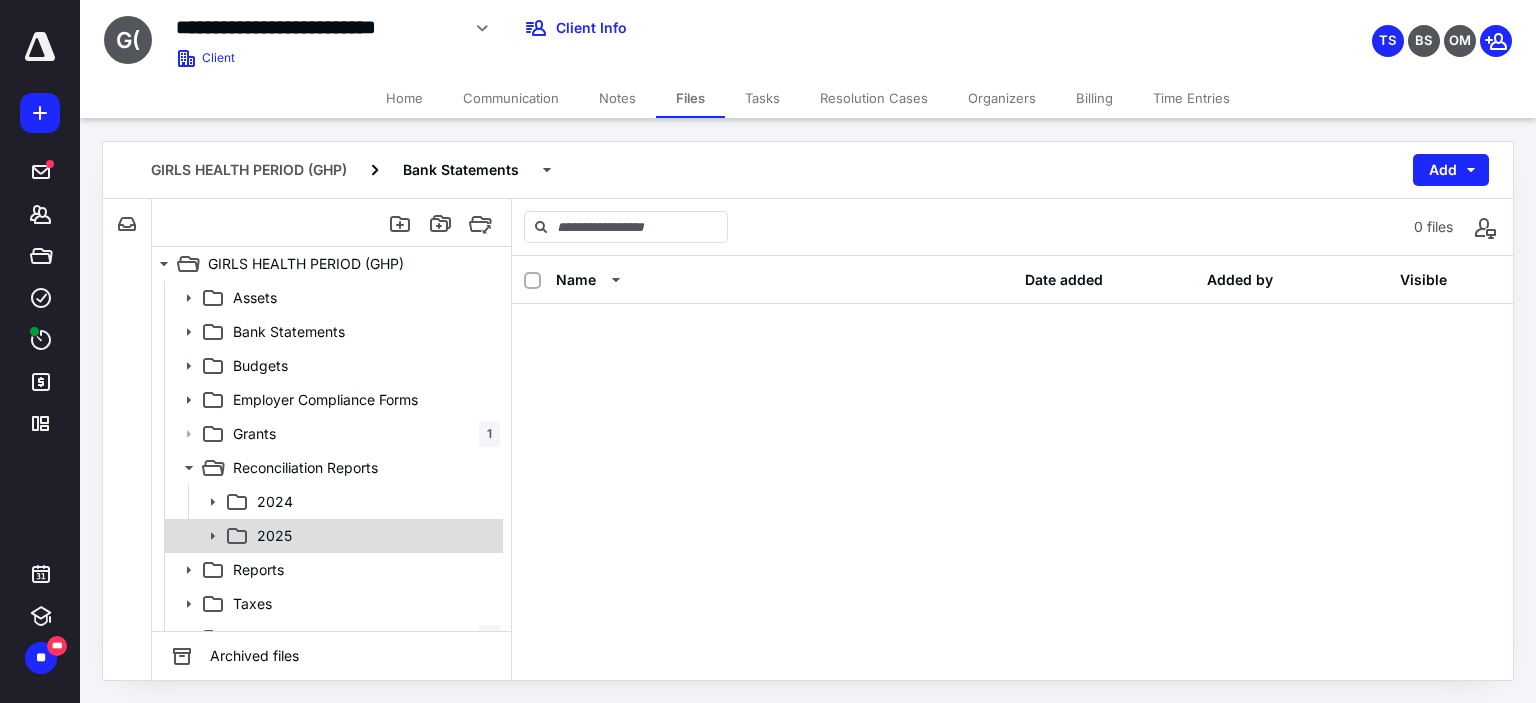 click 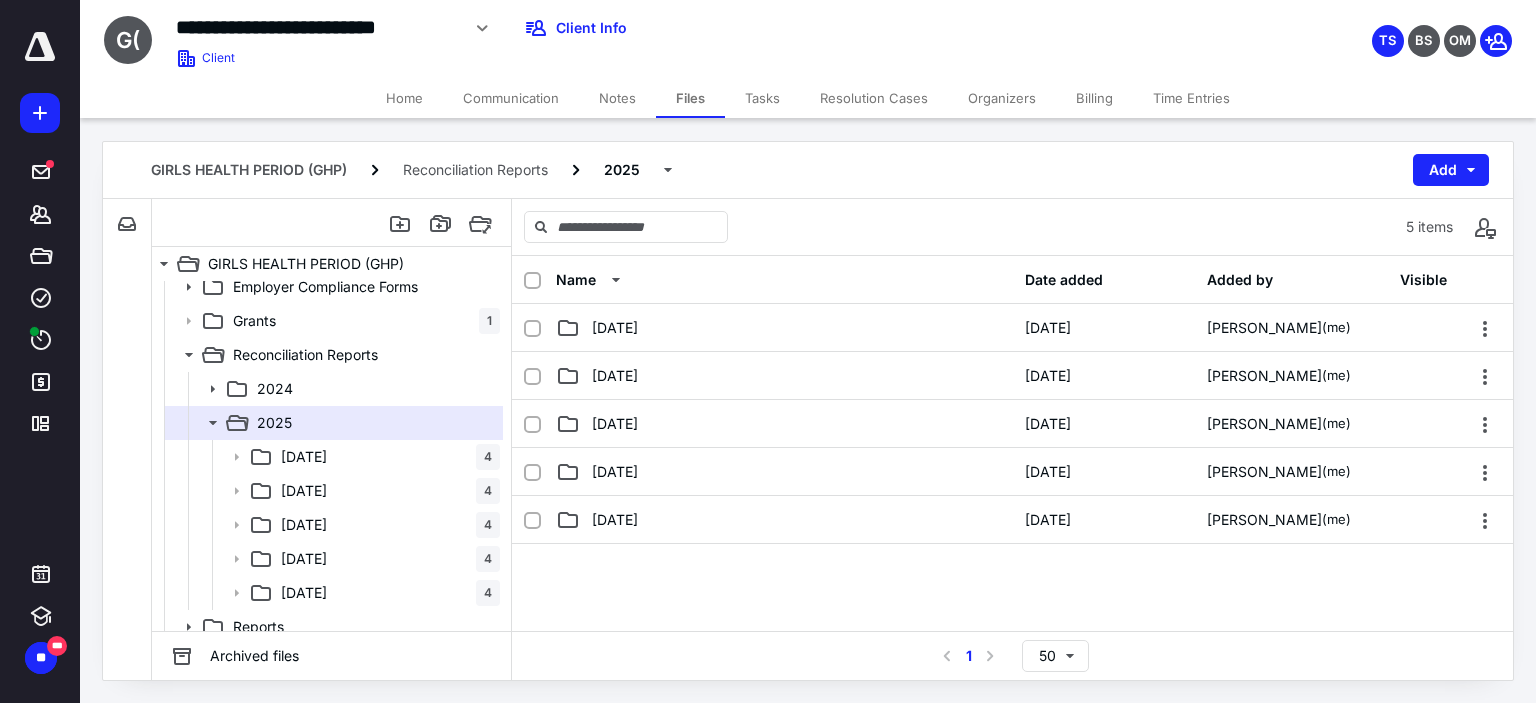 scroll, scrollTop: 116, scrollLeft: 0, axis: vertical 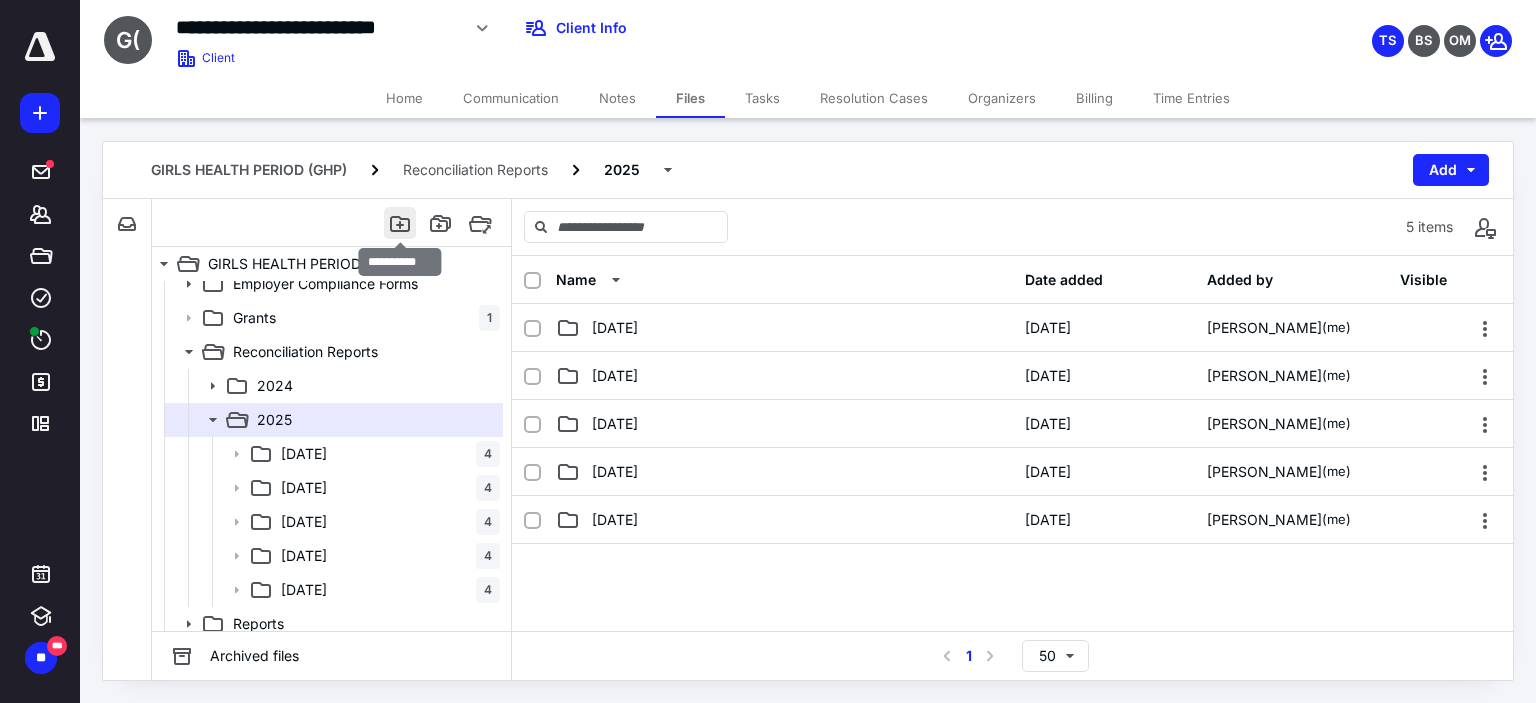 click at bounding box center (400, 223) 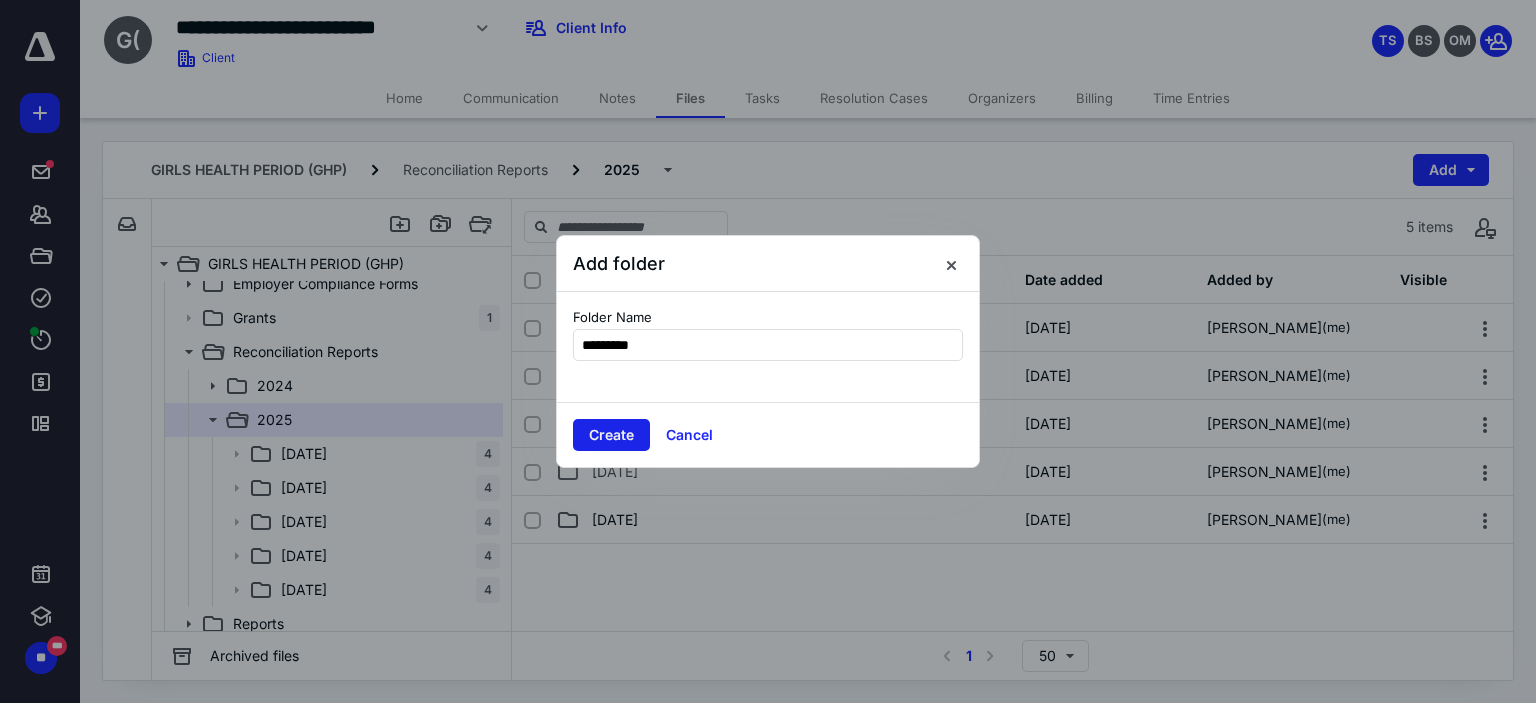 type on "*********" 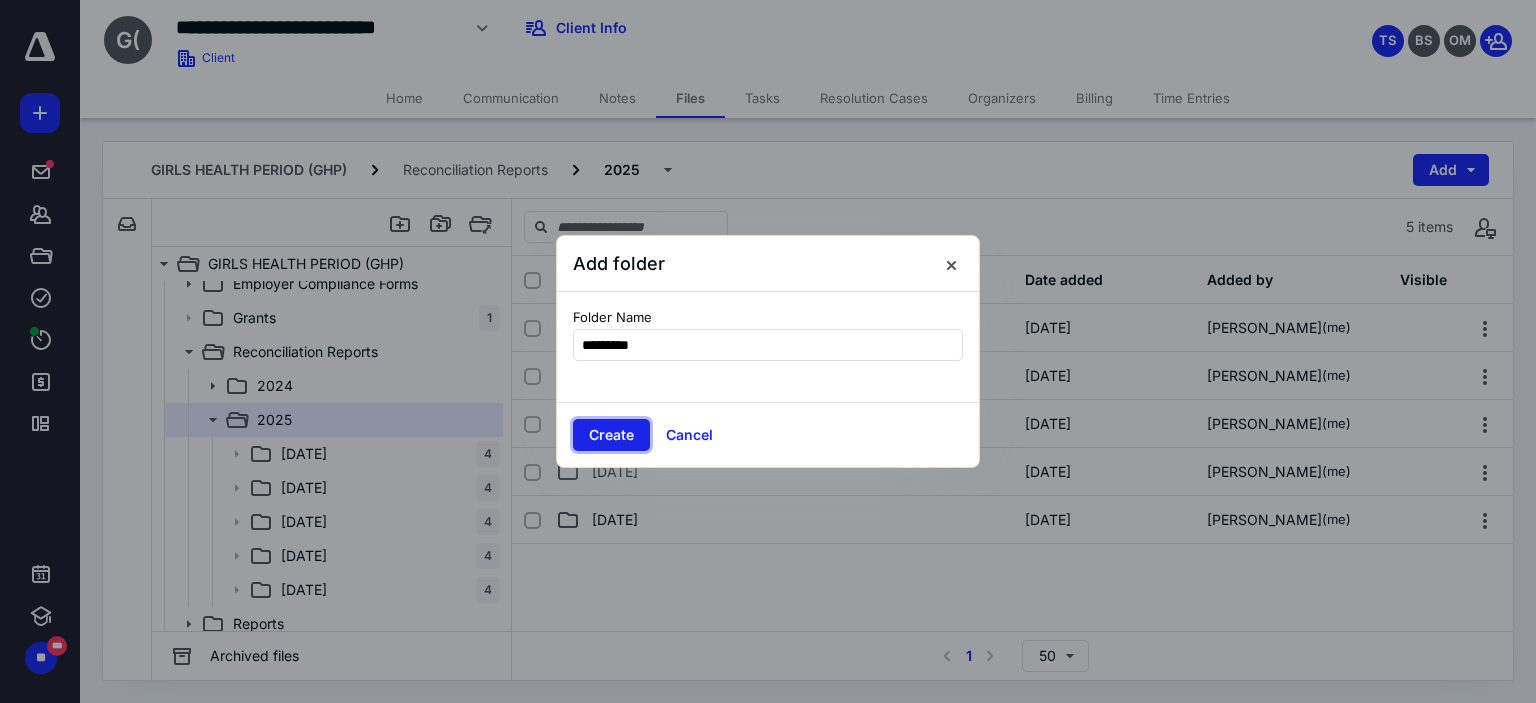 click on "Create" at bounding box center [611, 435] 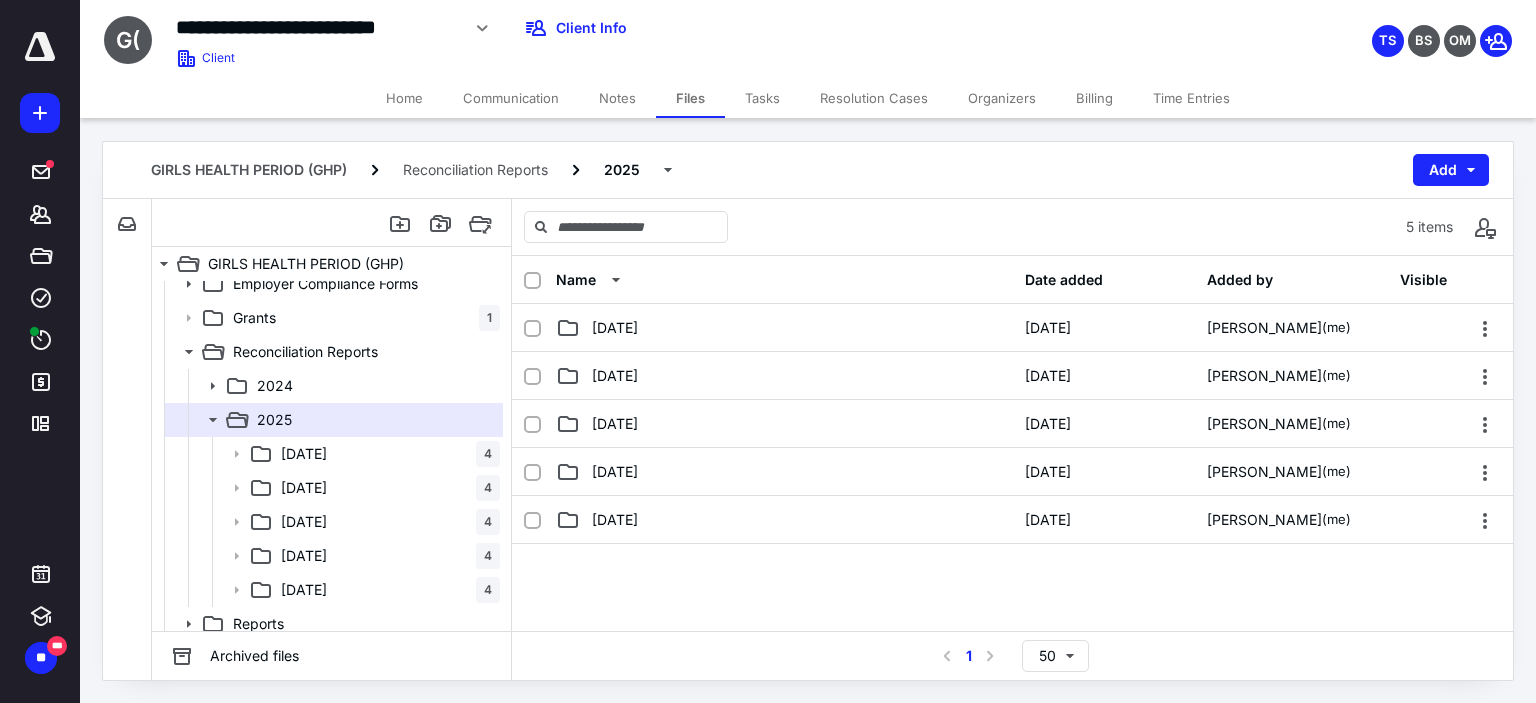 scroll, scrollTop: 23, scrollLeft: 0, axis: vertical 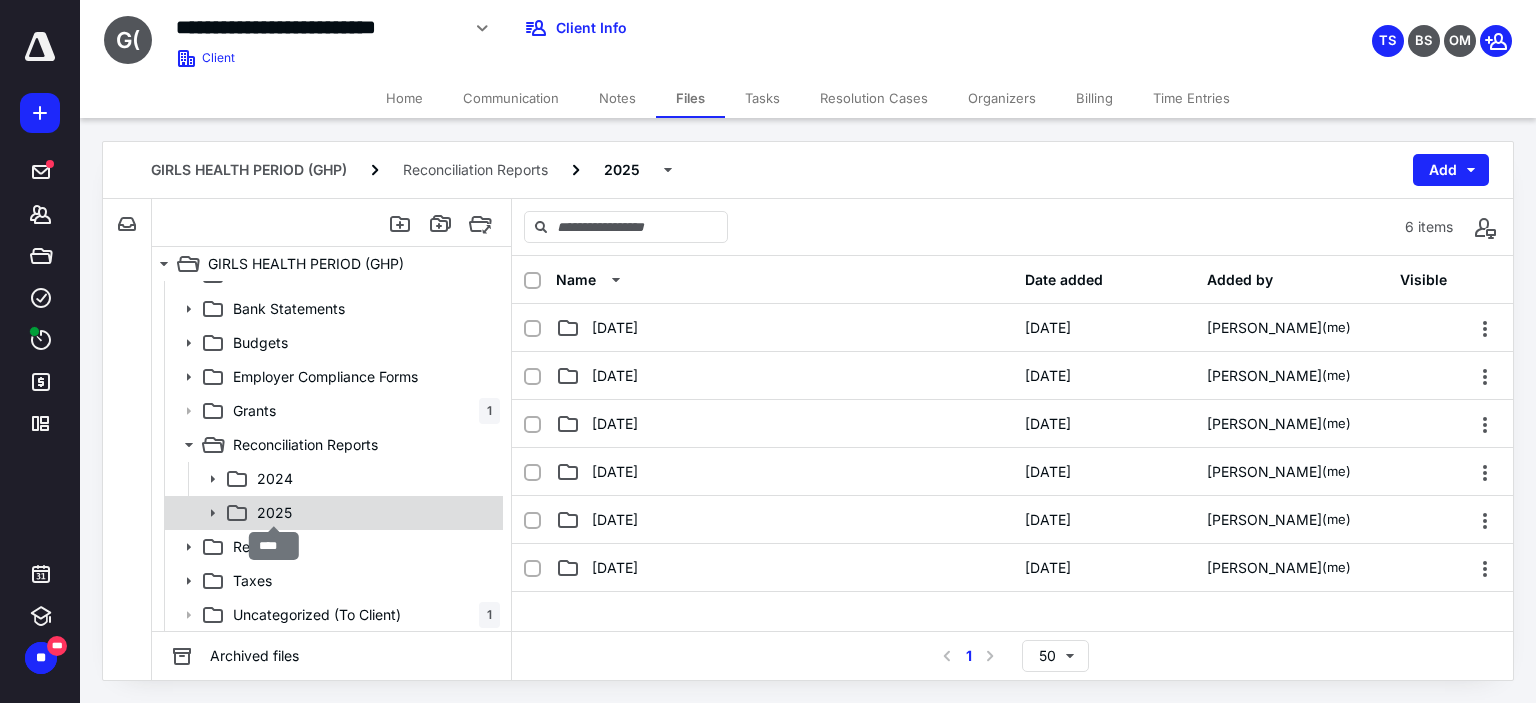 click on "2025" at bounding box center [274, 513] 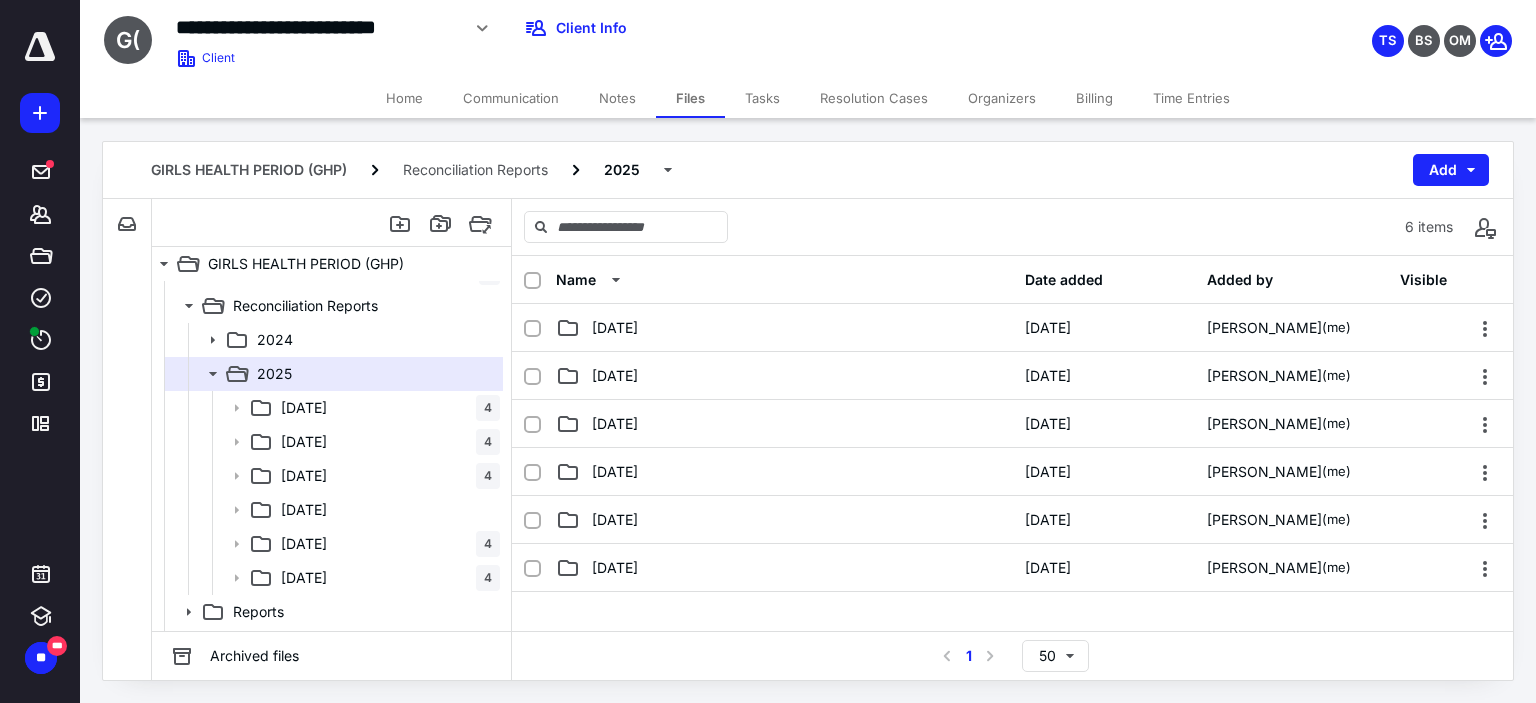 scroll, scrollTop: 174, scrollLeft: 0, axis: vertical 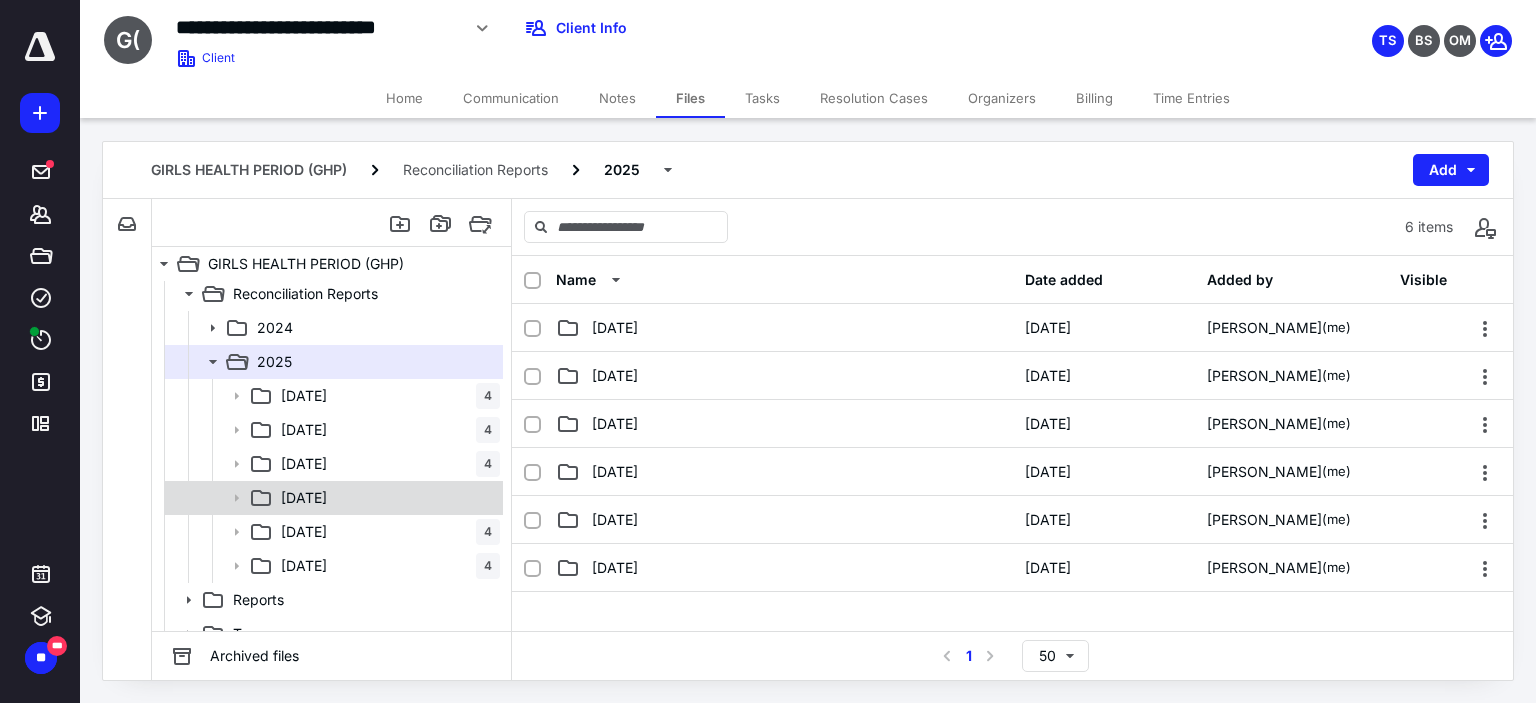 click on "[DATE]" at bounding box center (332, 498) 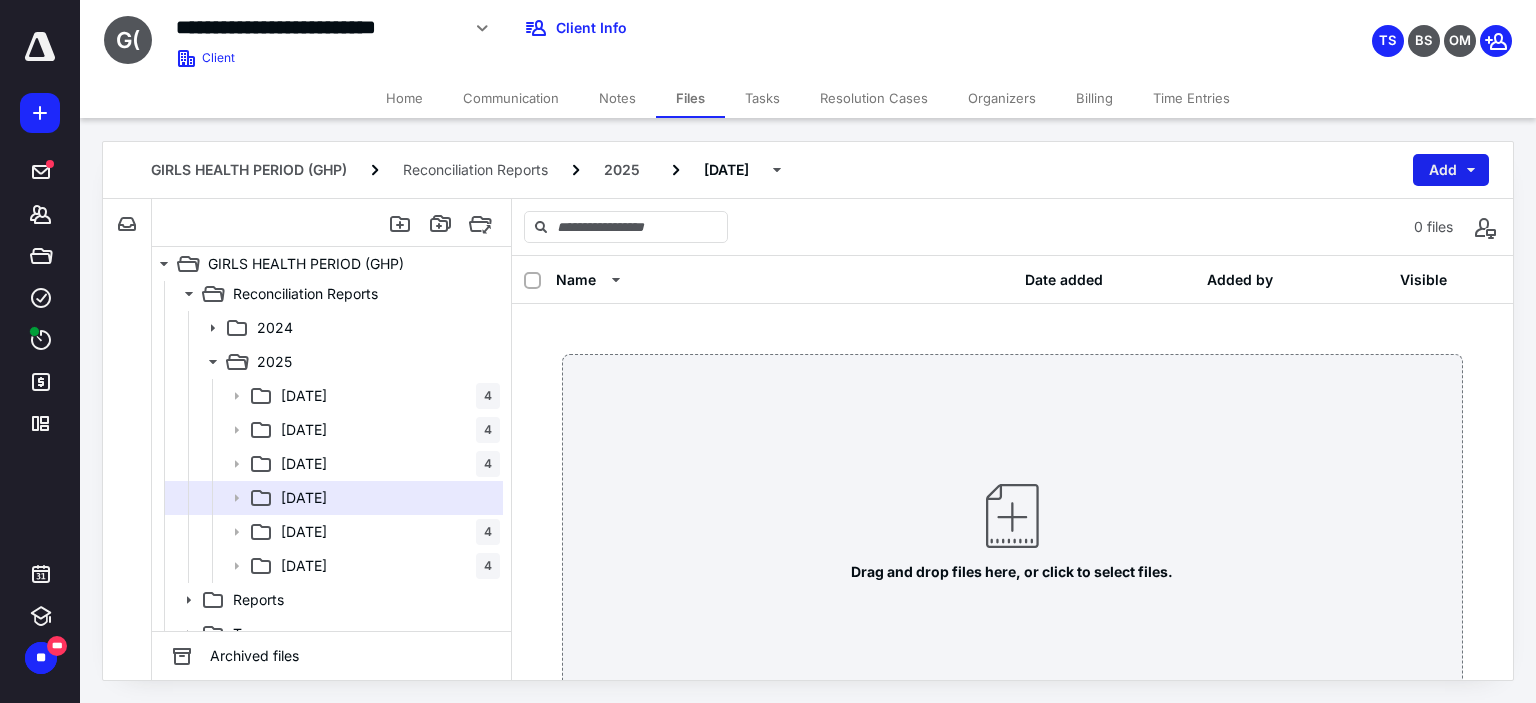 click on "Add" at bounding box center (1451, 170) 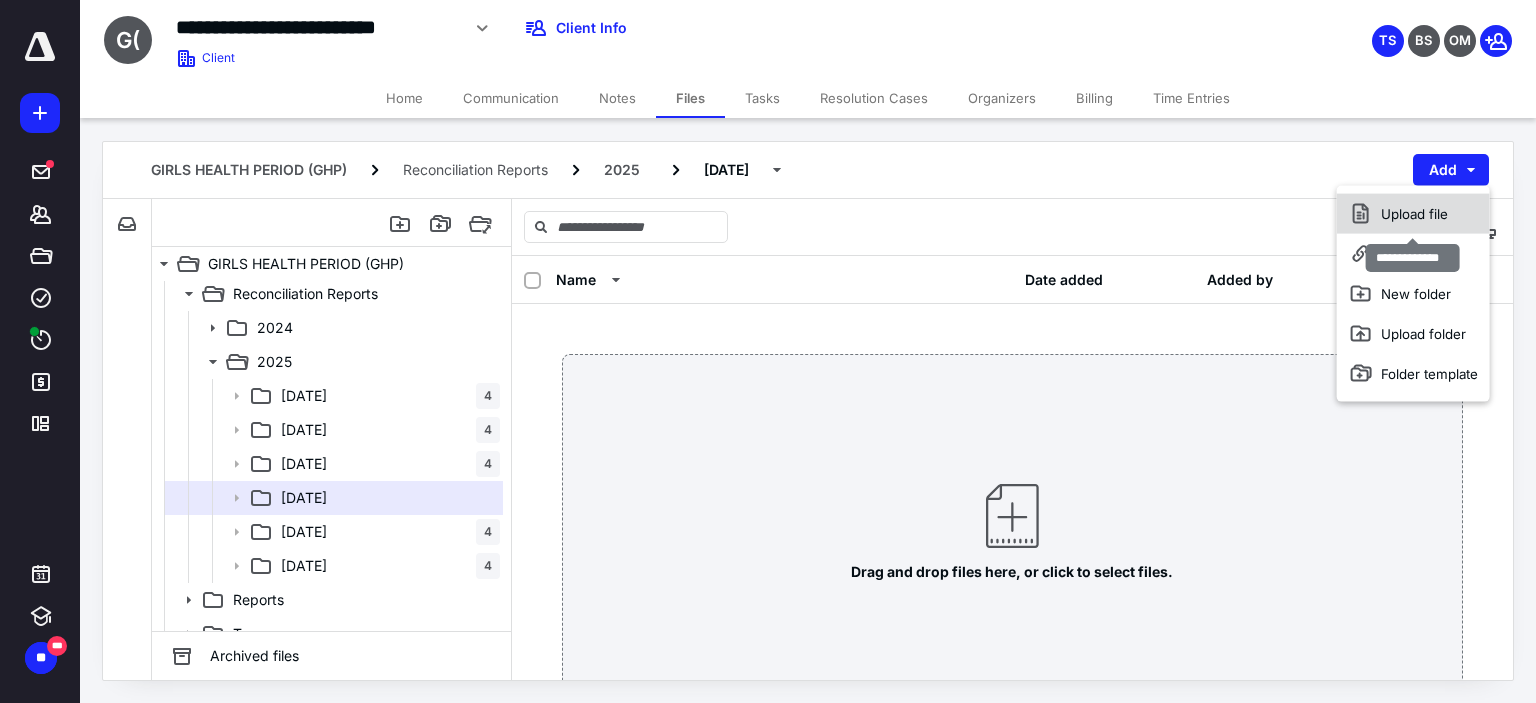 click on "Upload file" at bounding box center [1413, 214] 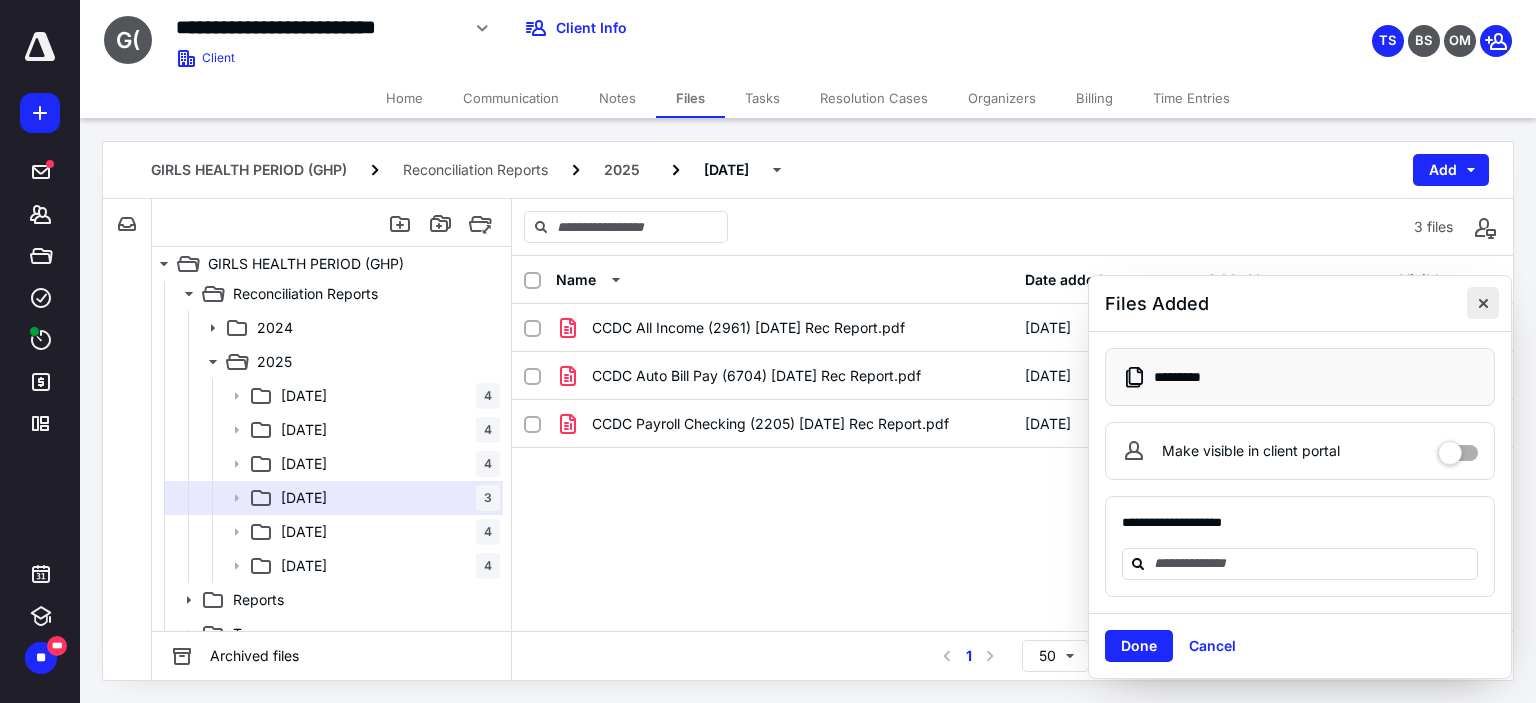 click at bounding box center (1483, 303) 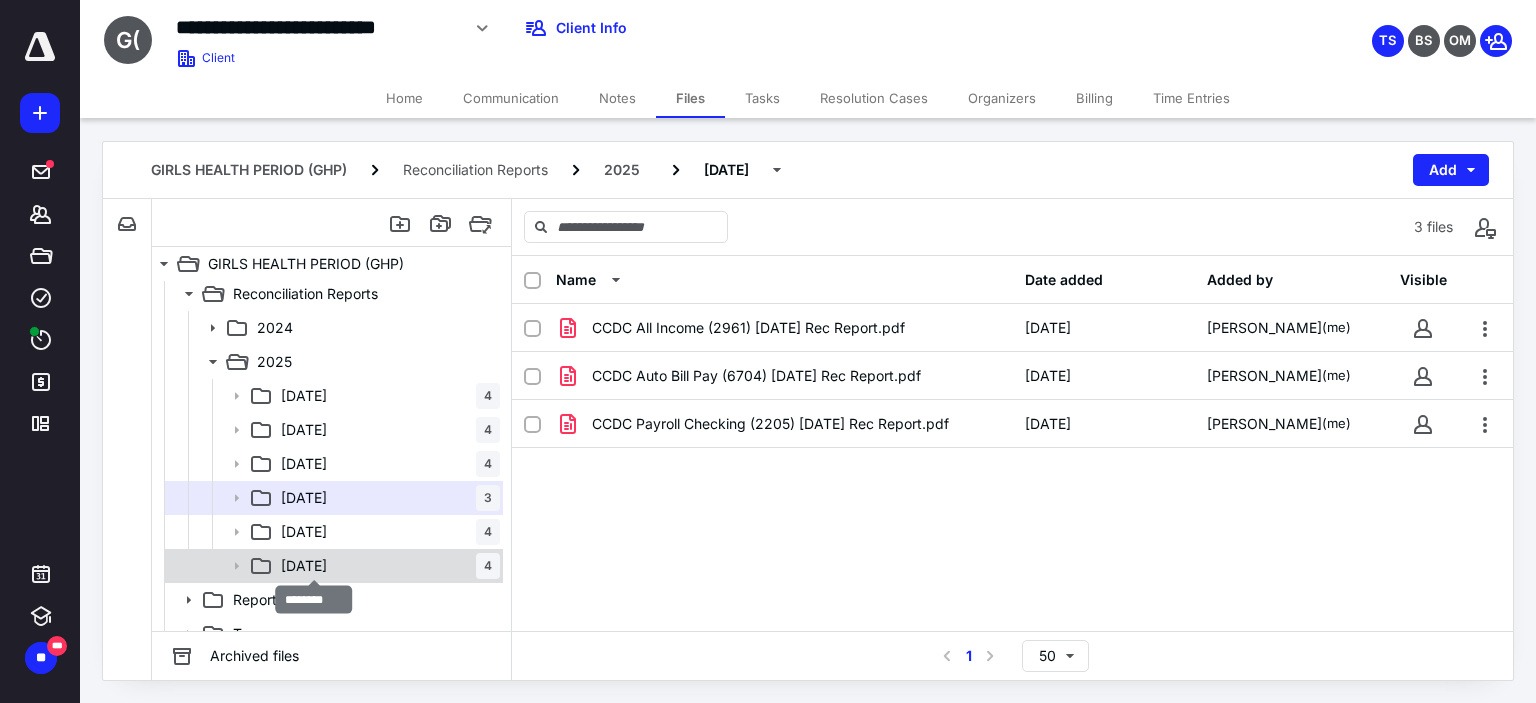 click on "[DATE]" at bounding box center [304, 566] 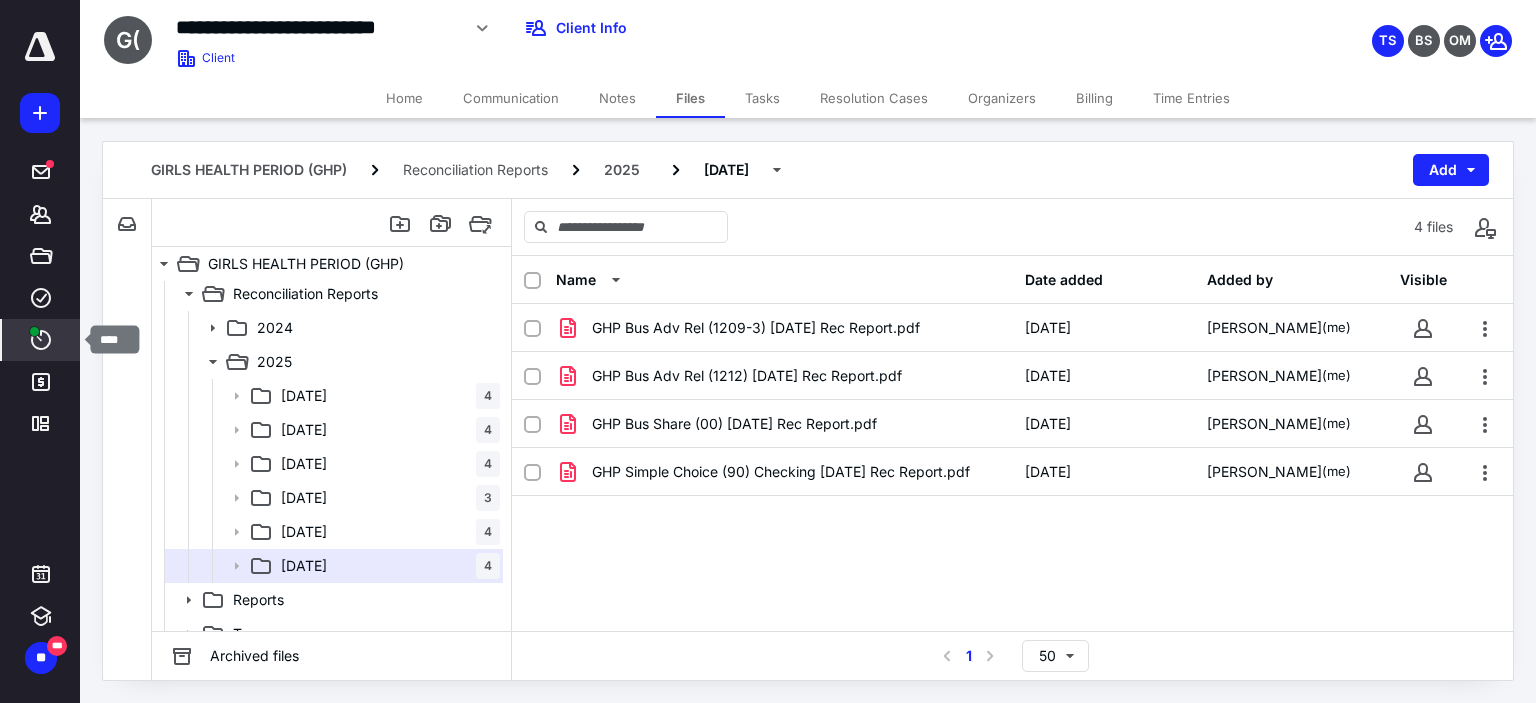 click 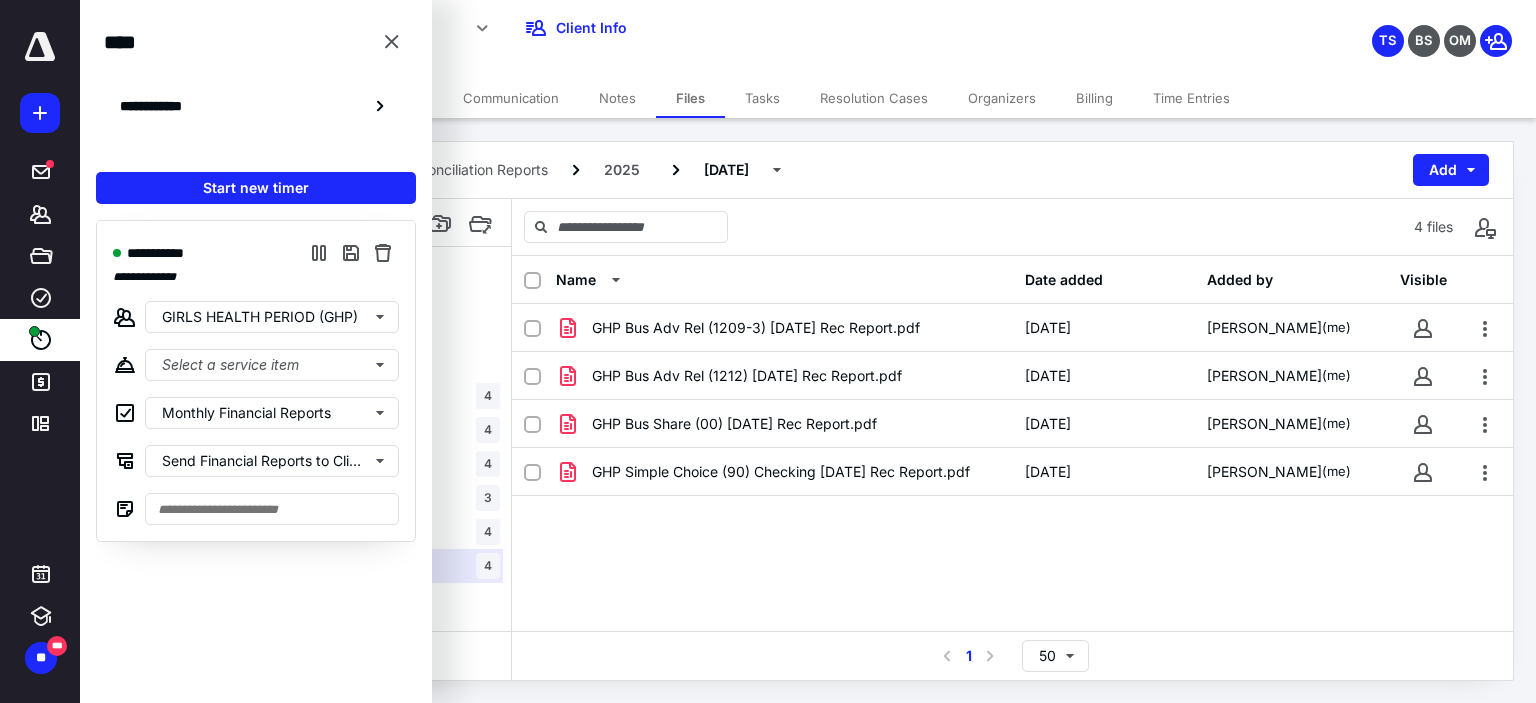 click on "**********" at bounding box center [606, 28] 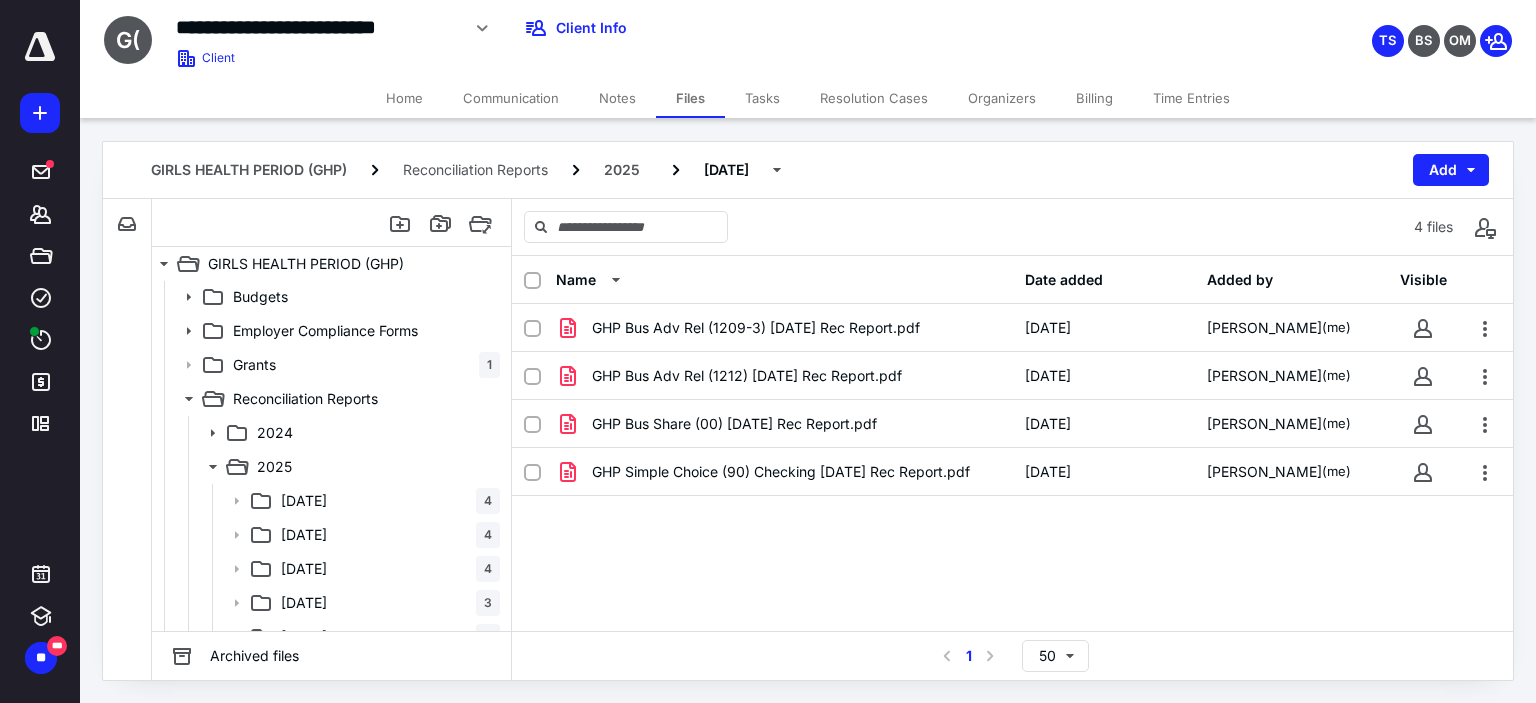 scroll, scrollTop: 0, scrollLeft: 0, axis: both 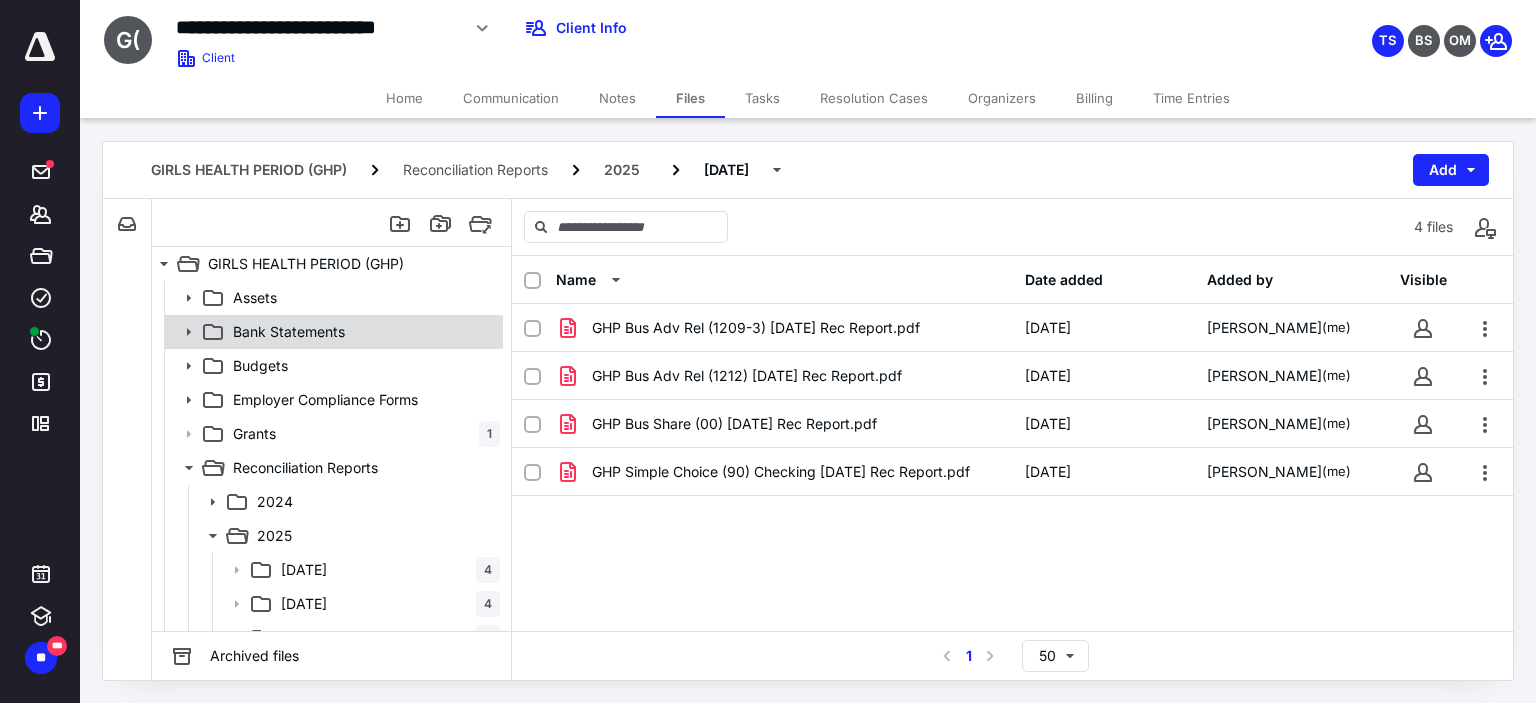 click on "Bank Statements" at bounding box center [362, 332] 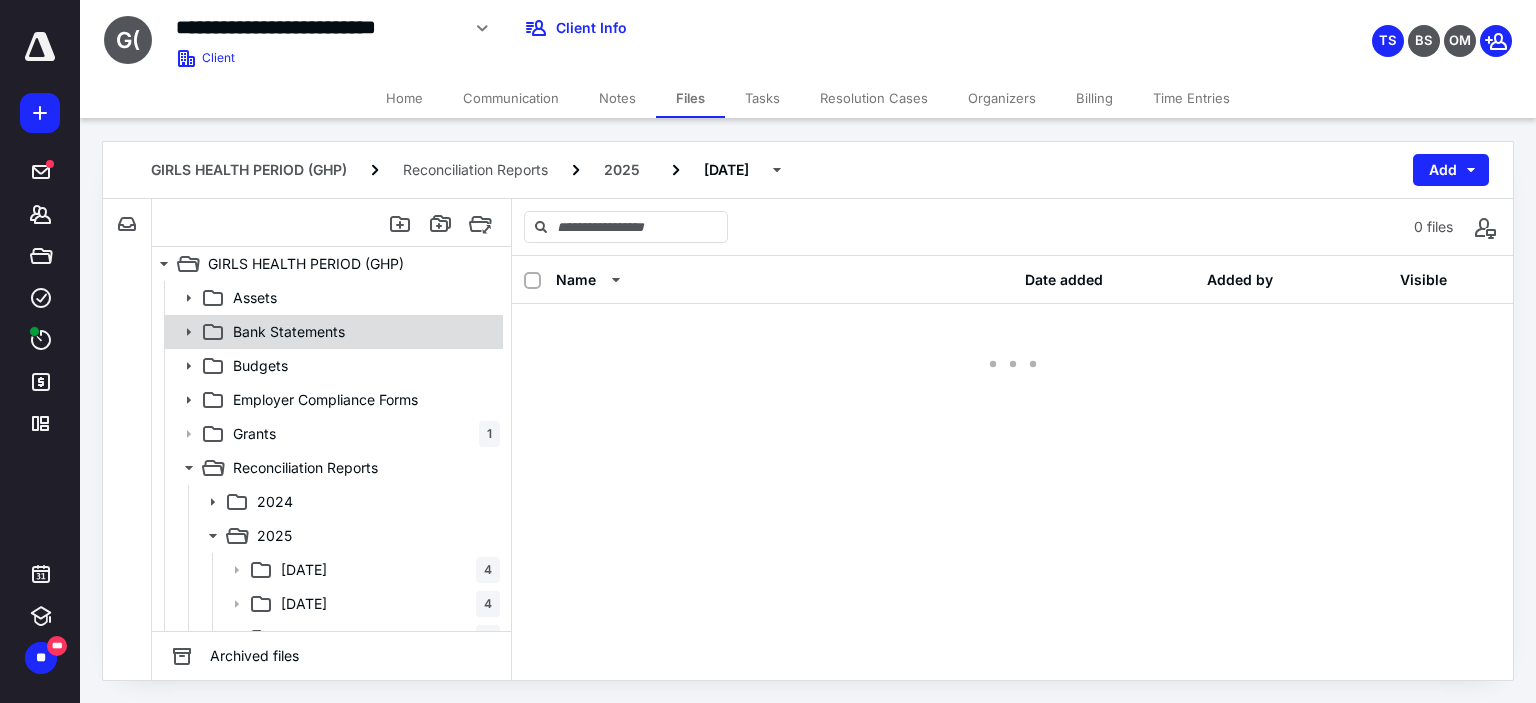 click on "Bank Statements" at bounding box center [362, 332] 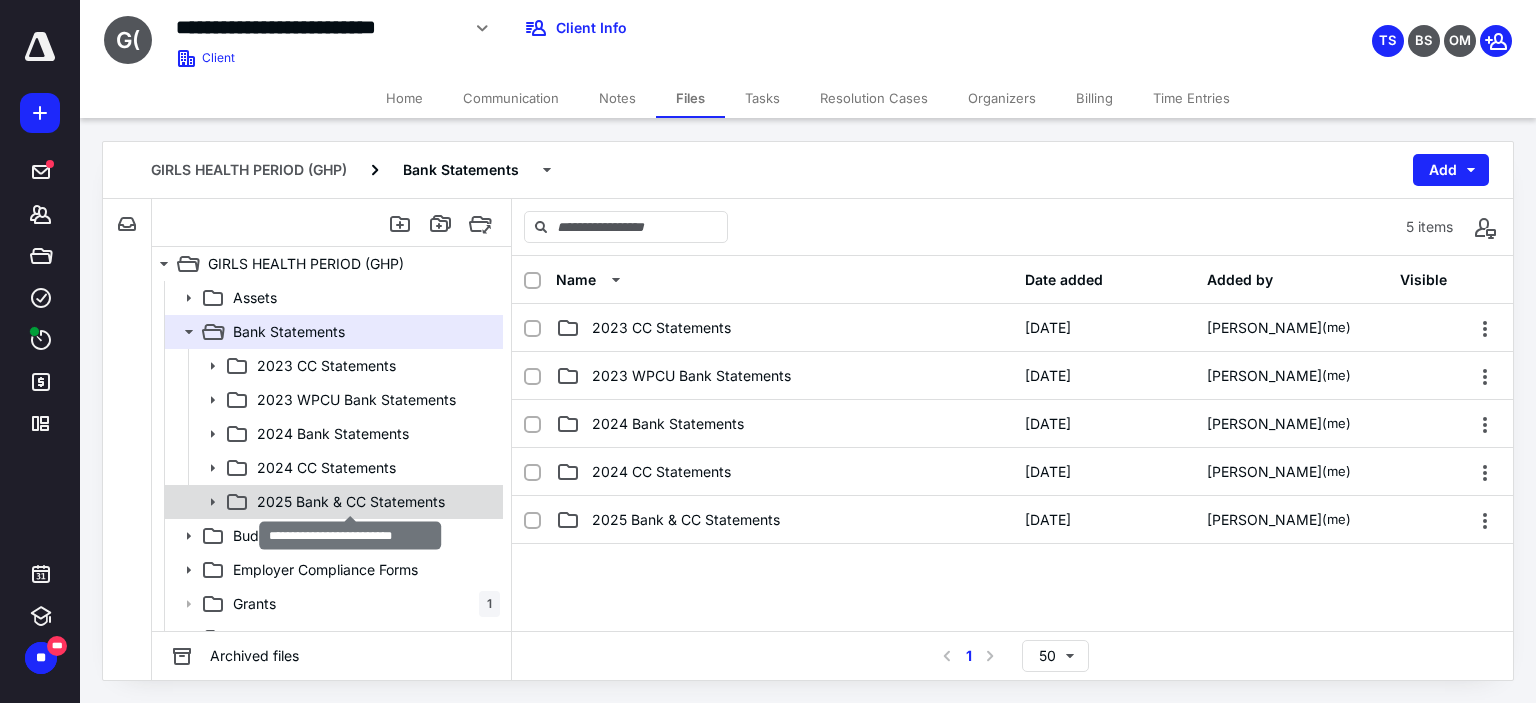 click on "2025 Bank & CC Statements" at bounding box center [351, 502] 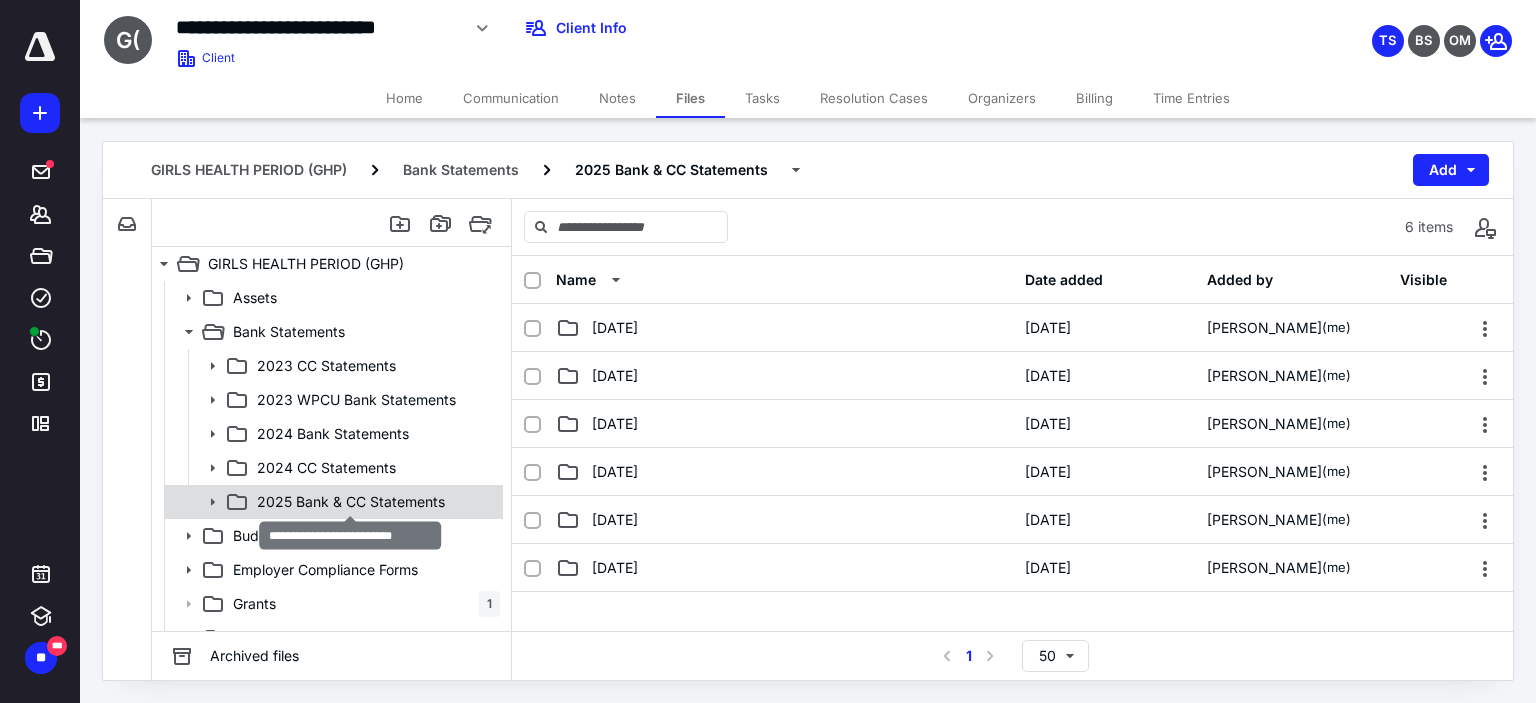 click on "2025 Bank & CC Statements" at bounding box center (351, 502) 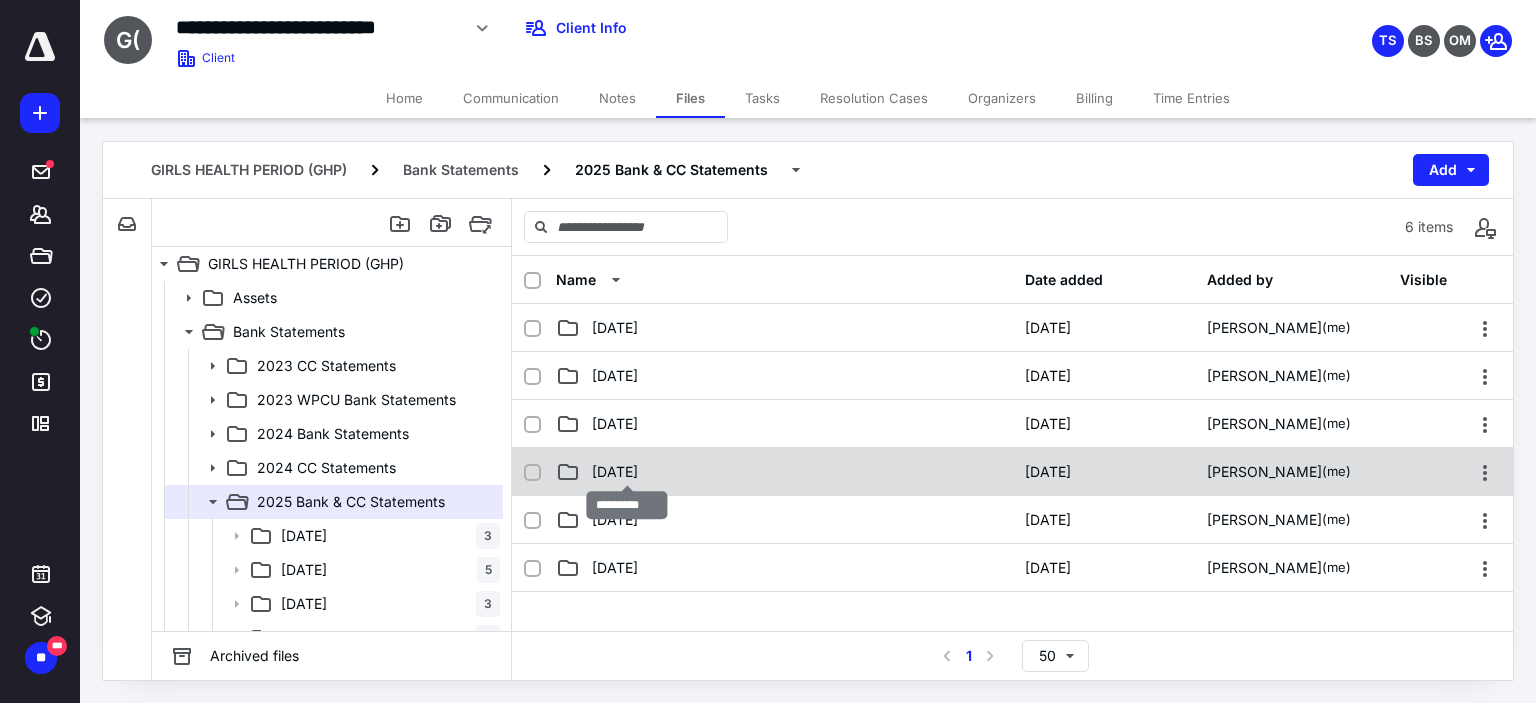 click on "[DATE]" at bounding box center [615, 472] 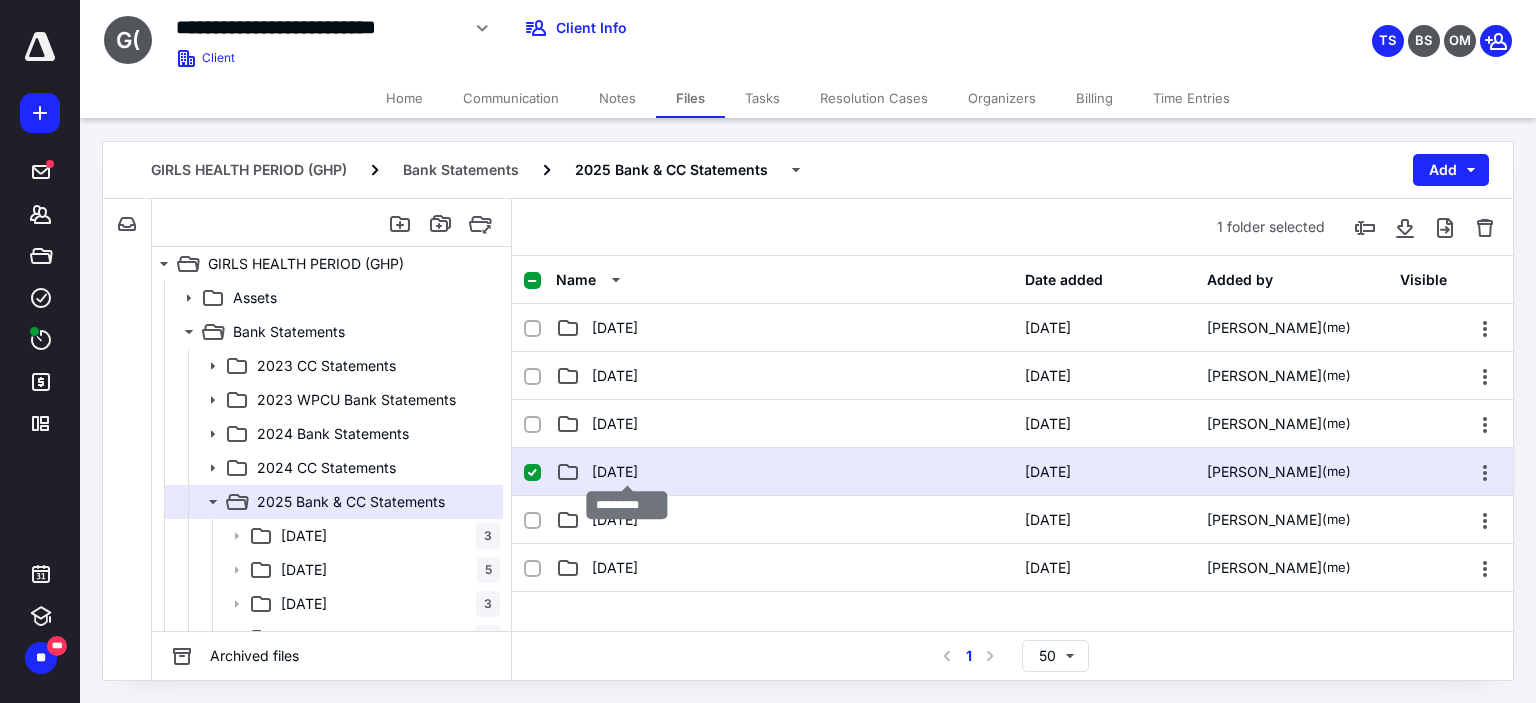 click on "[DATE]" at bounding box center [615, 472] 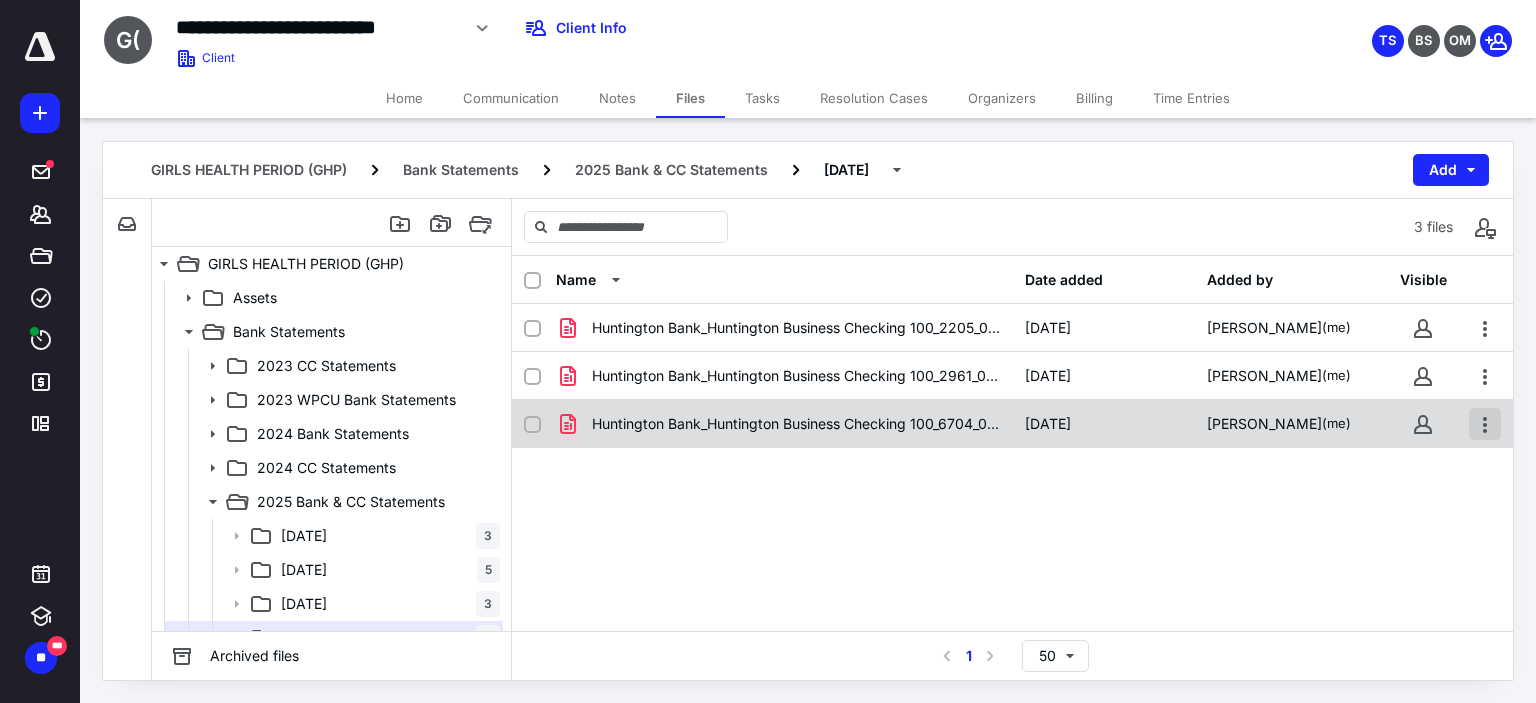 click at bounding box center (1485, 424) 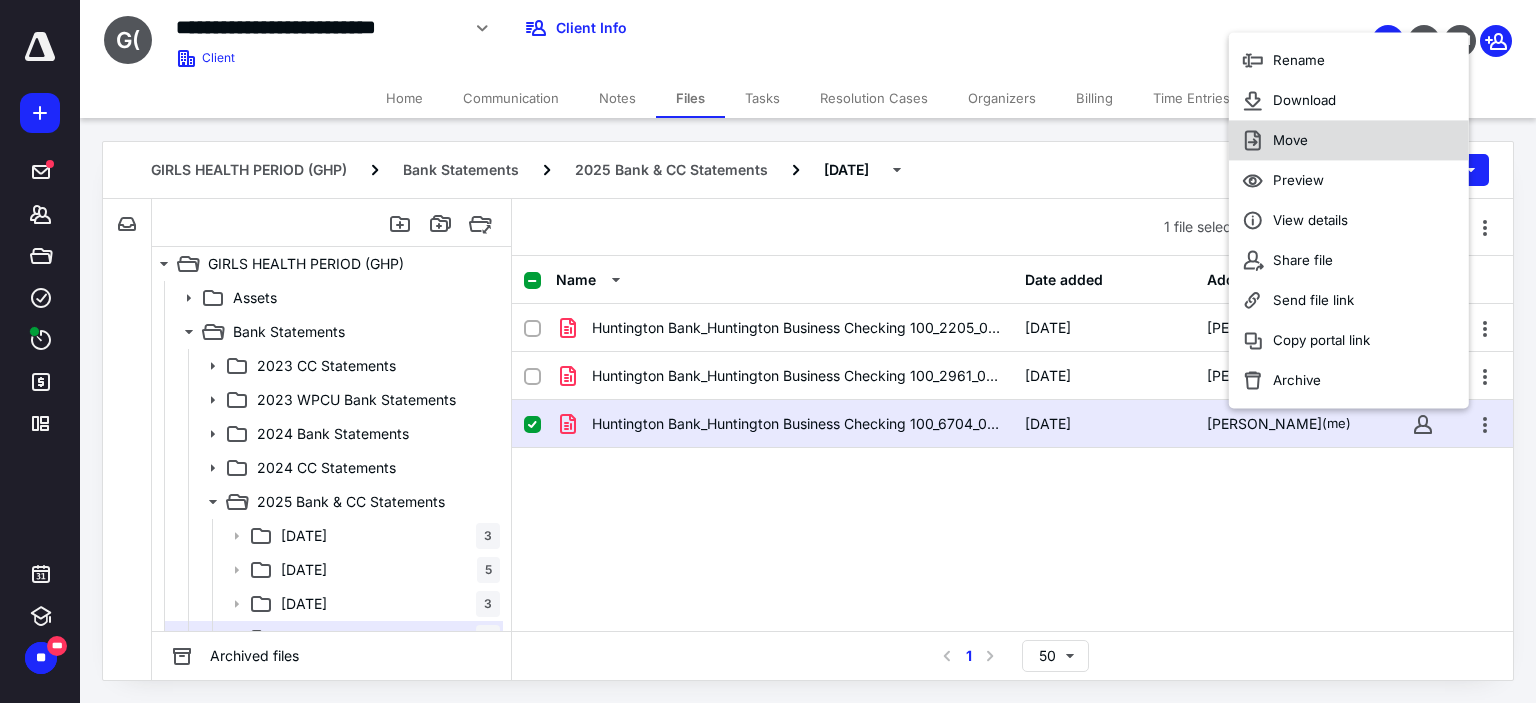 click on "Move" at bounding box center [1290, 141] 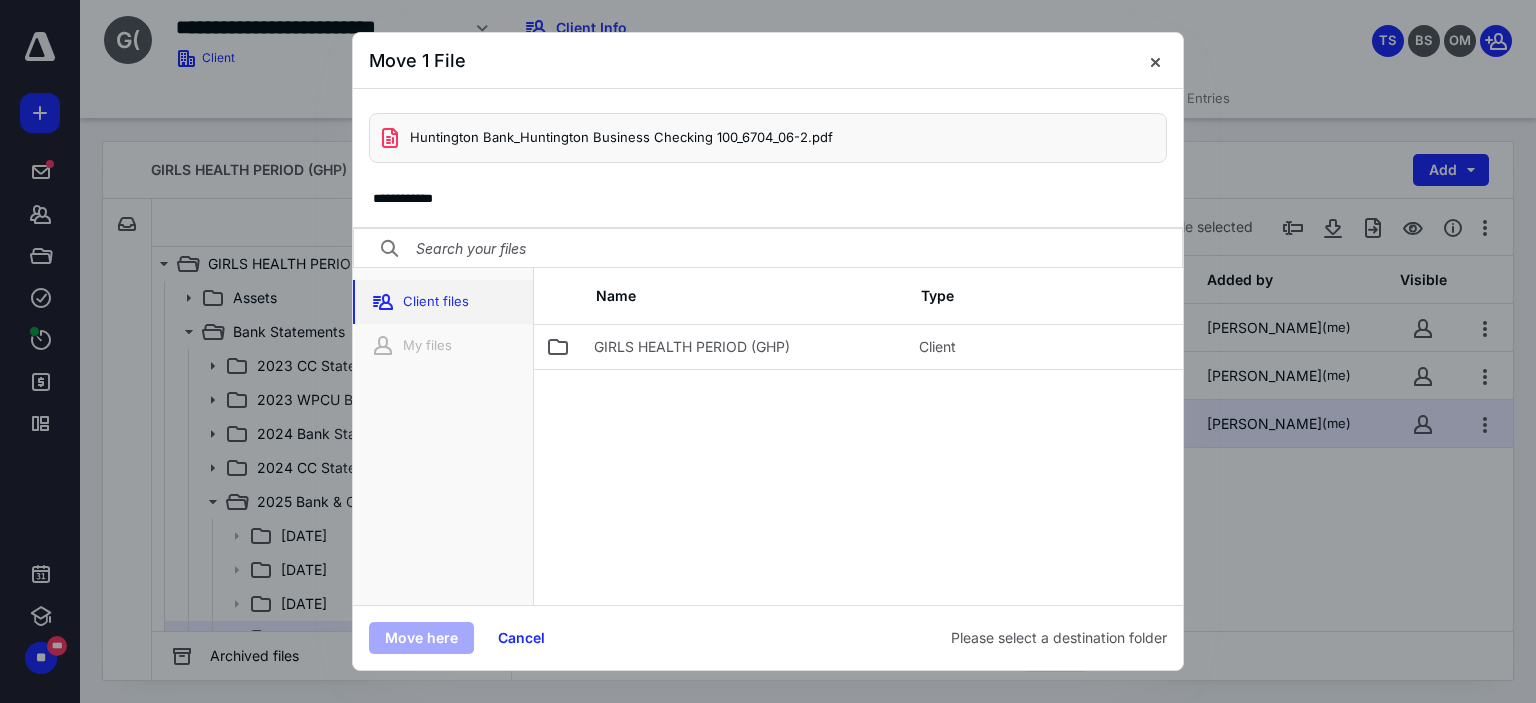 click on "Client files" at bounding box center [443, 302] 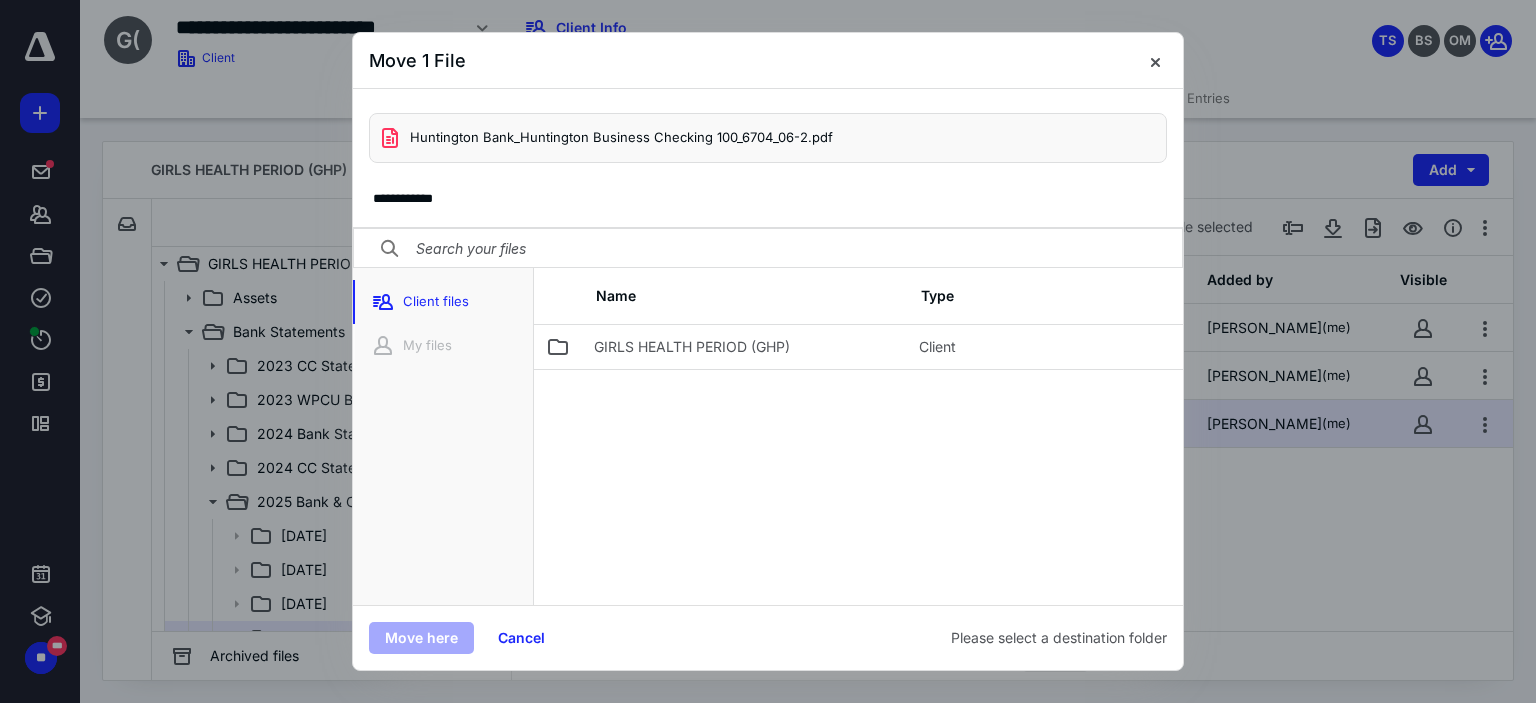 click at bounding box center (768, 249) 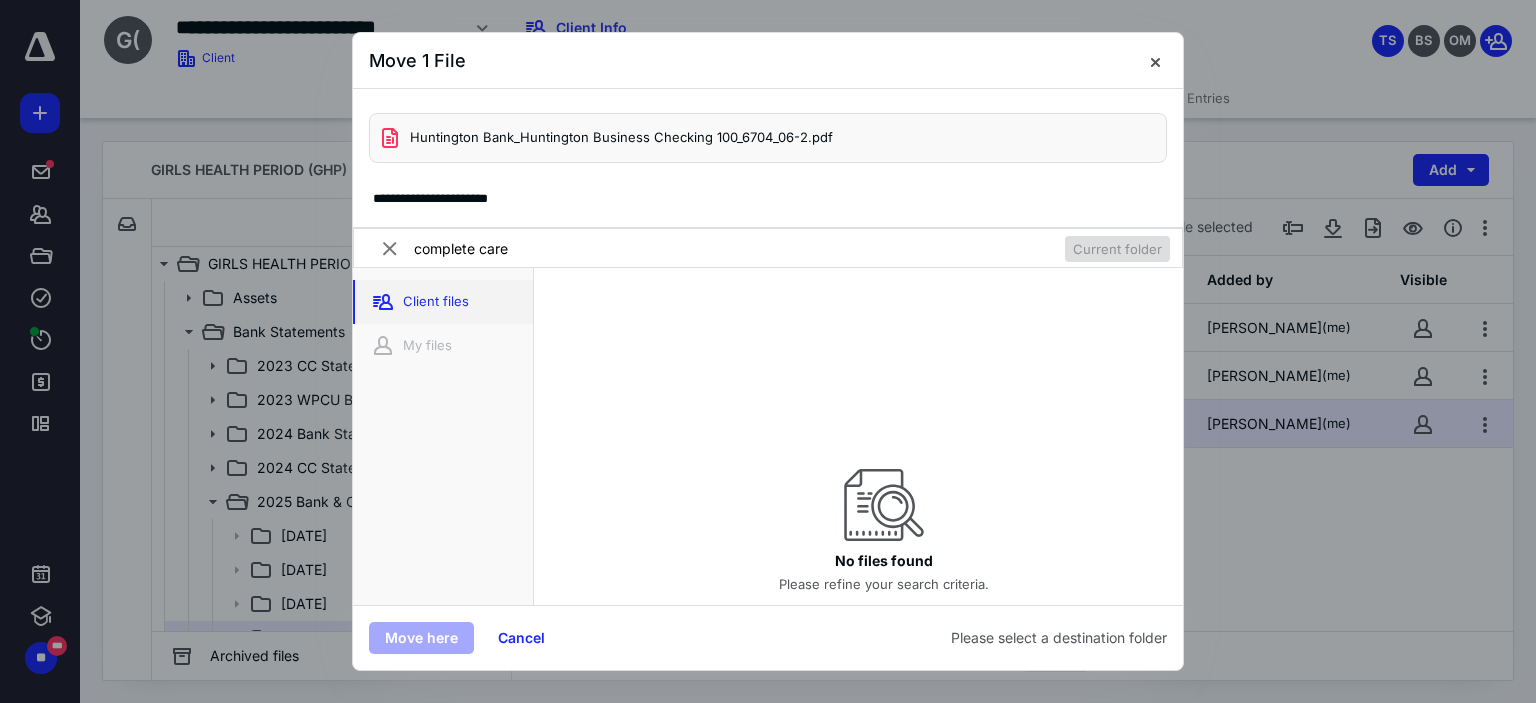 type on "complete care" 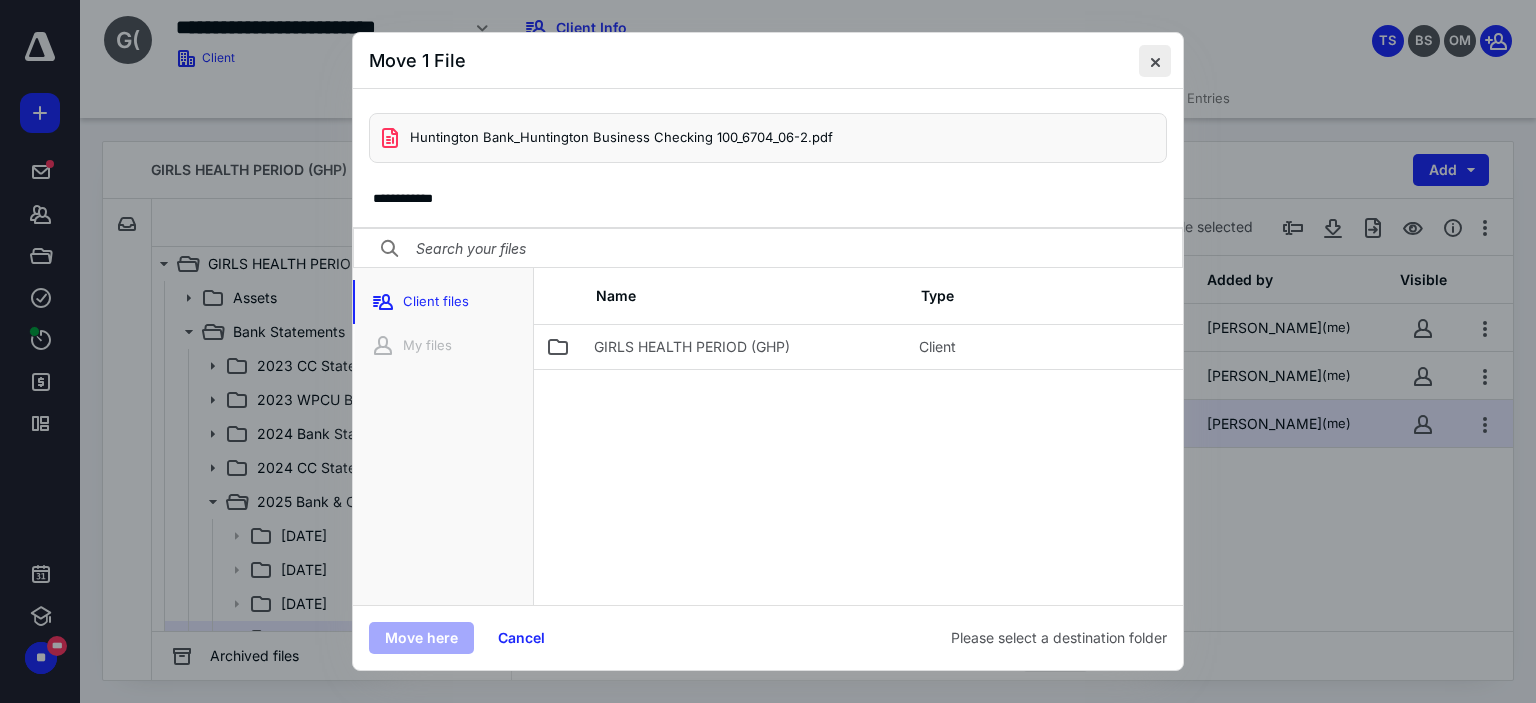 click at bounding box center [1155, 61] 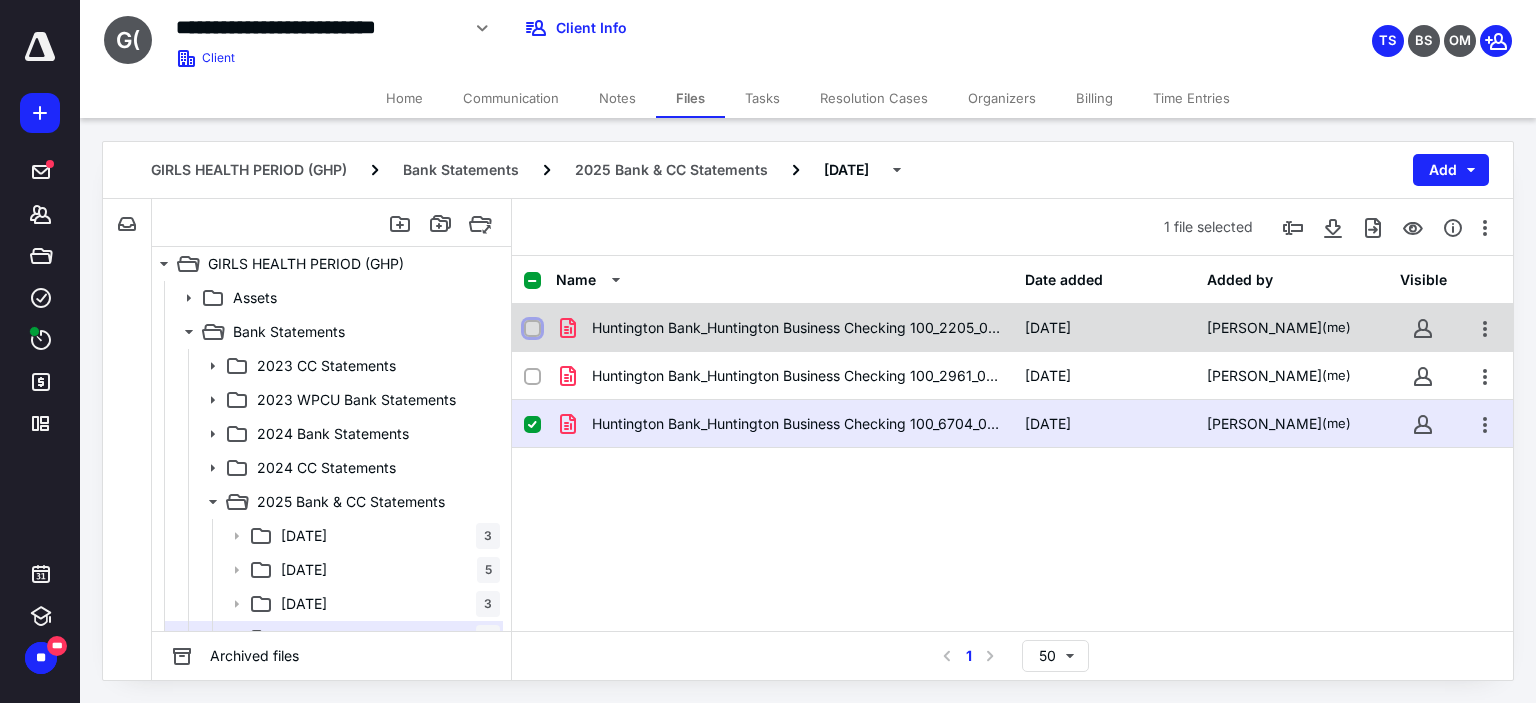 click at bounding box center (532, 329) 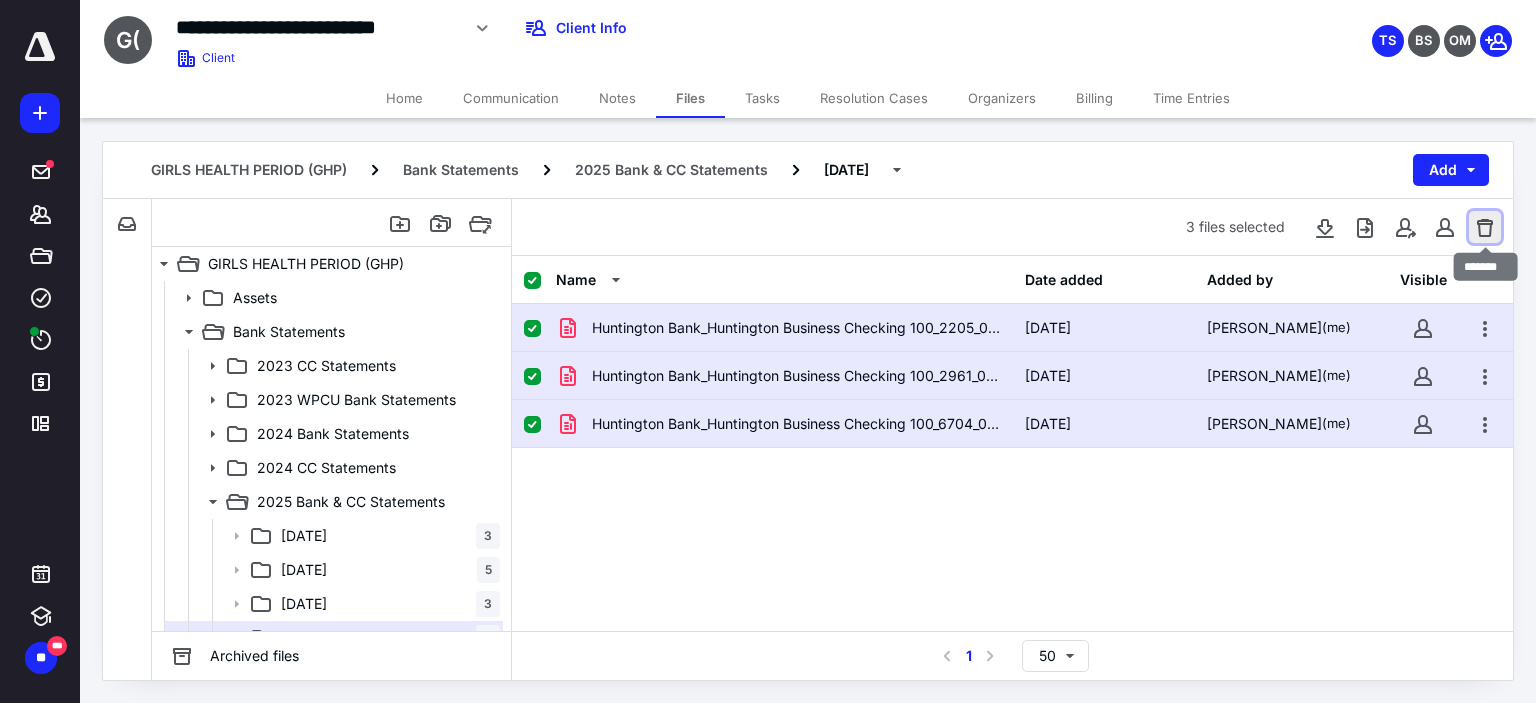 click at bounding box center [1485, 227] 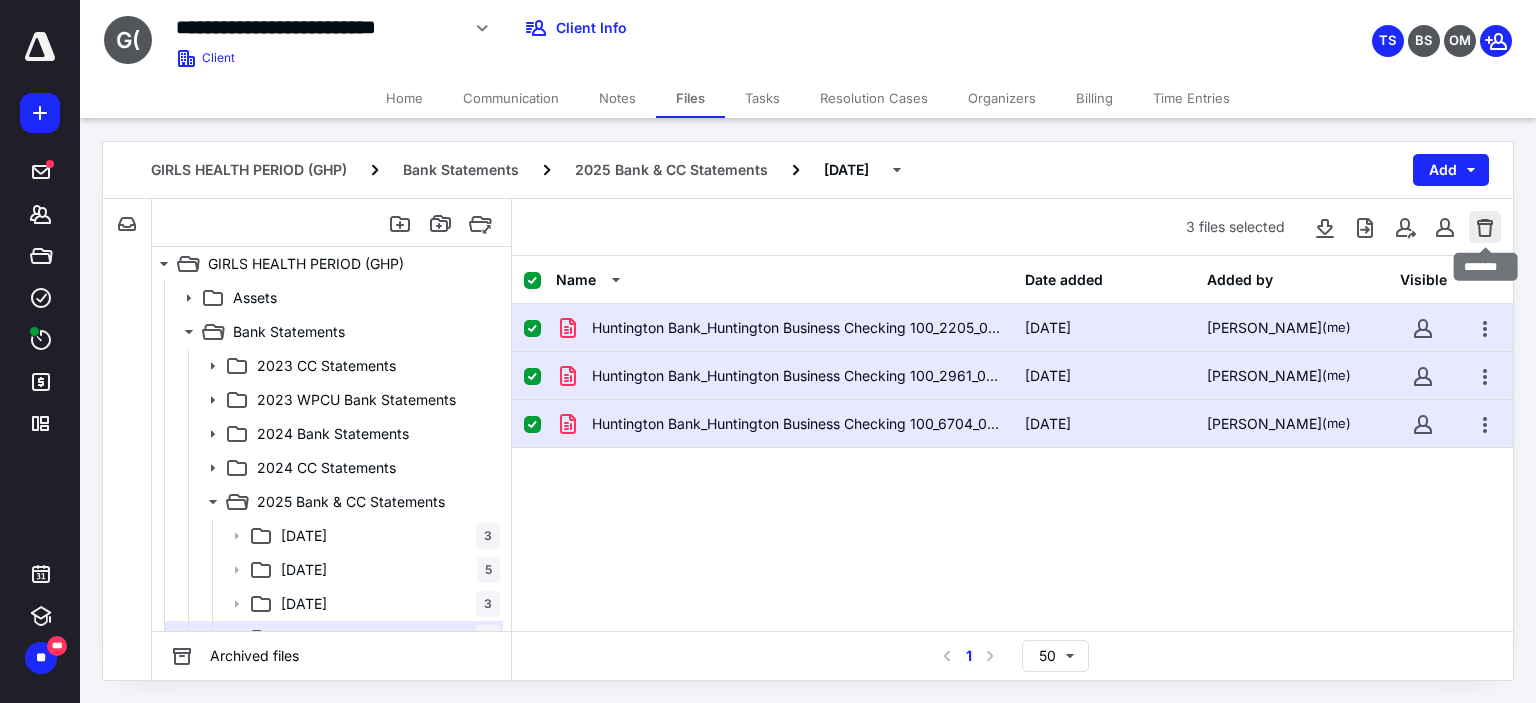 checkbox on "false" 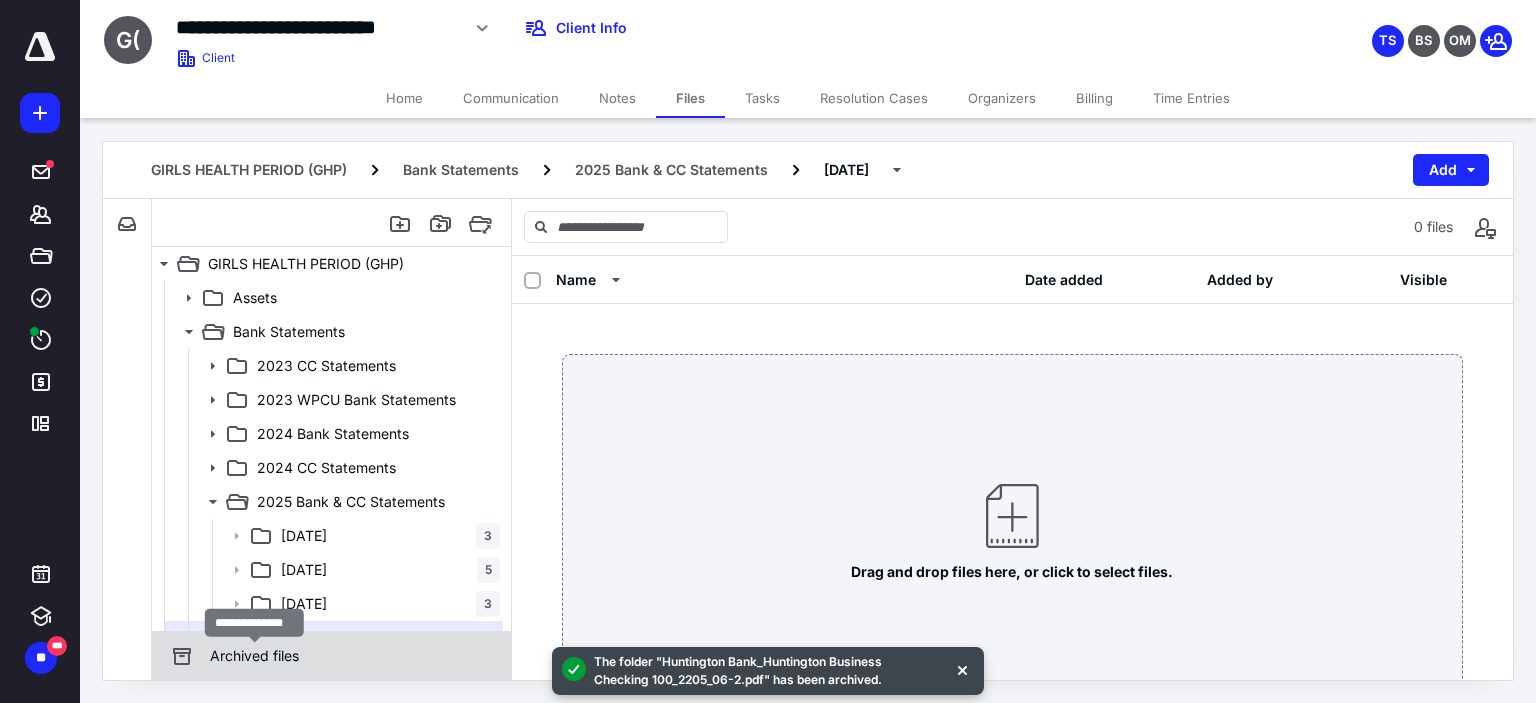 click on "Archived files" at bounding box center (254, 656) 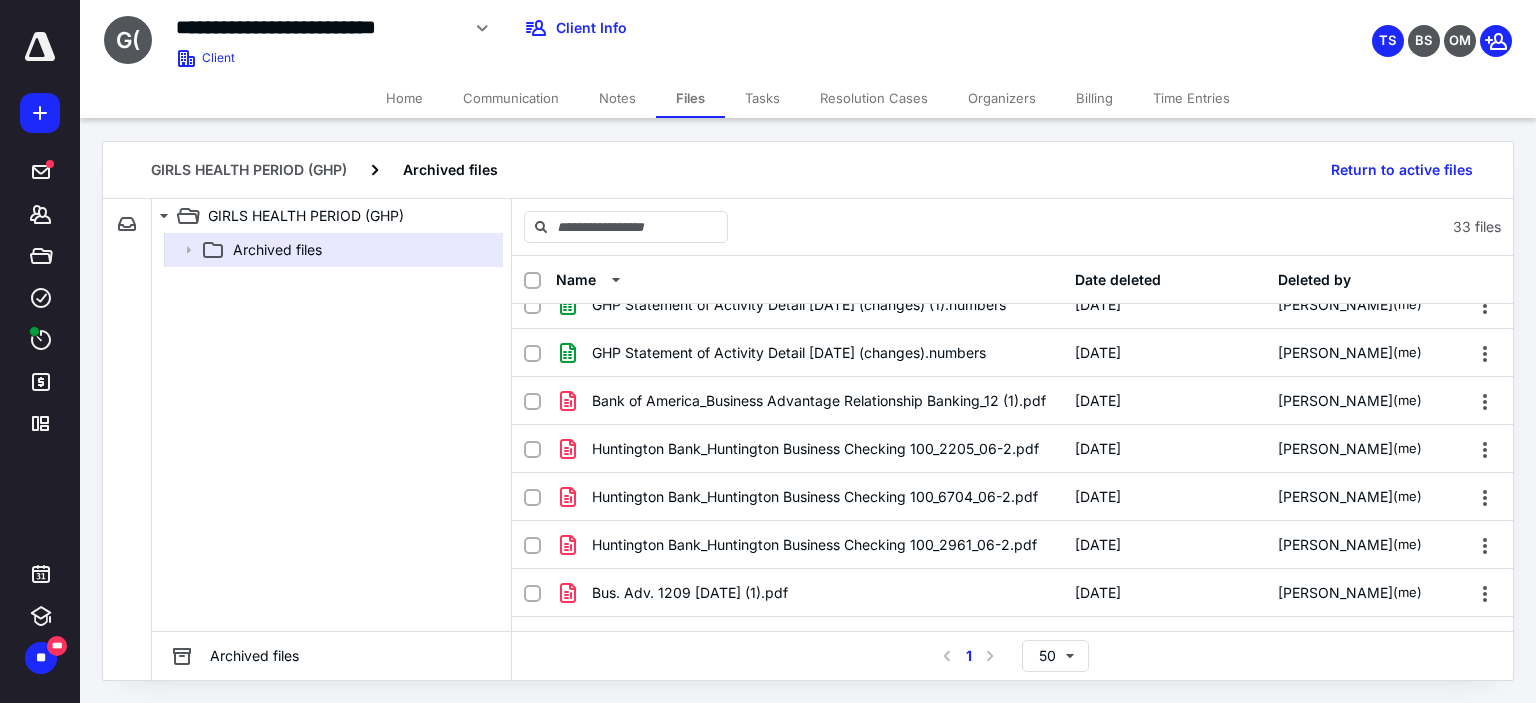scroll, scrollTop: 704, scrollLeft: 0, axis: vertical 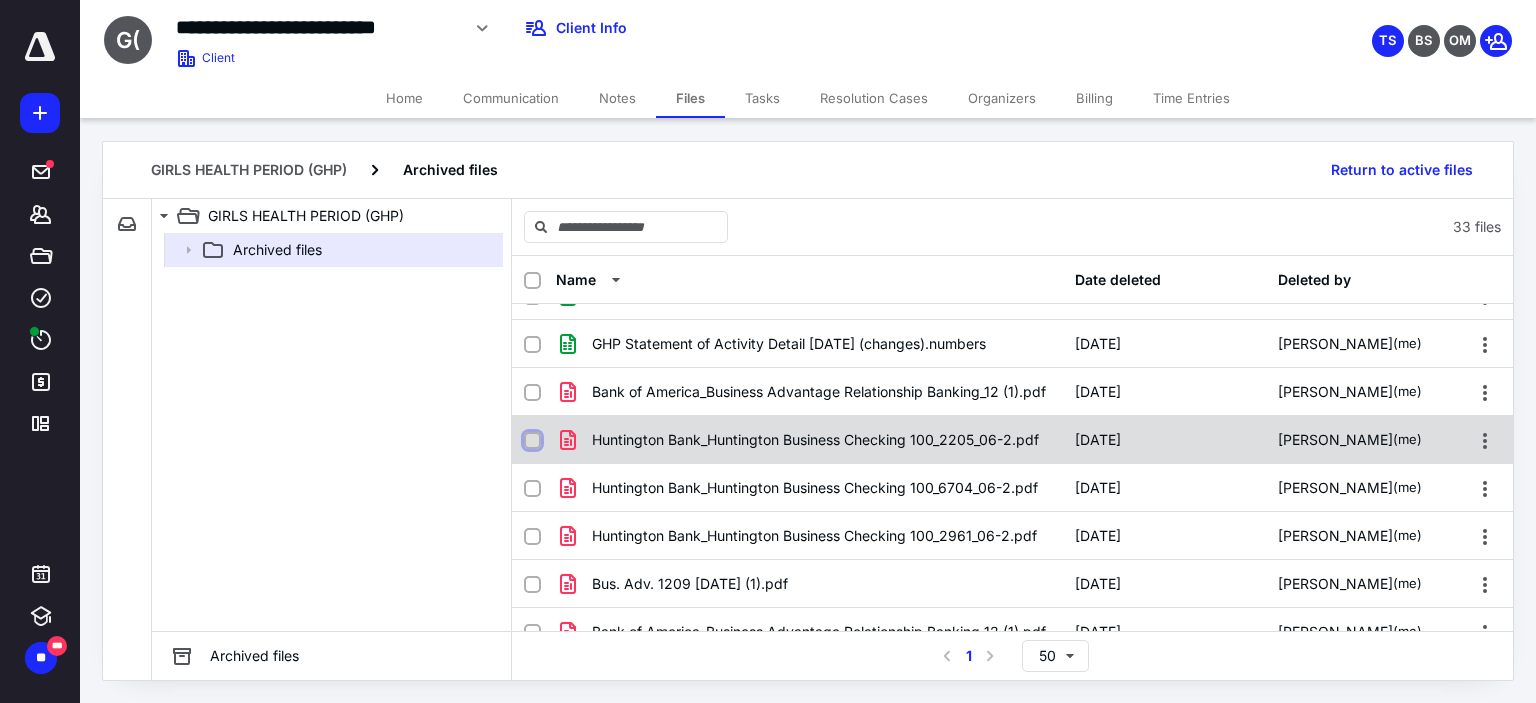 click at bounding box center (532, 441) 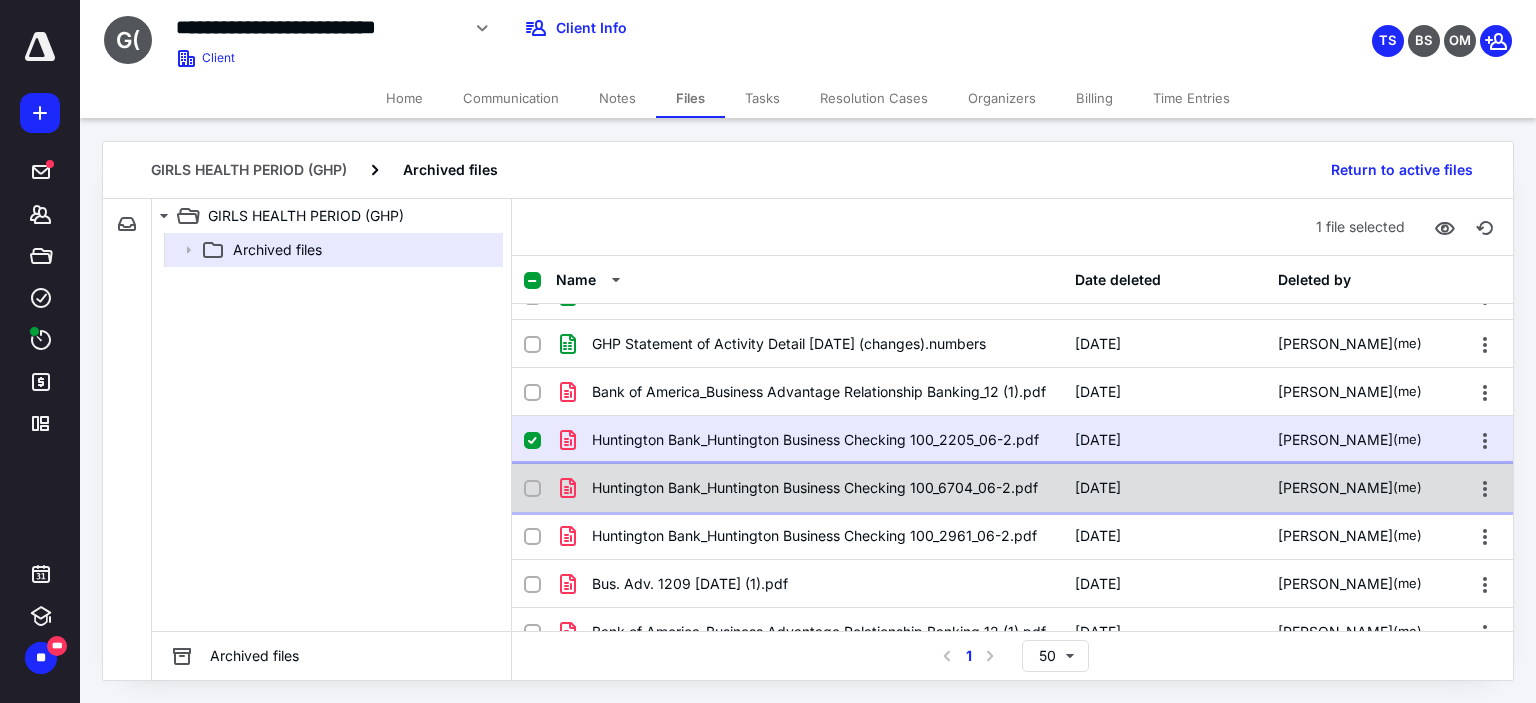 click on "Huntington Bank_Huntington Business Checking 100_6704_06-2.pdf [DATE] [PERSON_NAME]  (me)" at bounding box center [1012, 488] 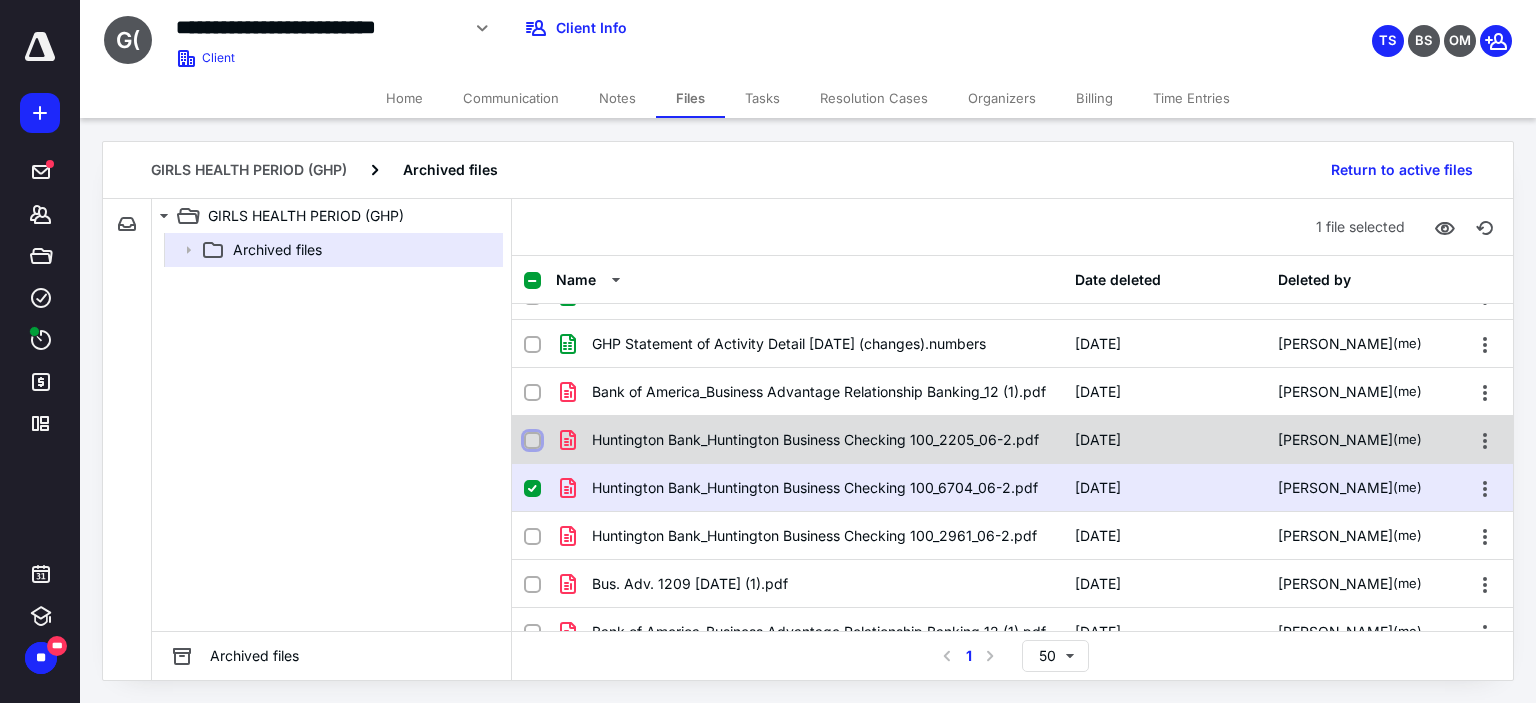 click at bounding box center (540, 440) 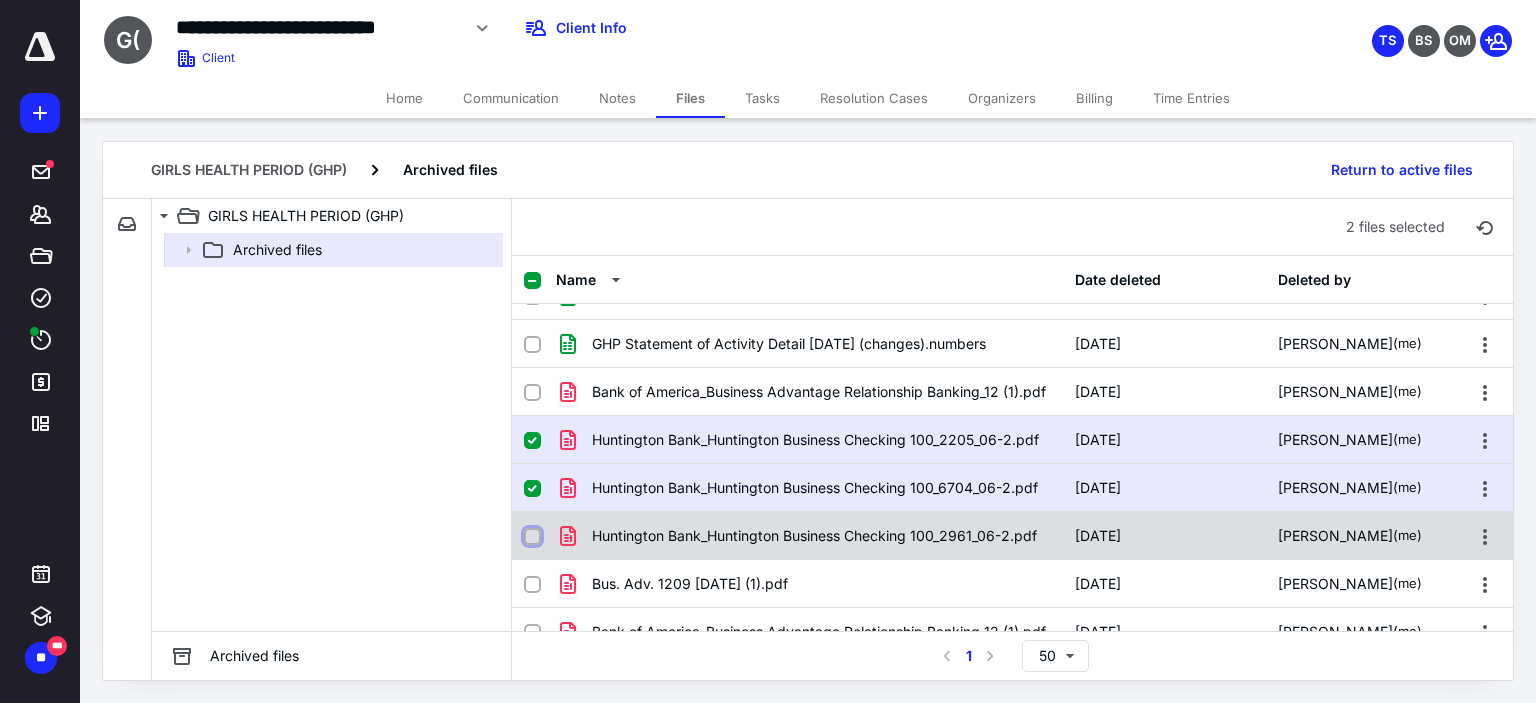 click at bounding box center (532, 537) 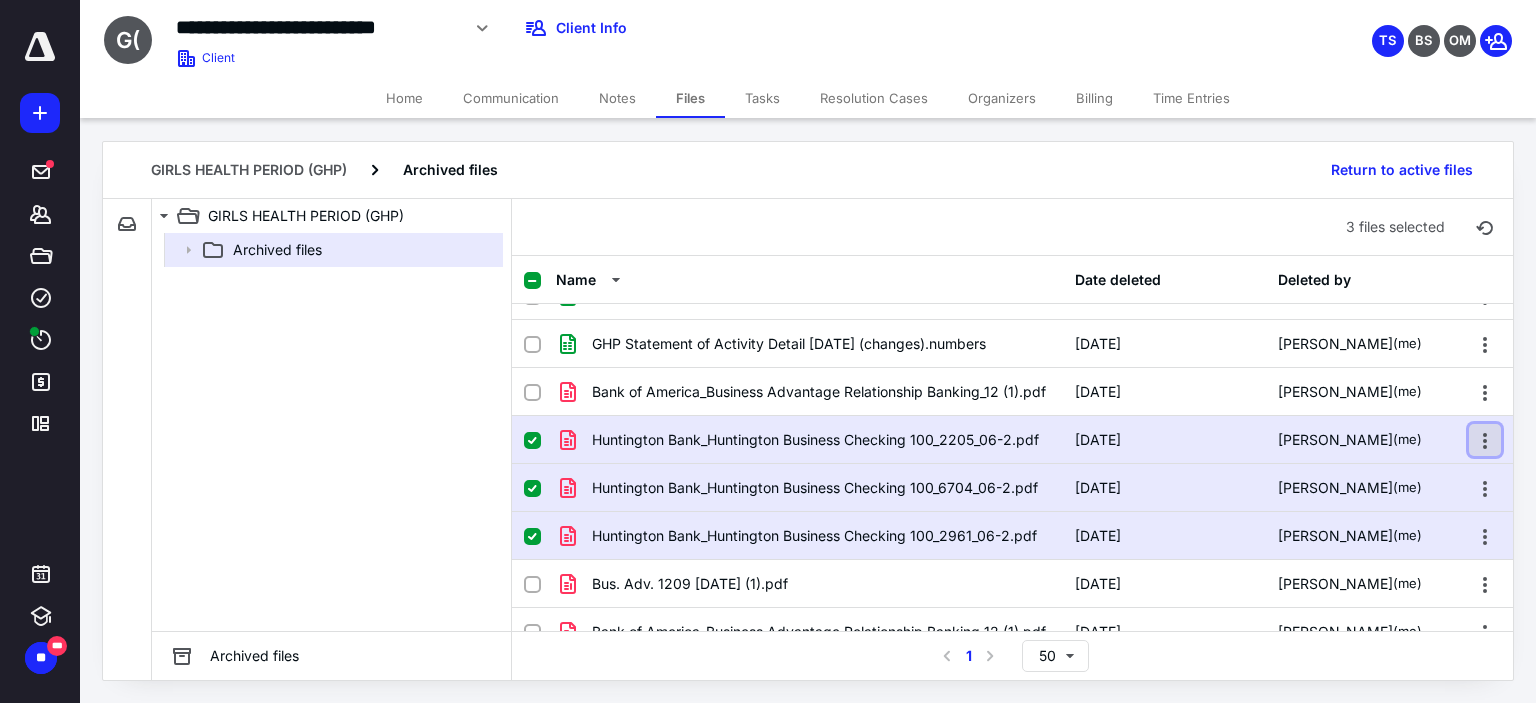 click at bounding box center [1485, 440] 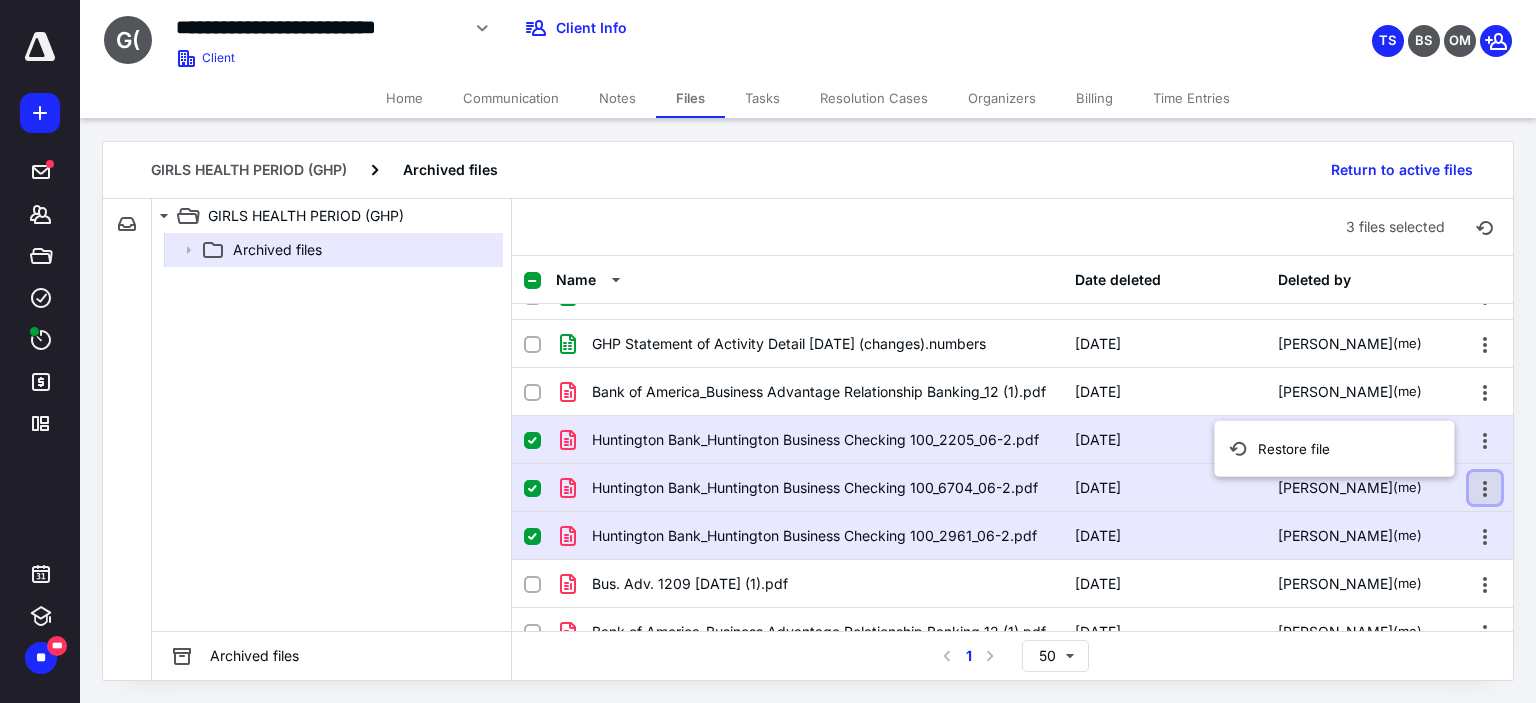 click at bounding box center [1485, 488] 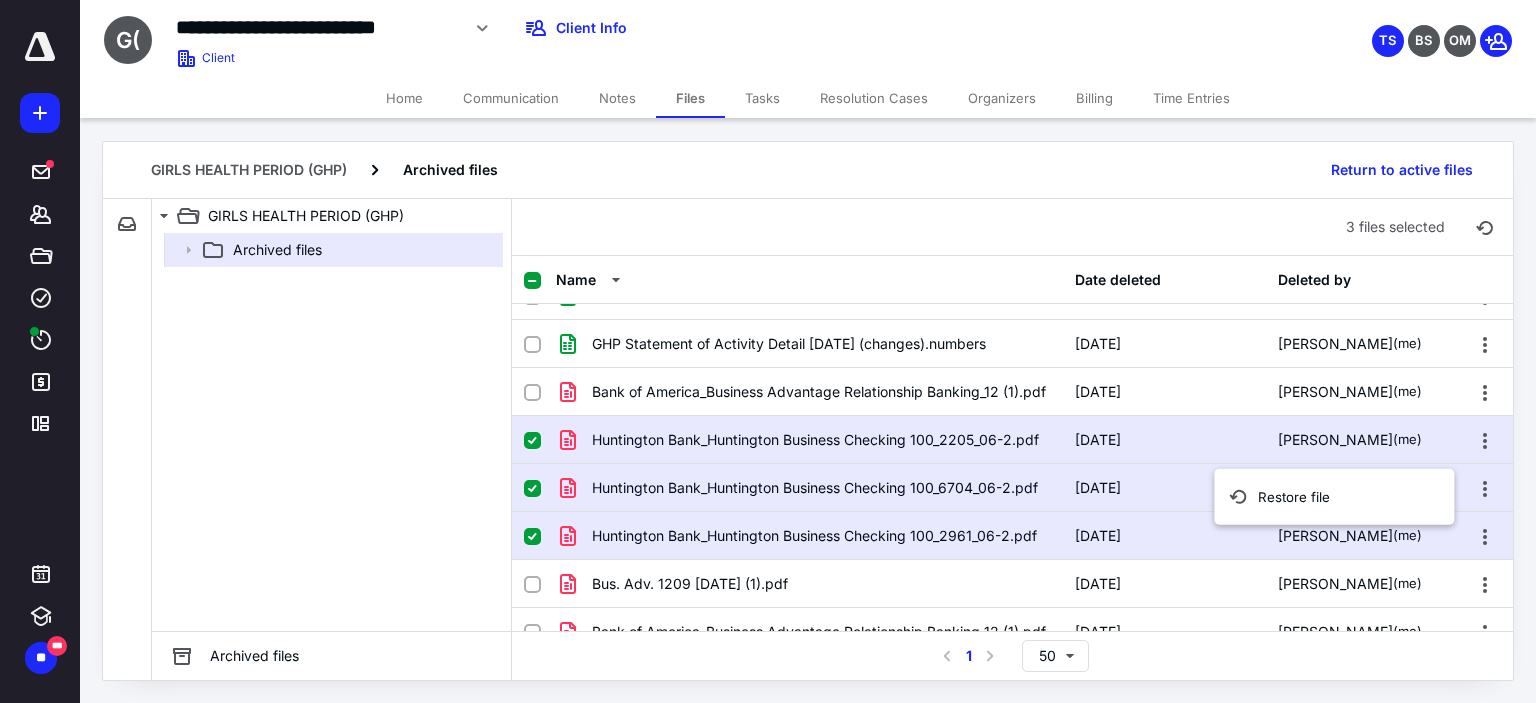 click on "Archived files" at bounding box center [331, 432] 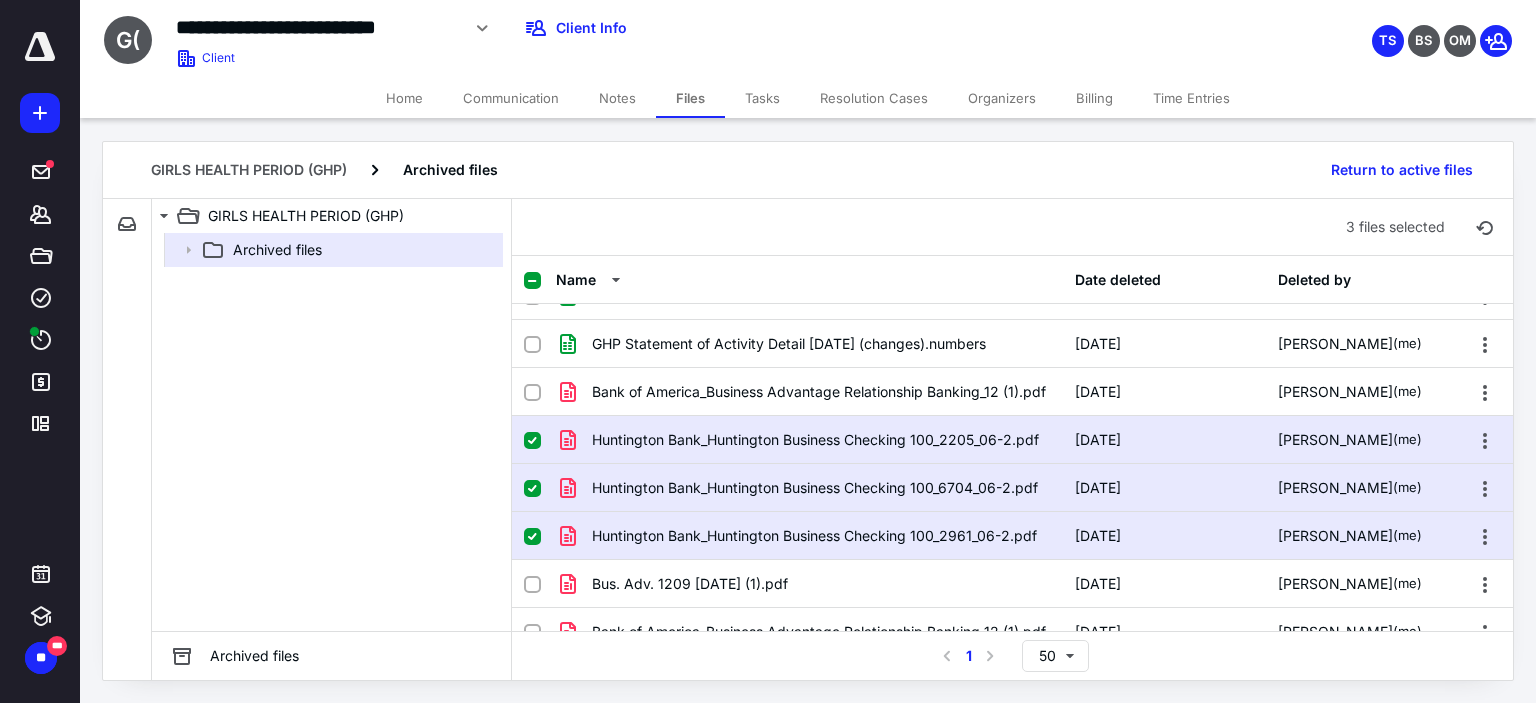 click at bounding box center [532, 441] 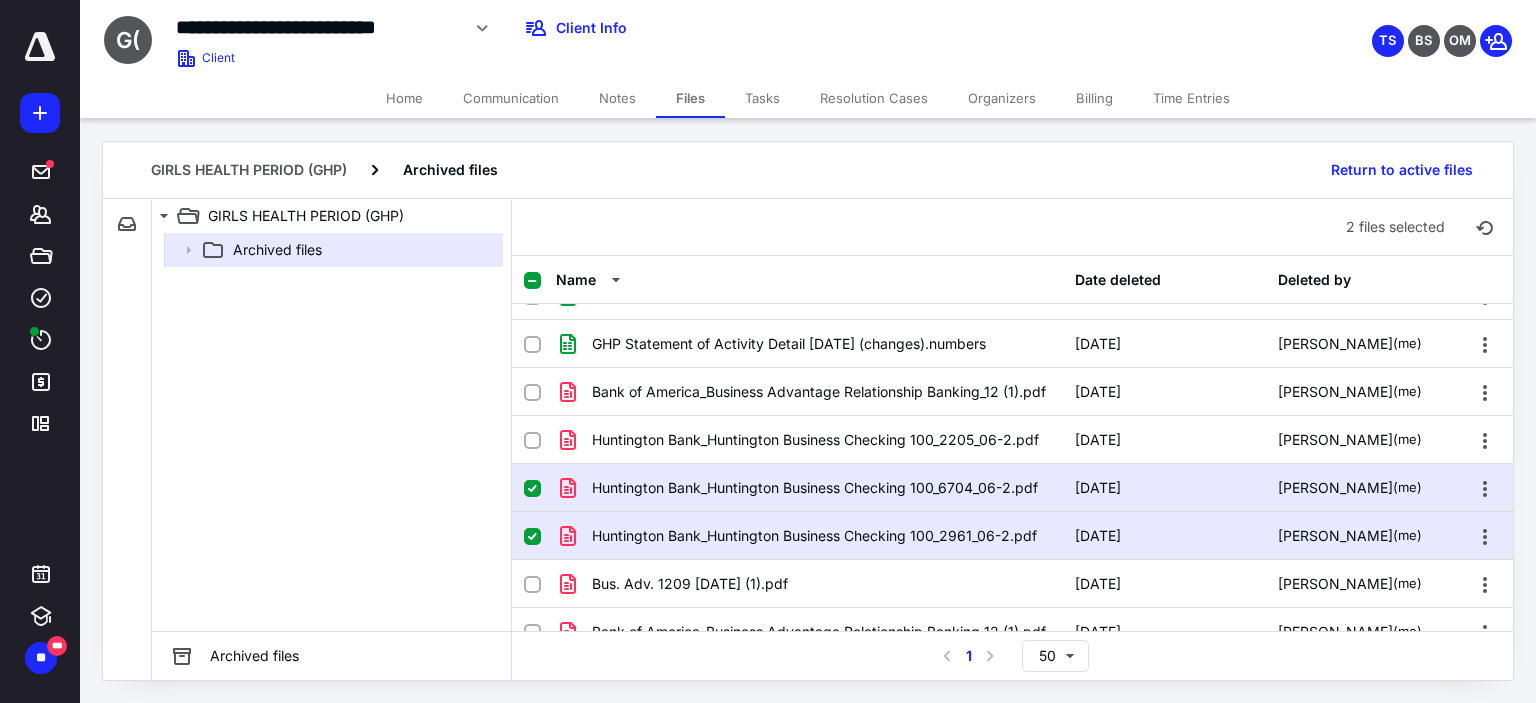 click at bounding box center [532, 489] 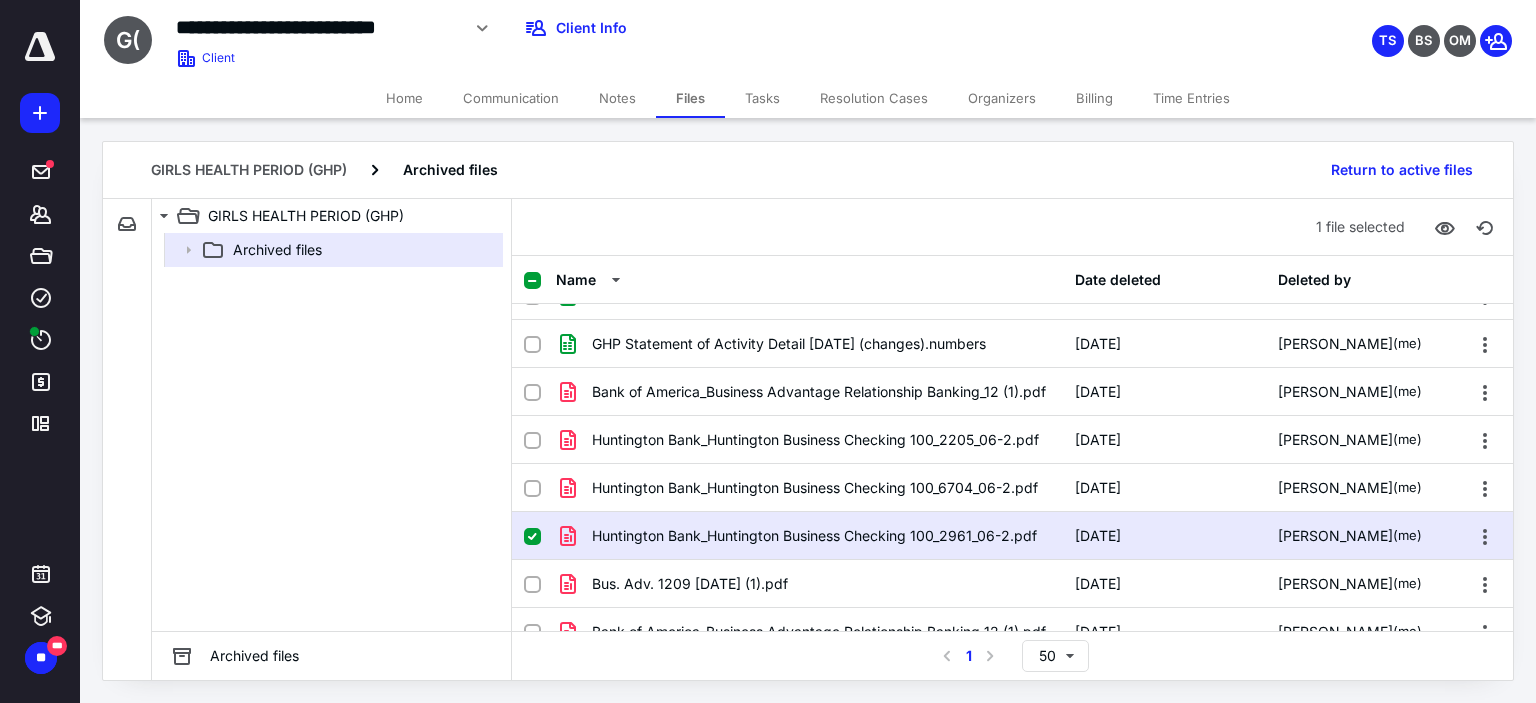 click at bounding box center (532, 537) 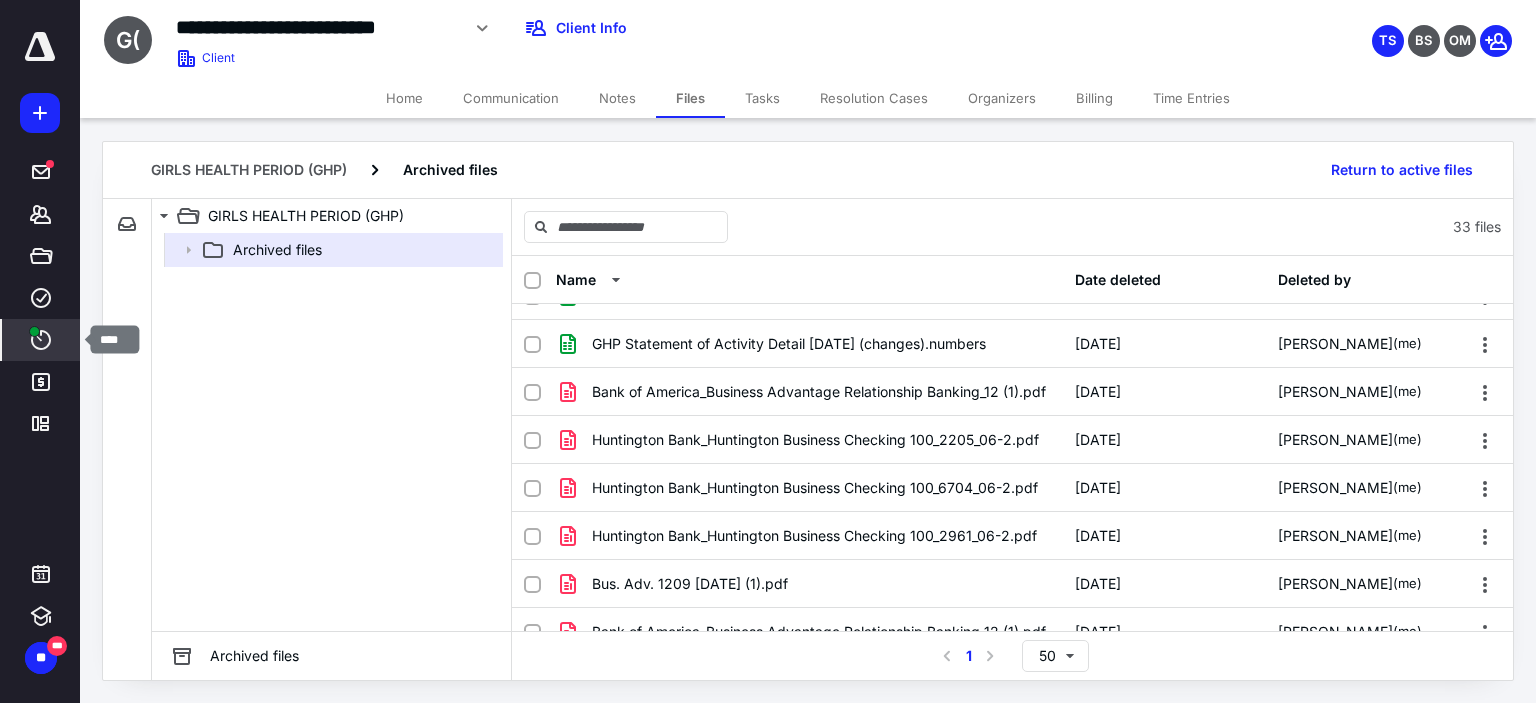 click 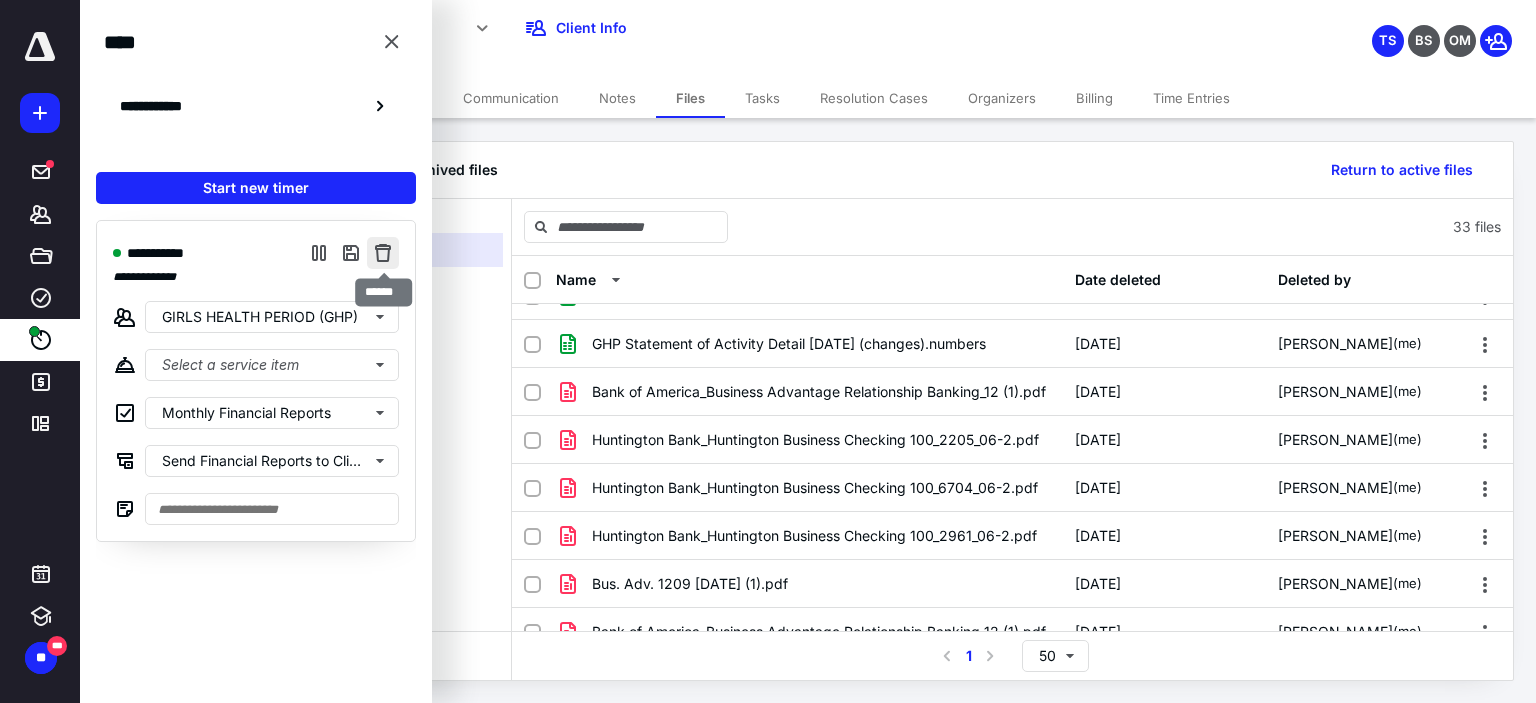 click at bounding box center [383, 253] 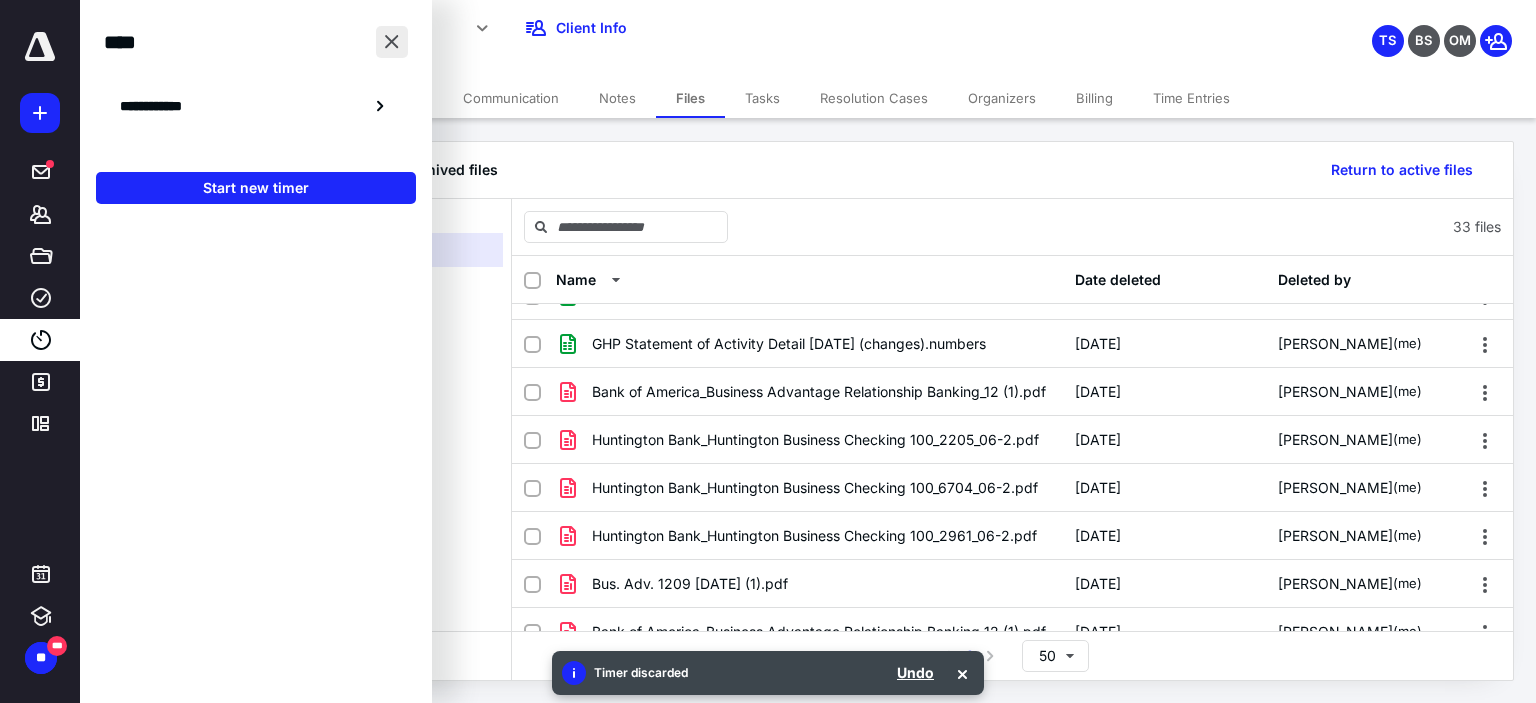 click at bounding box center [392, 42] 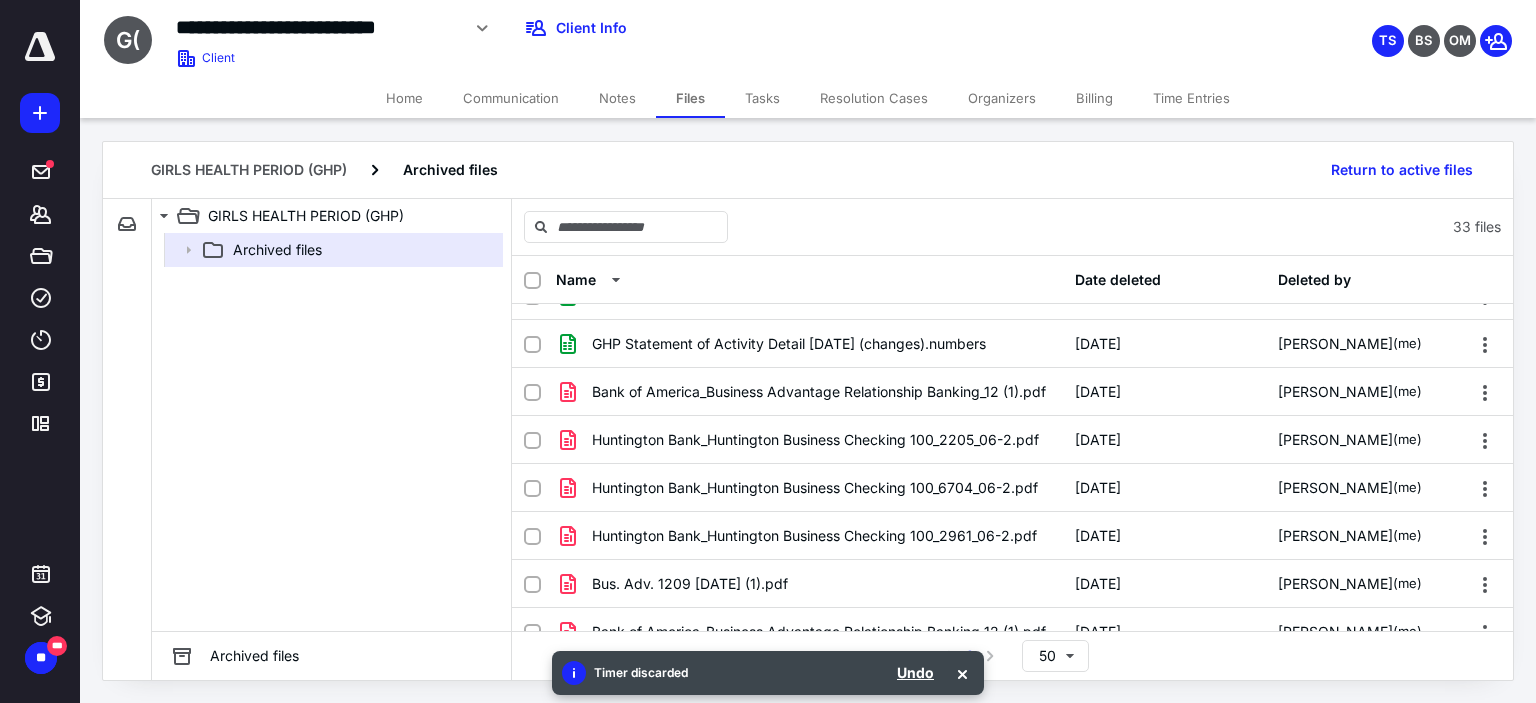 click on "Files" at bounding box center [690, 98] 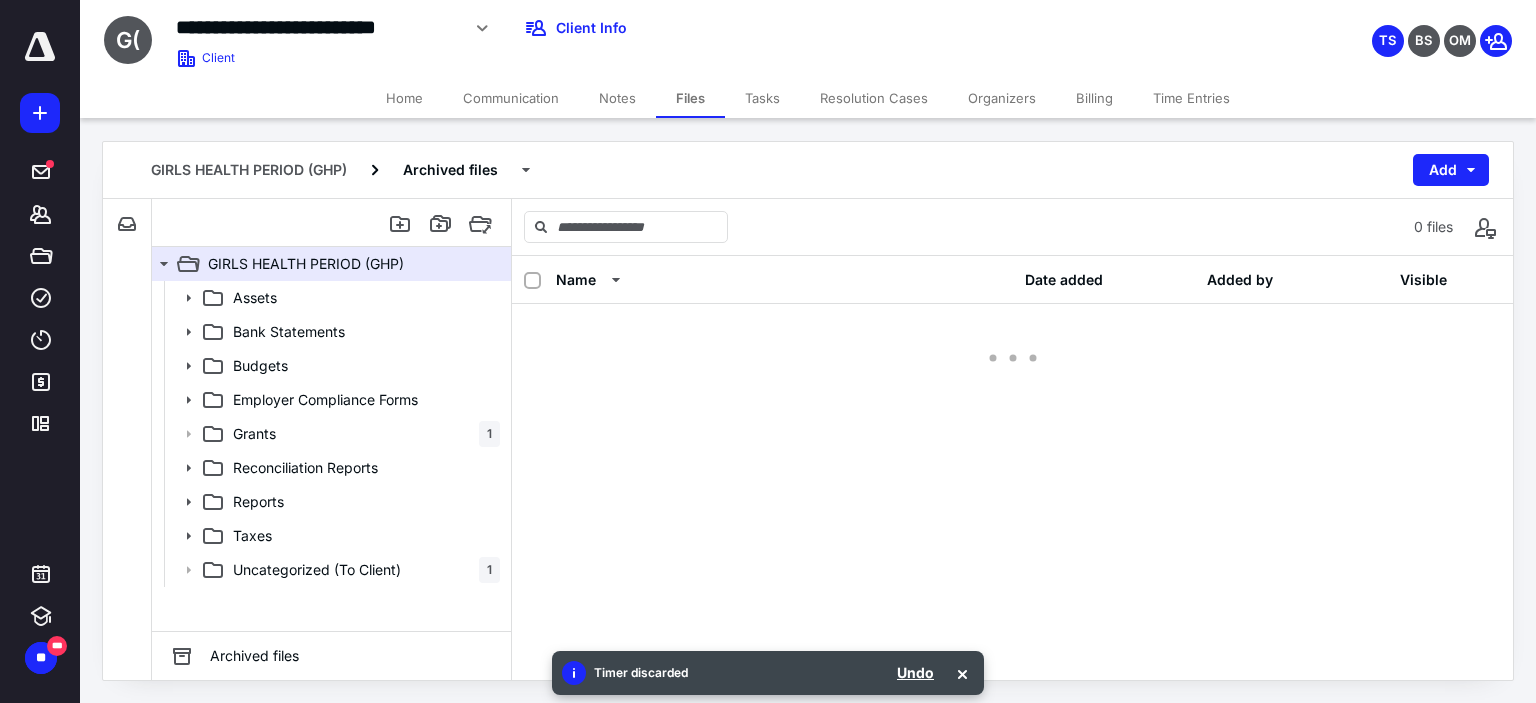 scroll, scrollTop: 0, scrollLeft: 0, axis: both 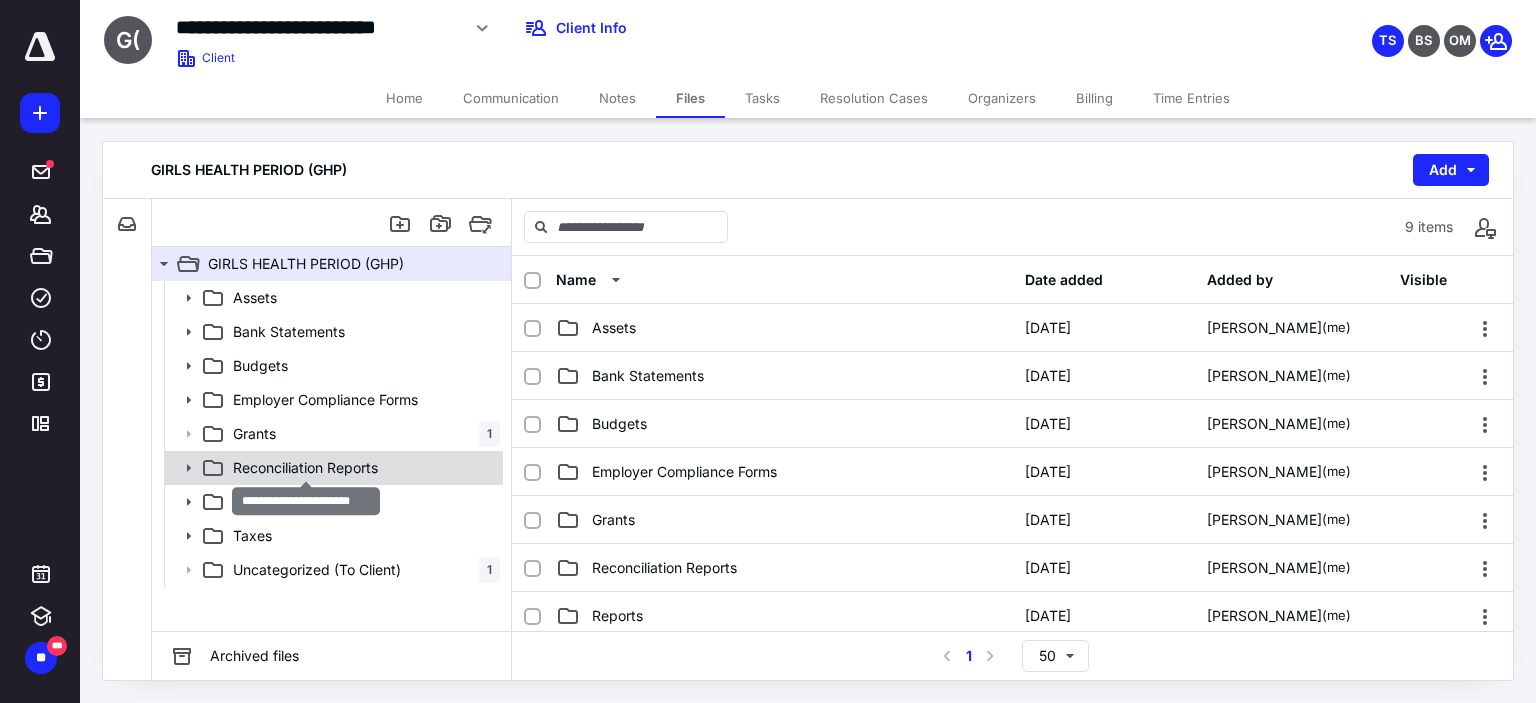 click on "Reconciliation Reports" at bounding box center [305, 468] 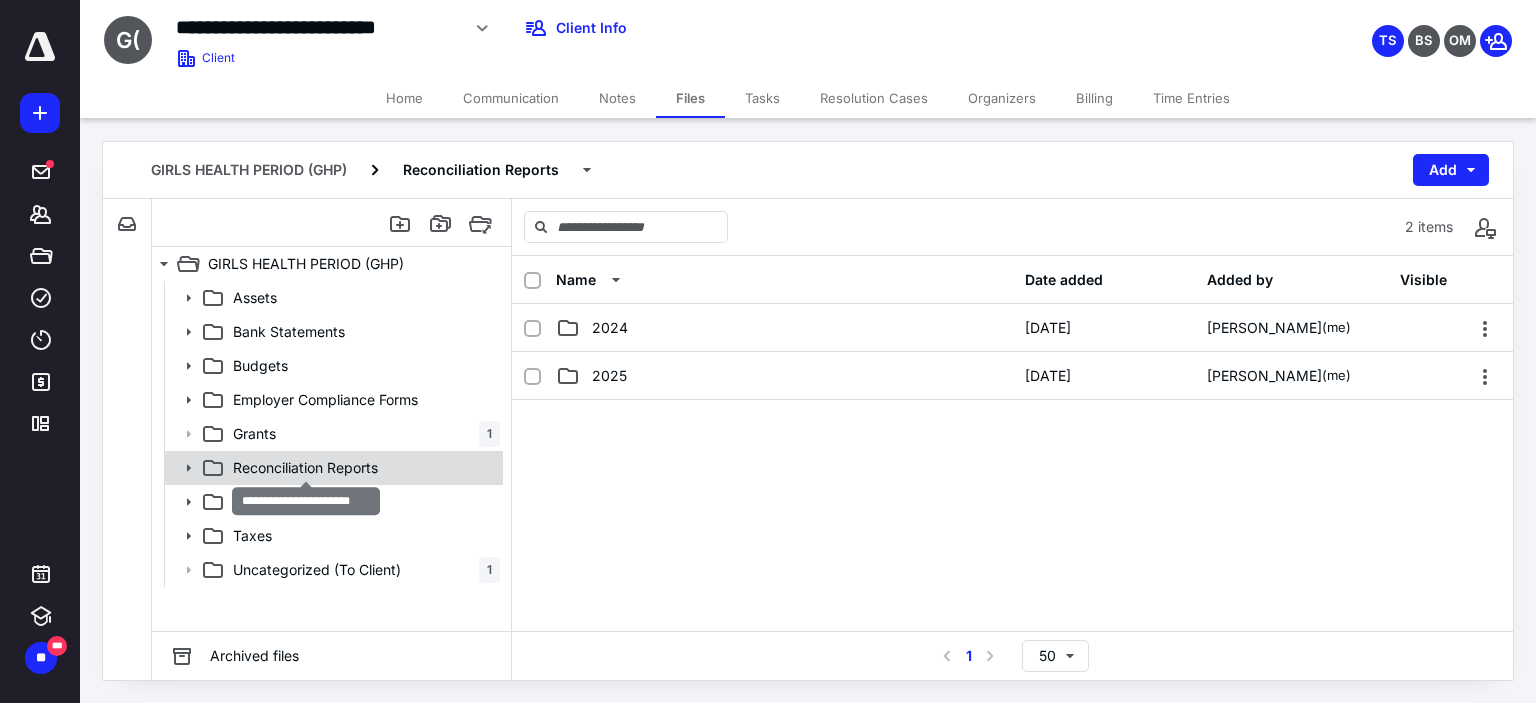 click on "Reconciliation Reports" at bounding box center [305, 468] 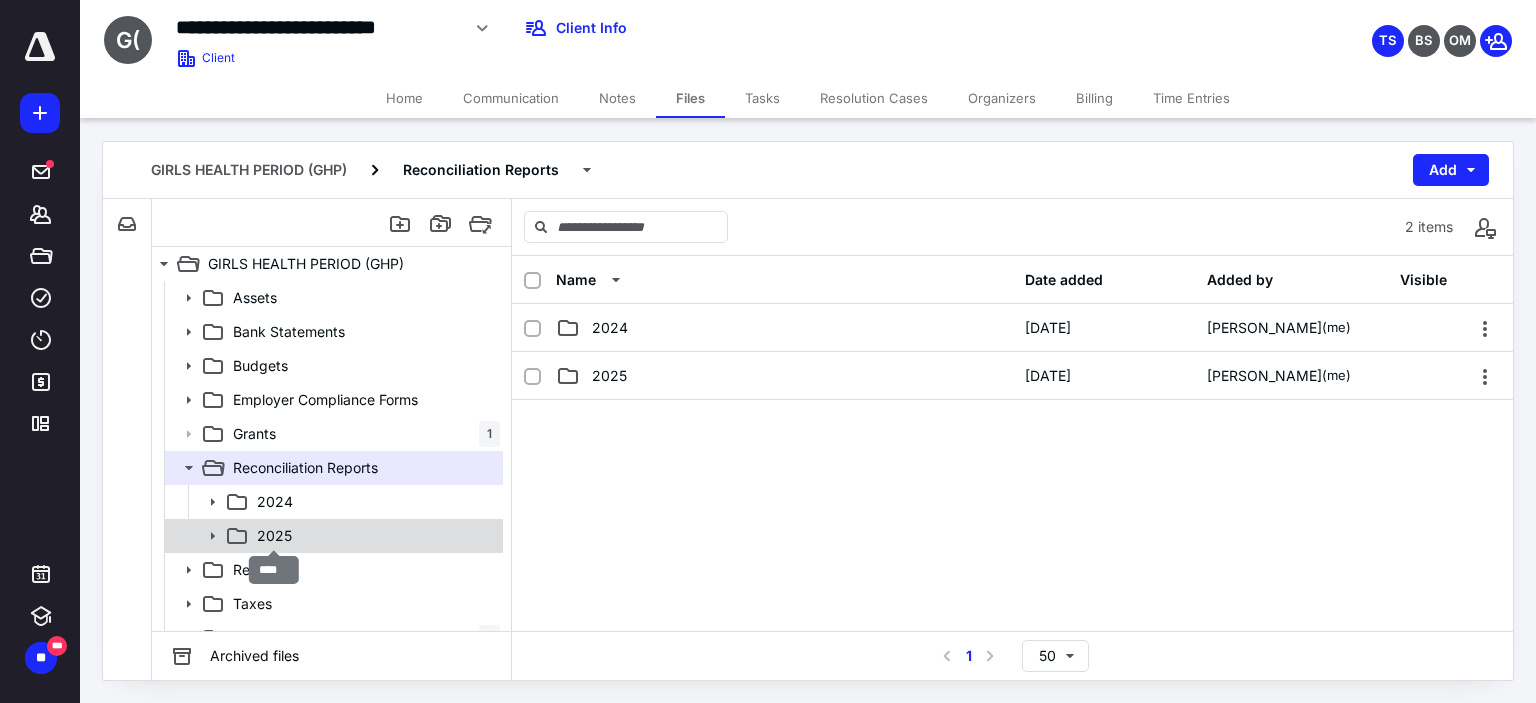 click on "2025" at bounding box center [274, 536] 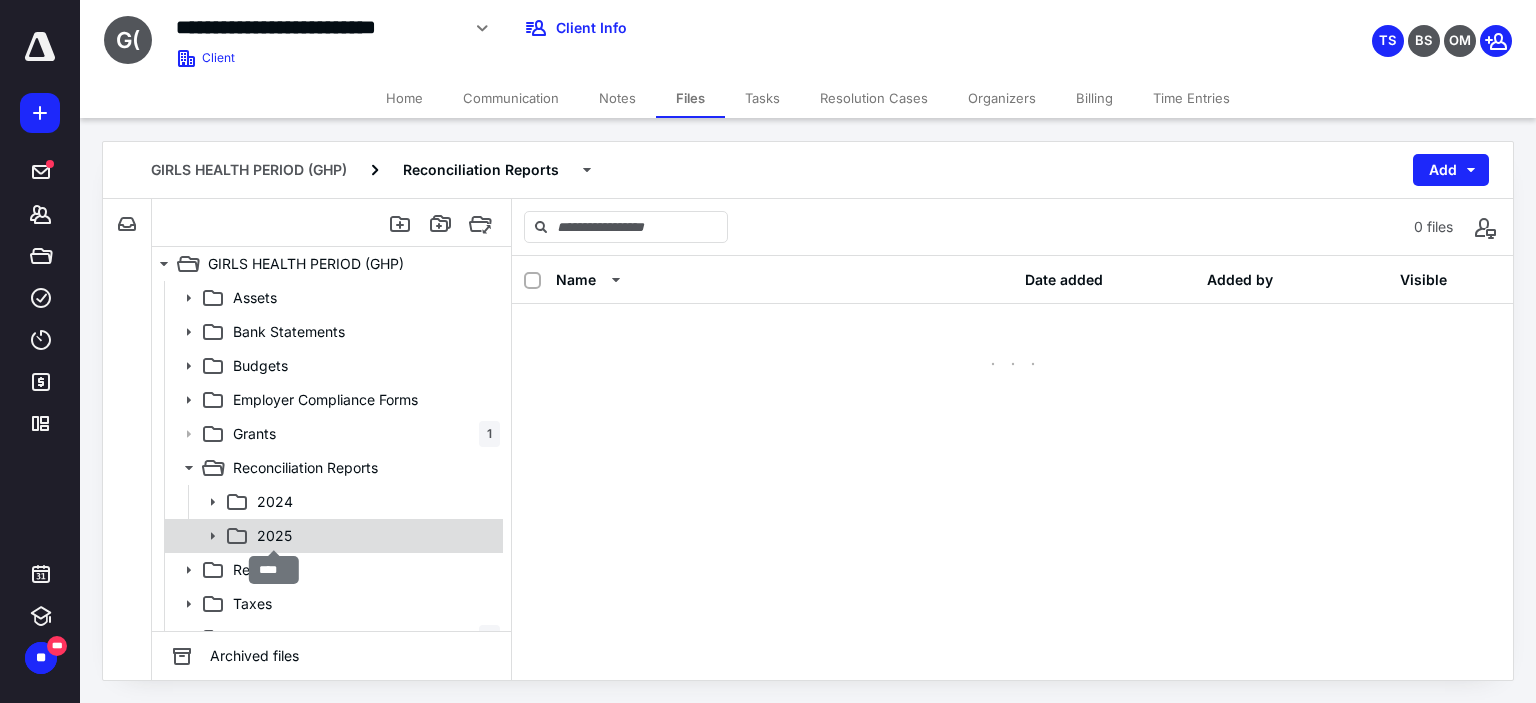 click on "2025" at bounding box center (274, 536) 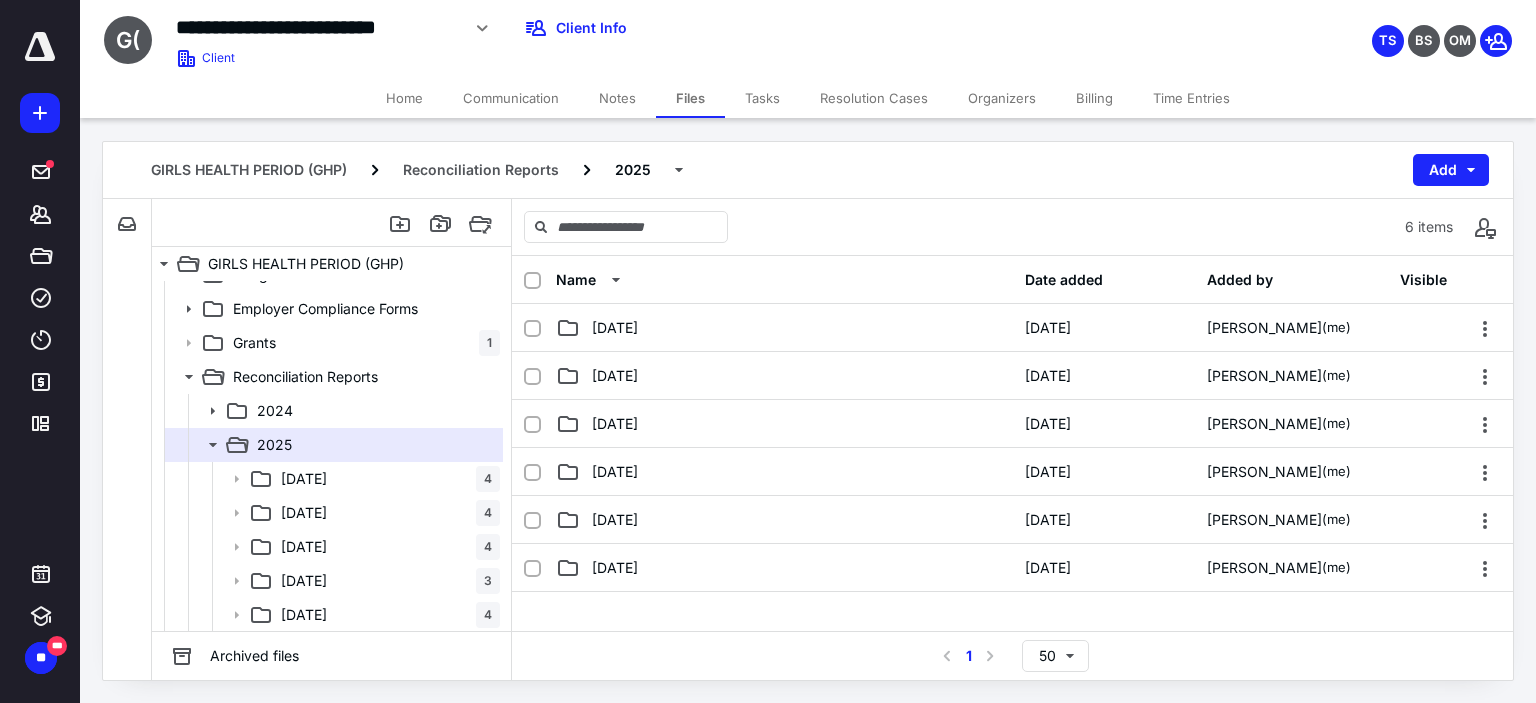 scroll, scrollTop: 99, scrollLeft: 0, axis: vertical 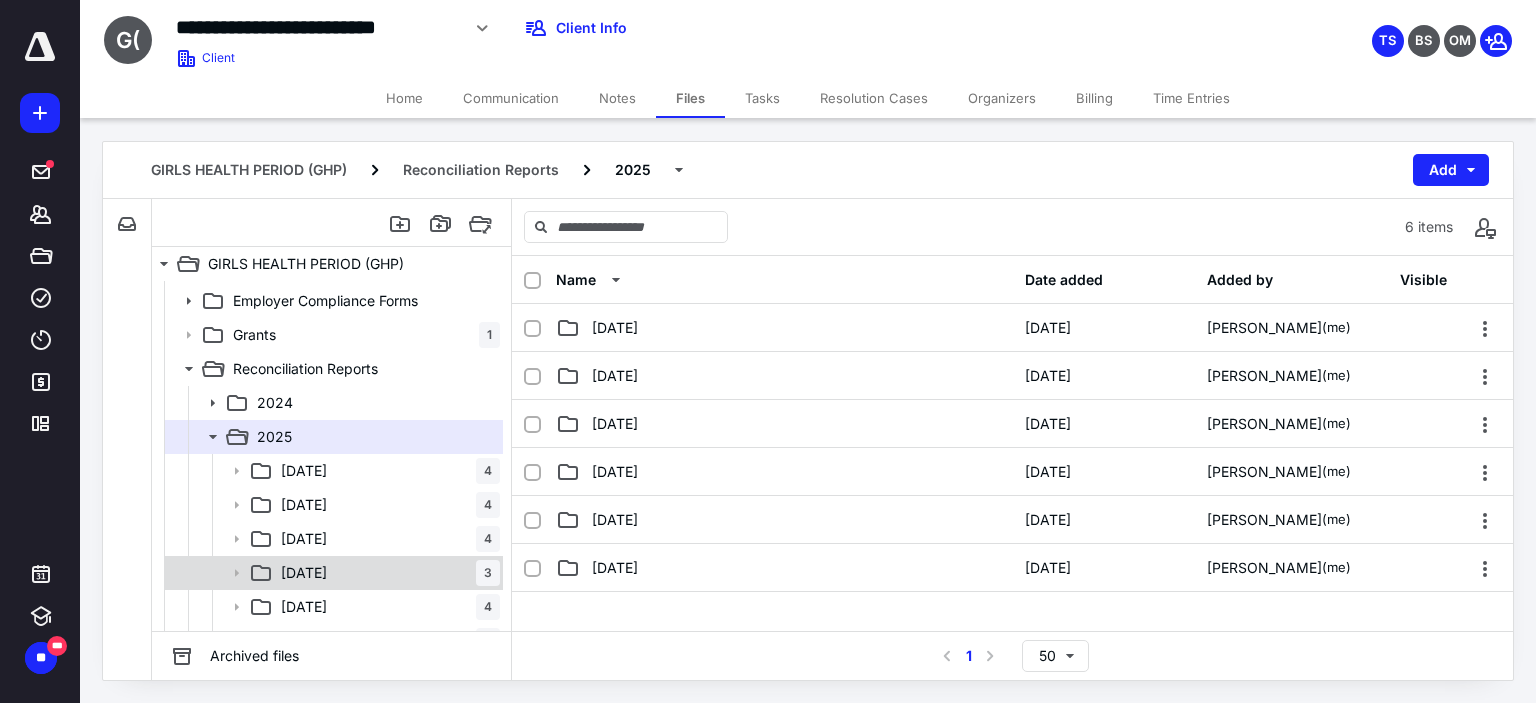click on "[DATE] 3" at bounding box center (386, 573) 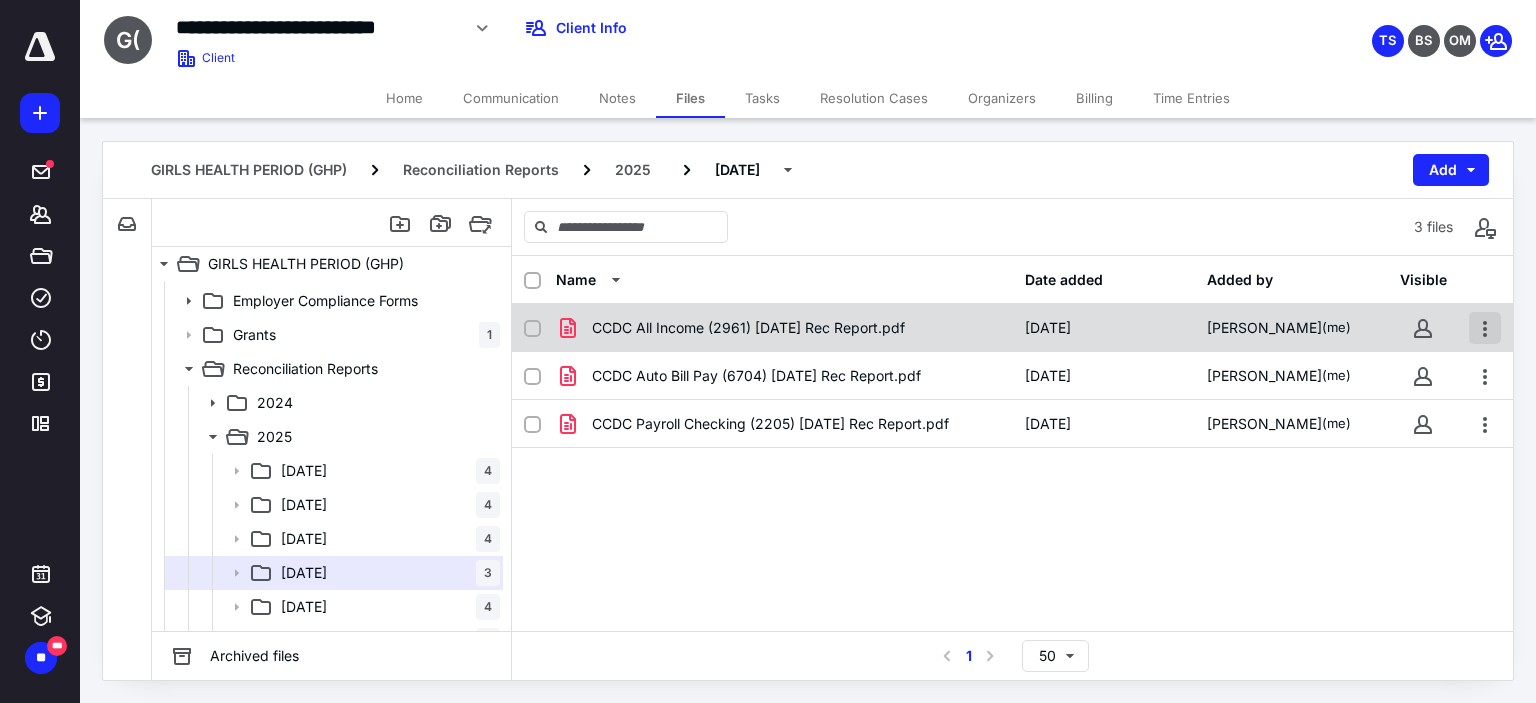 click at bounding box center [1485, 328] 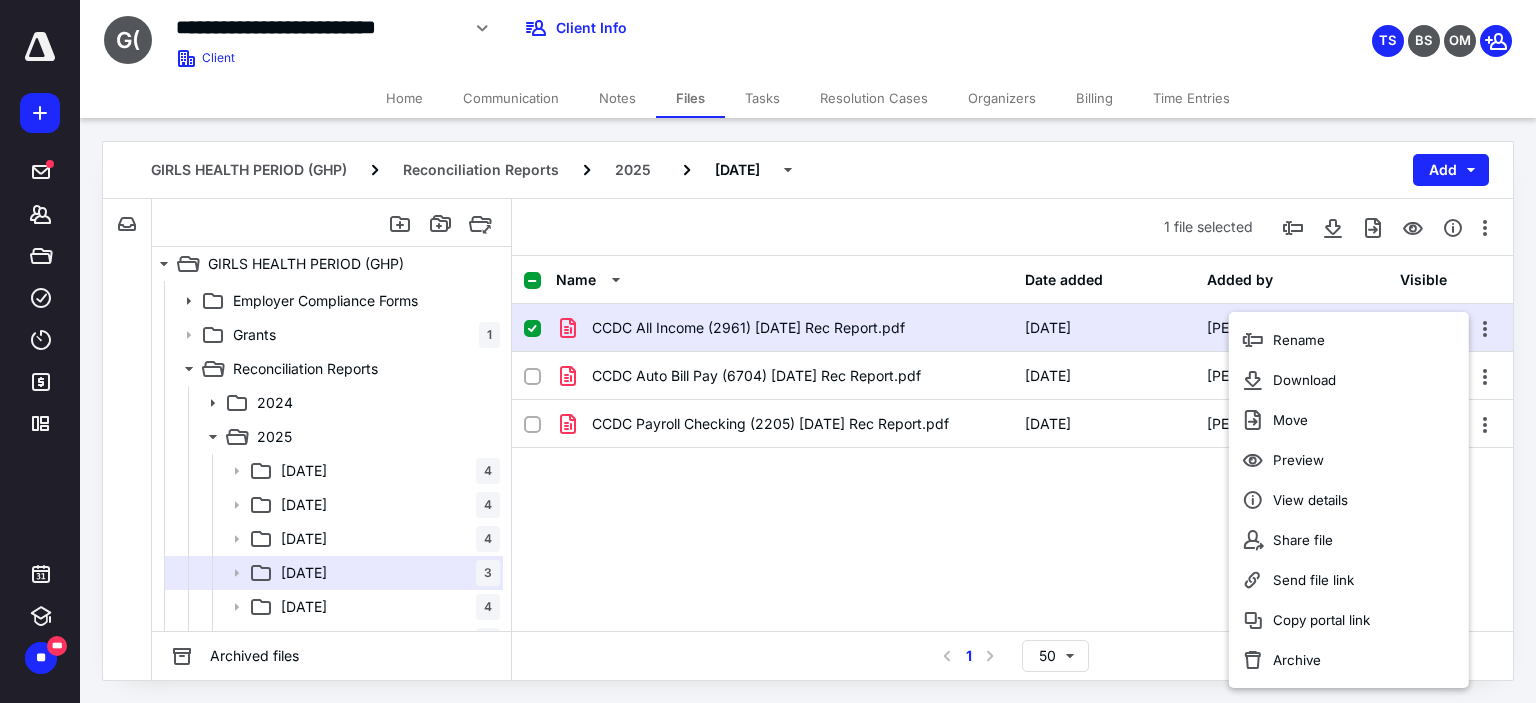type 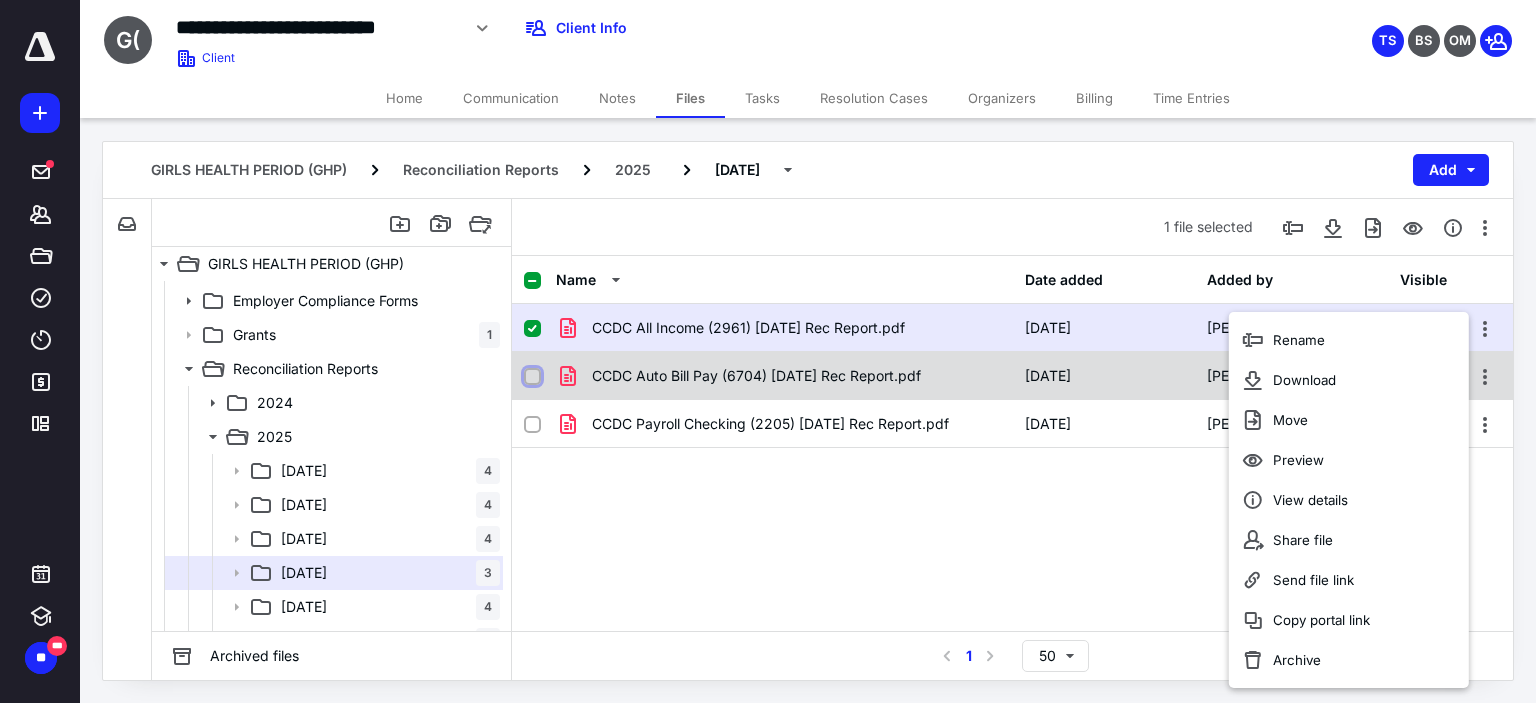 click at bounding box center [532, 377] 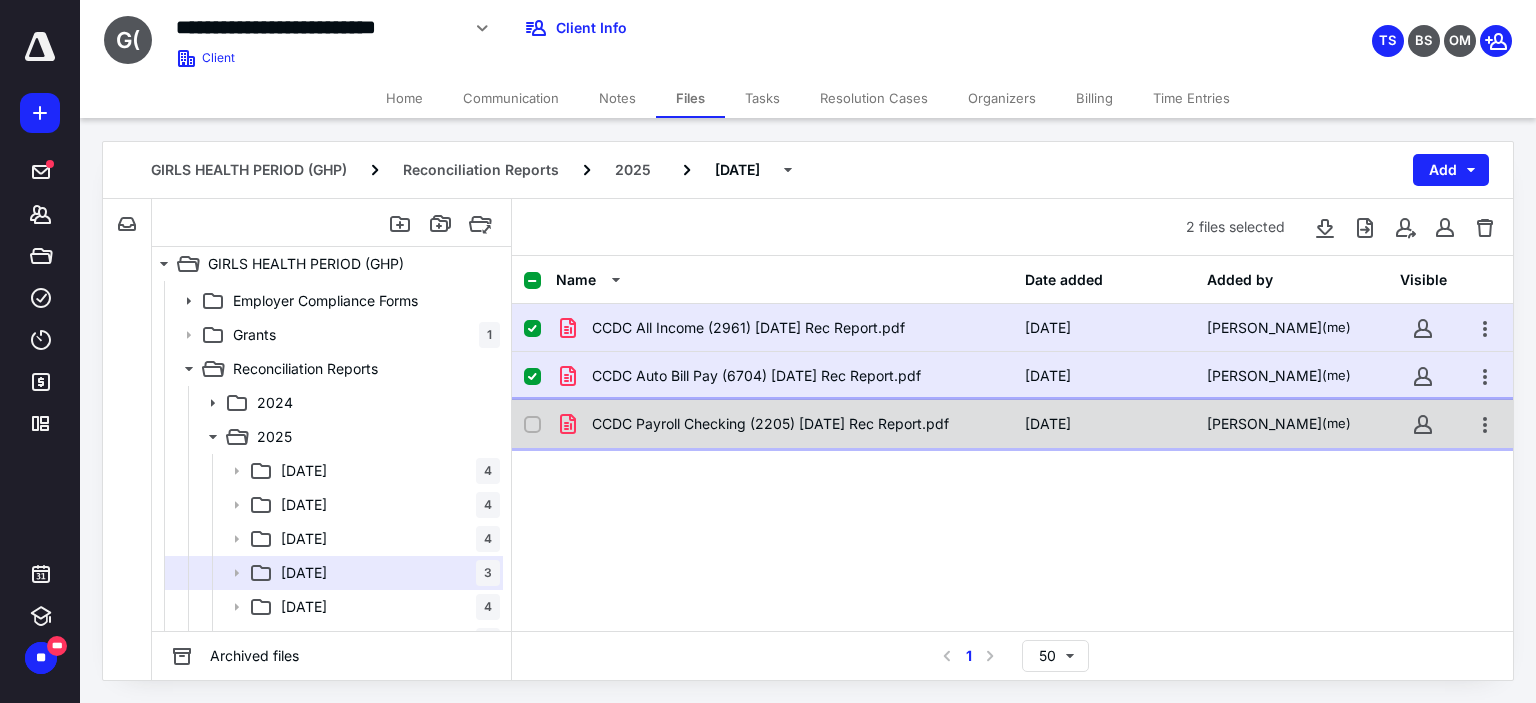 click on "CCDC Payroll Checking (2205) [DATE] Rec Report.pdf [DATE] [PERSON_NAME]  (me)" at bounding box center (1012, 424) 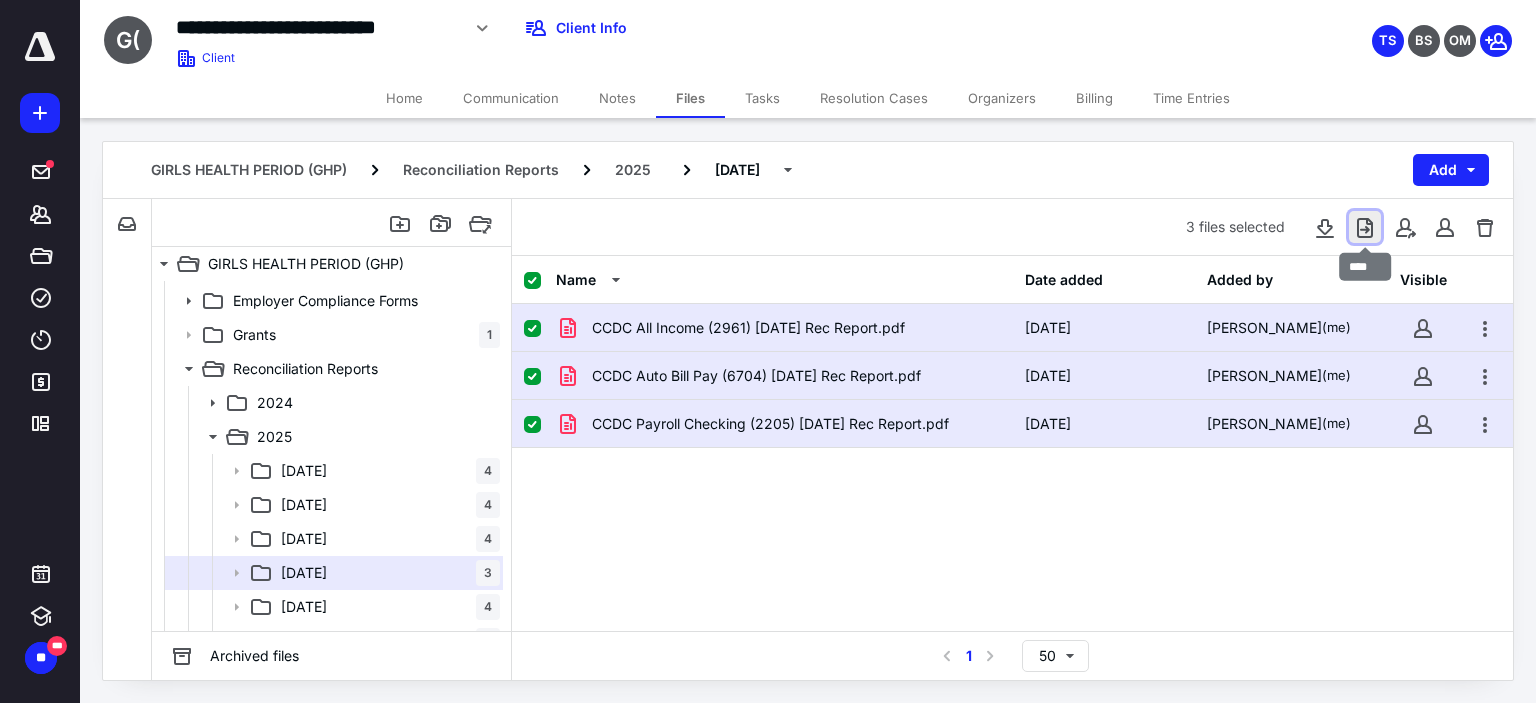 click at bounding box center (1365, 227) 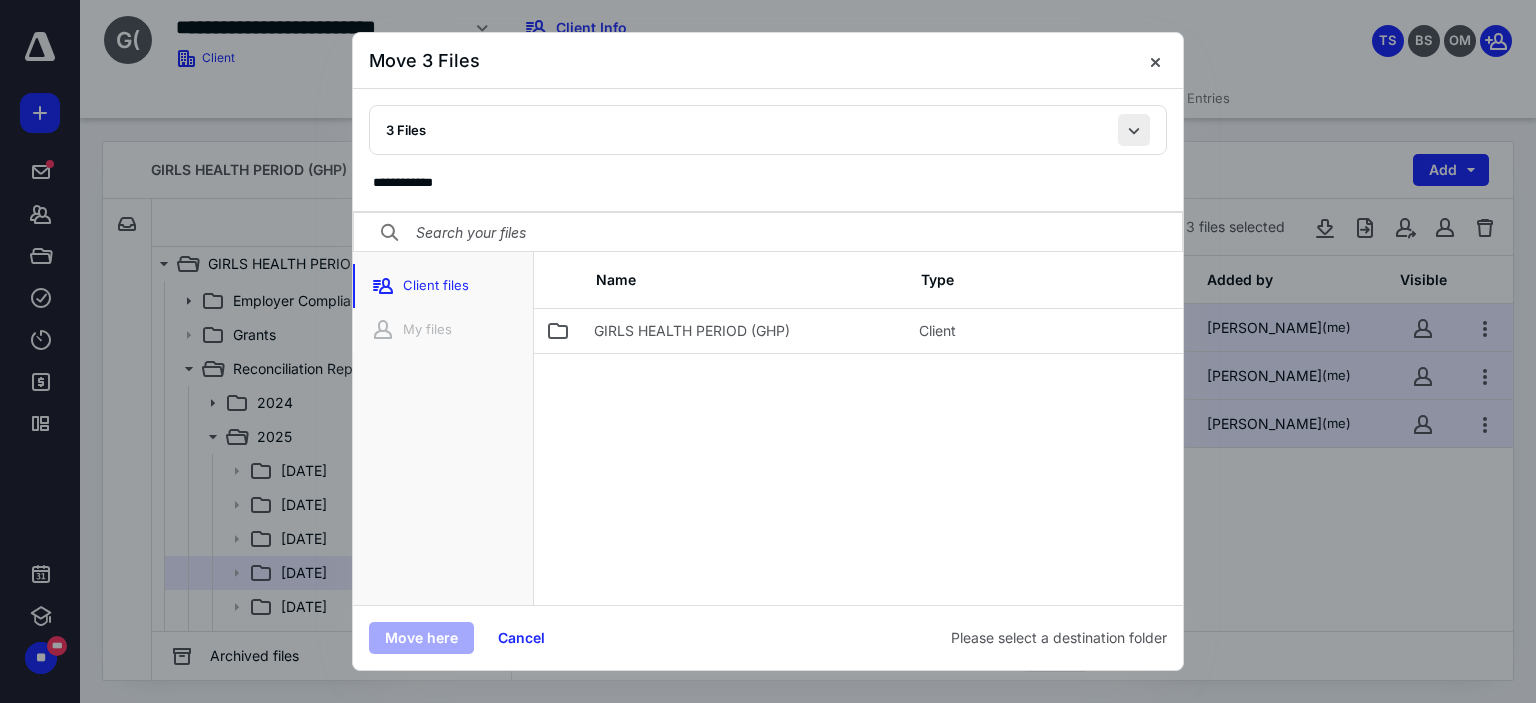 click at bounding box center [1134, 130] 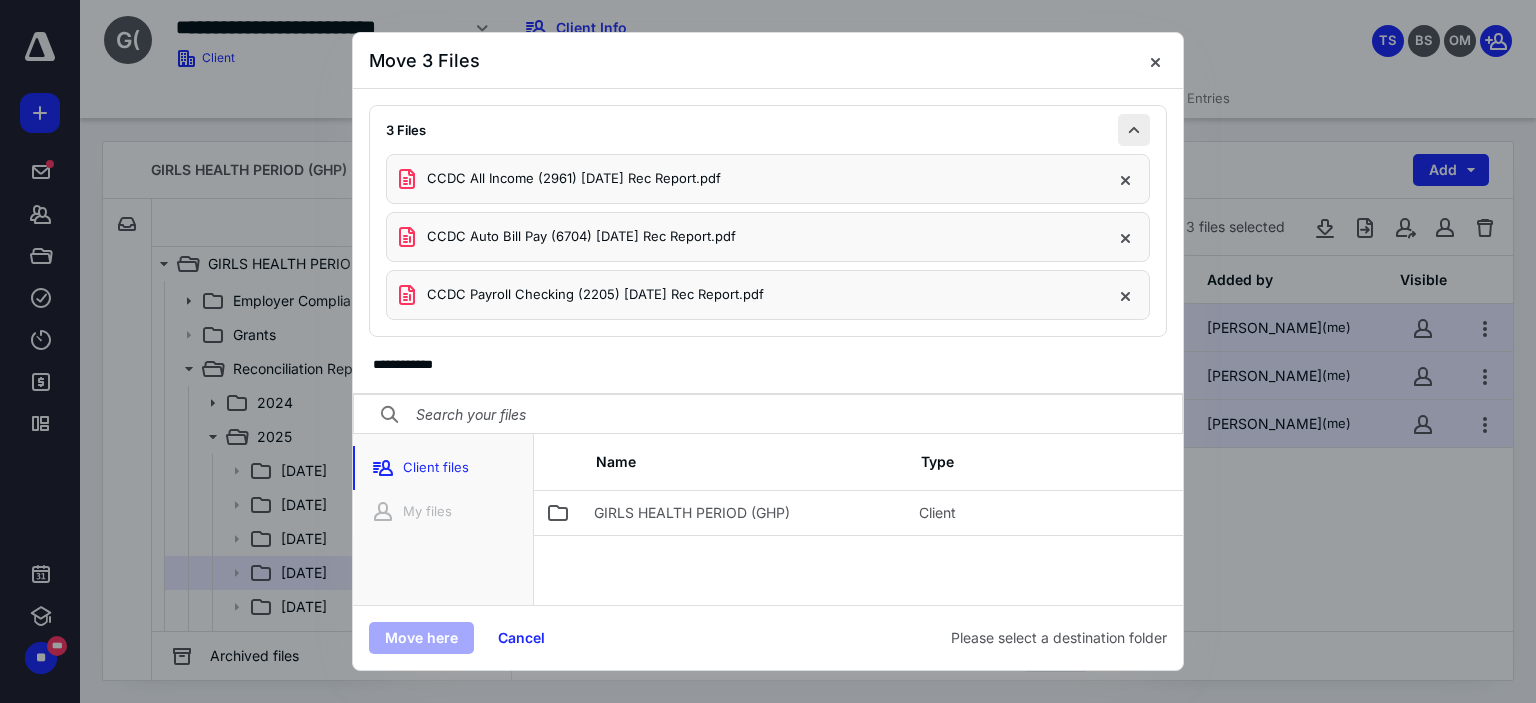 click at bounding box center (1134, 130) 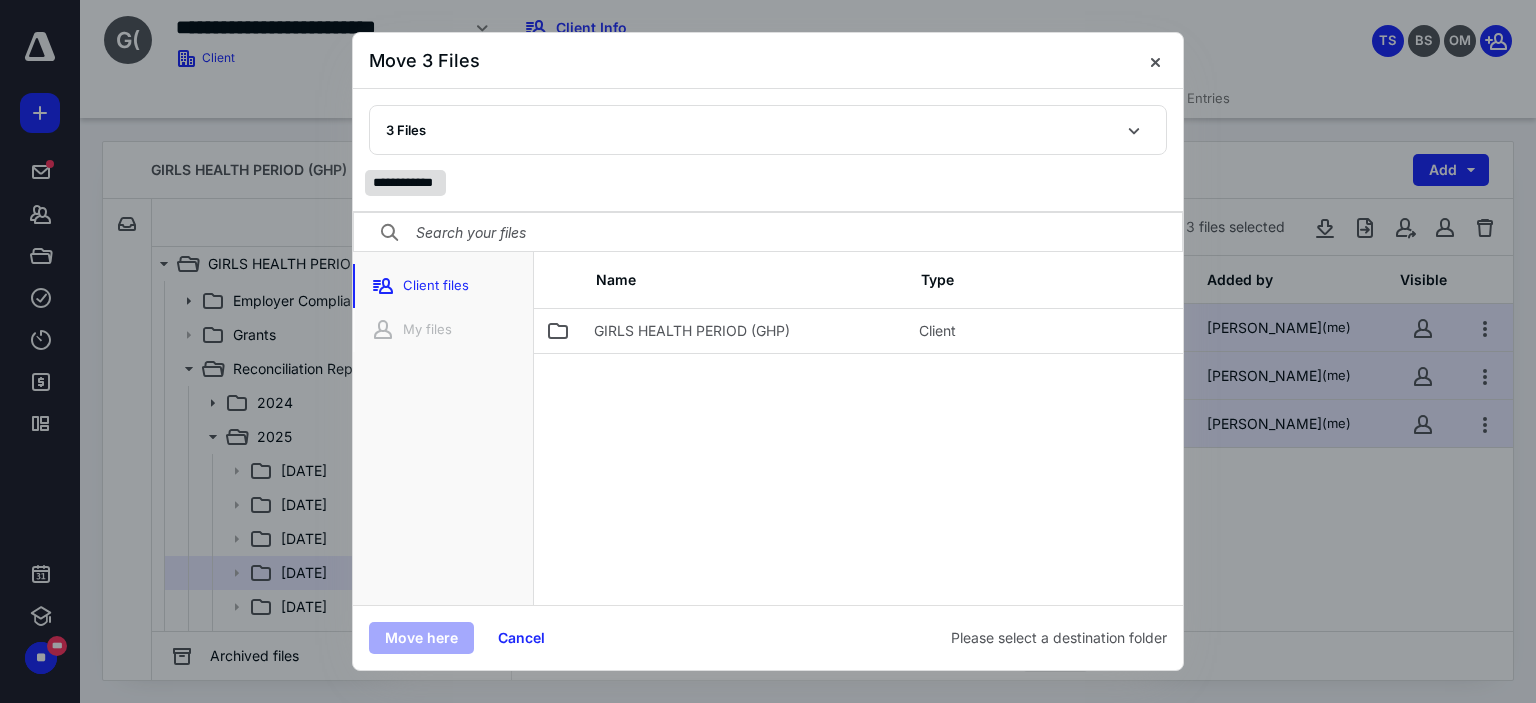 click on "**********" at bounding box center (405, 183) 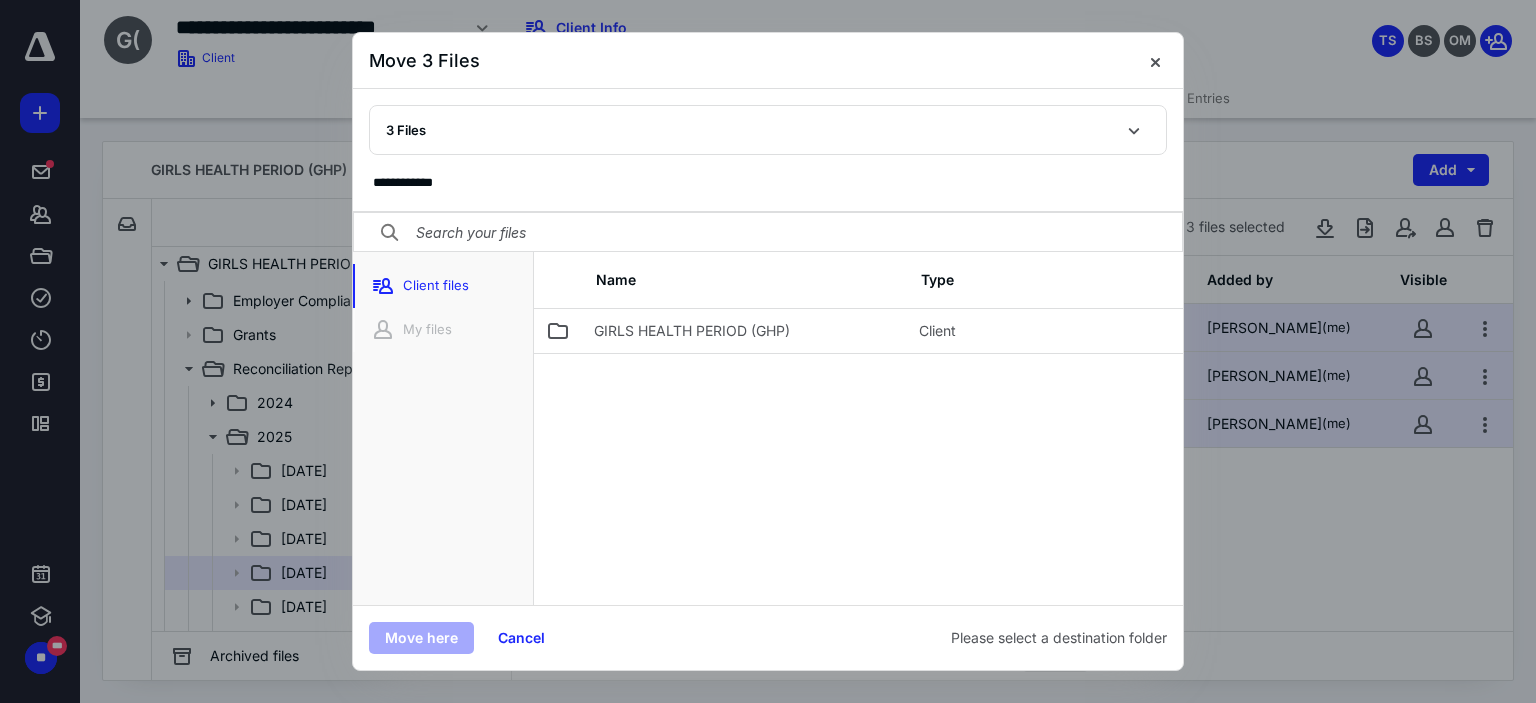 click at bounding box center (768, 233) 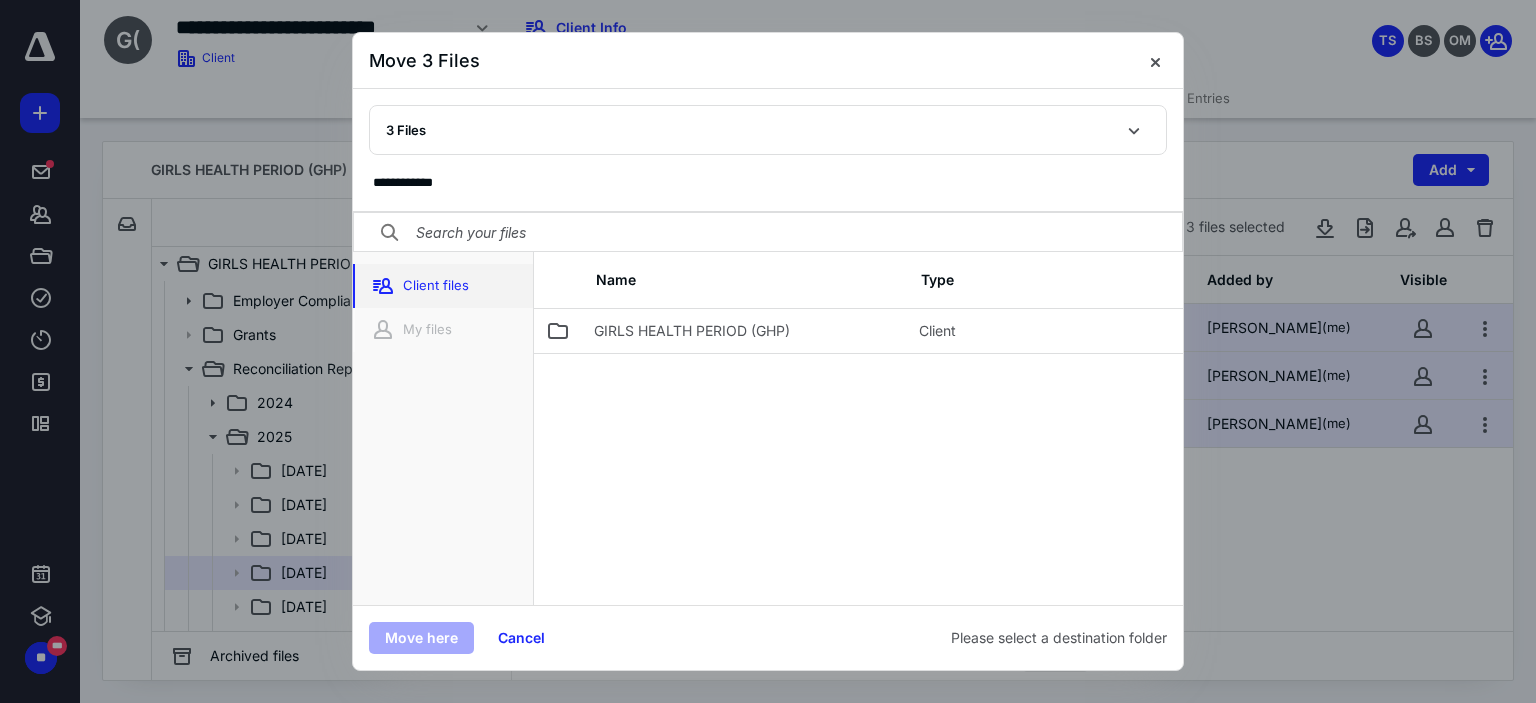 click 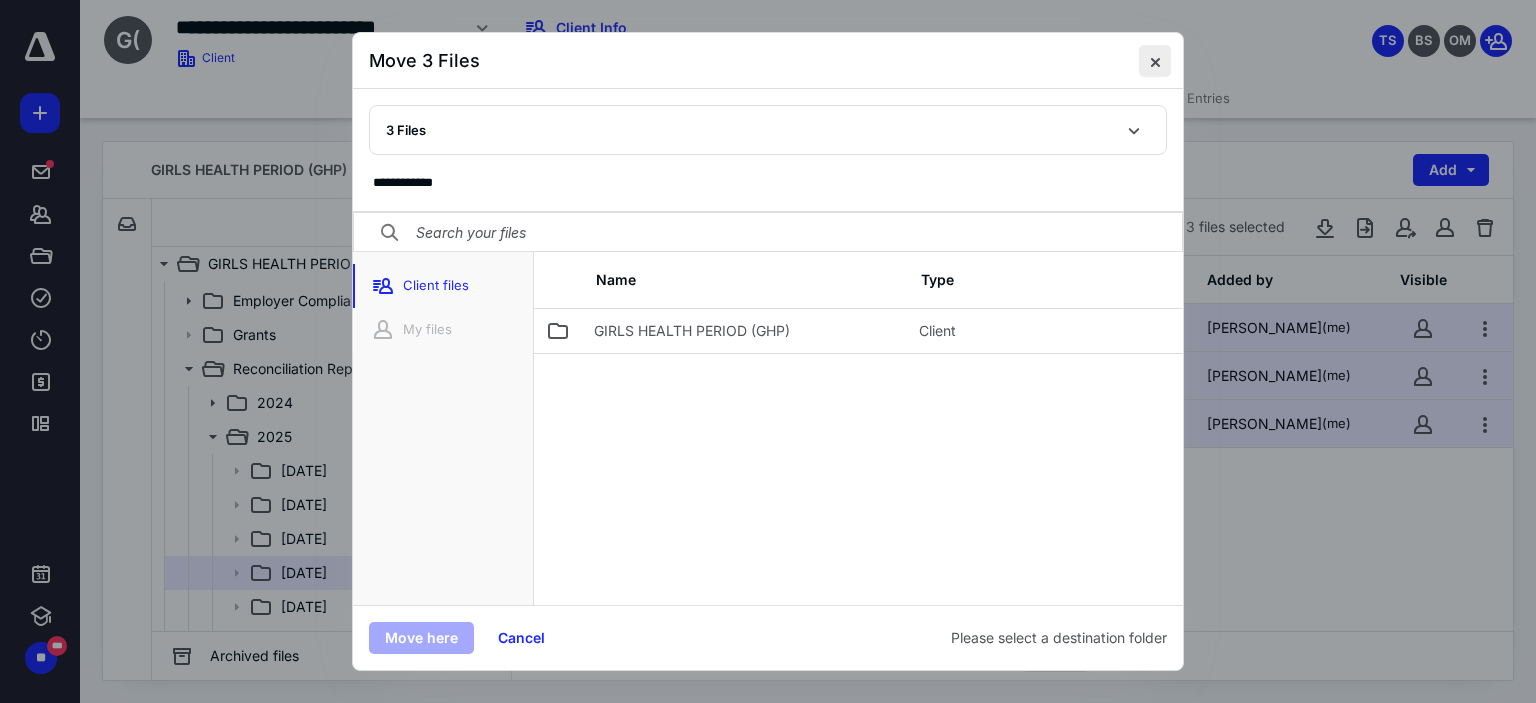 click at bounding box center (1155, 61) 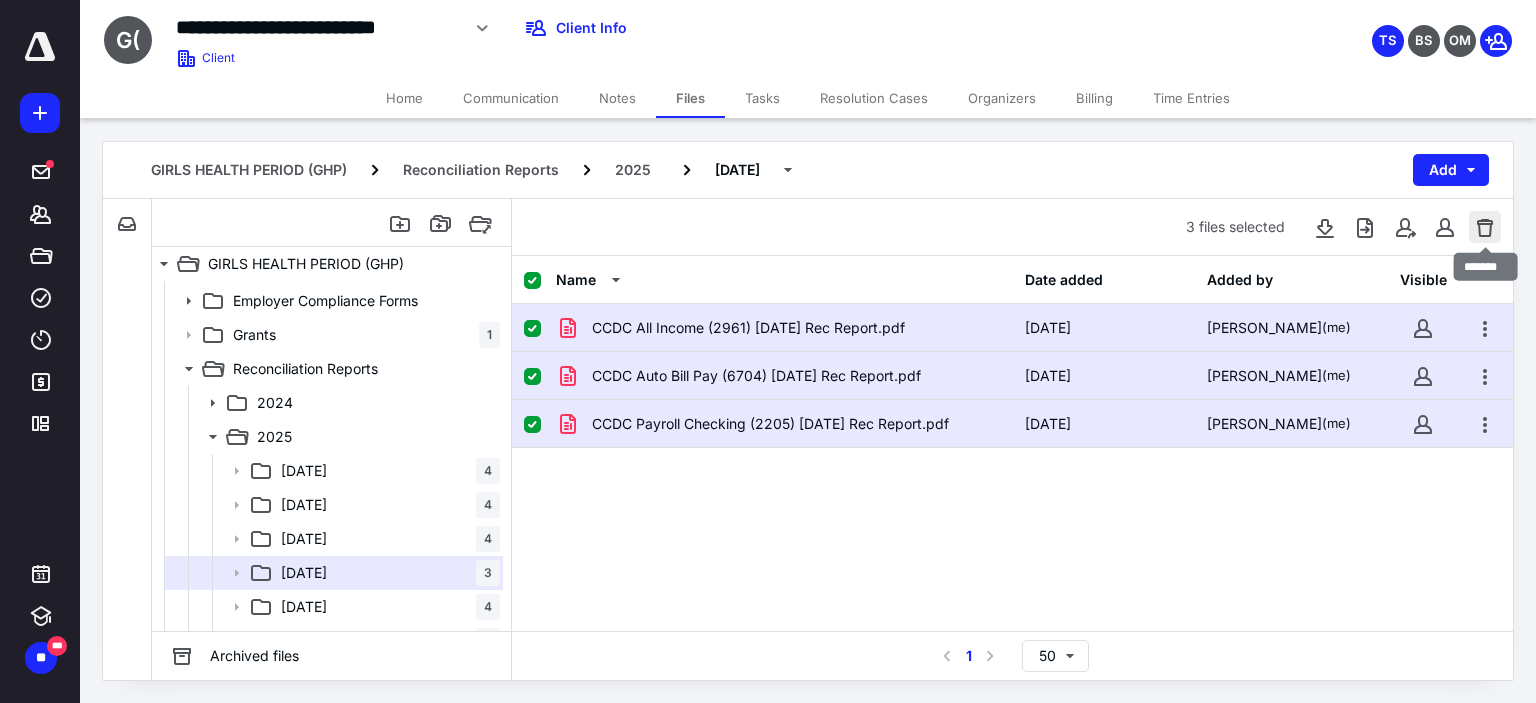 click at bounding box center [1485, 227] 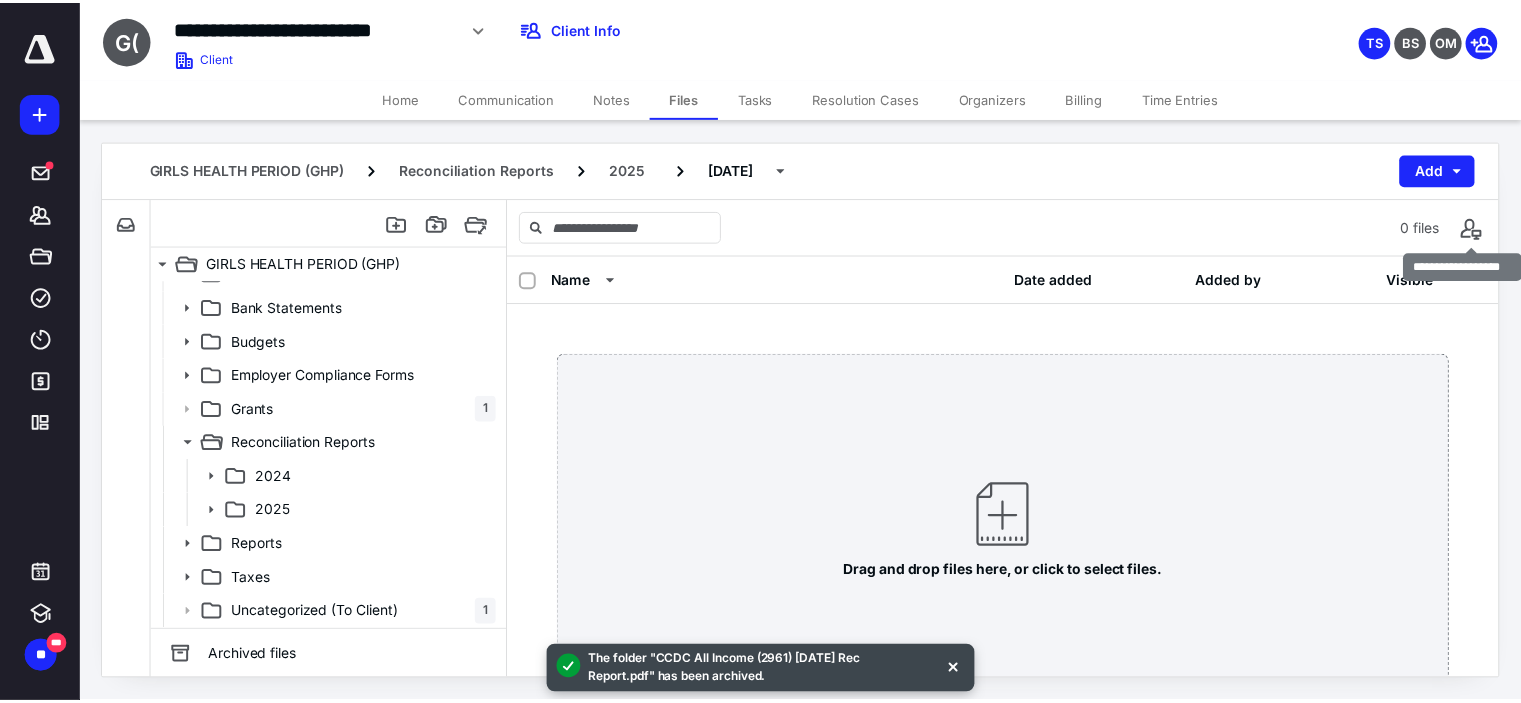 scroll, scrollTop: 23, scrollLeft: 0, axis: vertical 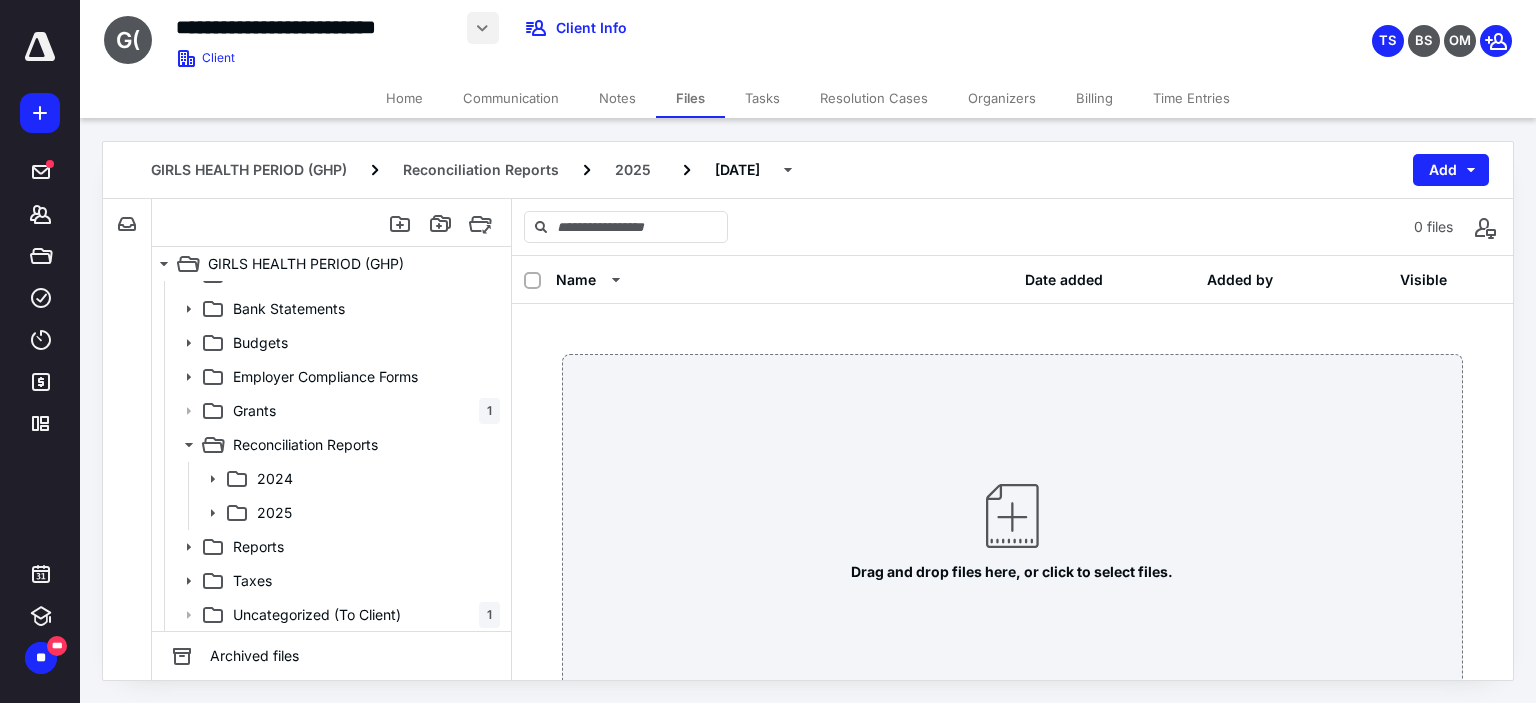 click at bounding box center (483, 28) 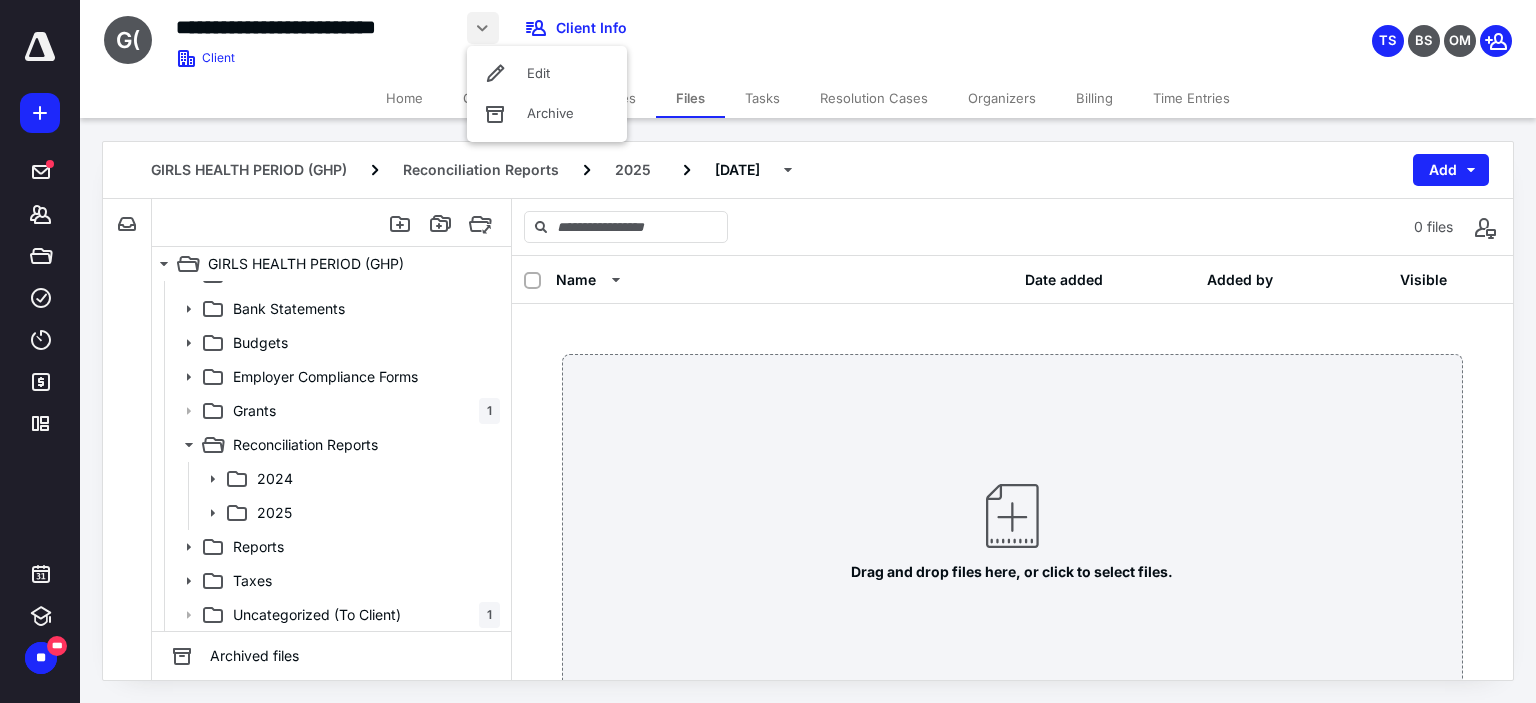 click at bounding box center [40, 47] 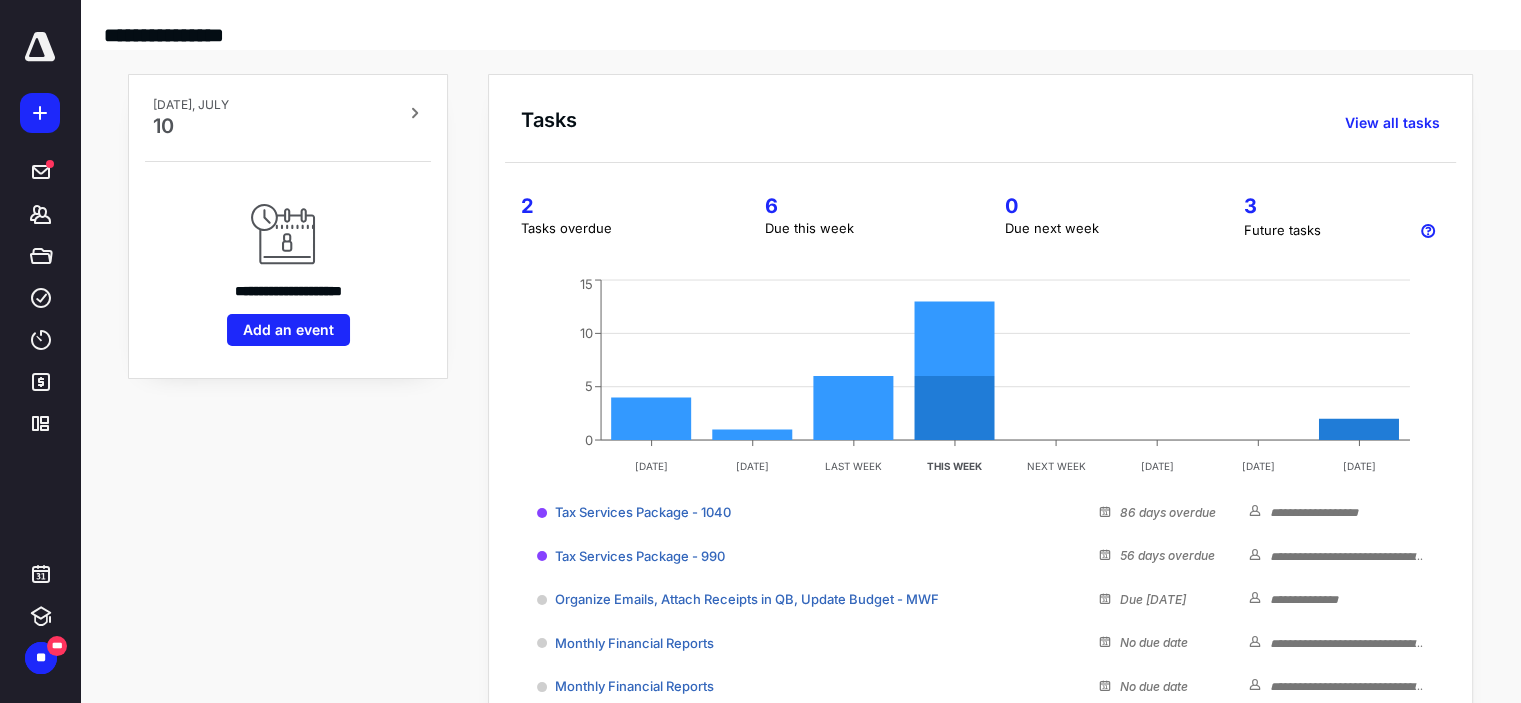 click on "6" at bounding box center (860, 206) 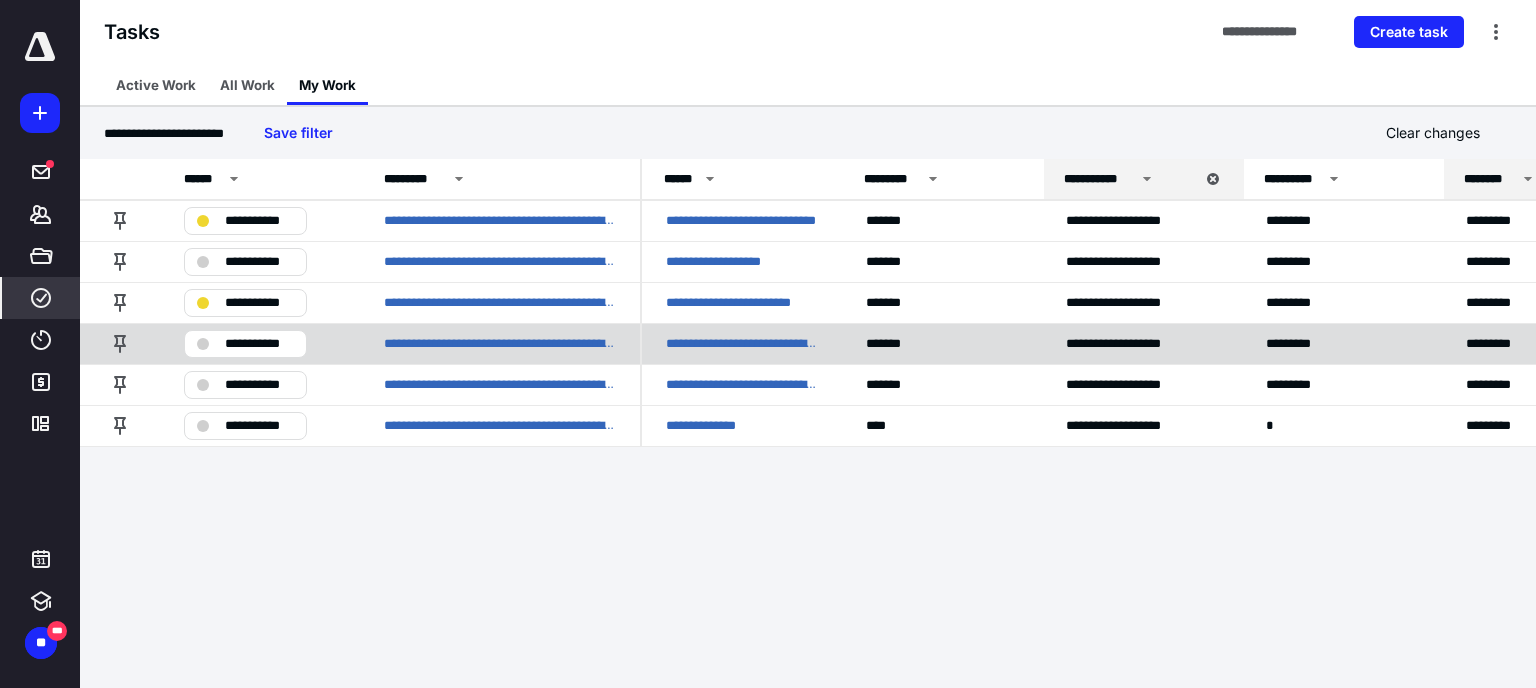 click on "**********" at bounding box center [742, 344] 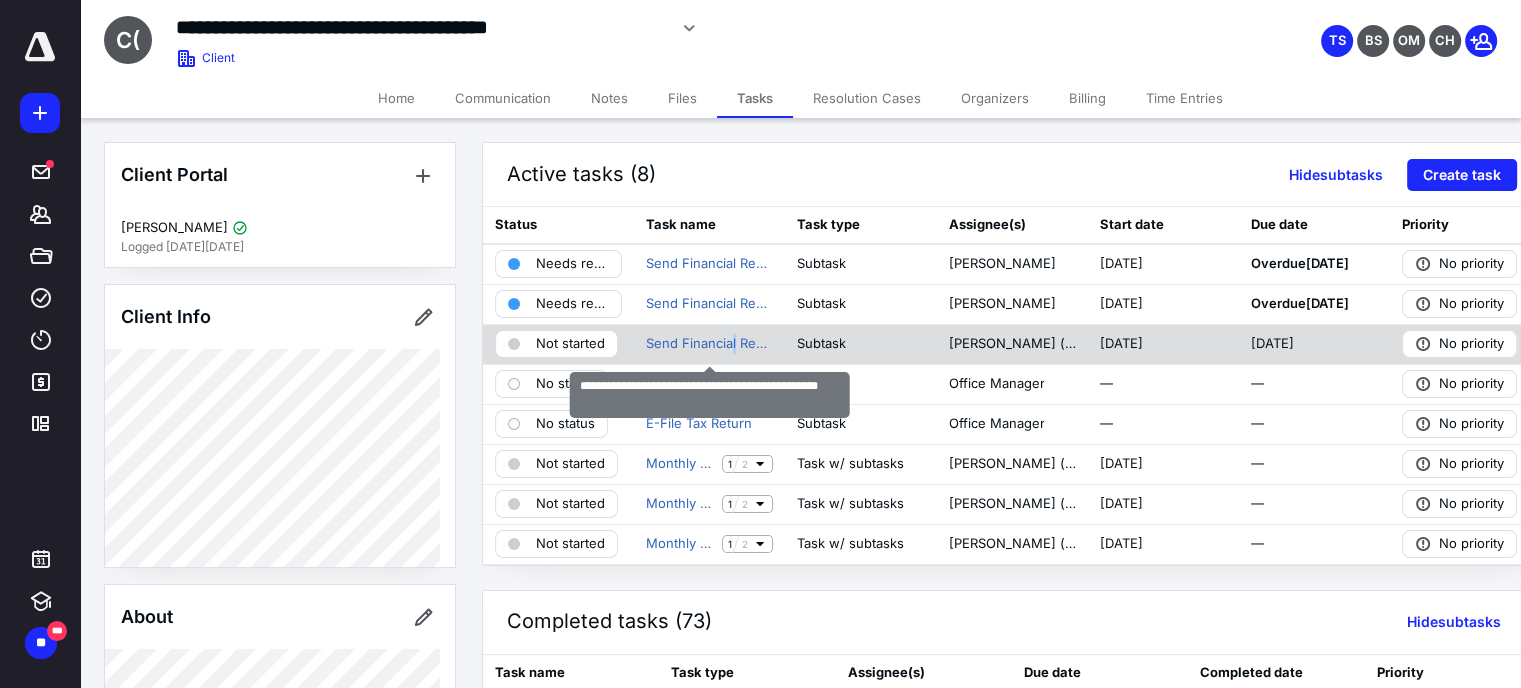click on "Send Financial Reports to Client Lead for Review" at bounding box center [709, 344] 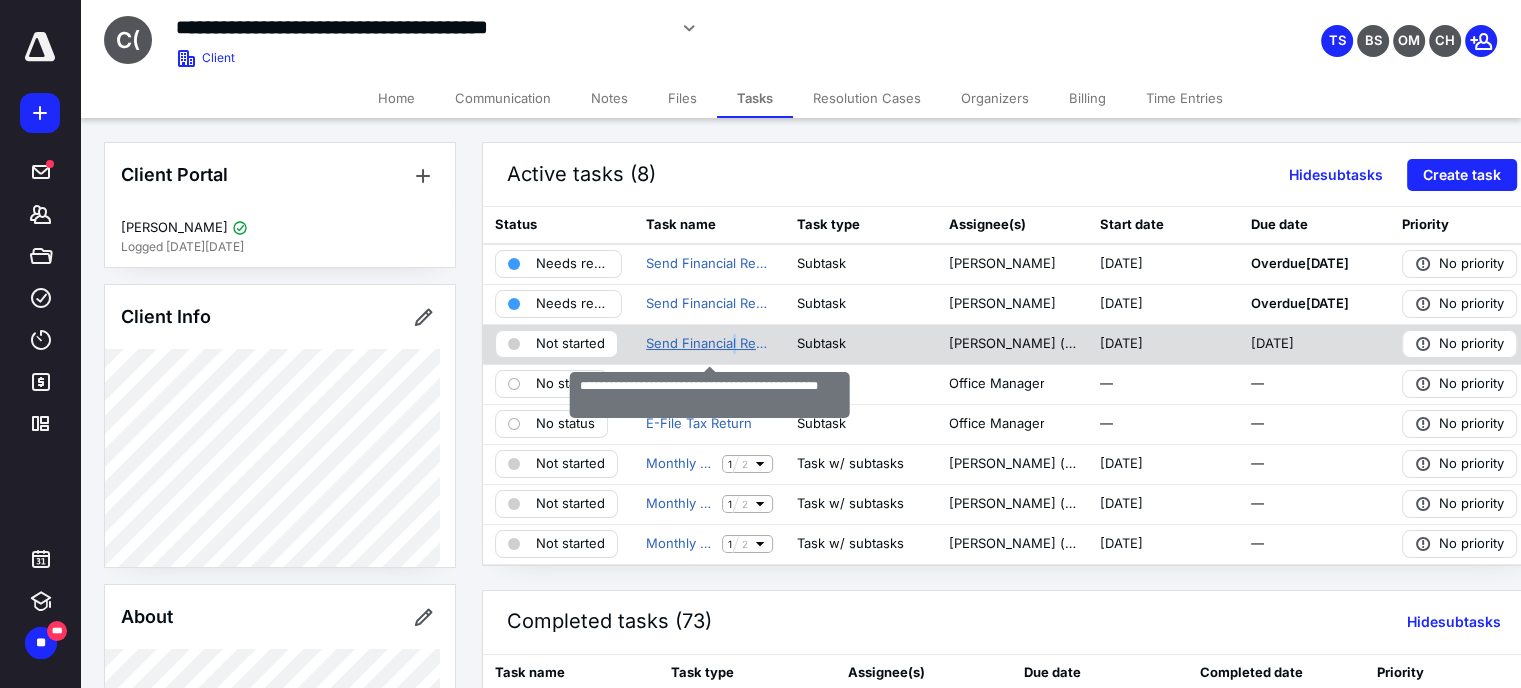 click on "Send Financial Reports to Client Lead for Review" at bounding box center (709, 344) 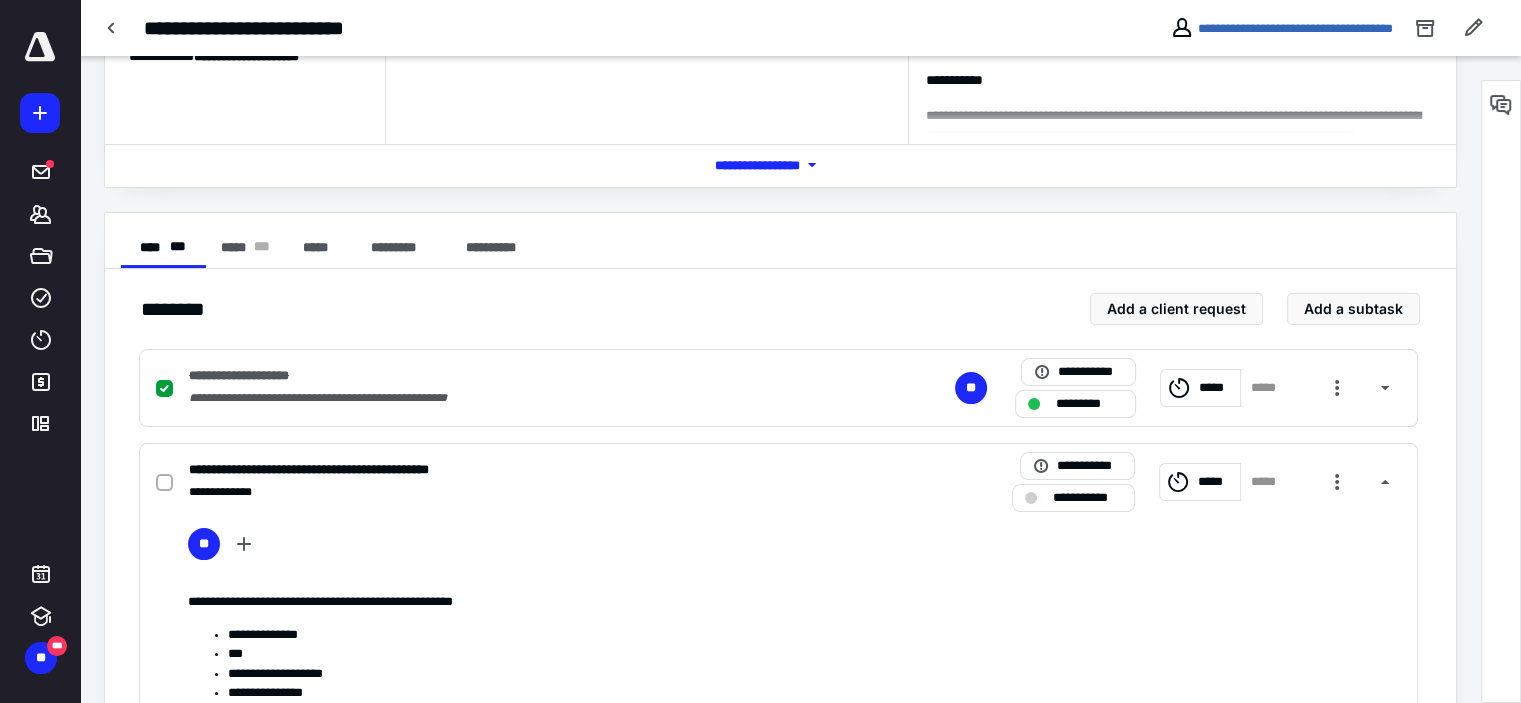 scroll, scrollTop: 267, scrollLeft: 0, axis: vertical 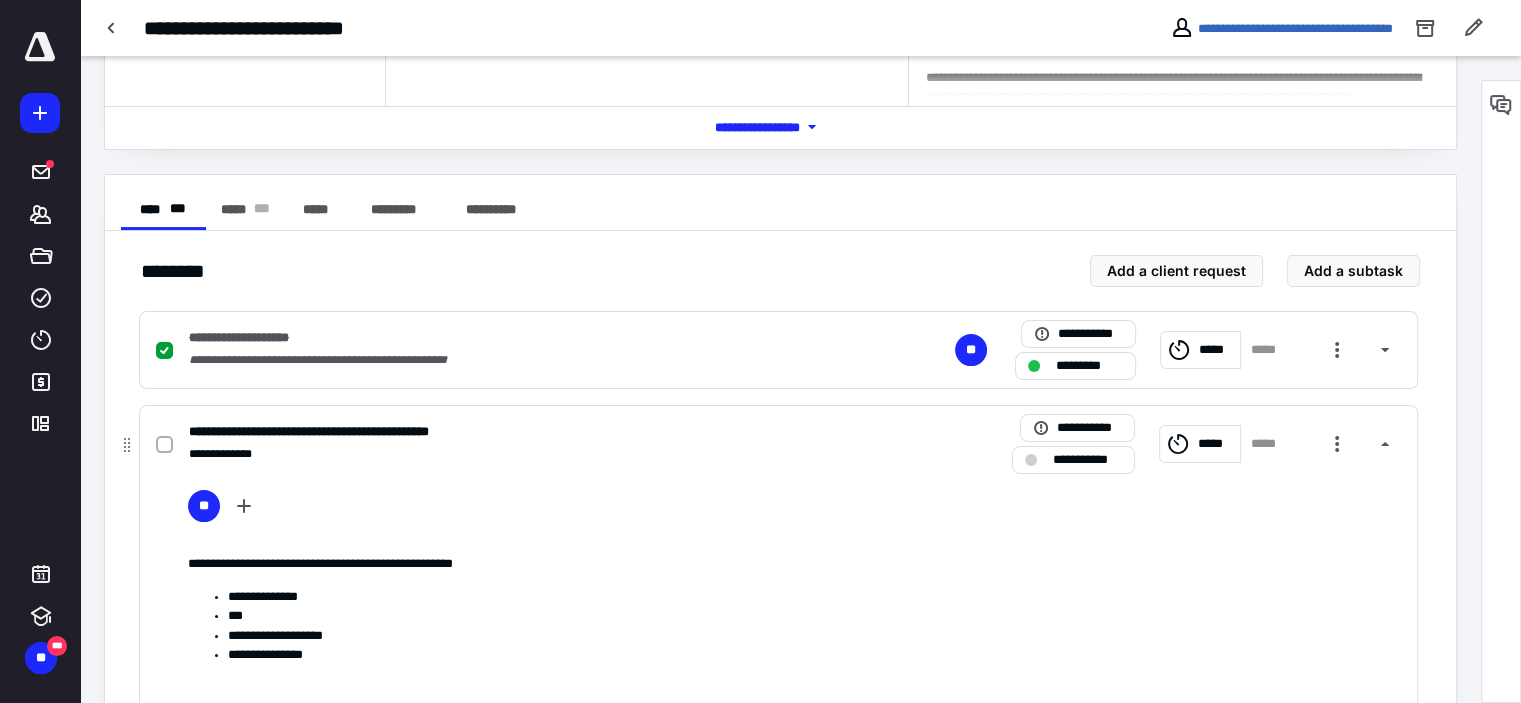 click on "**********" at bounding box center (1087, 460) 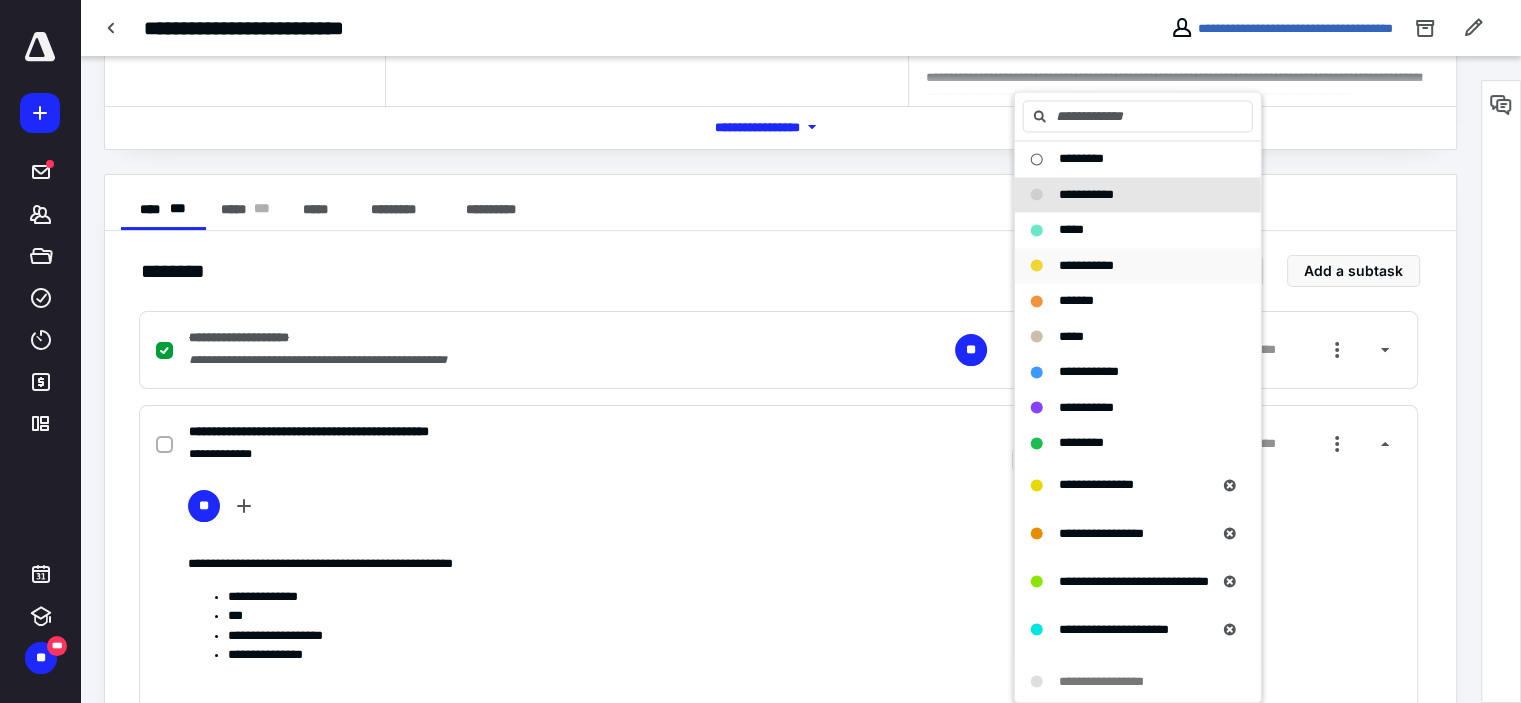 click on "**********" at bounding box center [1086, 265] 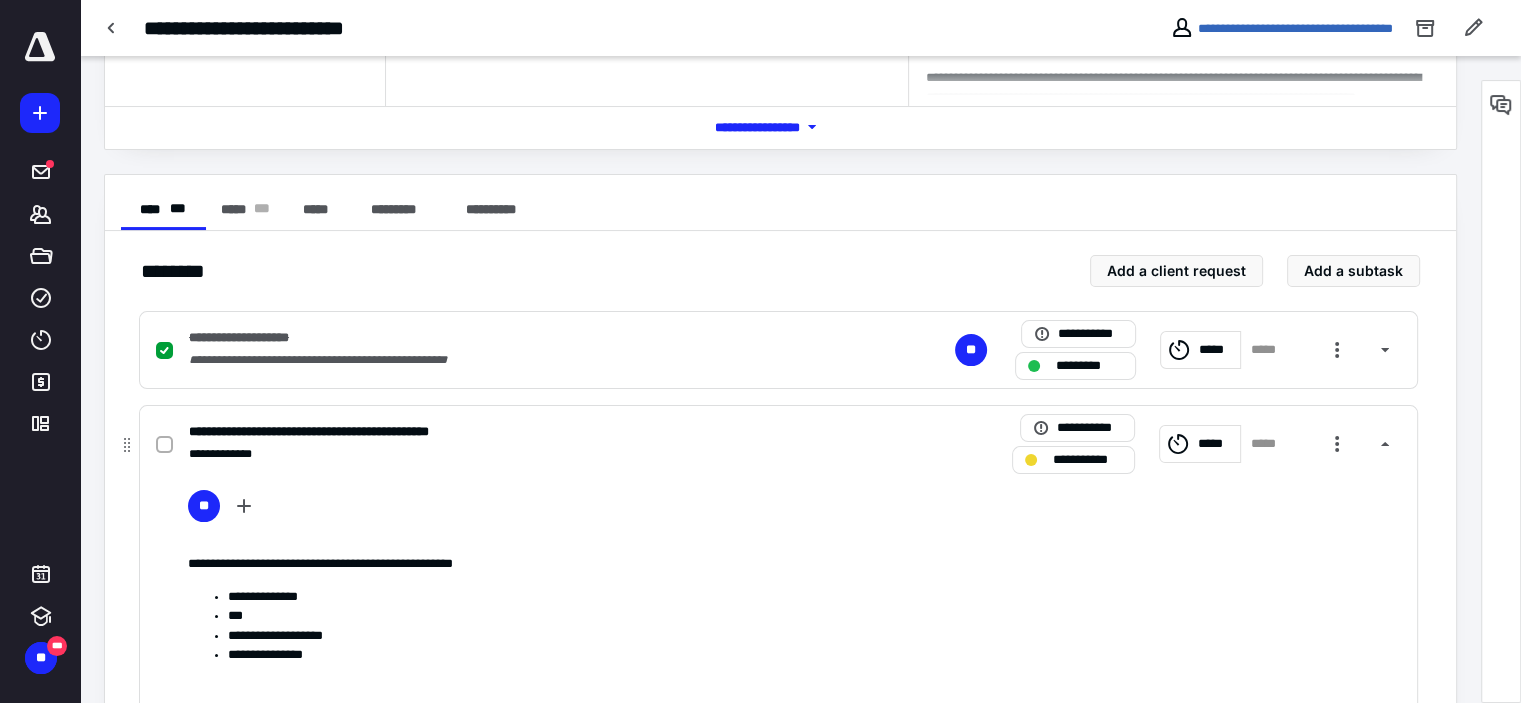 click on "*****" at bounding box center [1200, 444] 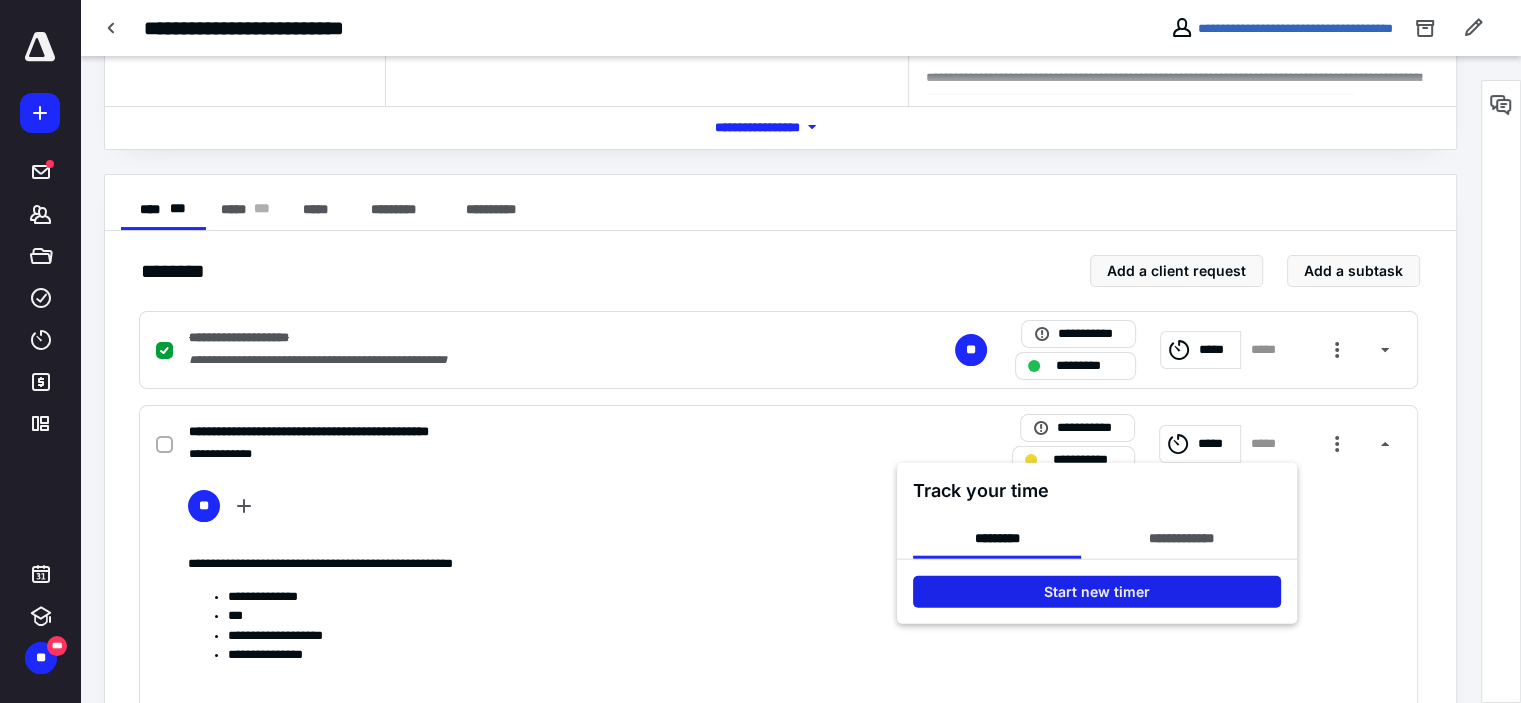 click on "Start new timer" at bounding box center [1097, 592] 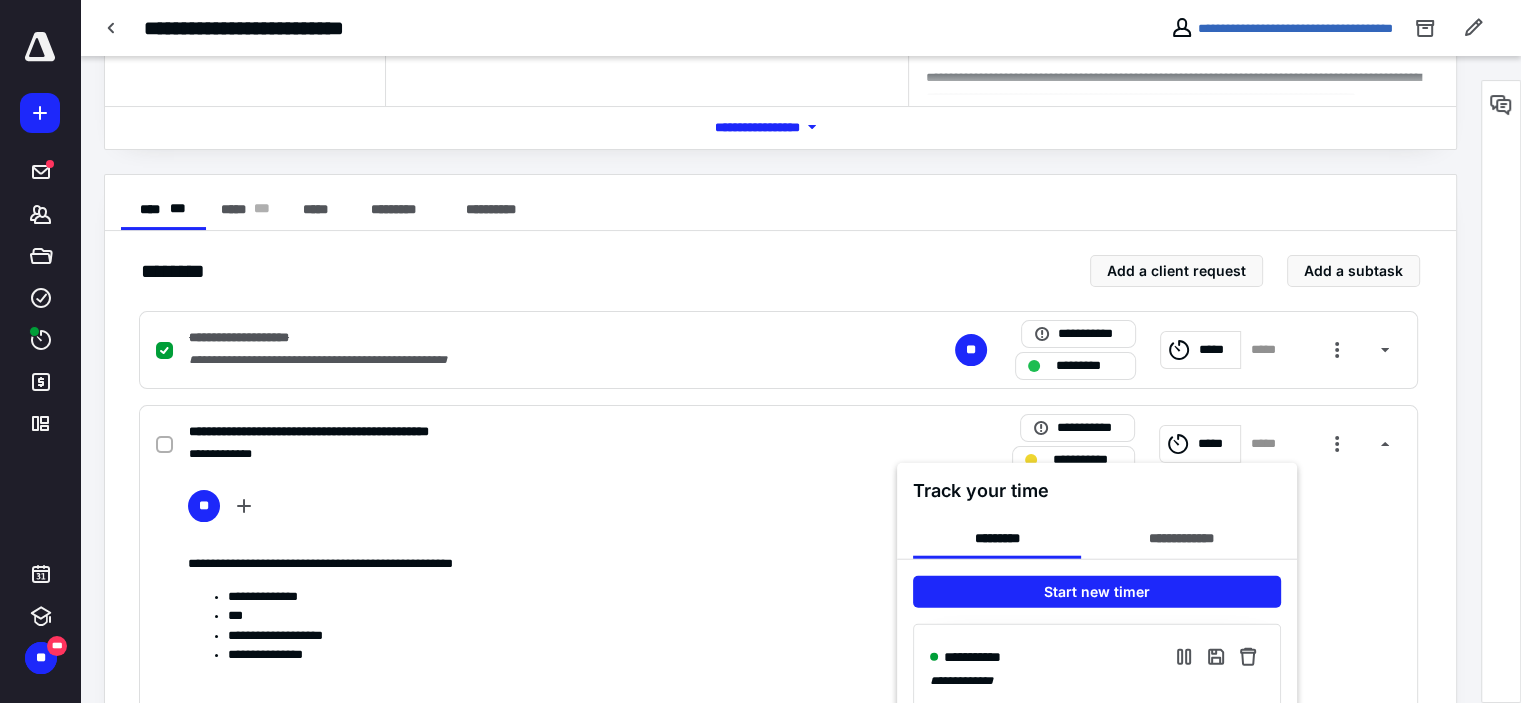 click at bounding box center [760, 351] 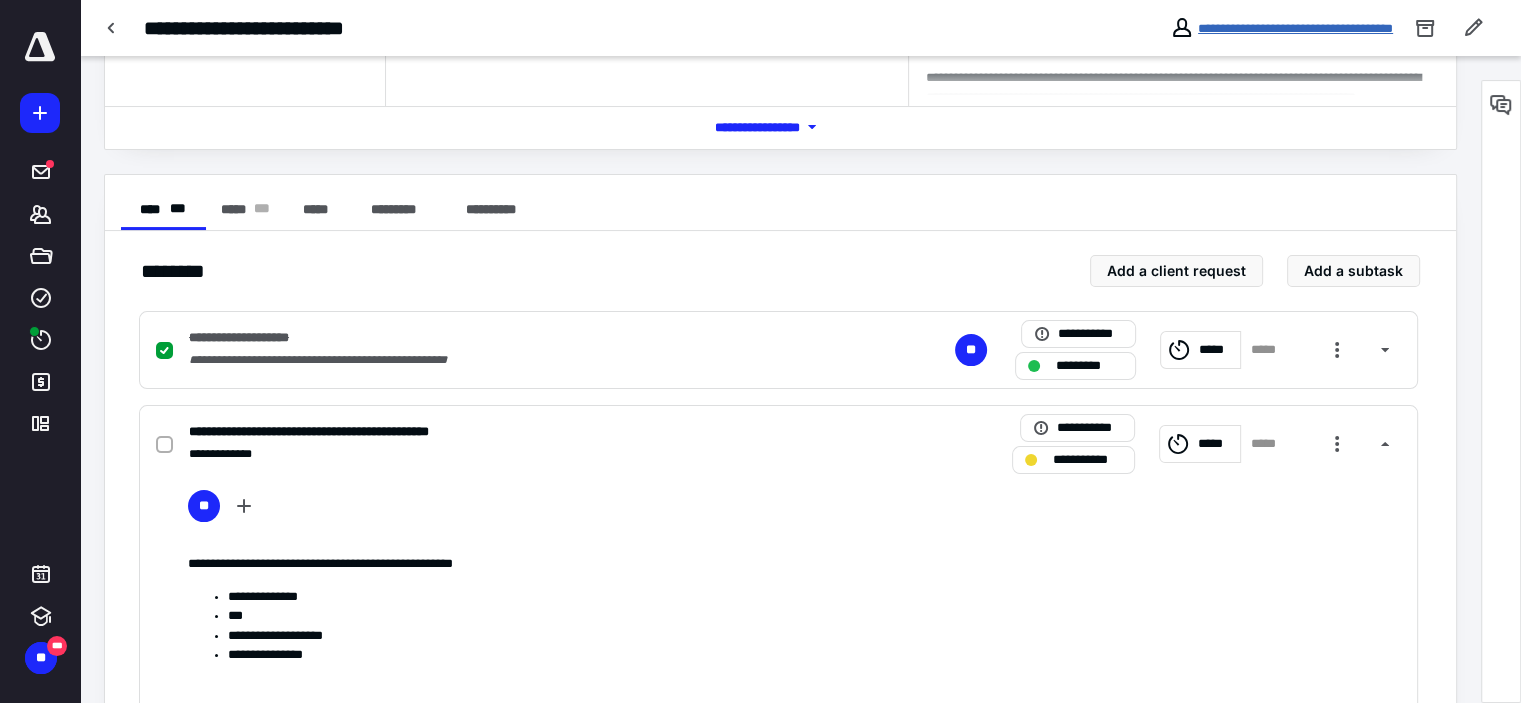 click on "**********" at bounding box center (1295, 28) 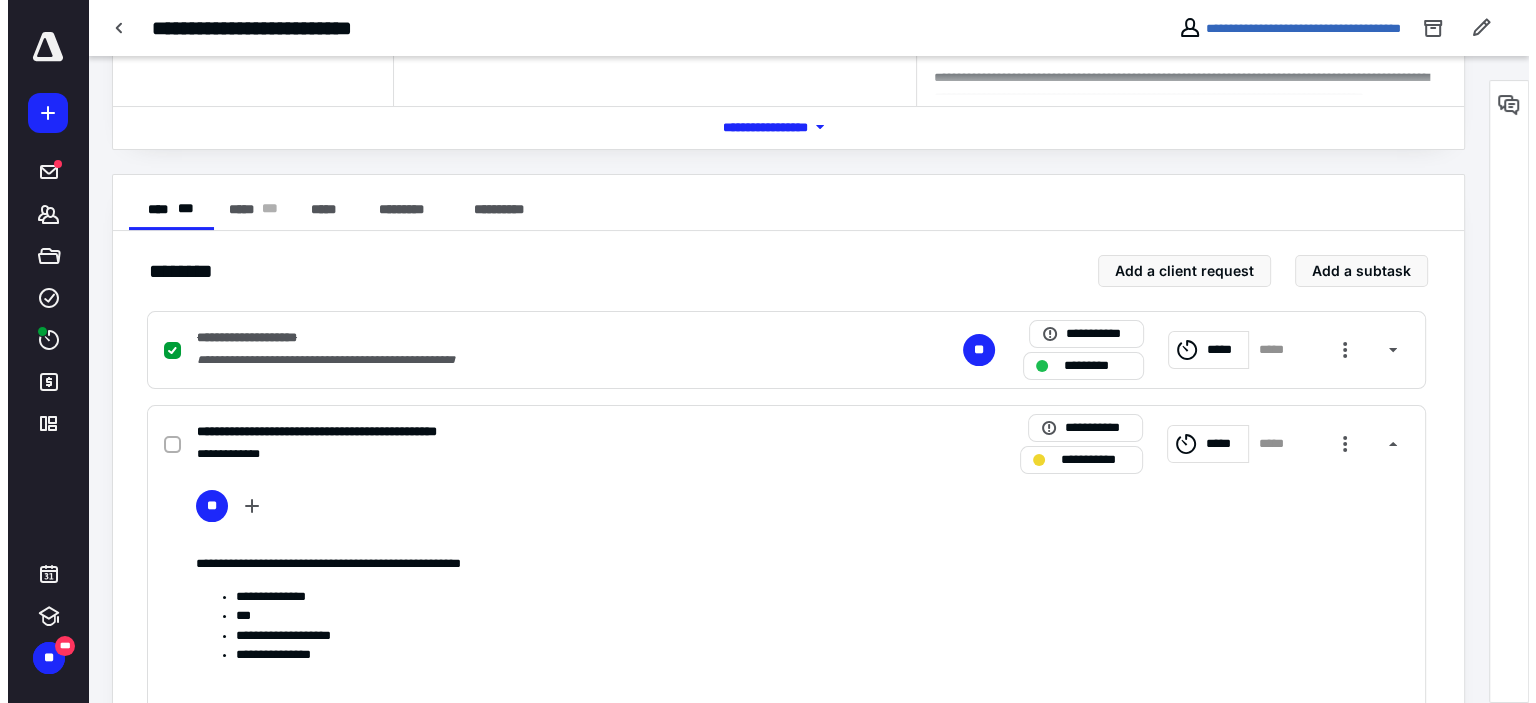 scroll, scrollTop: 0, scrollLeft: 0, axis: both 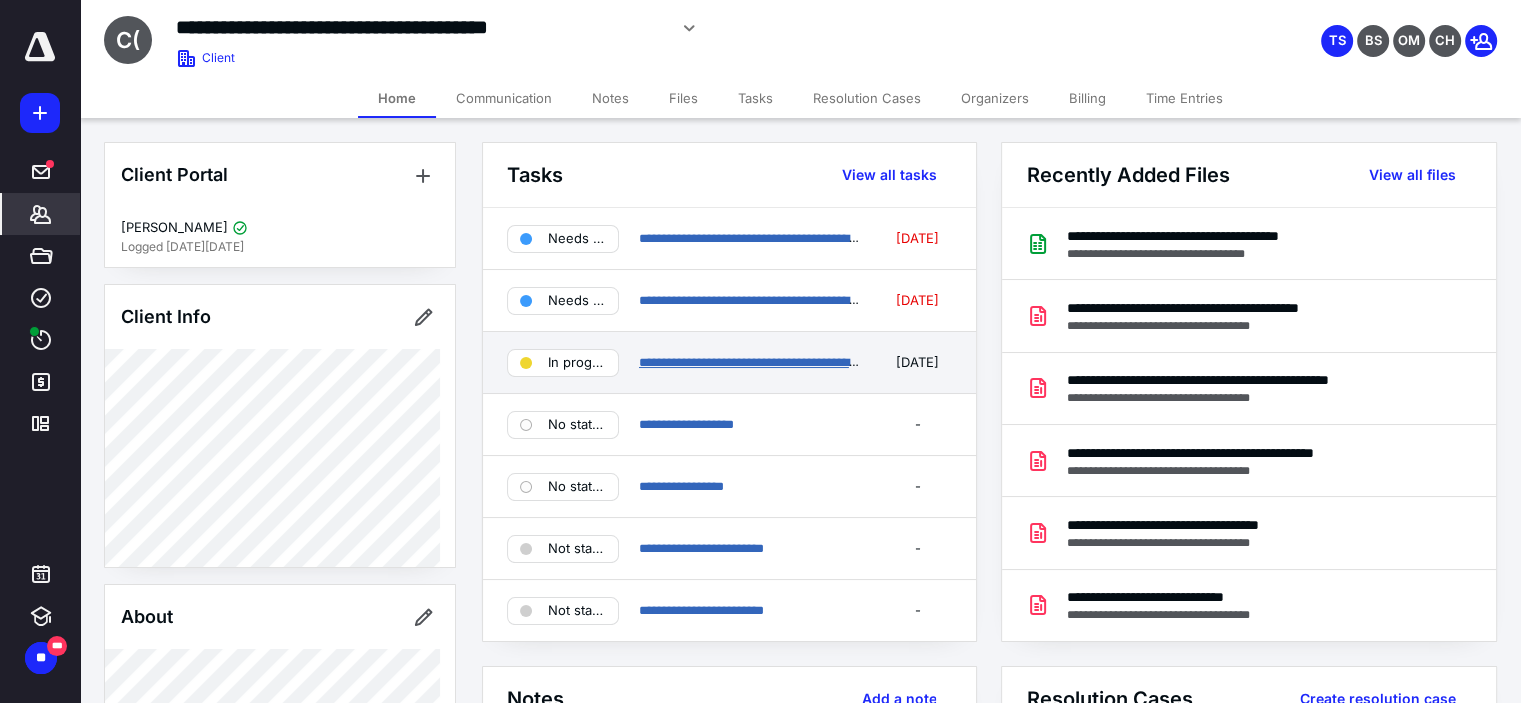 click on "**********" at bounding box center (759, 362) 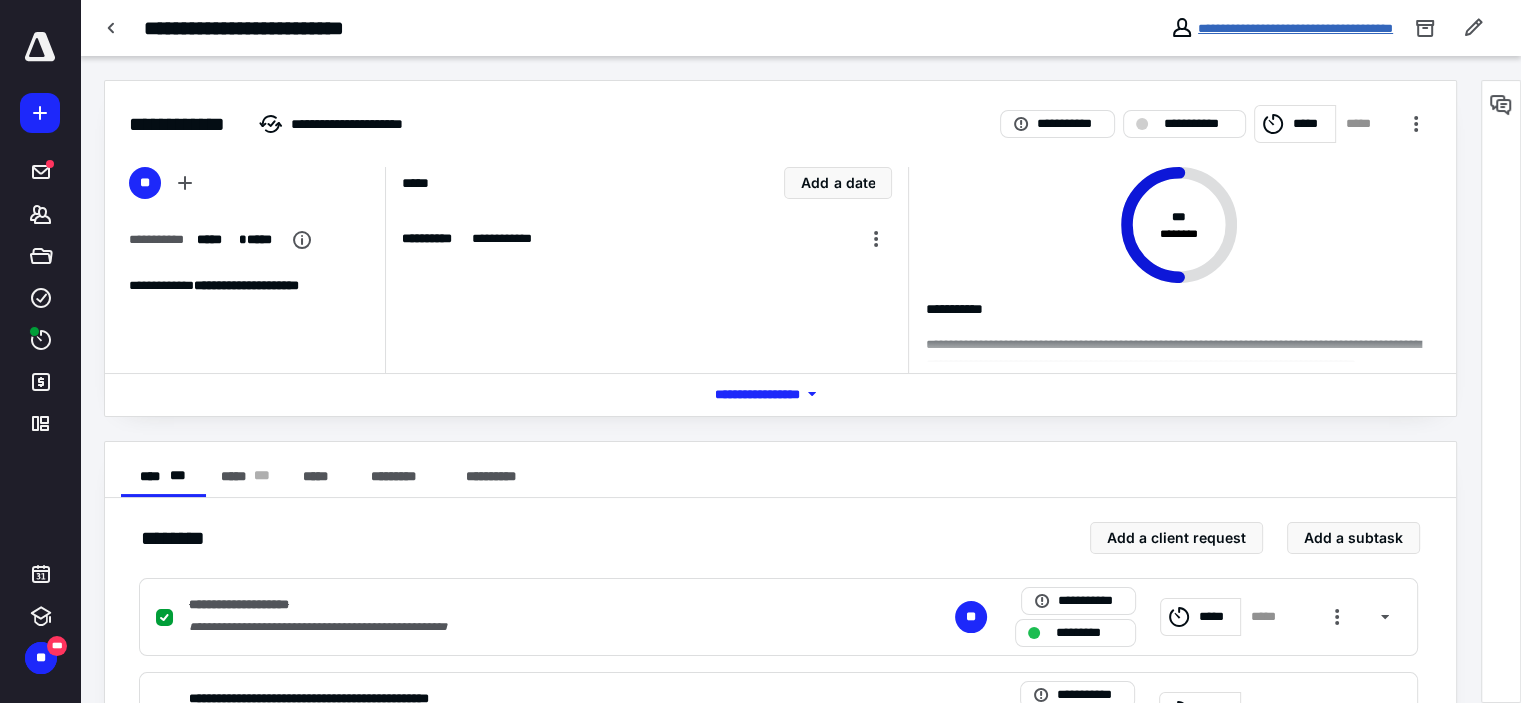 click on "**********" at bounding box center (1295, 28) 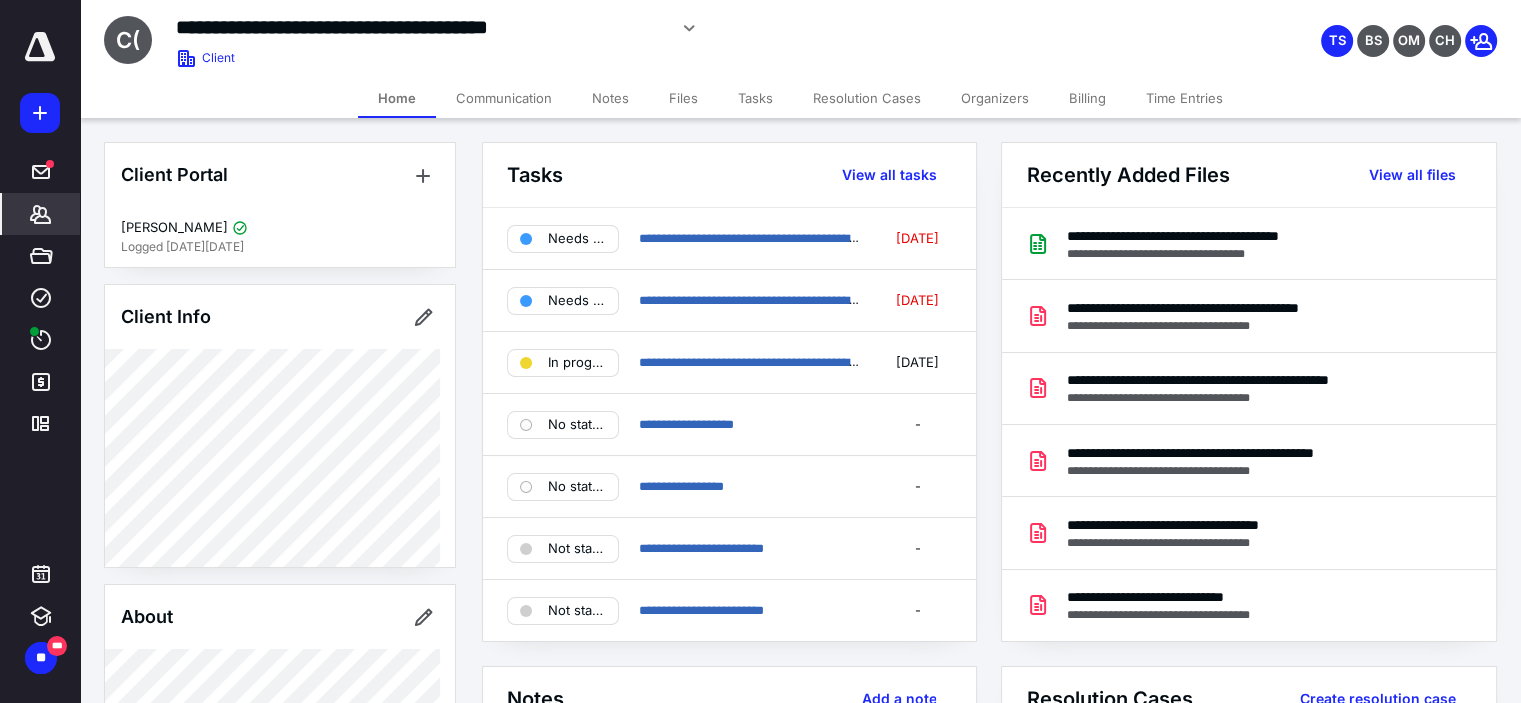 click on "Files" at bounding box center (683, 98) 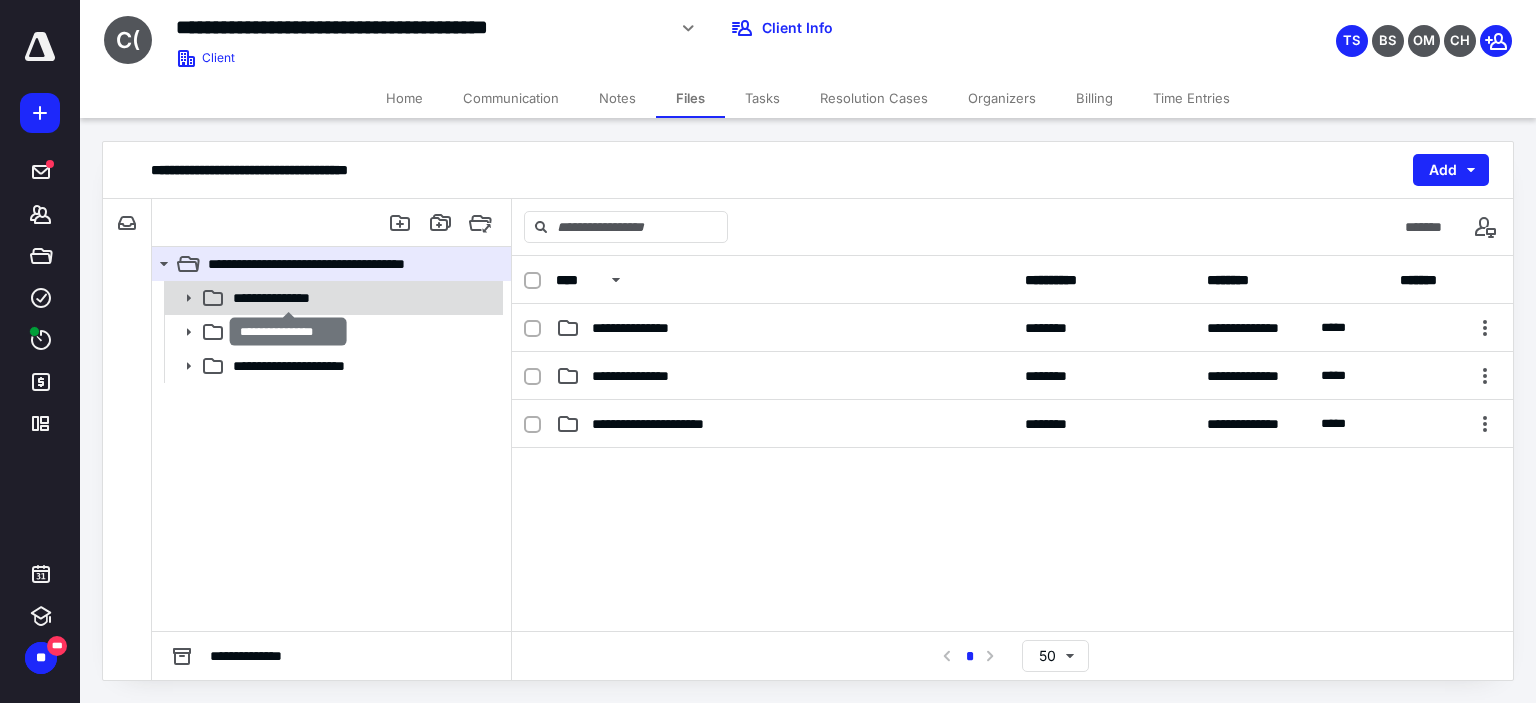 click on "**********" at bounding box center (289, 298) 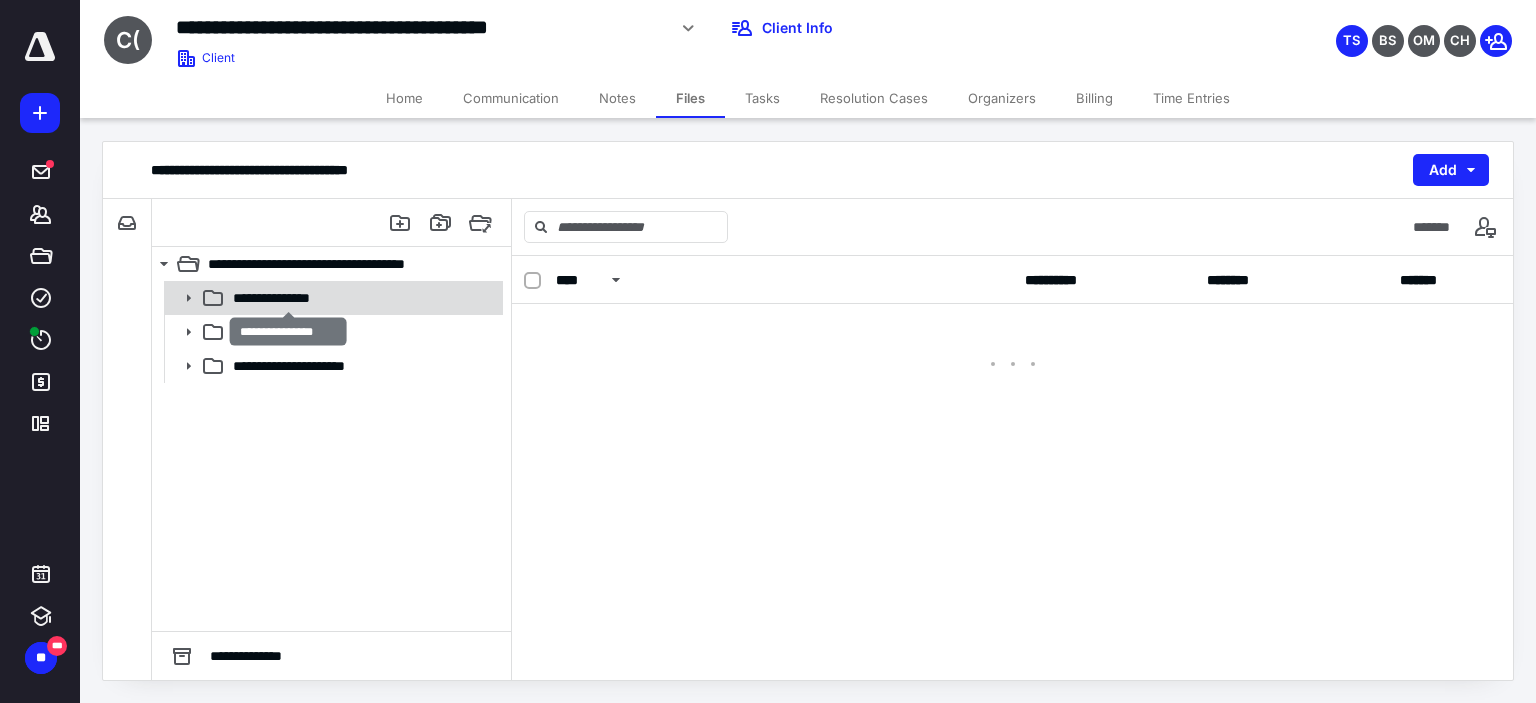 click on "**********" at bounding box center (289, 298) 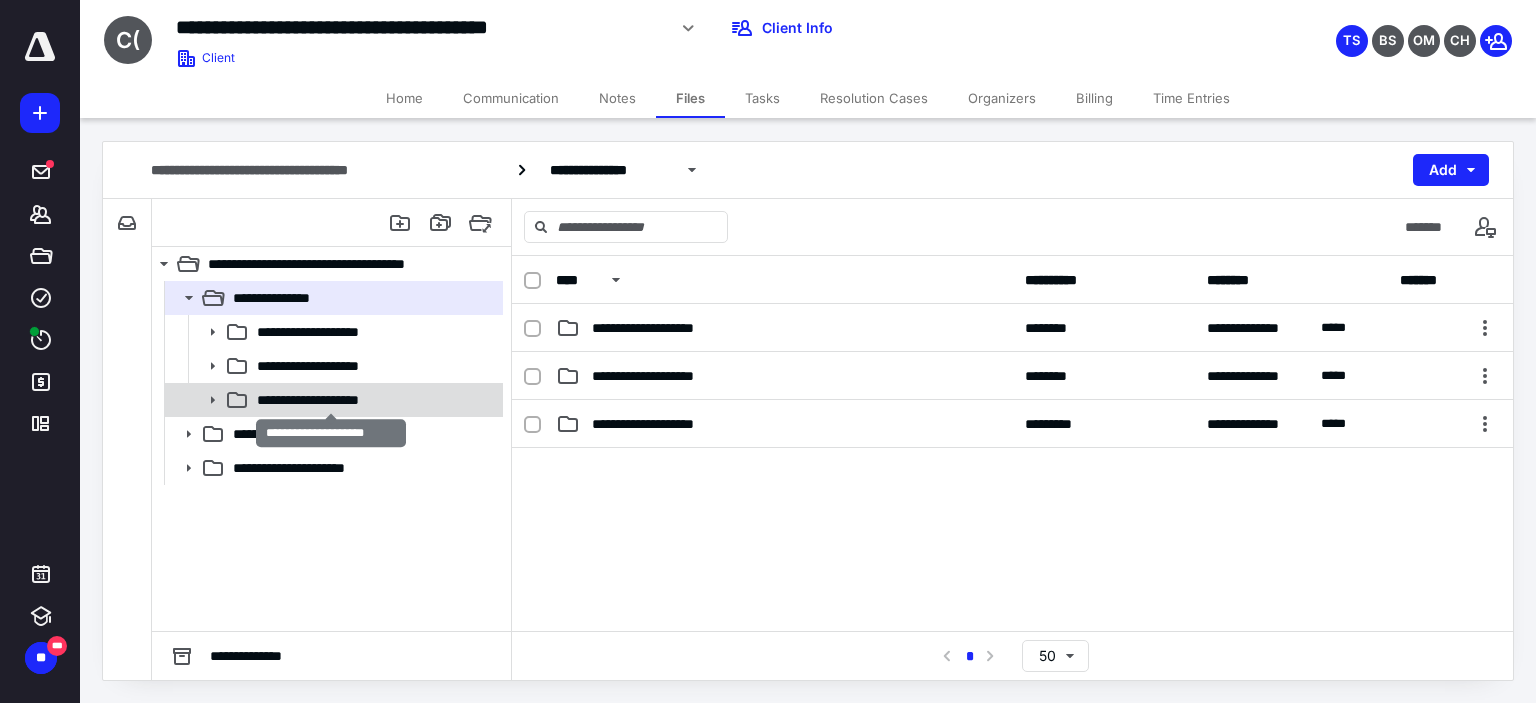 click on "**********" at bounding box center [332, 400] 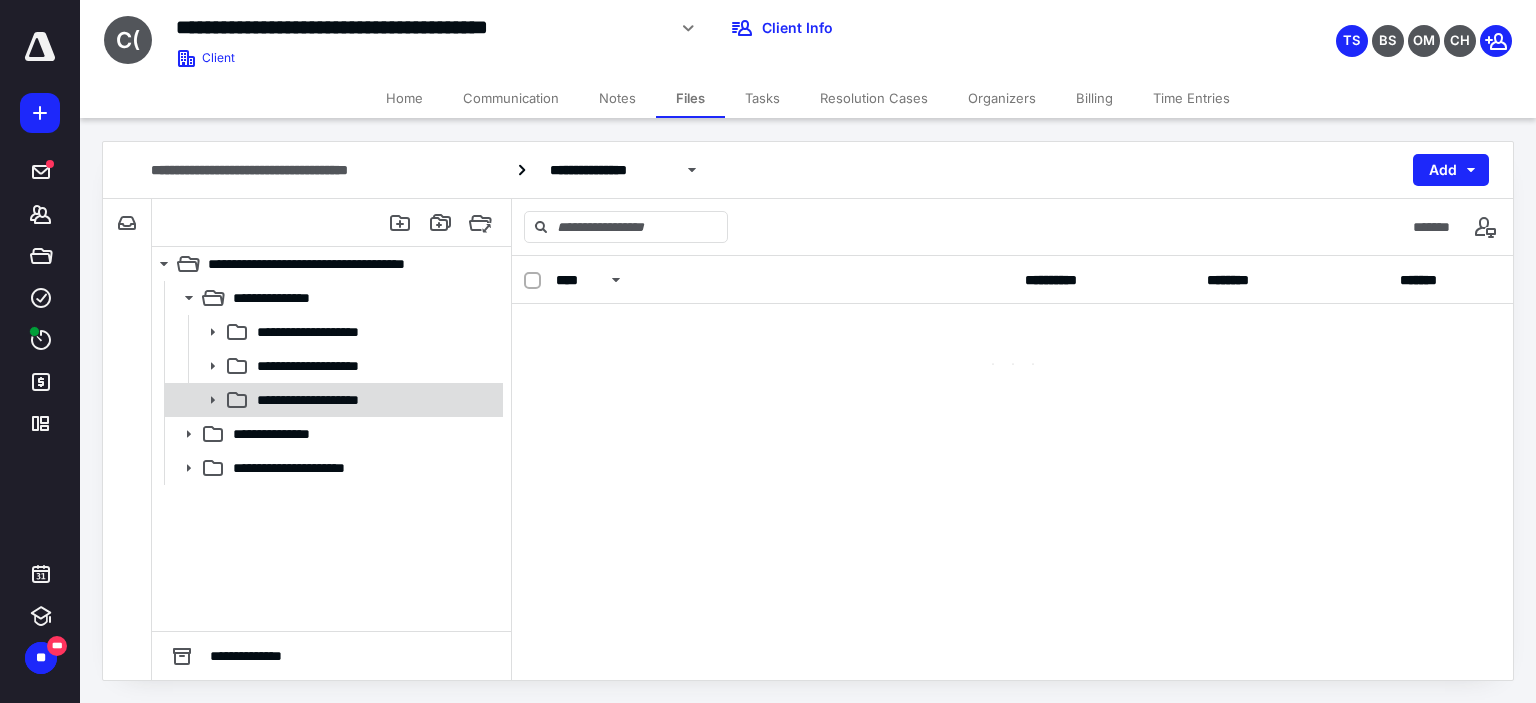 click on "**********" at bounding box center (332, 400) 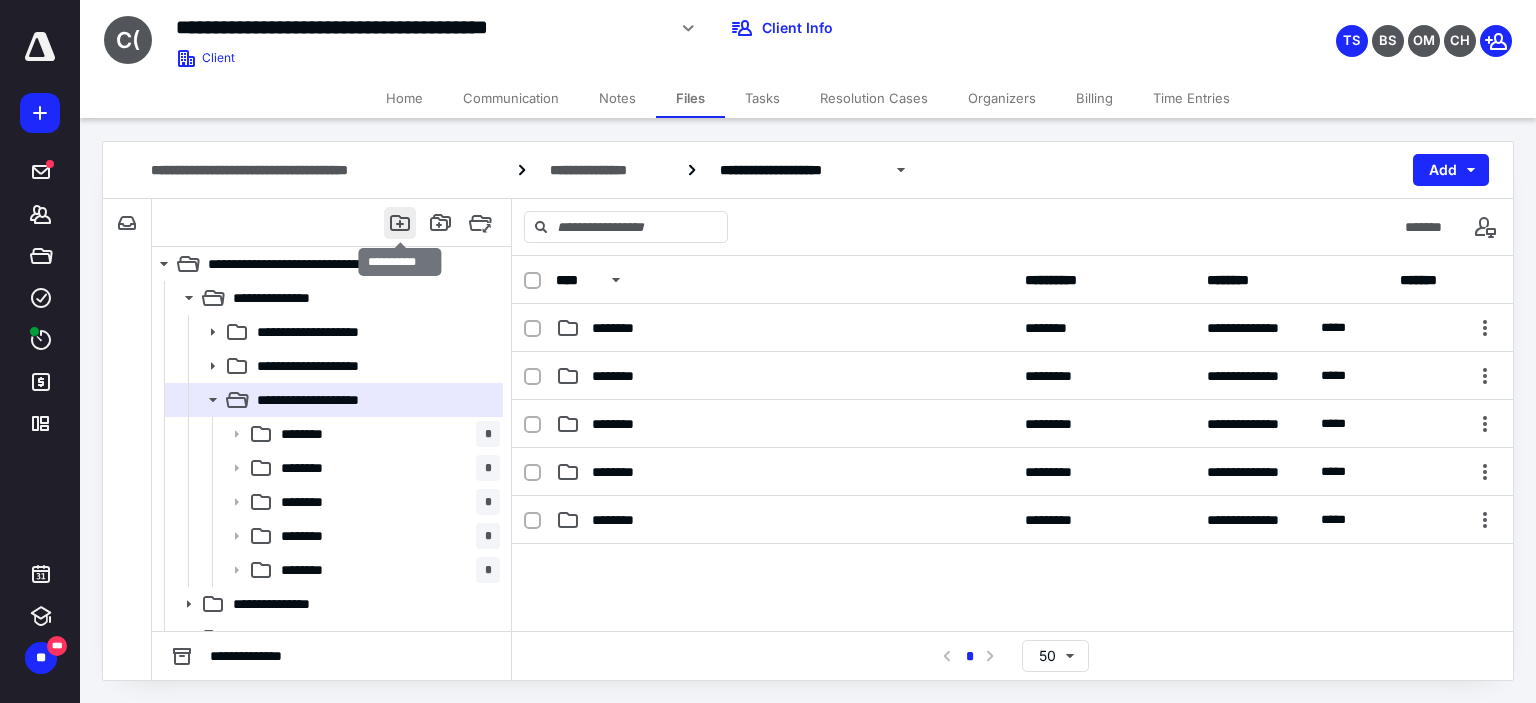 click at bounding box center (400, 223) 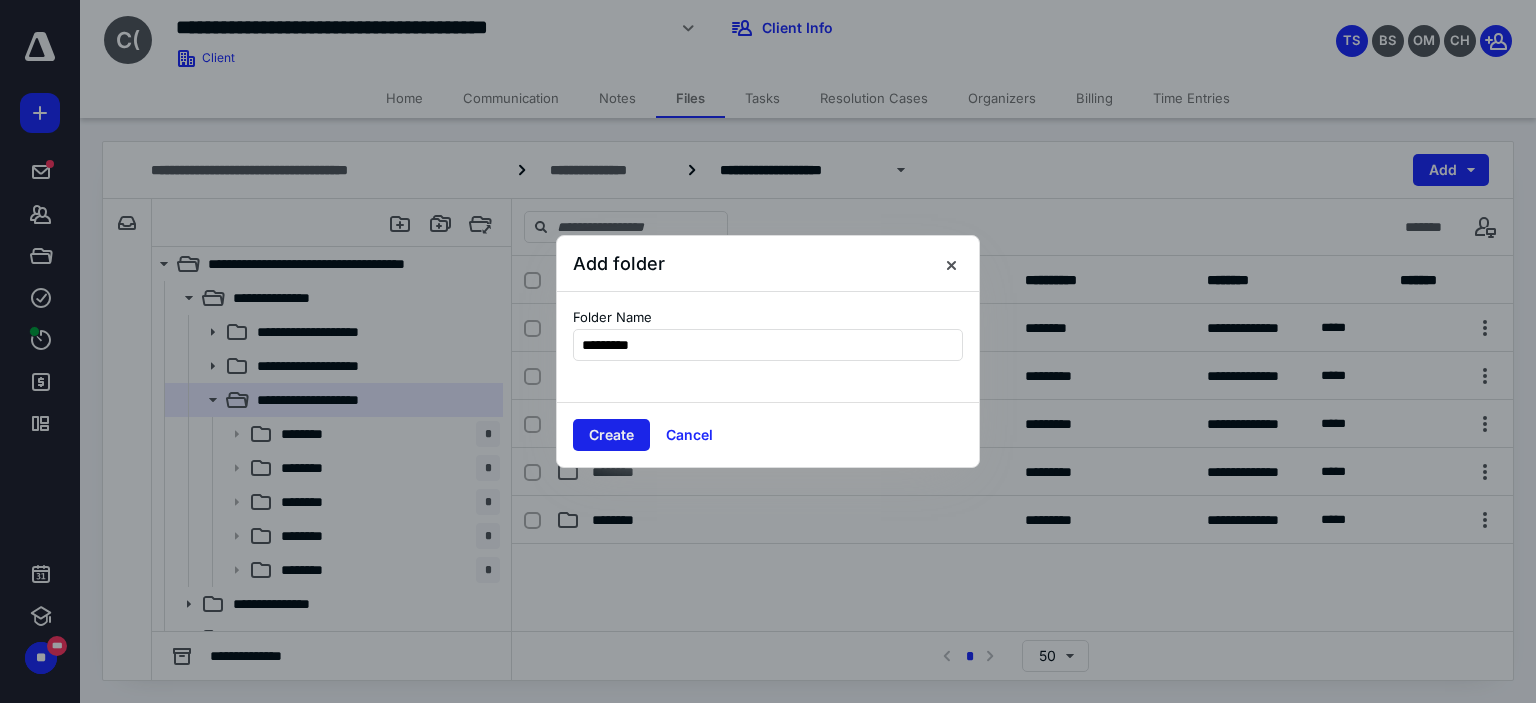type on "*********" 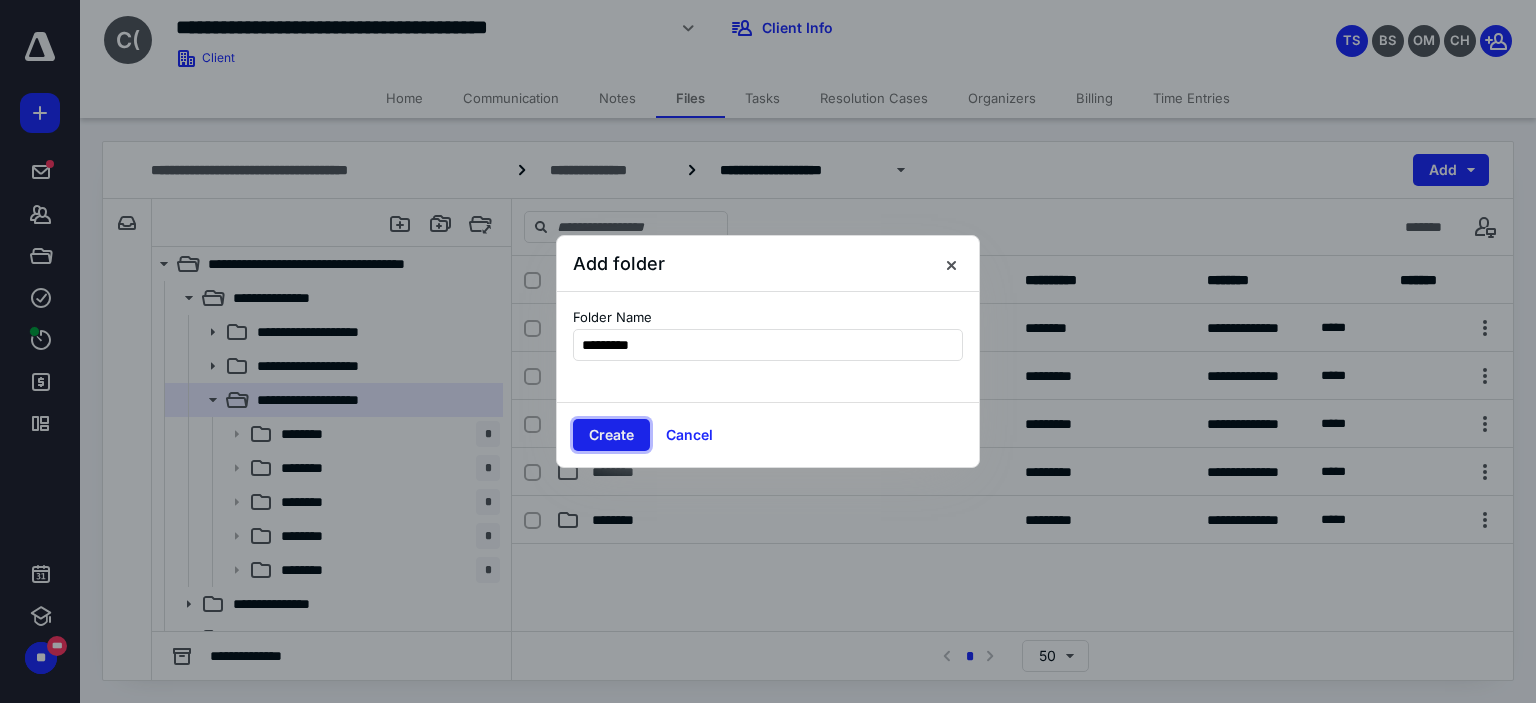 click on "Create" at bounding box center [611, 435] 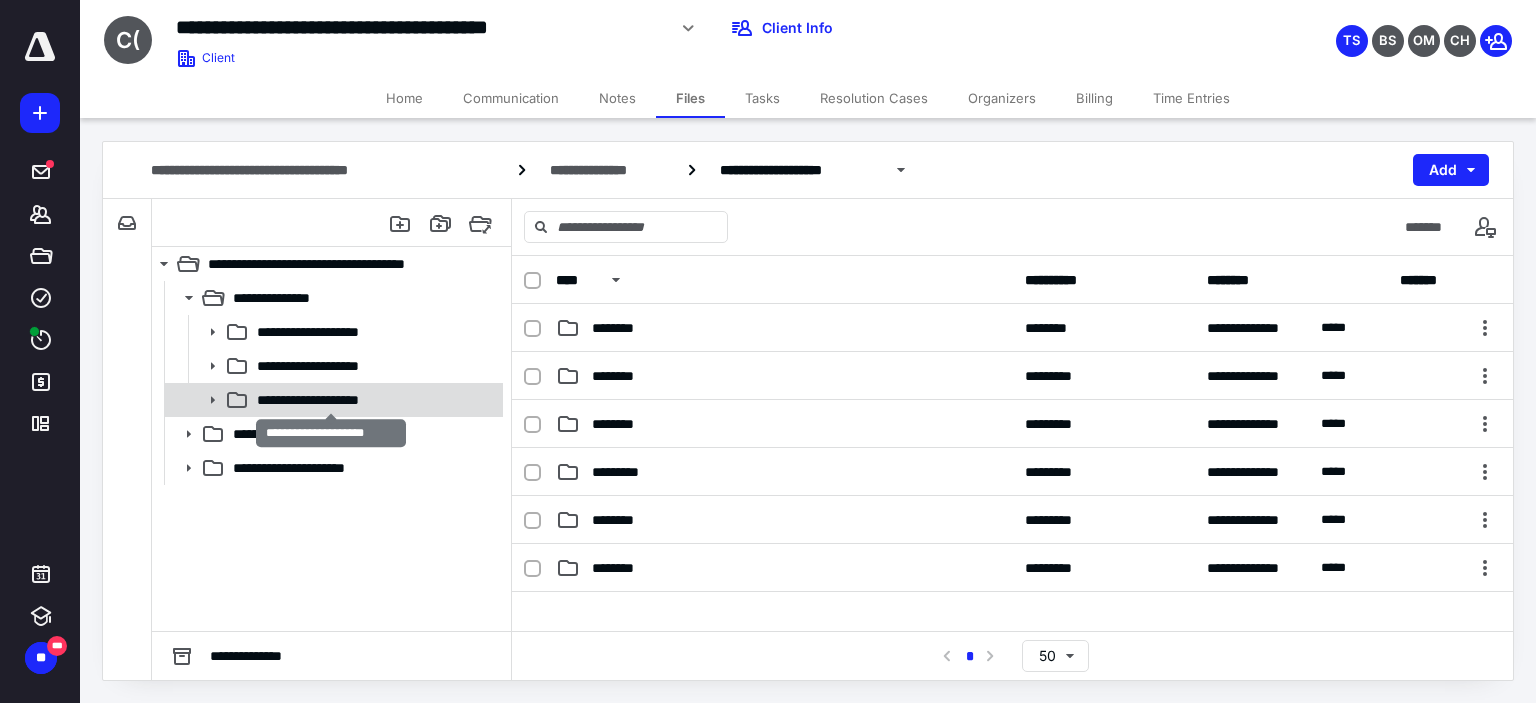 click on "**********" at bounding box center [332, 400] 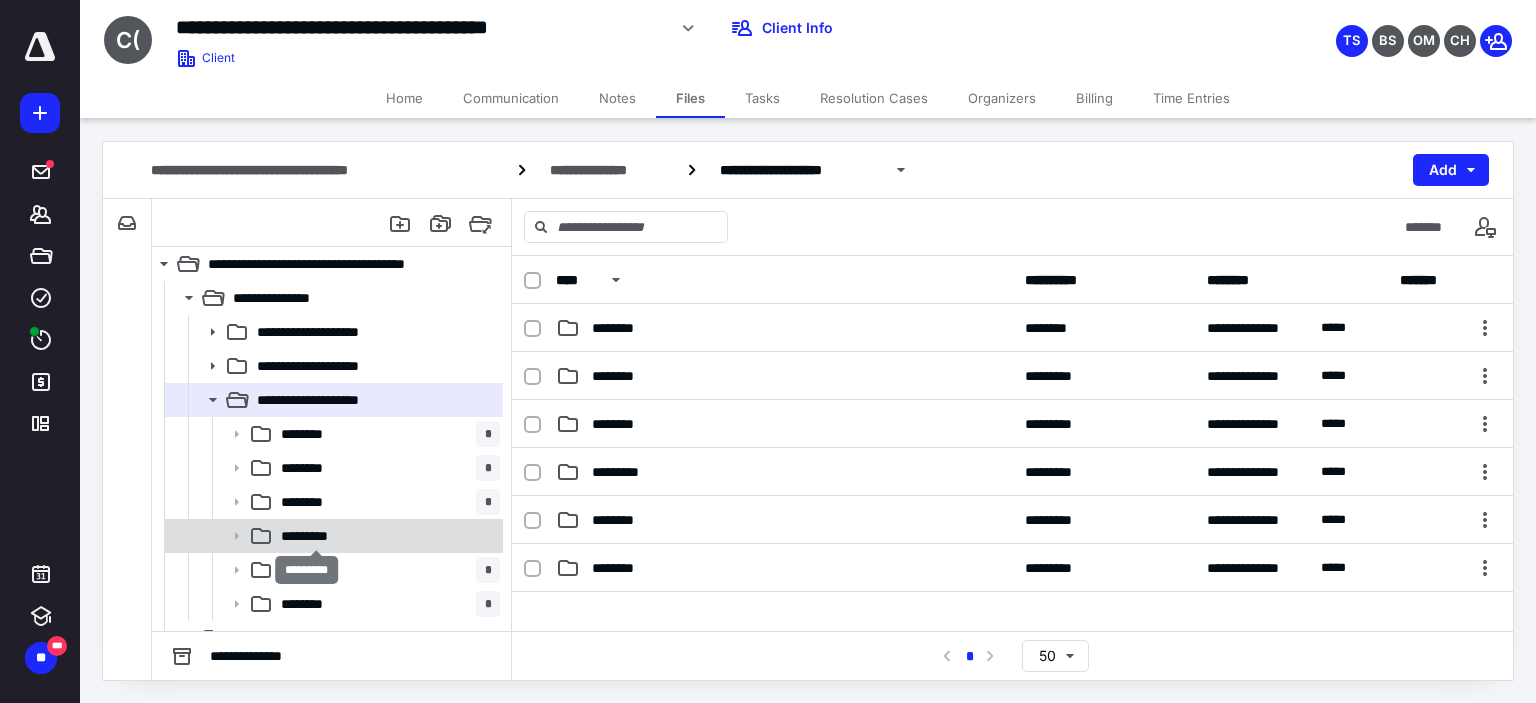 click on "*********" at bounding box center [316, 536] 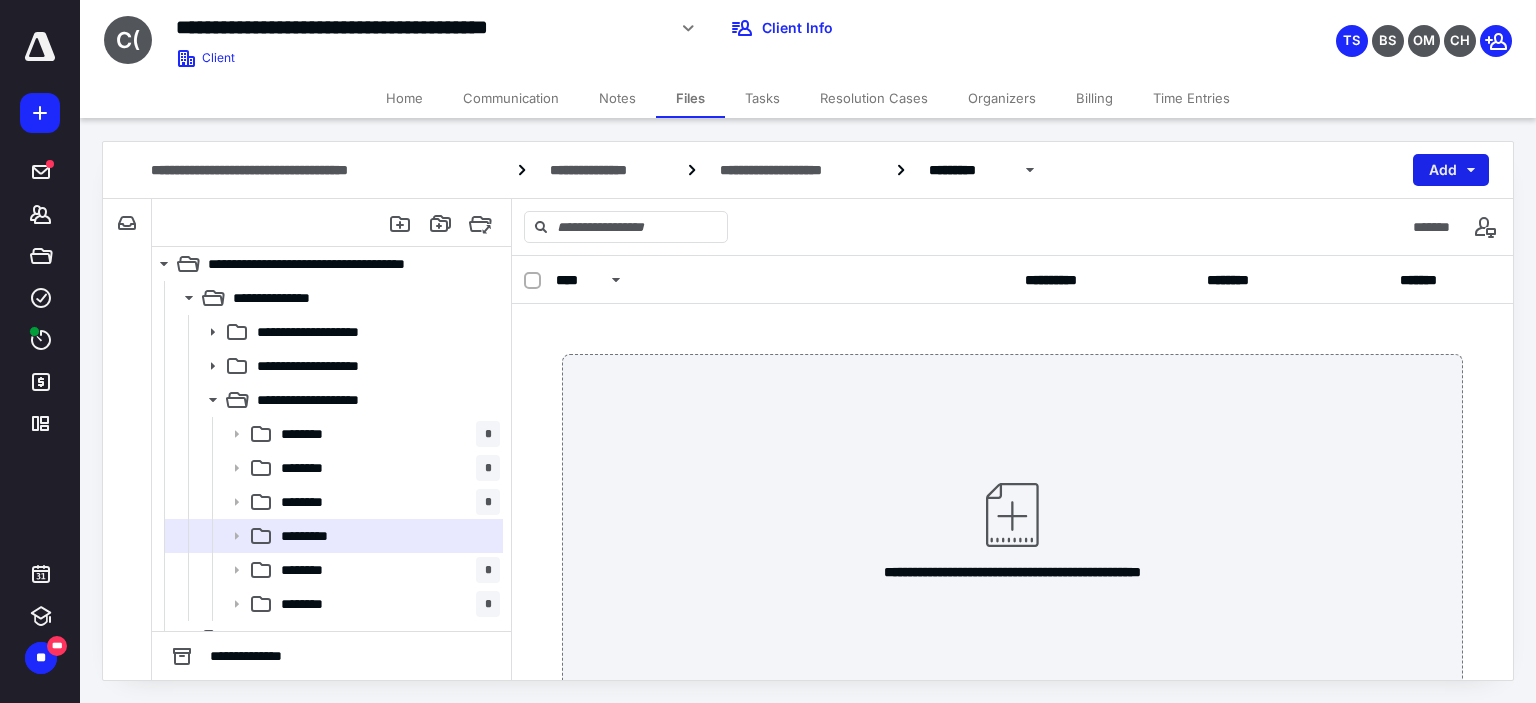 click on "Add" at bounding box center [1451, 170] 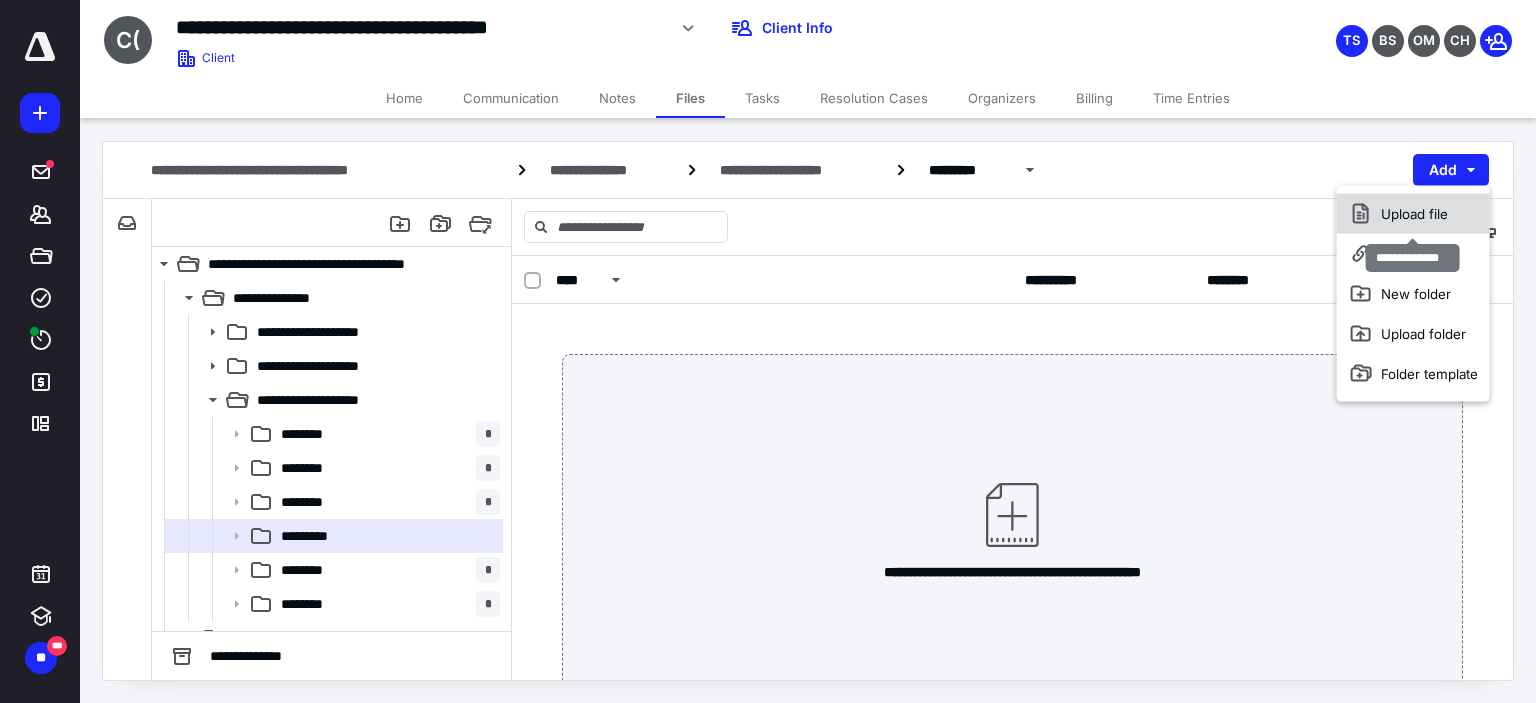 click on "Upload file" at bounding box center [1413, 214] 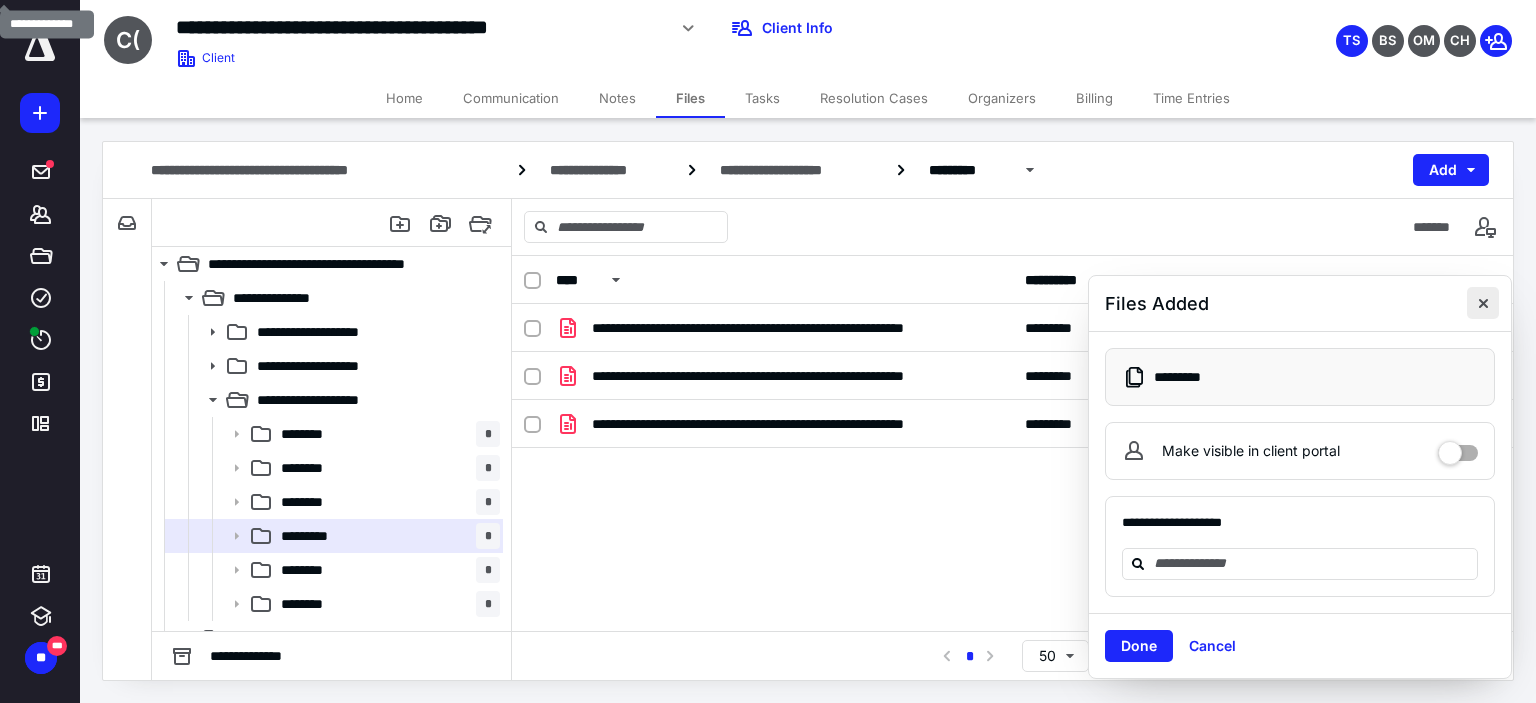 click at bounding box center (1483, 303) 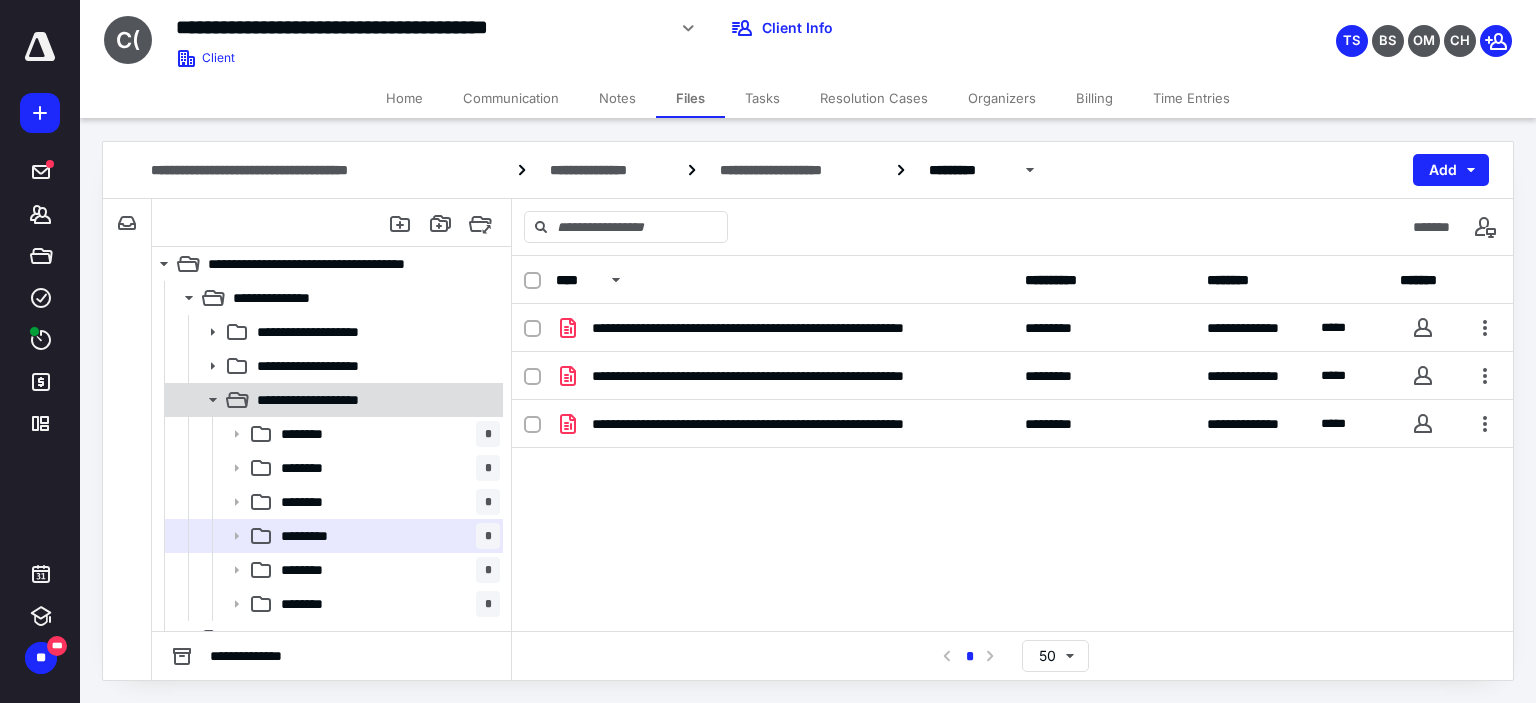 click 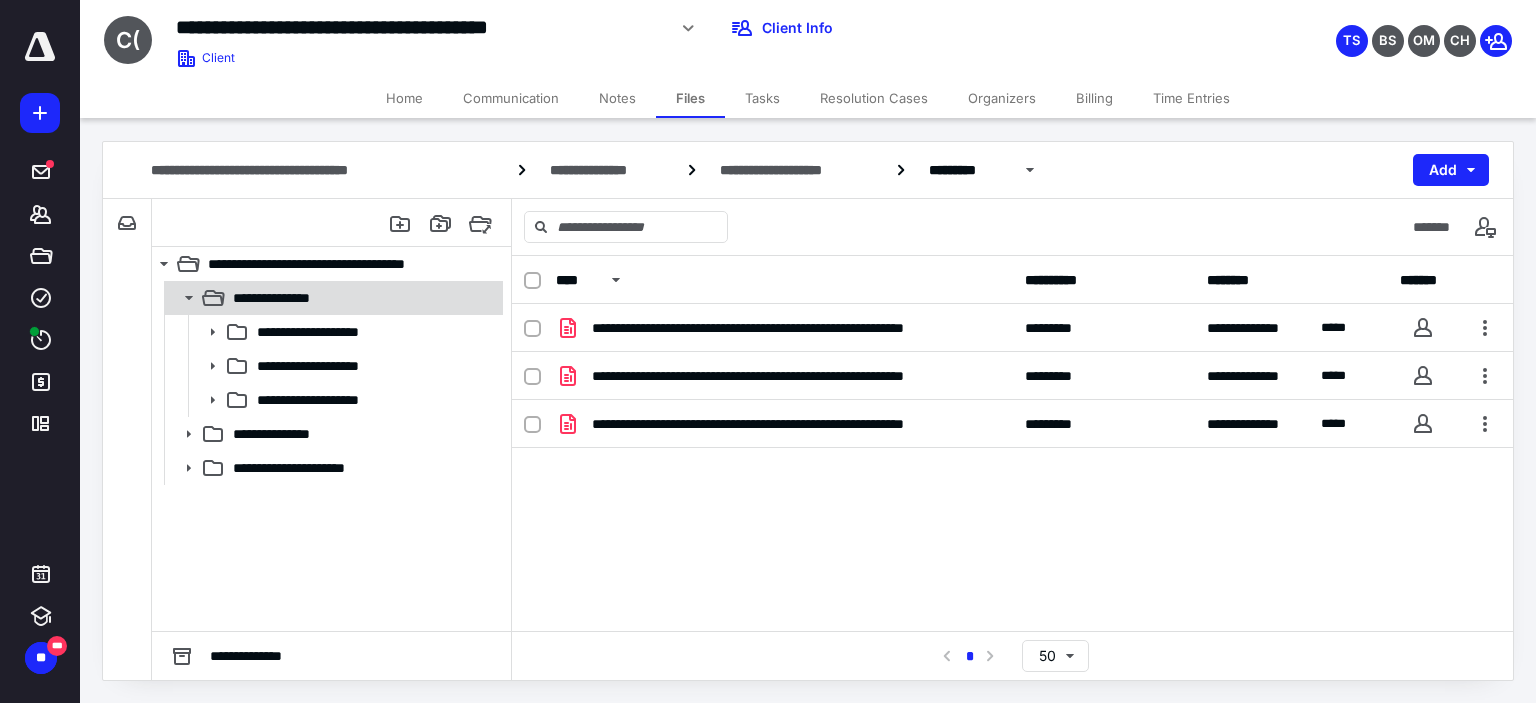 click 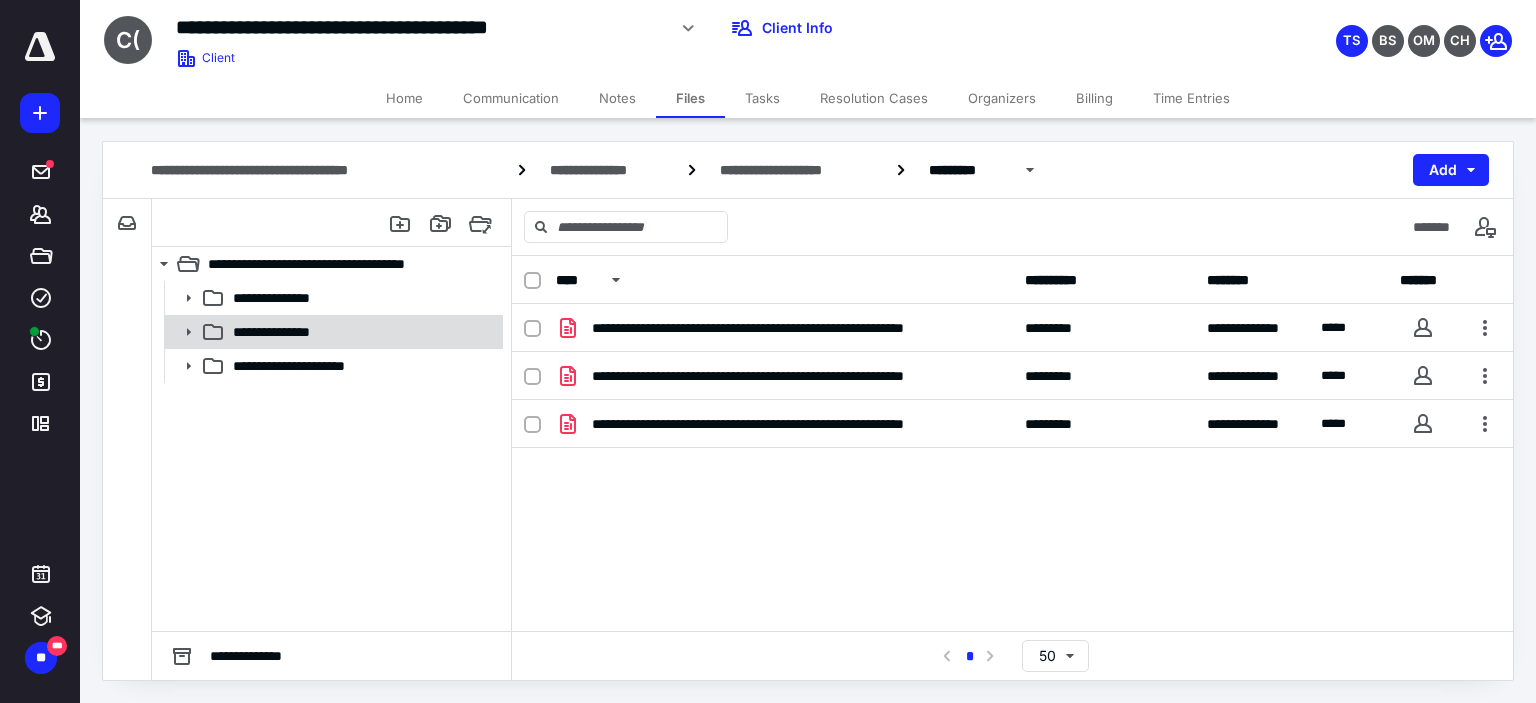 click 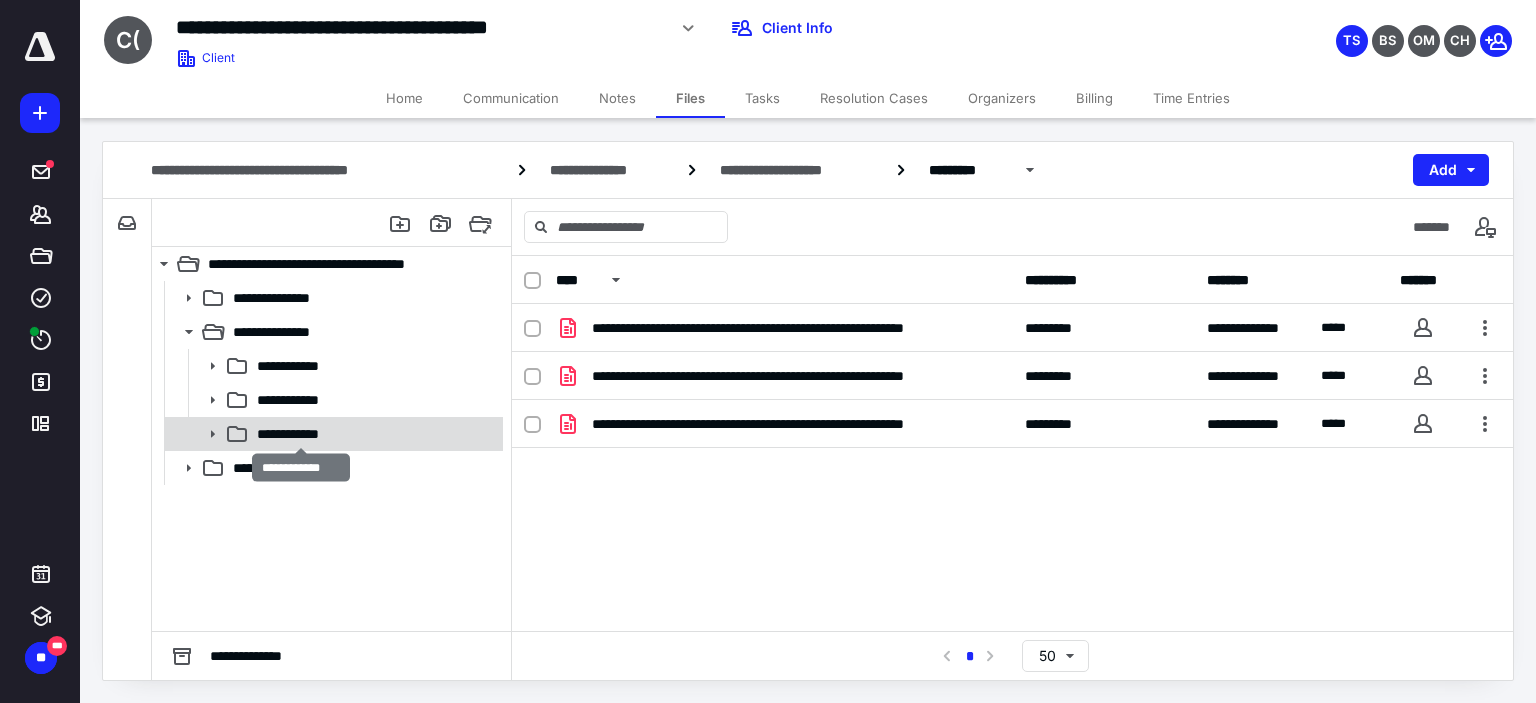 click on "**********" at bounding box center [301, 434] 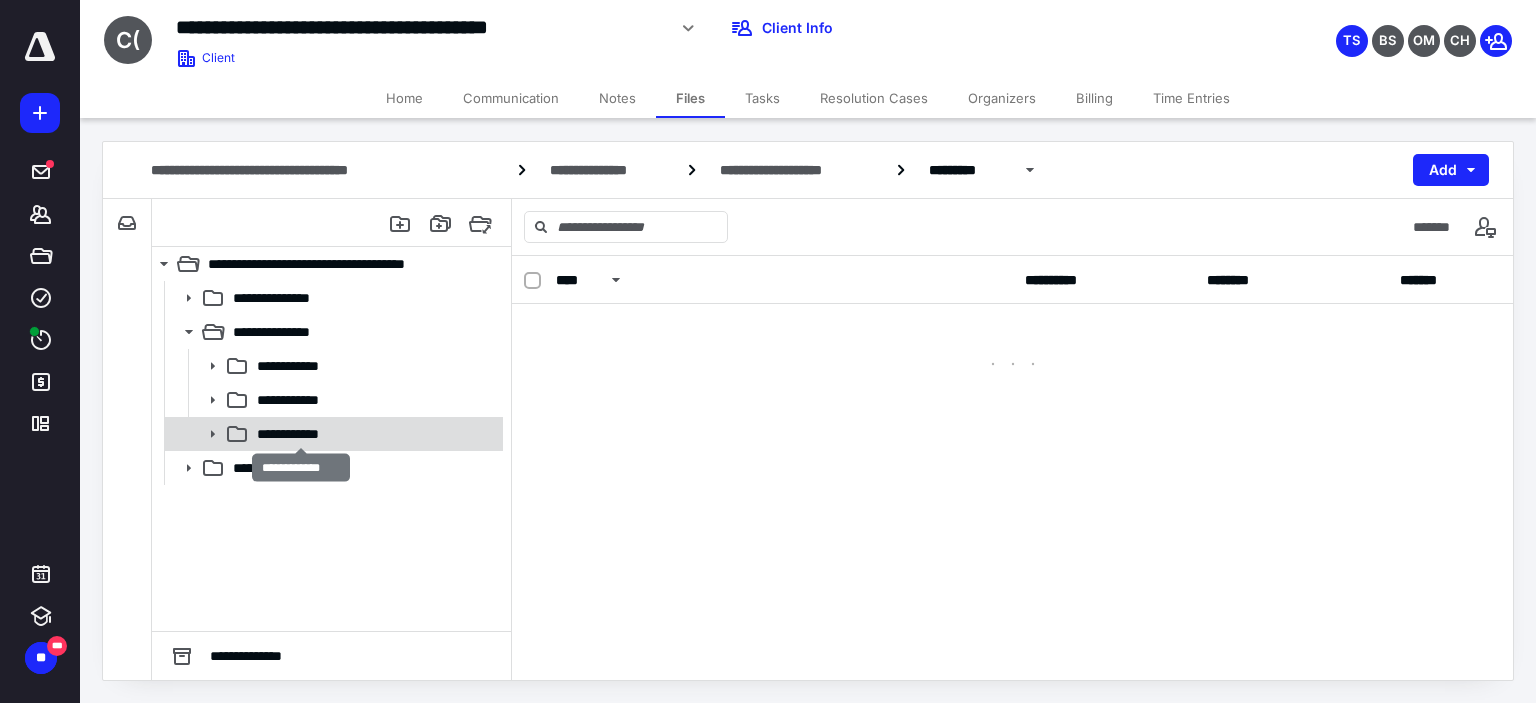 click on "**********" at bounding box center [301, 434] 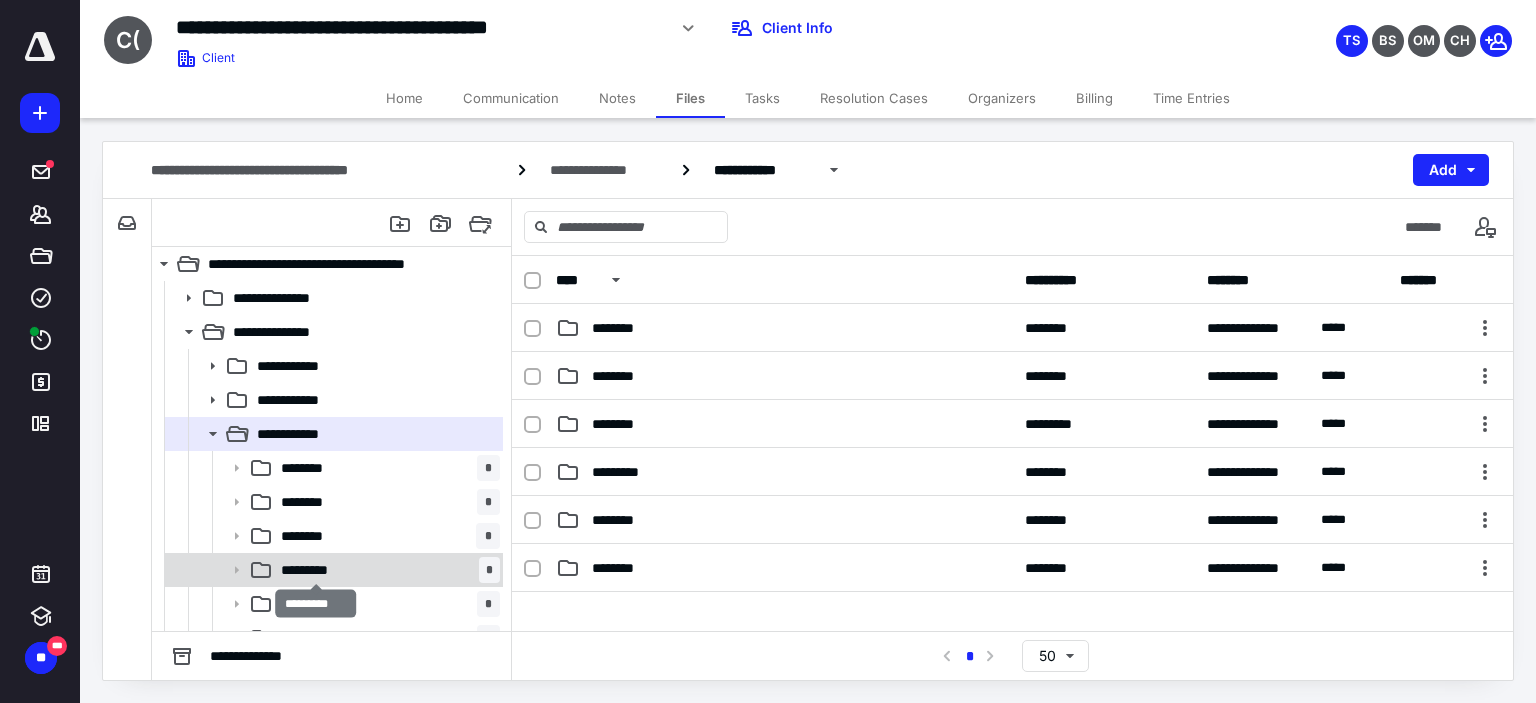 click on "*********" at bounding box center [316, 570] 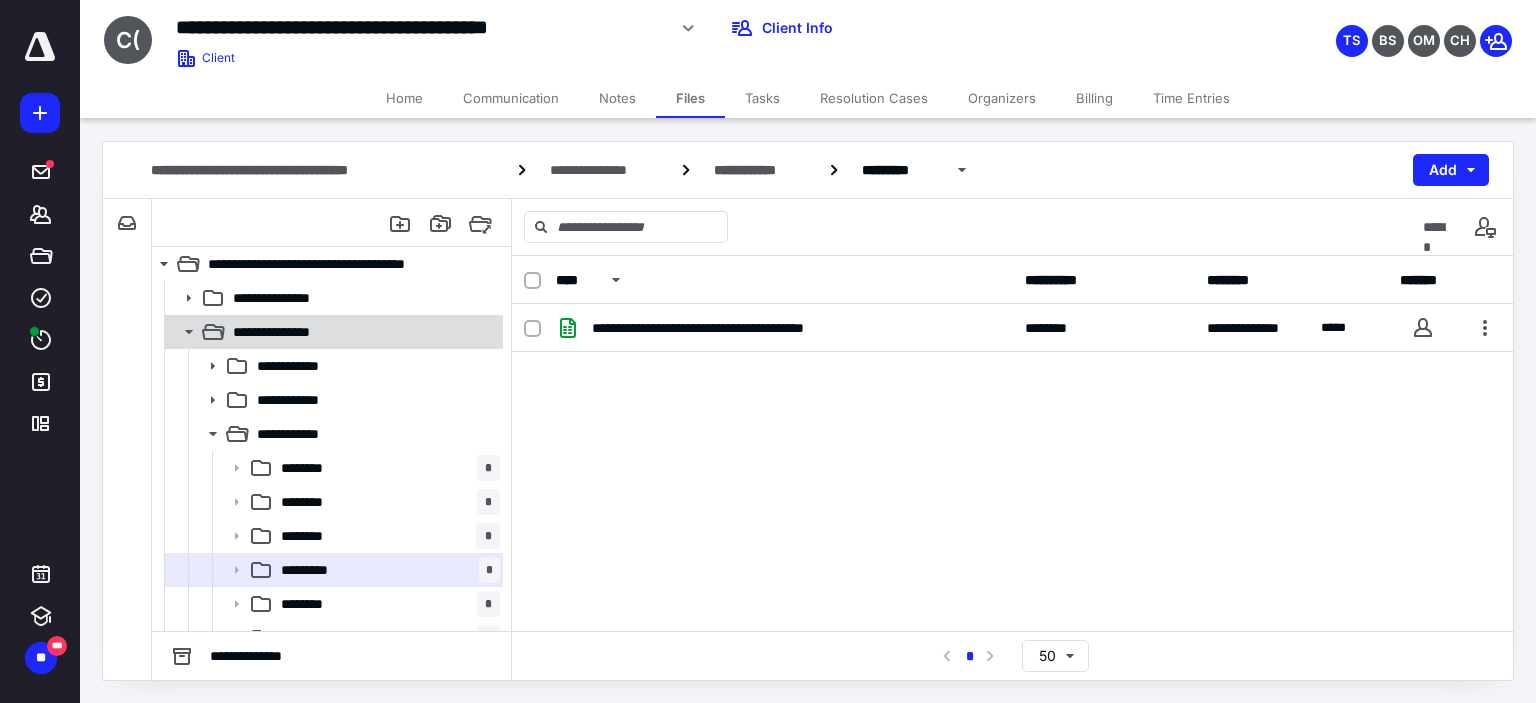 click 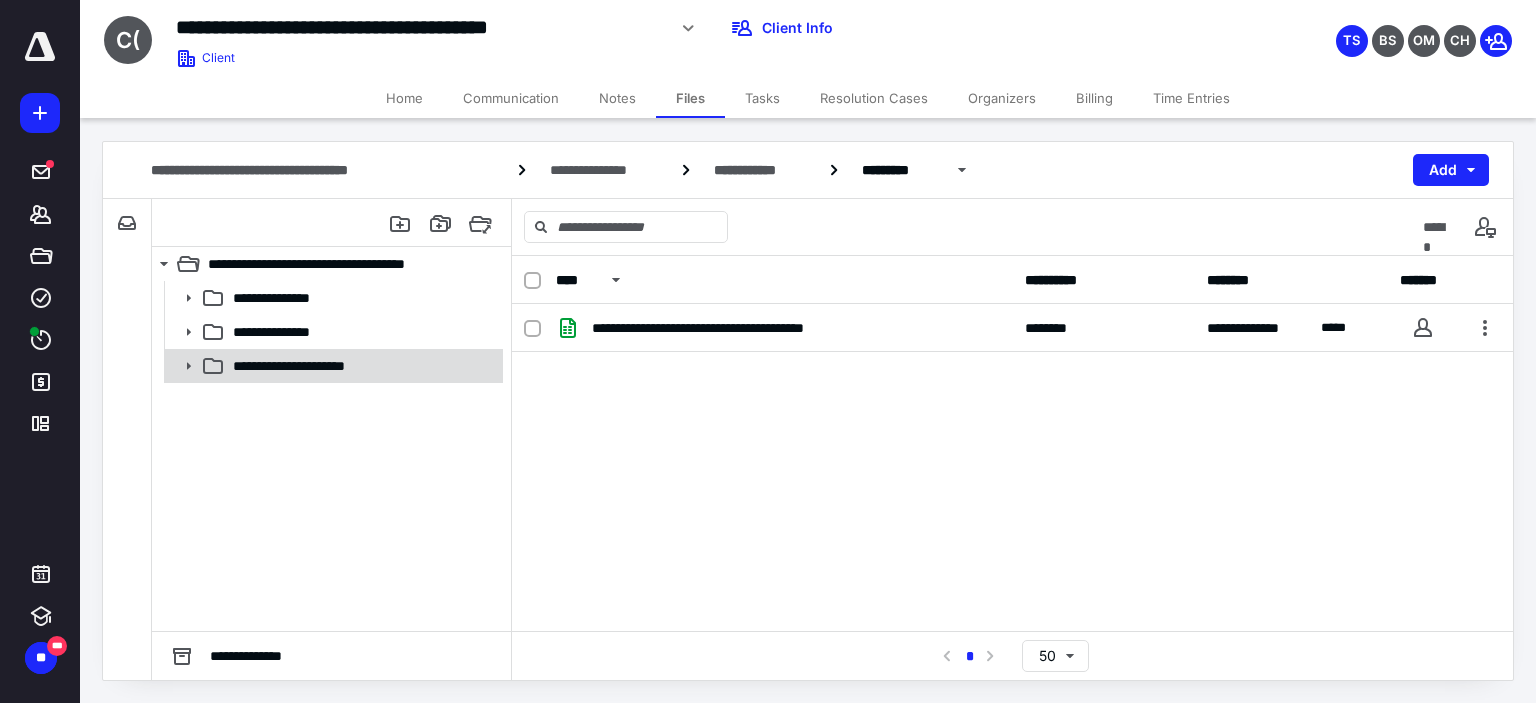 click 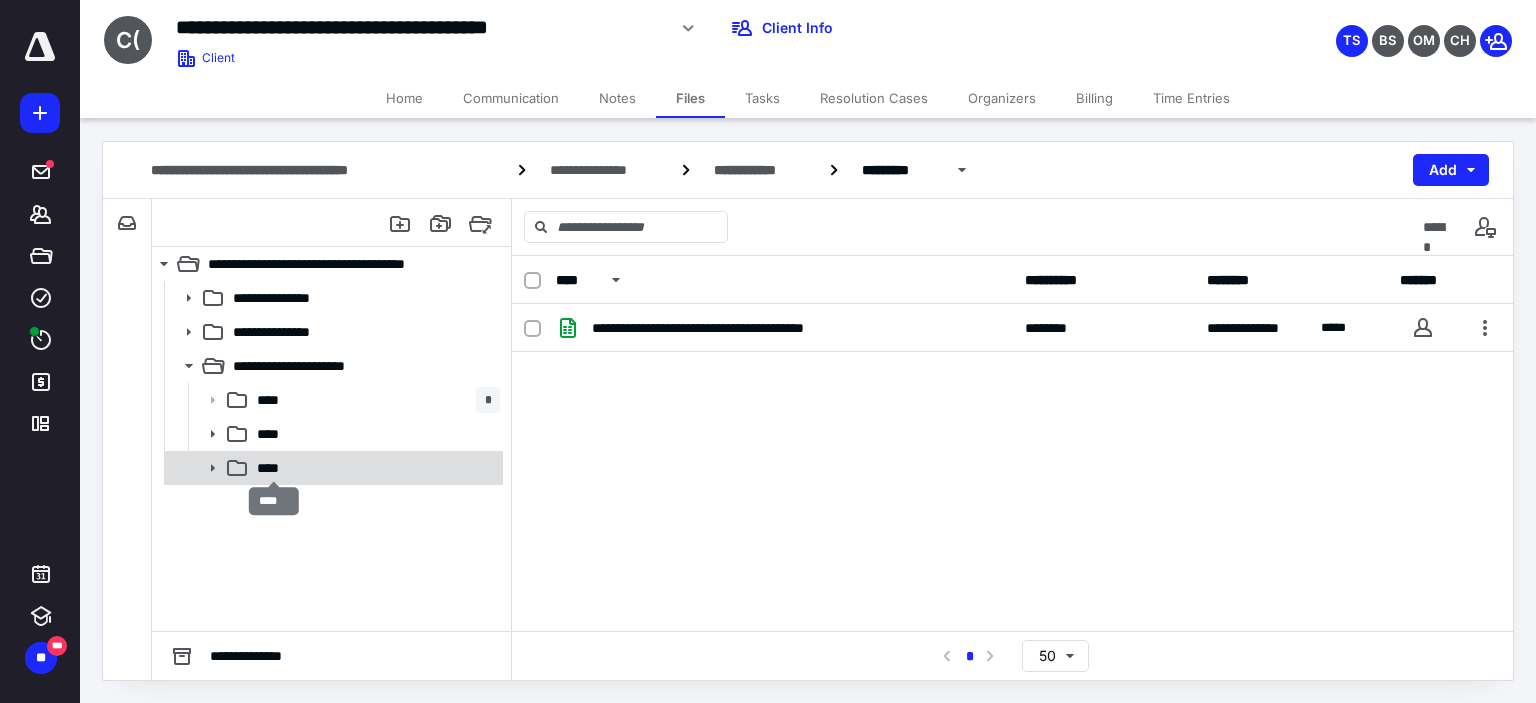 click on "****" at bounding box center [274, 468] 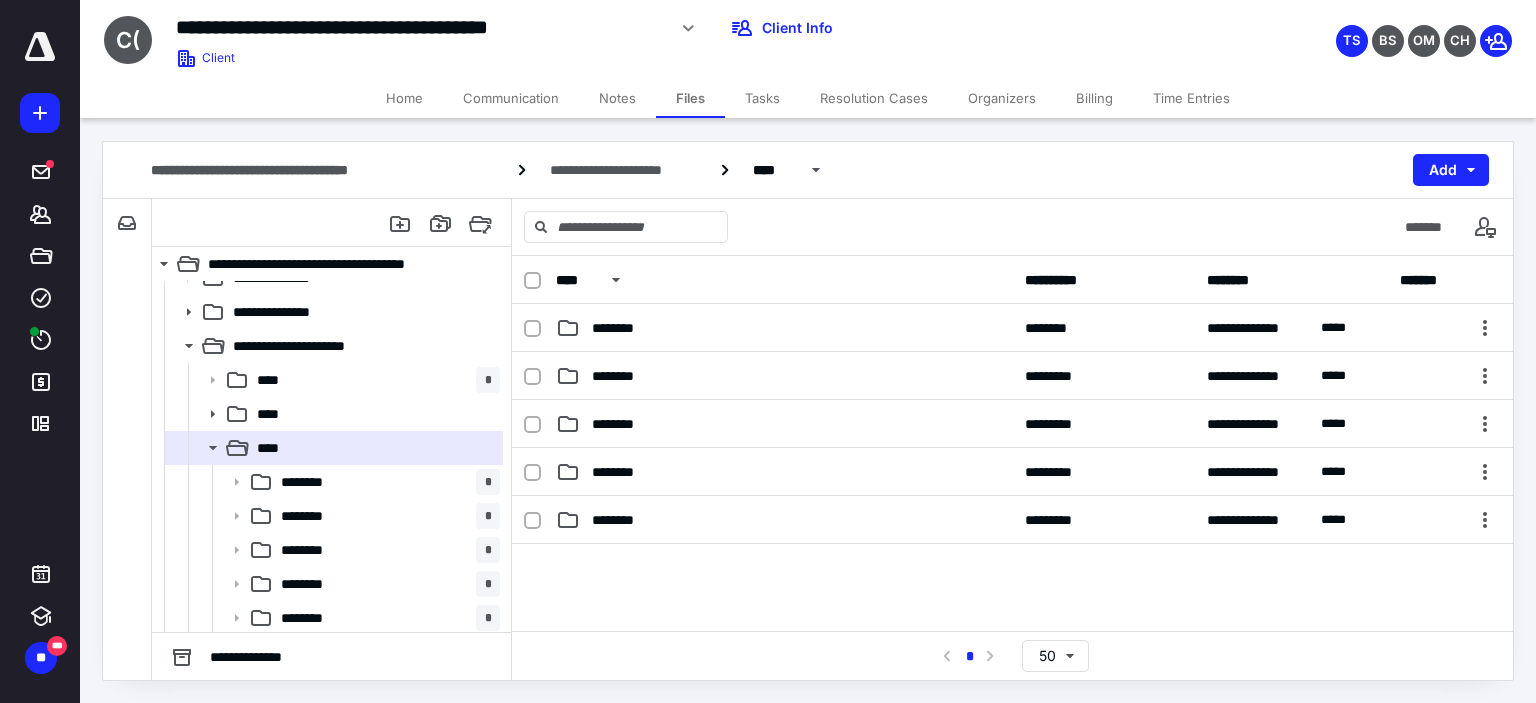 scroll, scrollTop: 22, scrollLeft: 0, axis: vertical 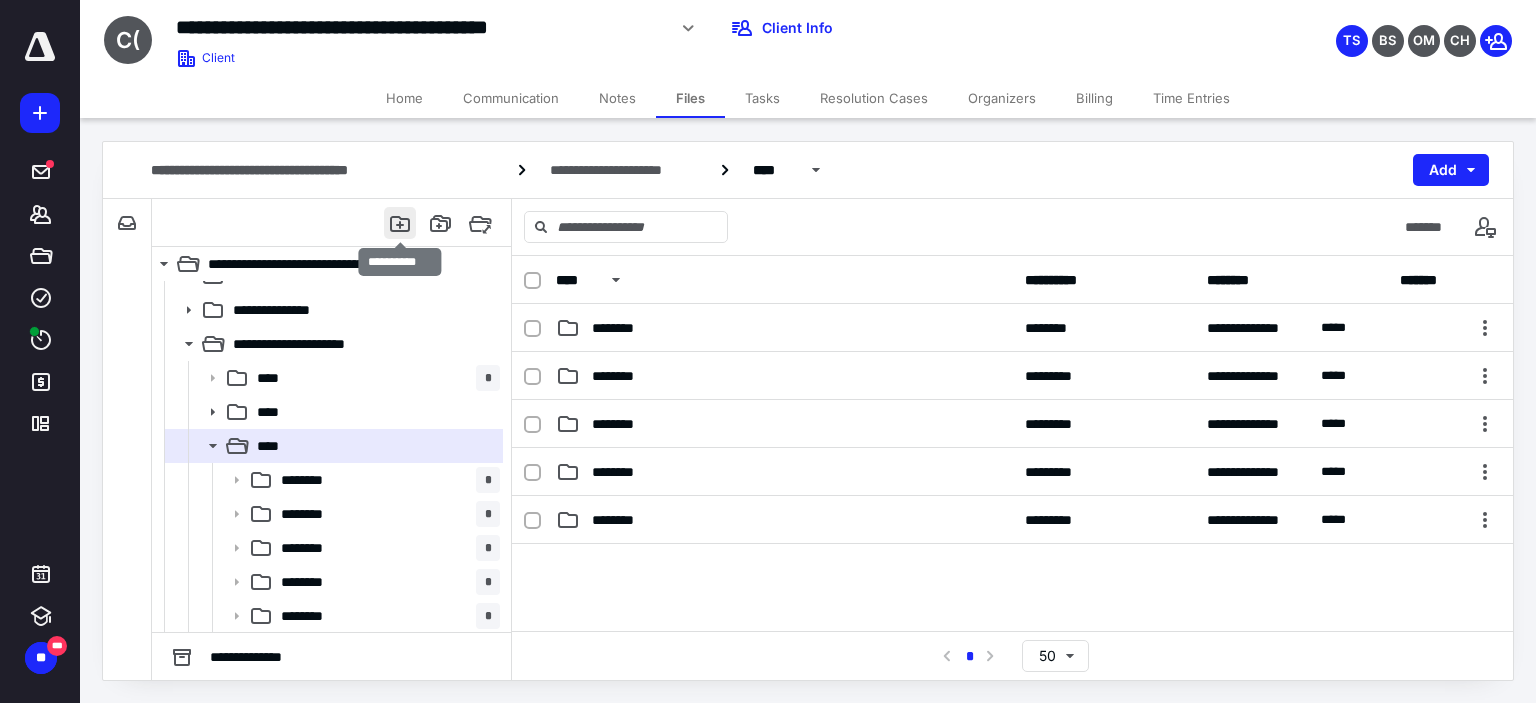 click at bounding box center (400, 223) 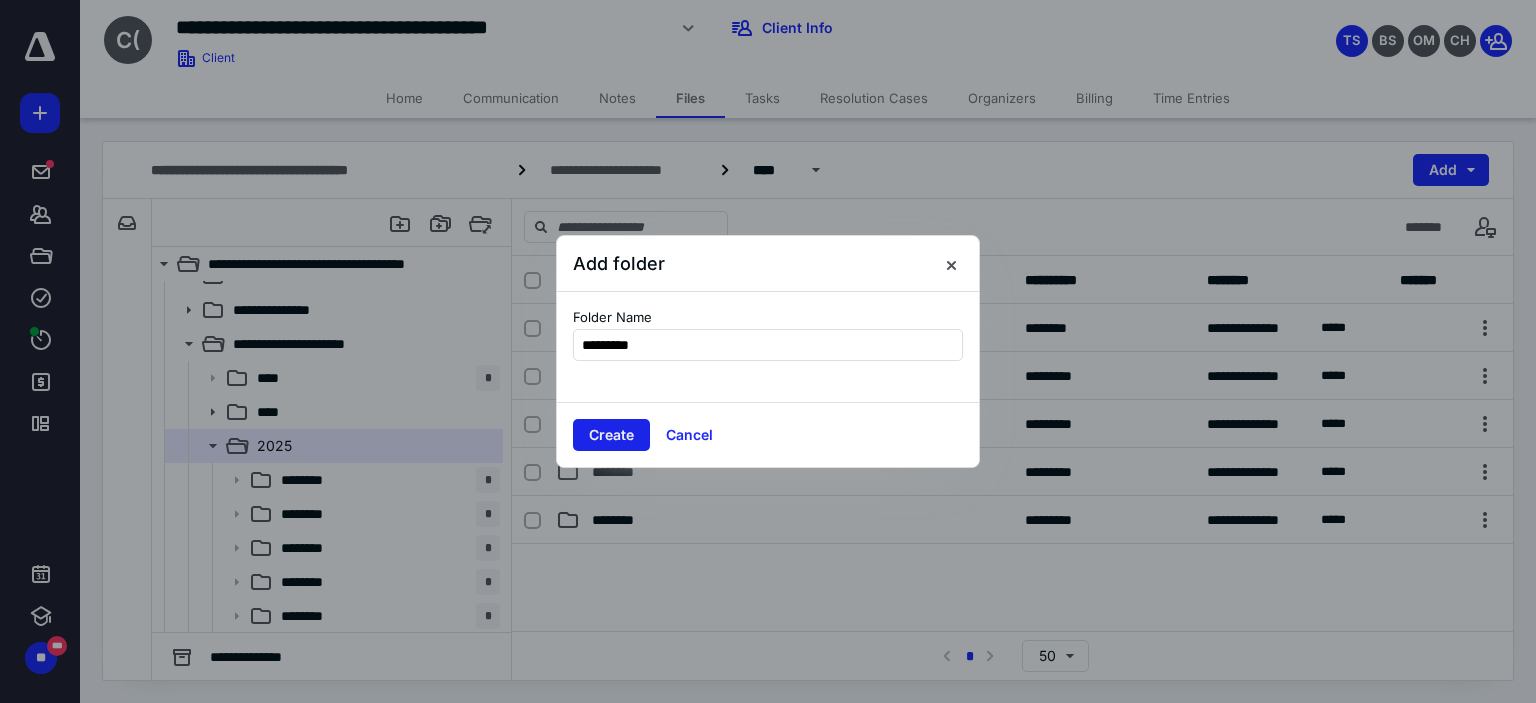 type on "*********" 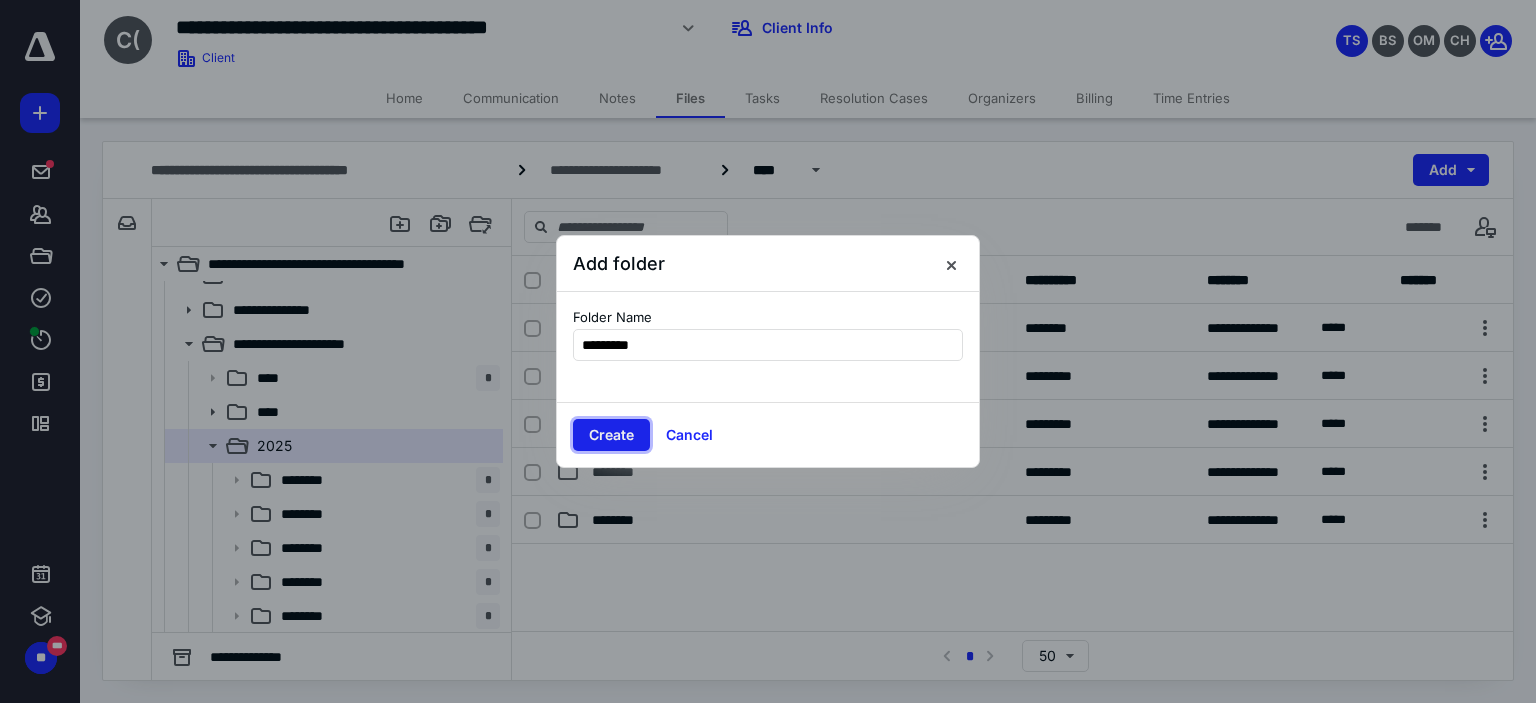 click on "Create" at bounding box center (611, 435) 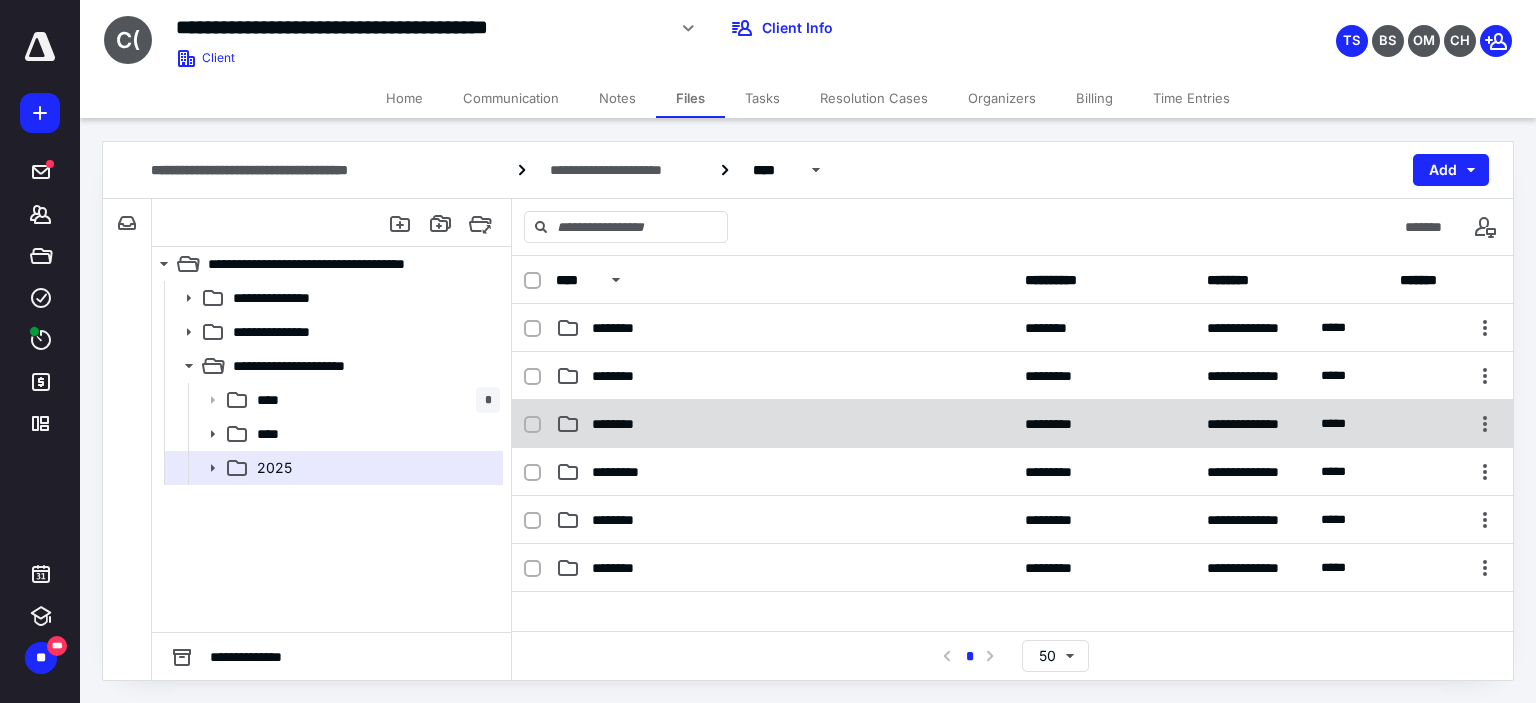scroll, scrollTop: 0, scrollLeft: 0, axis: both 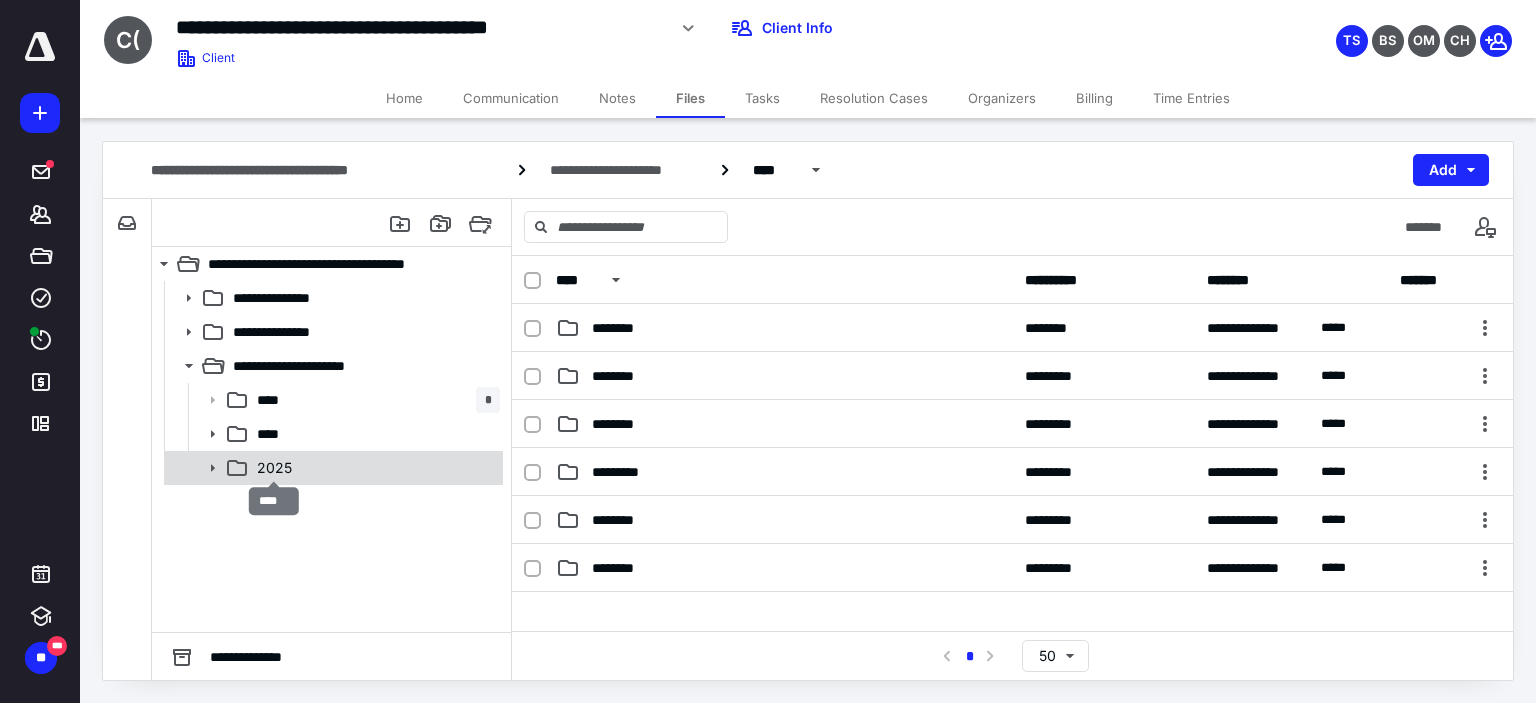 click on "2025" at bounding box center (274, 468) 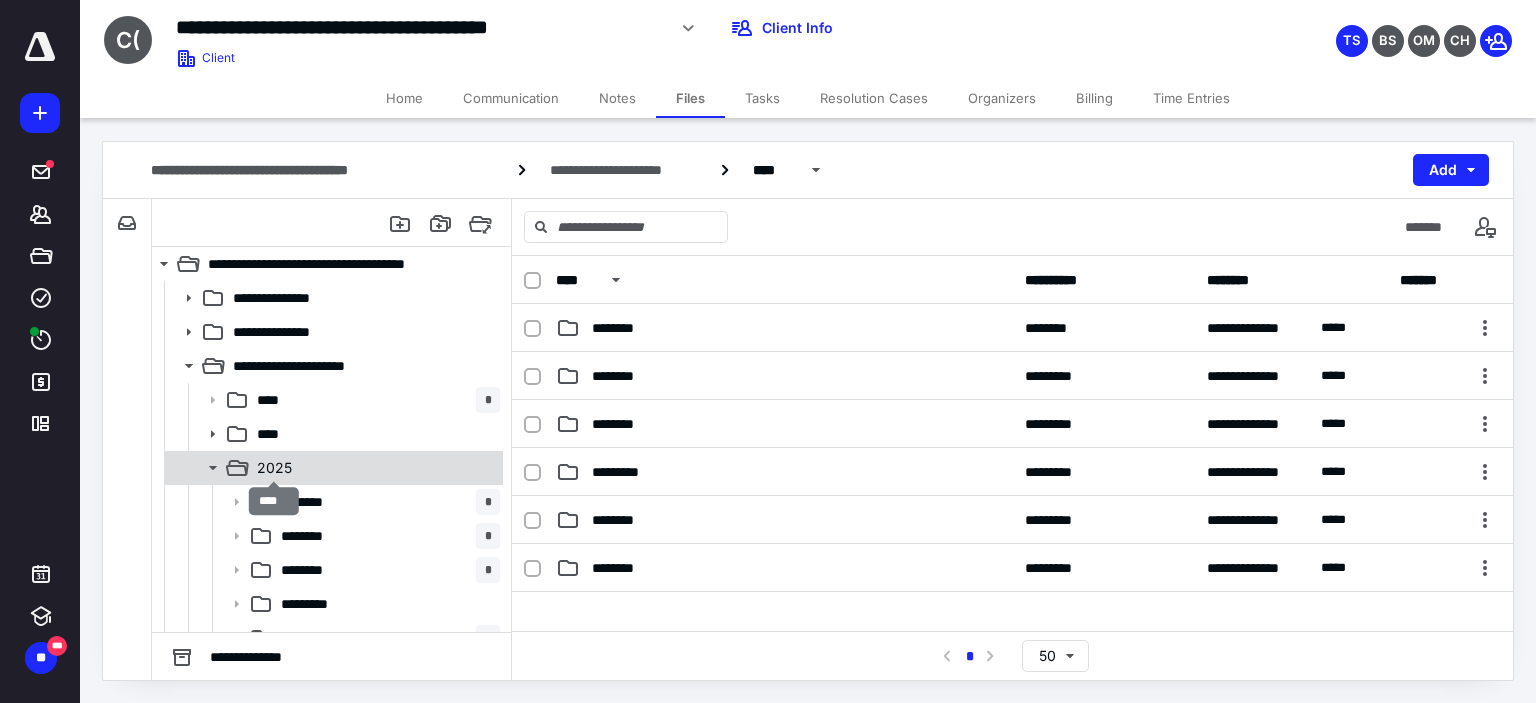 click on "2025" at bounding box center (274, 468) 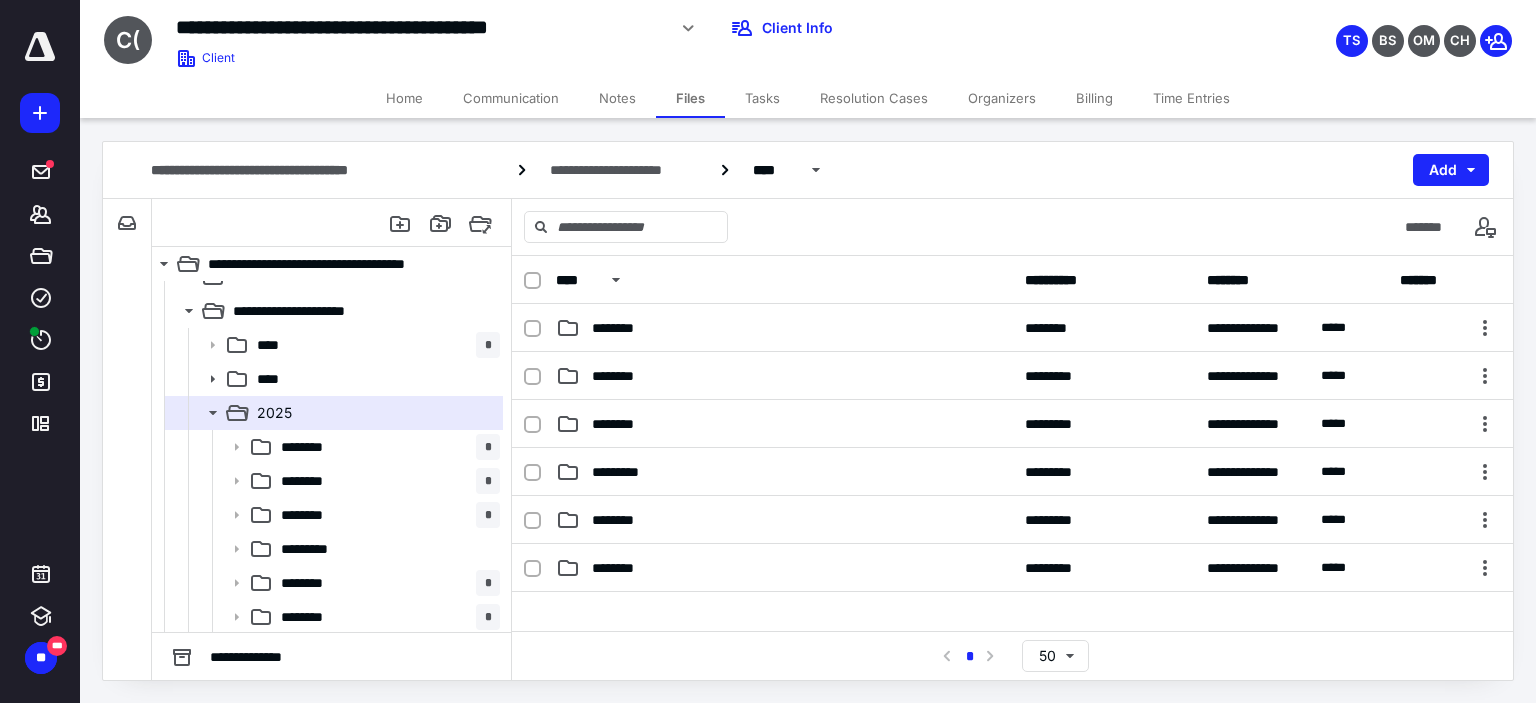 scroll, scrollTop: 56, scrollLeft: 0, axis: vertical 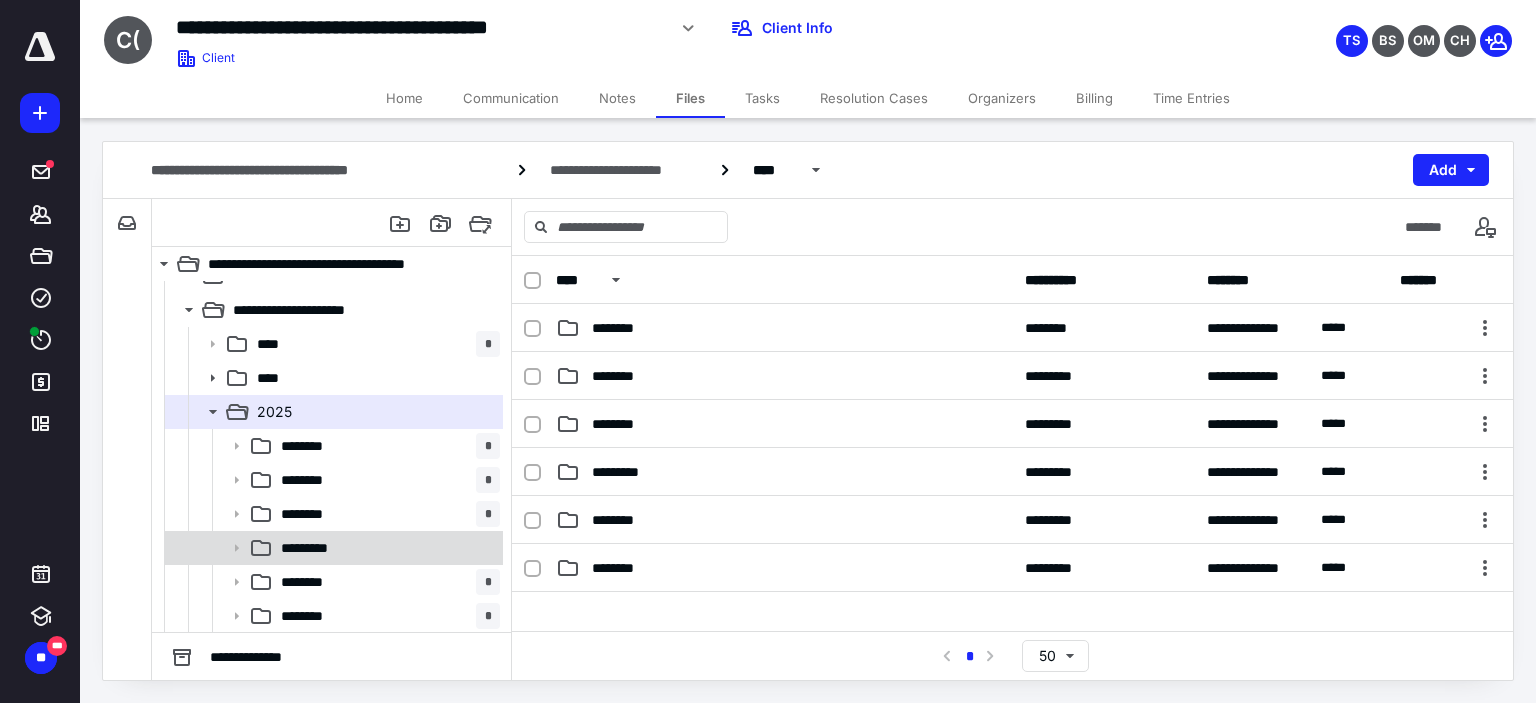 click on "*********" at bounding box center (332, 548) 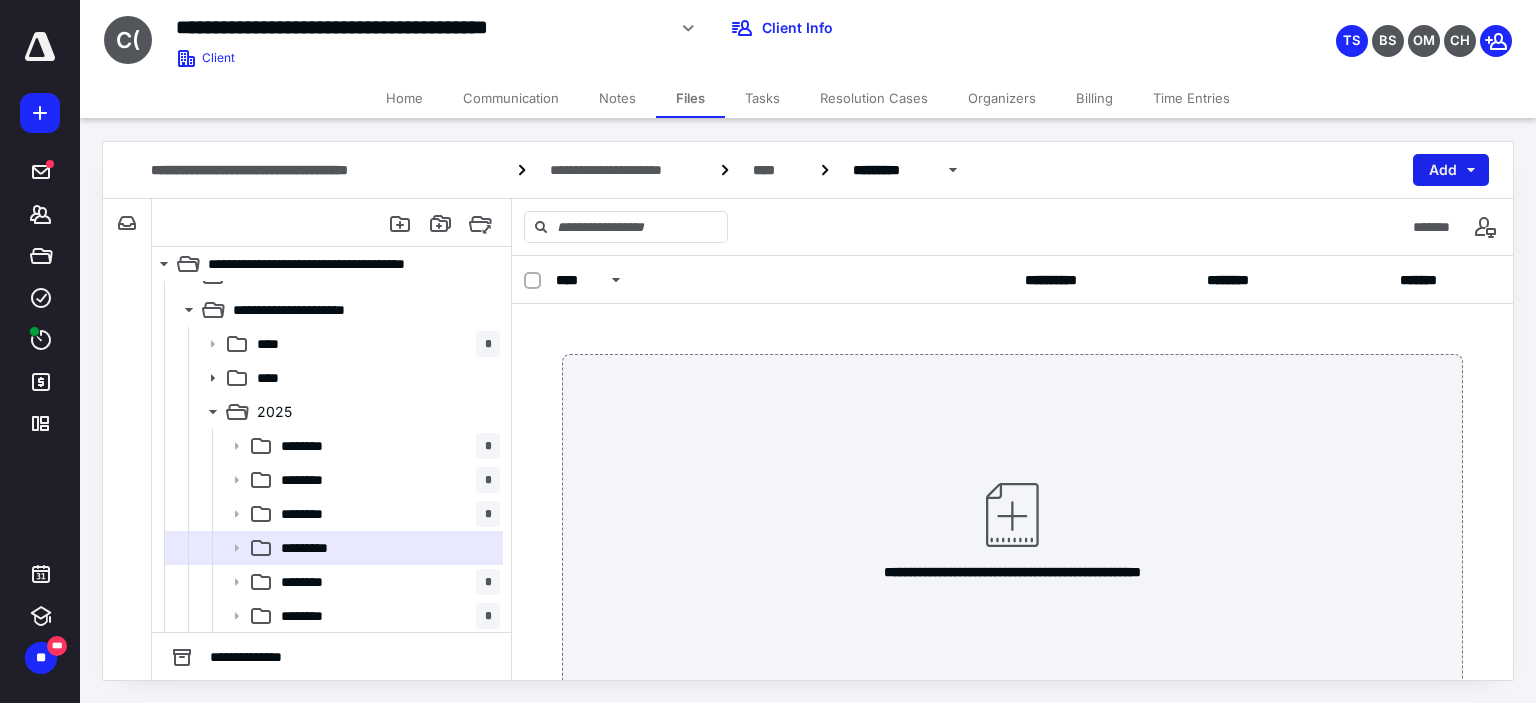 click on "Add" at bounding box center (1451, 170) 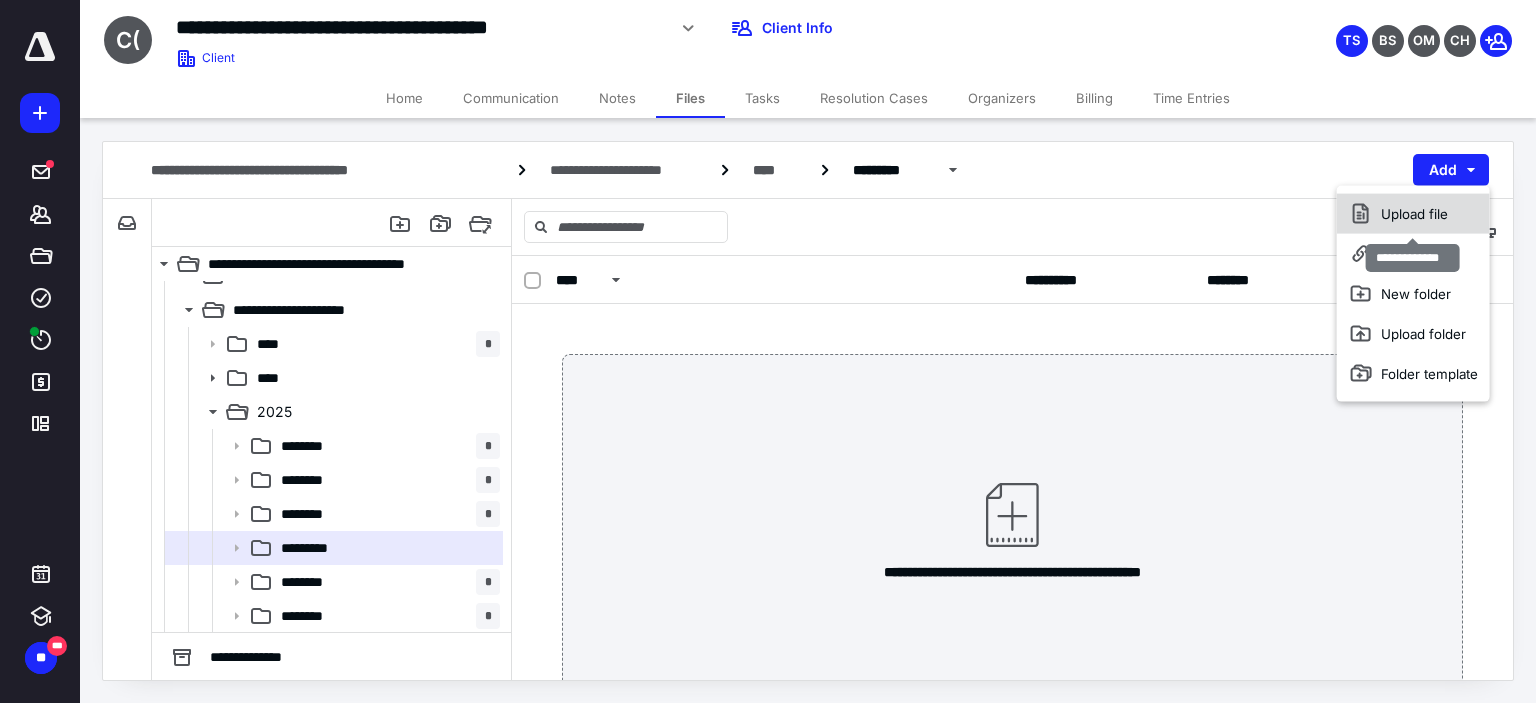 click on "Upload file" at bounding box center (1413, 214) 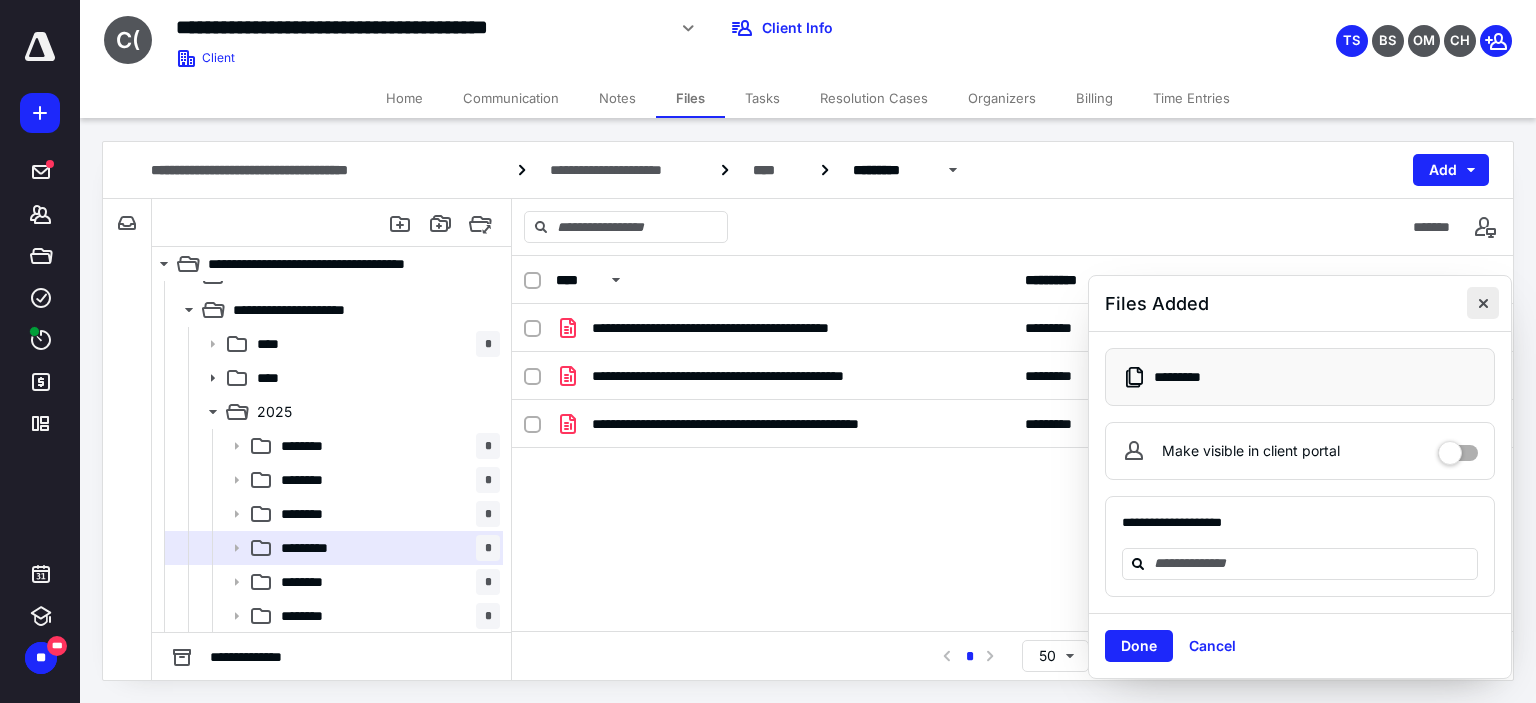 click at bounding box center (1483, 303) 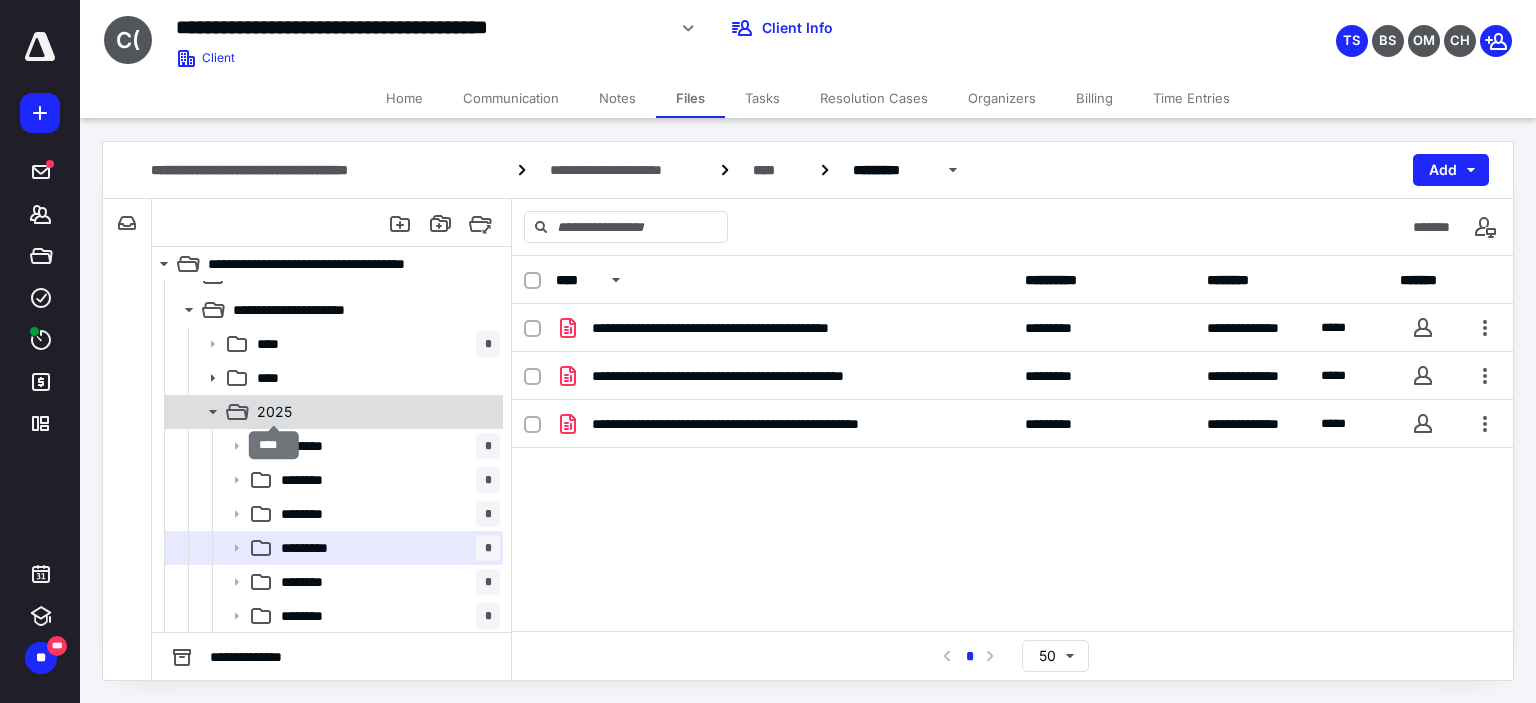 click on "2025" at bounding box center (274, 412) 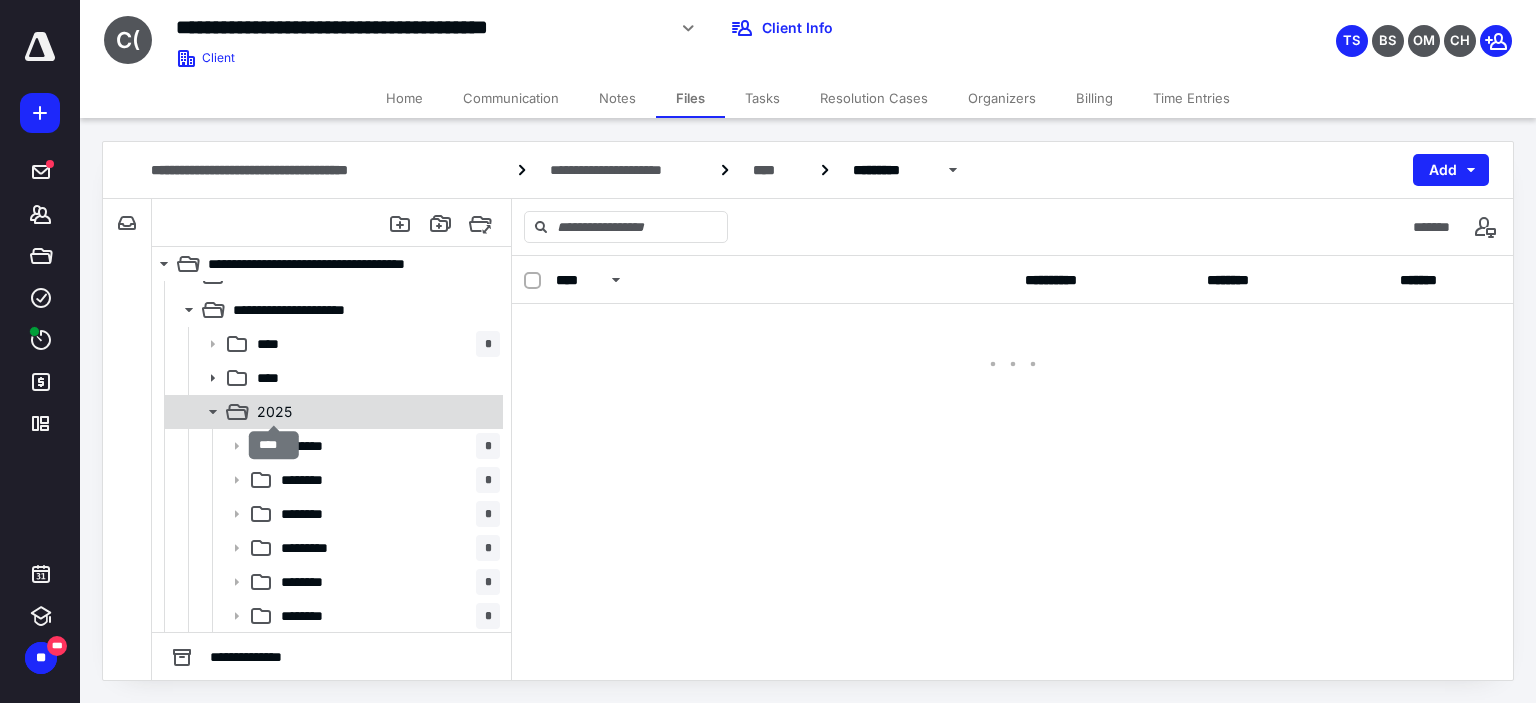 click on "2025" at bounding box center (274, 412) 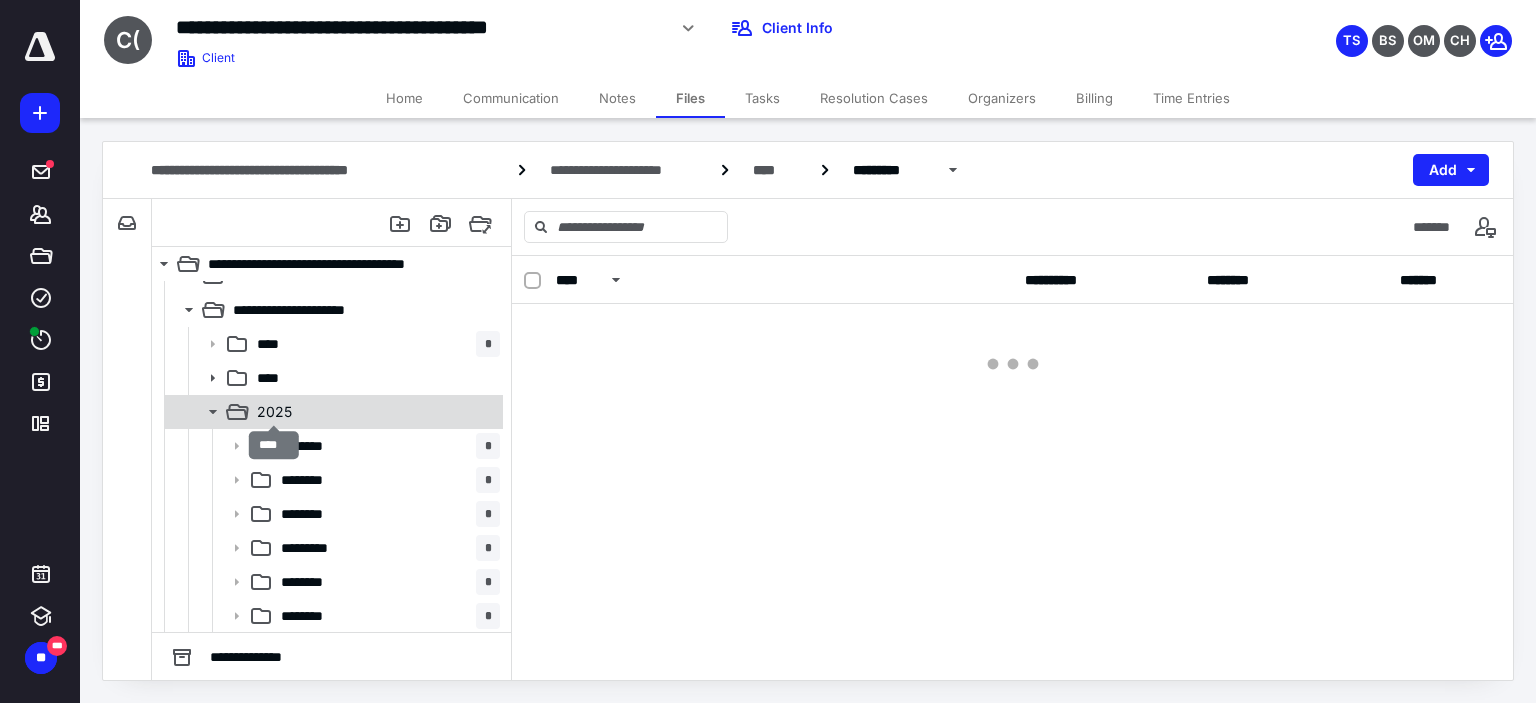 scroll, scrollTop: 0, scrollLeft: 0, axis: both 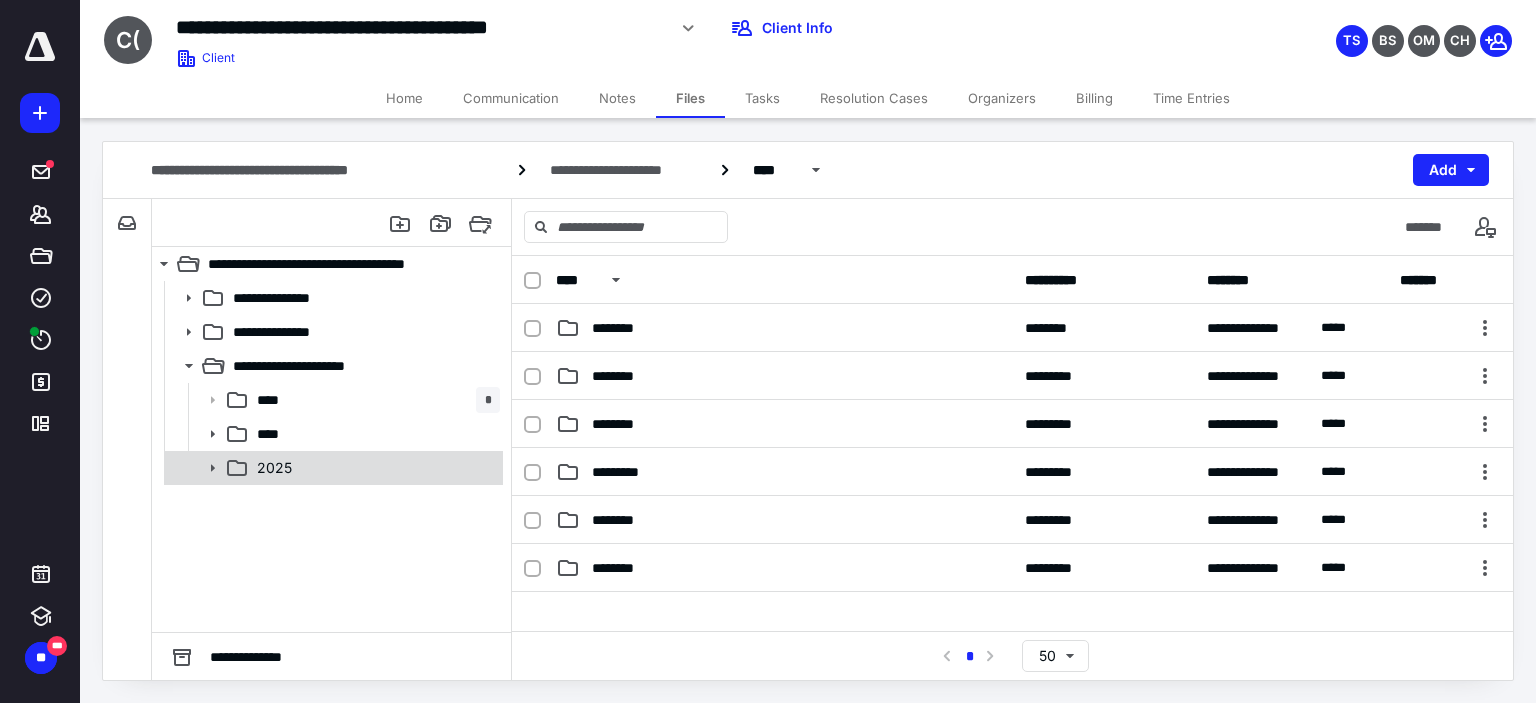 click on "2025" at bounding box center (332, 468) 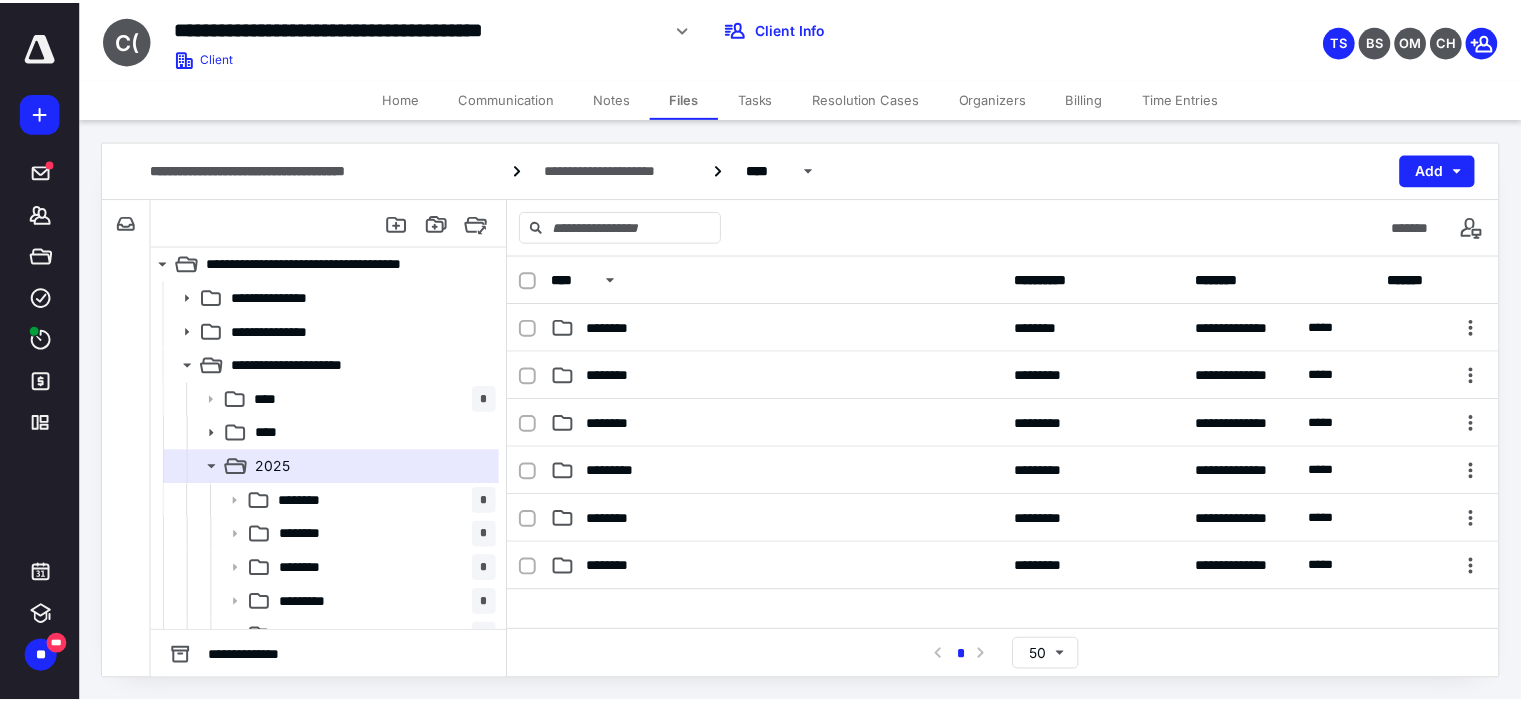 scroll, scrollTop: 2, scrollLeft: 0, axis: vertical 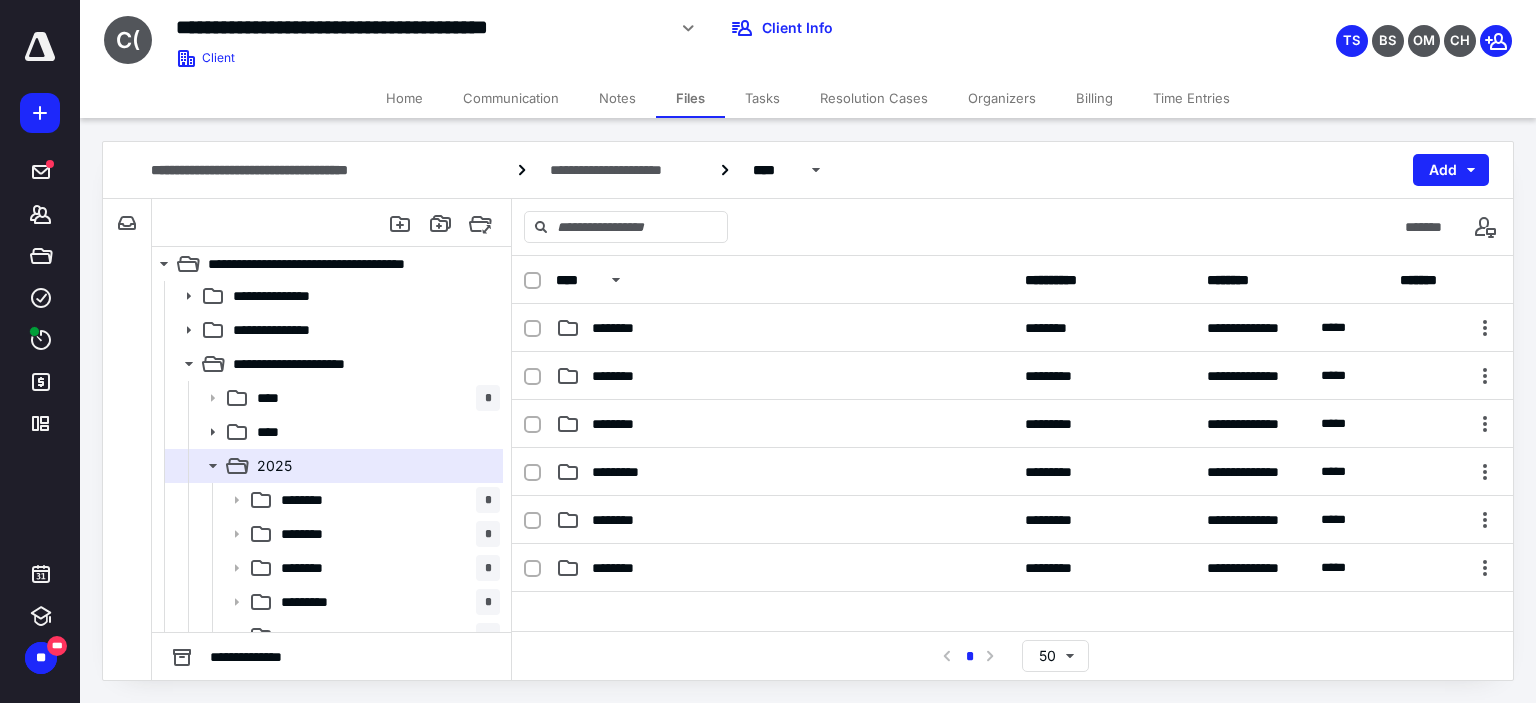 click on "Tasks" at bounding box center (762, 98) 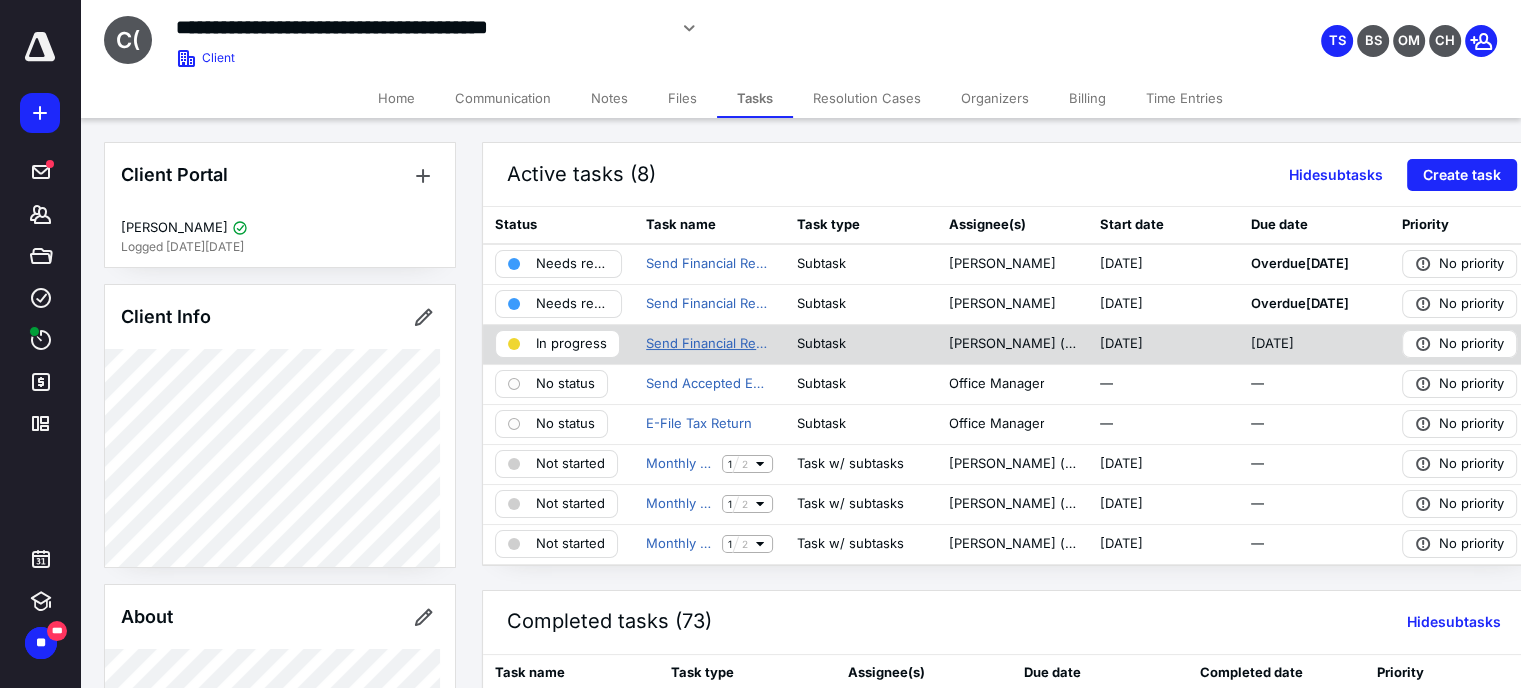 click on "Send Financial Reports to Client Lead for Review" at bounding box center (709, 344) 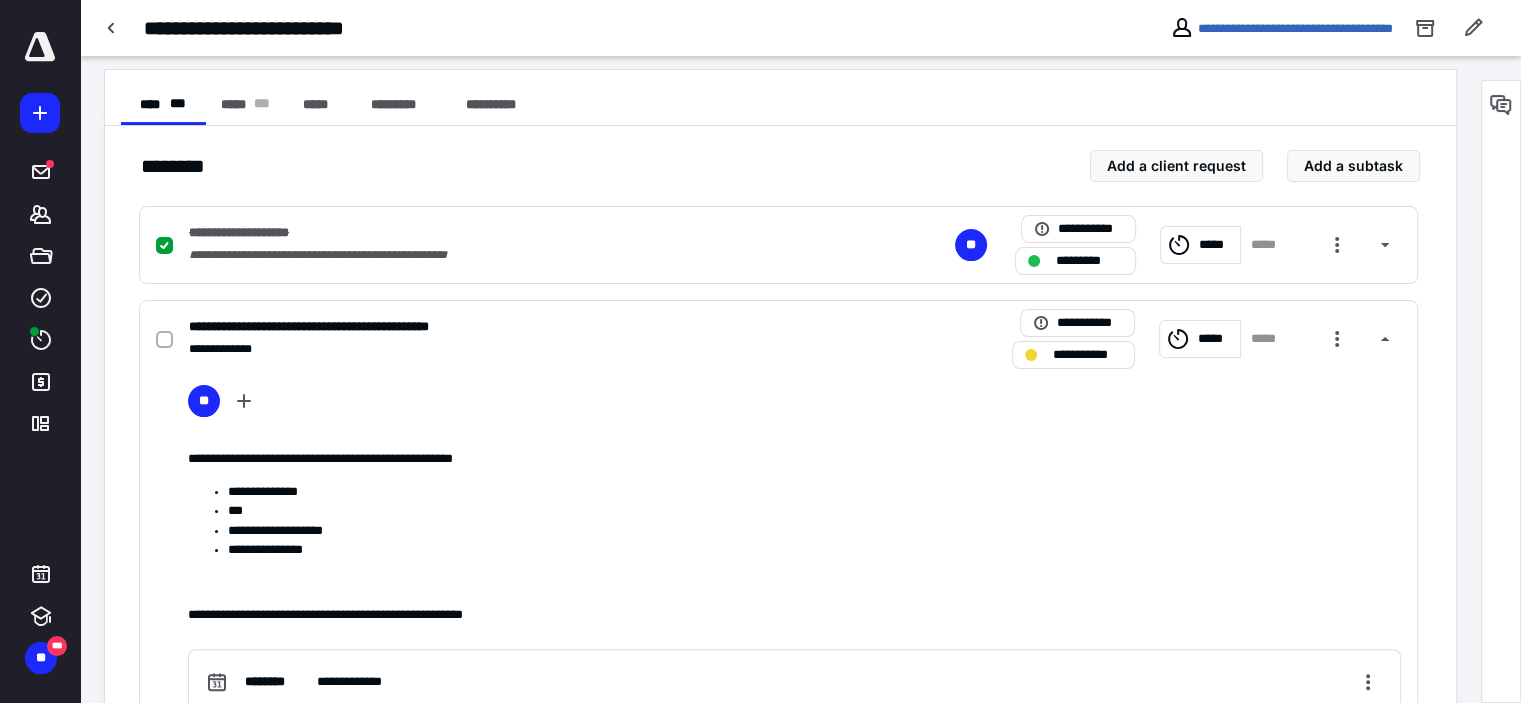 scroll, scrollTop: 386, scrollLeft: 0, axis: vertical 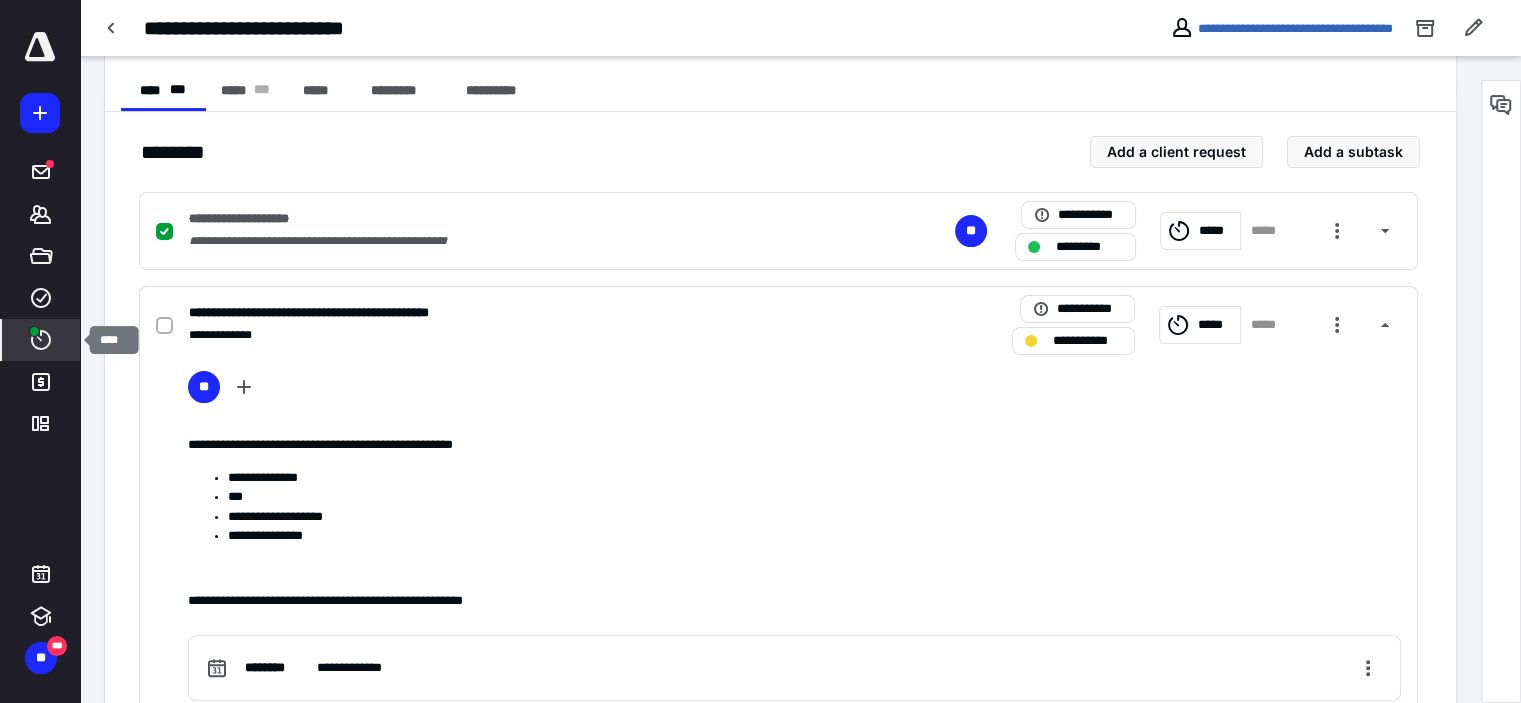 click 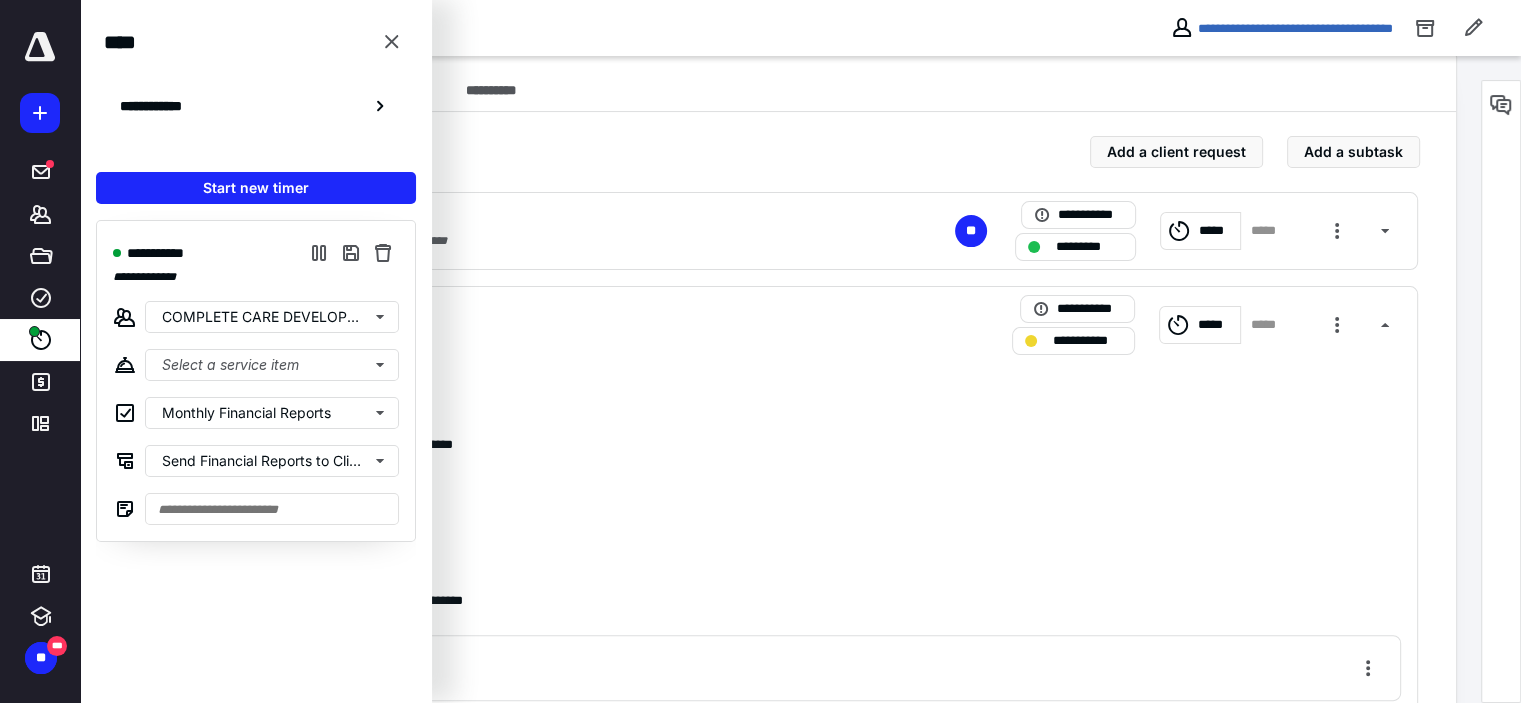 click on "**********" at bounding box center (778, 571) 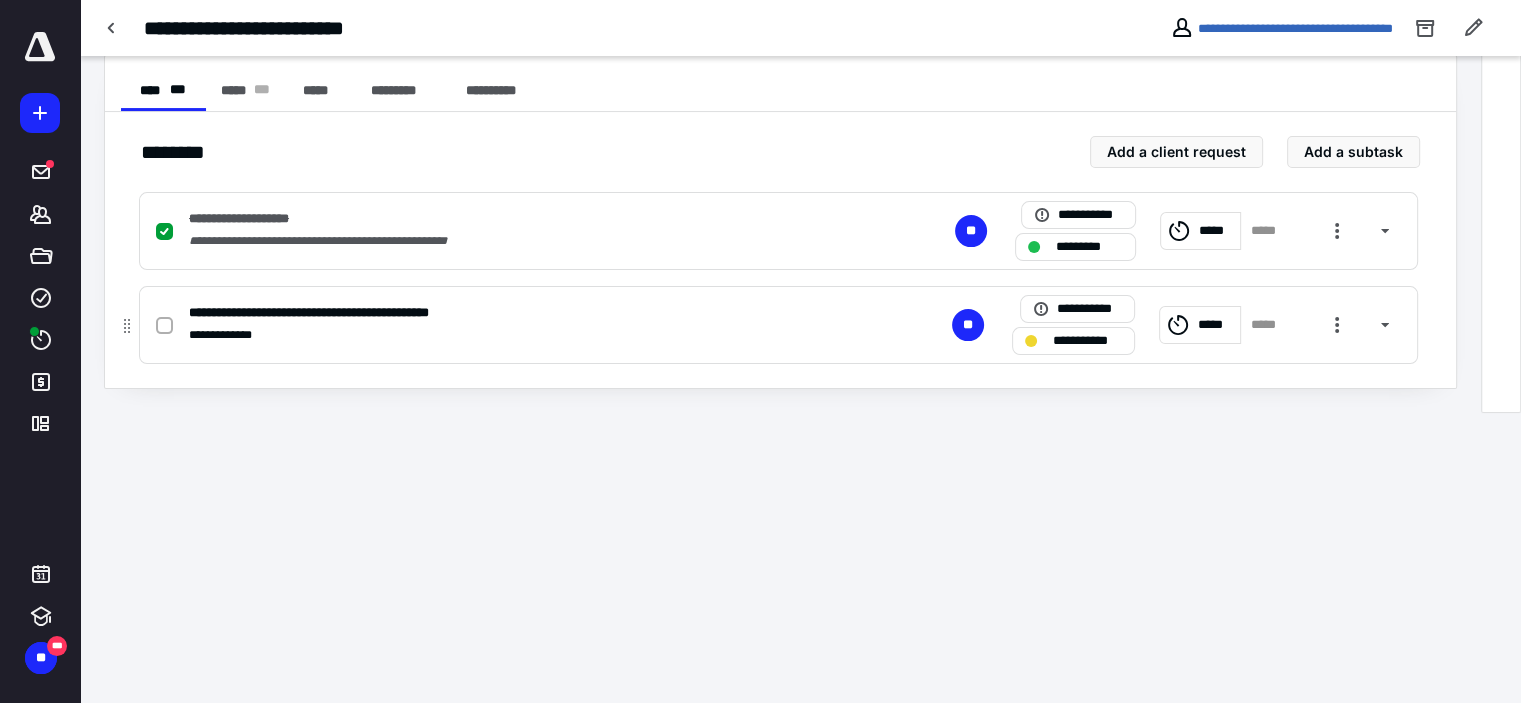 scroll, scrollTop: 95, scrollLeft: 0, axis: vertical 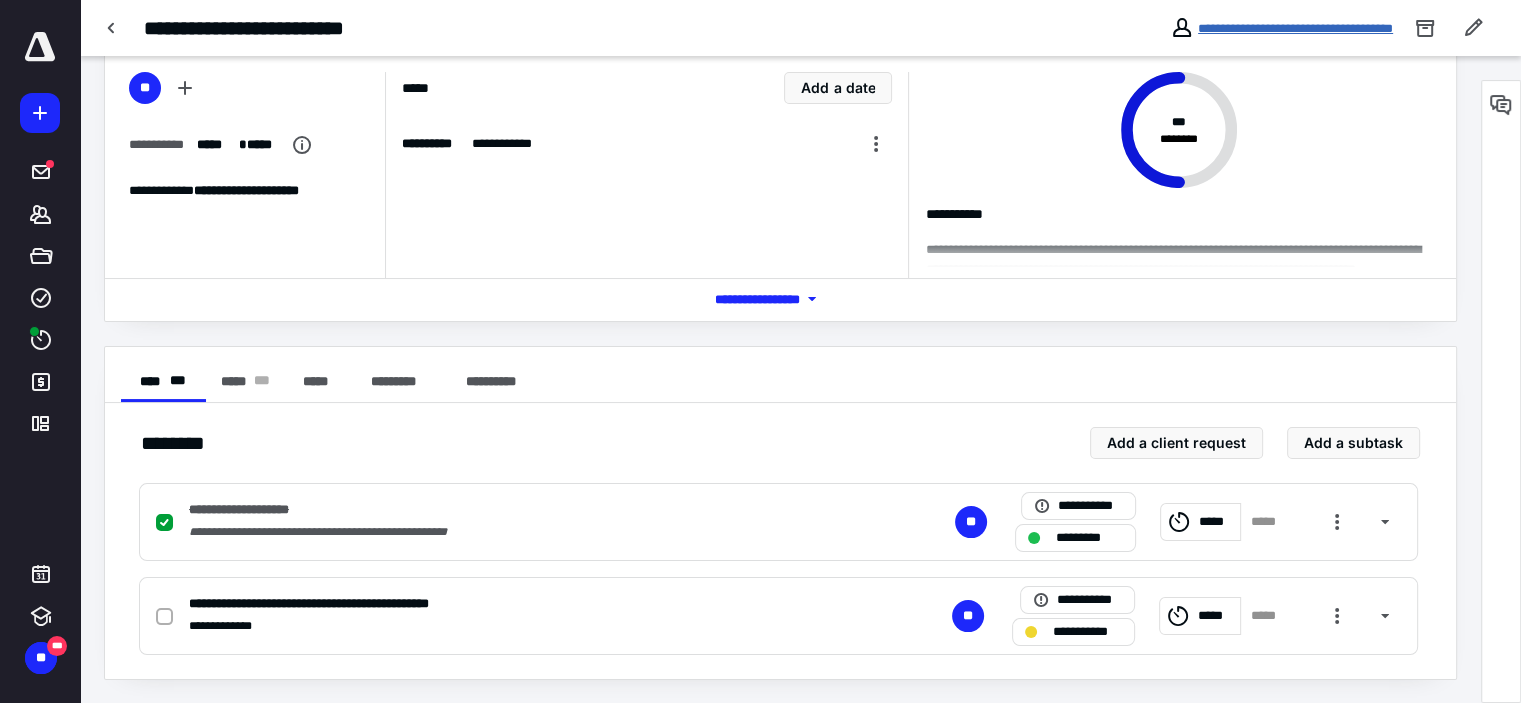 click on "**********" at bounding box center (1295, 28) 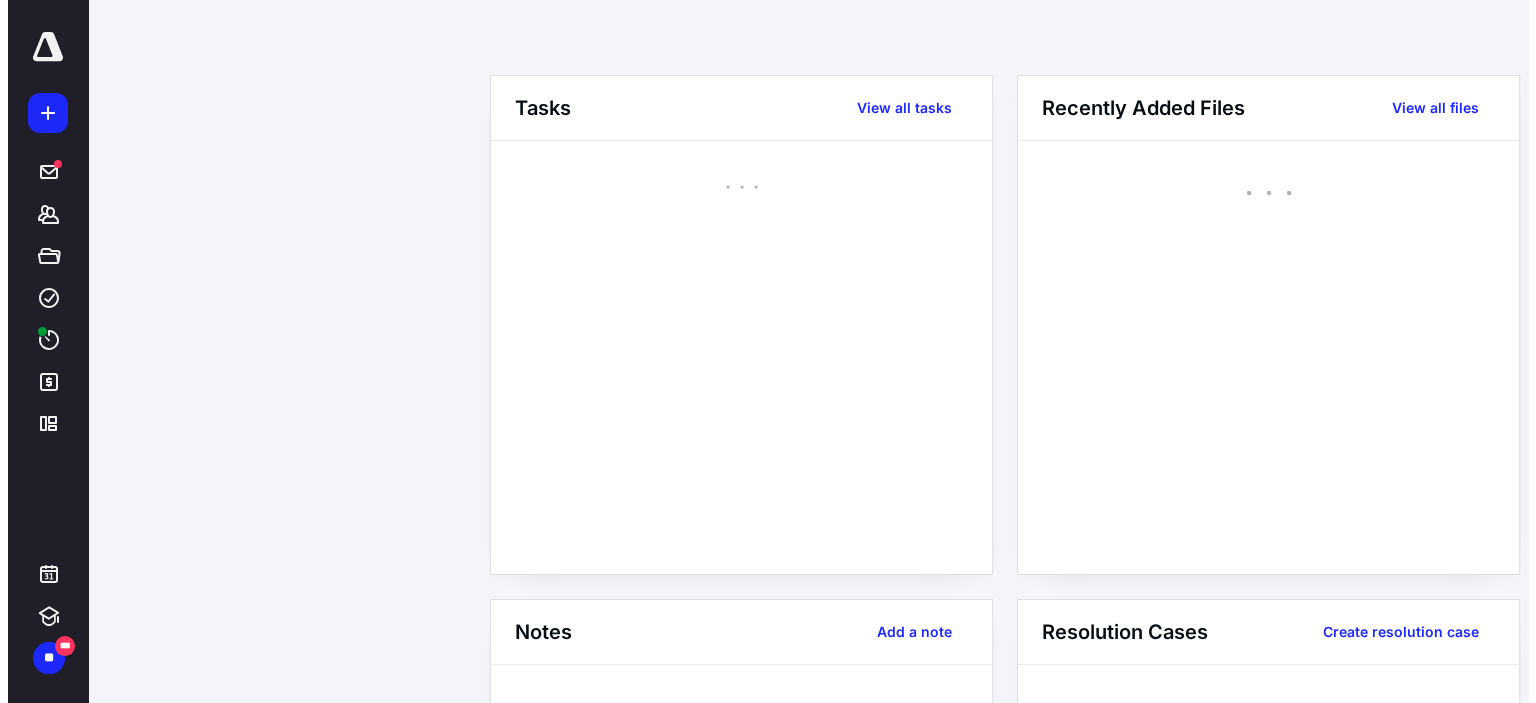 scroll, scrollTop: 0, scrollLeft: 0, axis: both 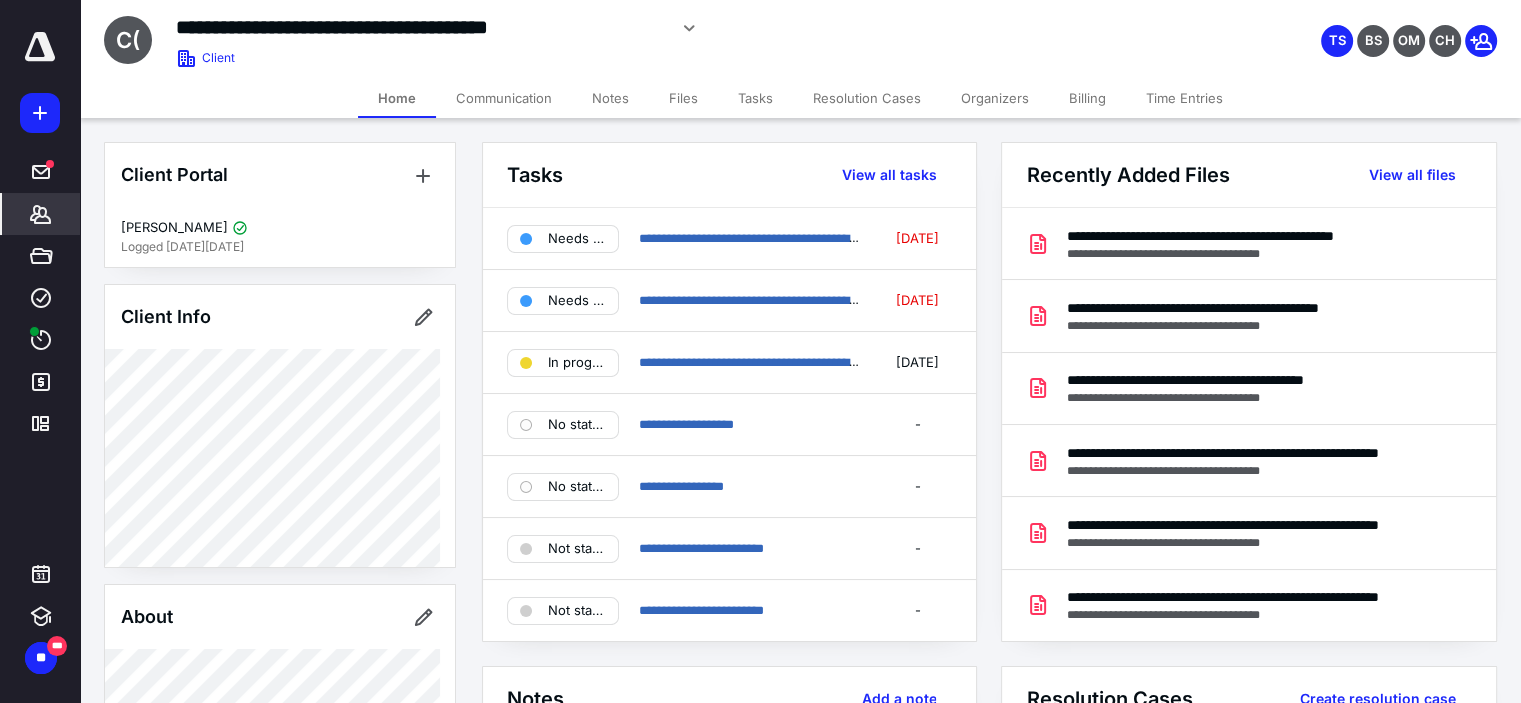 click on "Files" at bounding box center (683, 98) 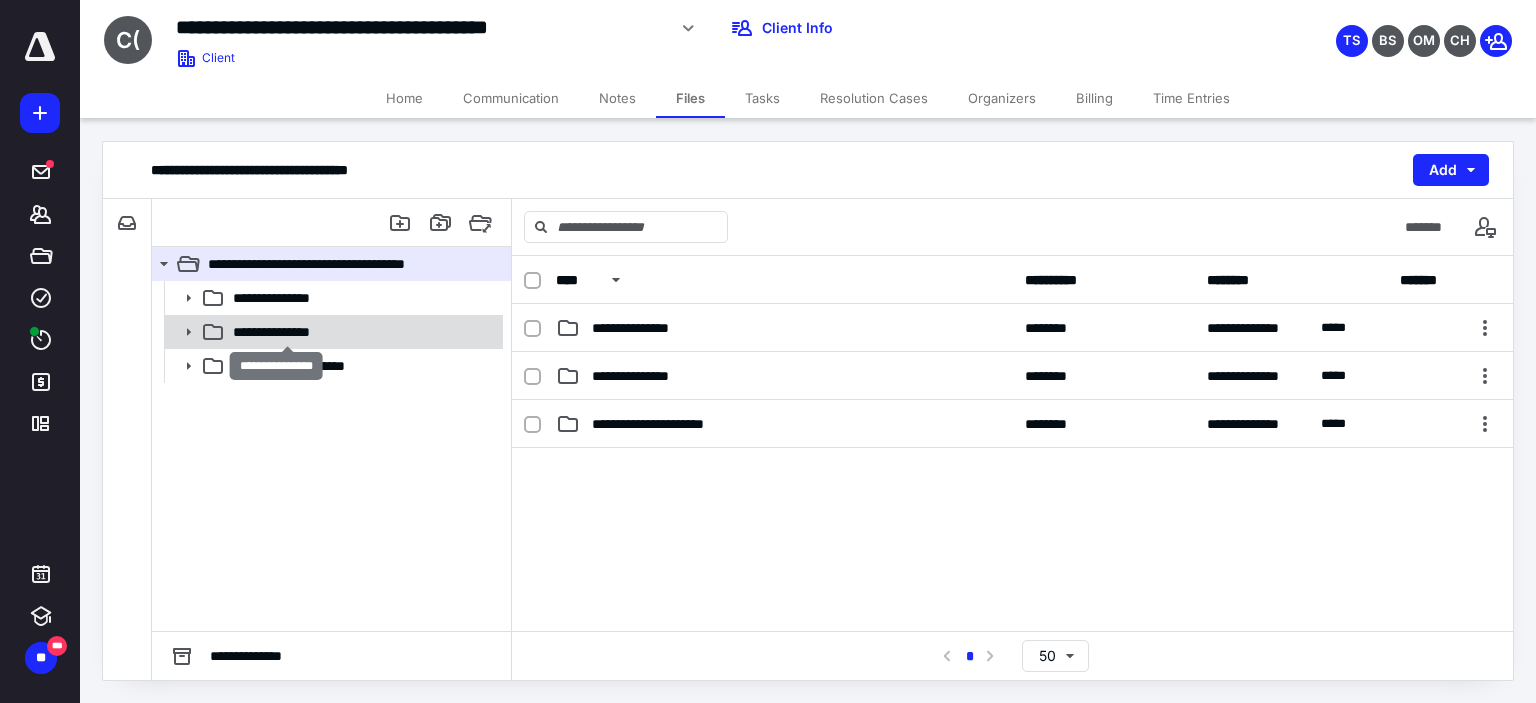 click on "**********" at bounding box center [287, 332] 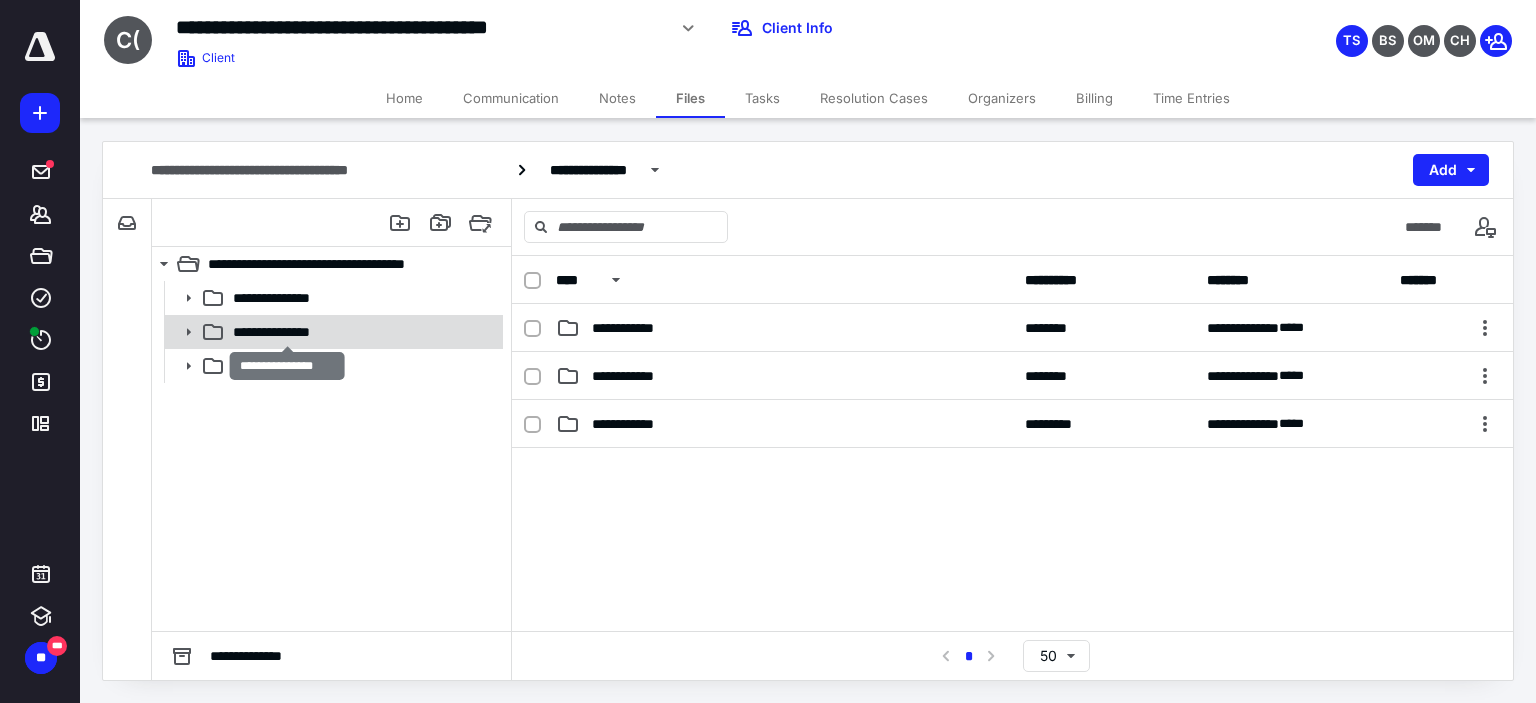 click on "**********" at bounding box center (287, 332) 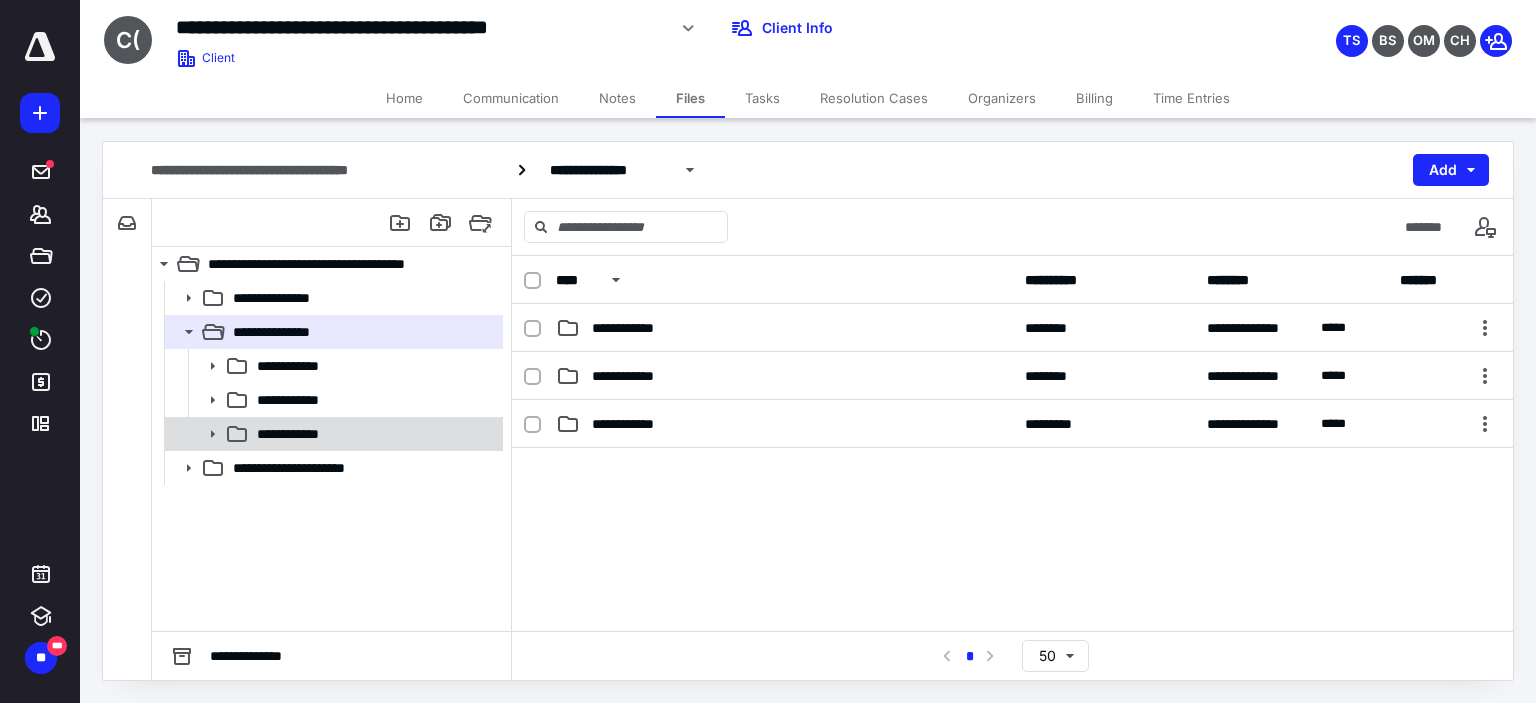 click on "**********" at bounding box center [332, 434] 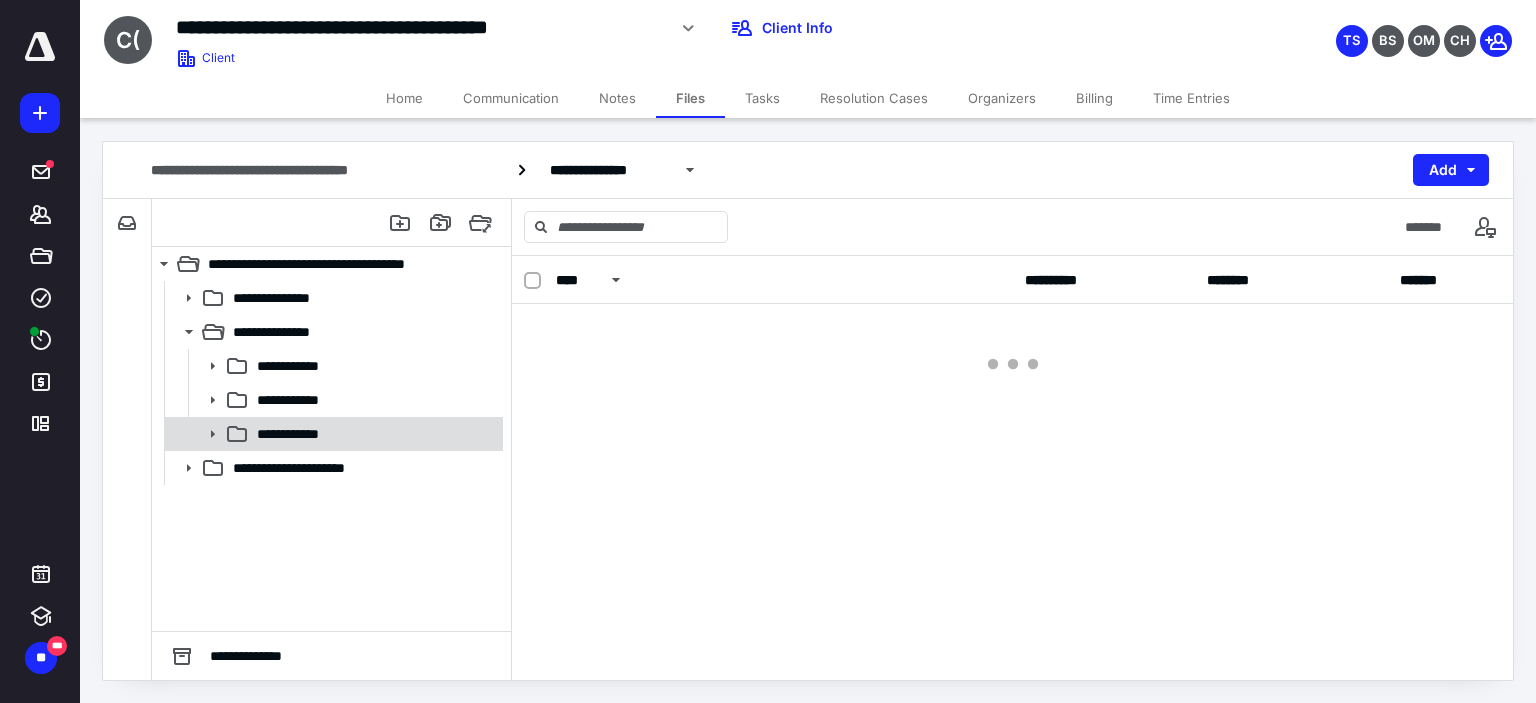 click on "**********" at bounding box center [332, 434] 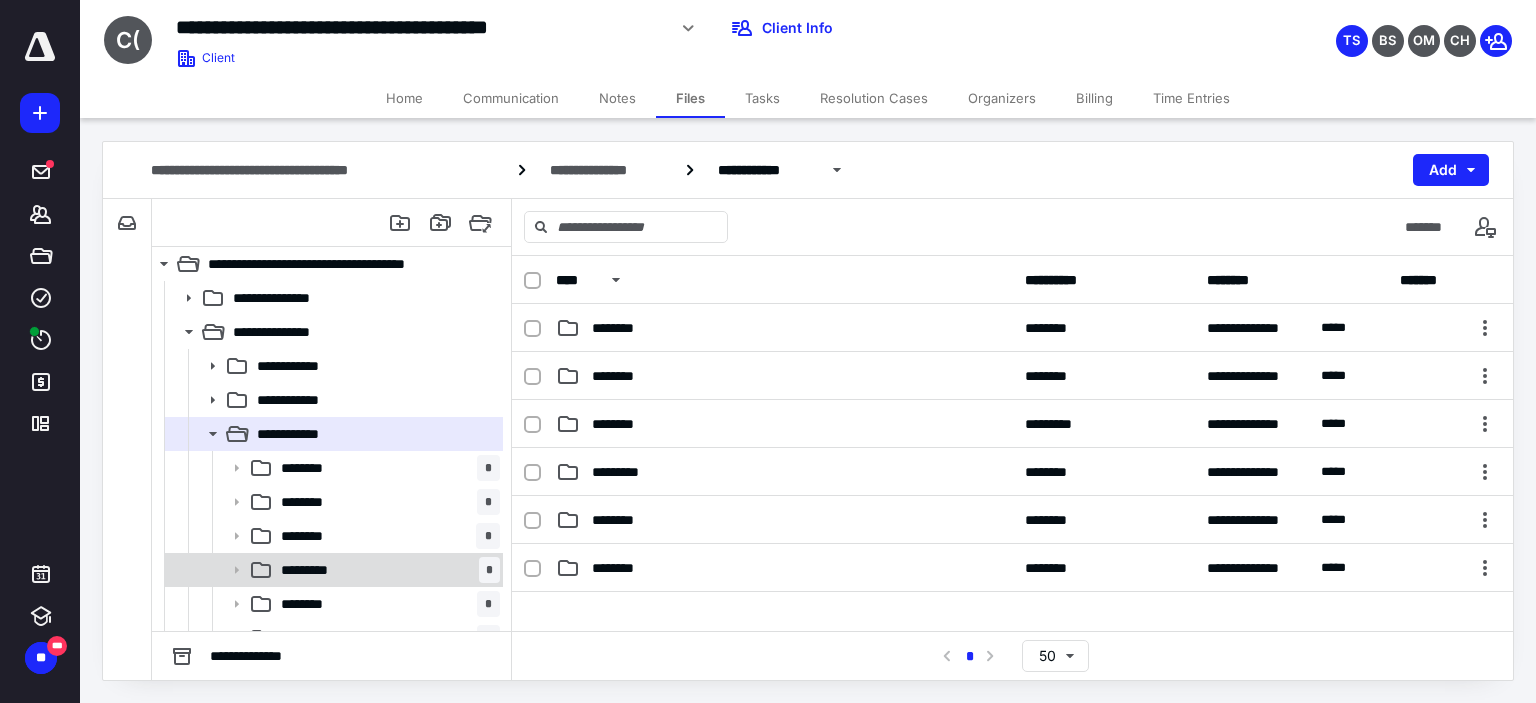 click on "********* *" at bounding box center (386, 570) 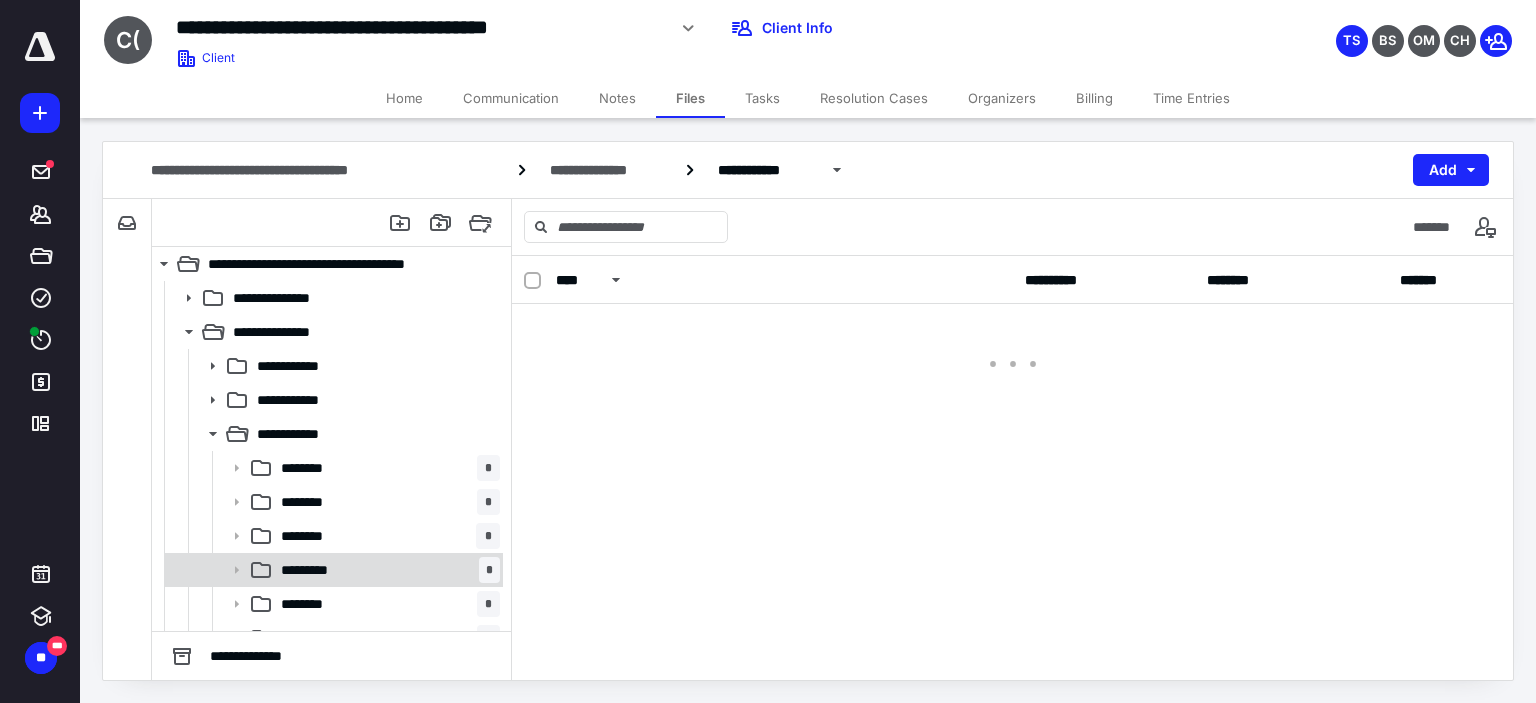 click on "********* *" at bounding box center (386, 570) 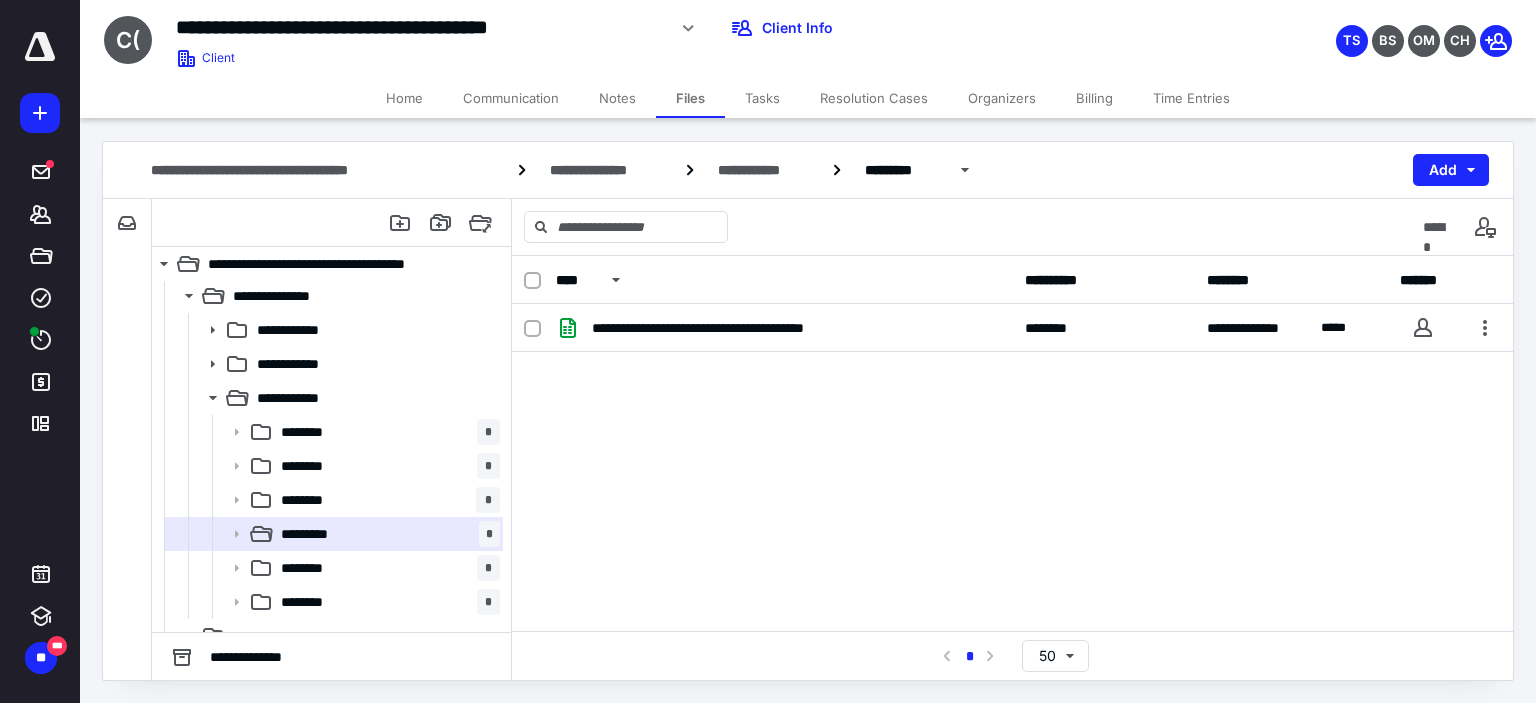 scroll, scrollTop: 37, scrollLeft: 0, axis: vertical 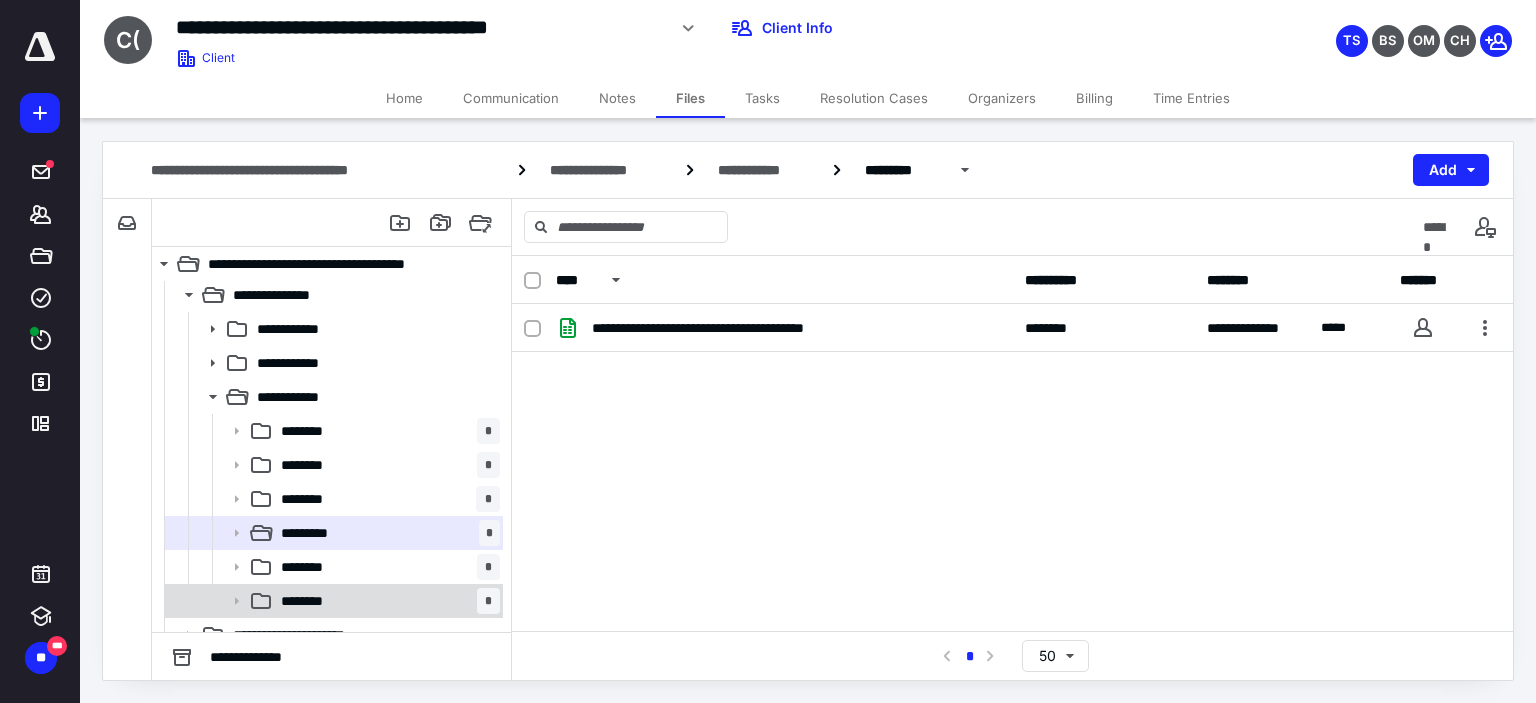 click on "******** *" at bounding box center (386, 601) 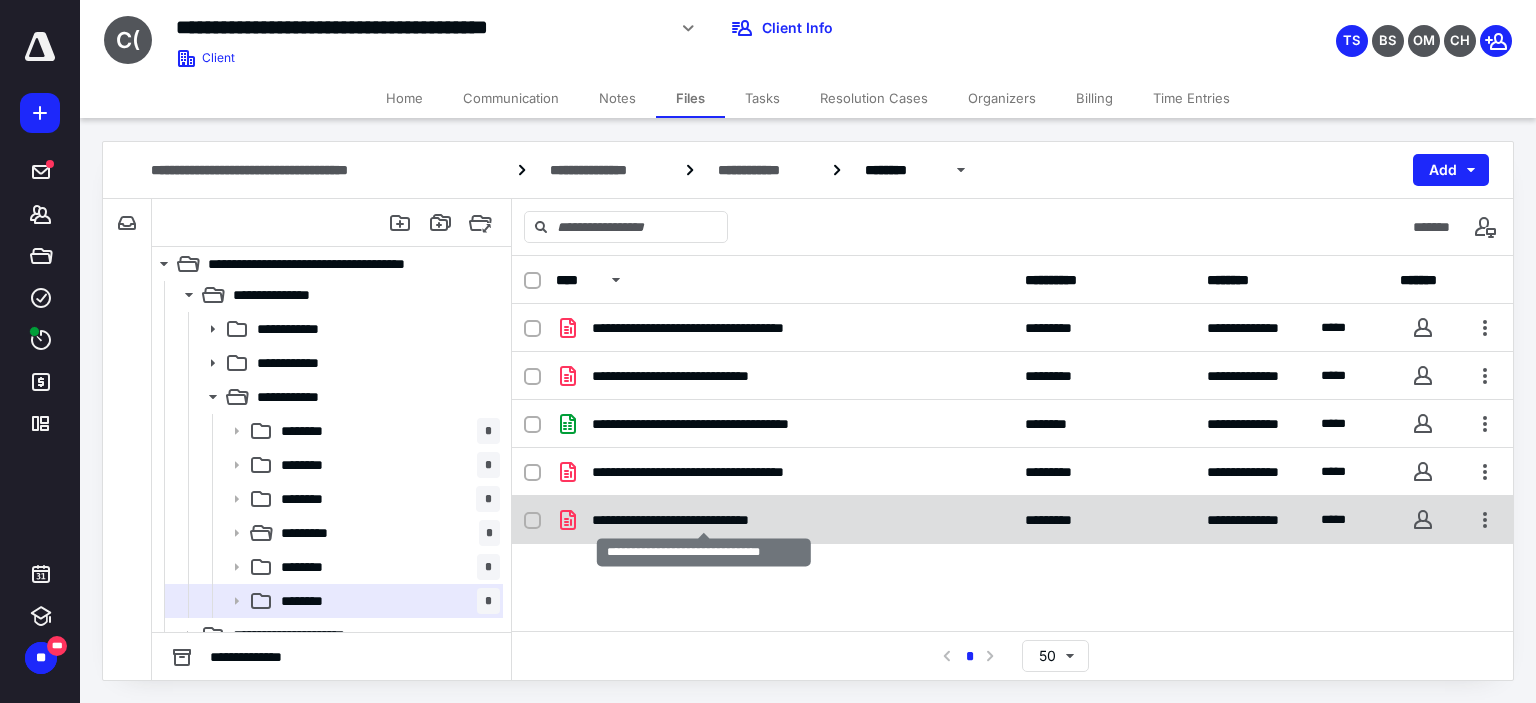 click on "**********" at bounding box center [704, 520] 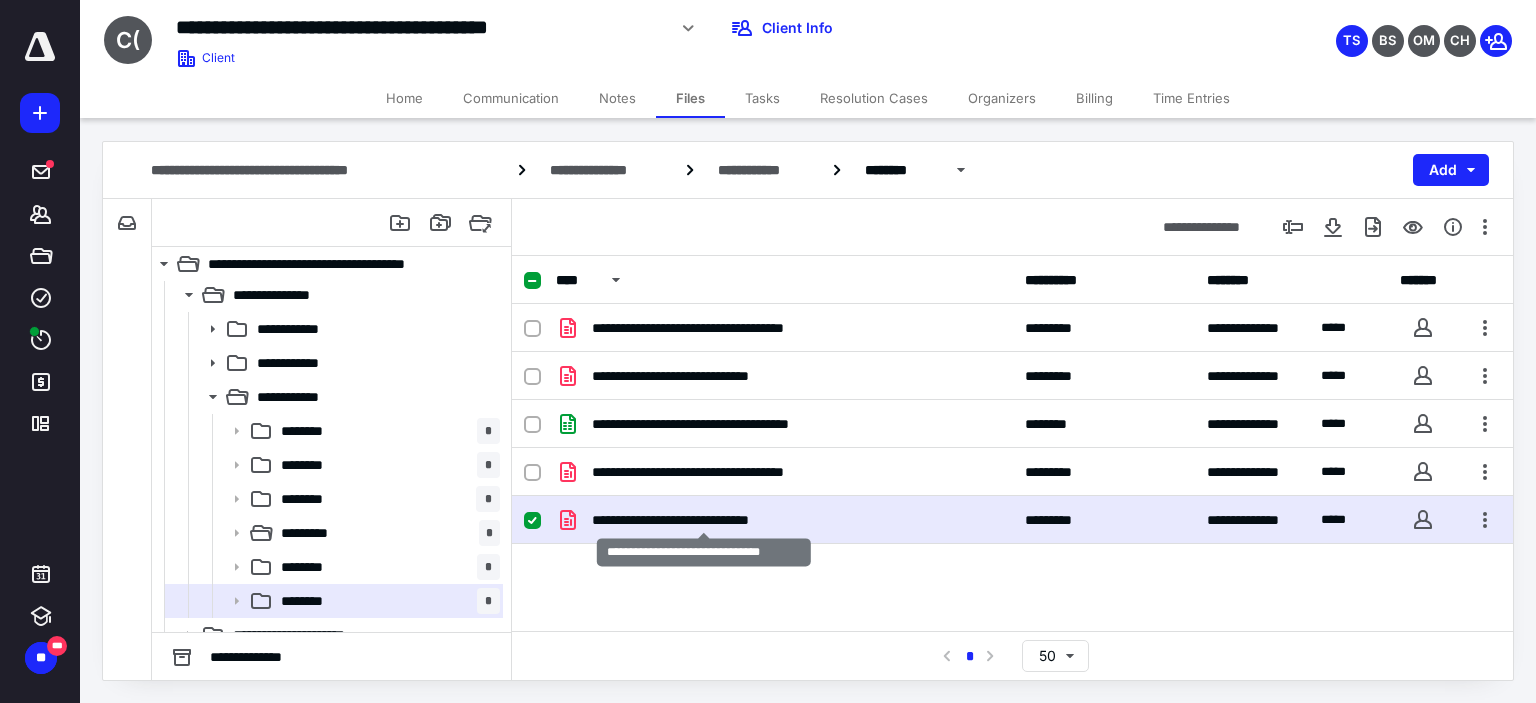click on "**********" at bounding box center [704, 520] 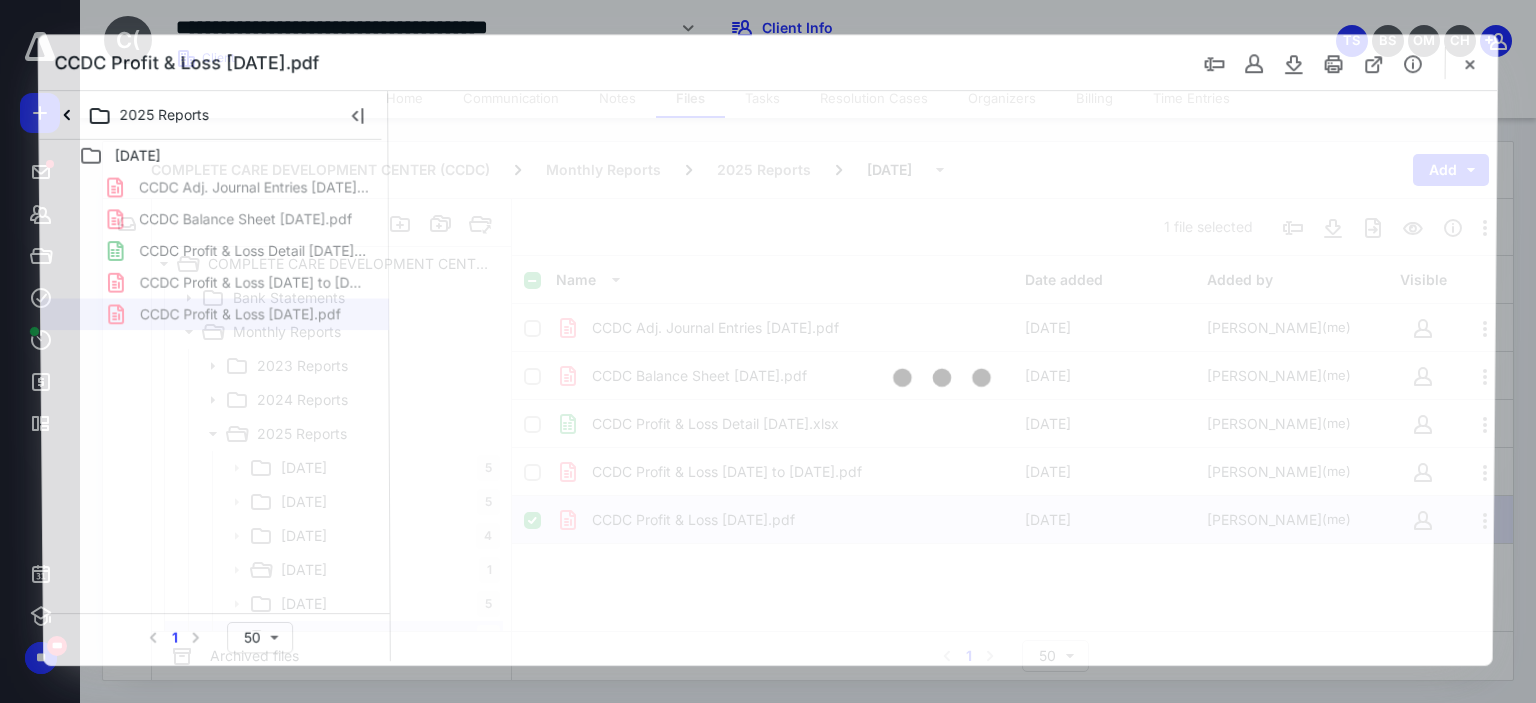 scroll, scrollTop: 37, scrollLeft: 0, axis: vertical 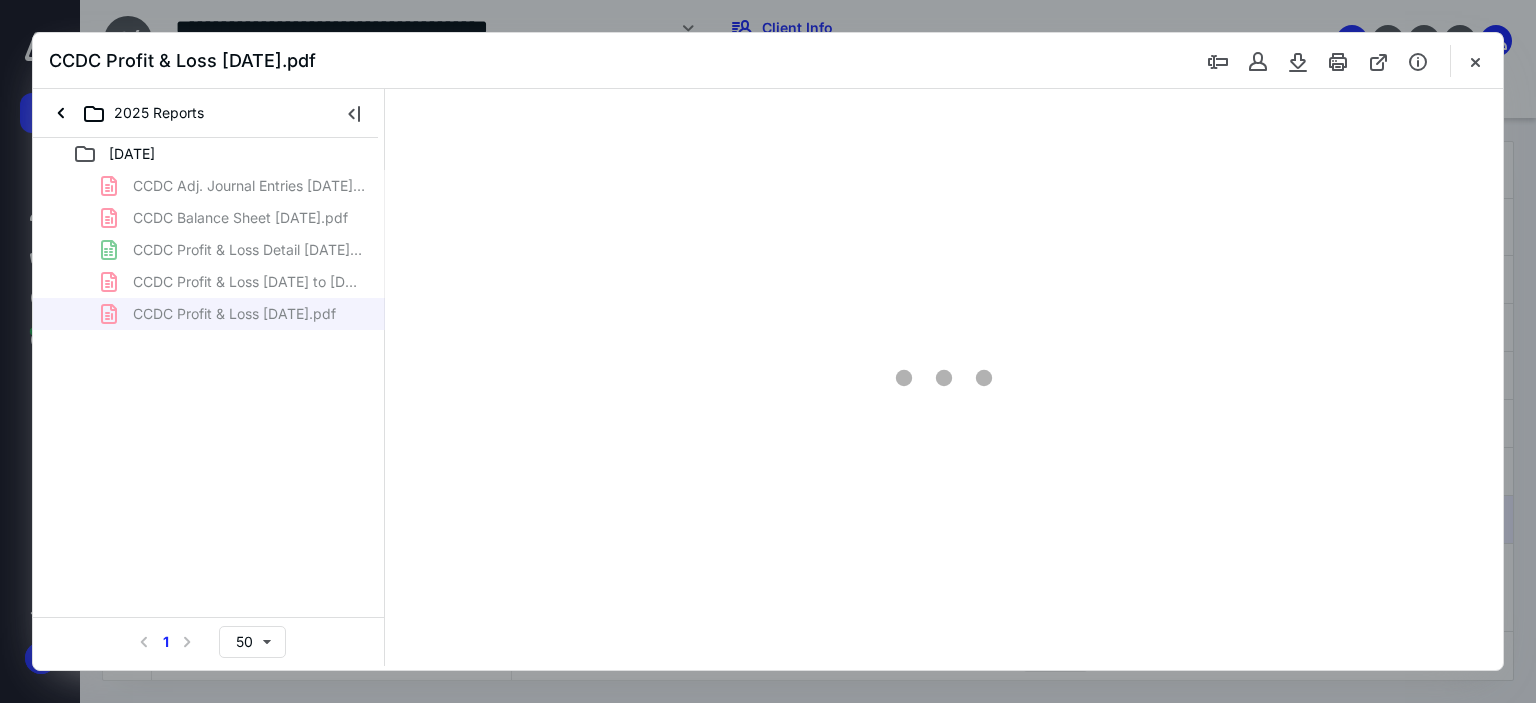 type on "64" 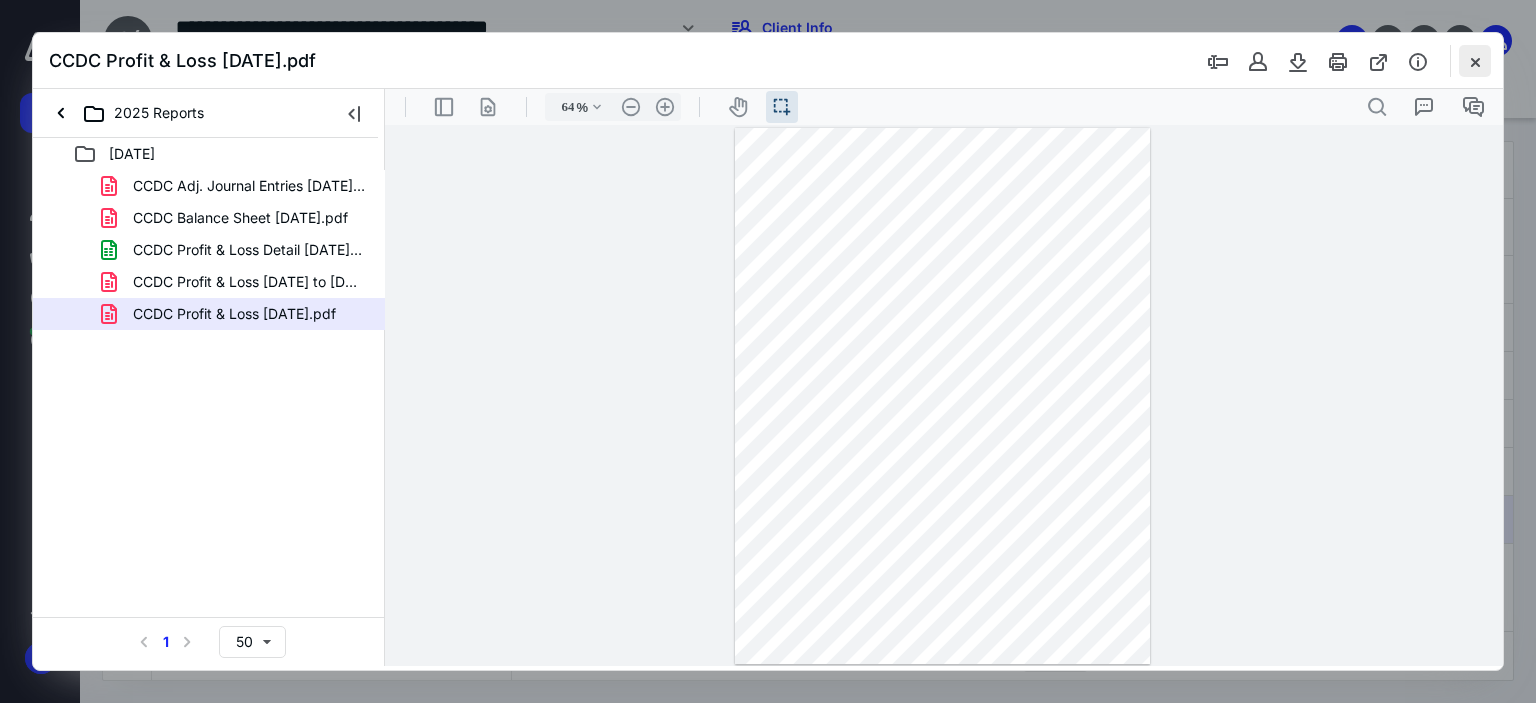 click at bounding box center (1475, 61) 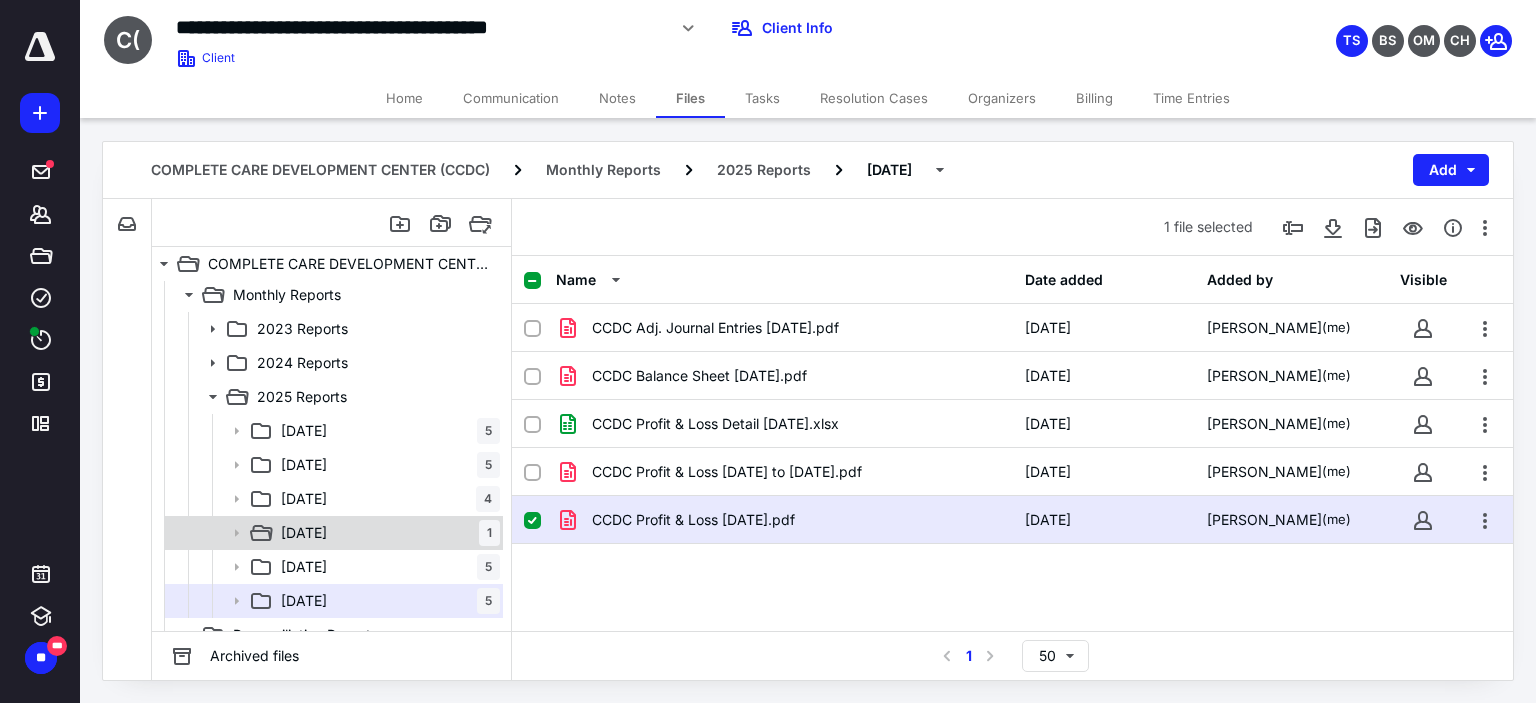 click on "[DATE] 1" at bounding box center (386, 533) 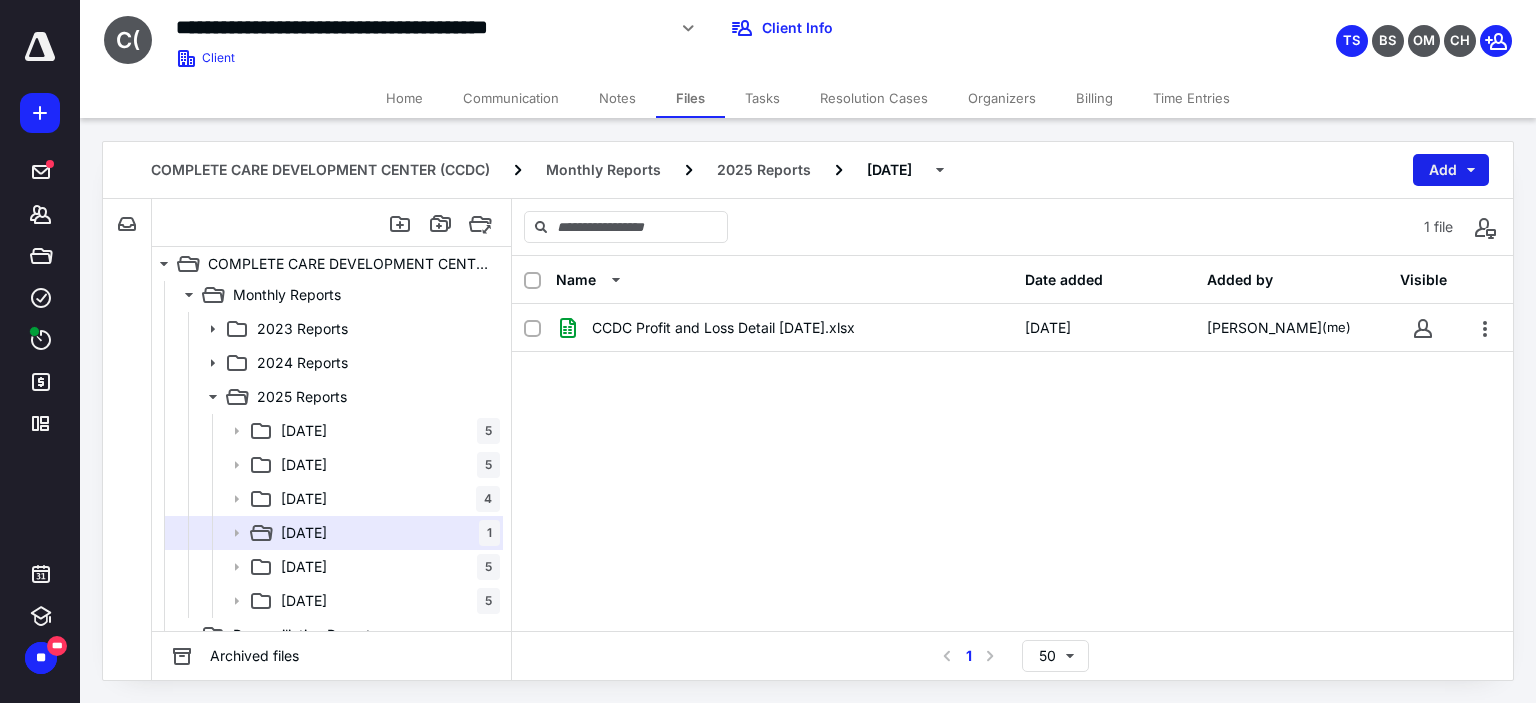 click on "Add" at bounding box center (1451, 170) 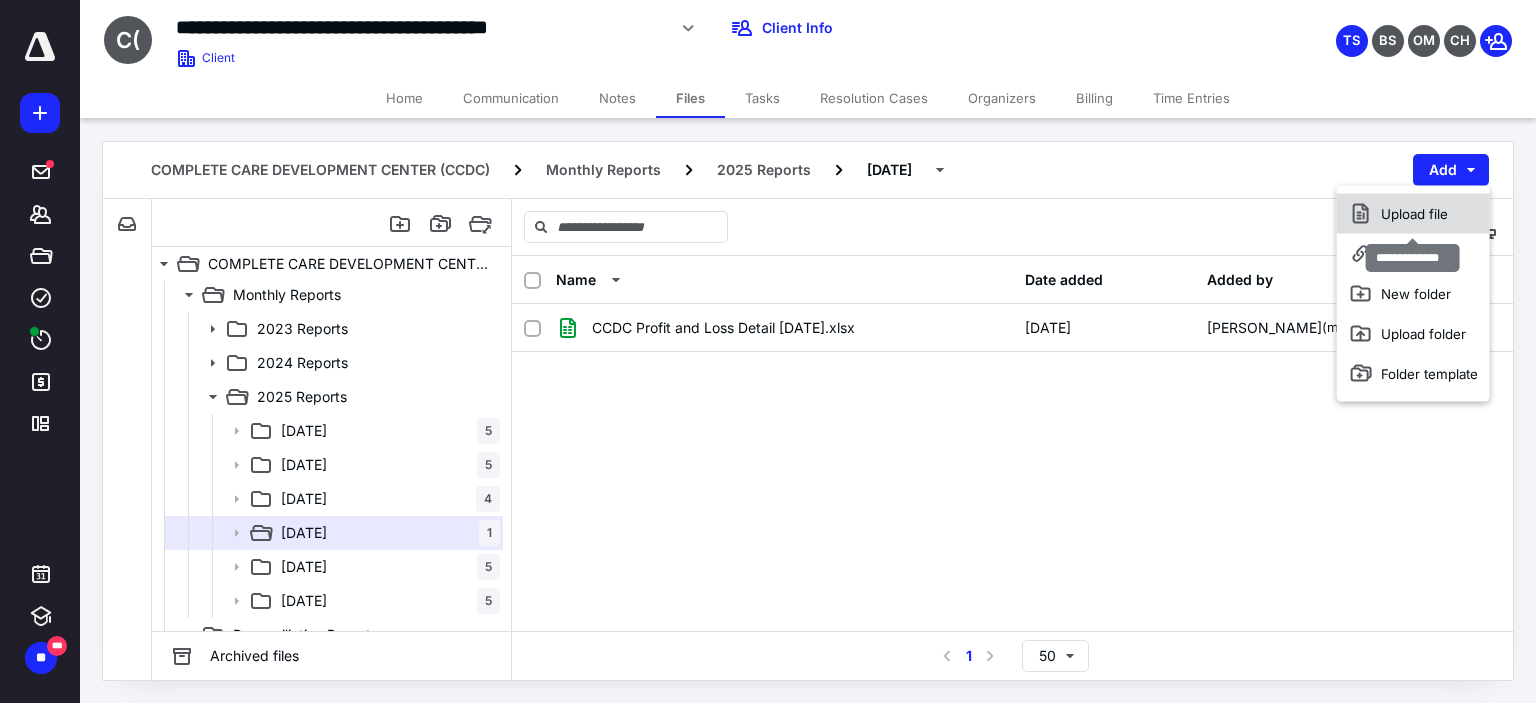 click on "Upload file" at bounding box center (1413, 214) 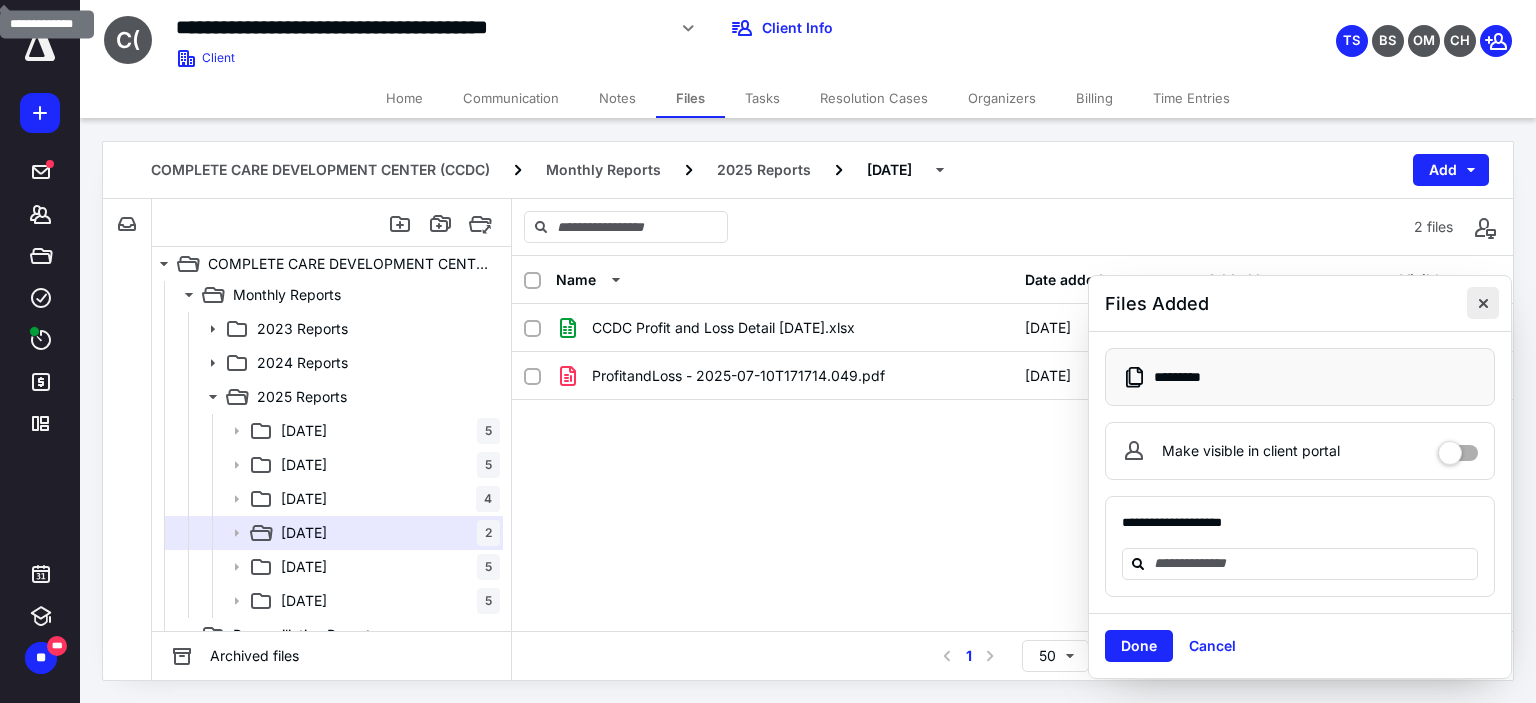 click at bounding box center [1483, 303] 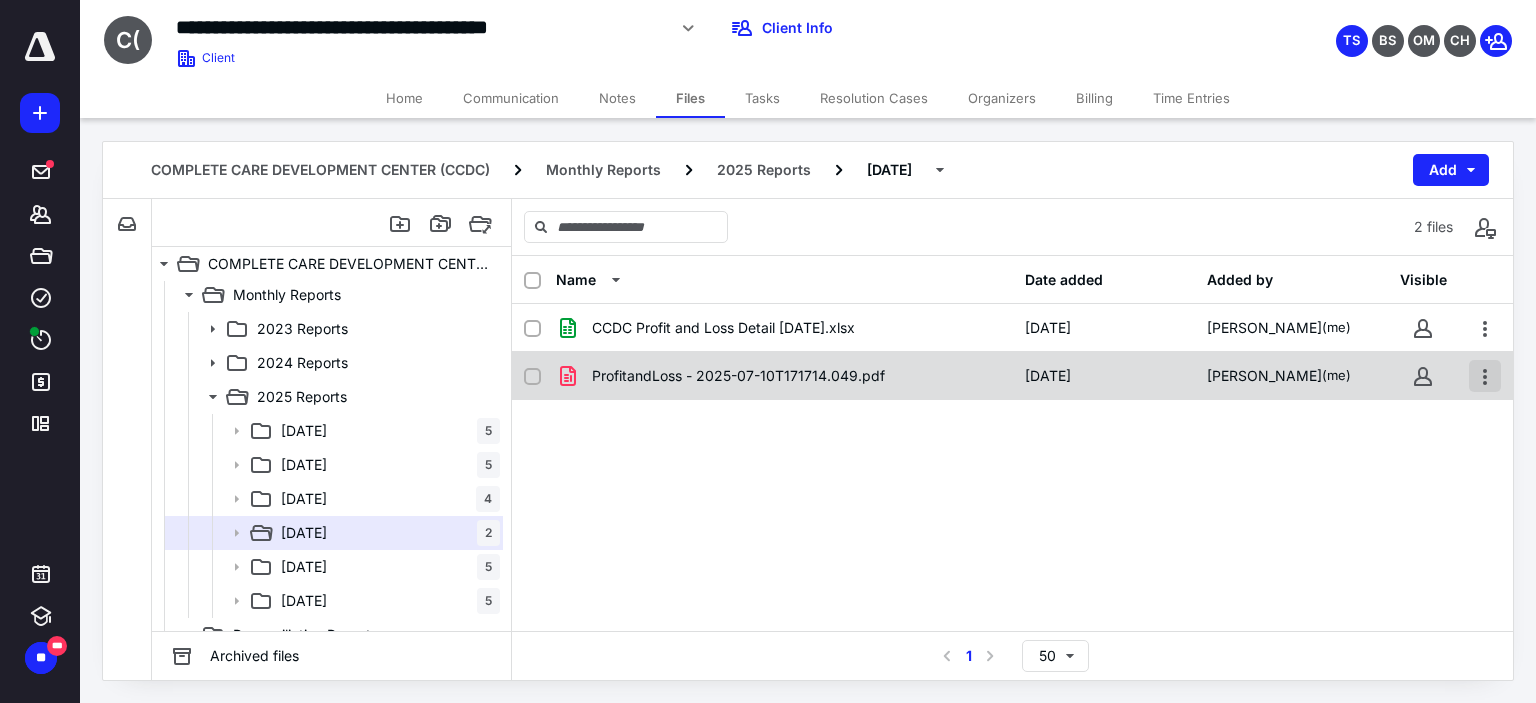 click at bounding box center [1485, 376] 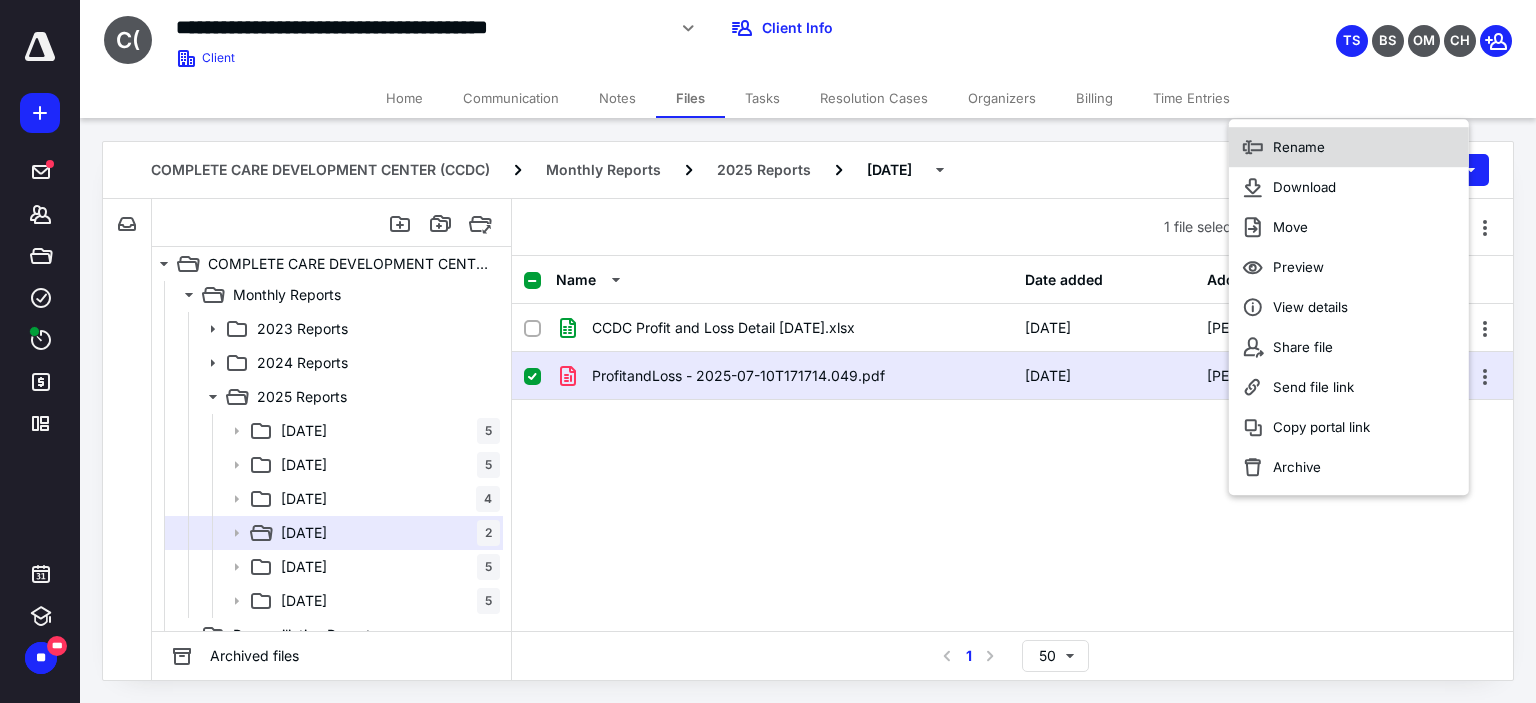 click on "Rename" at bounding box center [1349, 147] 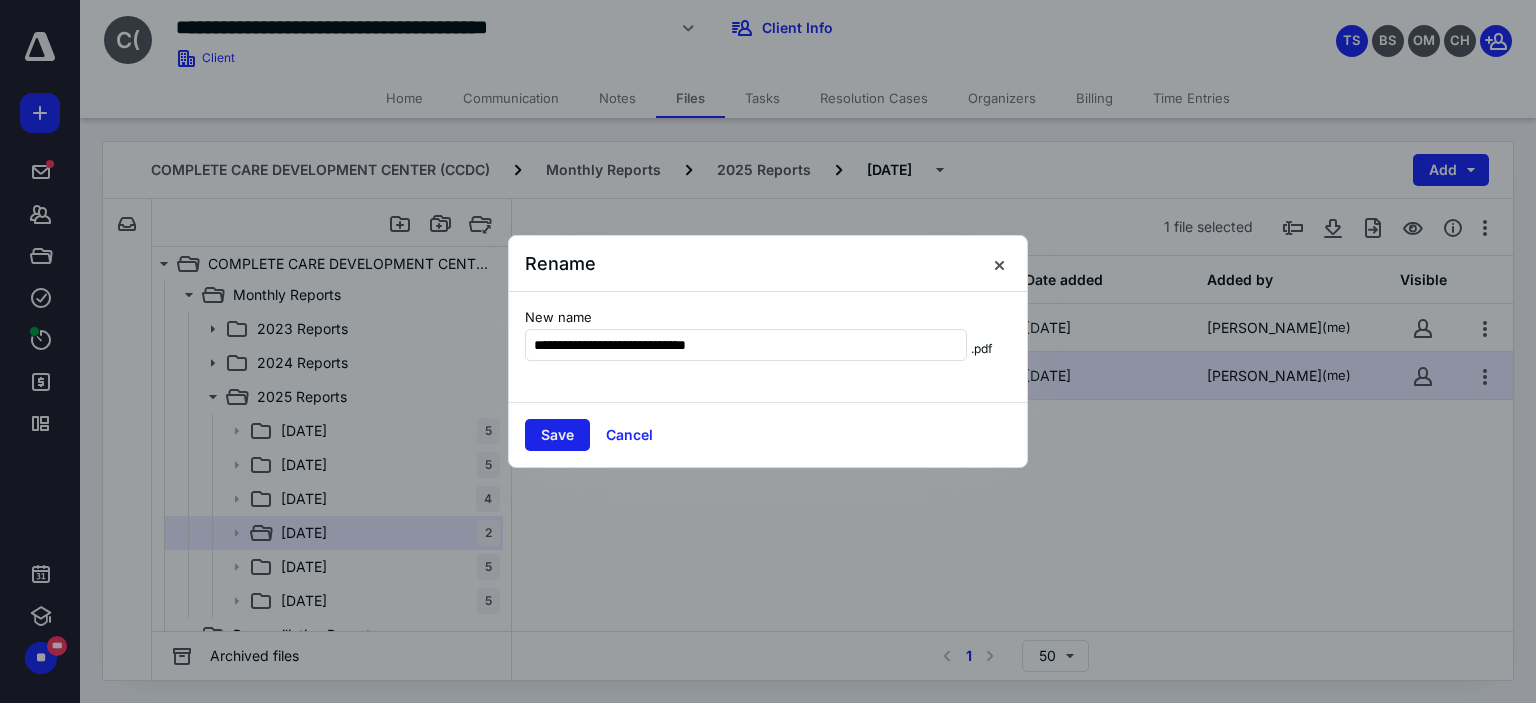 type on "**********" 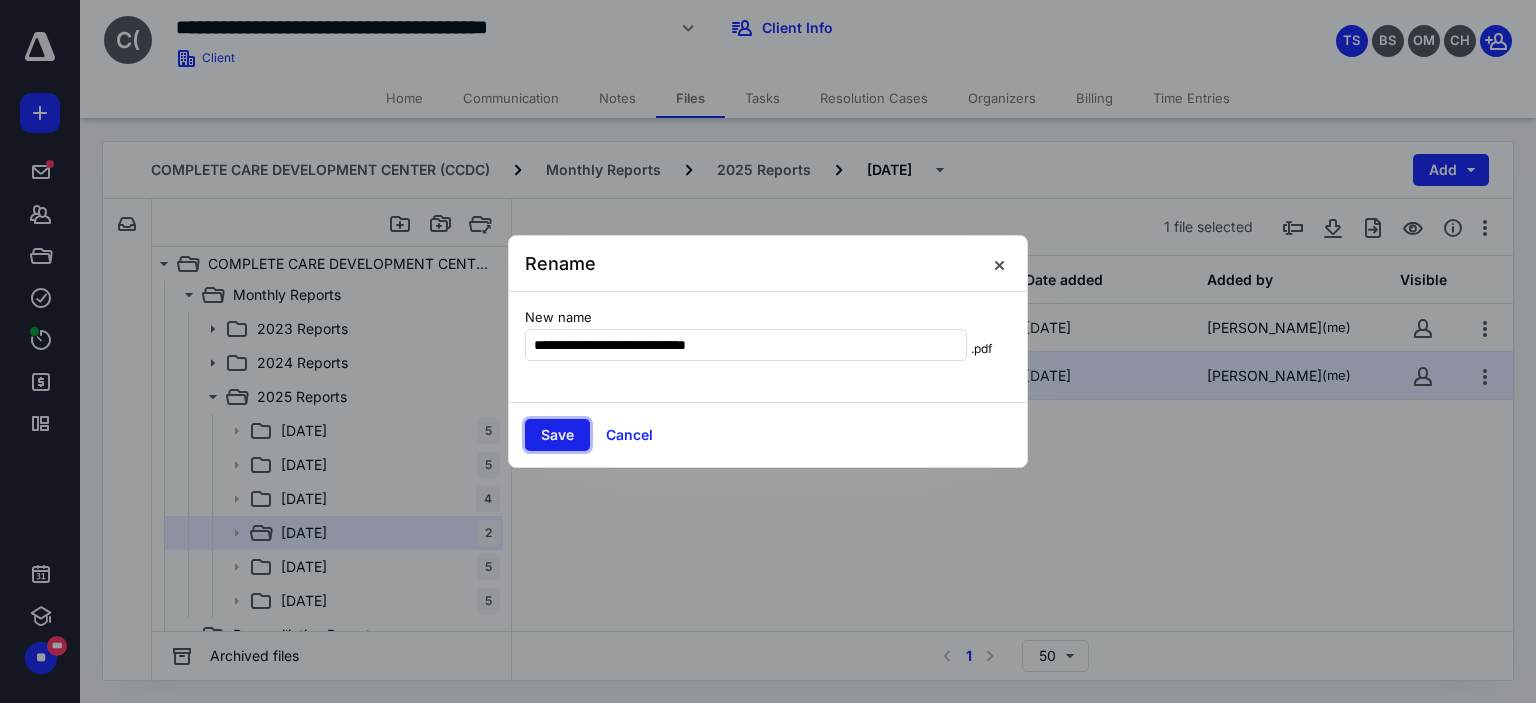 click on "Save" at bounding box center [557, 435] 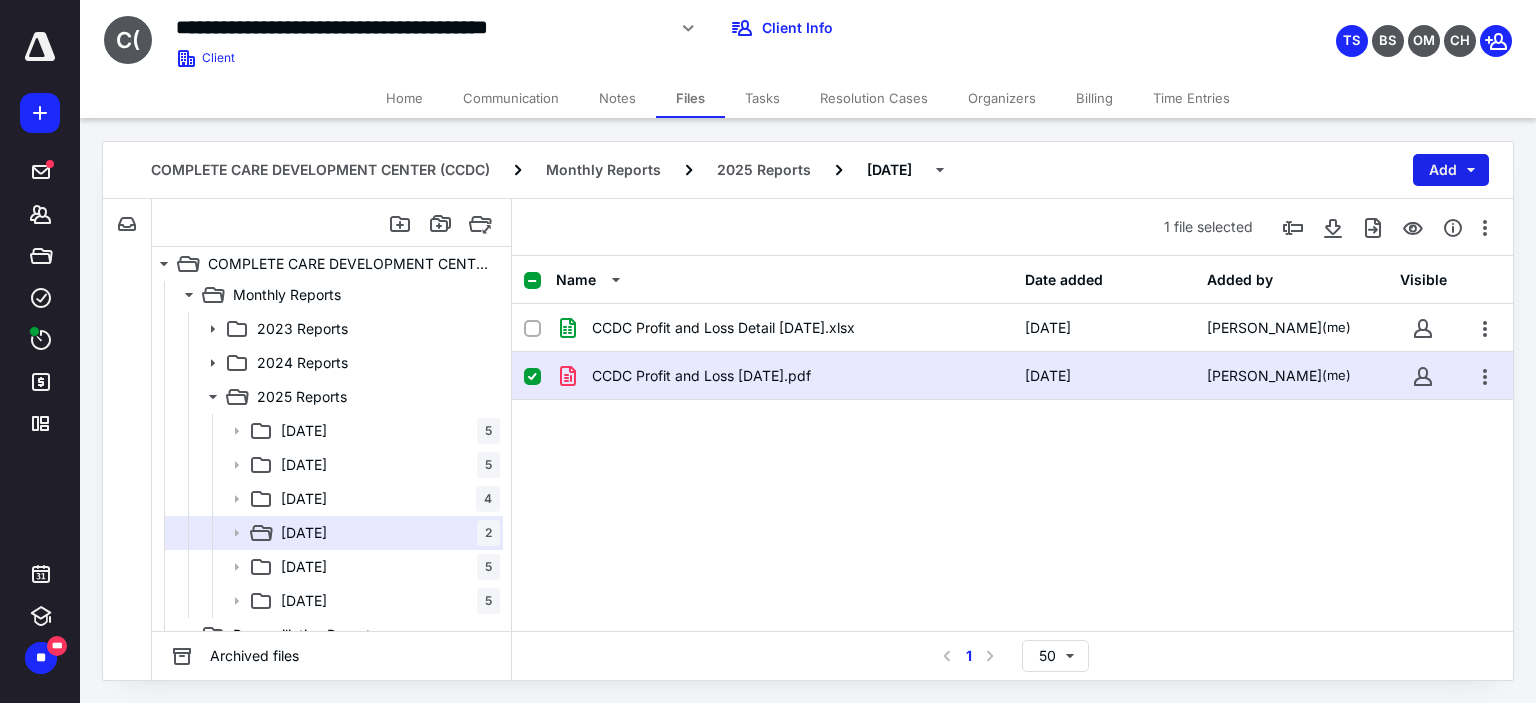 click on "Add" at bounding box center (1451, 170) 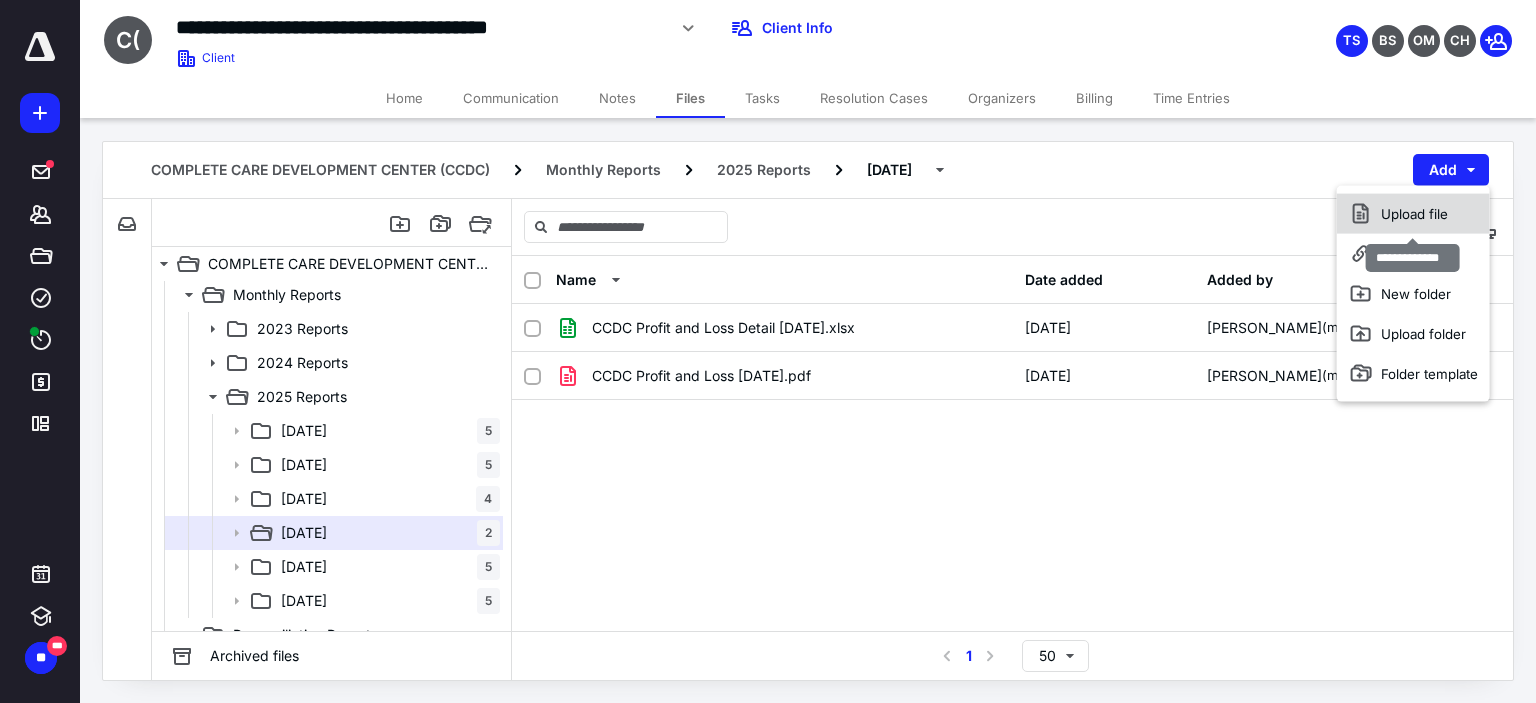 click on "Upload file" at bounding box center [1413, 214] 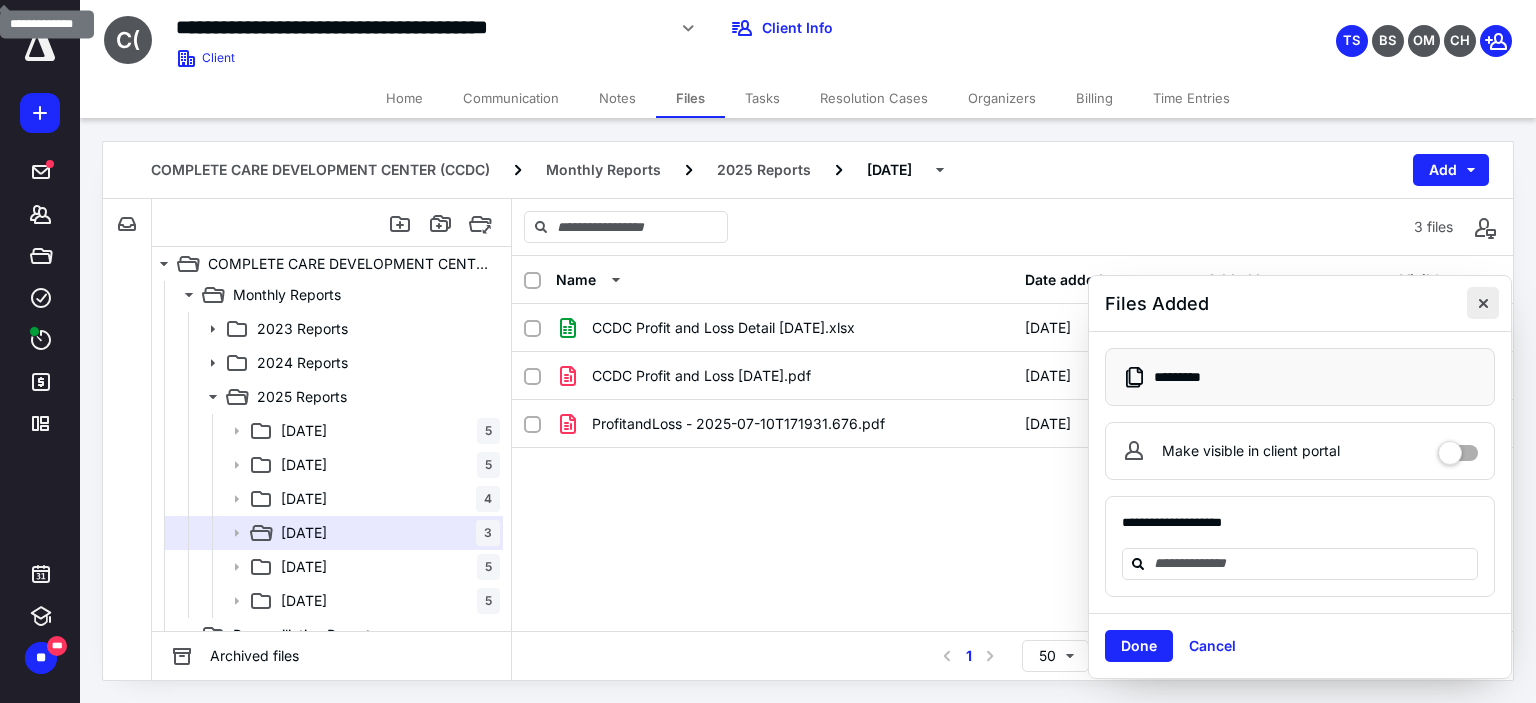 click at bounding box center [1483, 303] 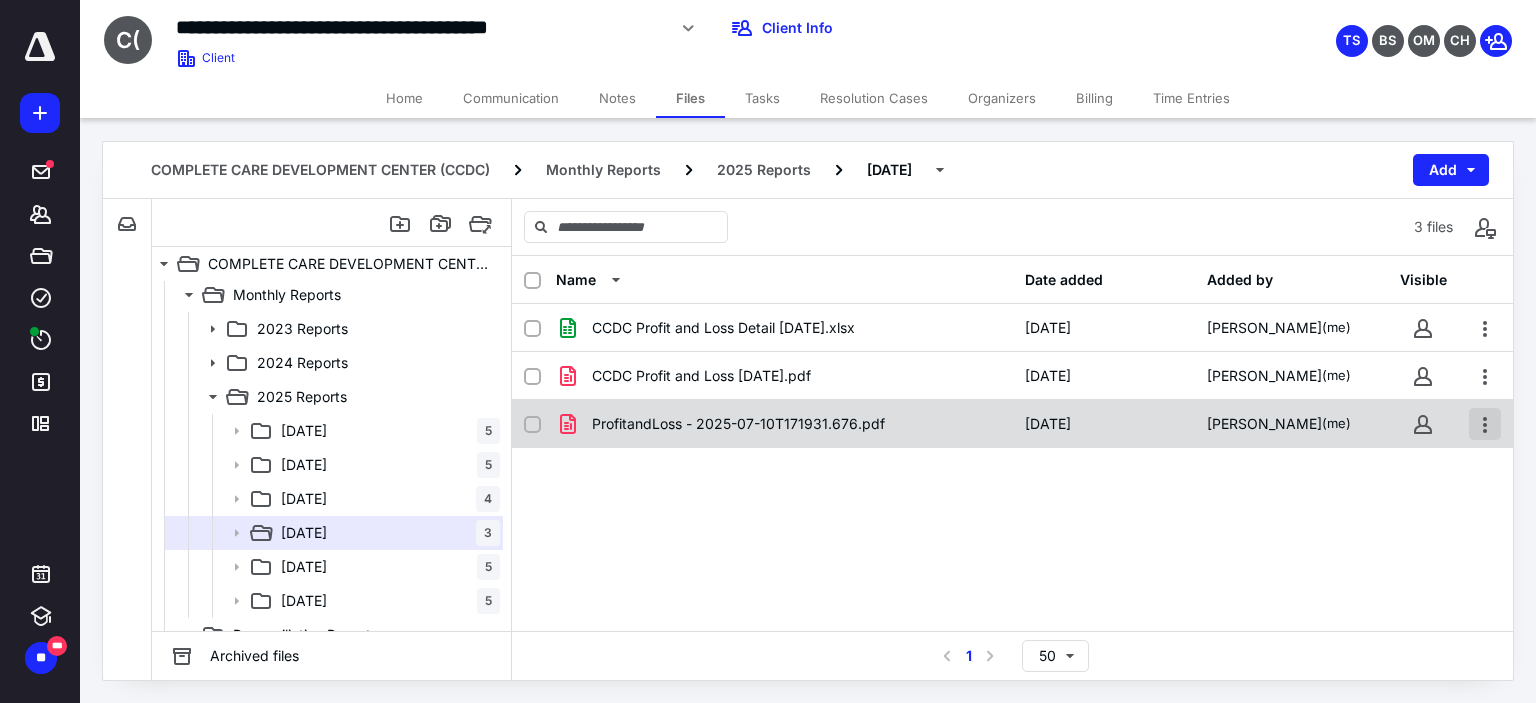 click at bounding box center (1485, 424) 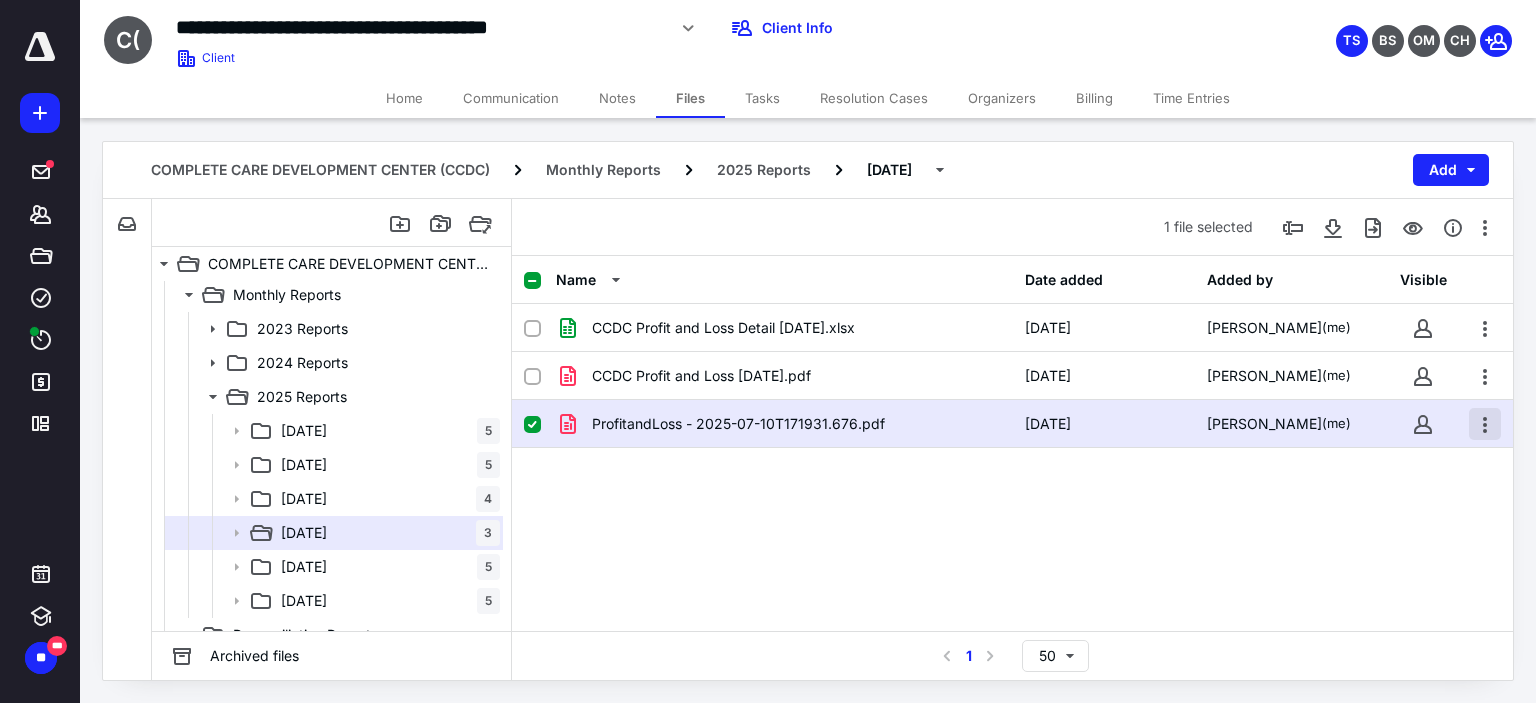 checkbox on "true" 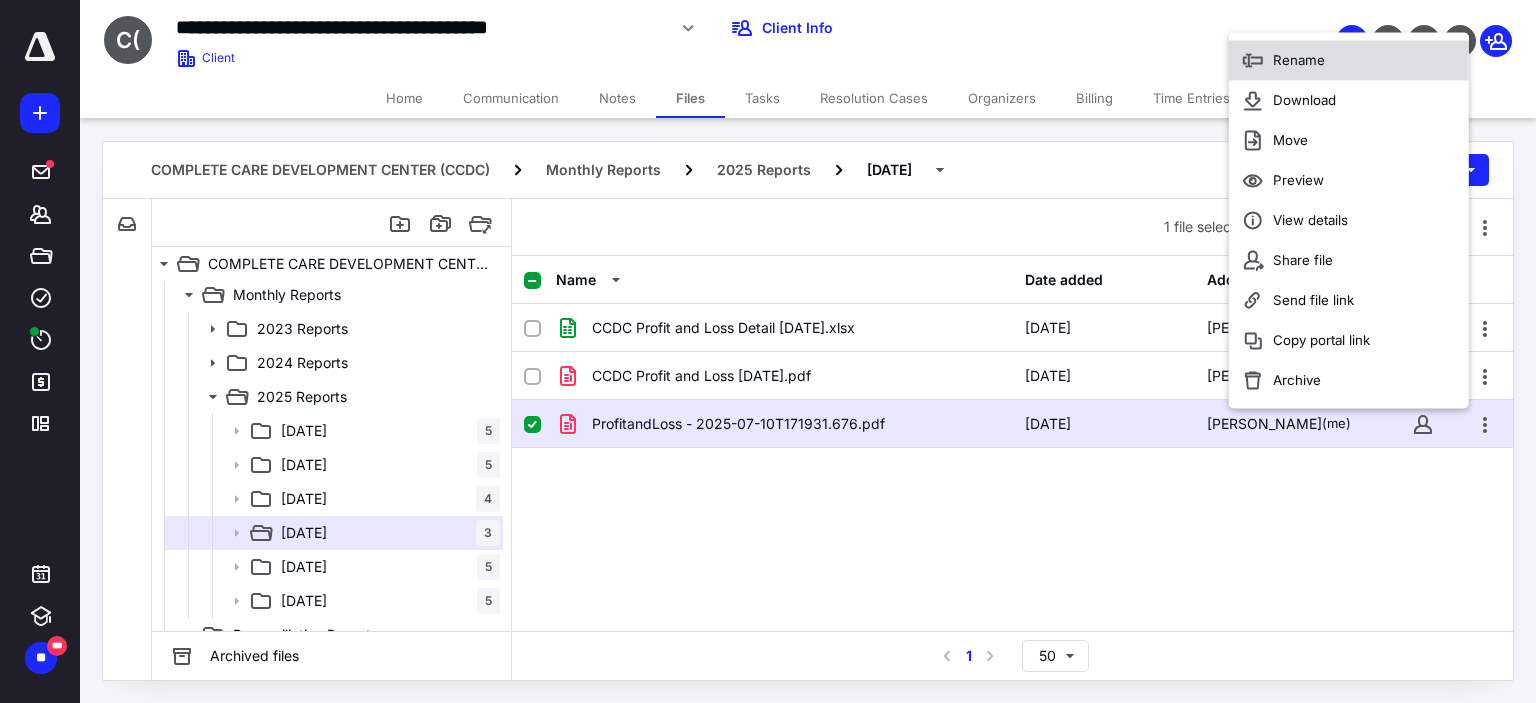 click on "Rename" at bounding box center [1349, 61] 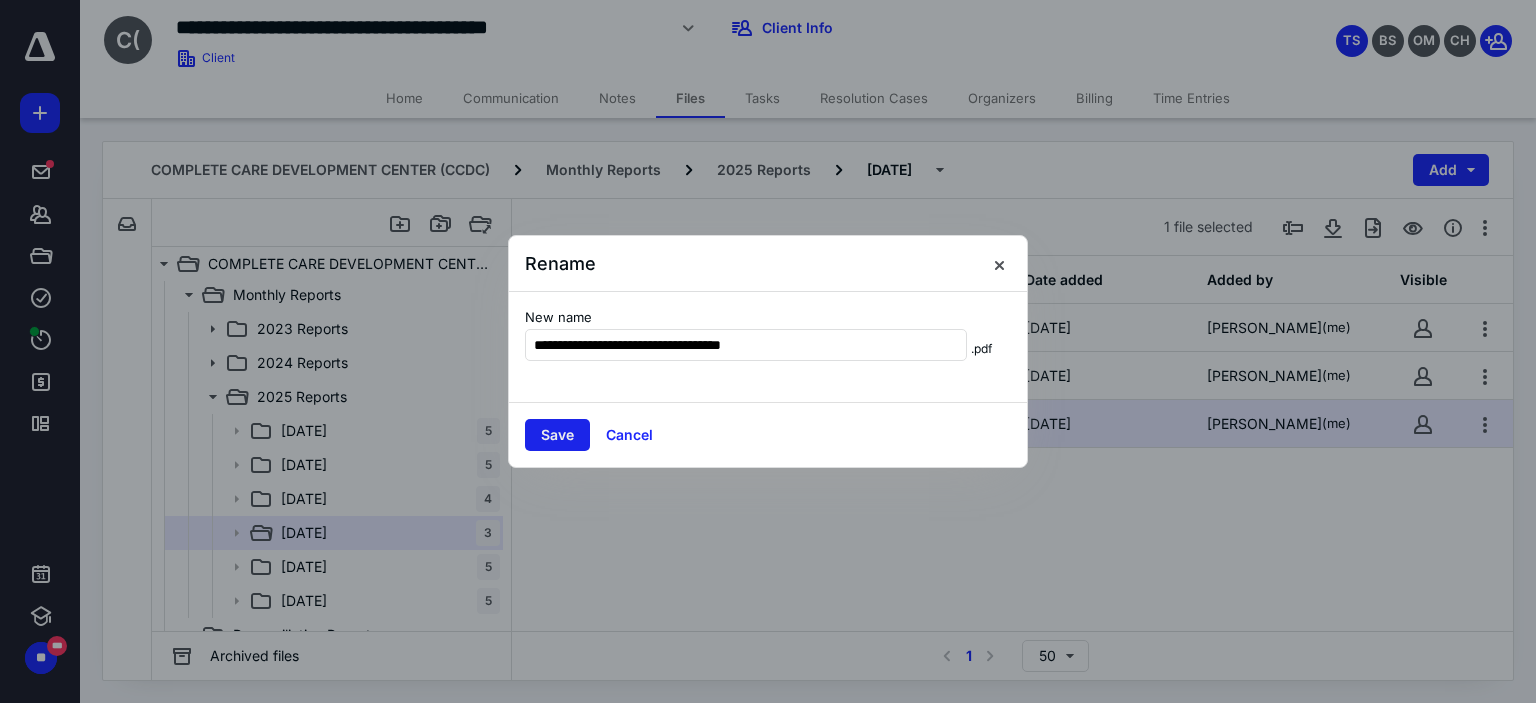 type on "**********" 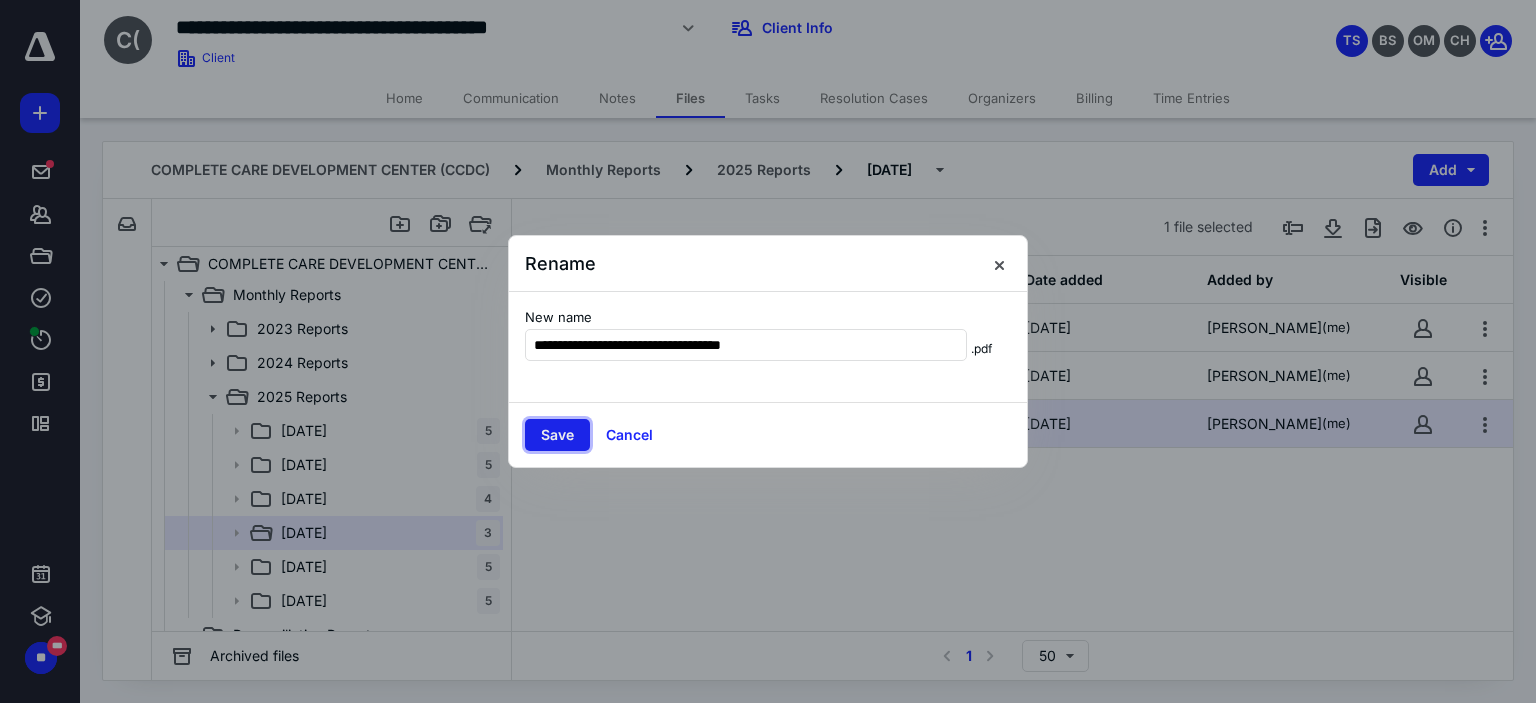 click on "Save" at bounding box center [557, 435] 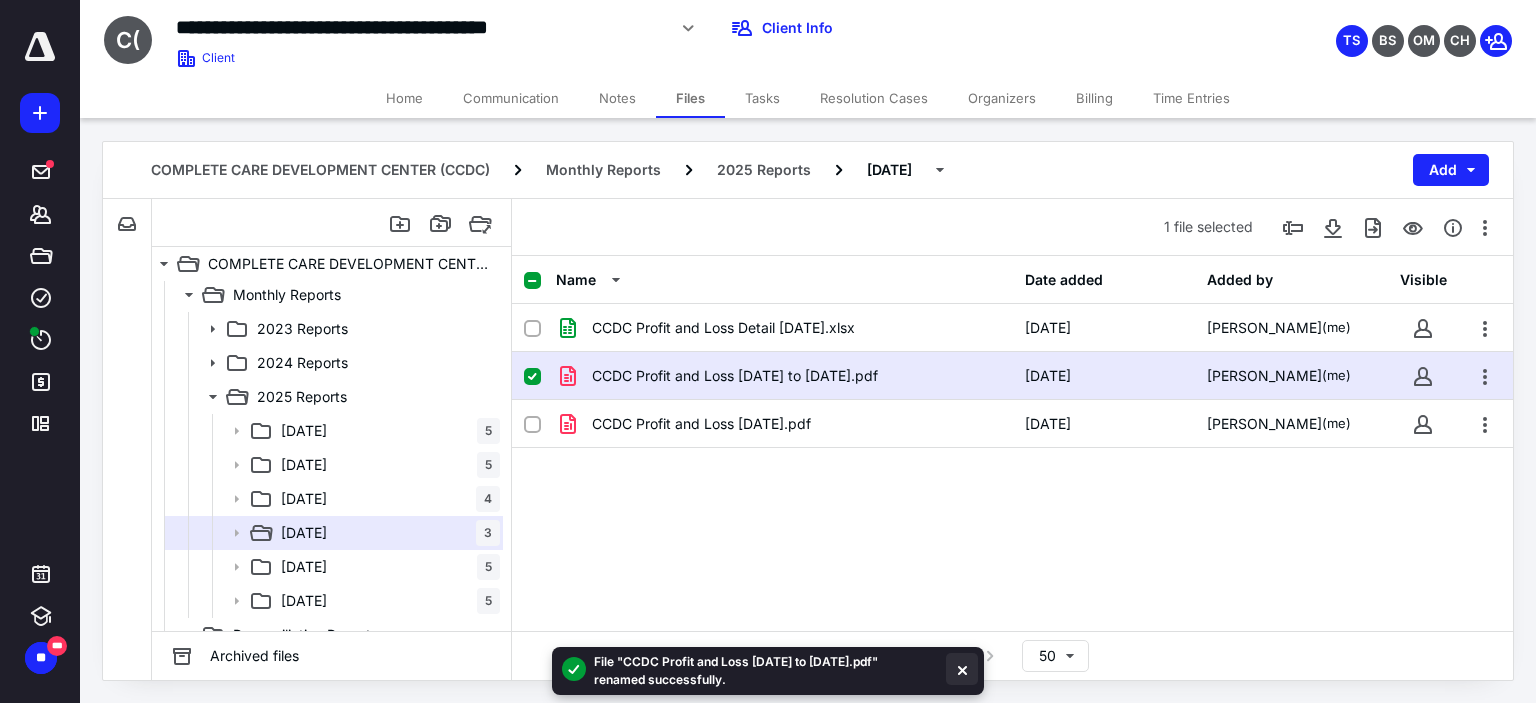 click at bounding box center [962, 669] 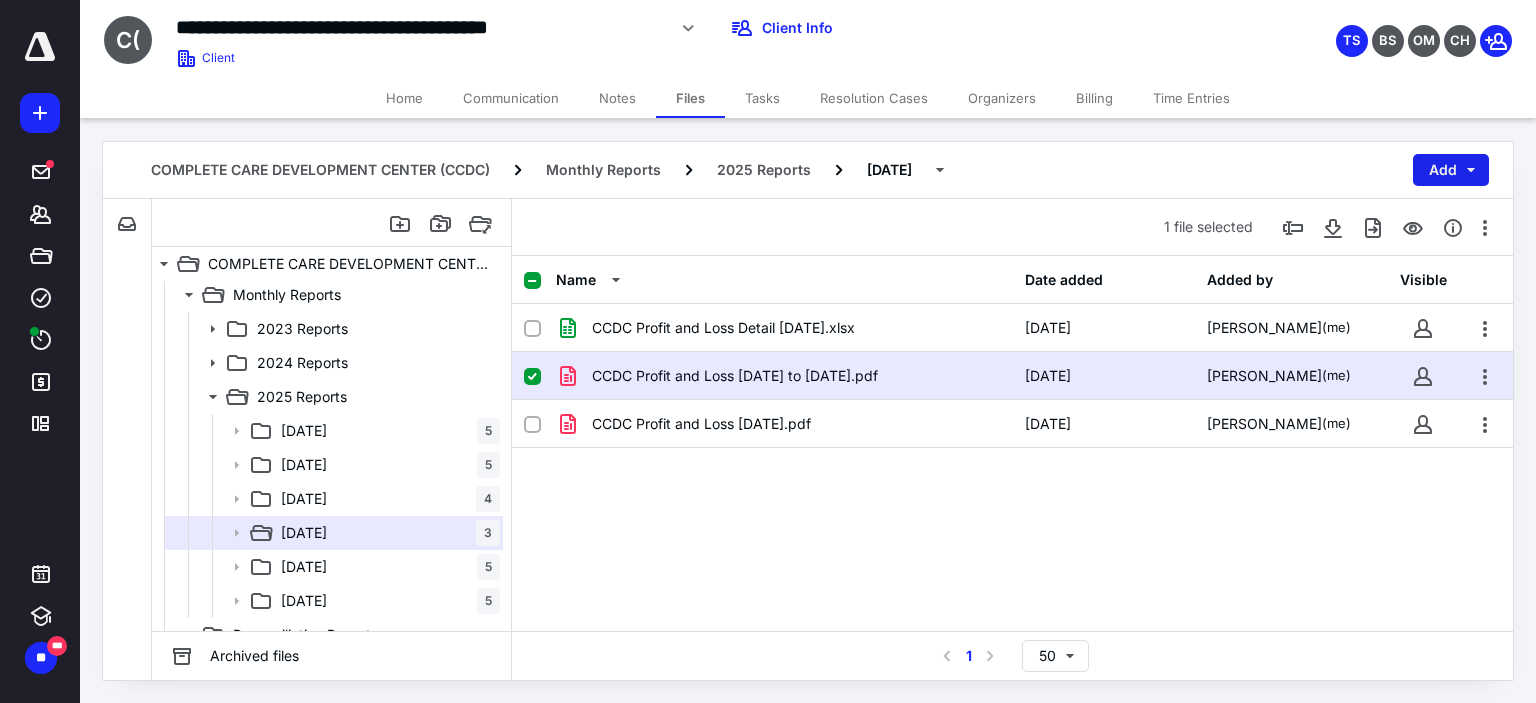 click on "Add" at bounding box center (1451, 170) 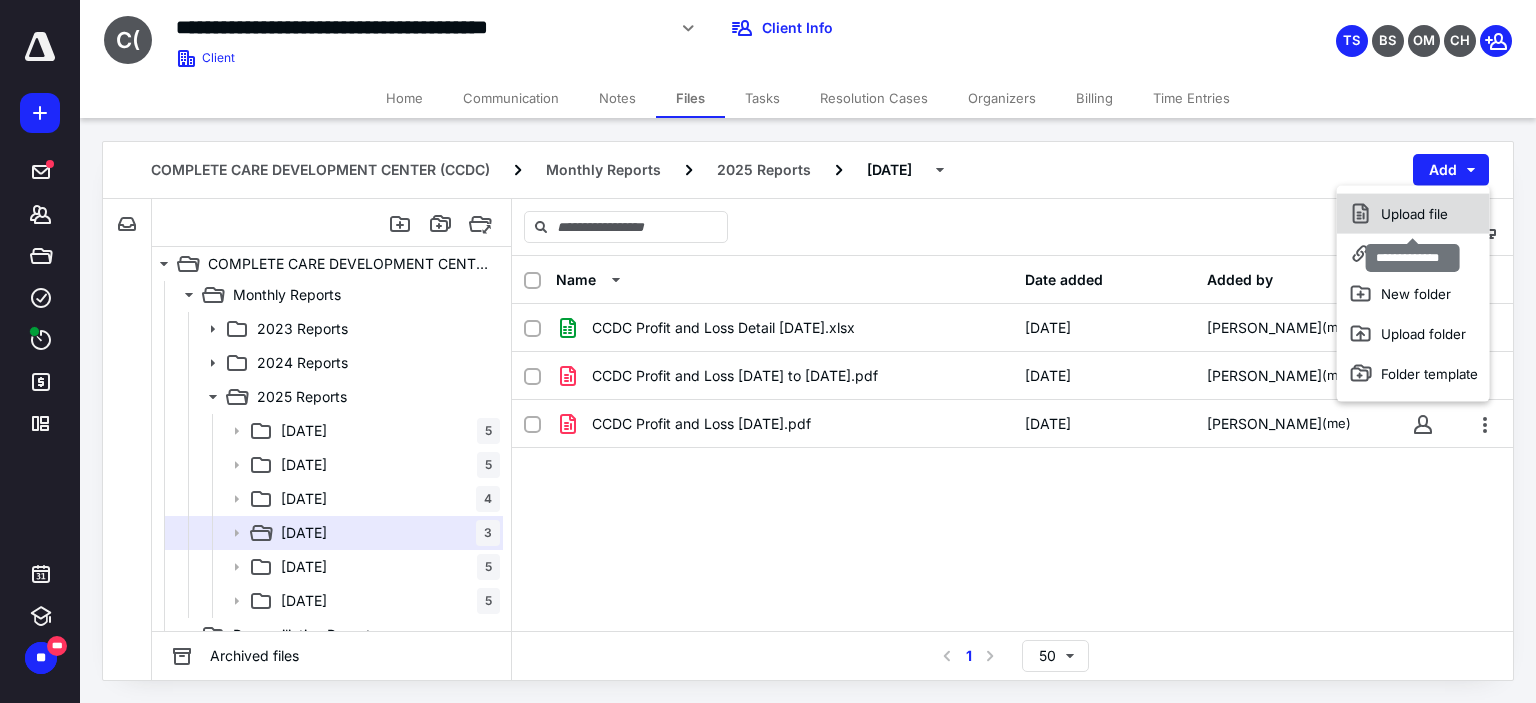 click on "Upload file" at bounding box center [1413, 214] 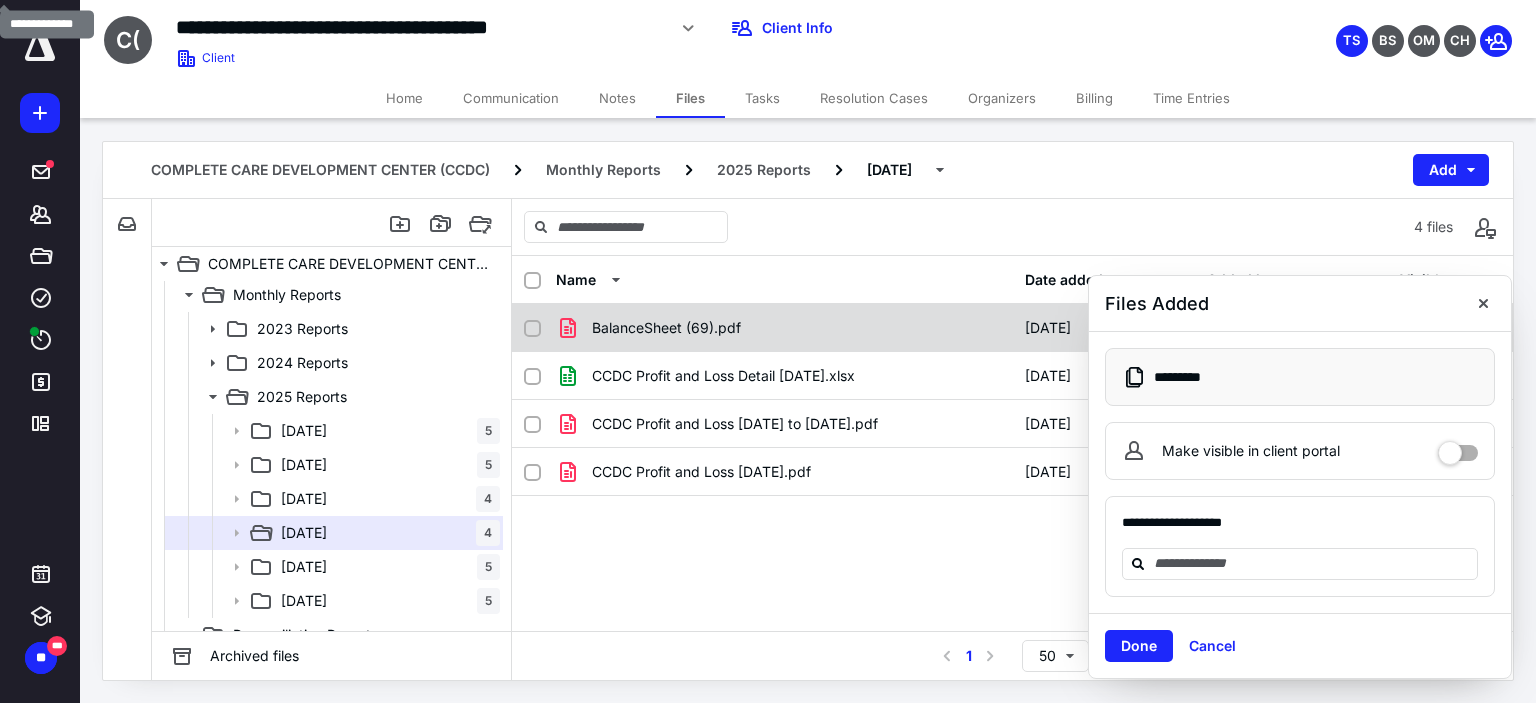 click at bounding box center [1483, 303] 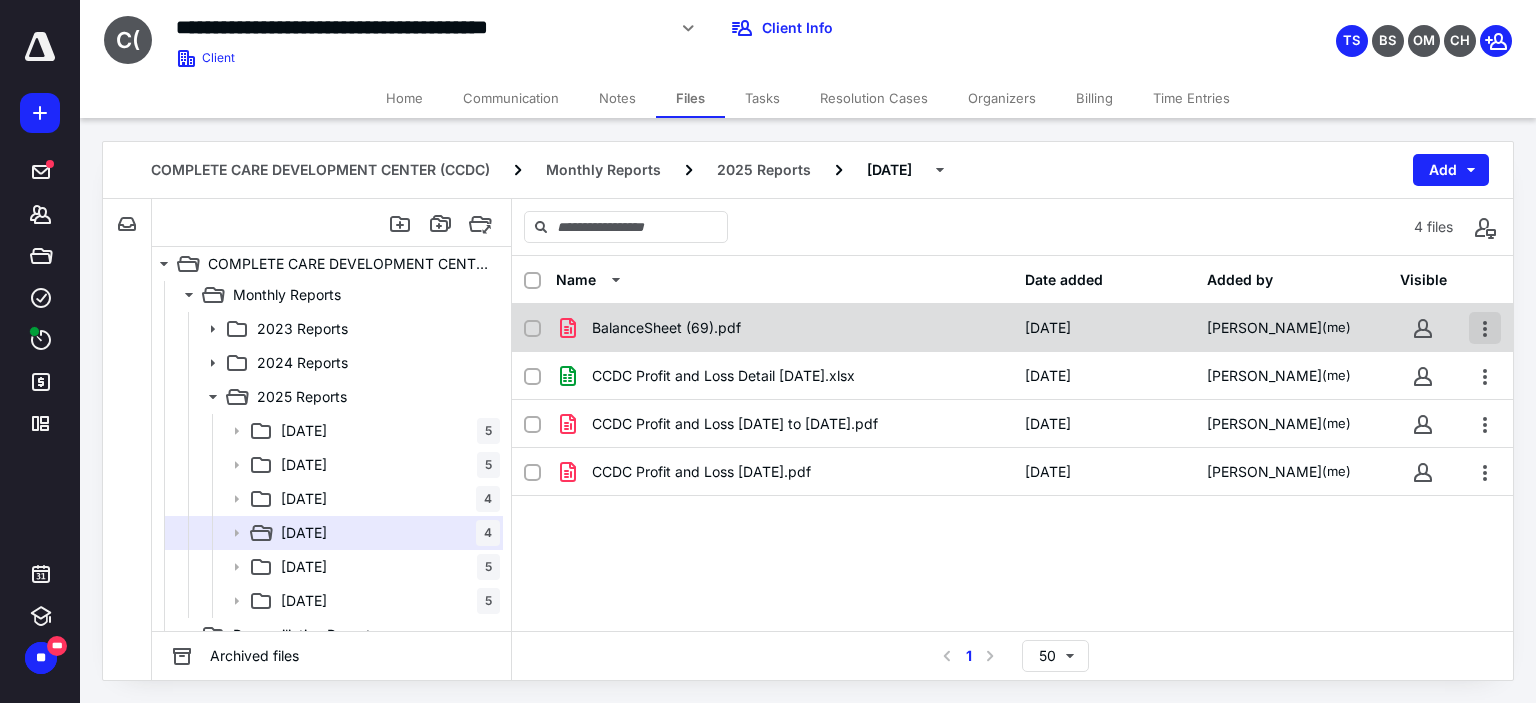 click at bounding box center (1485, 328) 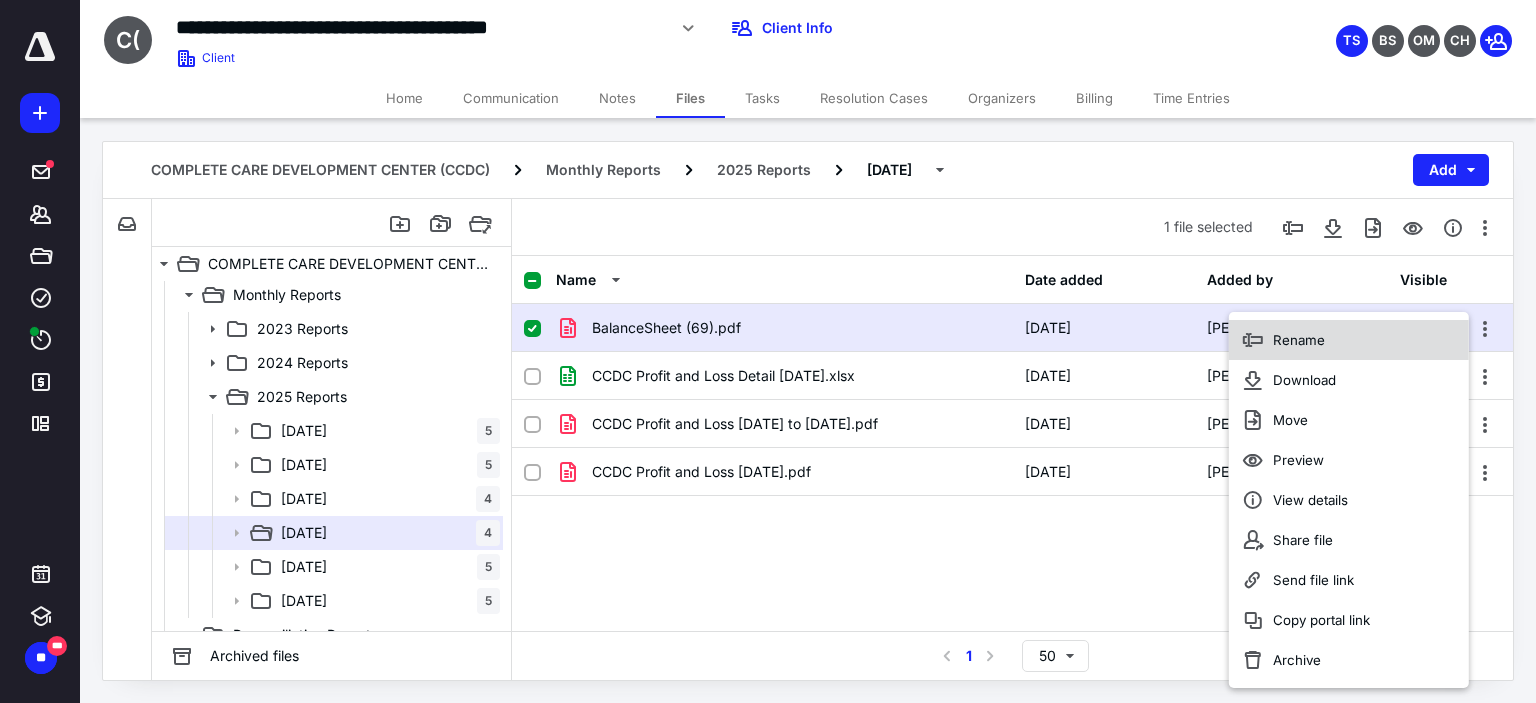 click on "Rename" at bounding box center (1299, 340) 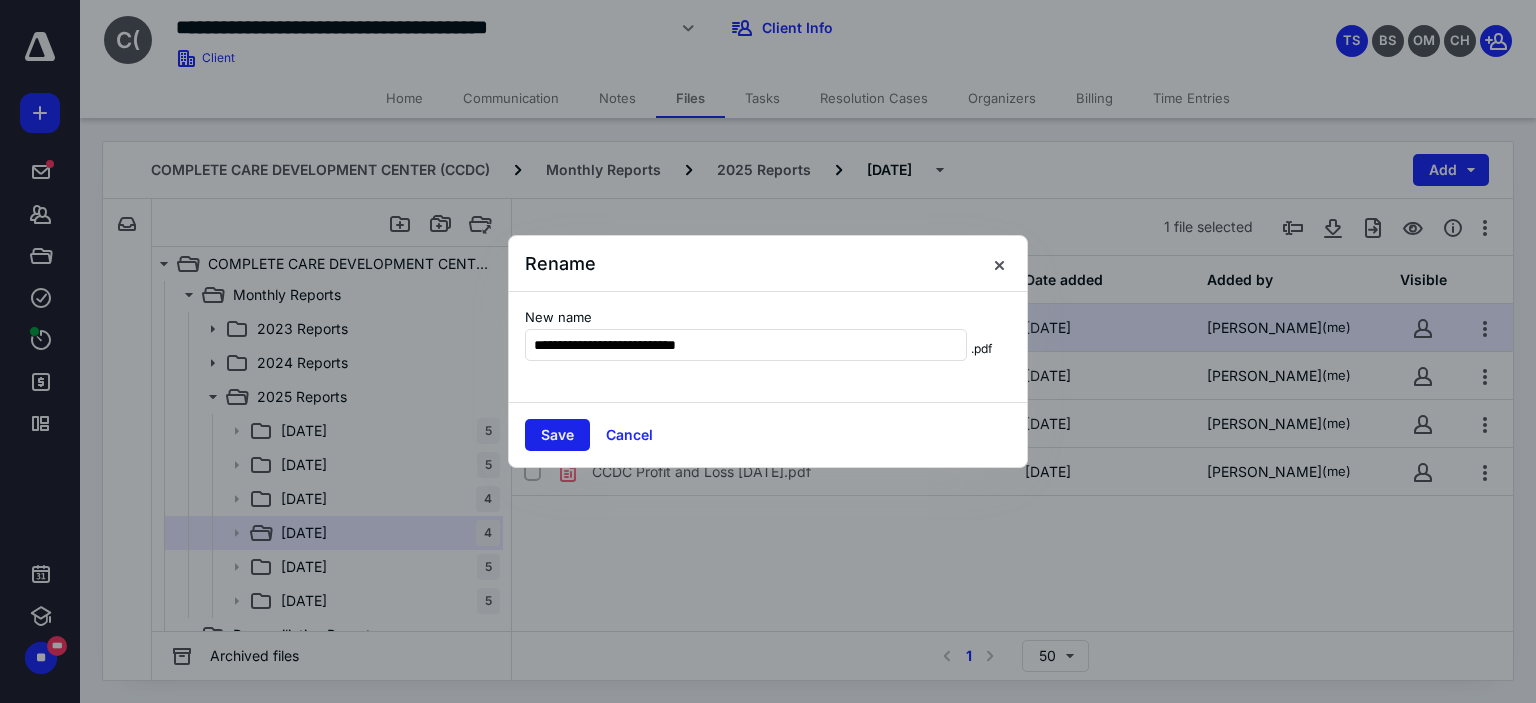type on "**********" 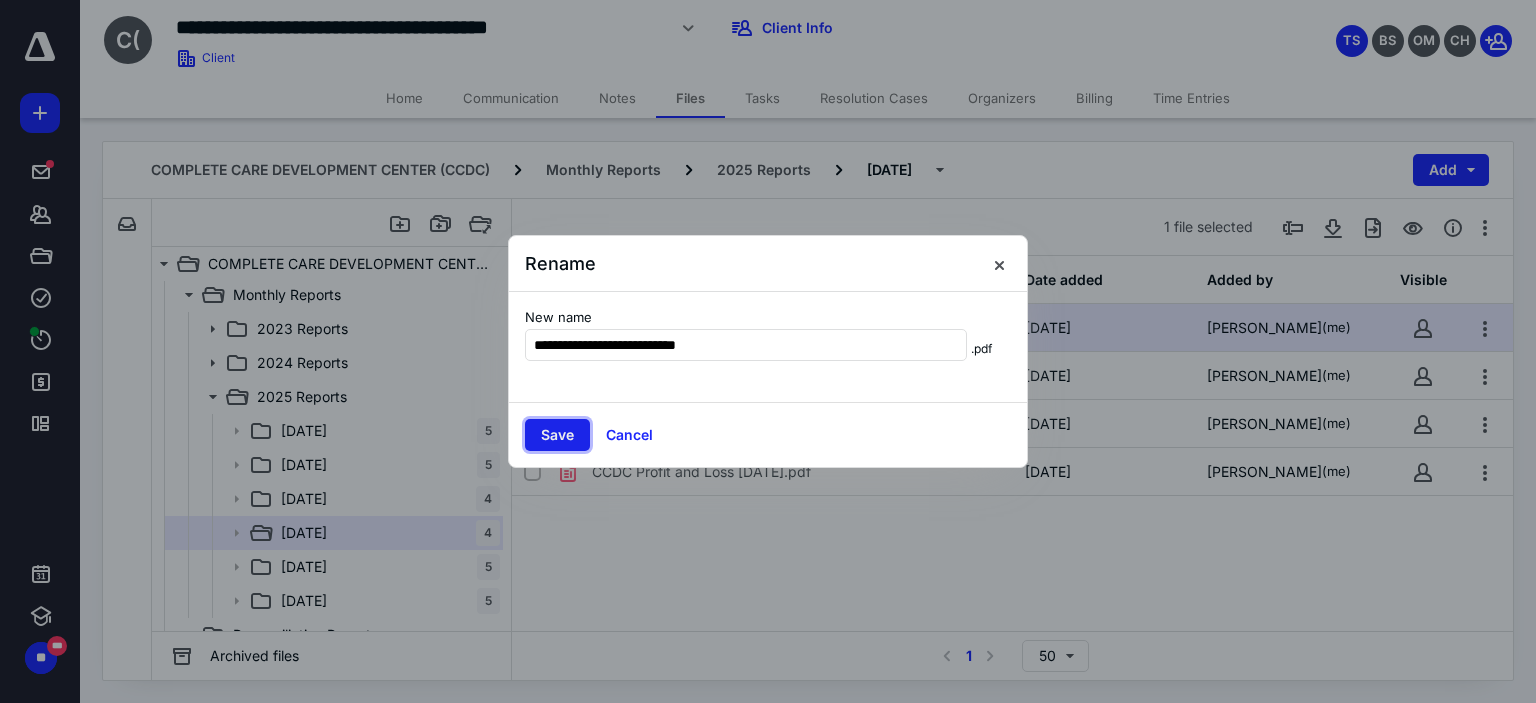 click on "Save" at bounding box center (557, 435) 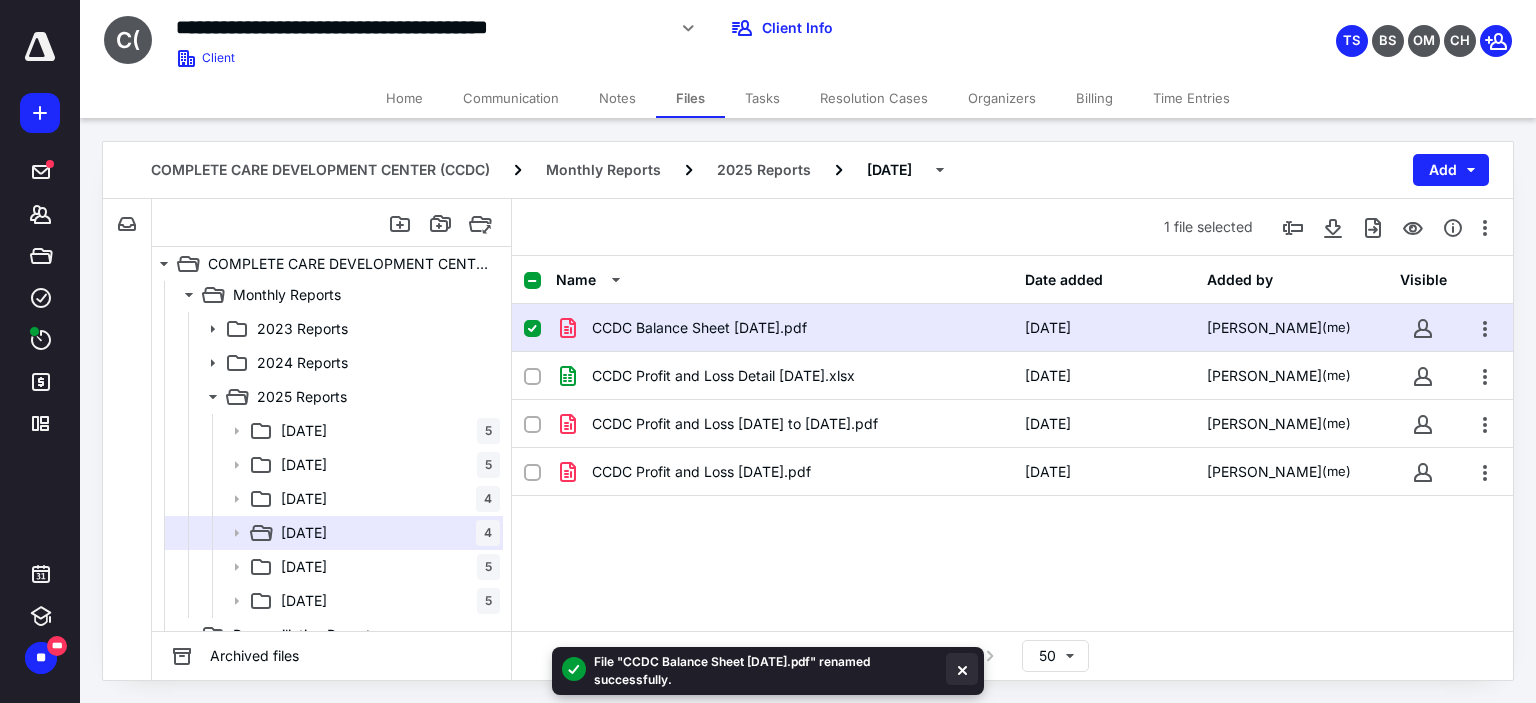 click at bounding box center [962, 669] 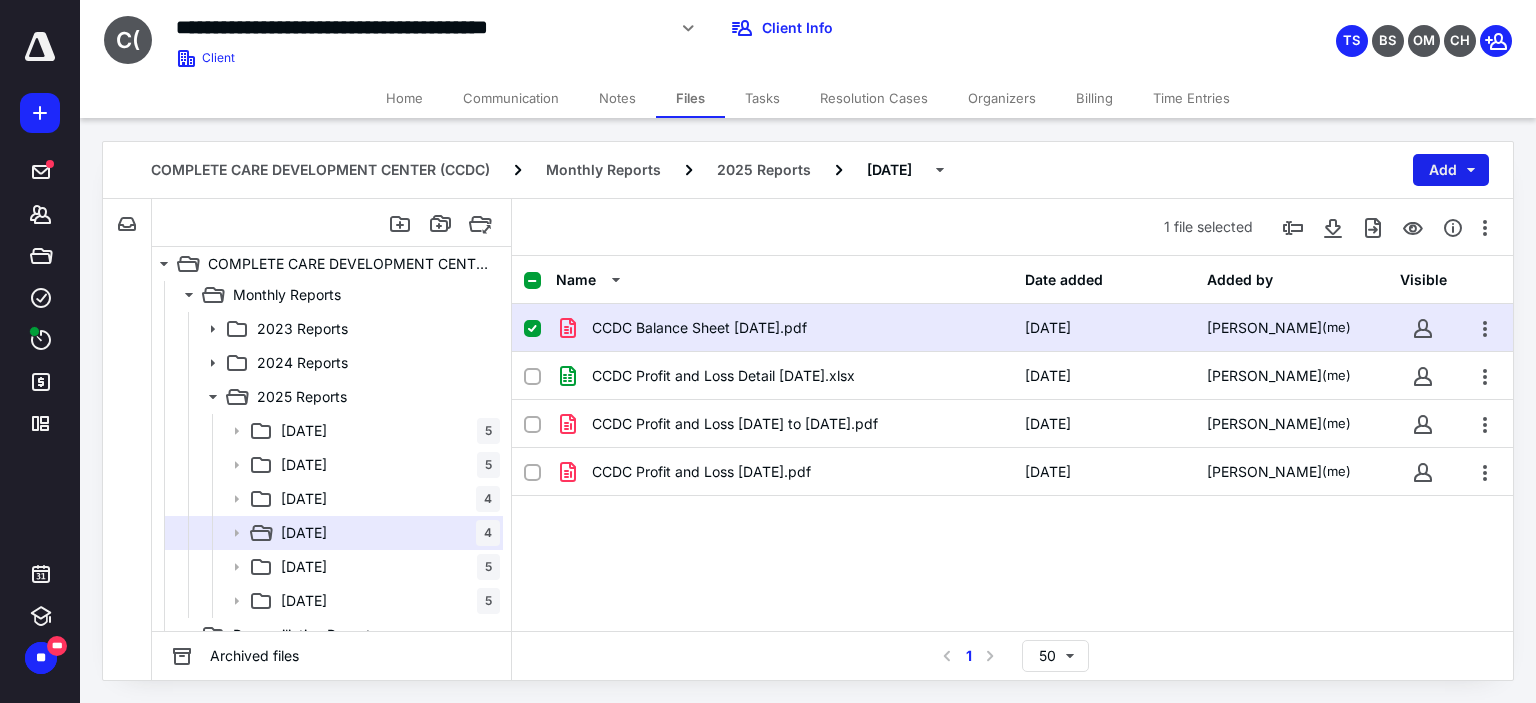 click on "Add" at bounding box center (1451, 170) 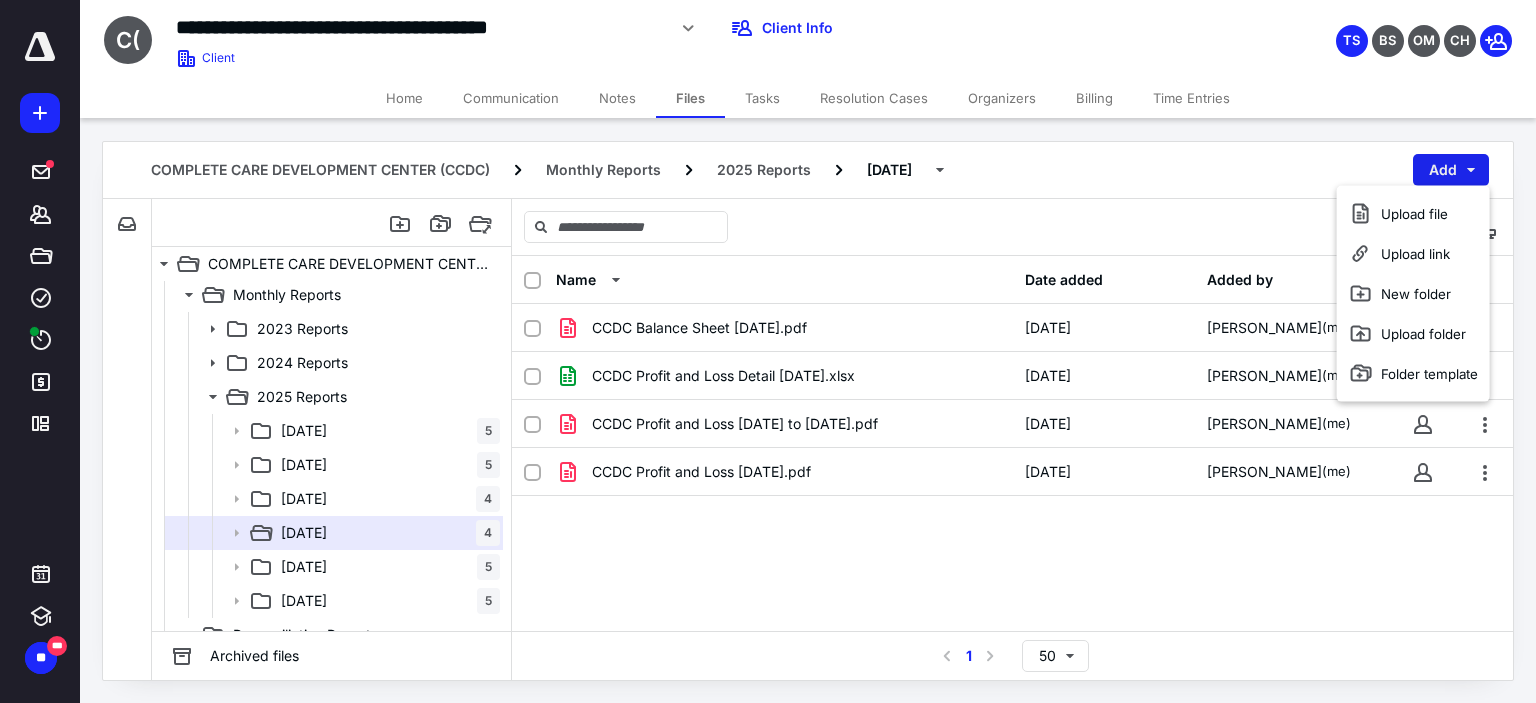checkbox on "false" 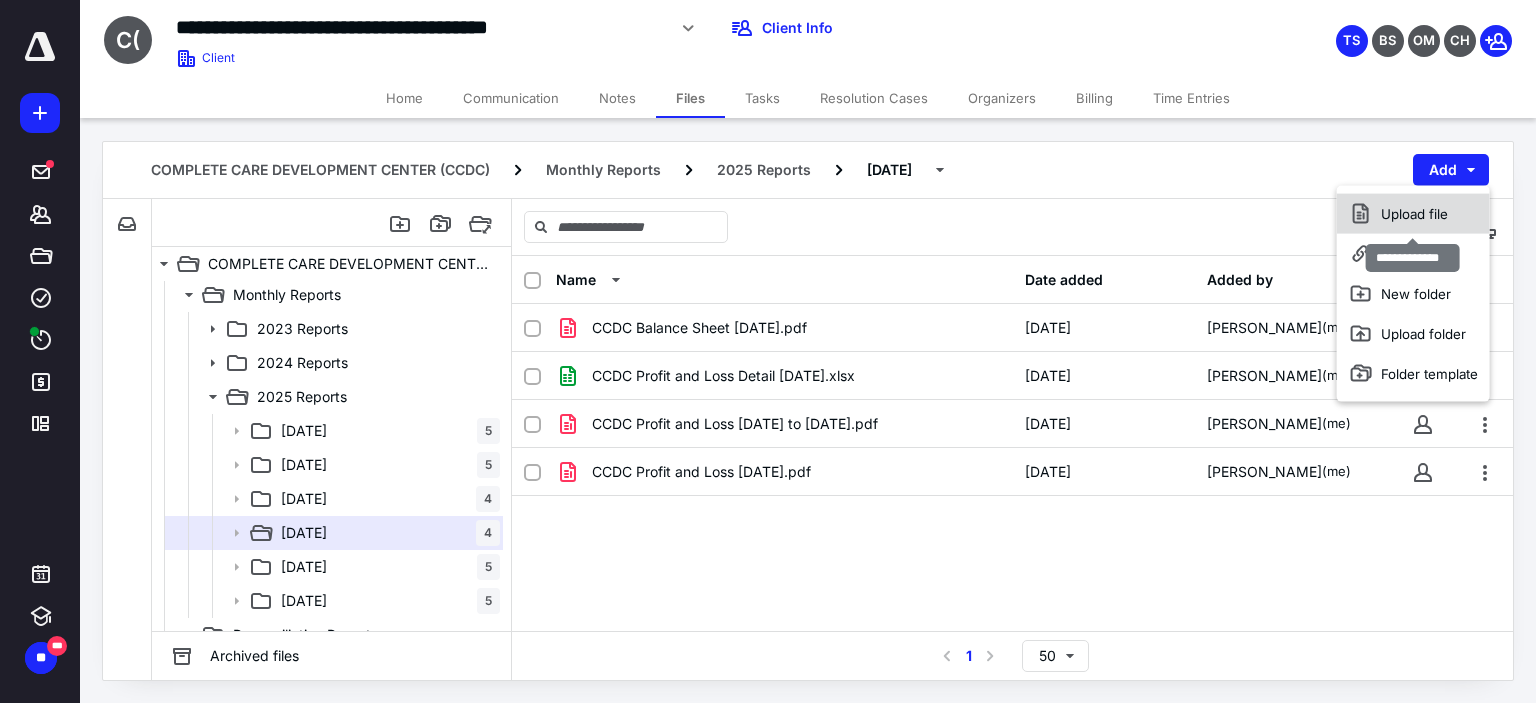 click on "Upload file" at bounding box center [1413, 214] 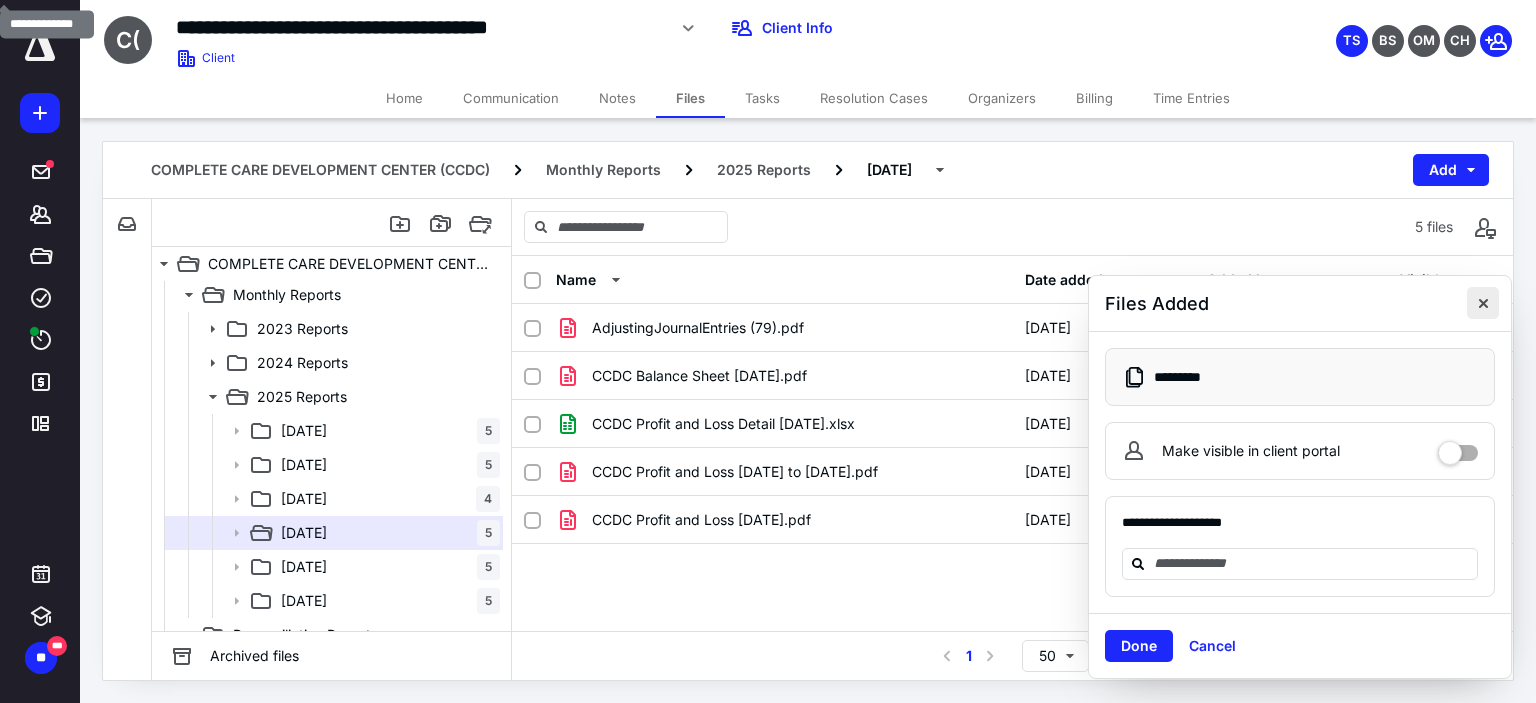 click at bounding box center [1483, 303] 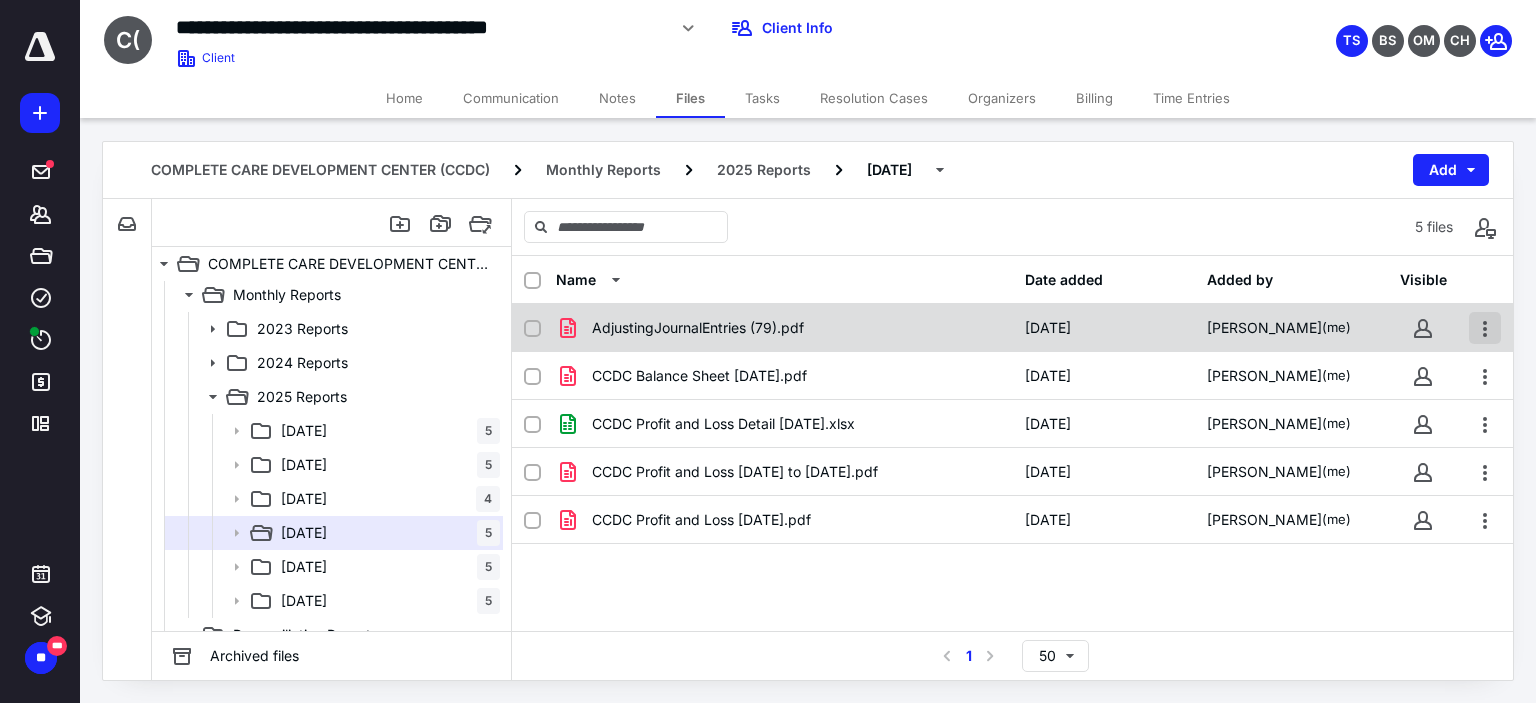 click at bounding box center [1485, 328] 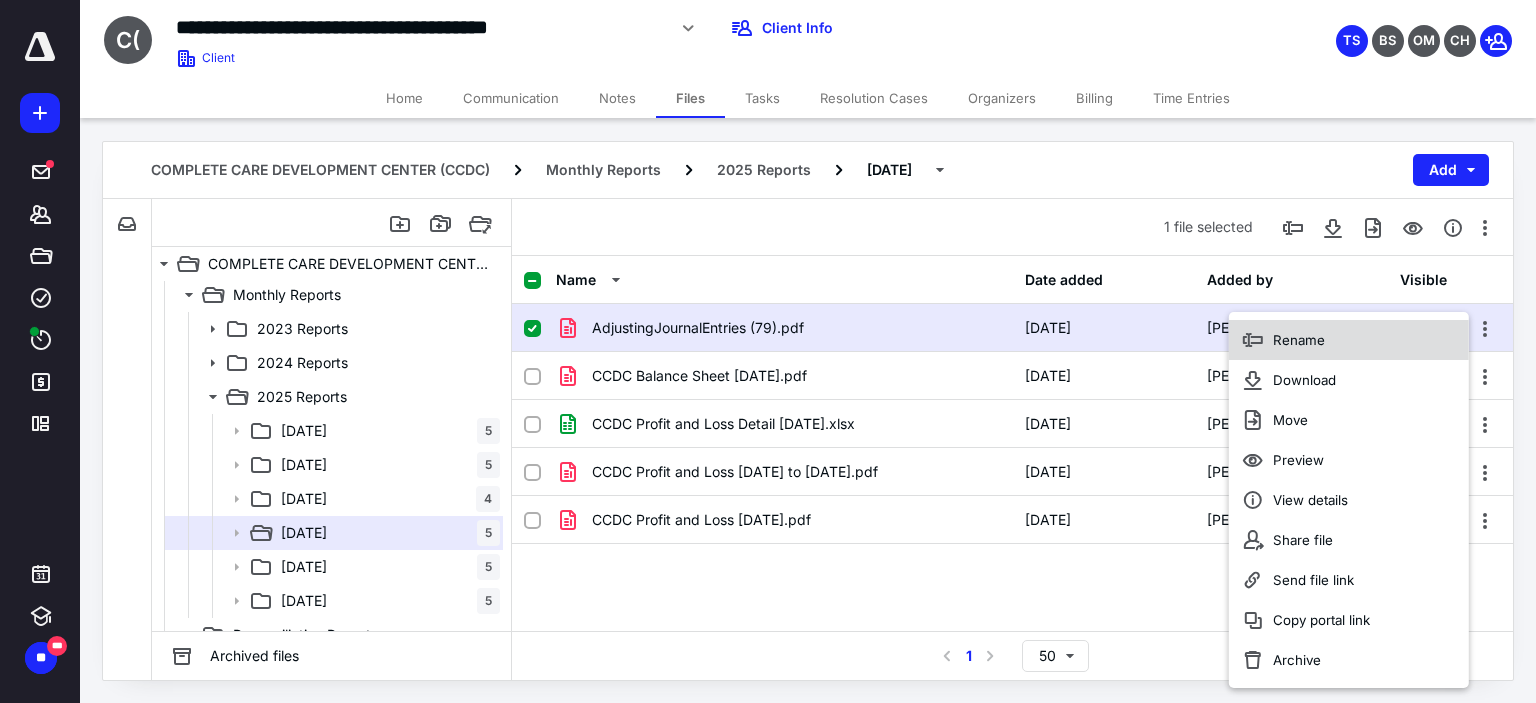 click on "Rename" at bounding box center [1349, 340] 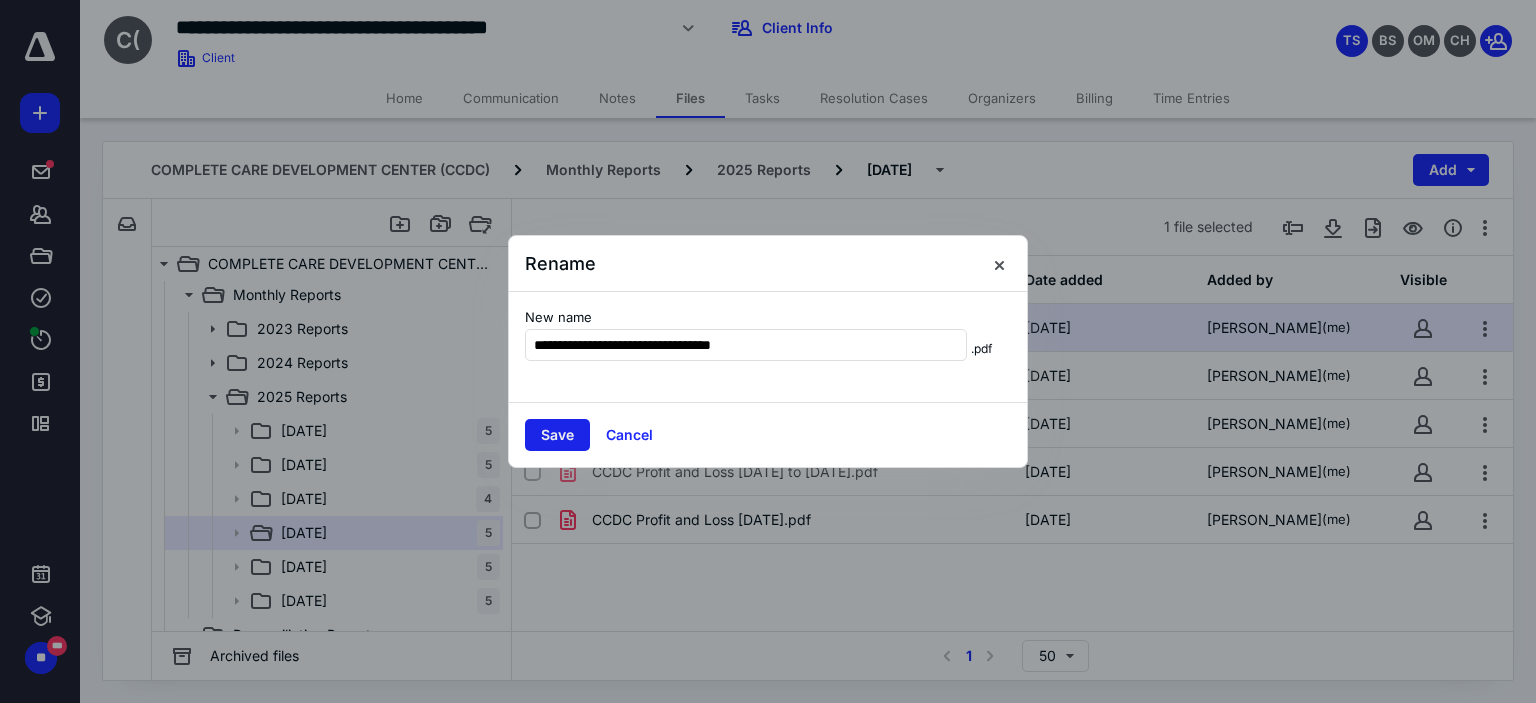 type on "**********" 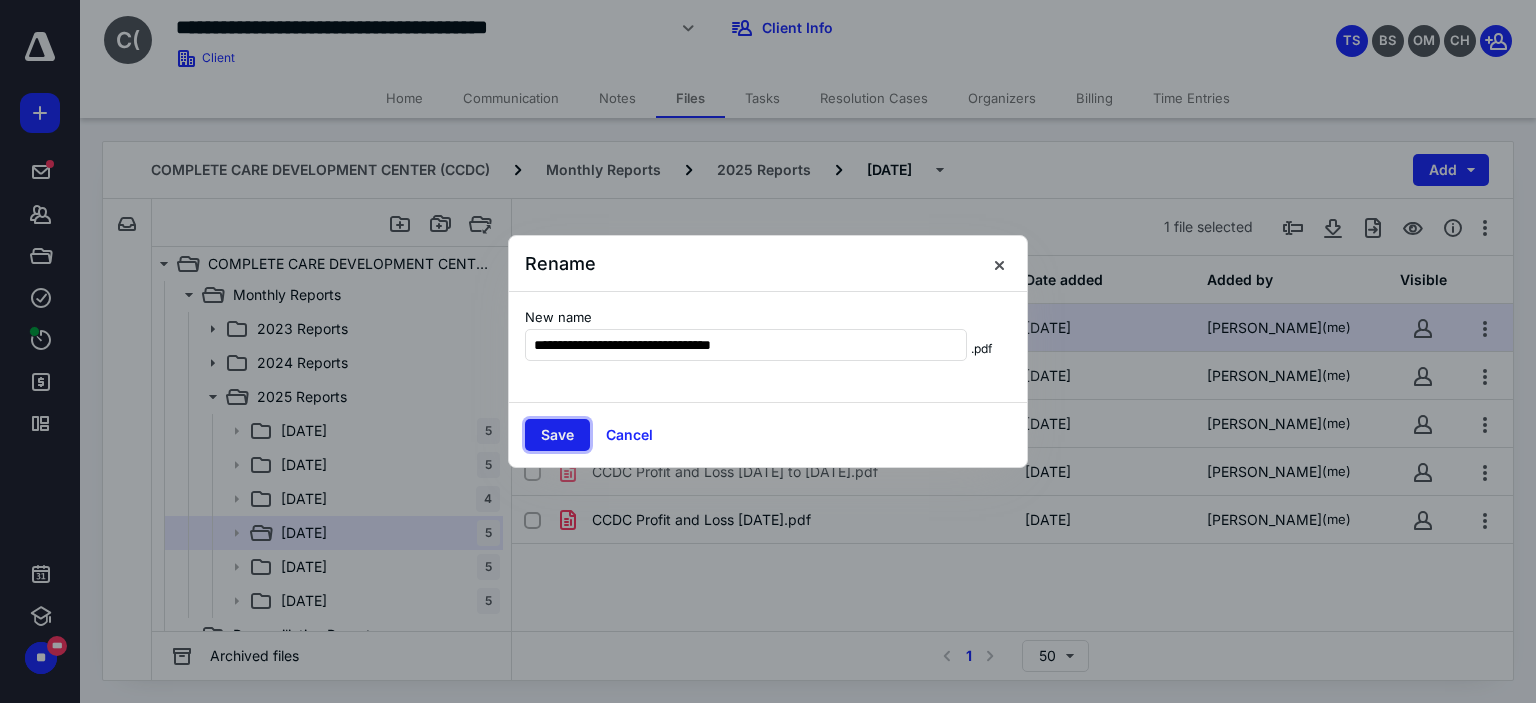 click on "Save" at bounding box center [557, 435] 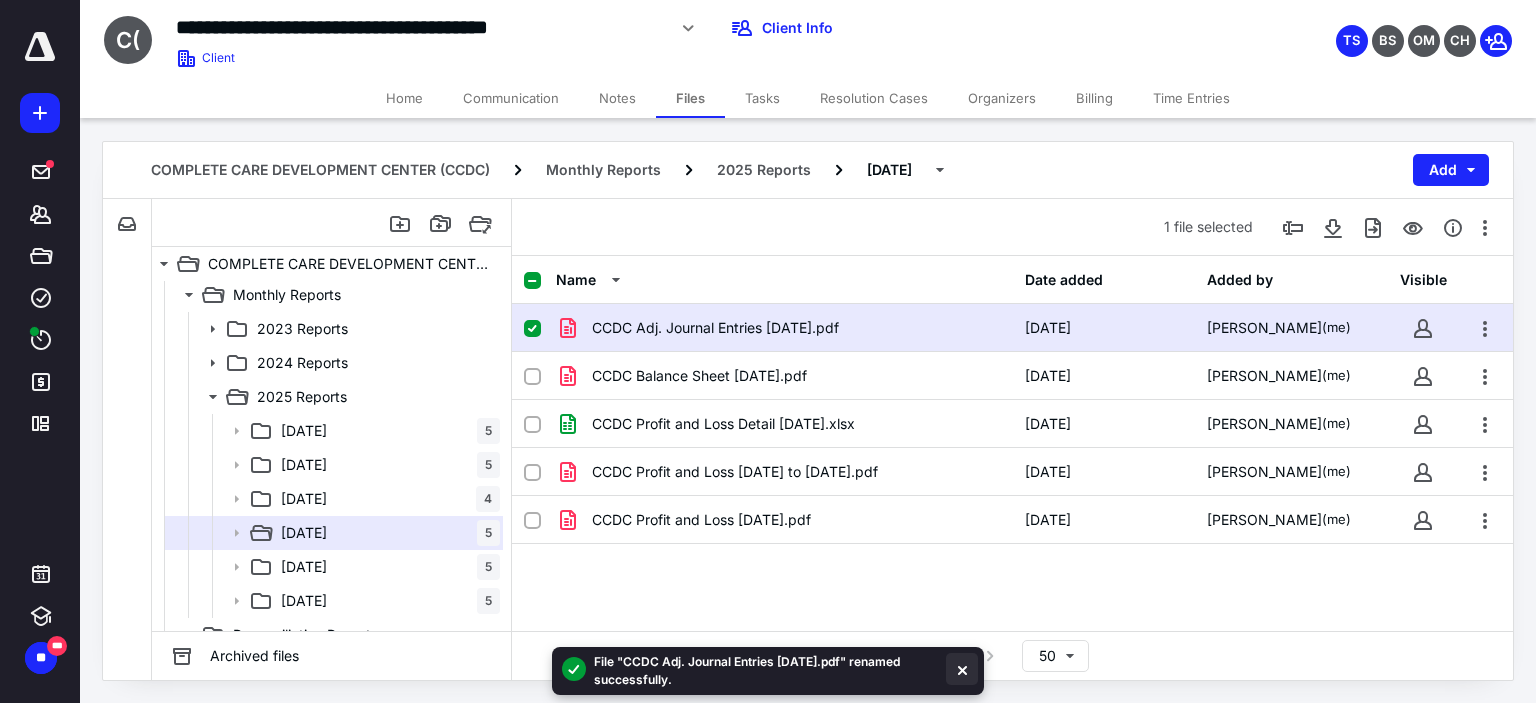 click at bounding box center [962, 669] 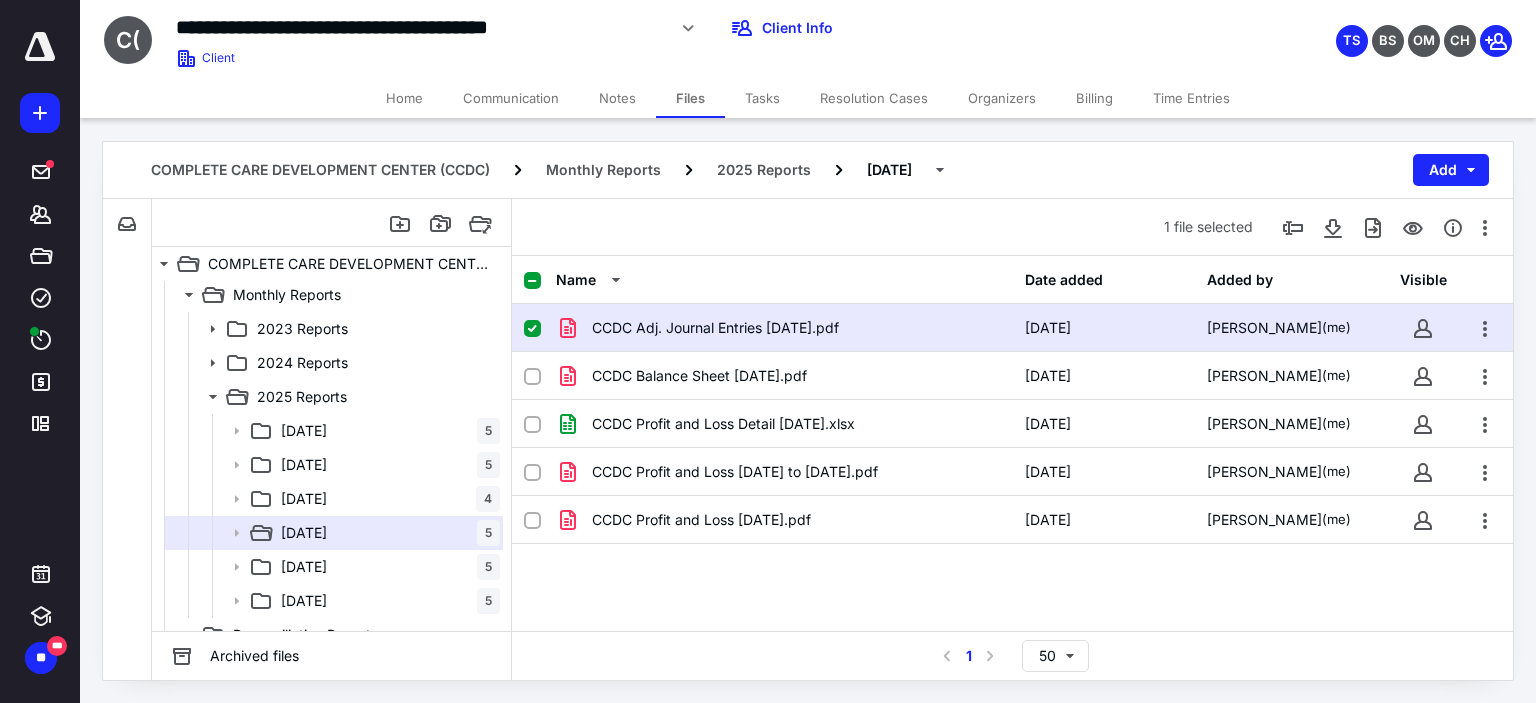 click on "Tasks" at bounding box center (762, 98) 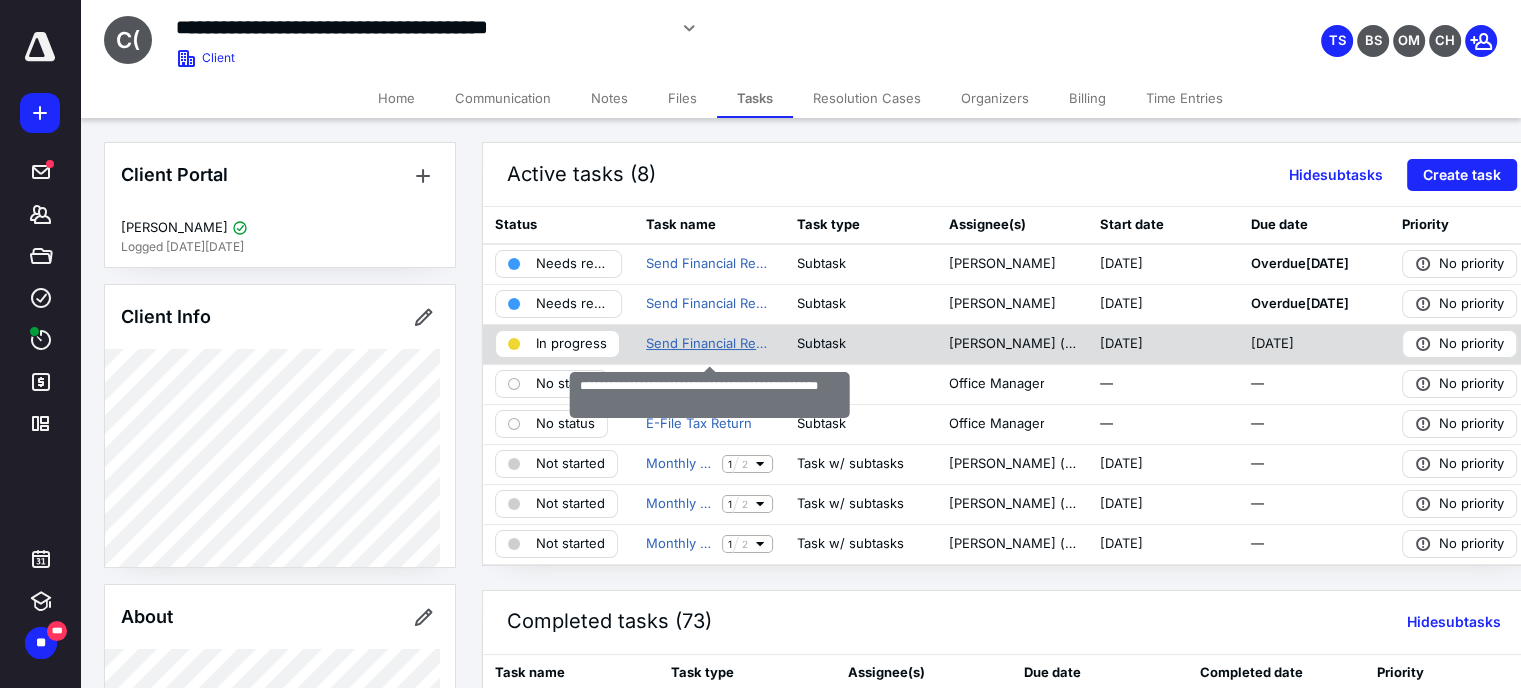 click on "Send Financial Reports to Client Lead for Review" at bounding box center [709, 344] 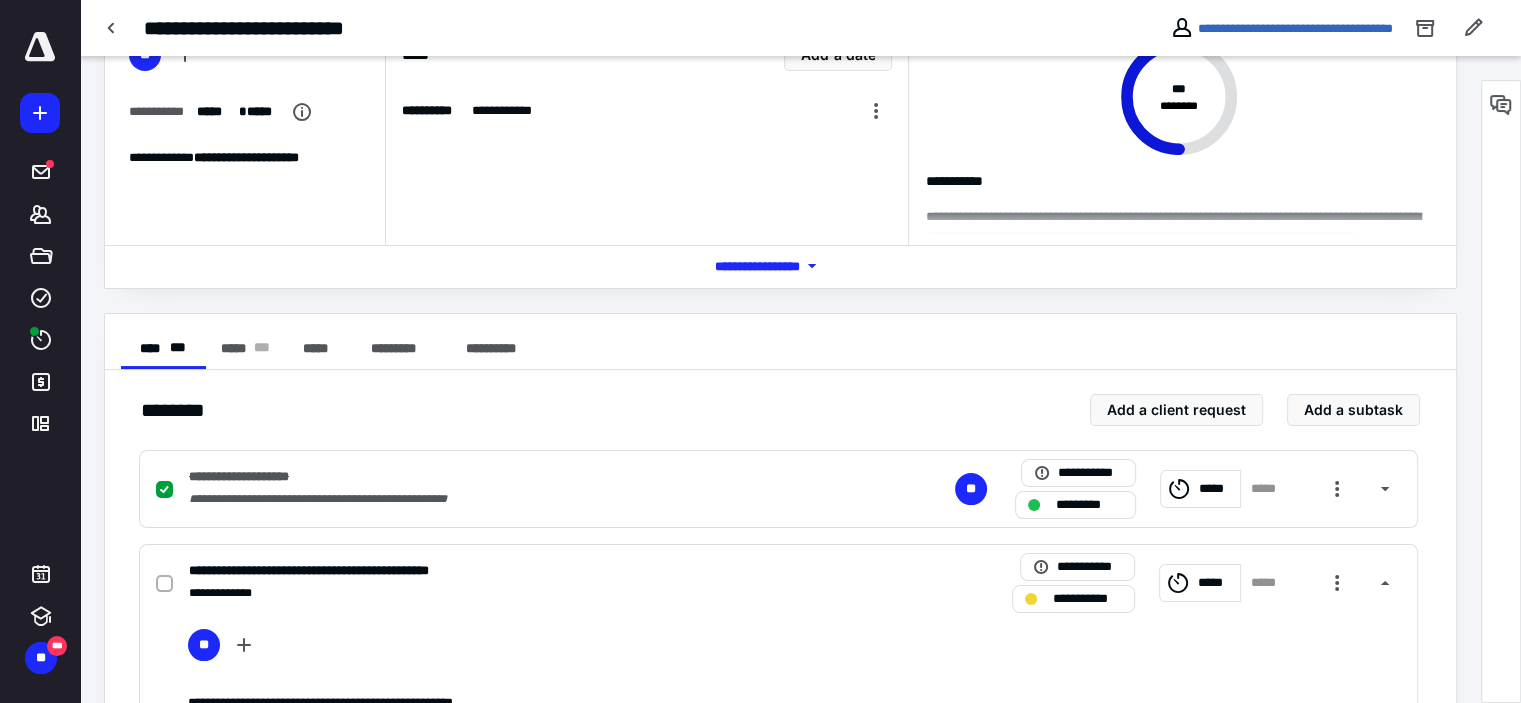 scroll, scrollTop: 350, scrollLeft: 0, axis: vertical 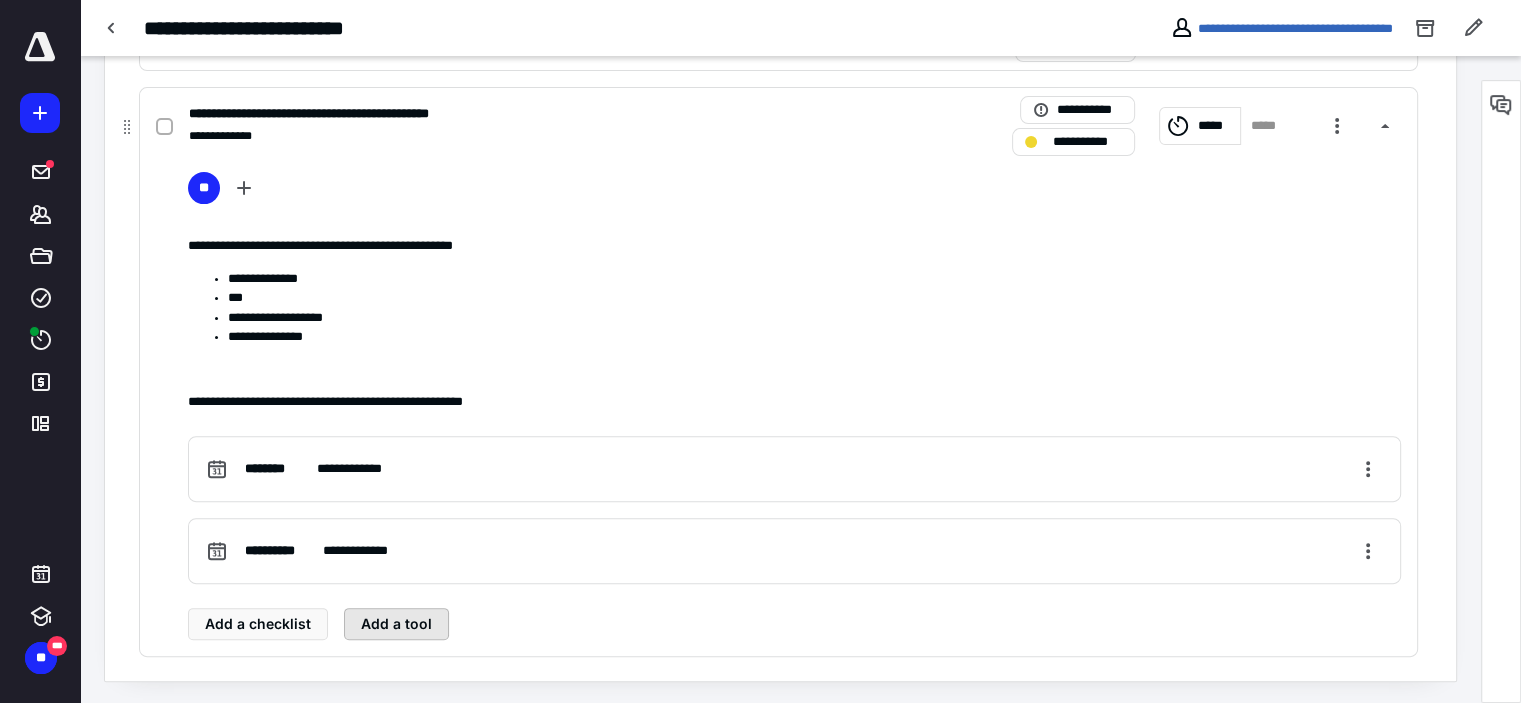 click on "Add a tool" at bounding box center [396, 624] 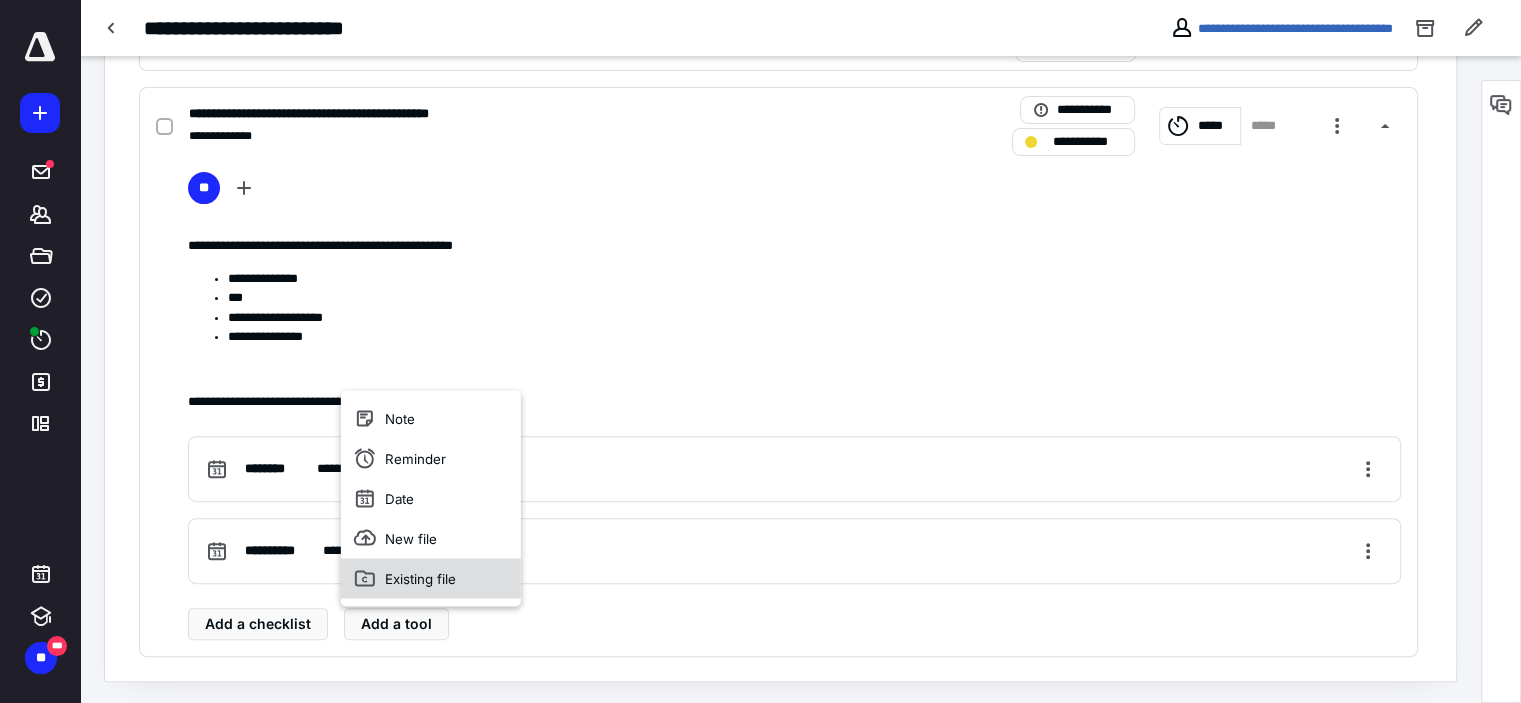 click on "Existing file" at bounding box center [431, 578] 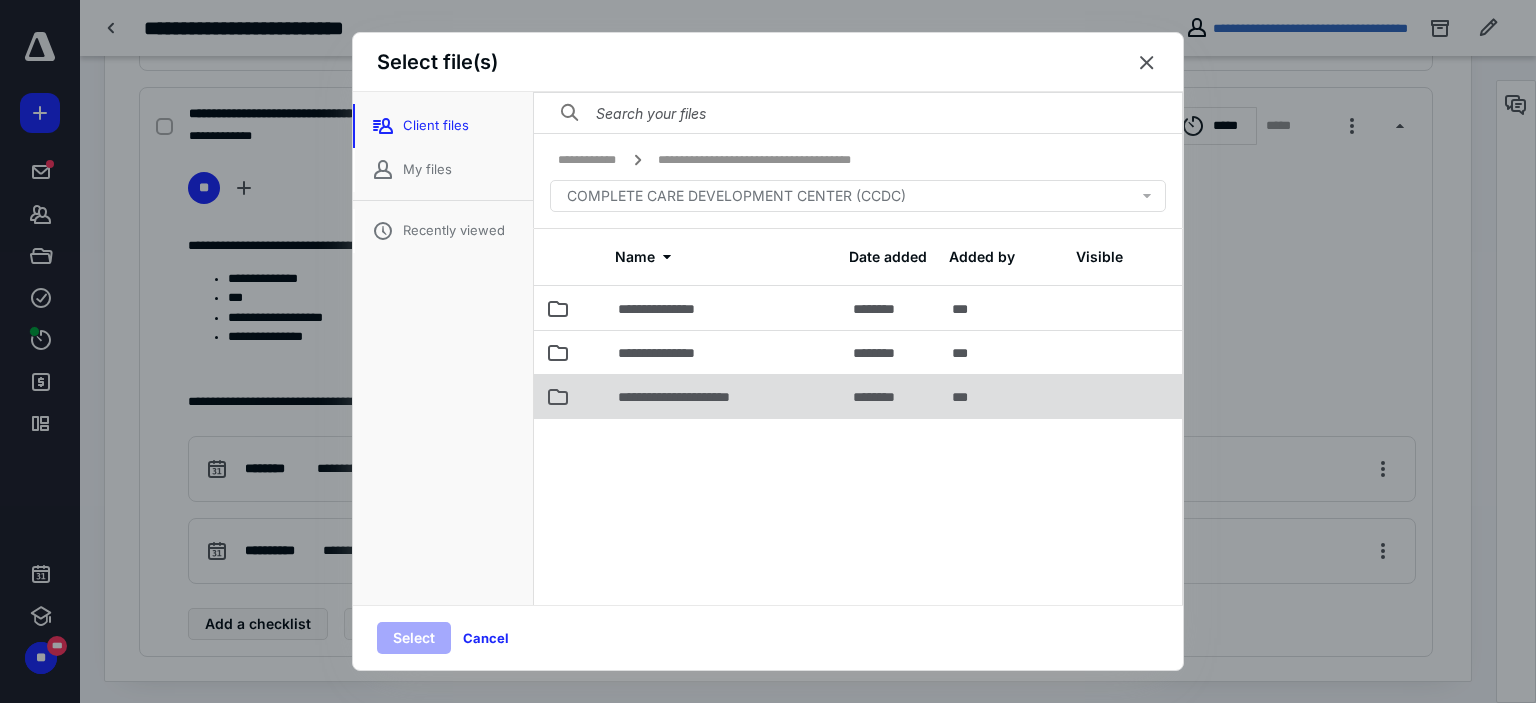 click 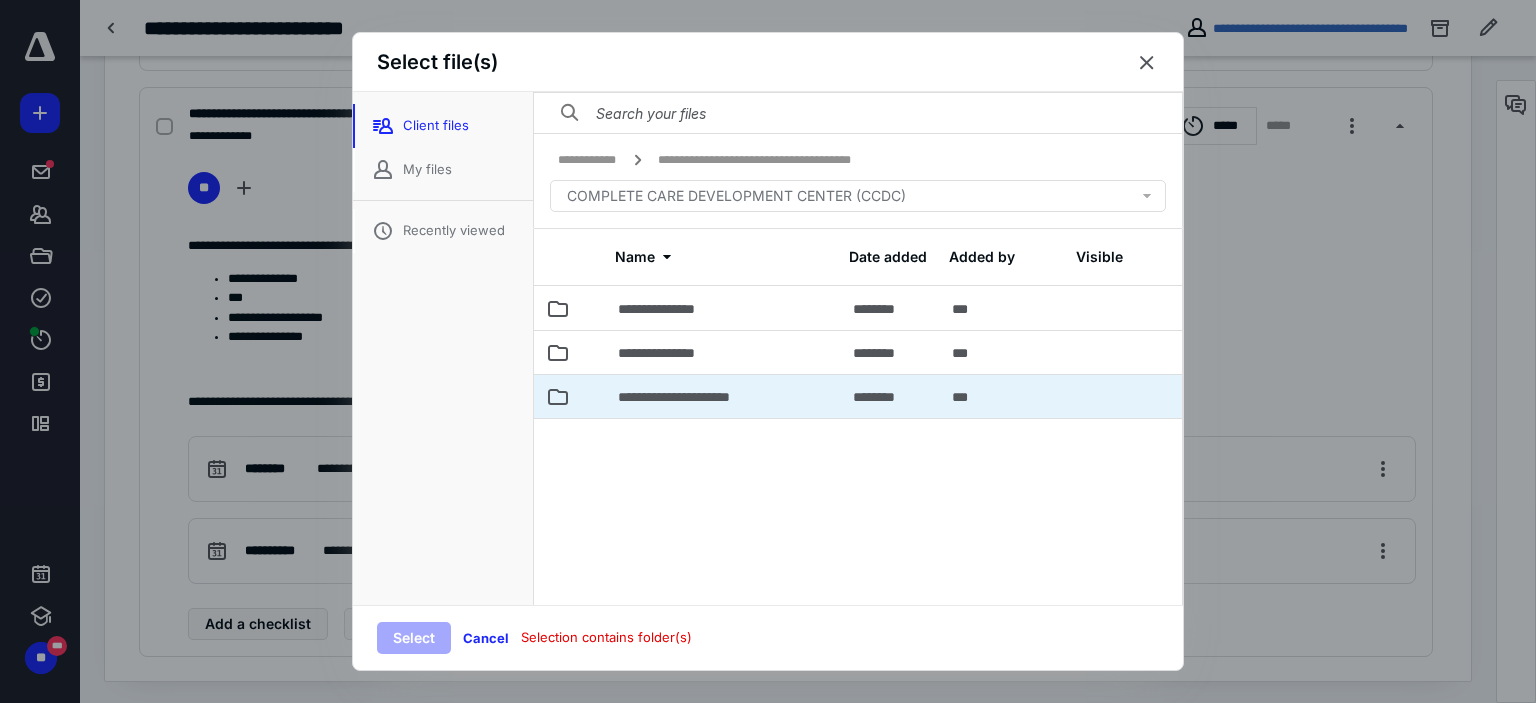click 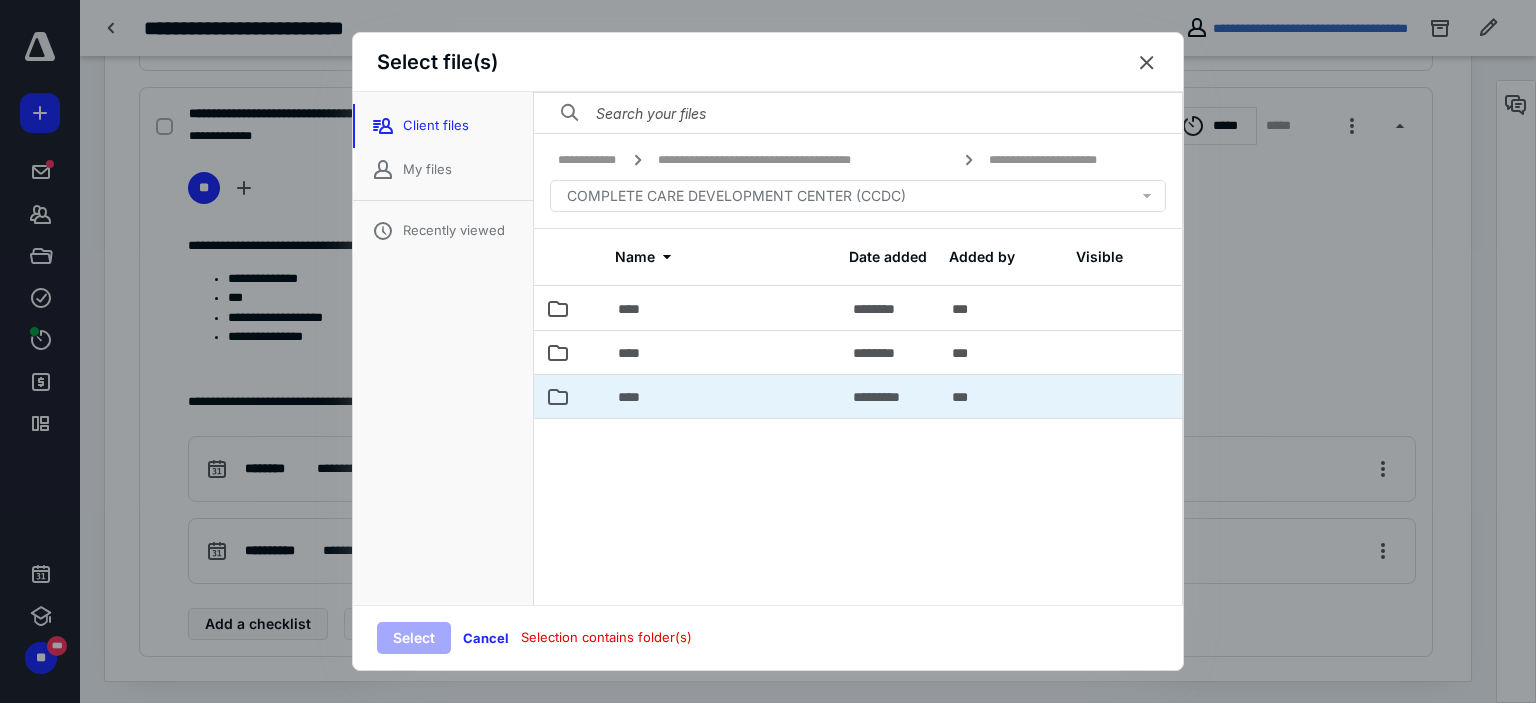 click 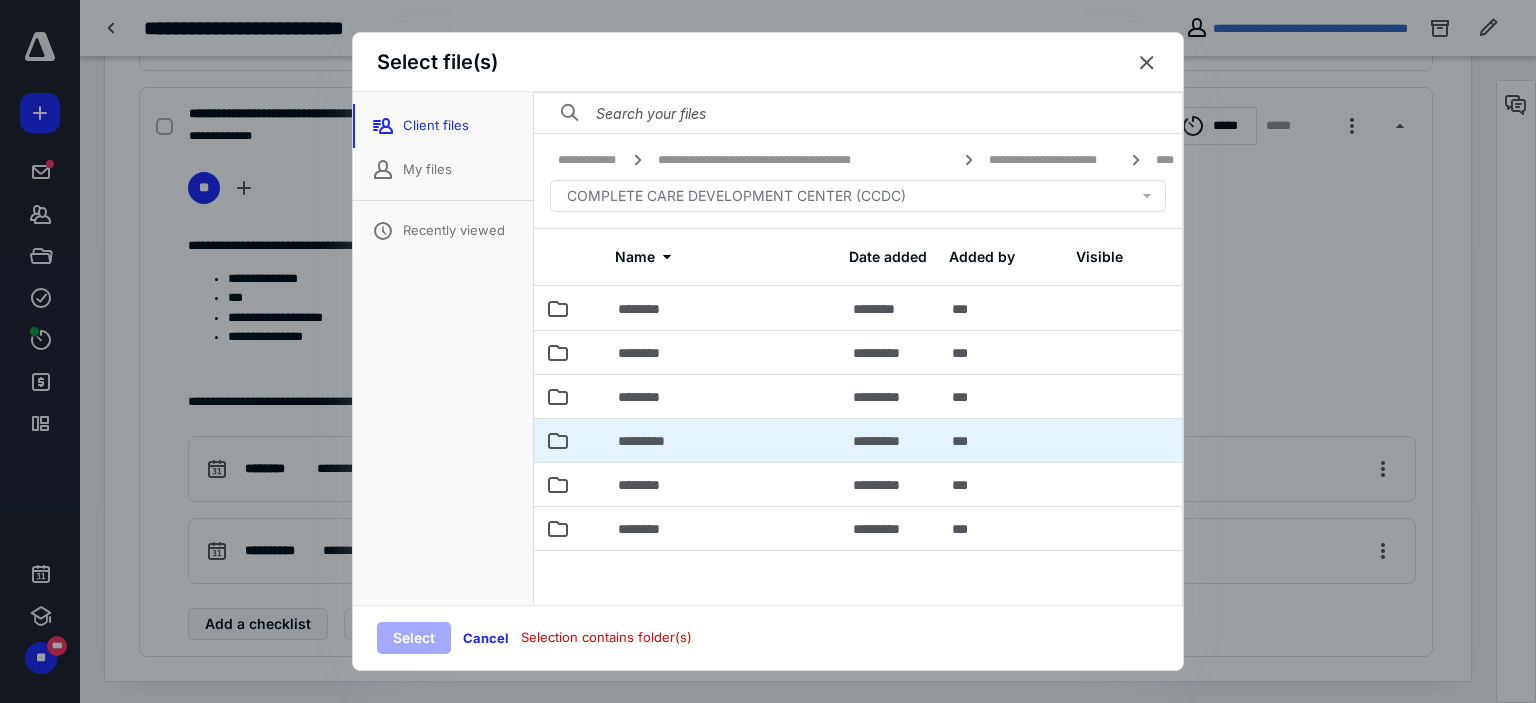 click at bounding box center [558, 440] 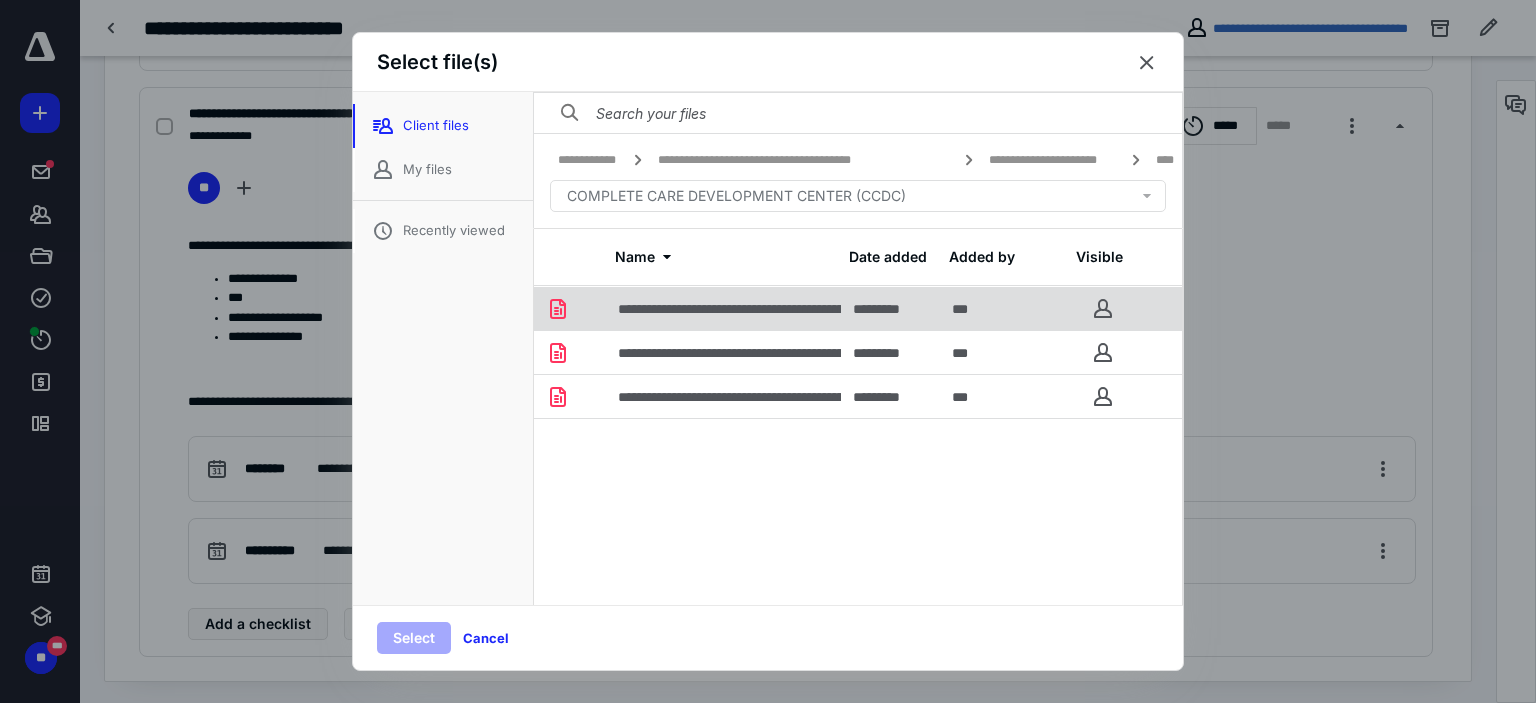 click at bounding box center (594, 308) 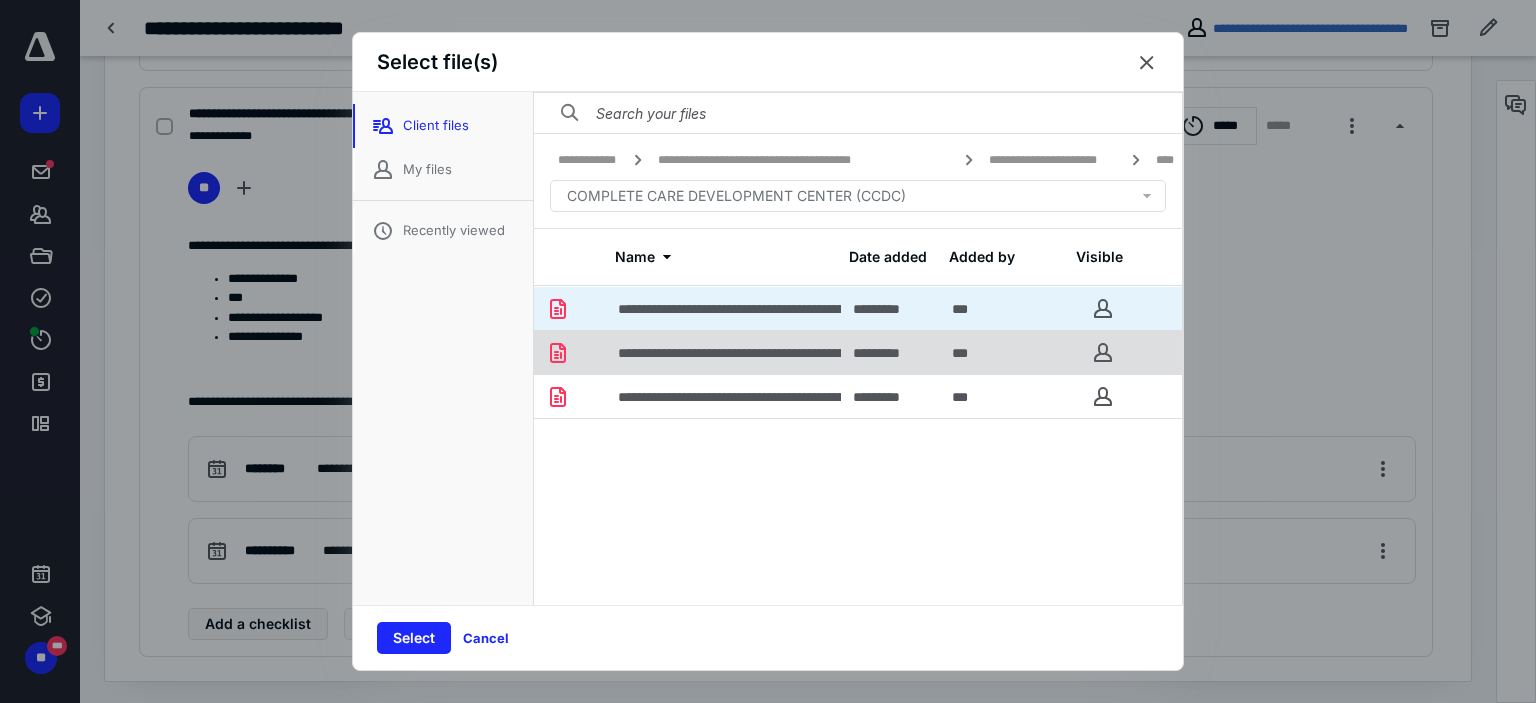 click at bounding box center [594, 352] 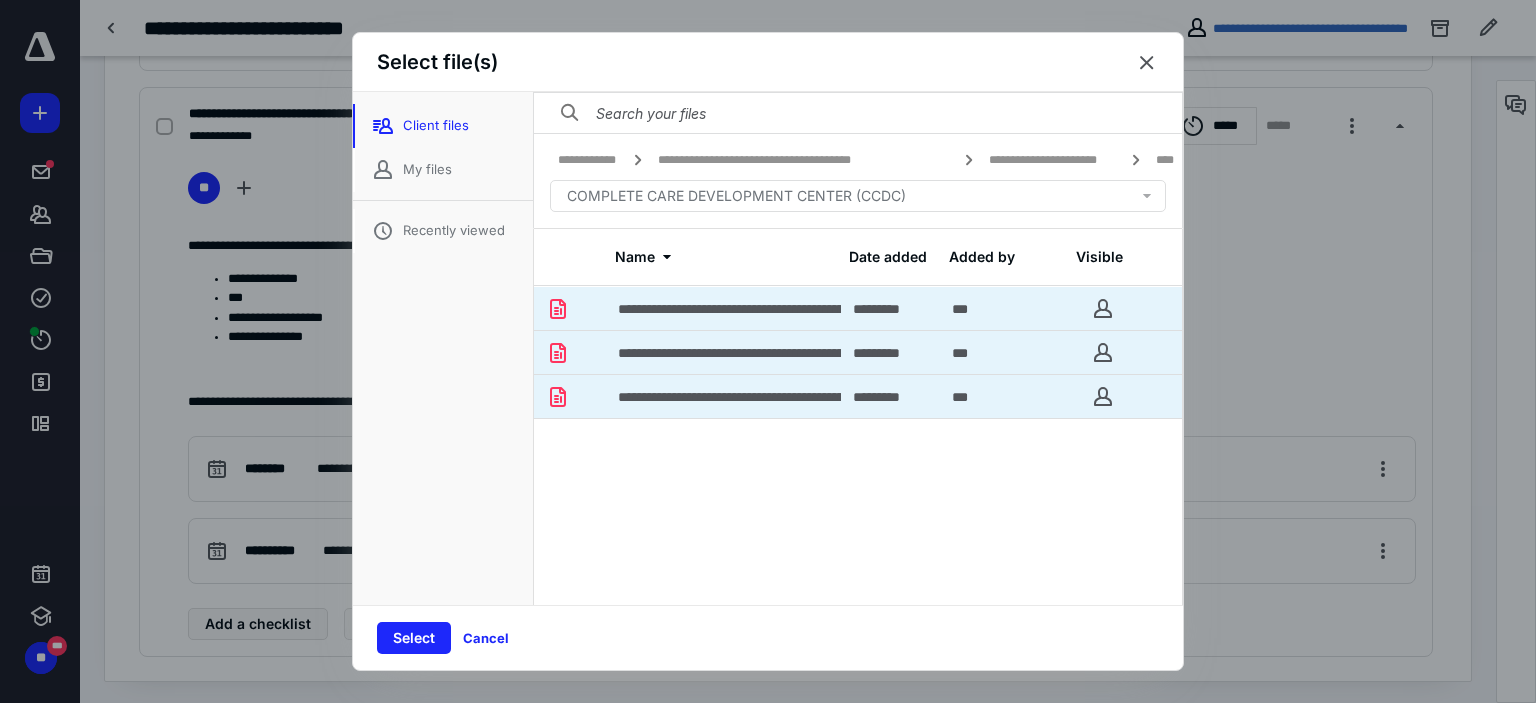 click at bounding box center (594, 396) 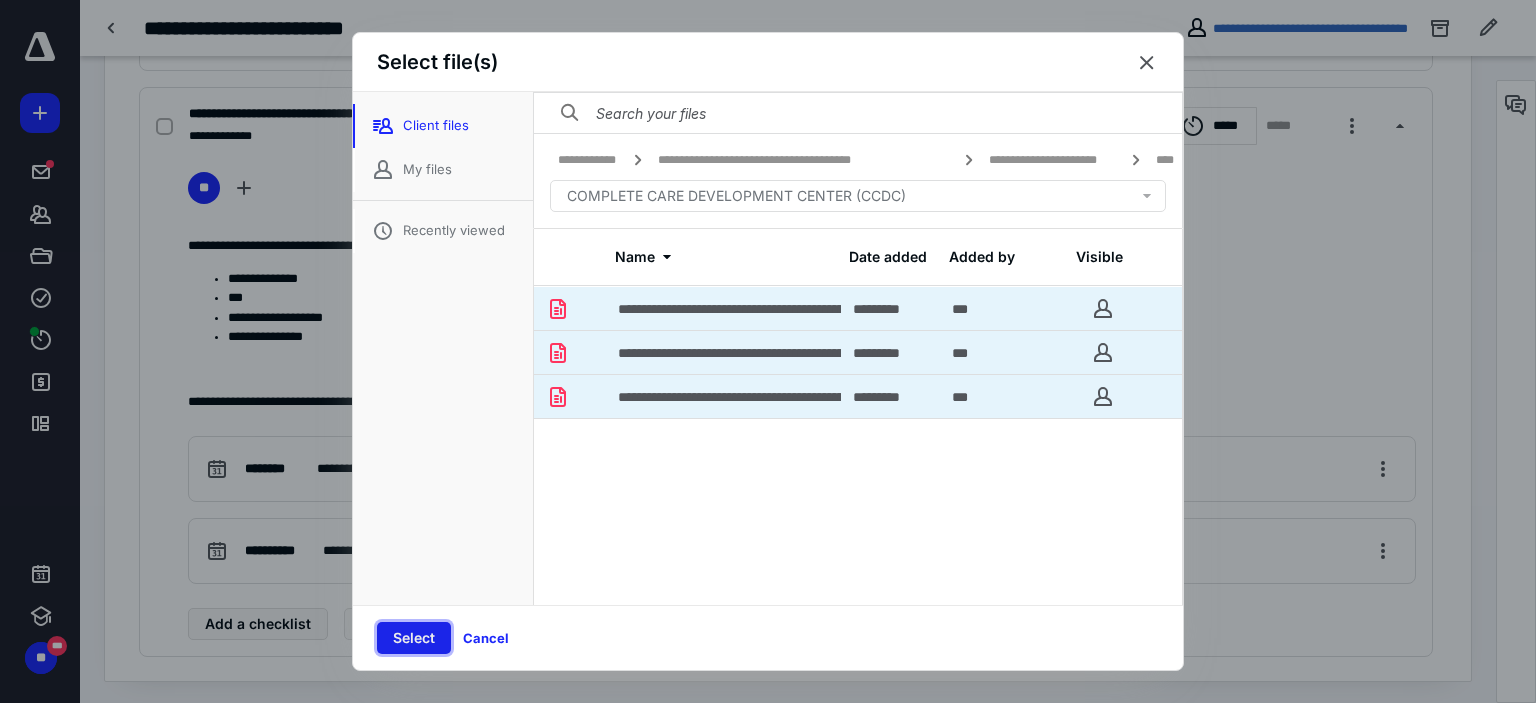 click on "Select" at bounding box center [414, 638] 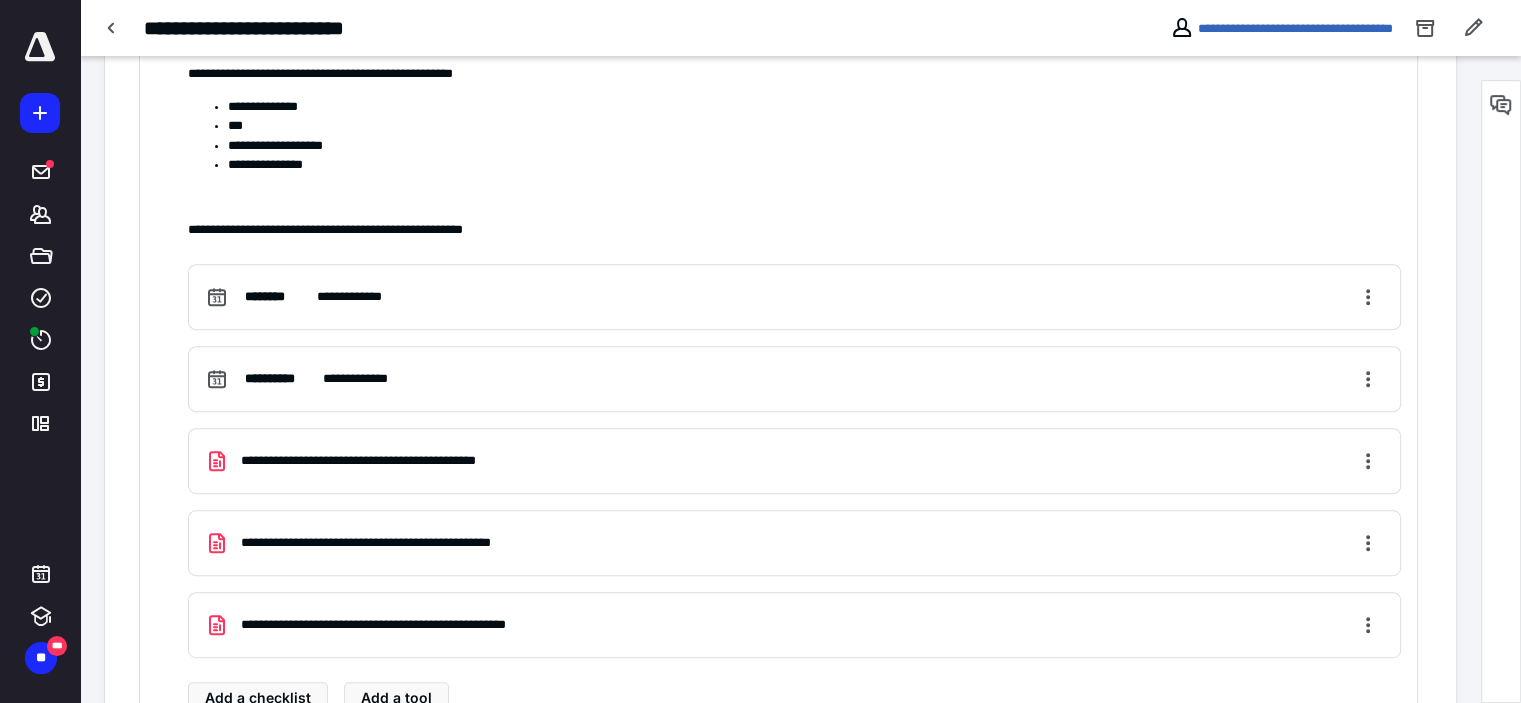 scroll, scrollTop: 830, scrollLeft: 0, axis: vertical 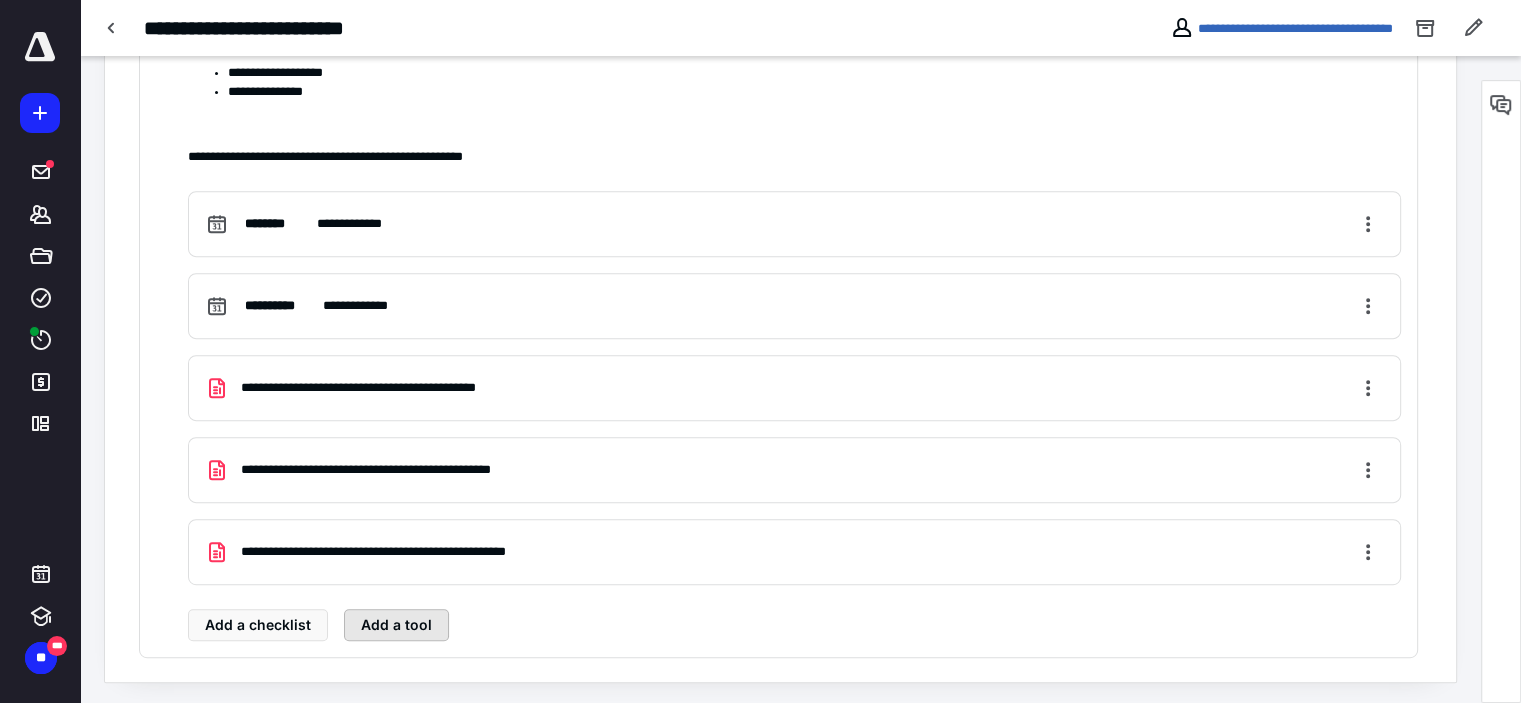 click on "Add a tool" at bounding box center (396, 625) 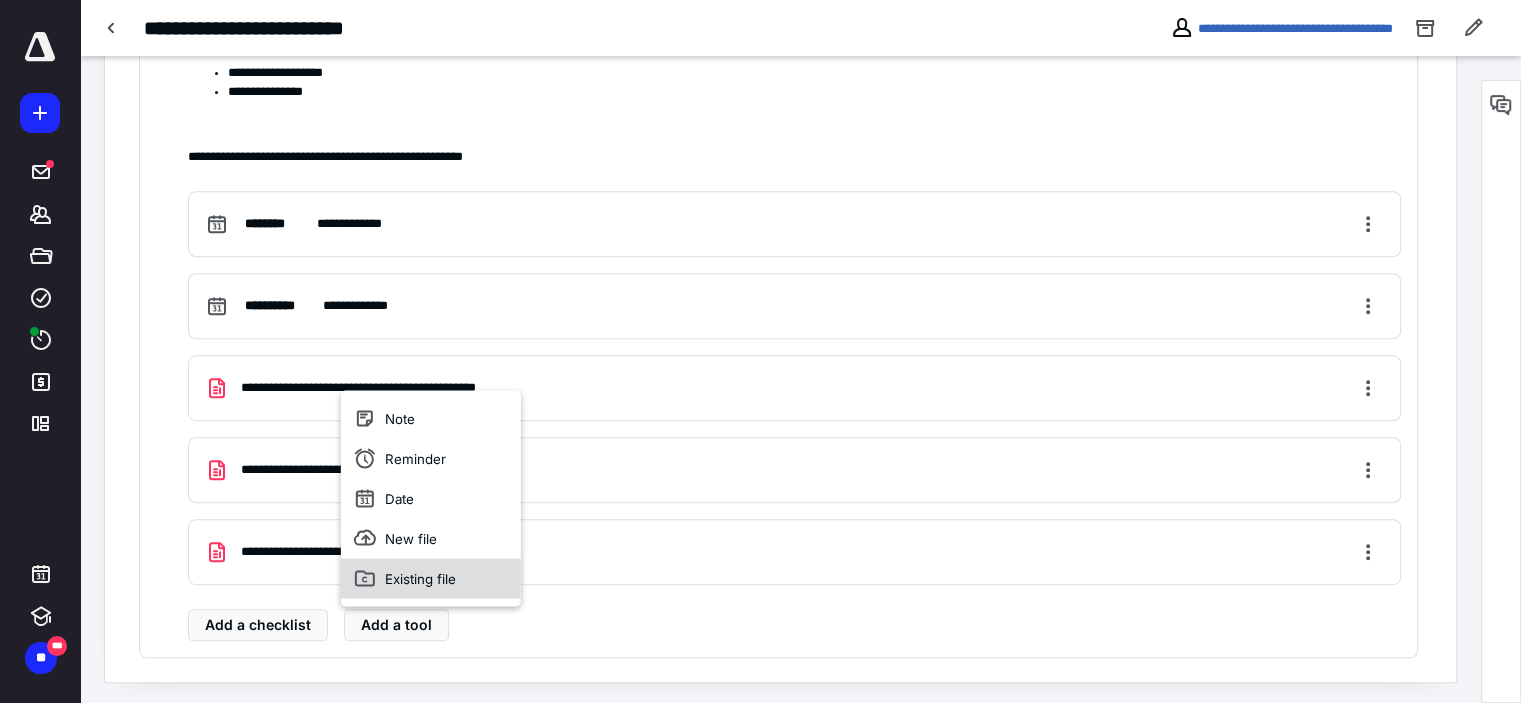click on "Existing file" at bounding box center [431, 578] 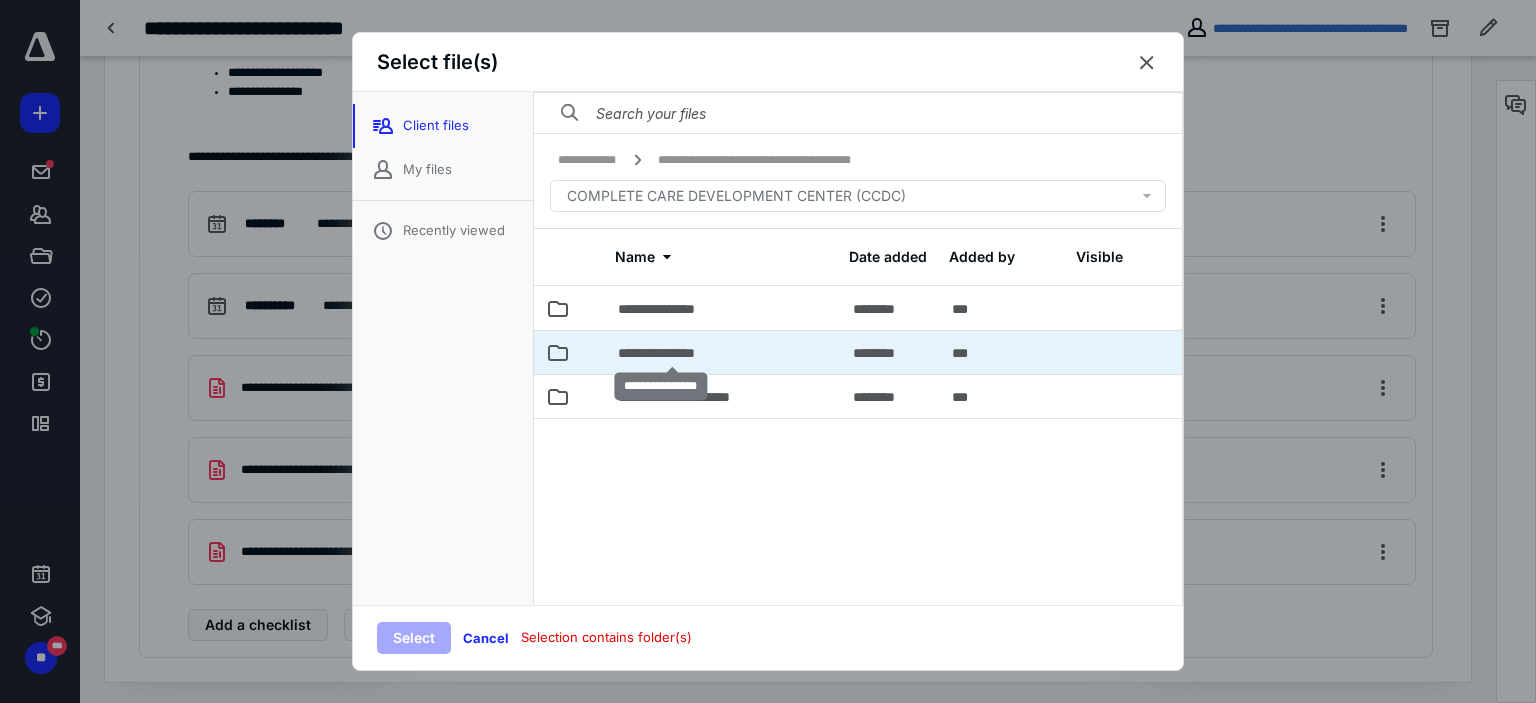 click on "**********" at bounding box center [672, 353] 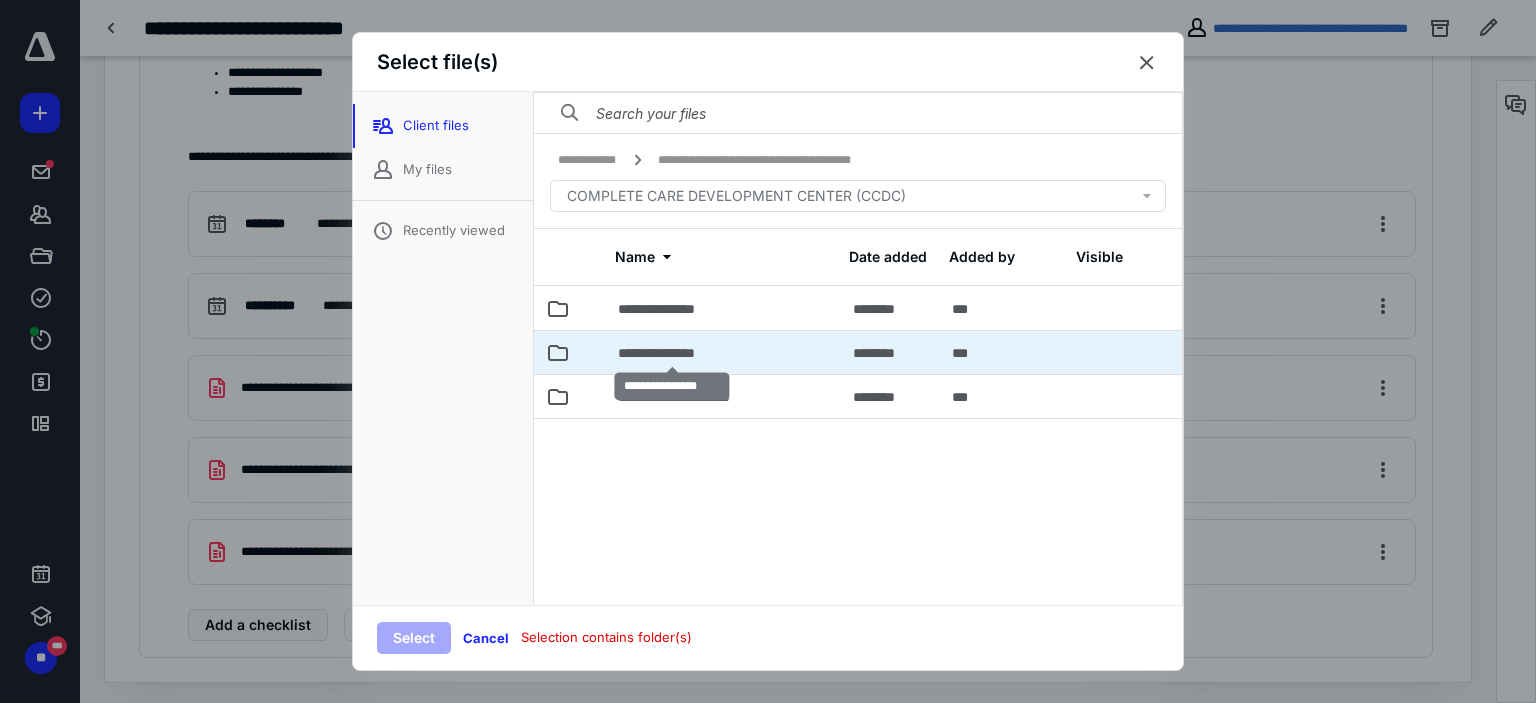 click on "**********" at bounding box center (672, 353) 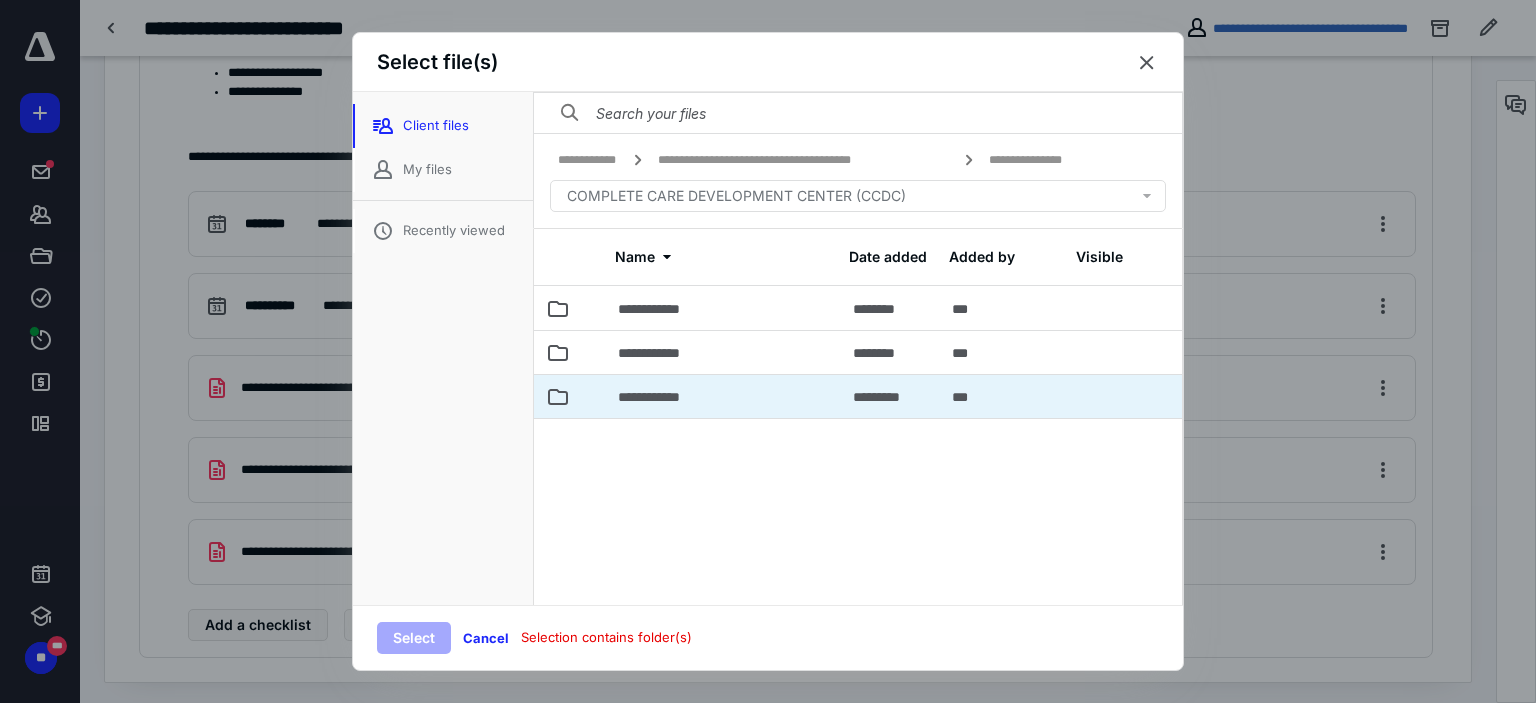 click on "**********" at bounding box center (723, 396) 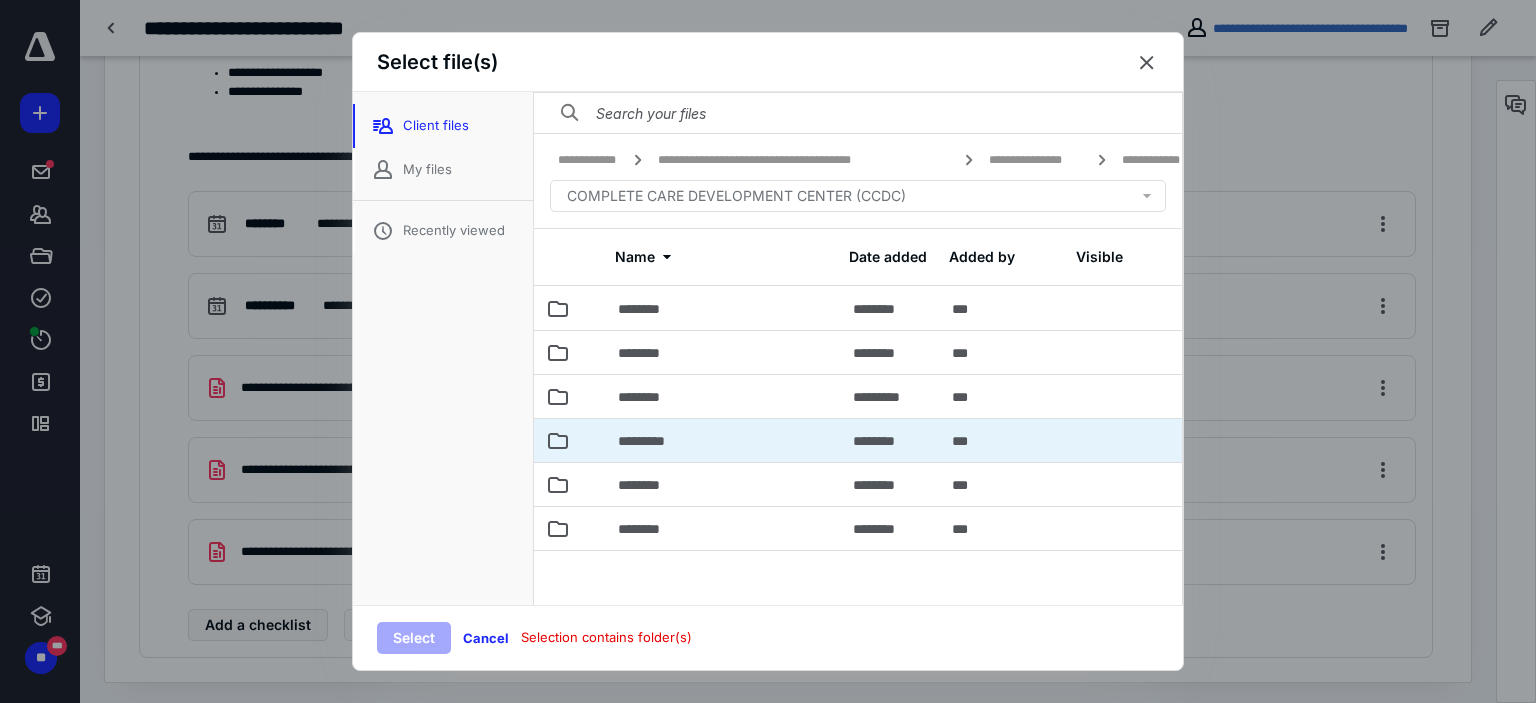click at bounding box center (594, 440) 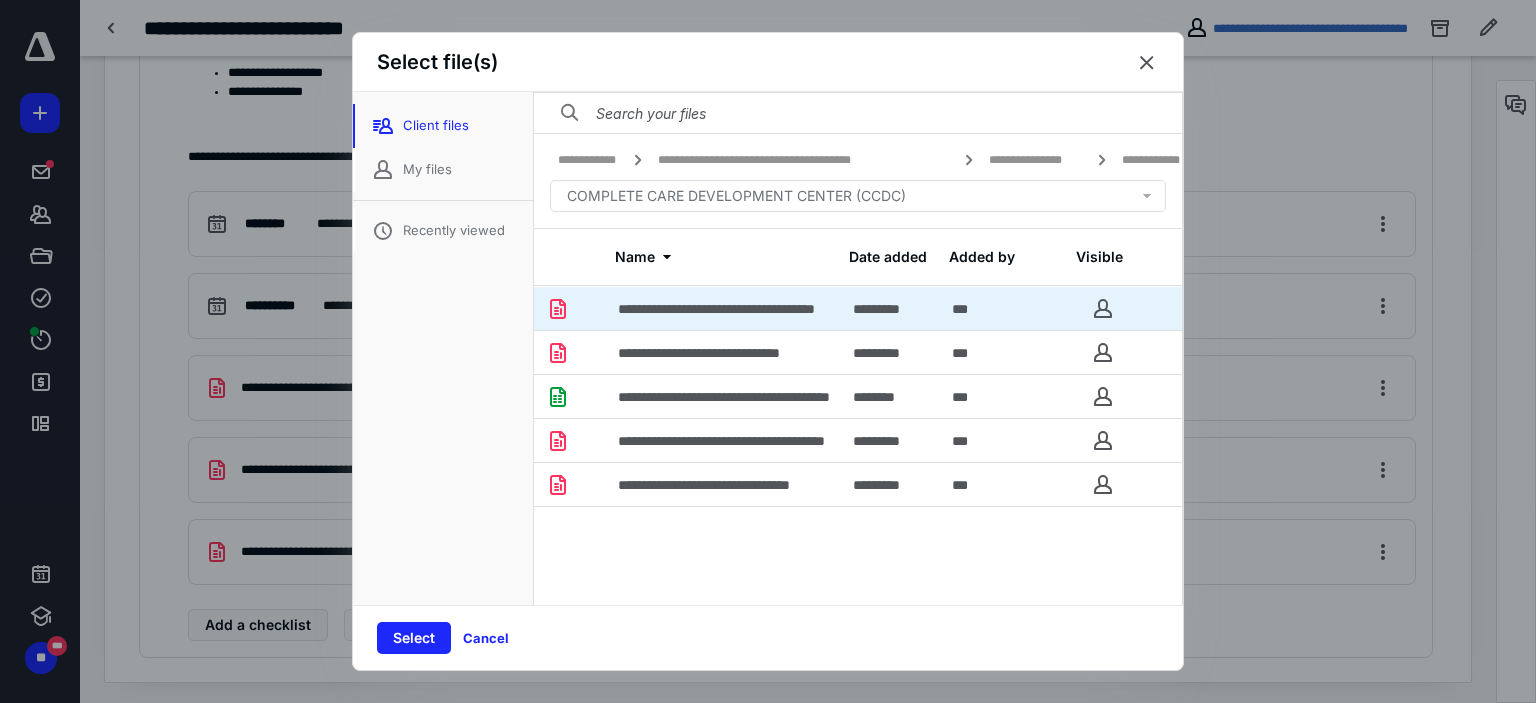 click on "**********" at bounding box center (723, 308) 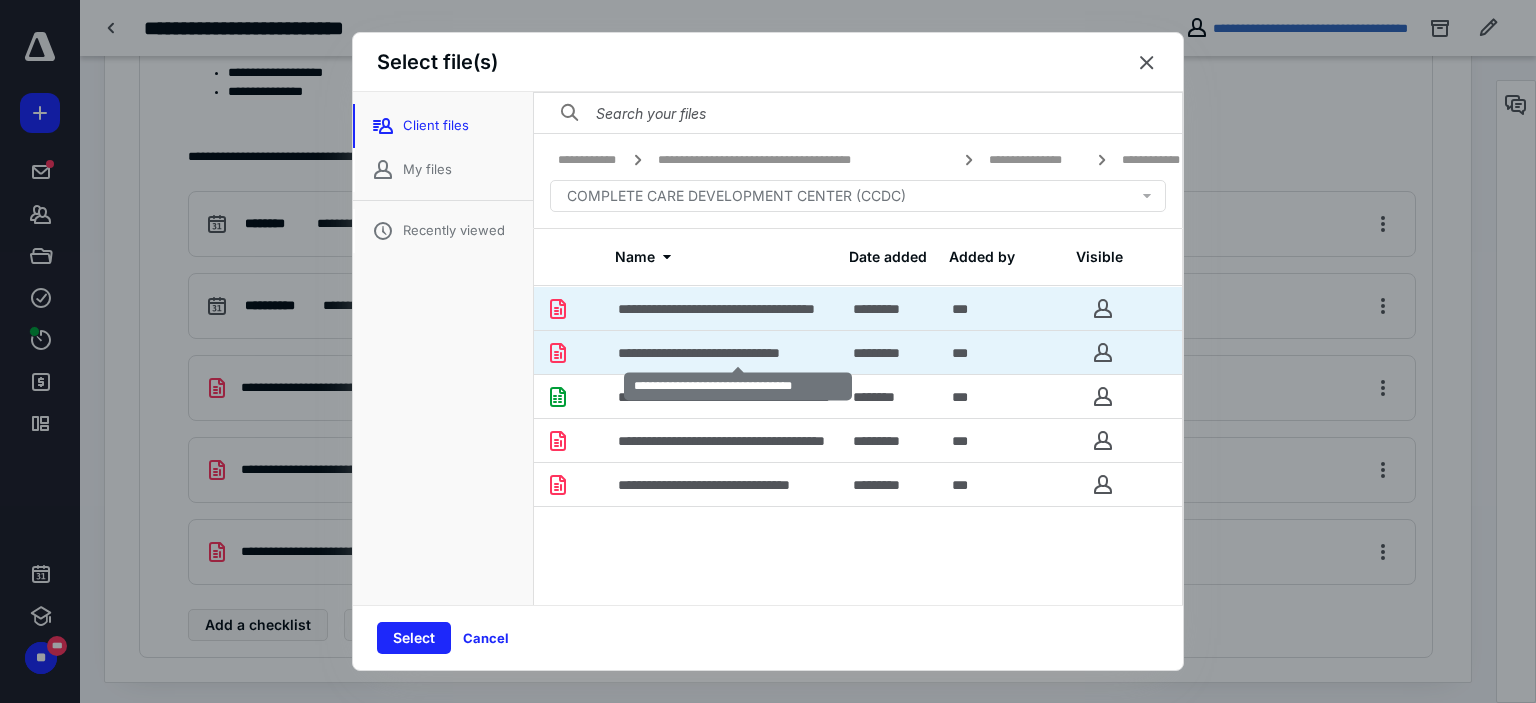 click on "**********" at bounding box center [738, 353] 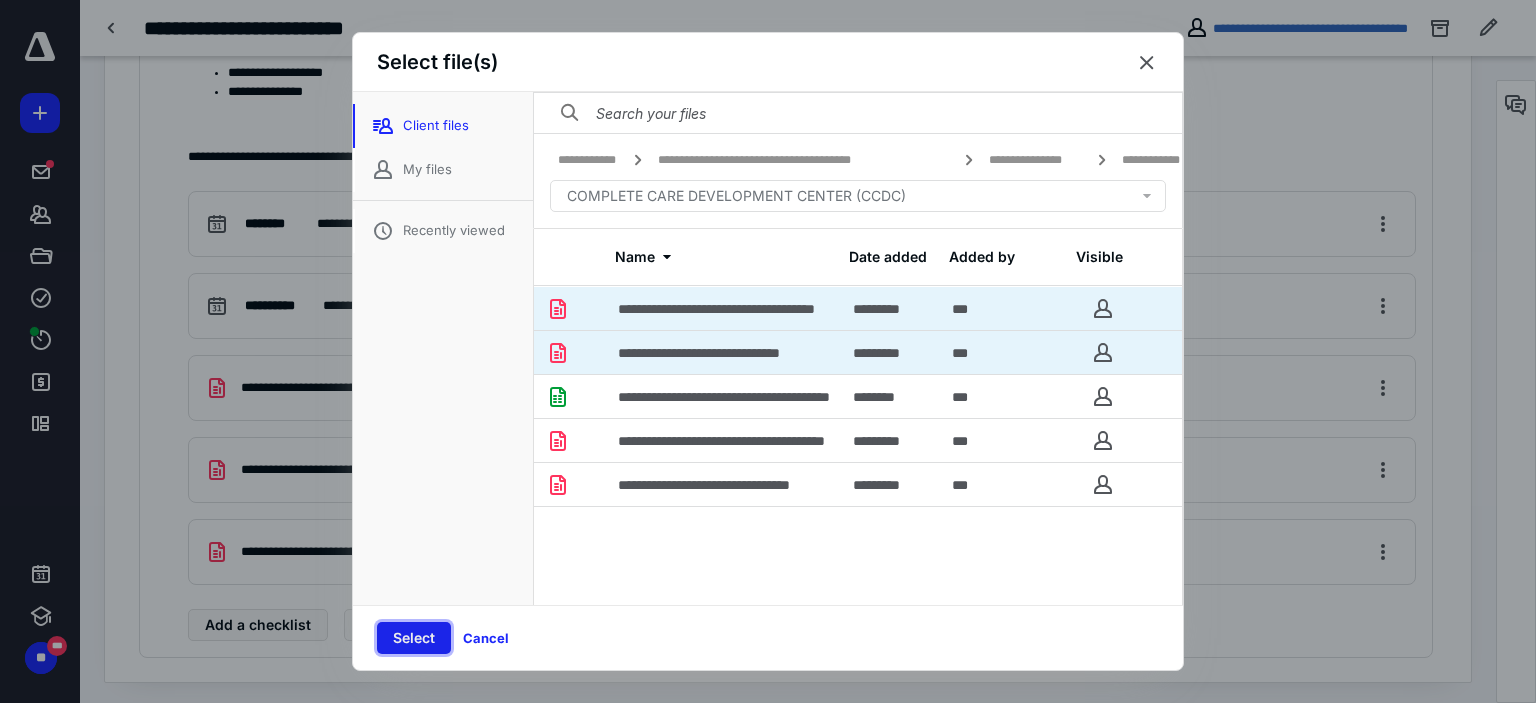 click on "Select" at bounding box center [414, 638] 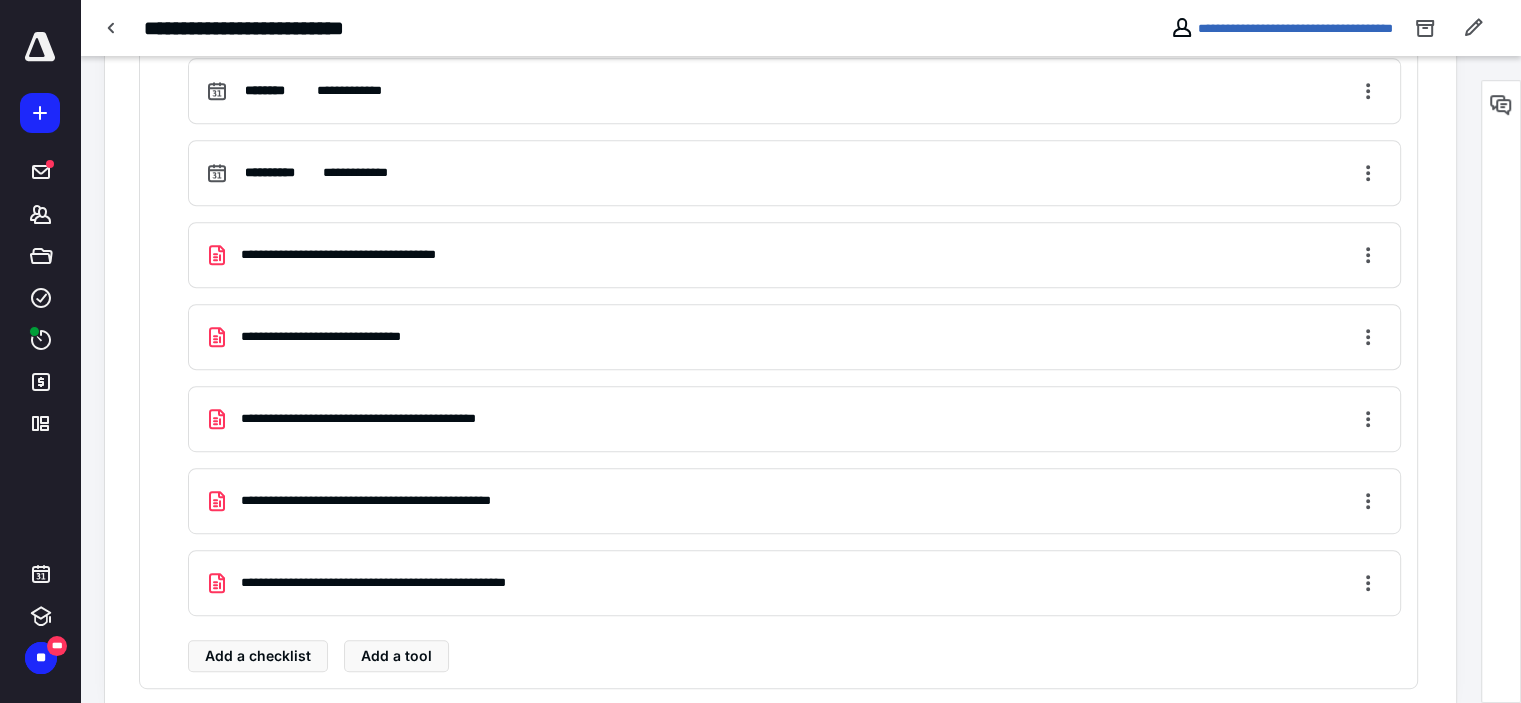 scroll, scrollTop: 993, scrollLeft: 0, axis: vertical 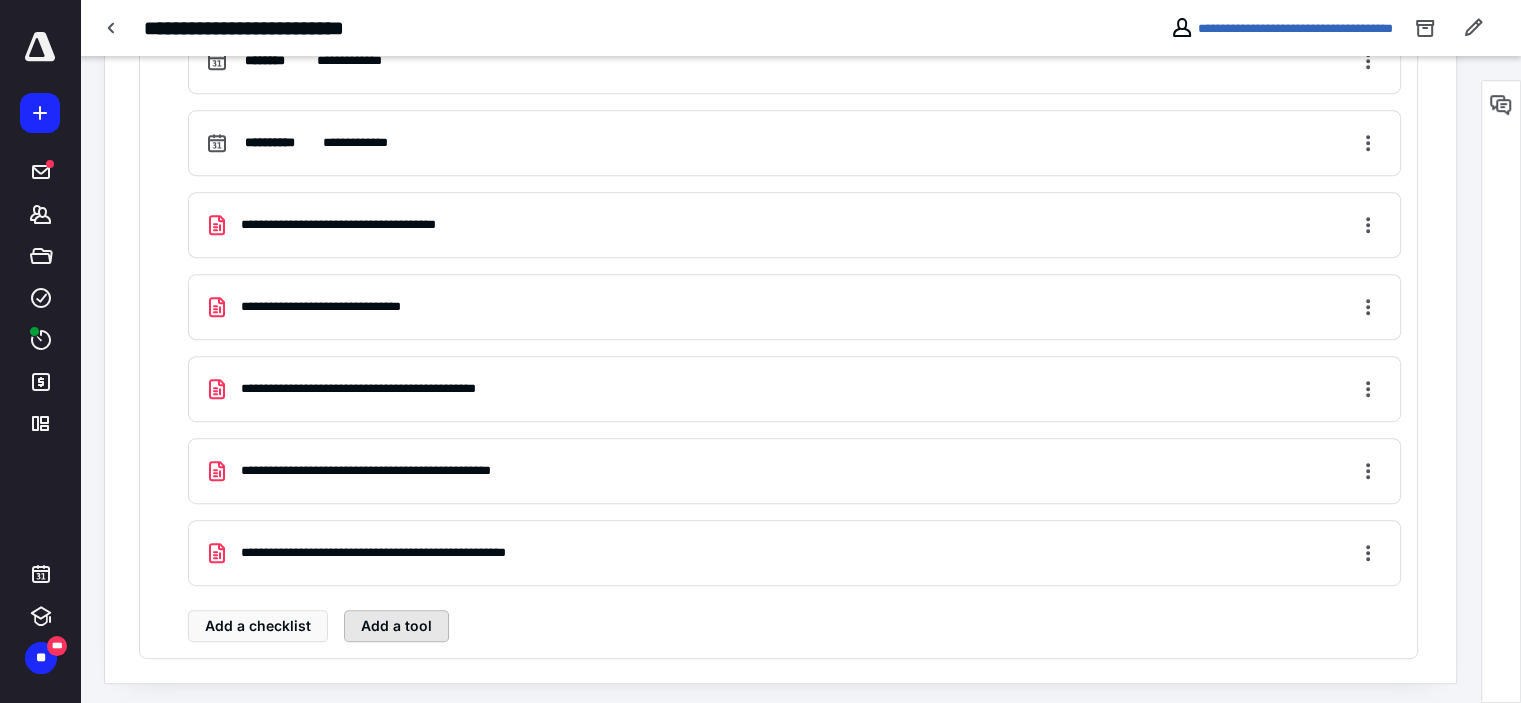 click on "Add a tool" at bounding box center (396, 626) 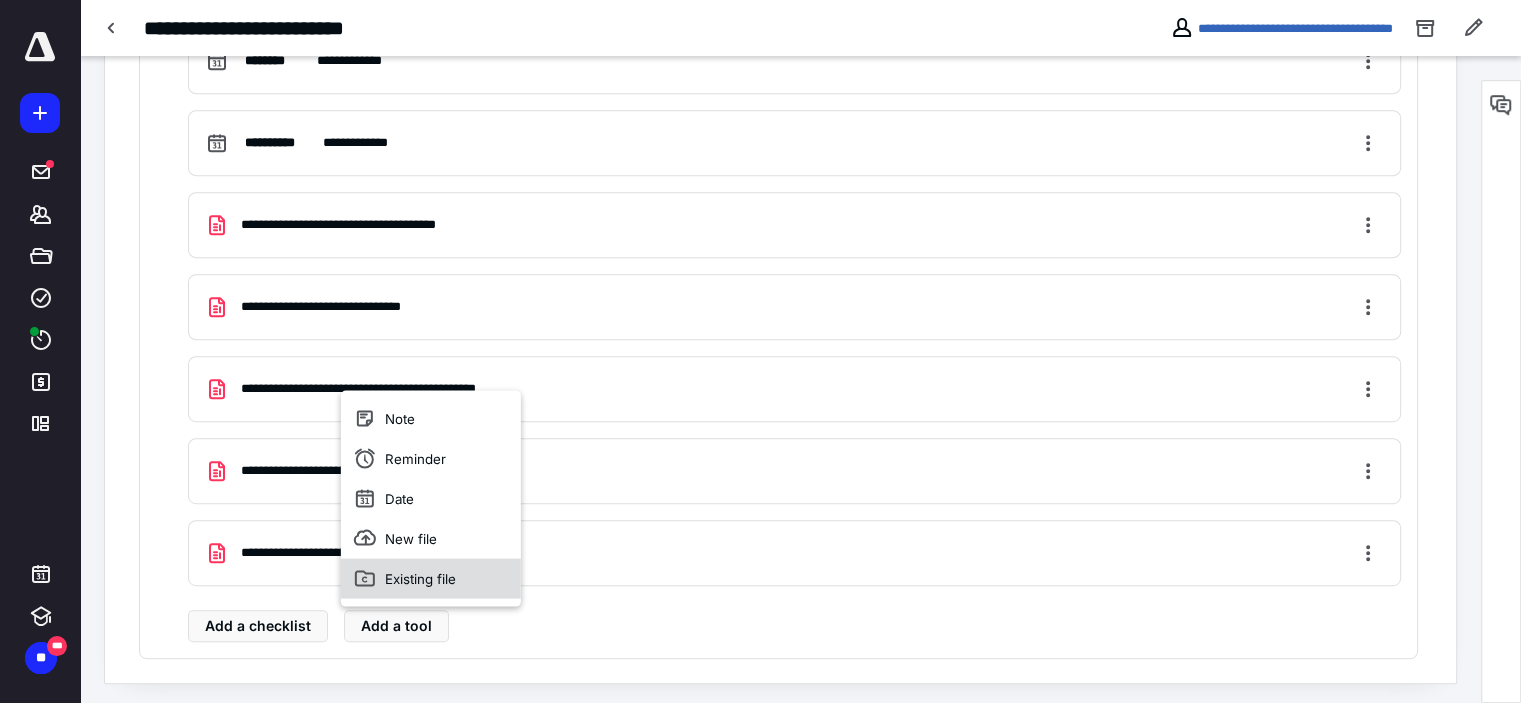 click on "Existing file" at bounding box center [431, 578] 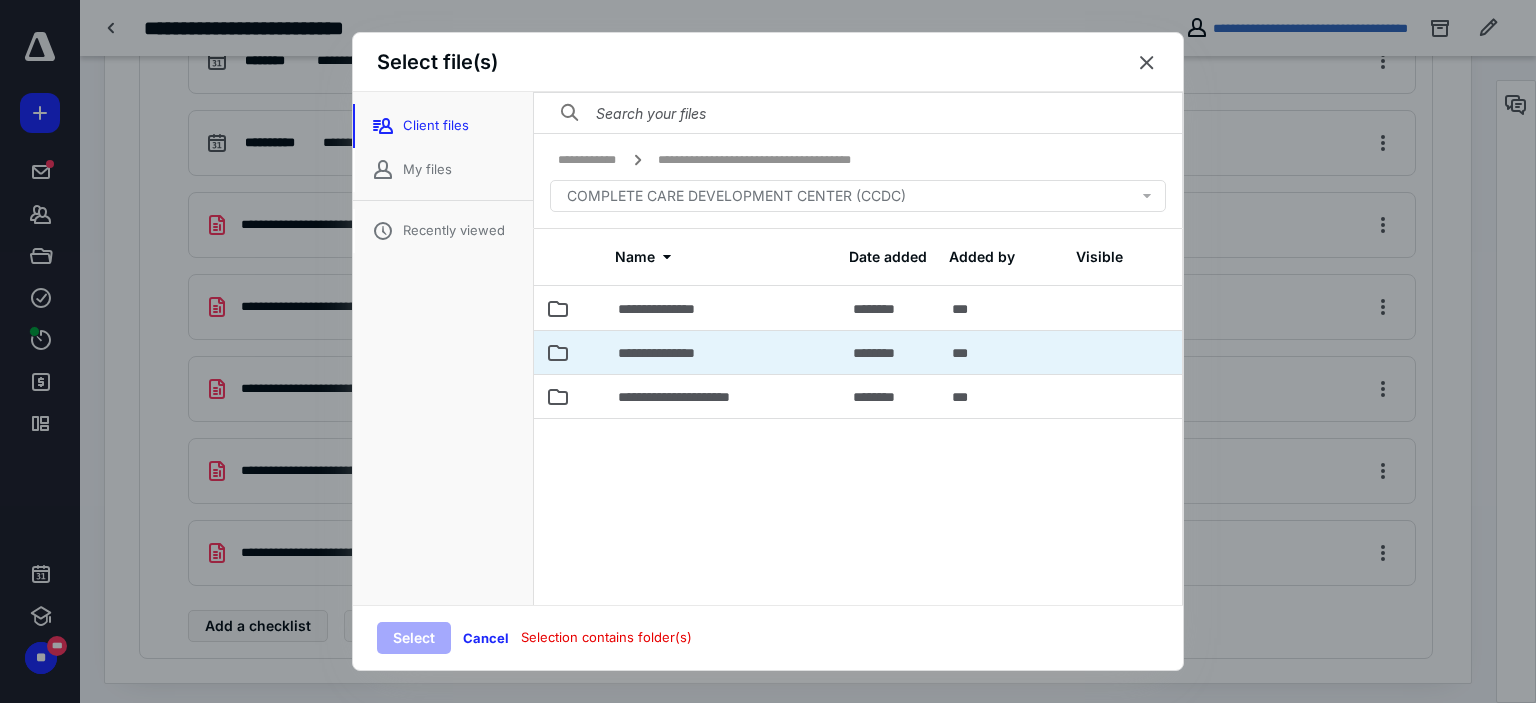 click on "**********" at bounding box center [723, 352] 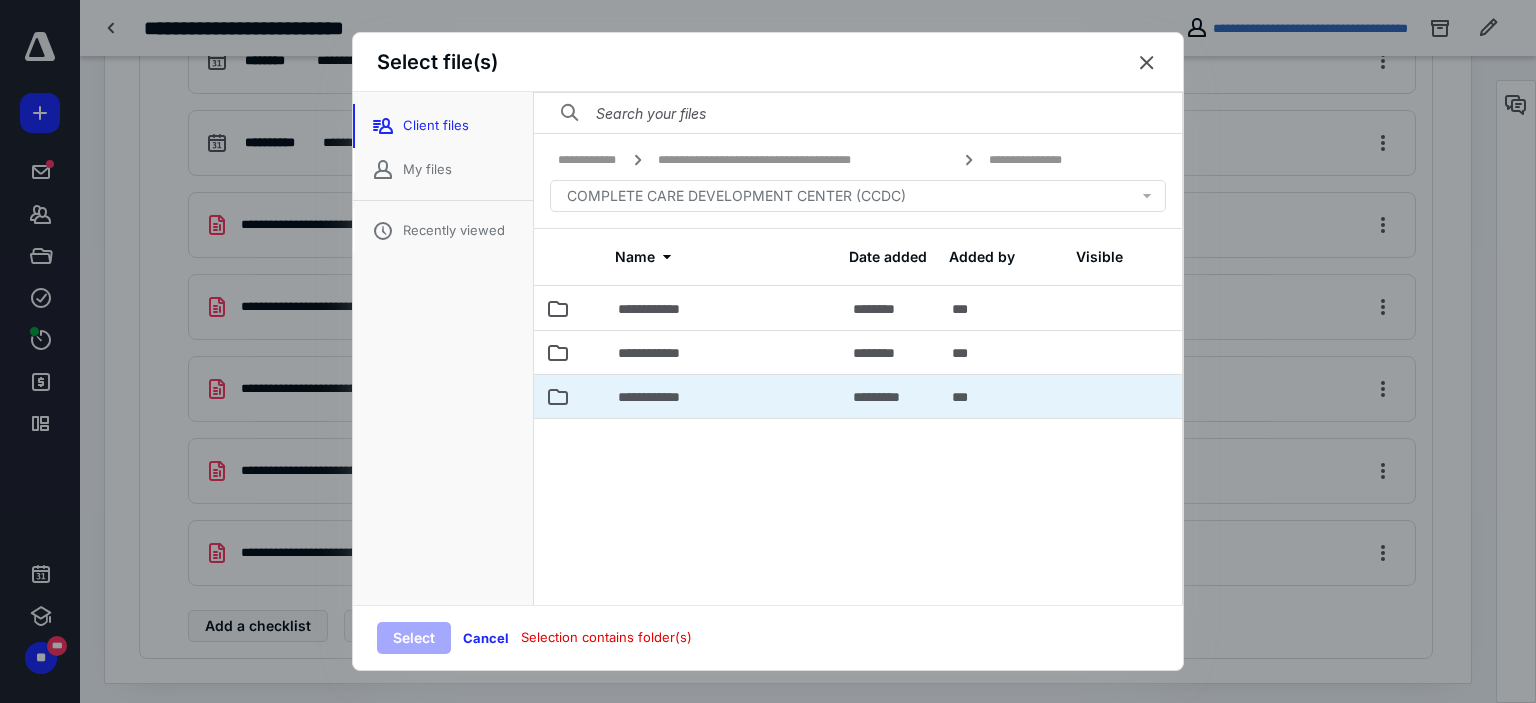 click on "**********" at bounding box center (723, 396) 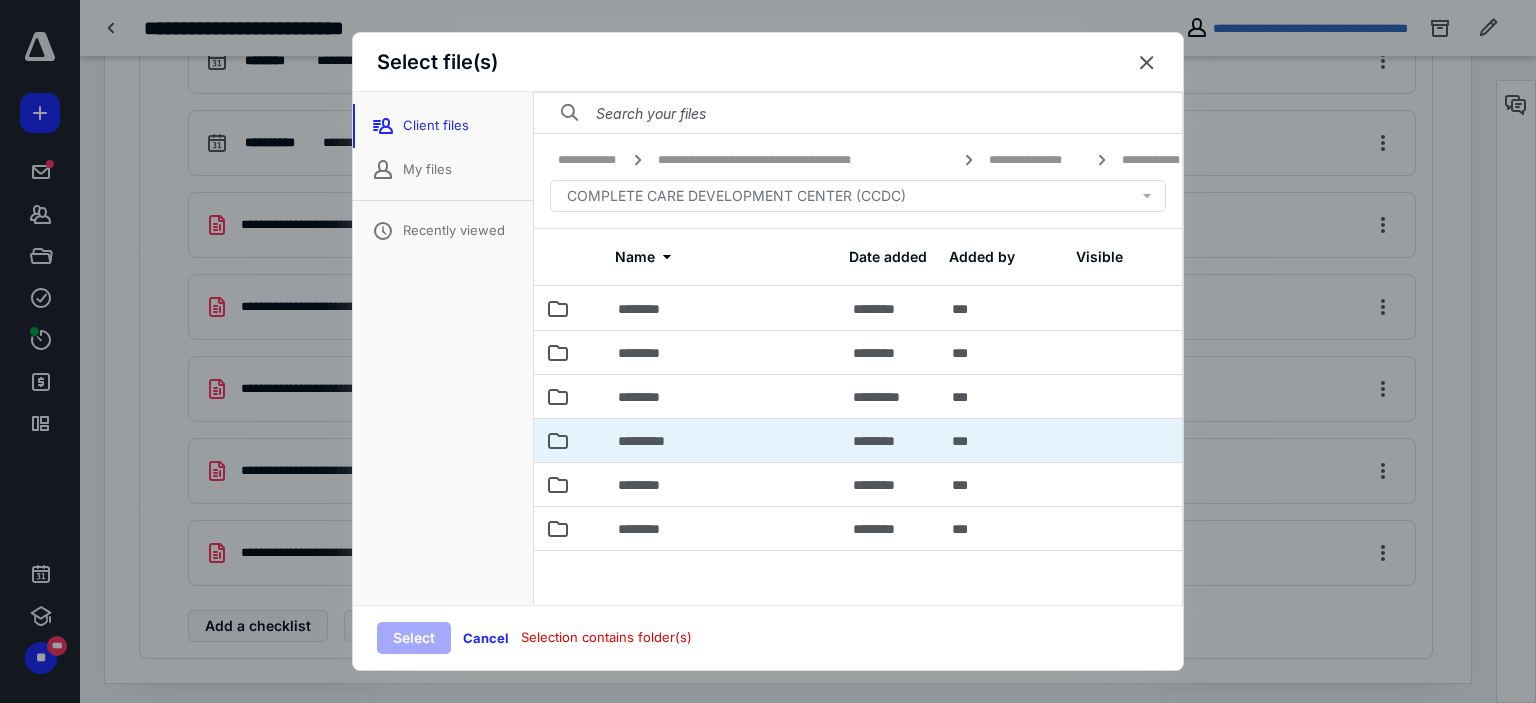 click at bounding box center [594, 440] 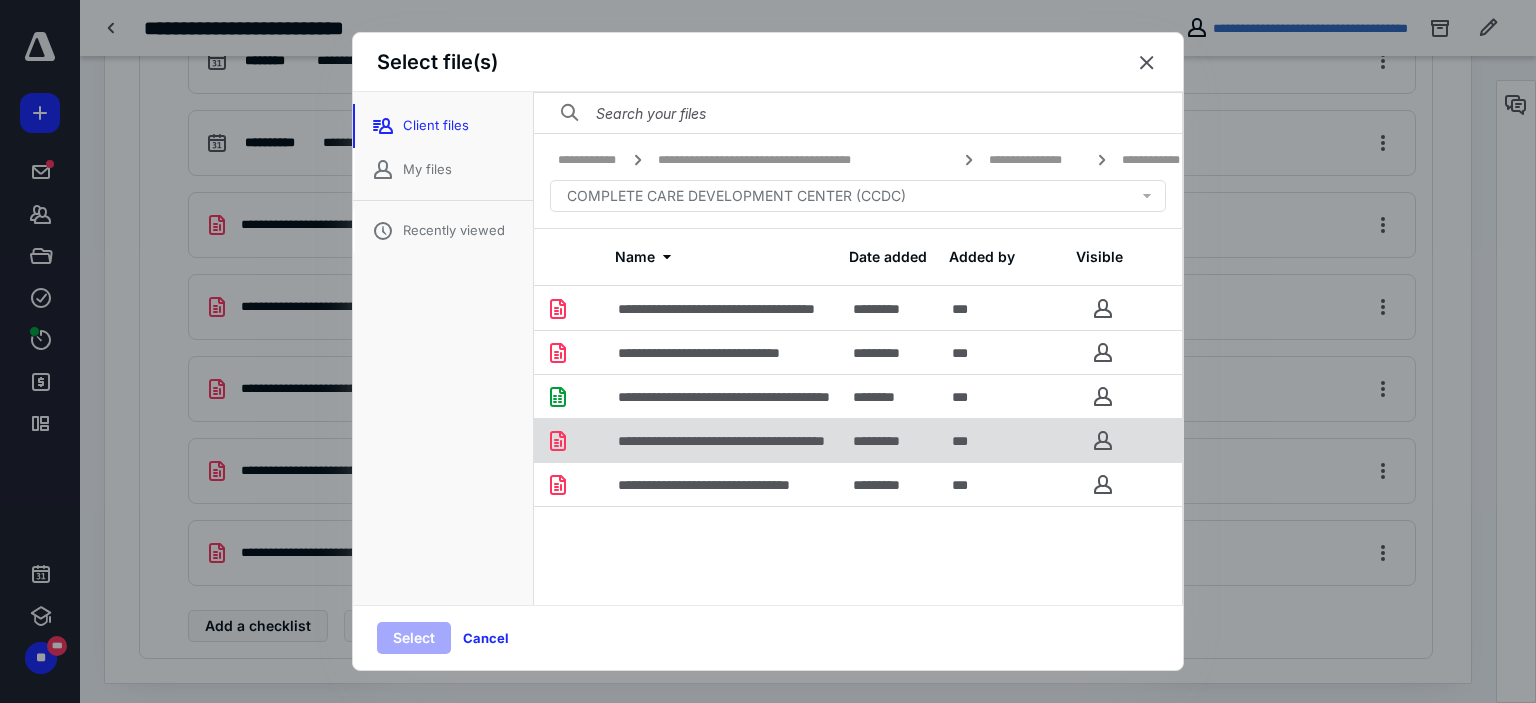 click at bounding box center (594, 440) 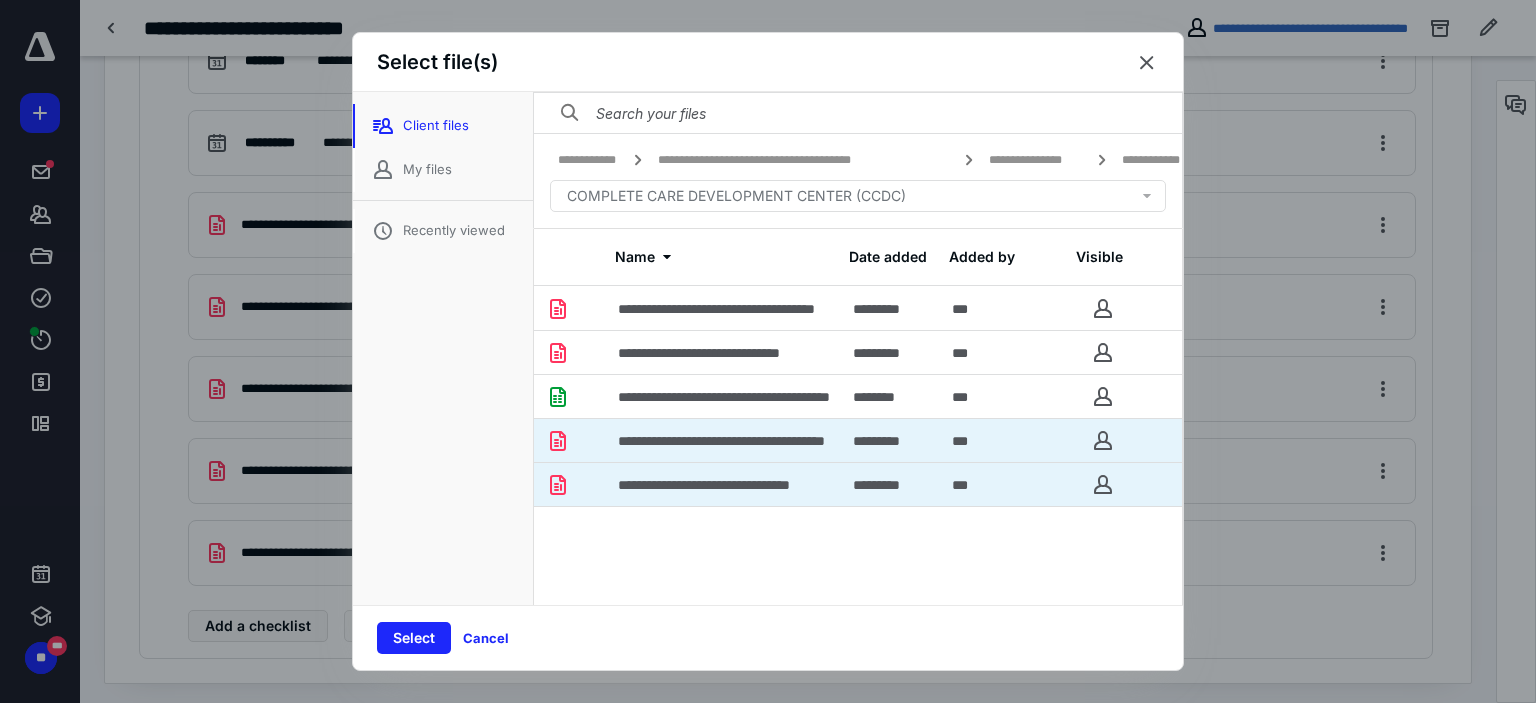 click at bounding box center (594, 484) 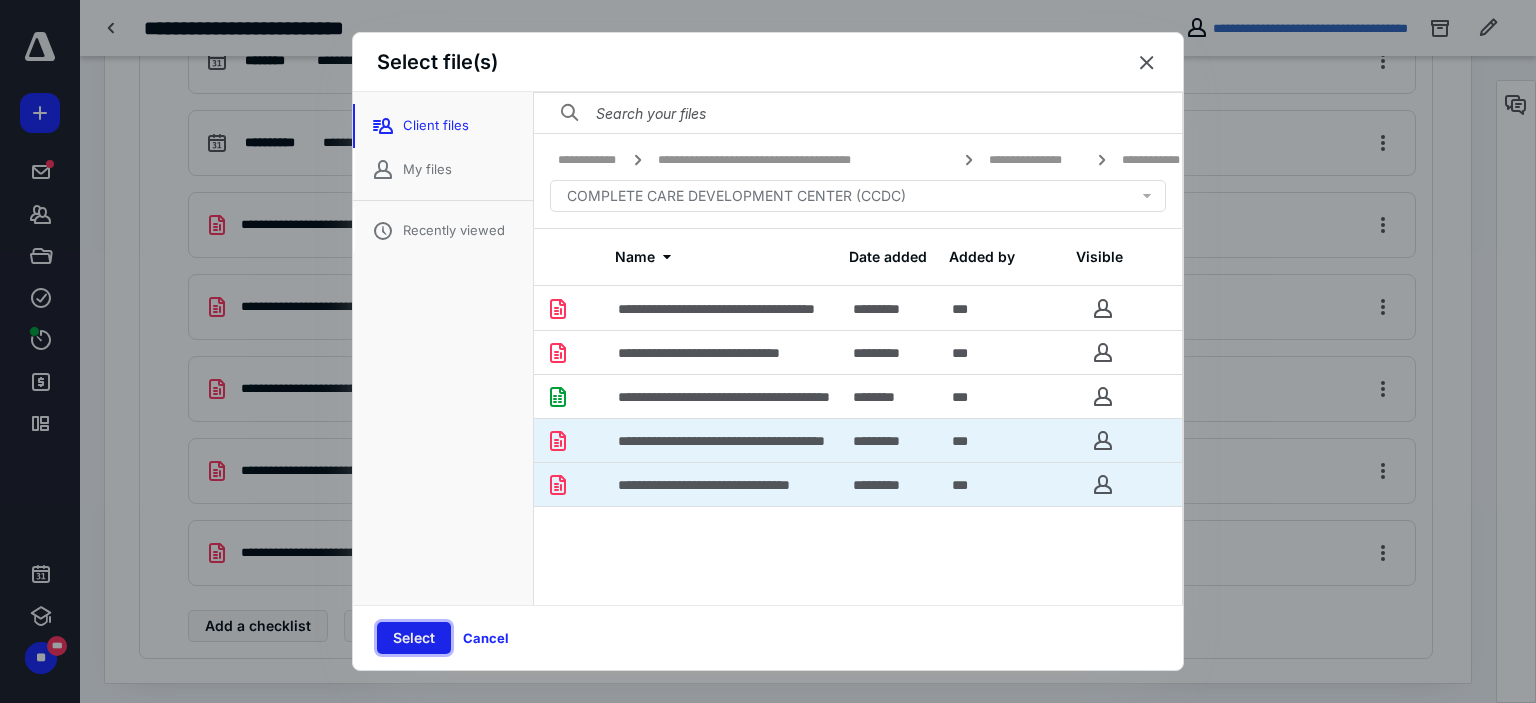 click on "Select" at bounding box center [414, 638] 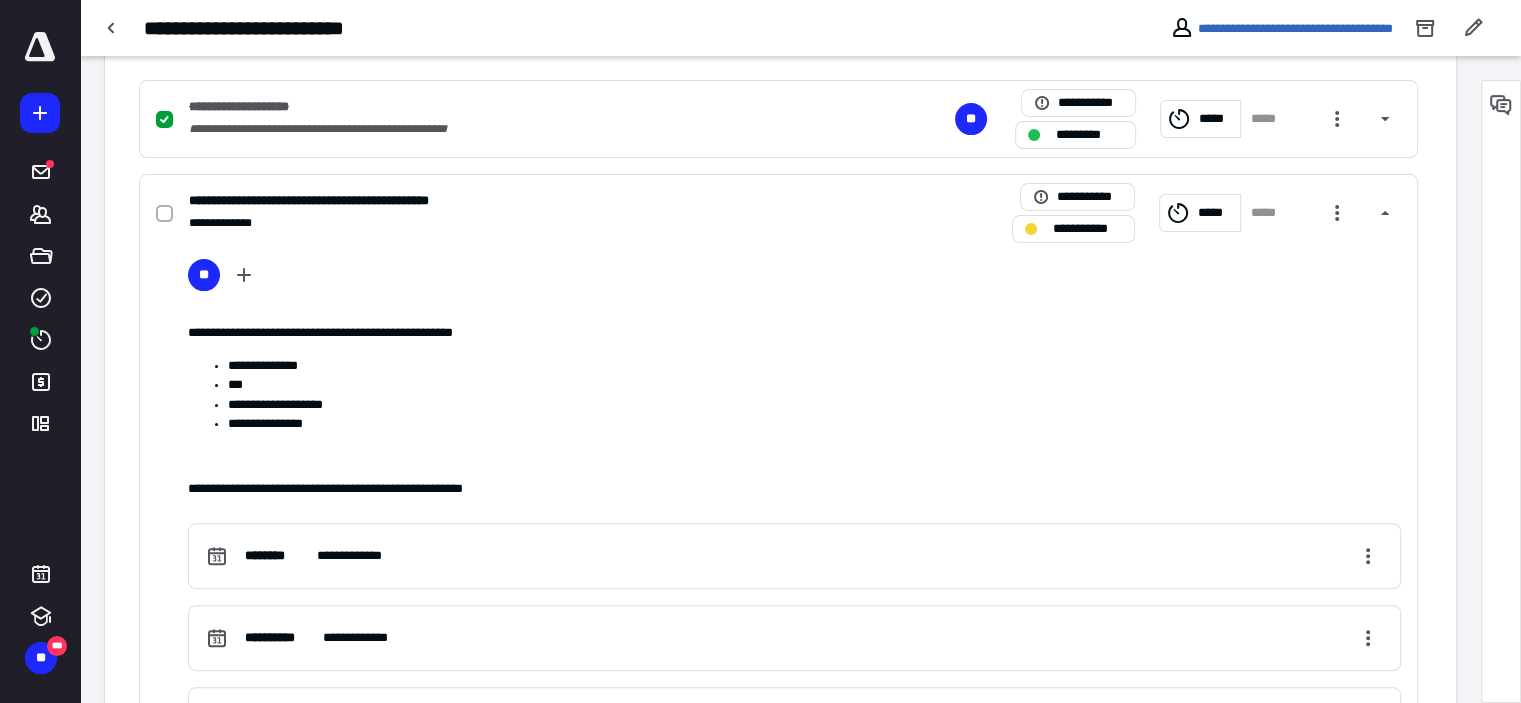 scroll, scrollTop: 467, scrollLeft: 0, axis: vertical 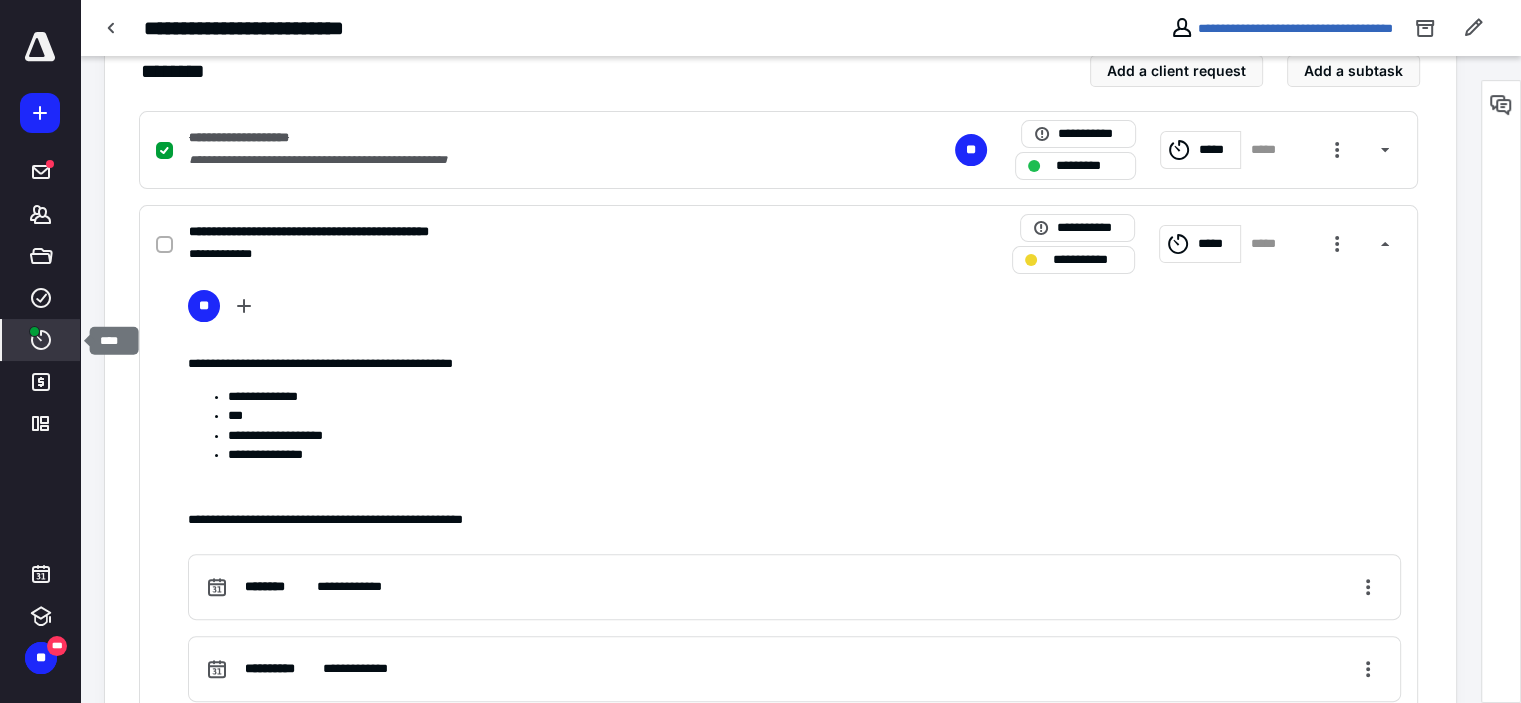 click 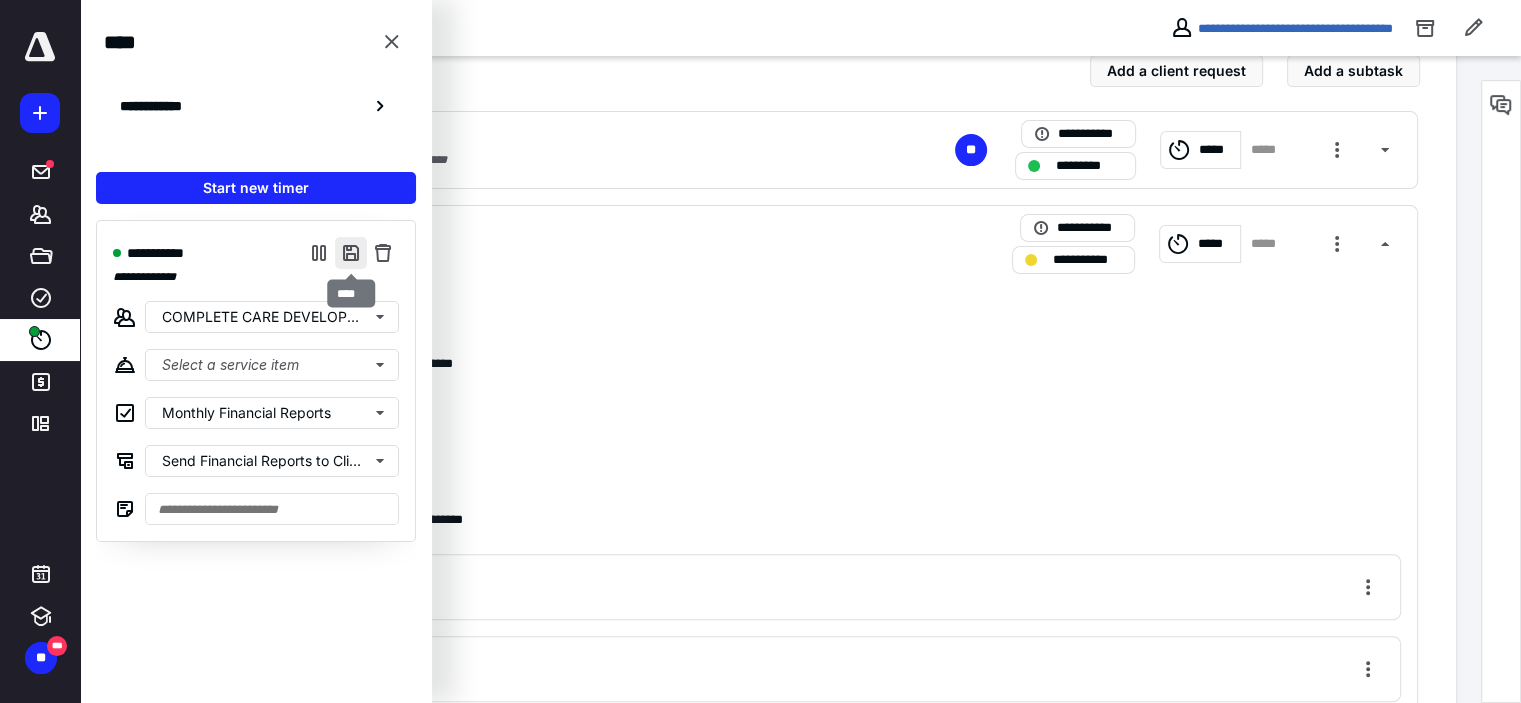 click at bounding box center (351, 253) 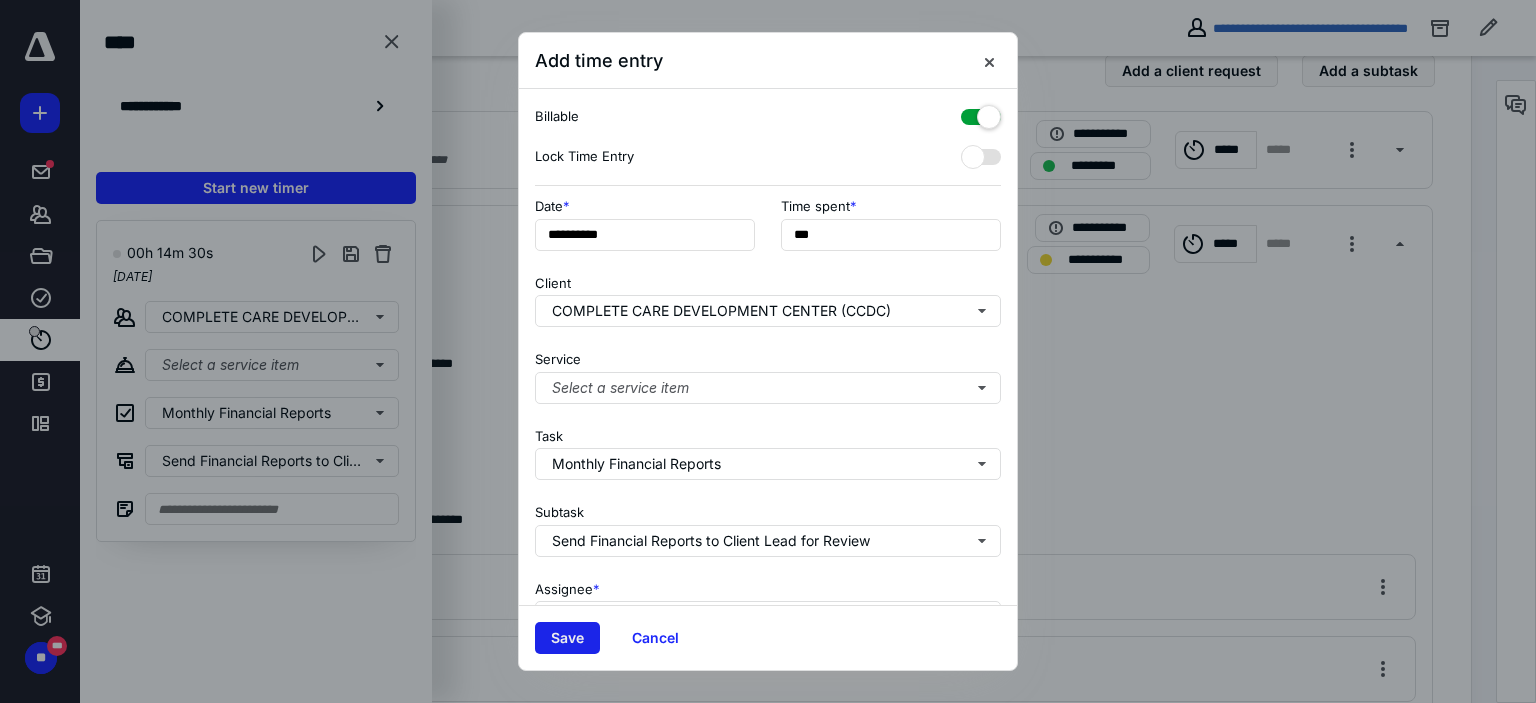 click on "Save" at bounding box center (567, 638) 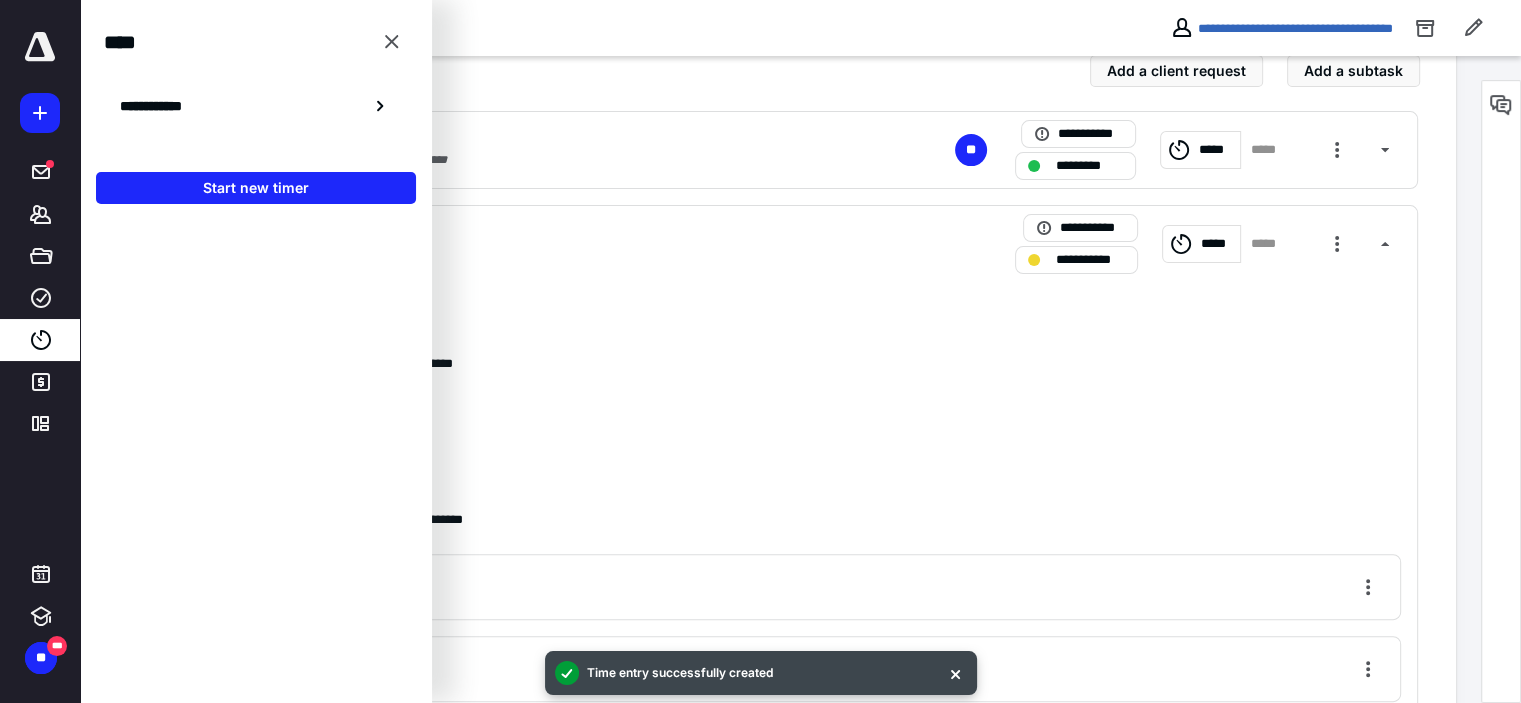 click at bounding box center [392, 42] 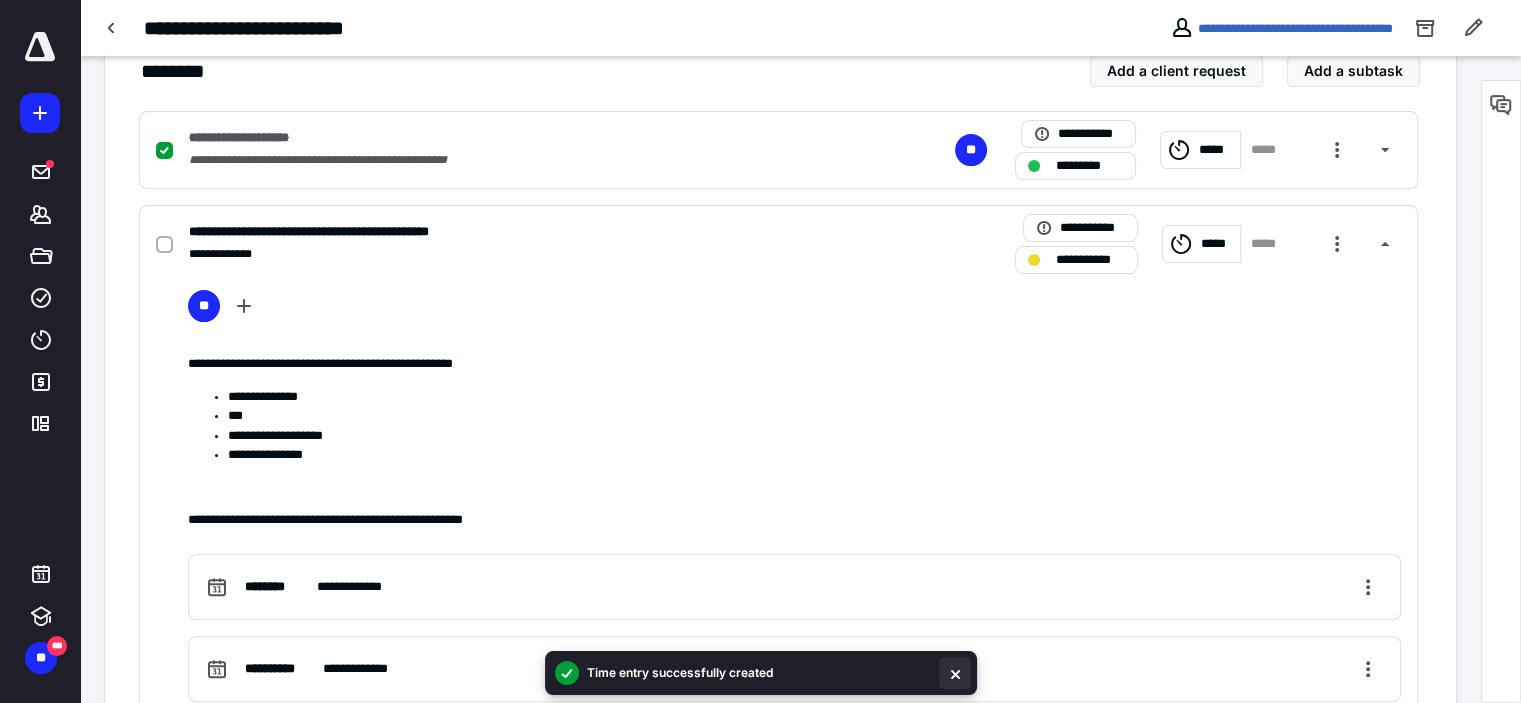 click at bounding box center (955, 673) 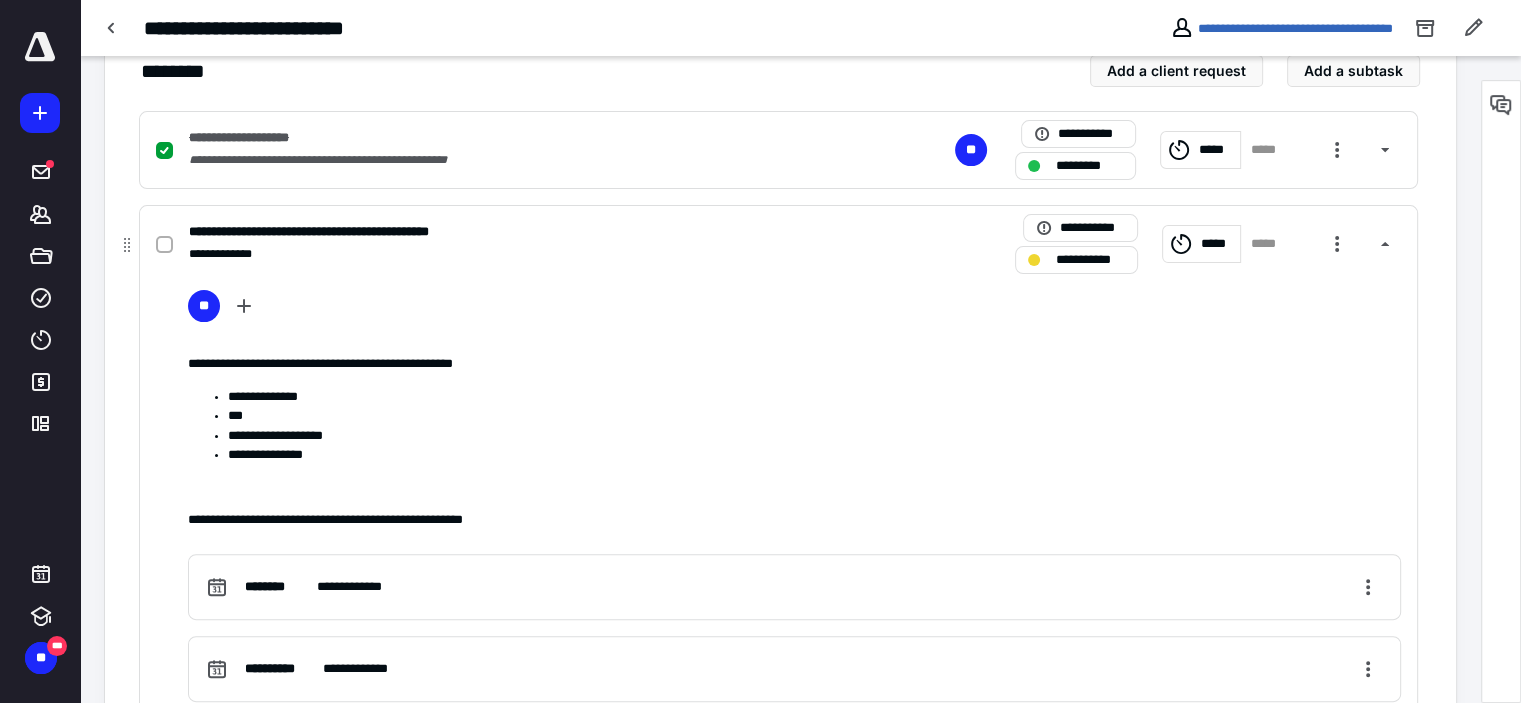 click on "**********" at bounding box center [1090, 260] 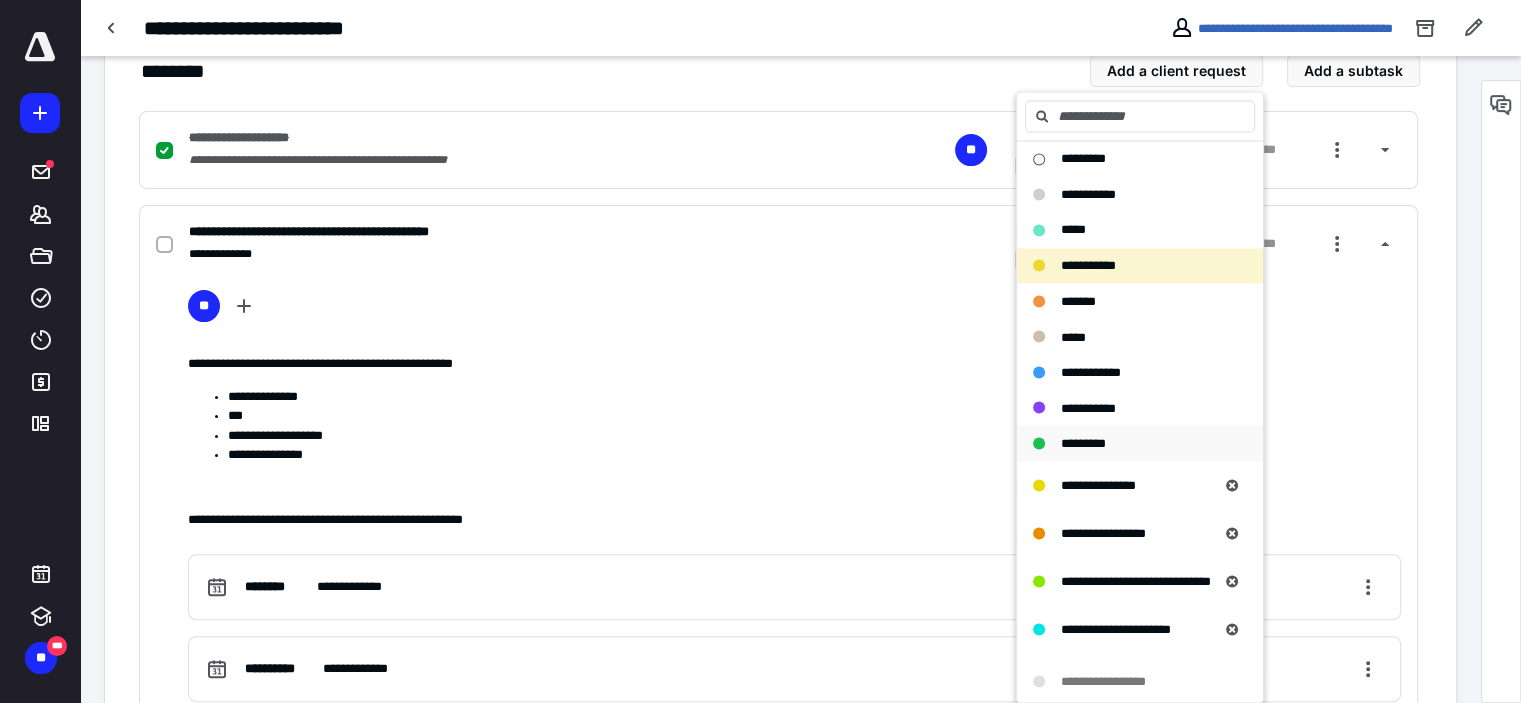 click on "*********" at bounding box center [1083, 443] 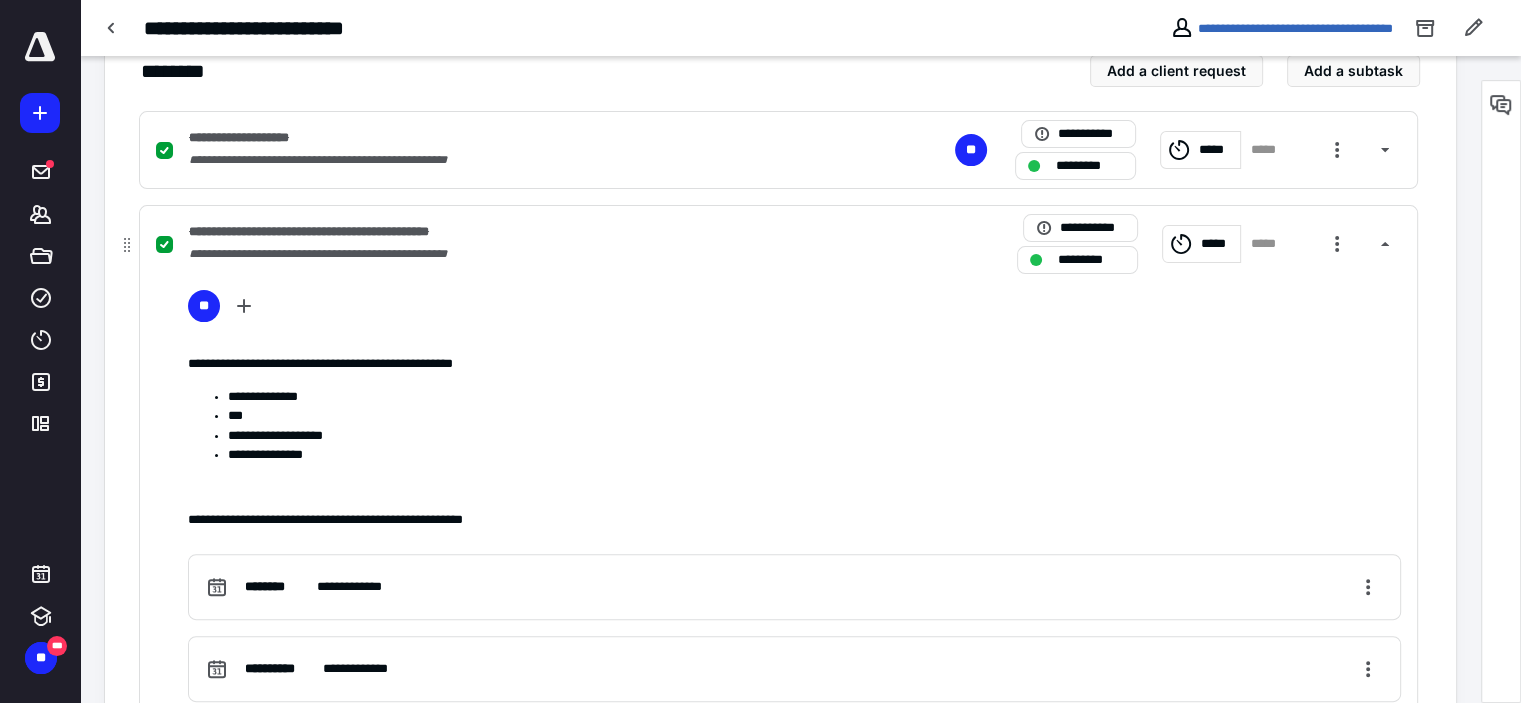 click on "**********" at bounding box center [516, 254] 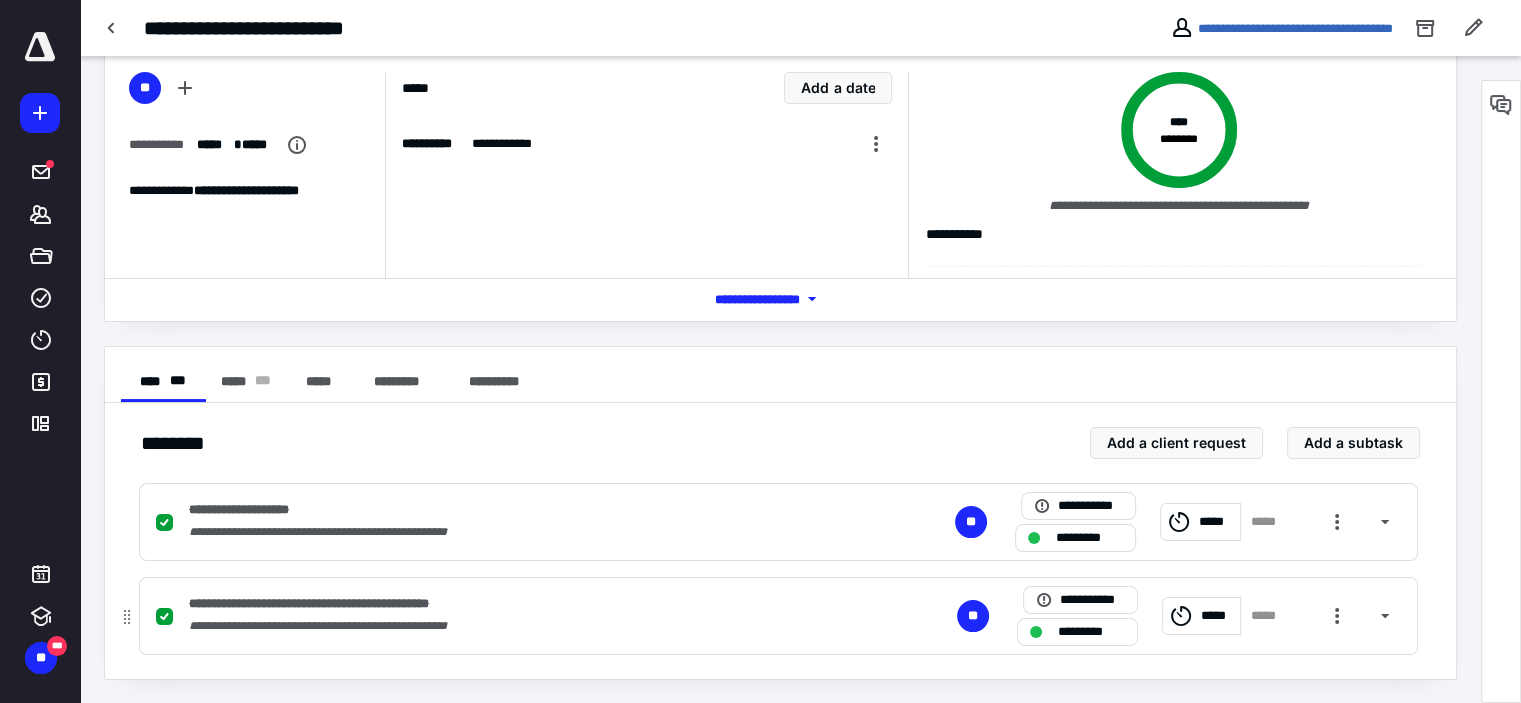 click on "**********" at bounding box center (778, 616) 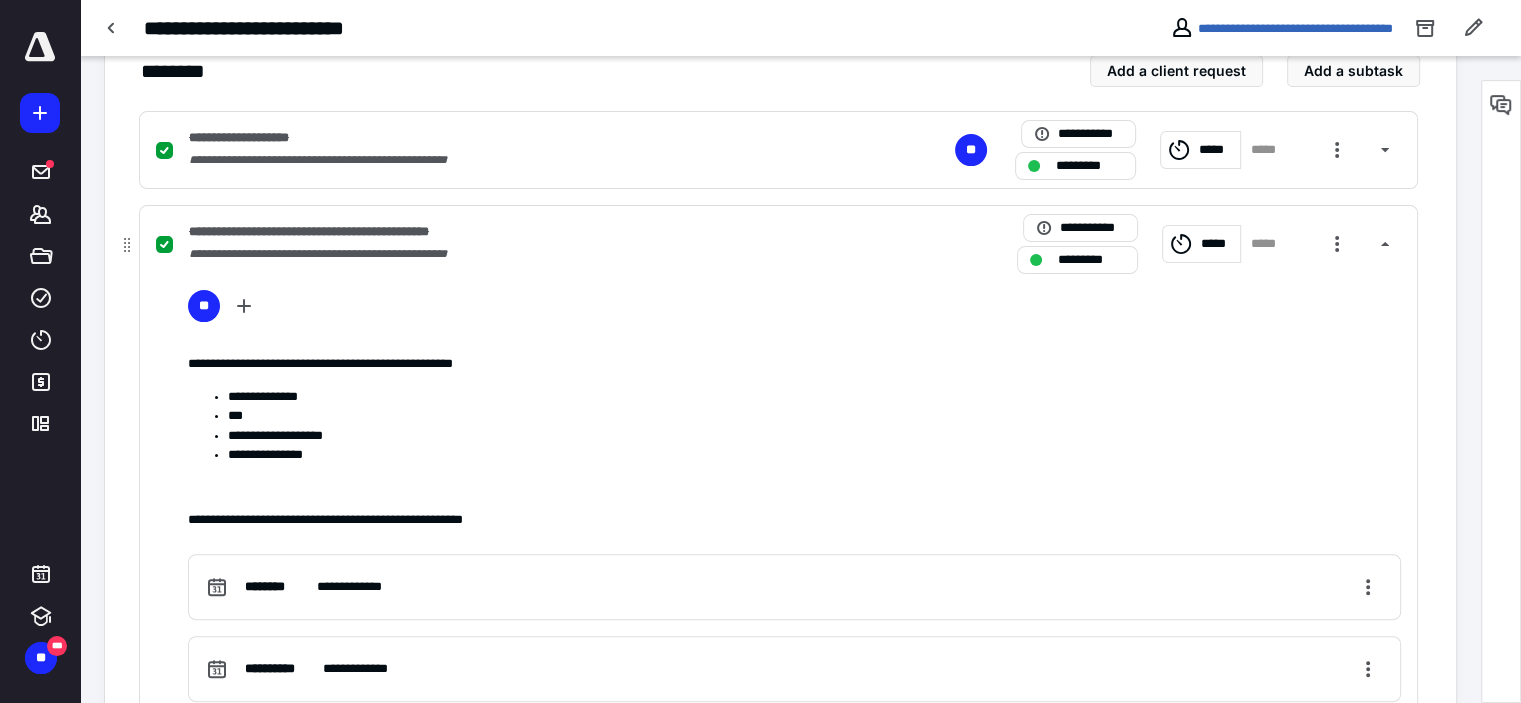 click on "*********" at bounding box center (1091, 260) 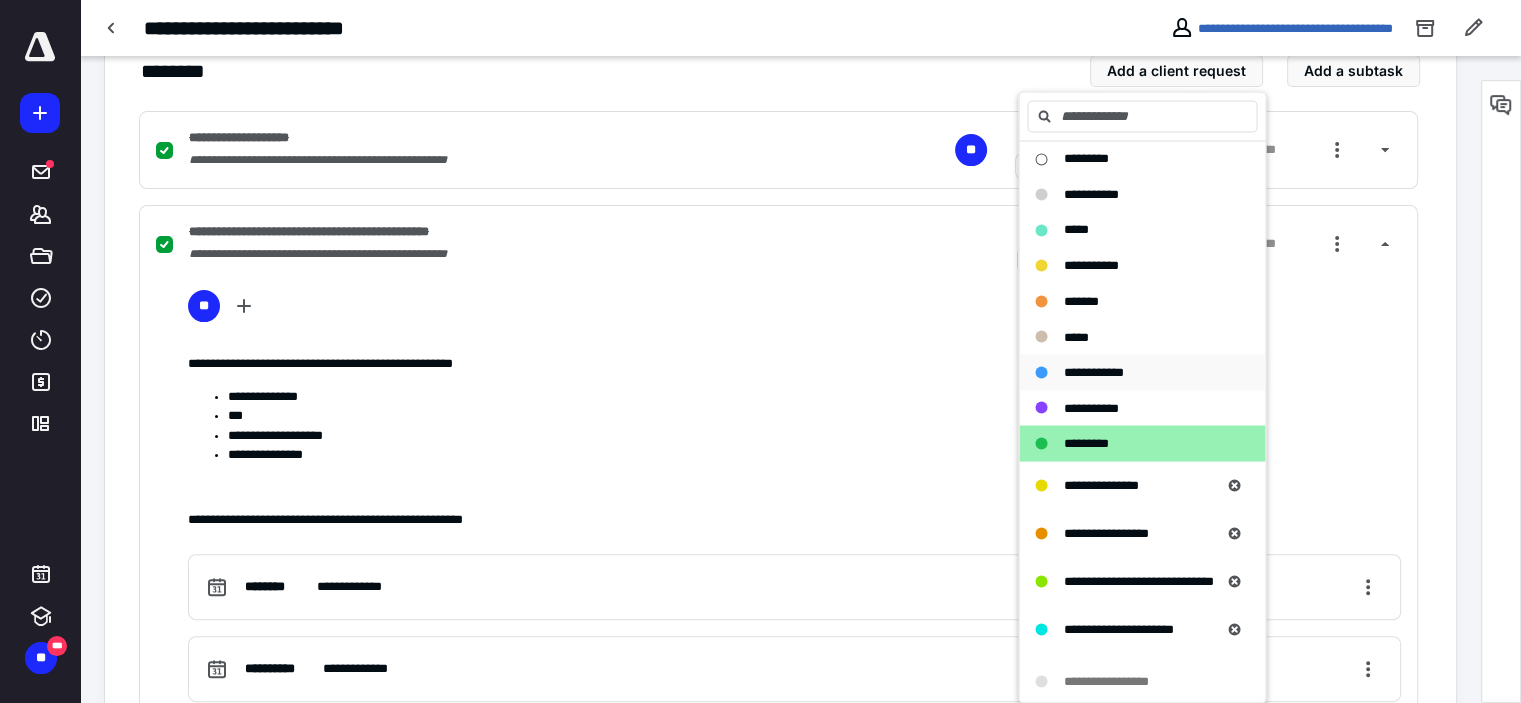 click on "**********" at bounding box center [1093, 371] 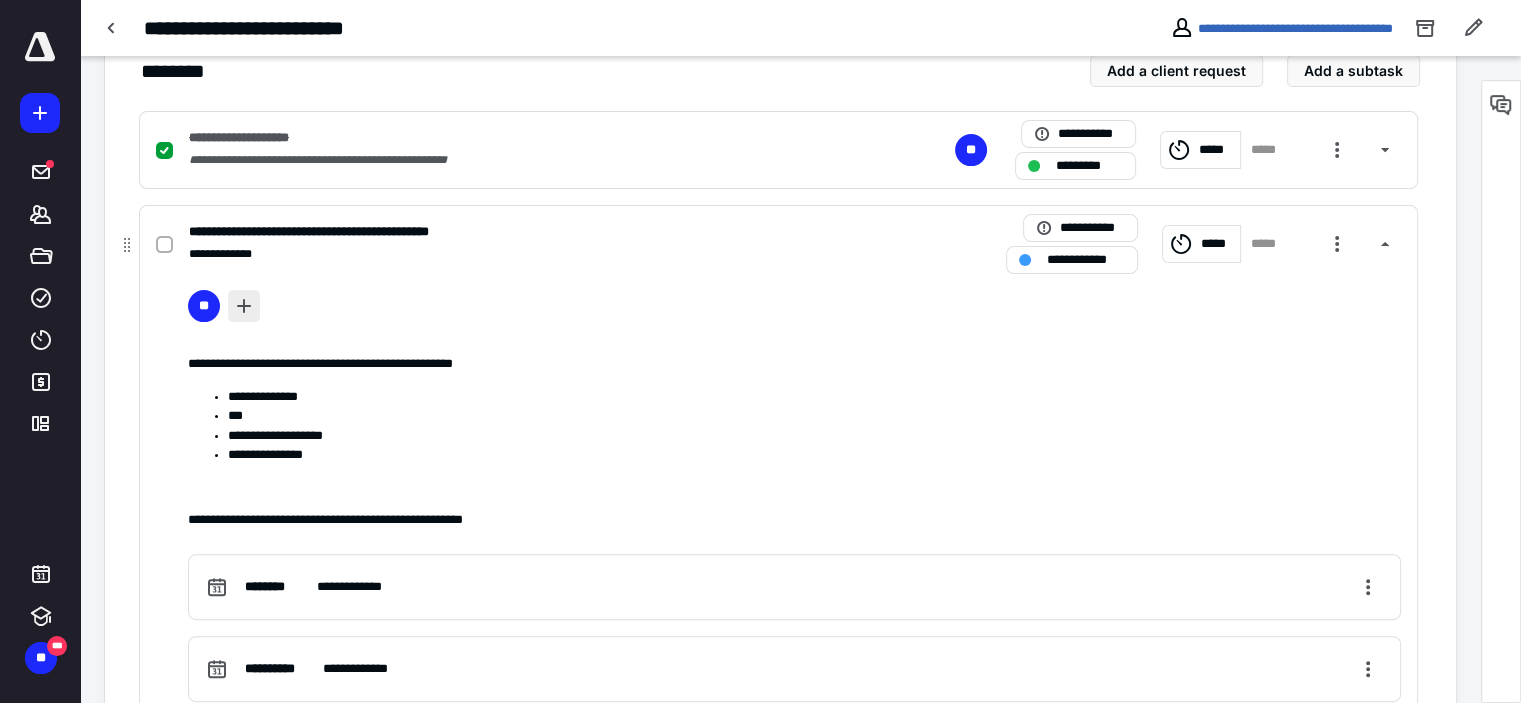 click at bounding box center (244, 306) 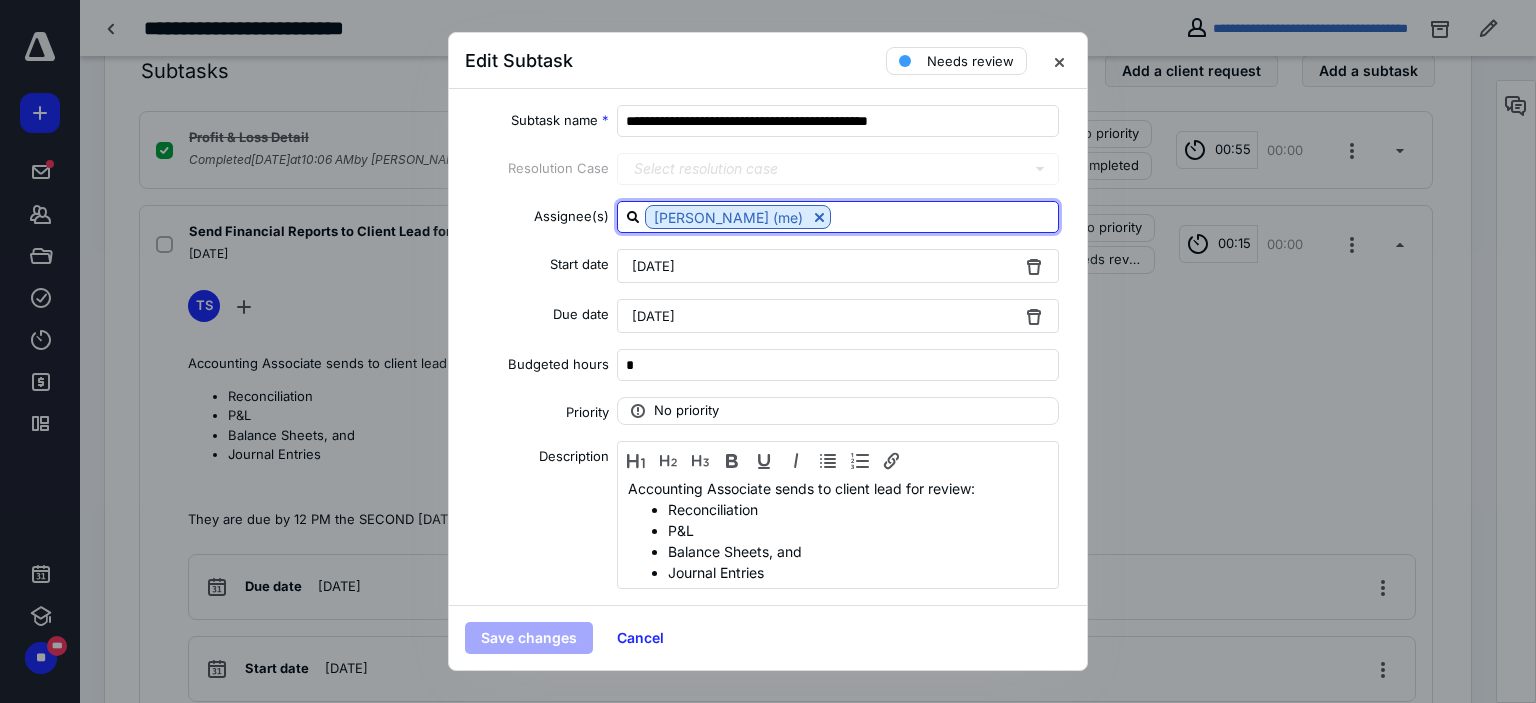 click at bounding box center [944, 216] 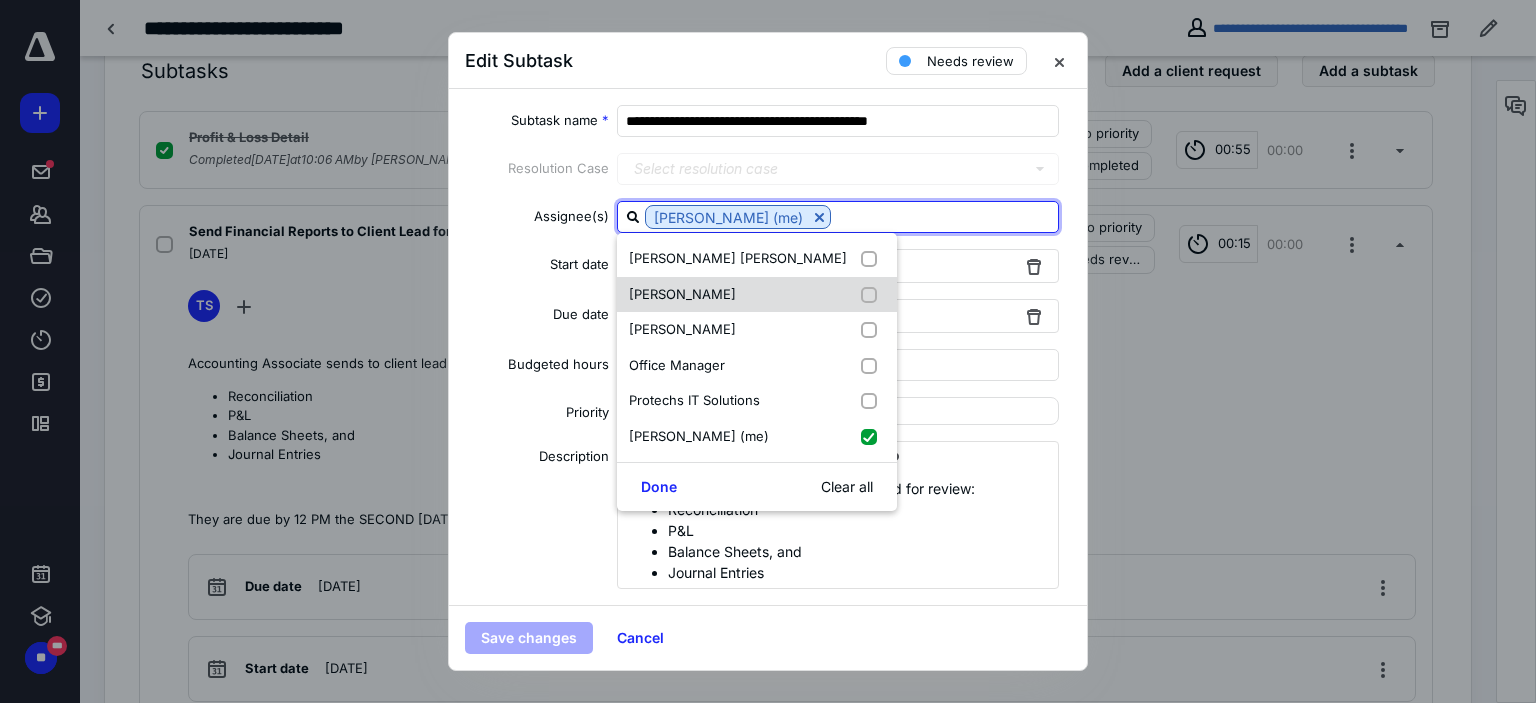 click on "[PERSON_NAME]" at bounding box center (682, 295) 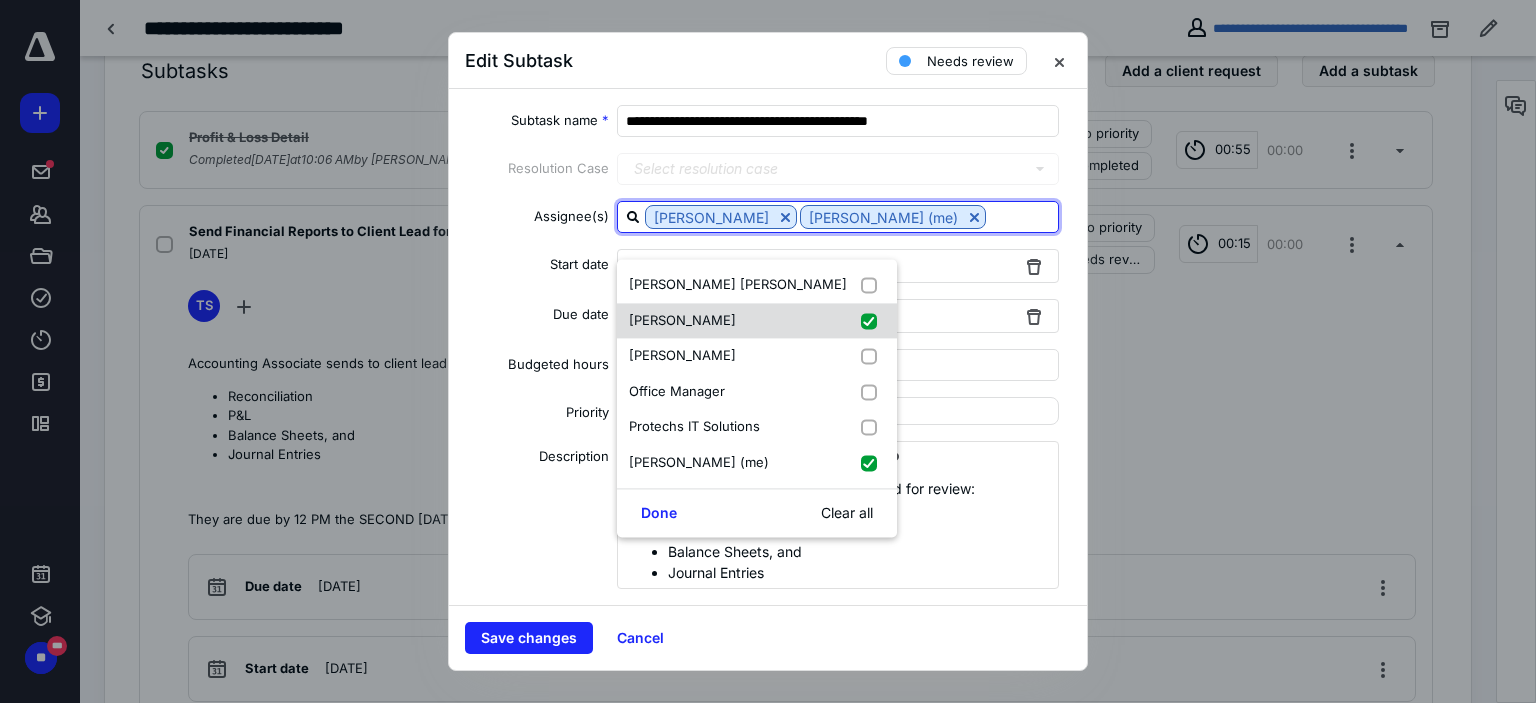 checkbox on "true" 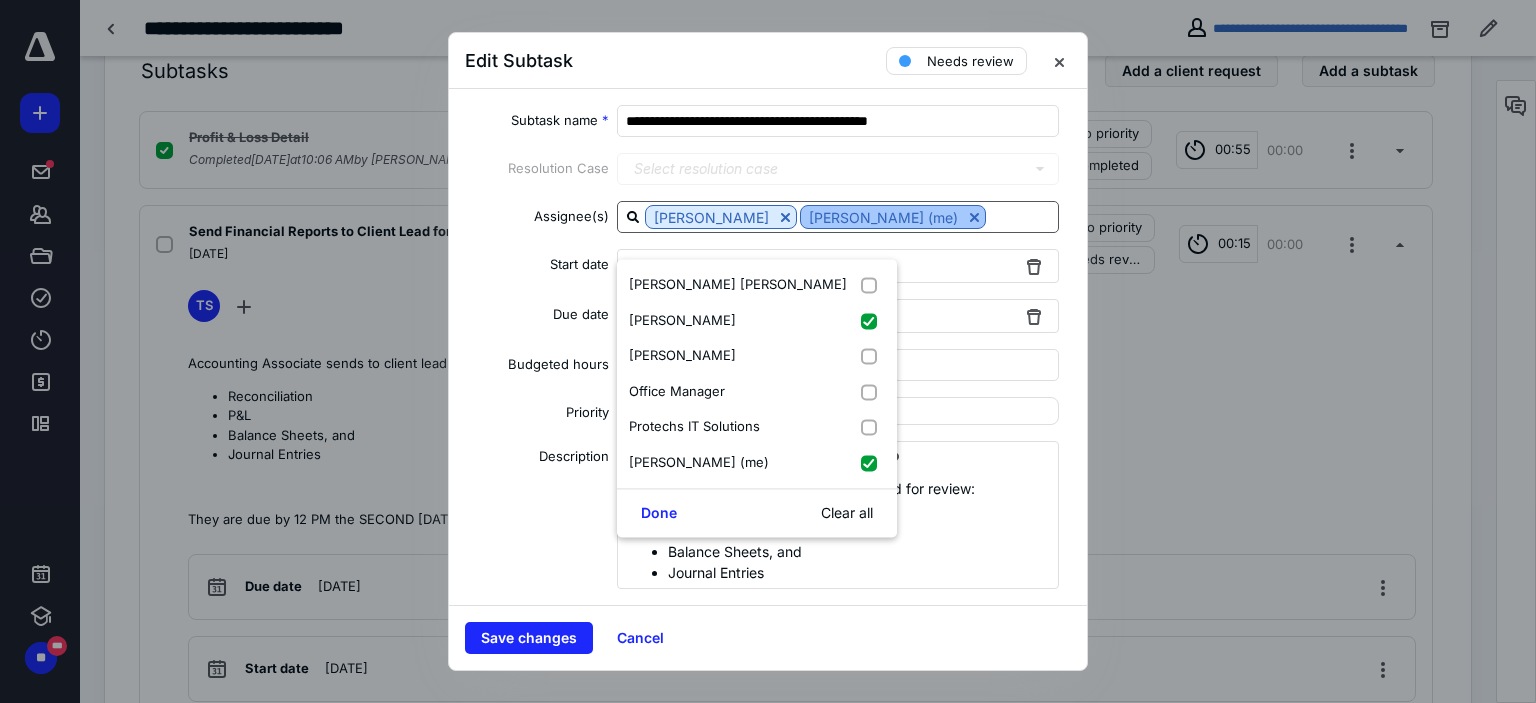 click at bounding box center (974, 217) 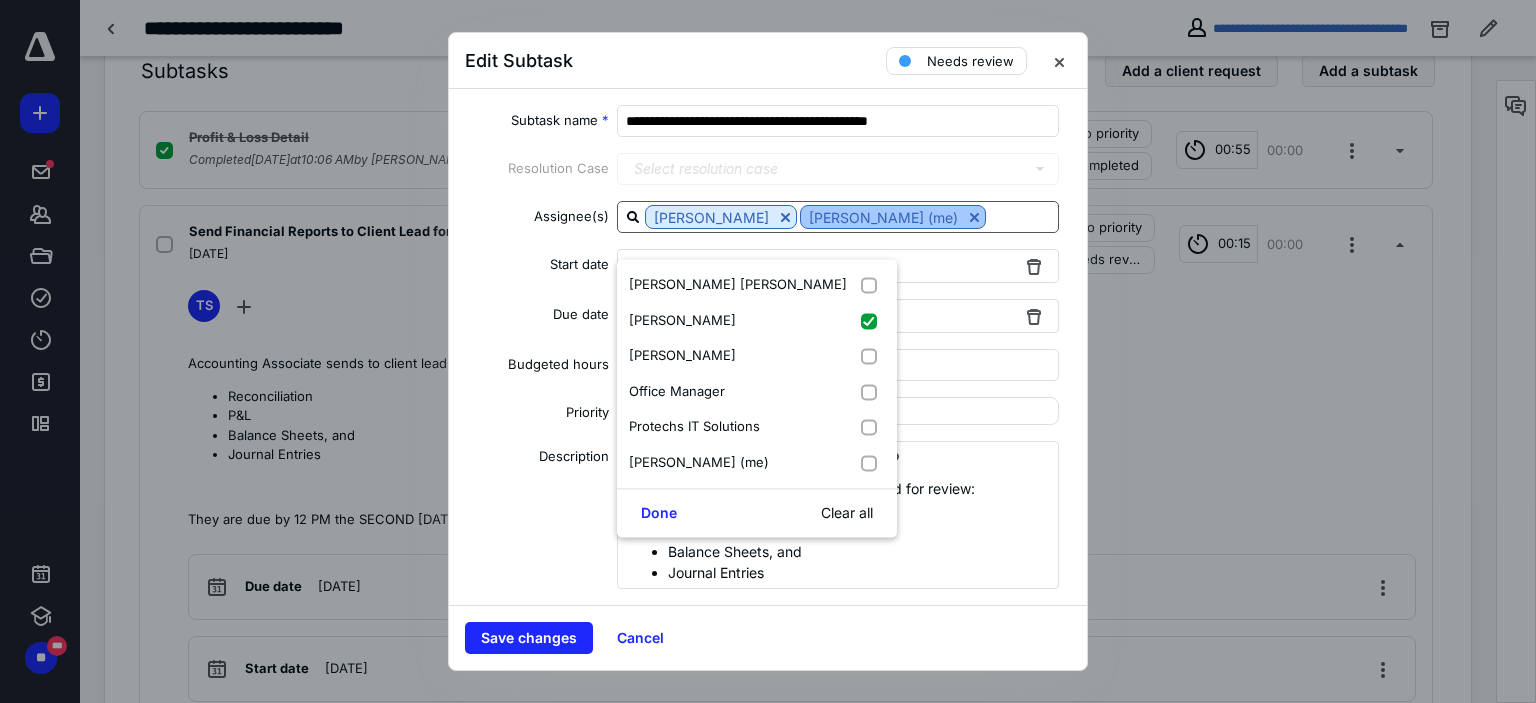 checkbox on "false" 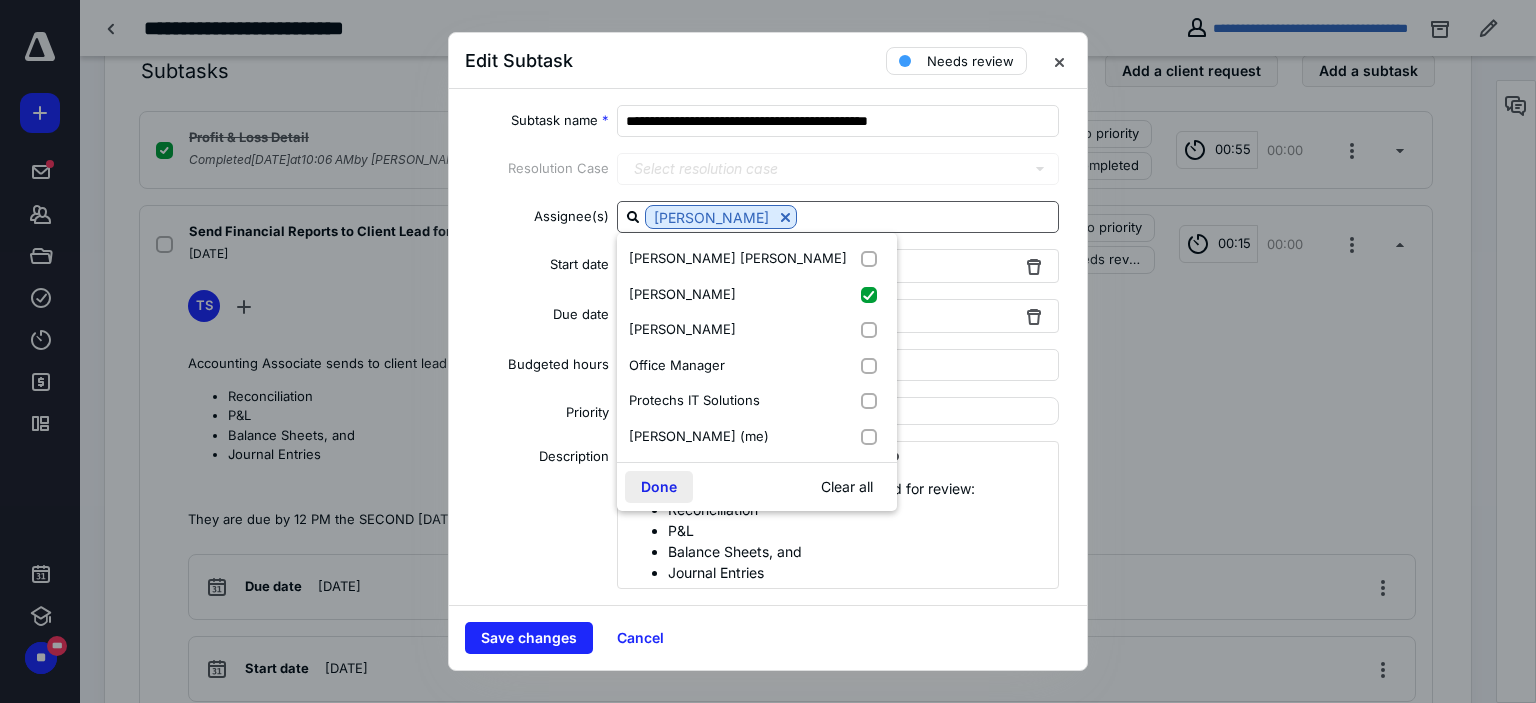 click on "Done" at bounding box center (659, 487) 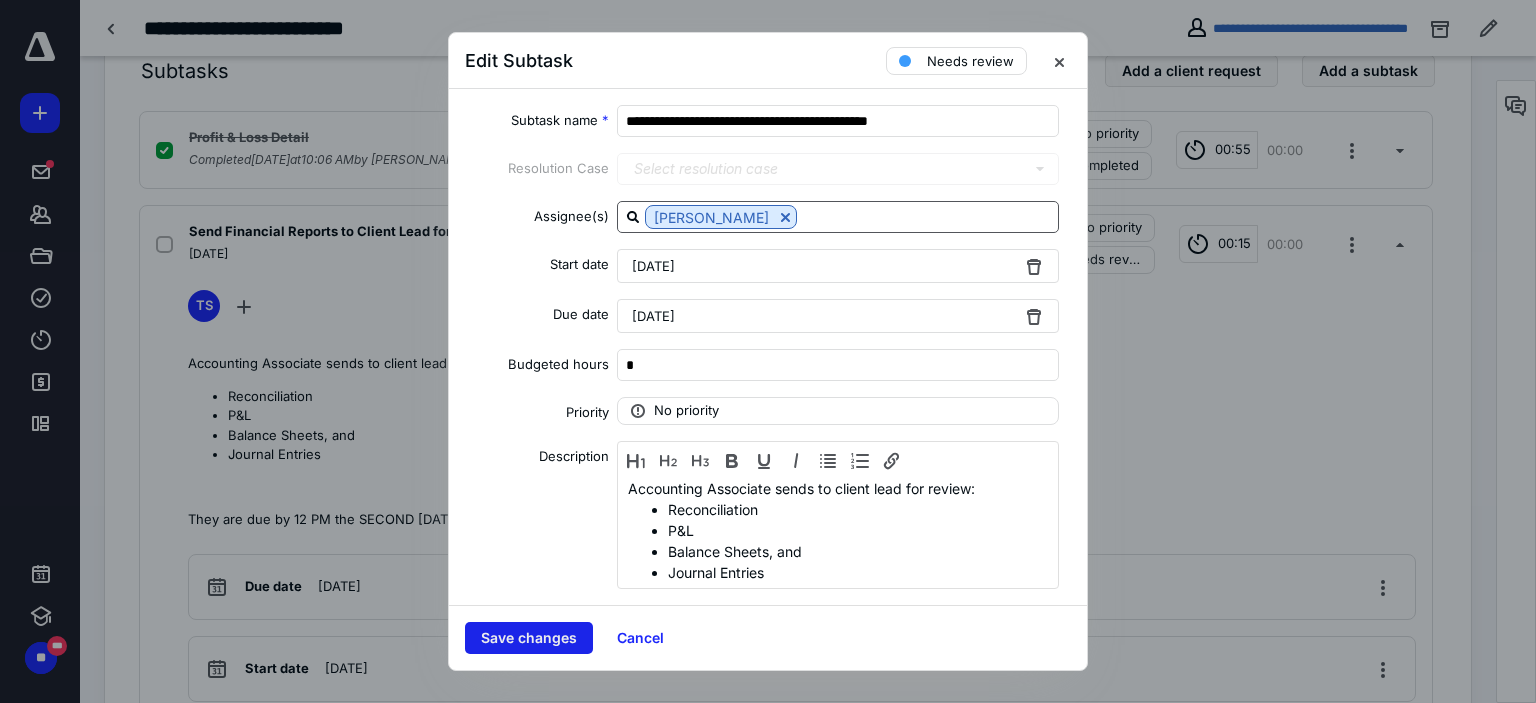 click on "Save changes" at bounding box center [529, 638] 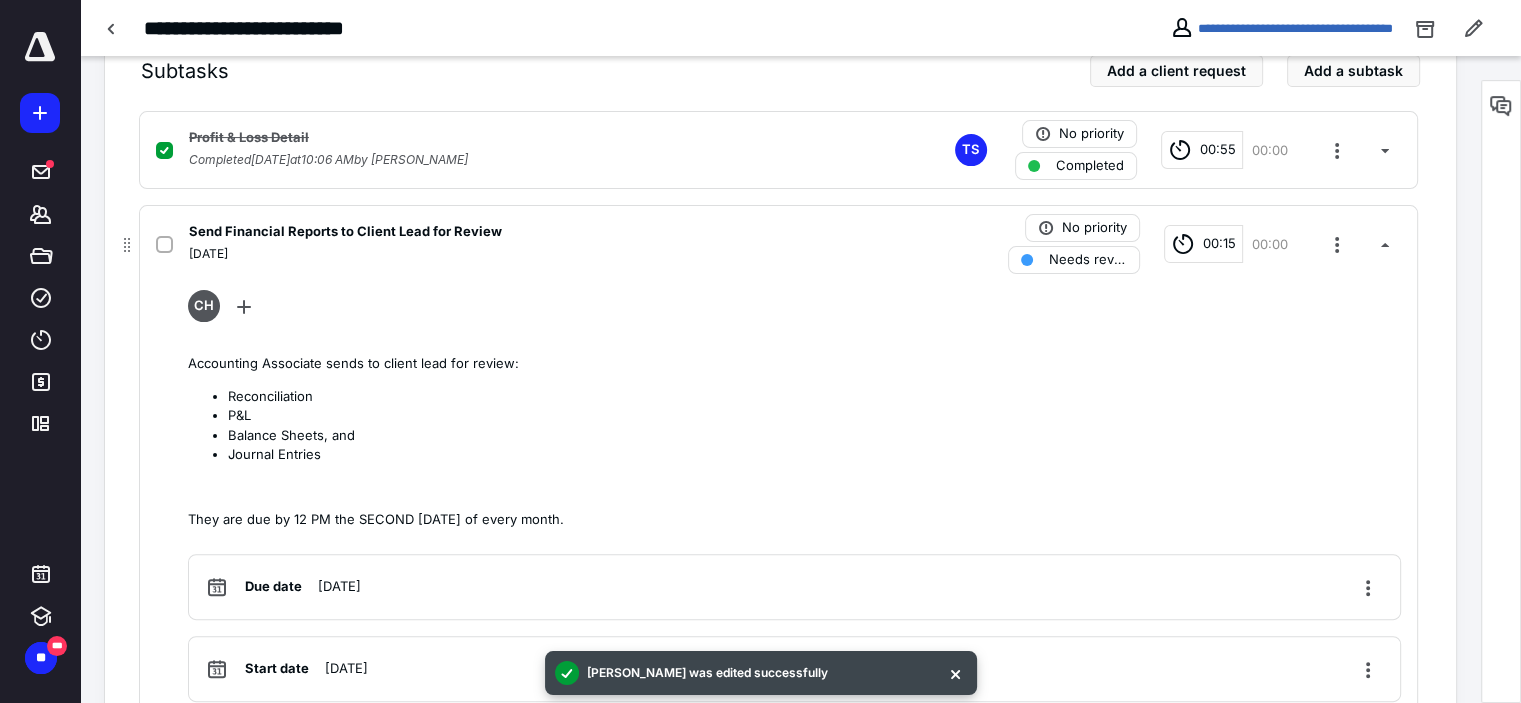 click on "Send Financial Reports to Client Lead for Review [DATE] No priority Needs review 00:15 00:00 CH Accounting Associate sends to client lead for review: Reconciliation P&L  Balance Sheets, and  Journal Entries  They are due by 12 PM the SECOND [DATE] of every month.   Due date [DATE] Start date [DATE] CCDC Adj. Journal Entries [DATE].pdf CCDC Balance Sheet [DATE].pdf CCDC All Income (2961) [DATE] Rec Report.pdf CCDC Auto Bill Pay (6704) [DATE] Rec Report.pdf CCDC Payroll Checking (2205) [DATE] Rec Report.pdf CCDC Profit and Loss [DATE] to [DATE].pdf CCDC Profit and Loss [DATE].pdf Add a checklist Add a tool" at bounding box center [778, 777] 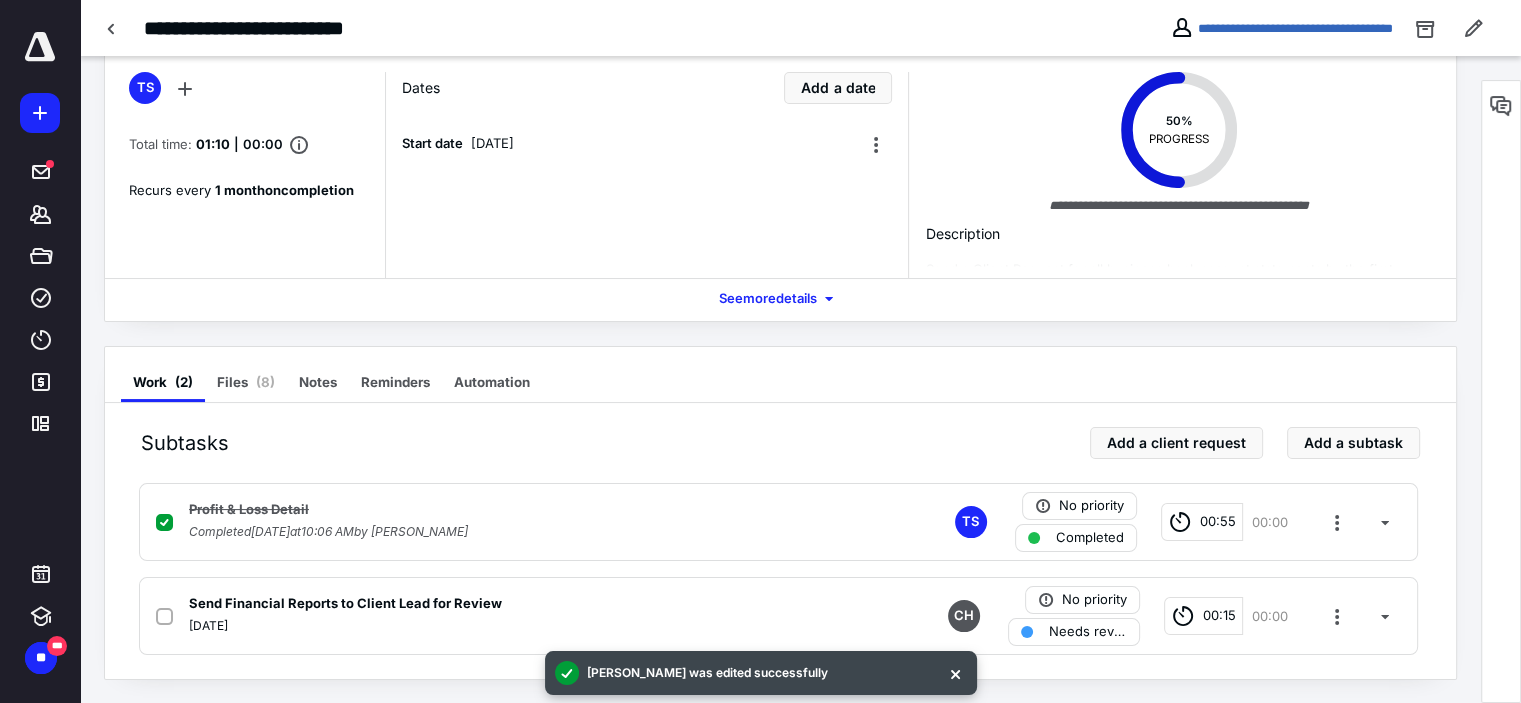 click at bounding box center (40, 47) 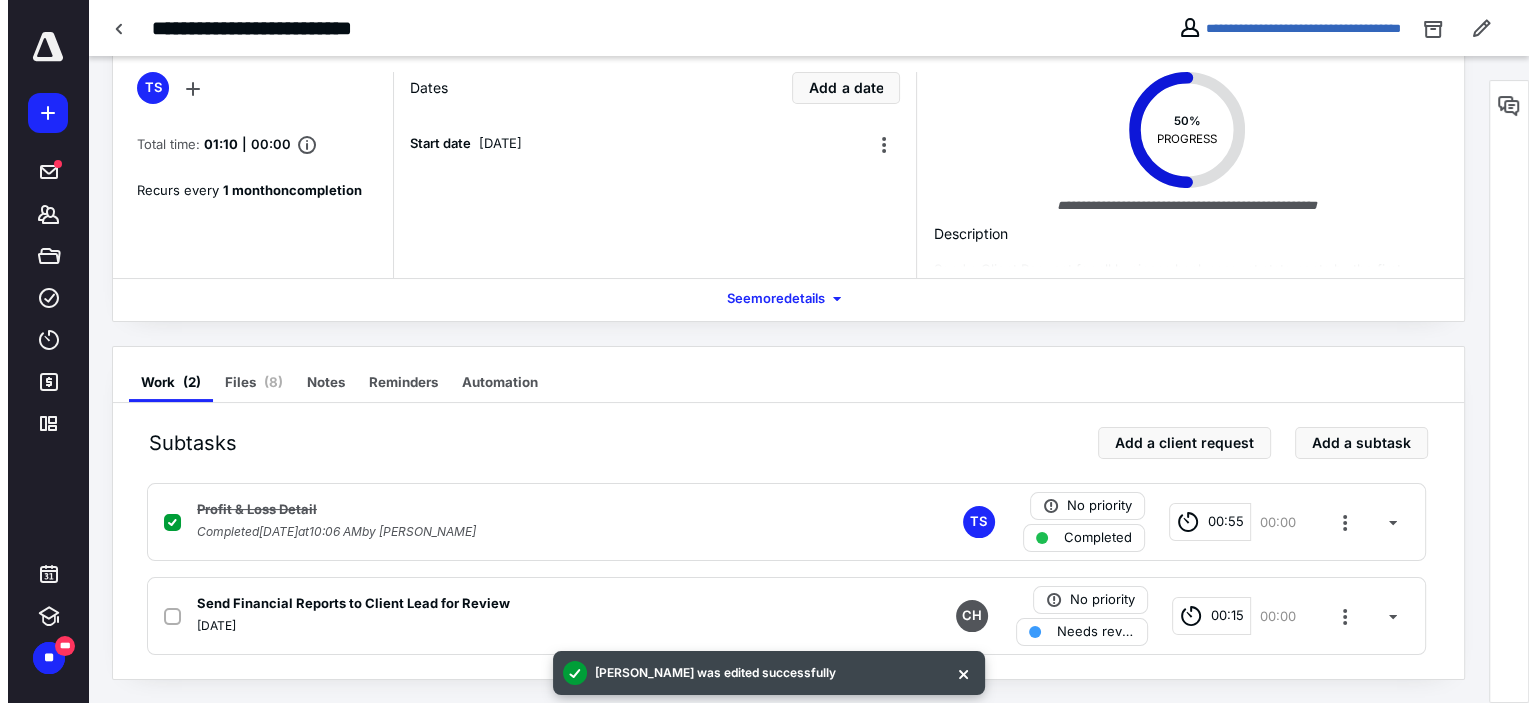 scroll, scrollTop: 0, scrollLeft: 0, axis: both 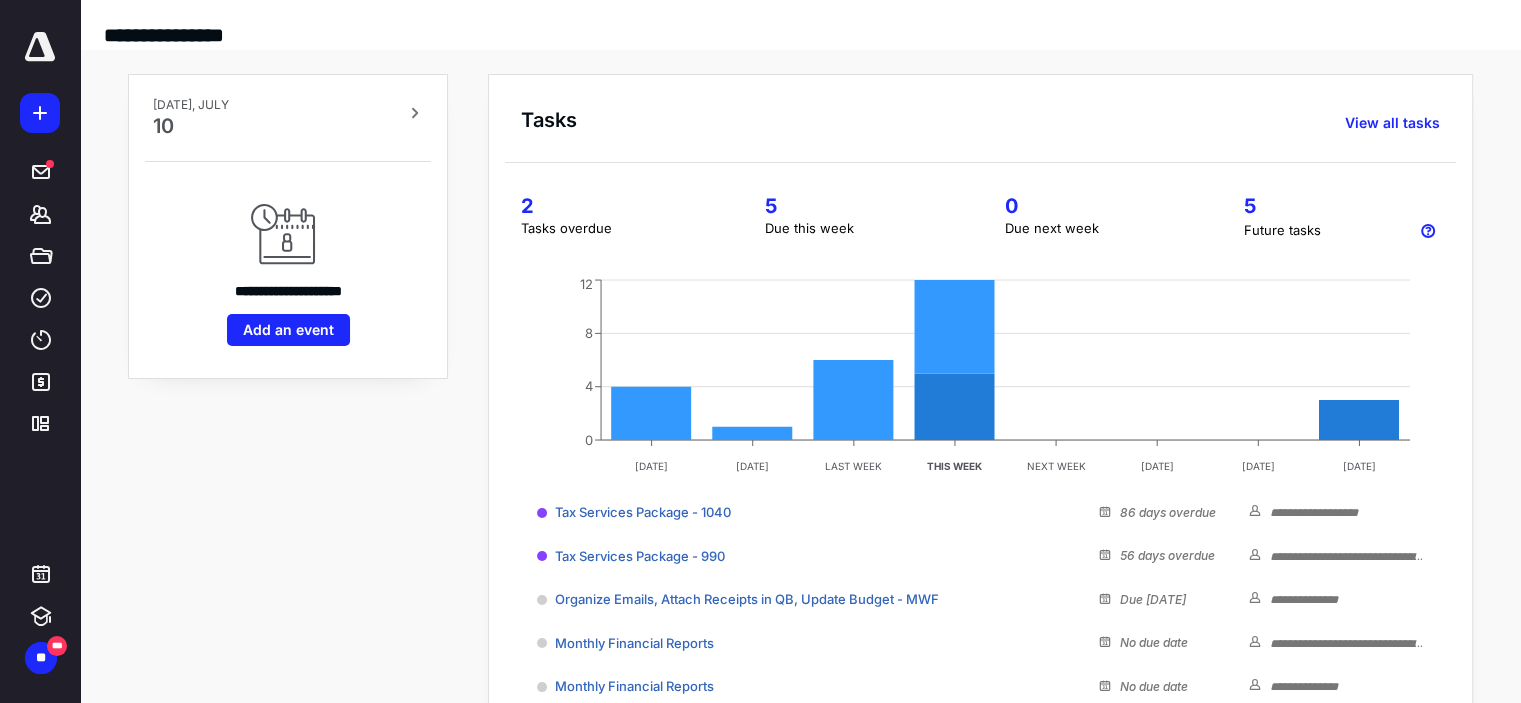 click on "5" at bounding box center [860, 206] 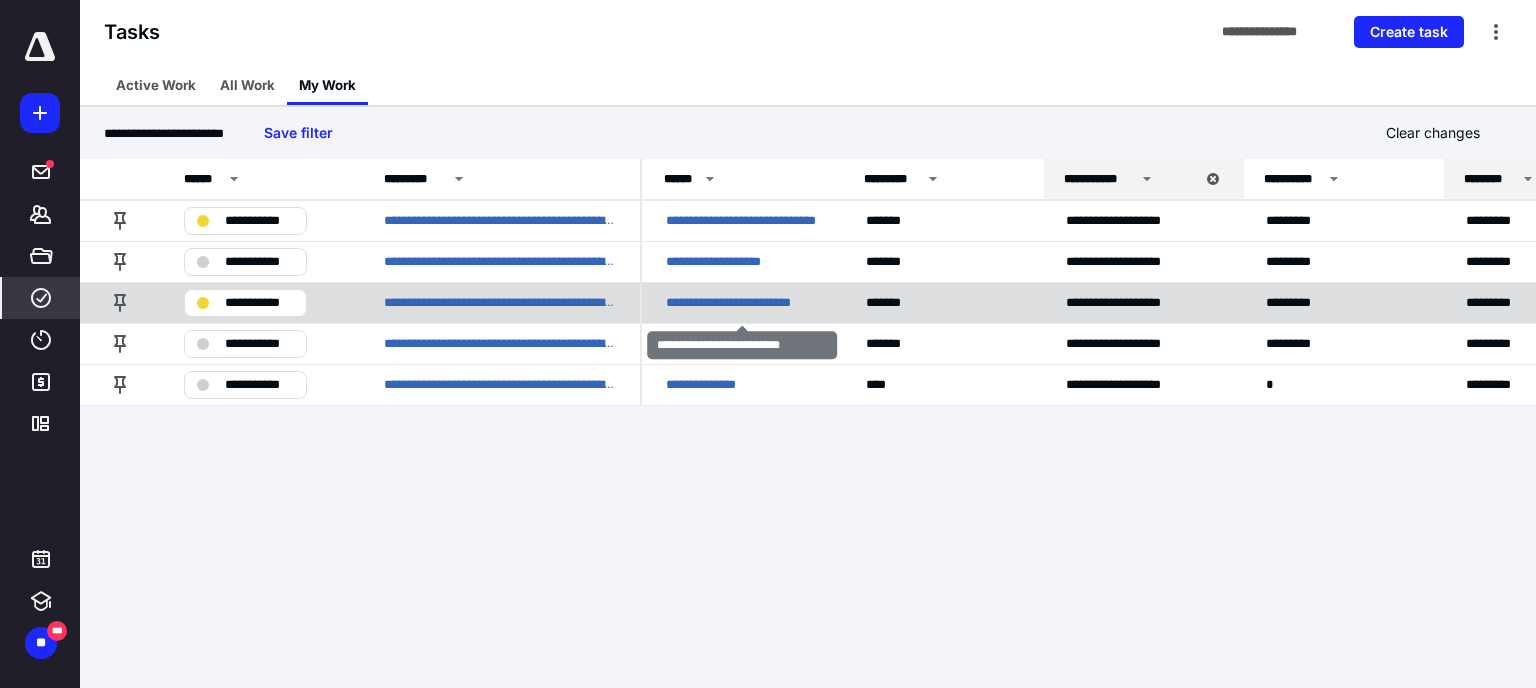 click on "**********" at bounding box center [742, 303] 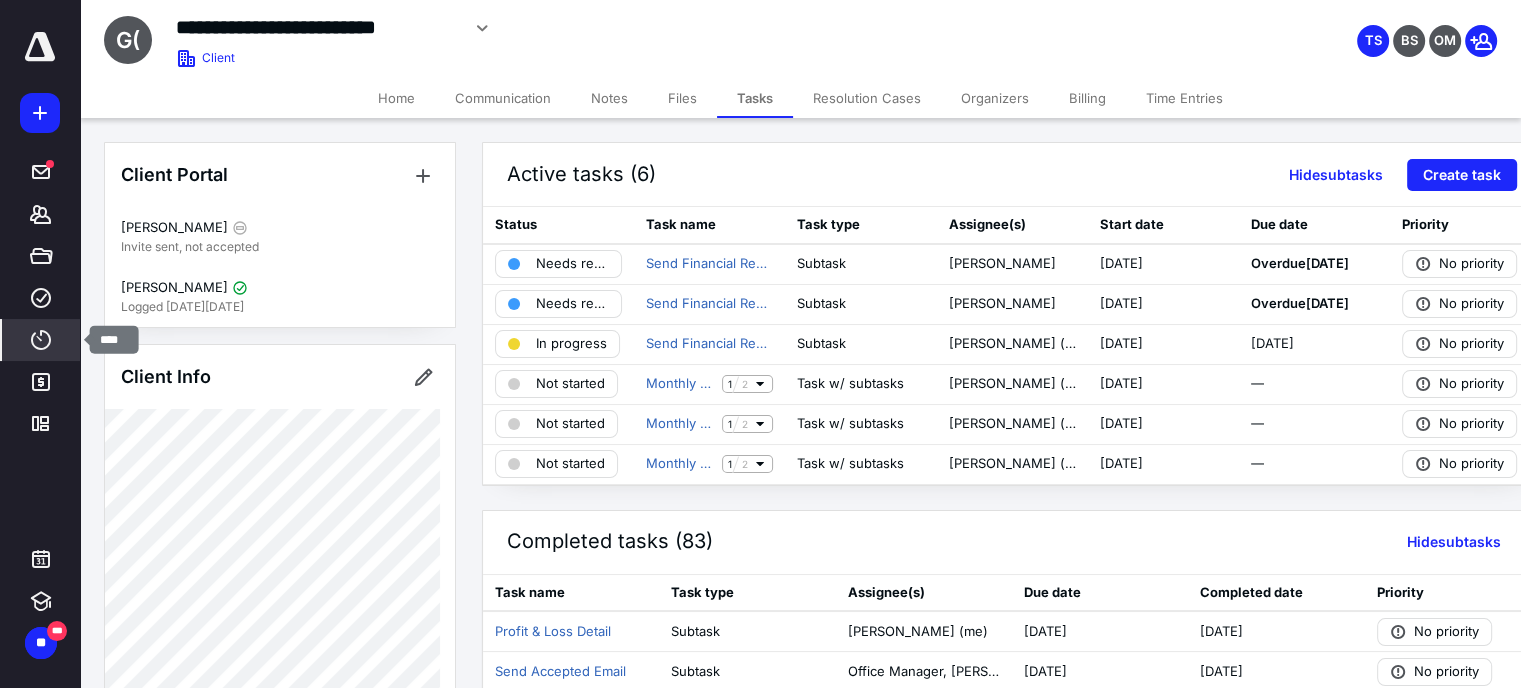 click 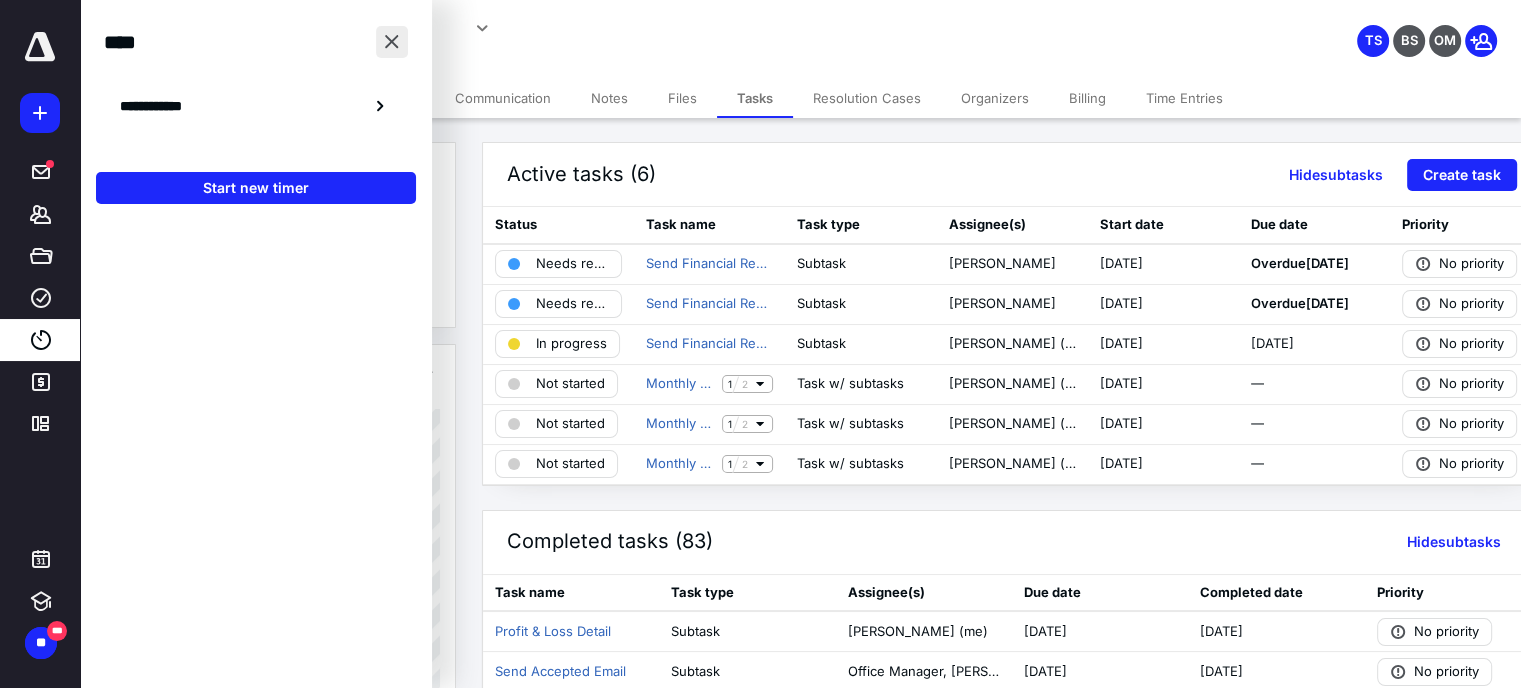 click at bounding box center [392, 42] 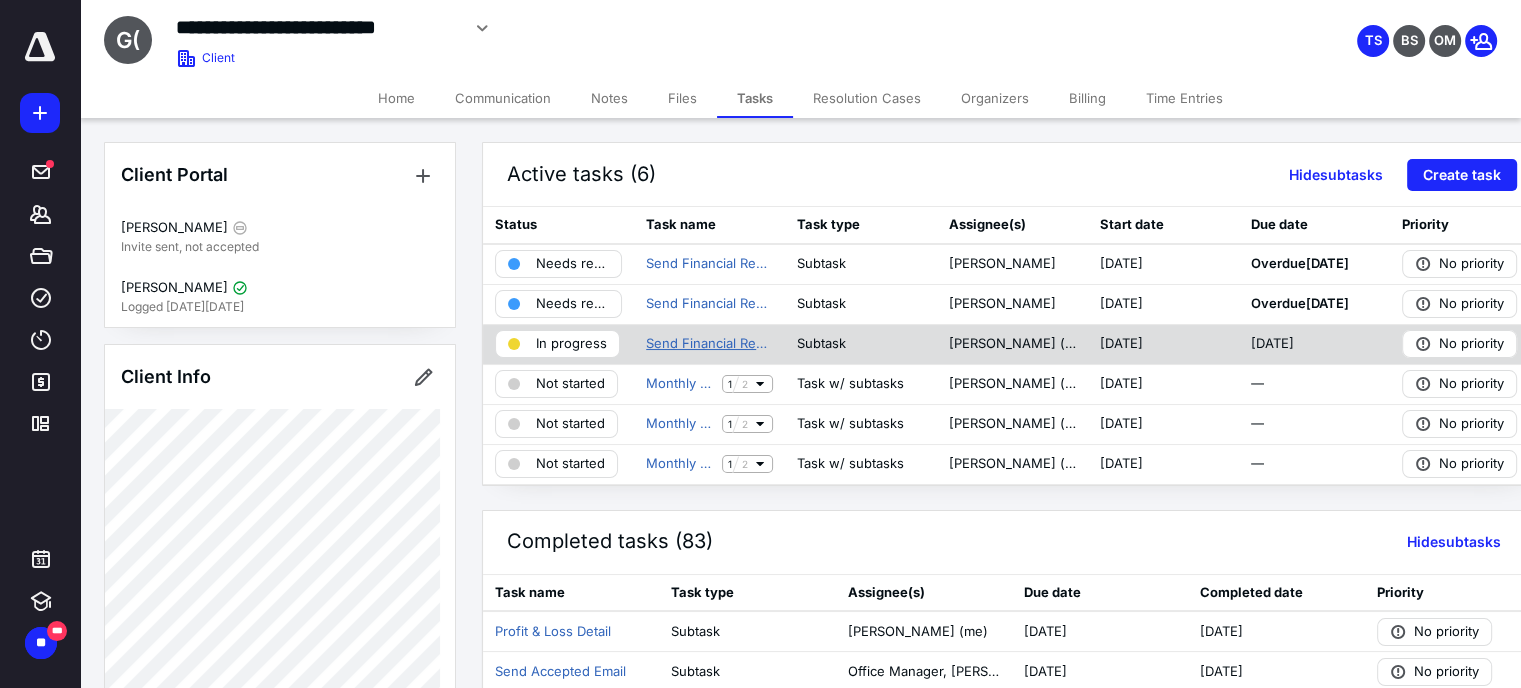 click on "Send Financial Reports to Client Lead for Review" at bounding box center (709, 344) 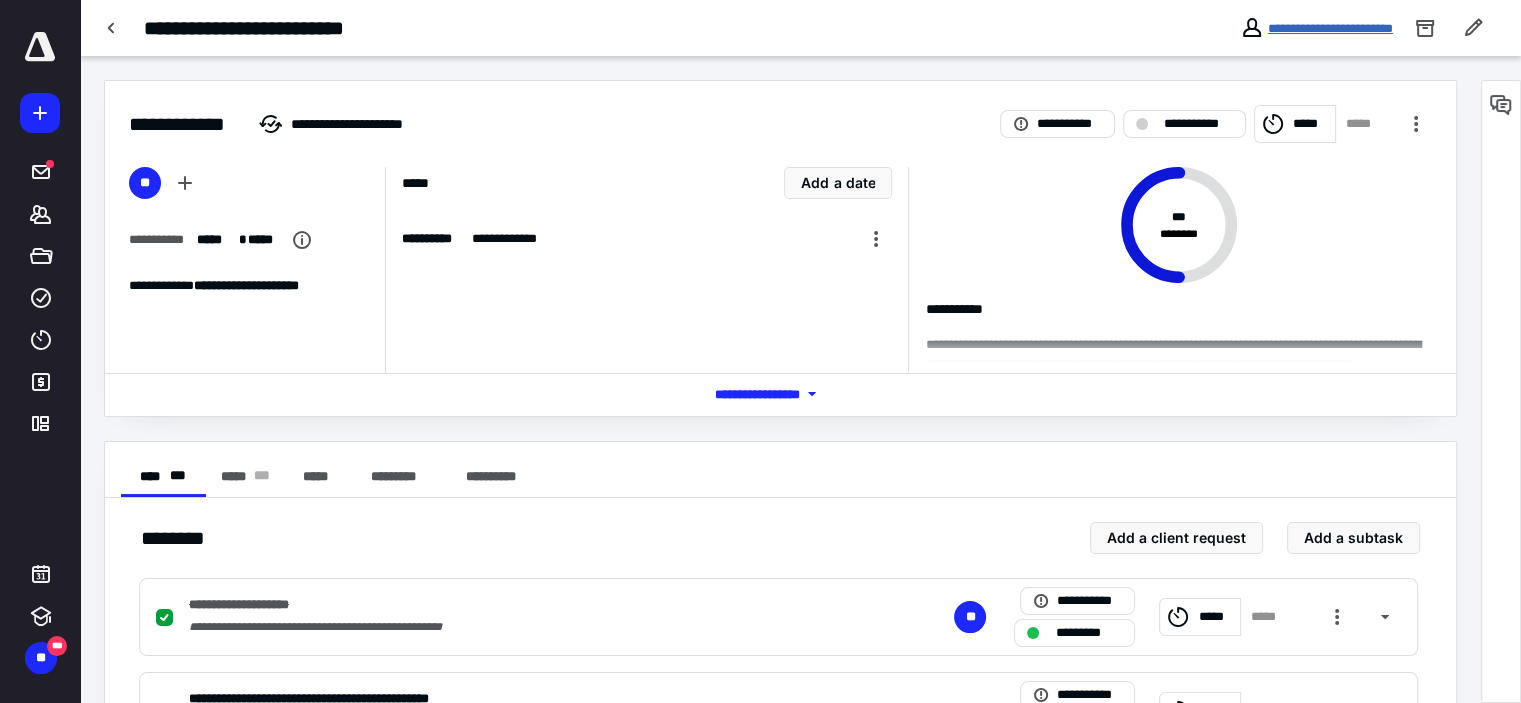 click on "**********" at bounding box center [1330, 28] 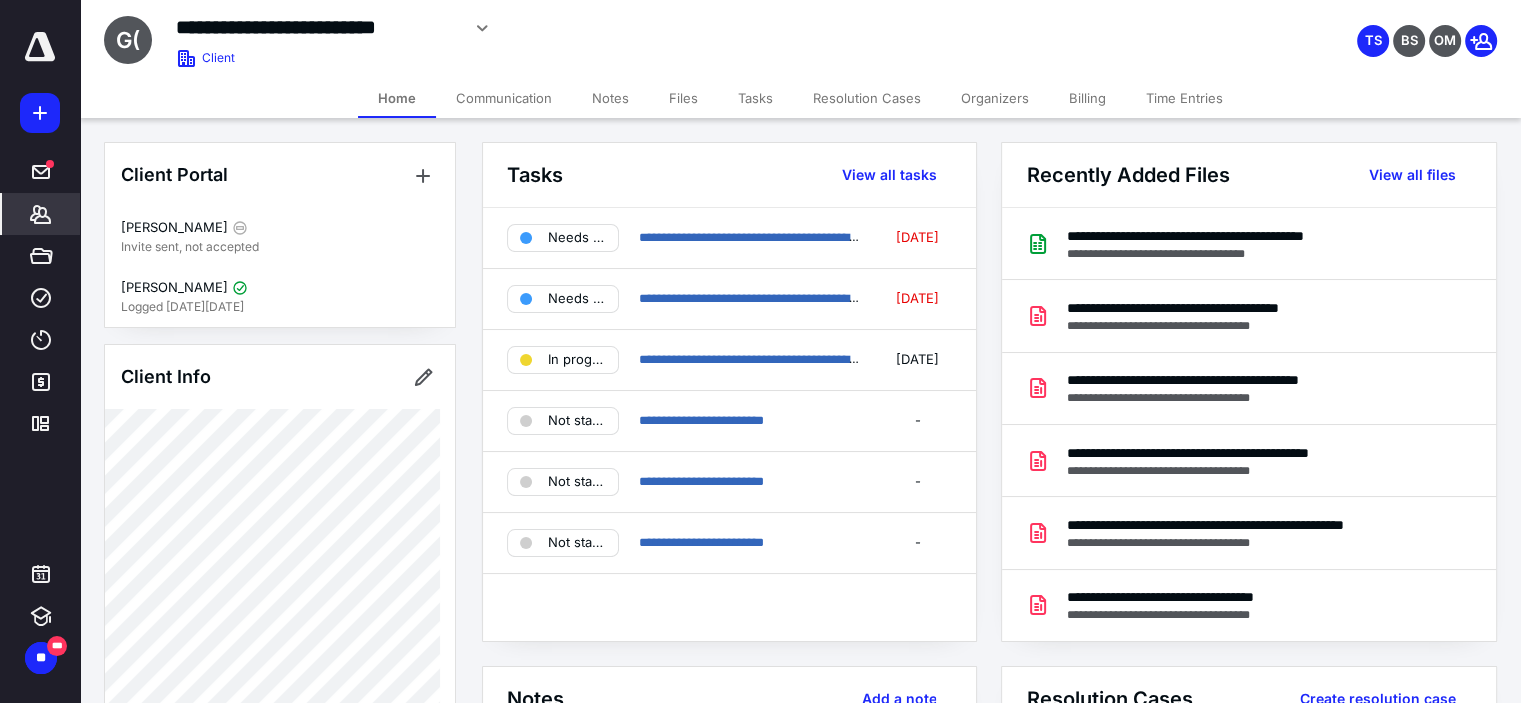 click on "Files" at bounding box center (683, 98) 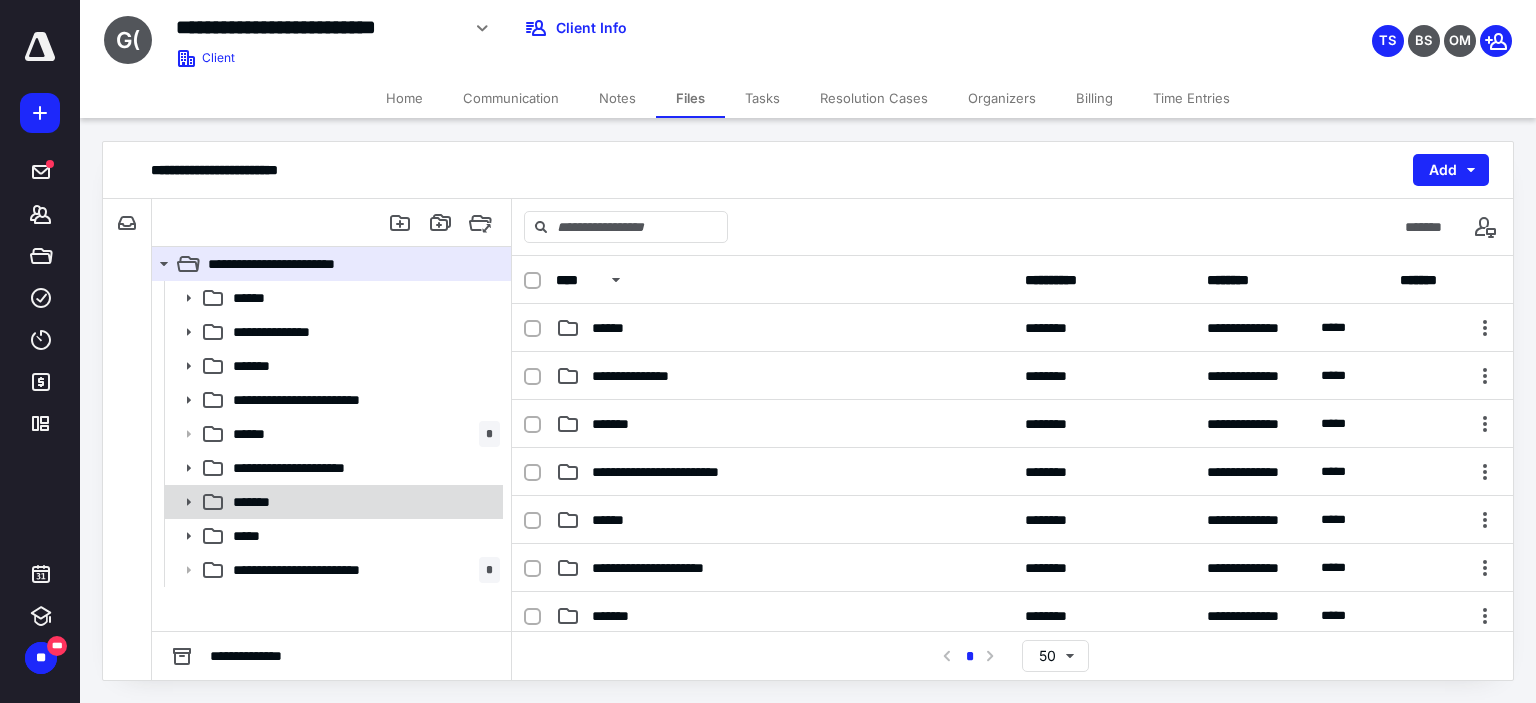 click 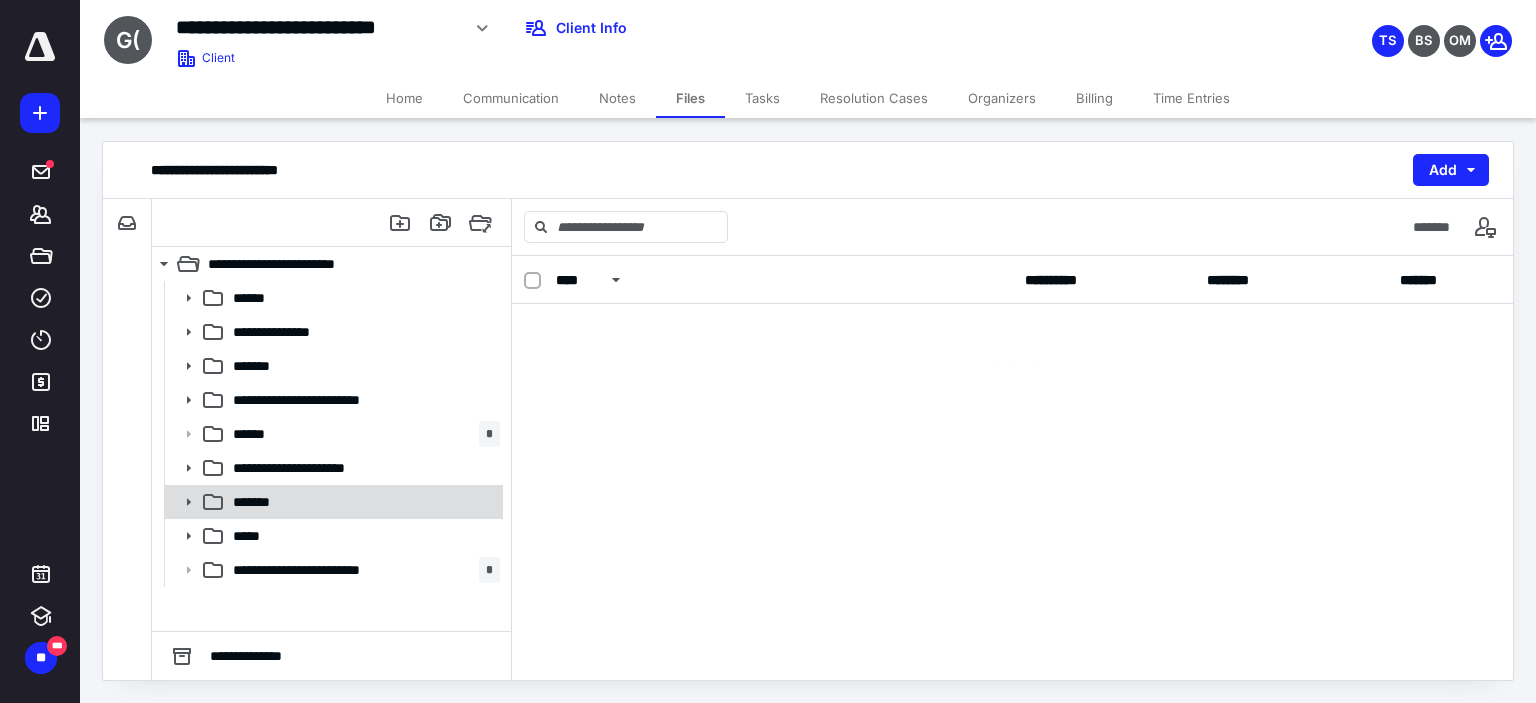 click 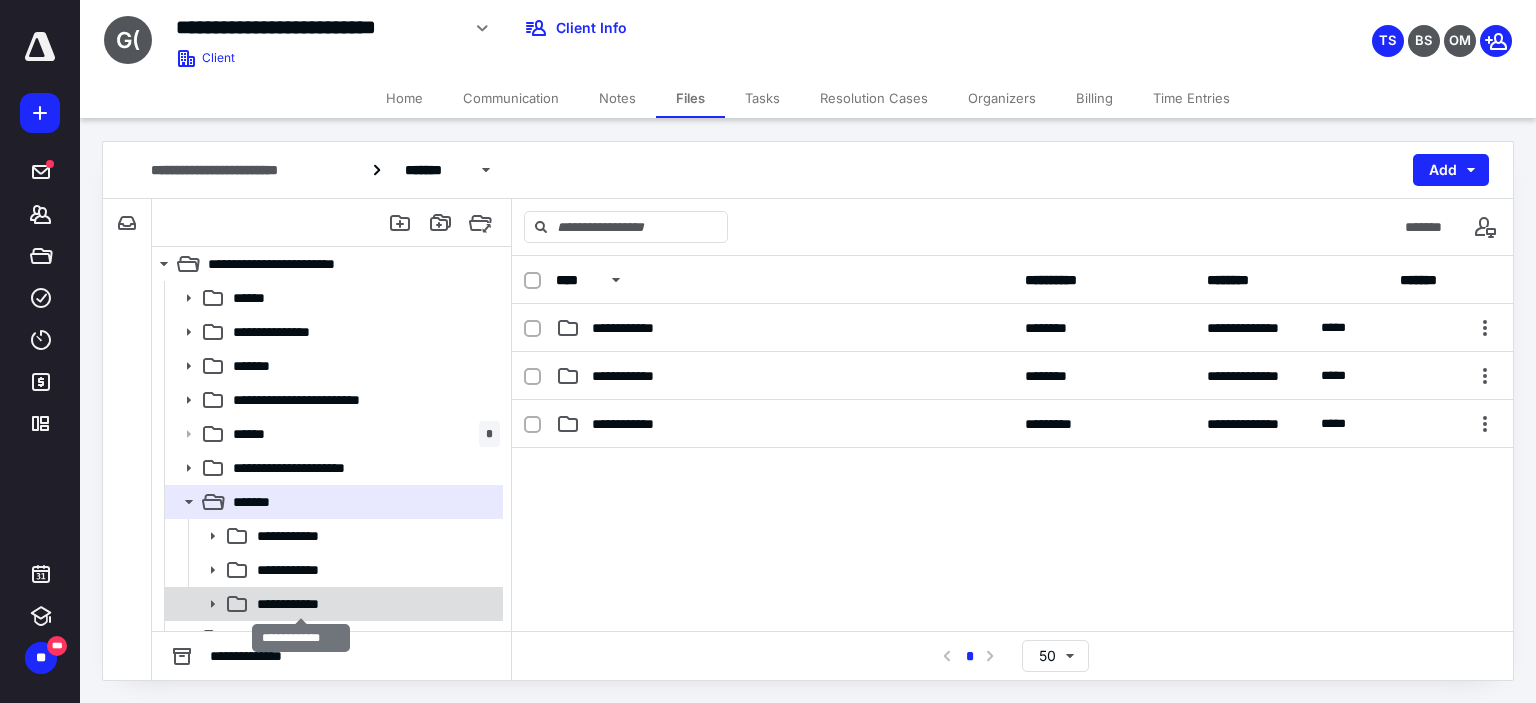 click on "**********" at bounding box center (301, 604) 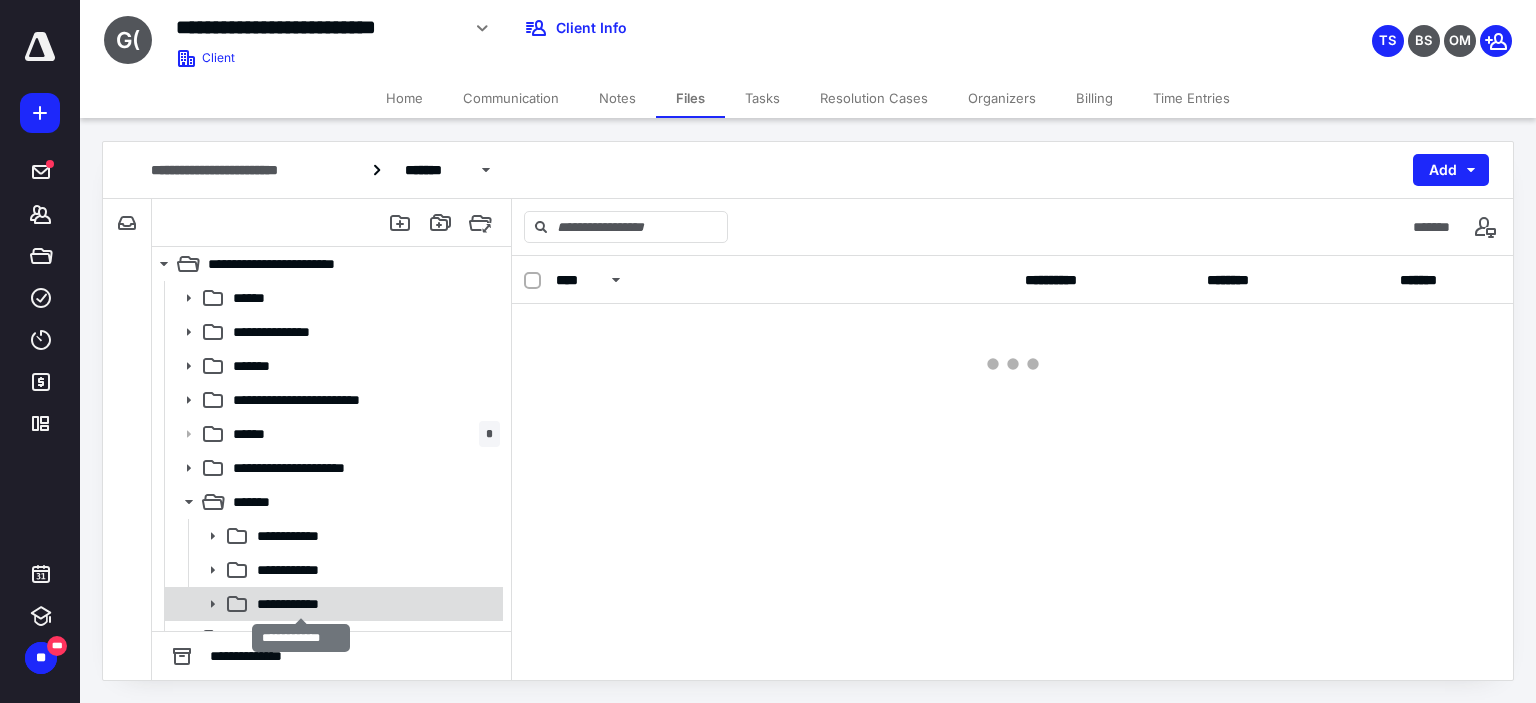 click on "**********" at bounding box center (301, 604) 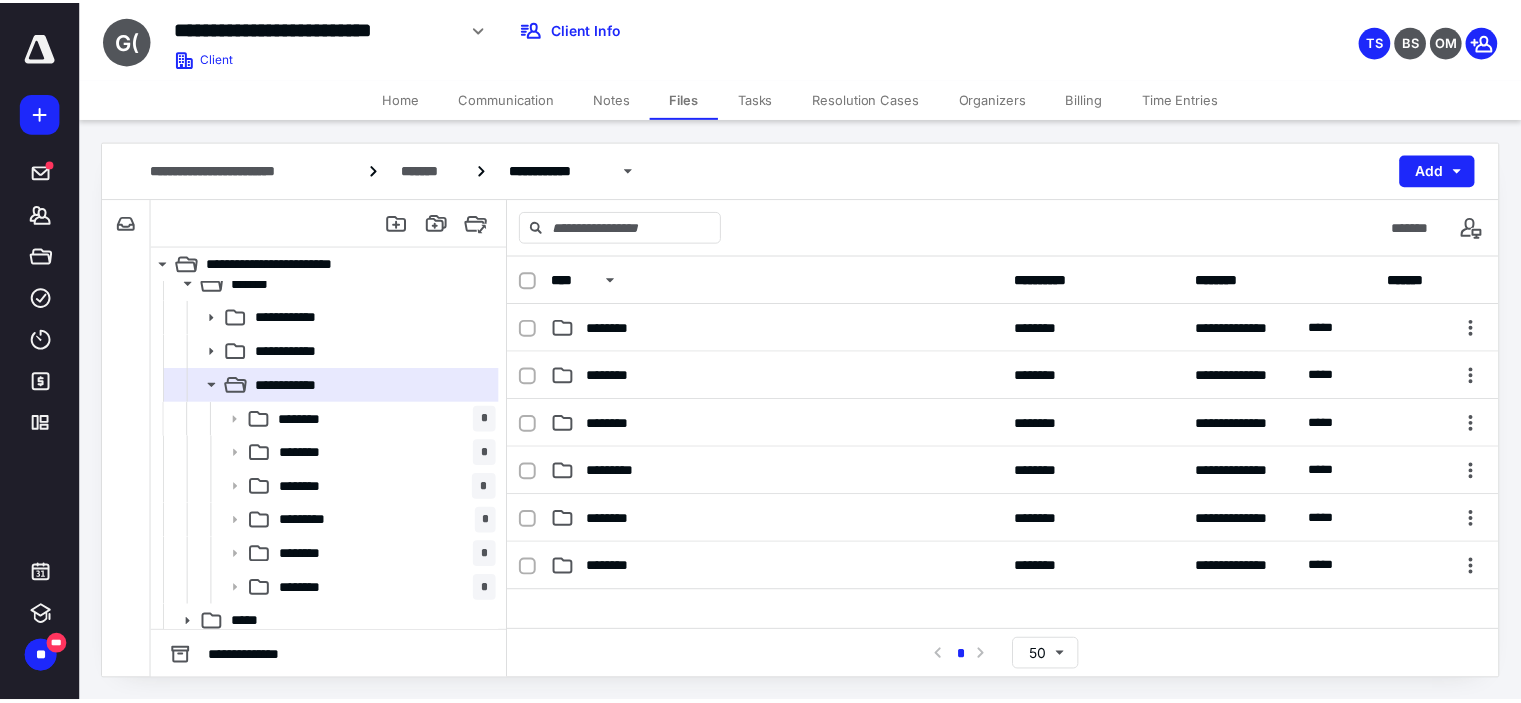 scroll, scrollTop: 244, scrollLeft: 0, axis: vertical 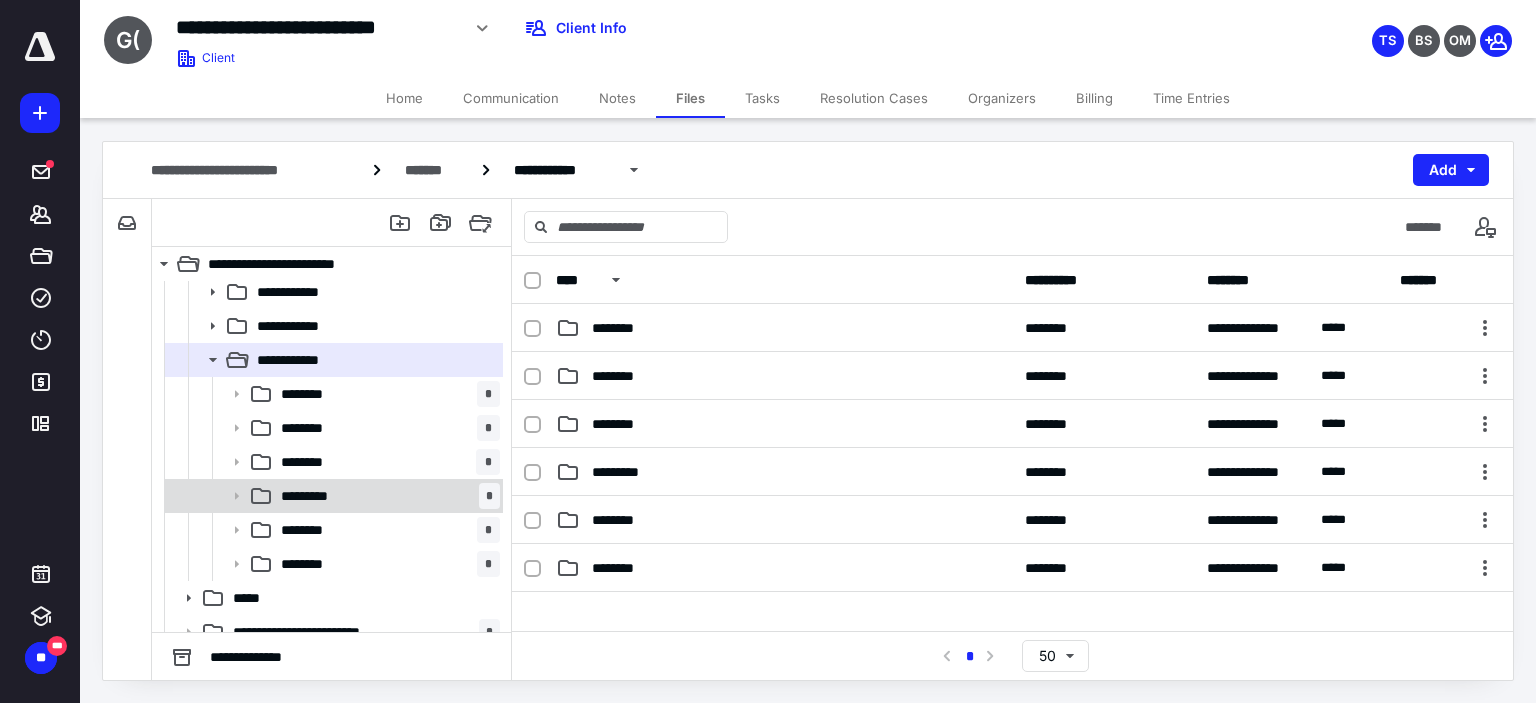 click on "*********" at bounding box center [316, 496] 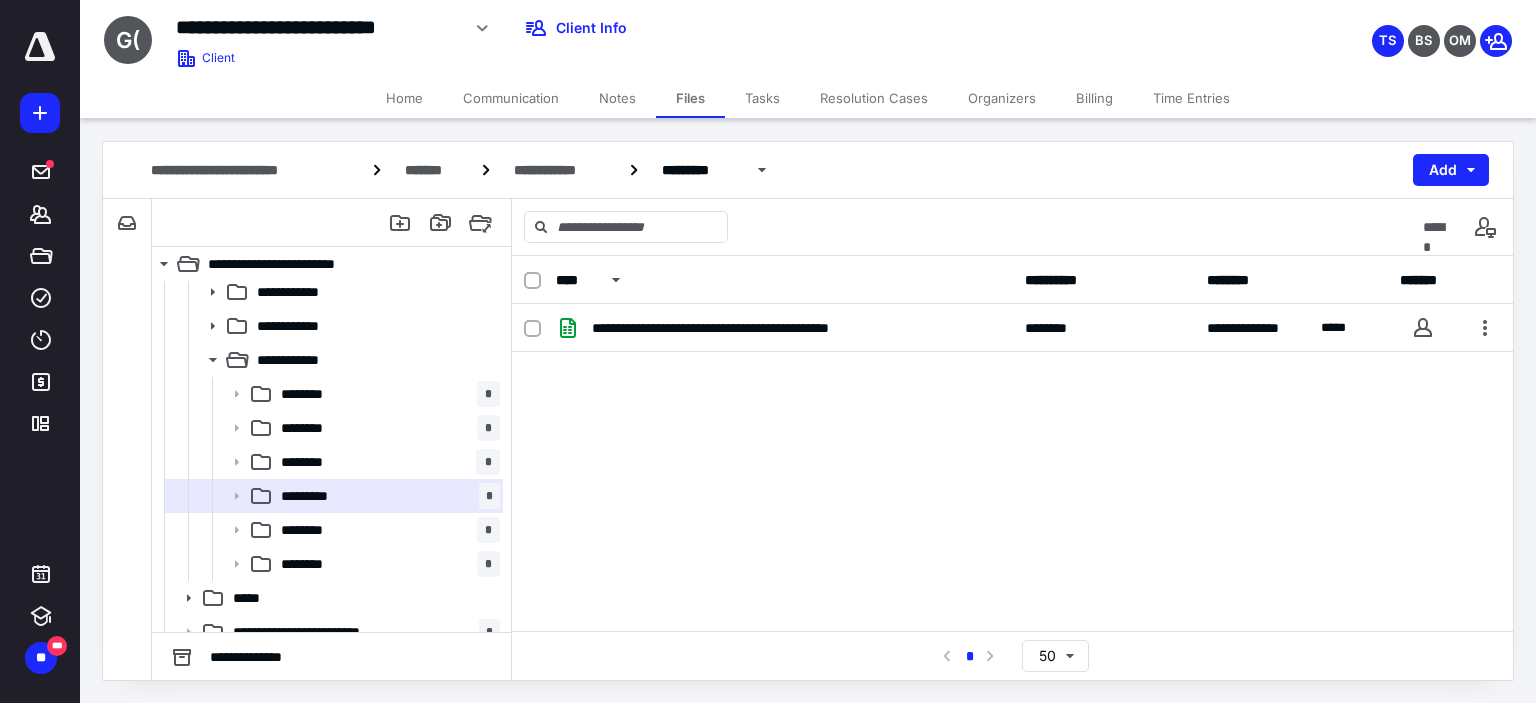 click on "Tasks" at bounding box center (762, 98) 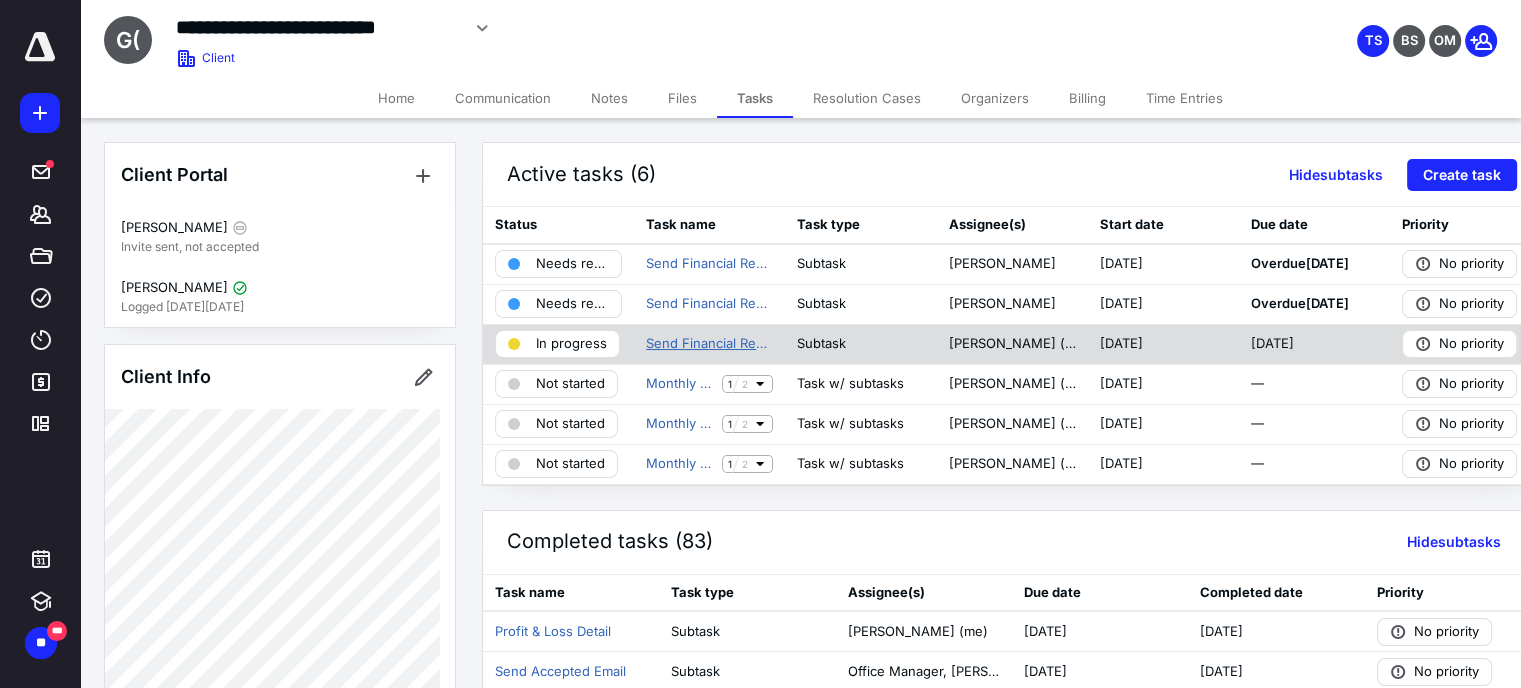 click on "Send Financial Reports to Client Lead for Review" at bounding box center (709, 344) 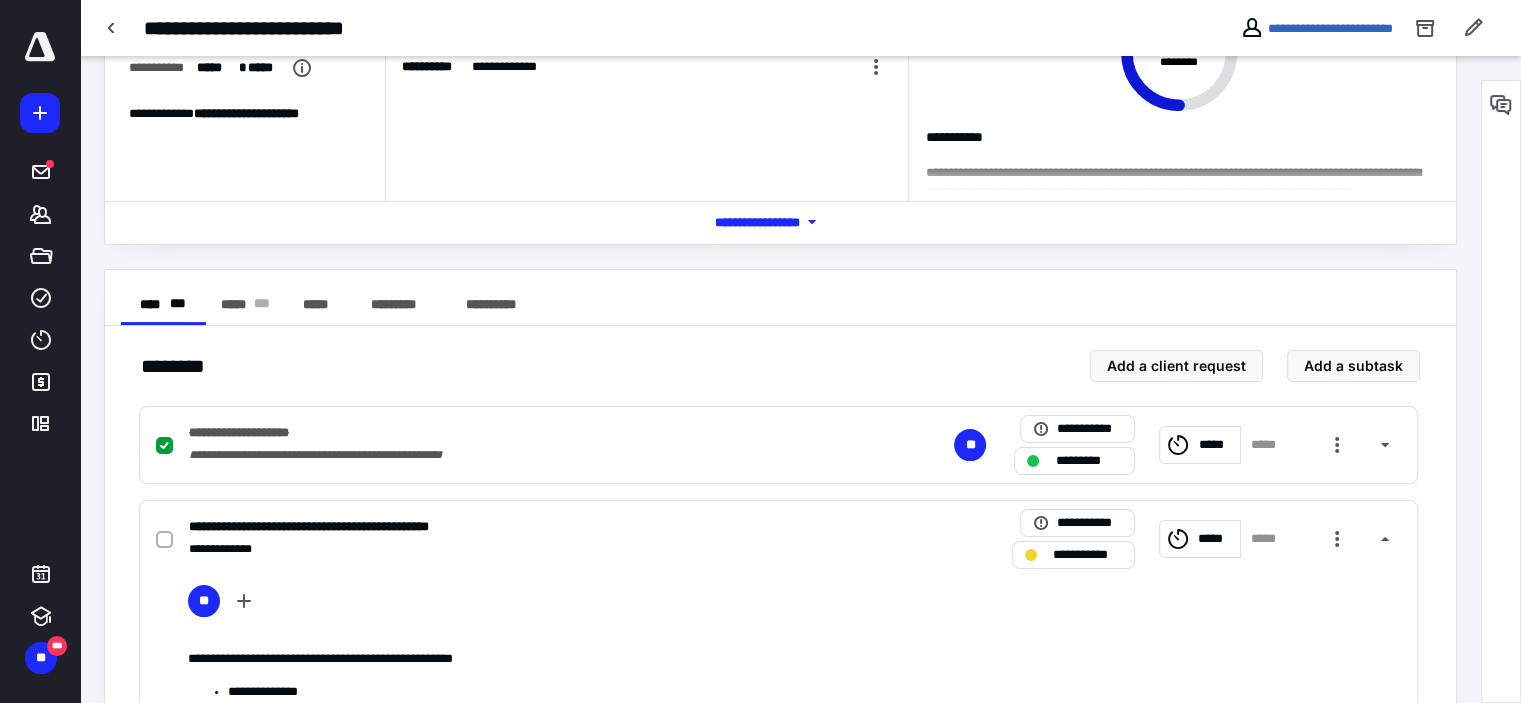 scroll, scrollTop: 173, scrollLeft: 0, axis: vertical 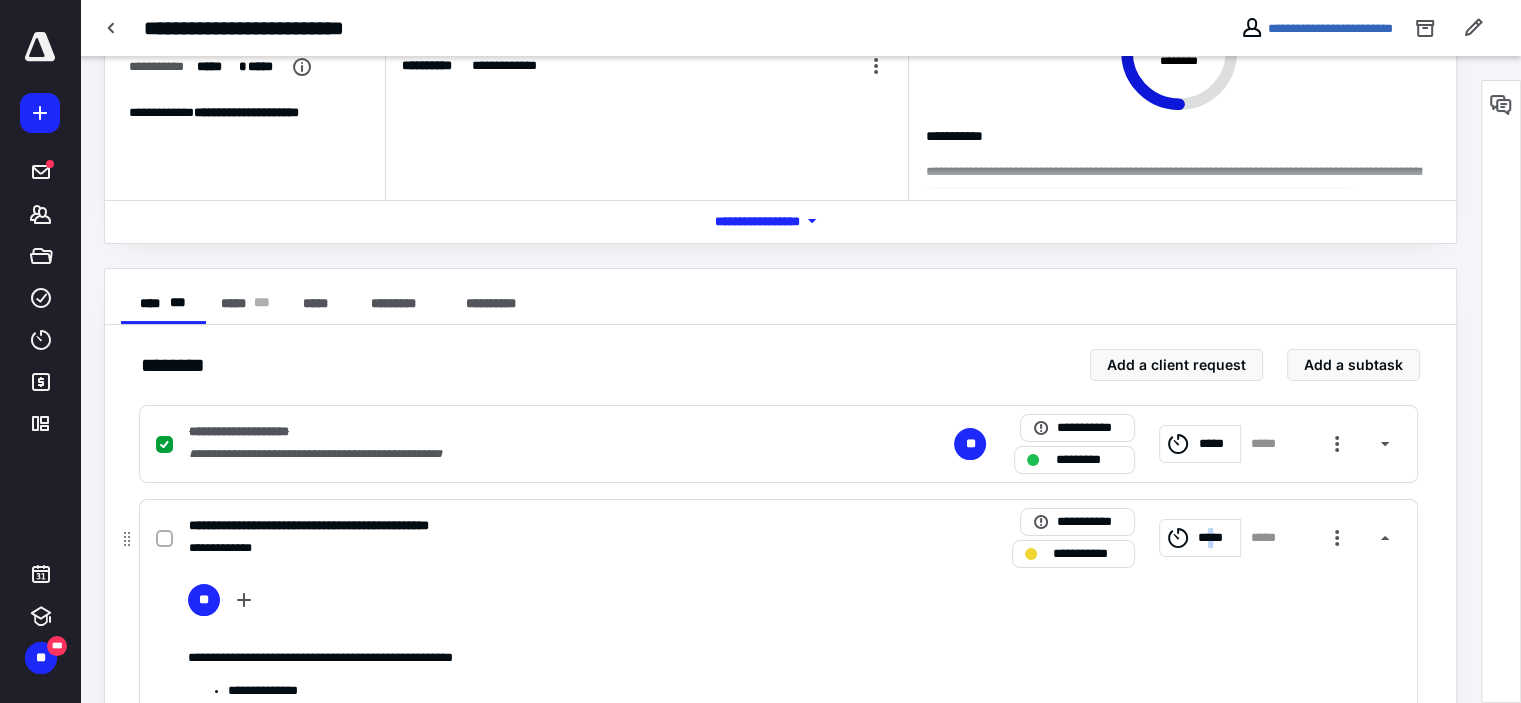 click on "*****" at bounding box center [1216, 538] 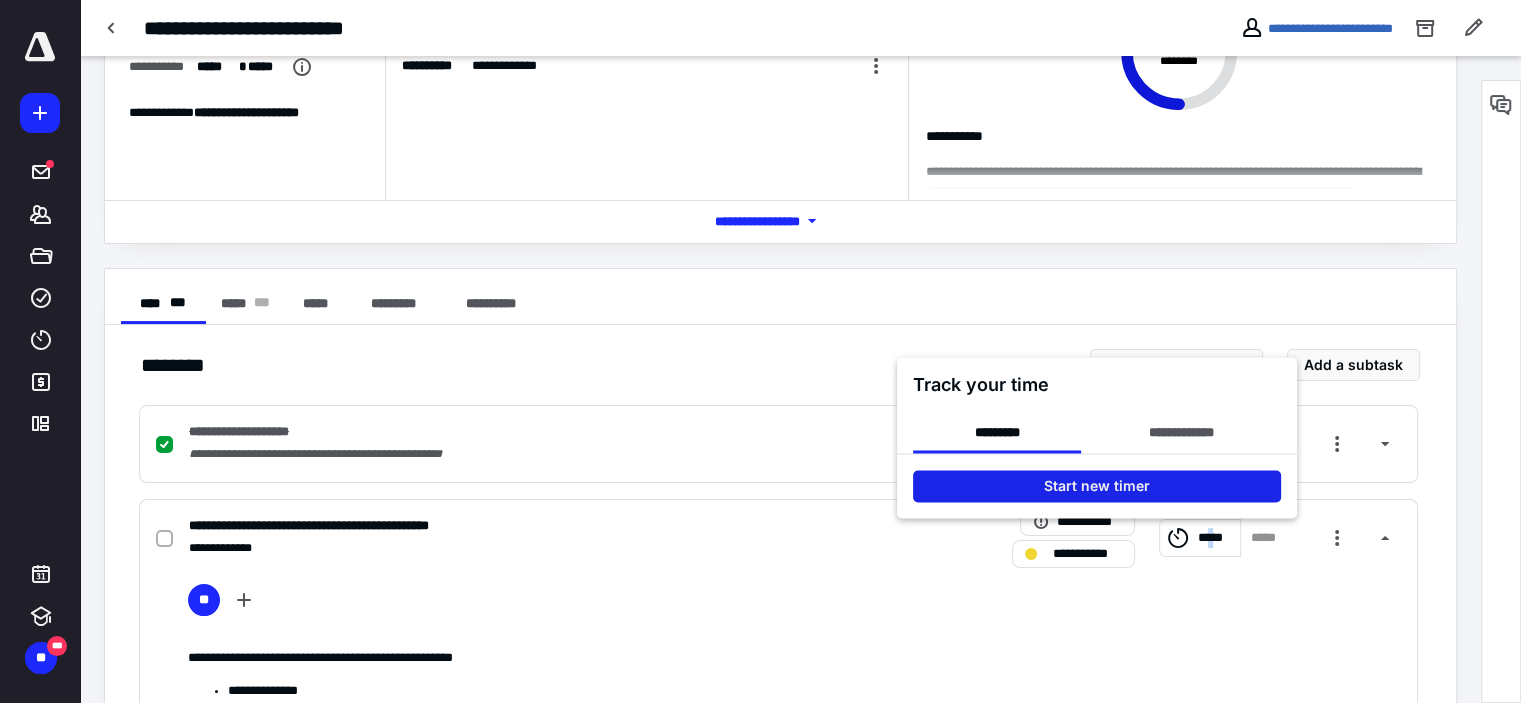 click on "Start new timer" at bounding box center (1097, 486) 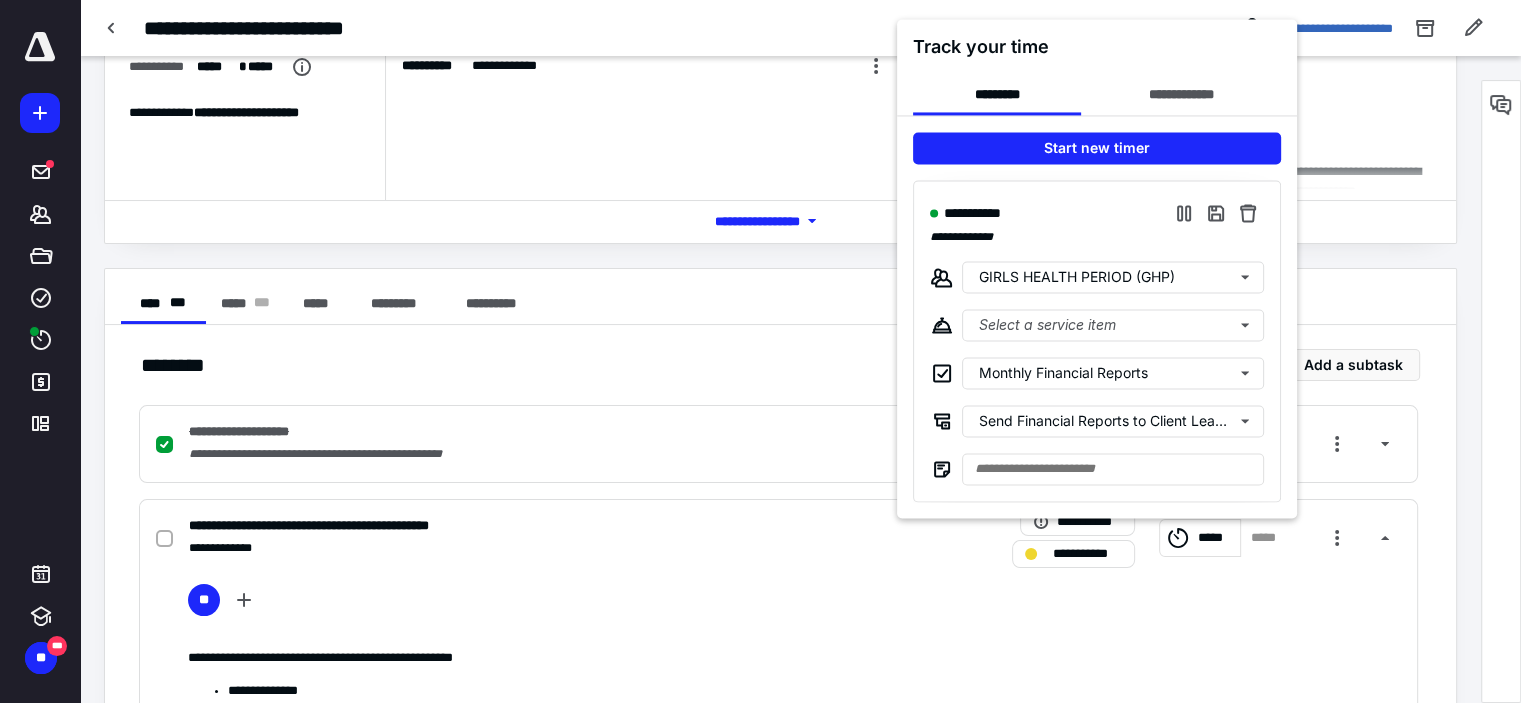 click at bounding box center (760, 351) 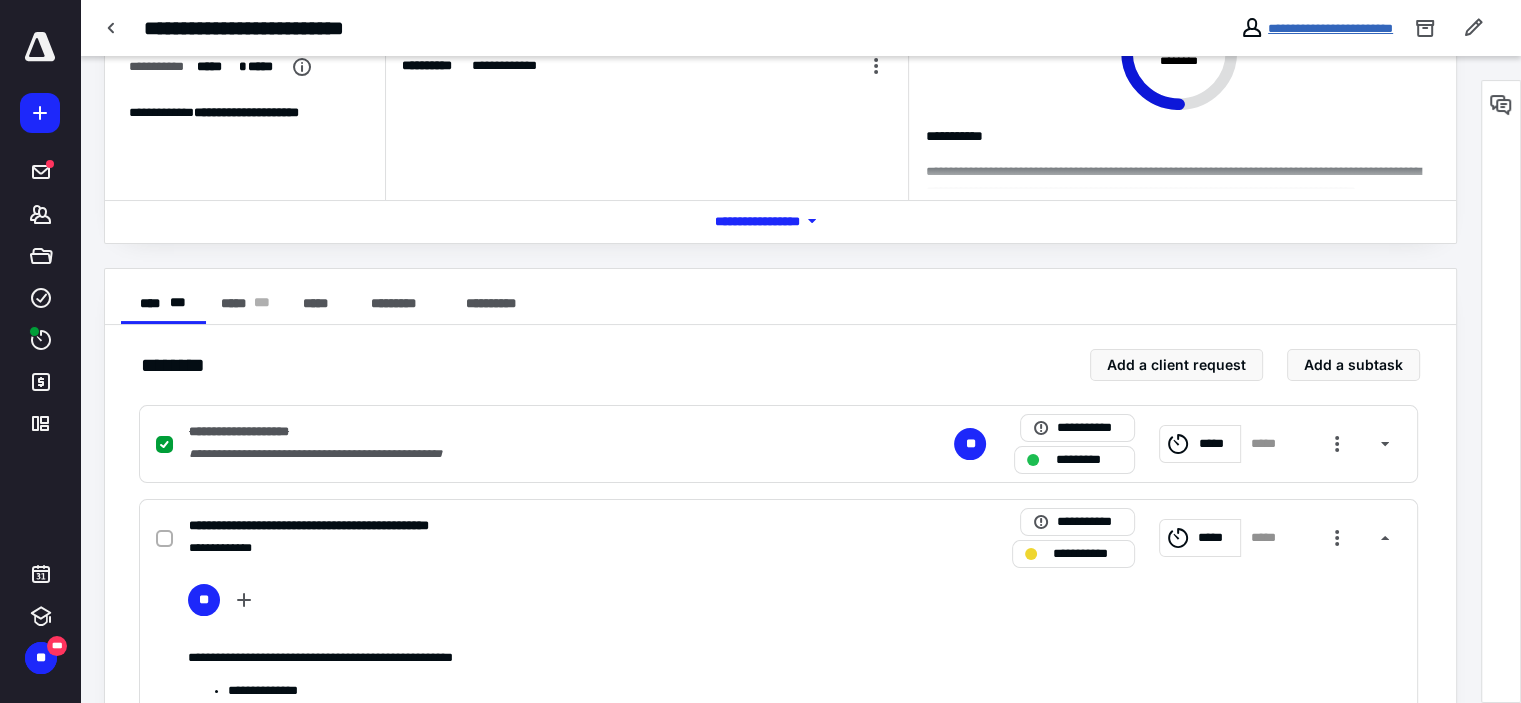click on "**********" at bounding box center [1330, 28] 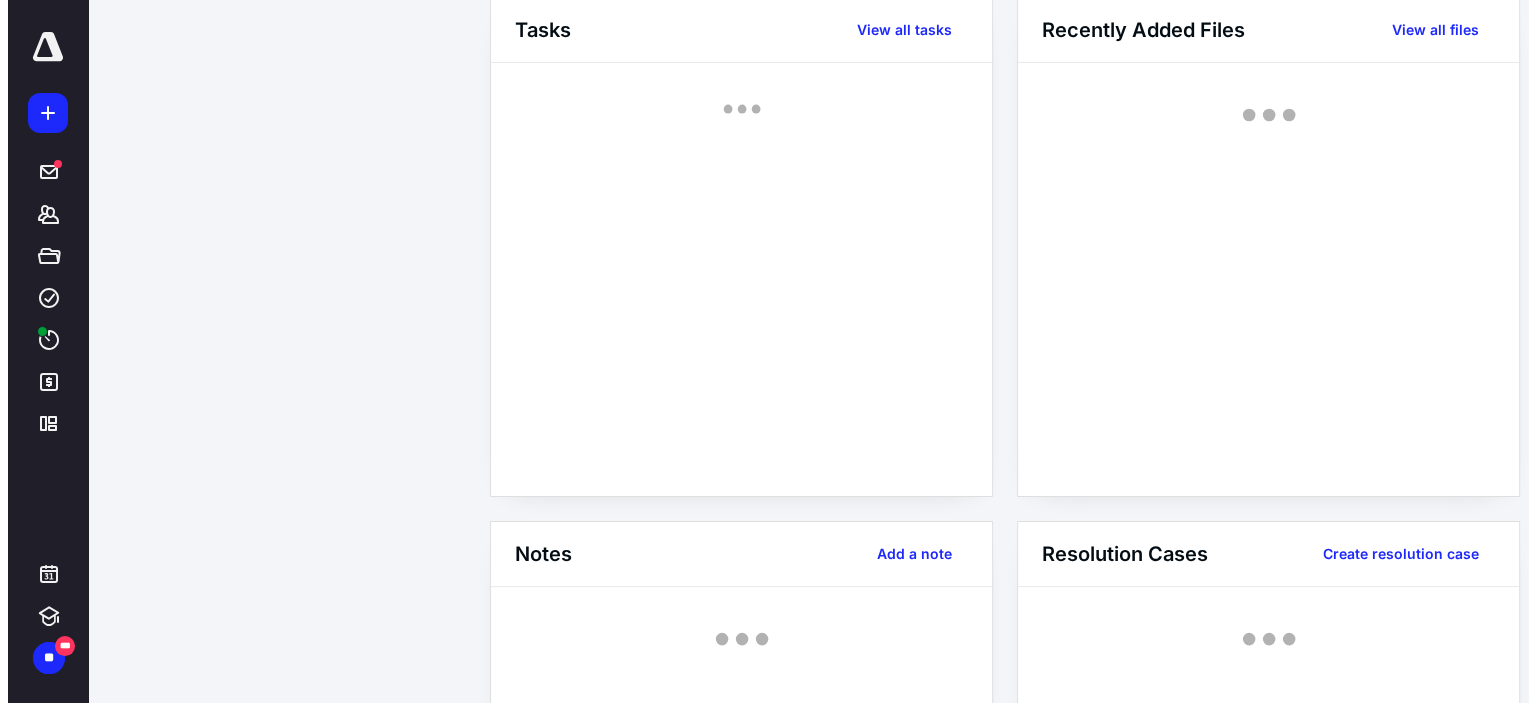 scroll, scrollTop: 0, scrollLeft: 0, axis: both 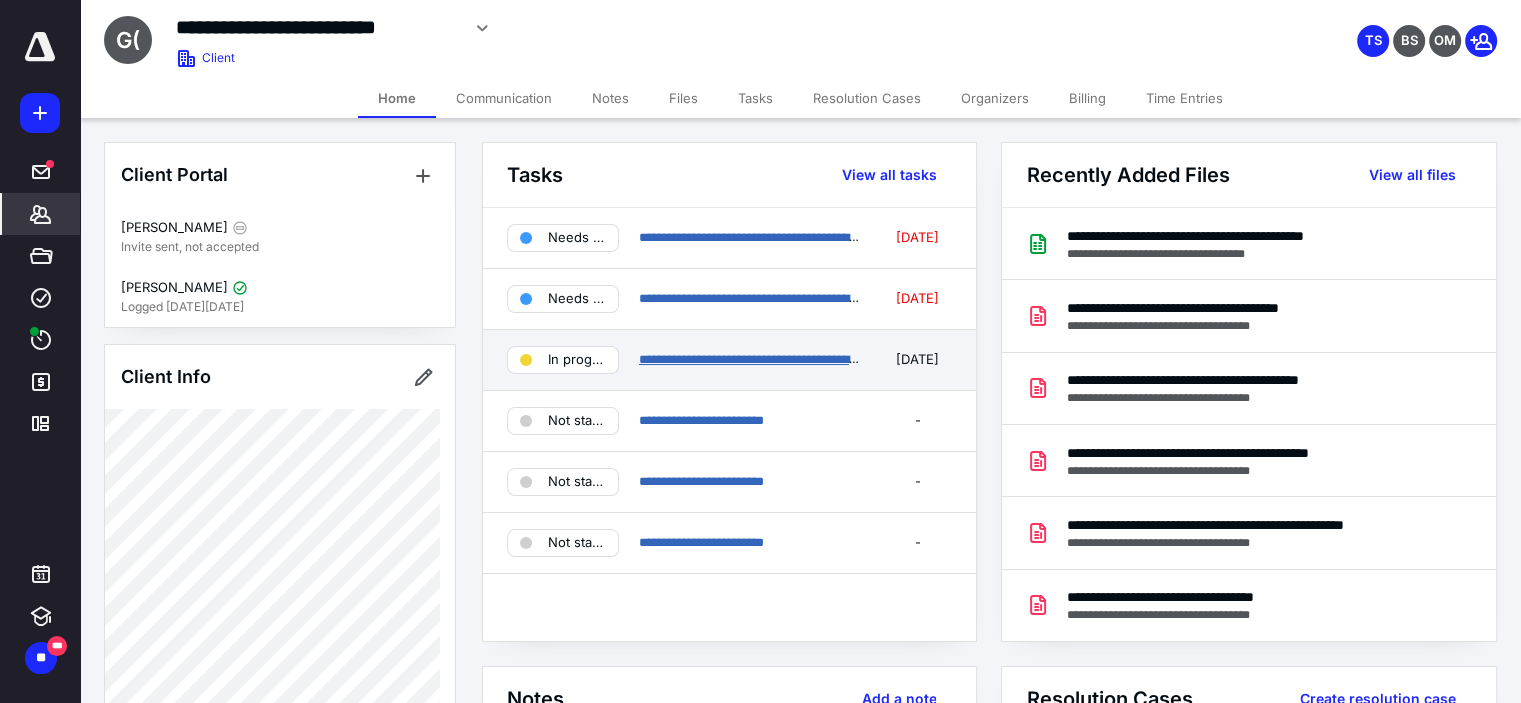 click on "**********" at bounding box center (759, 359) 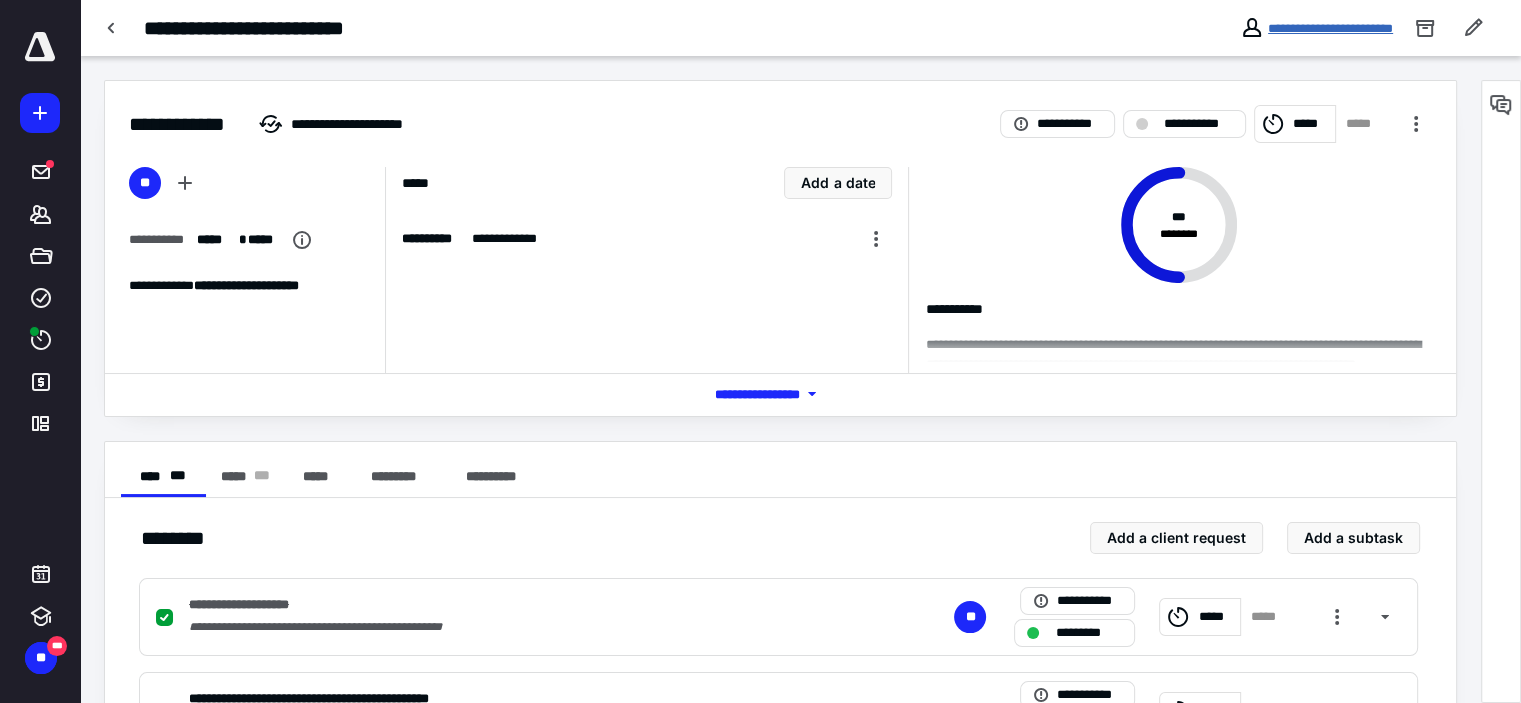 click on "**********" at bounding box center (1330, 28) 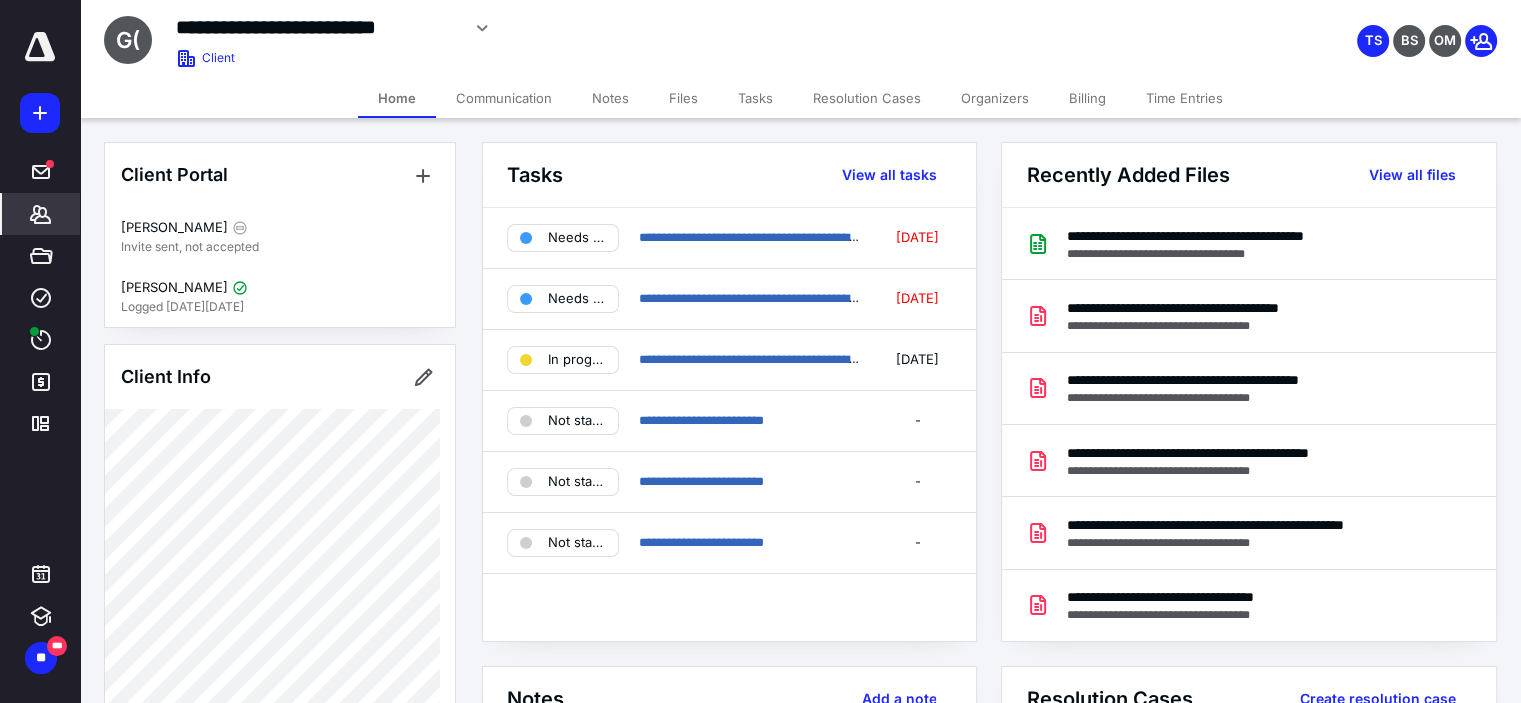 click on "Files" at bounding box center (683, 98) 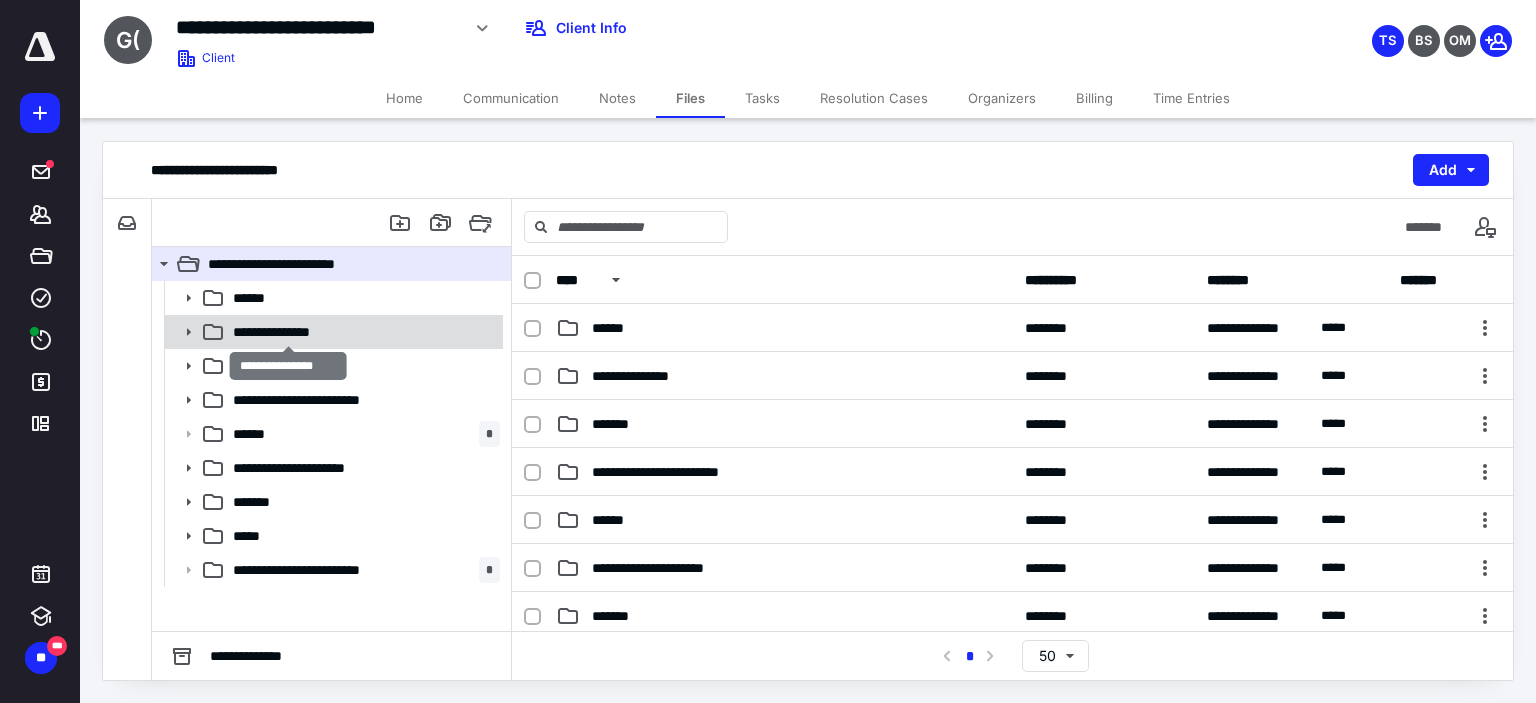 click on "**********" at bounding box center [289, 332] 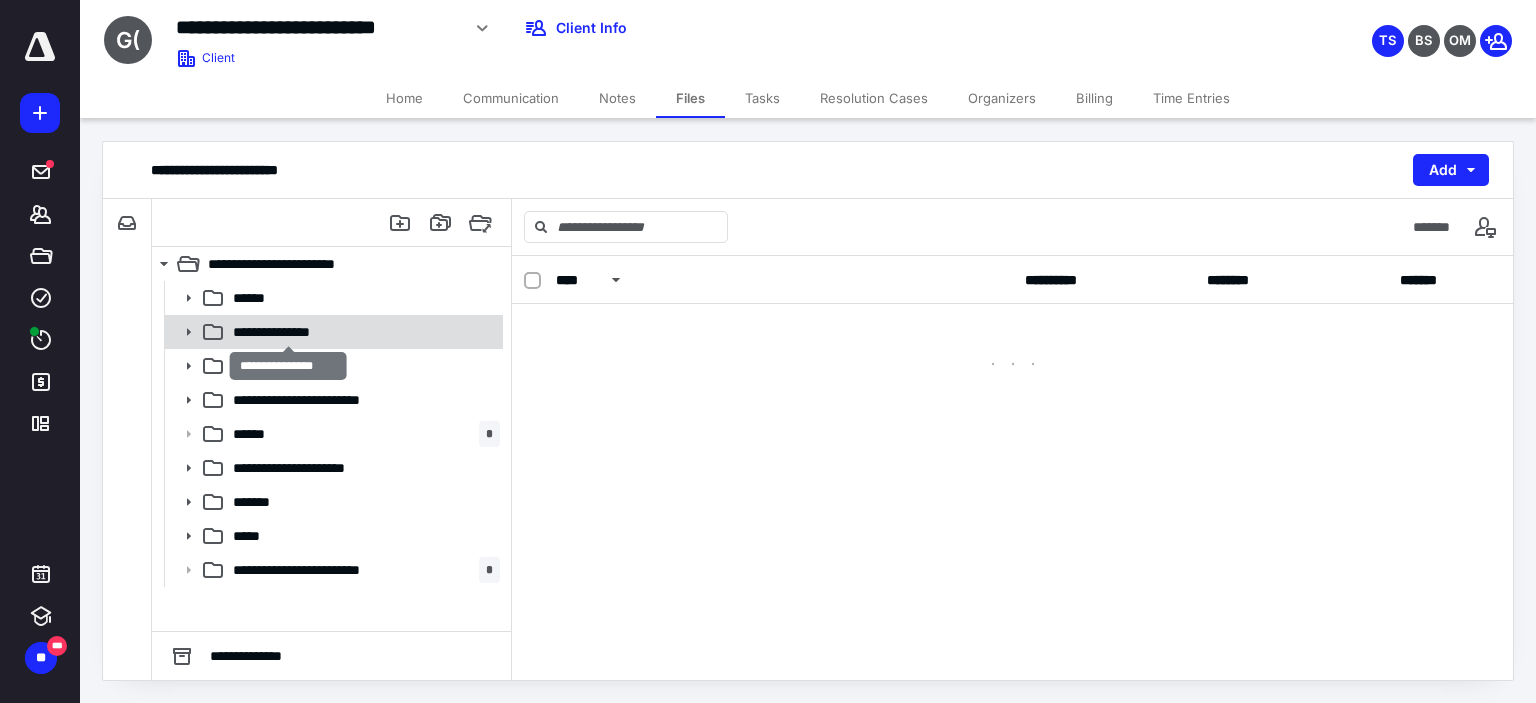 click on "**********" at bounding box center [289, 332] 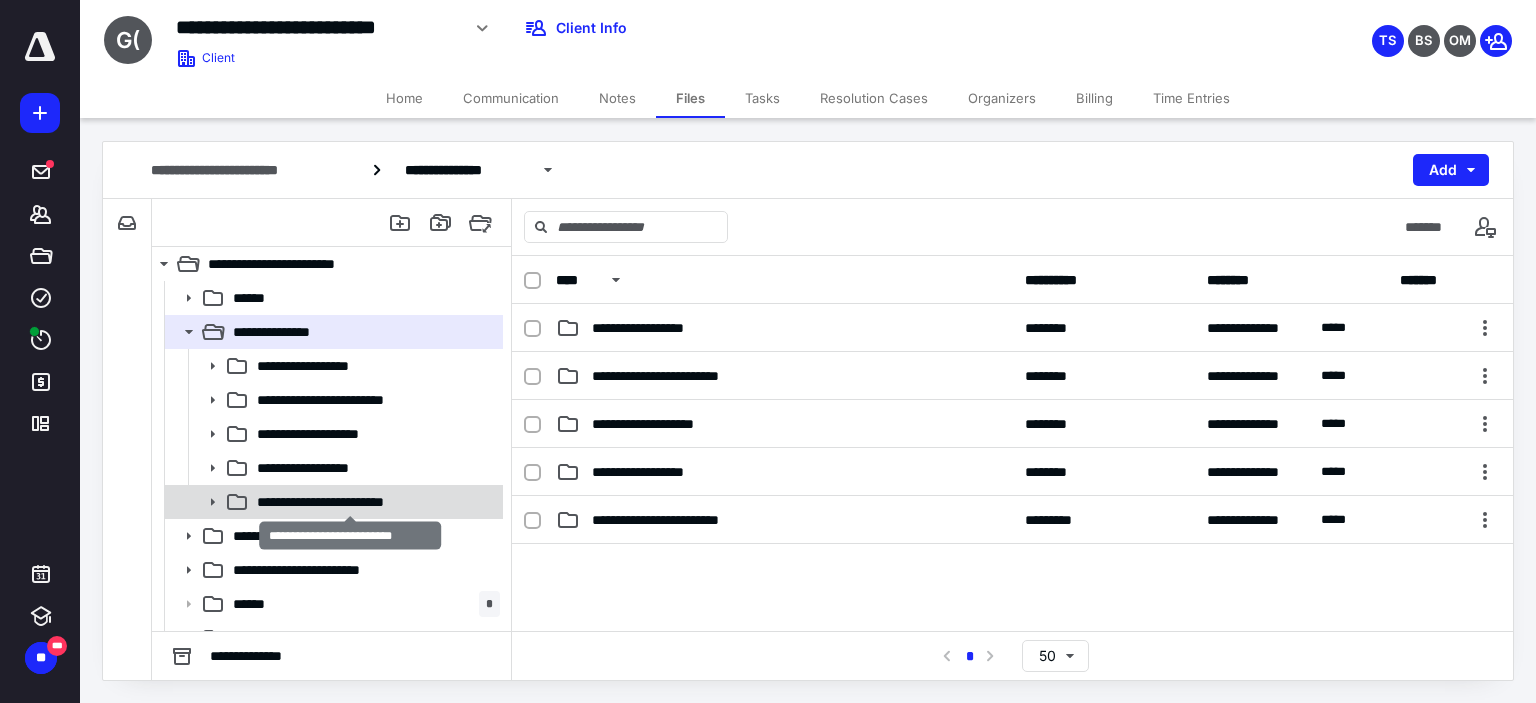 click on "**********" at bounding box center (350, 502) 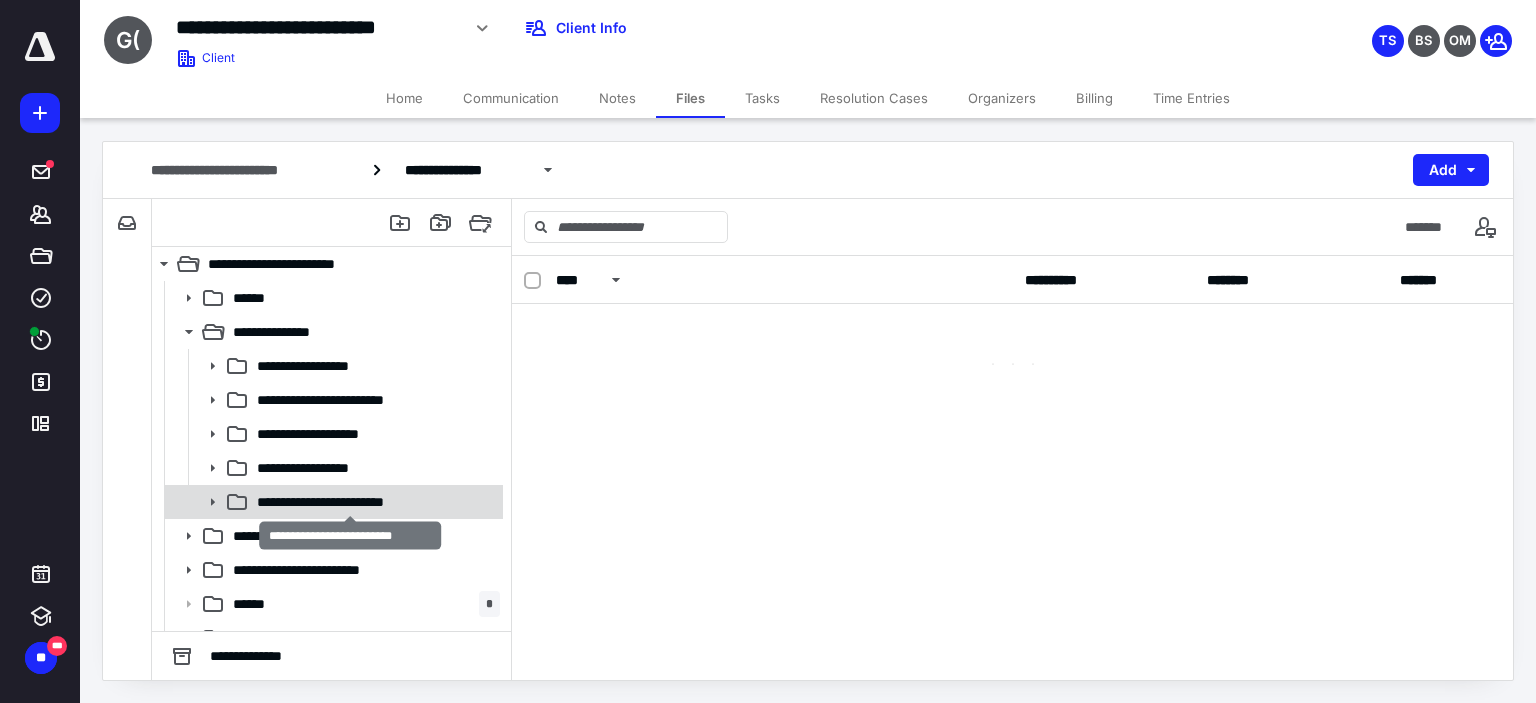 click on "**********" at bounding box center [350, 502] 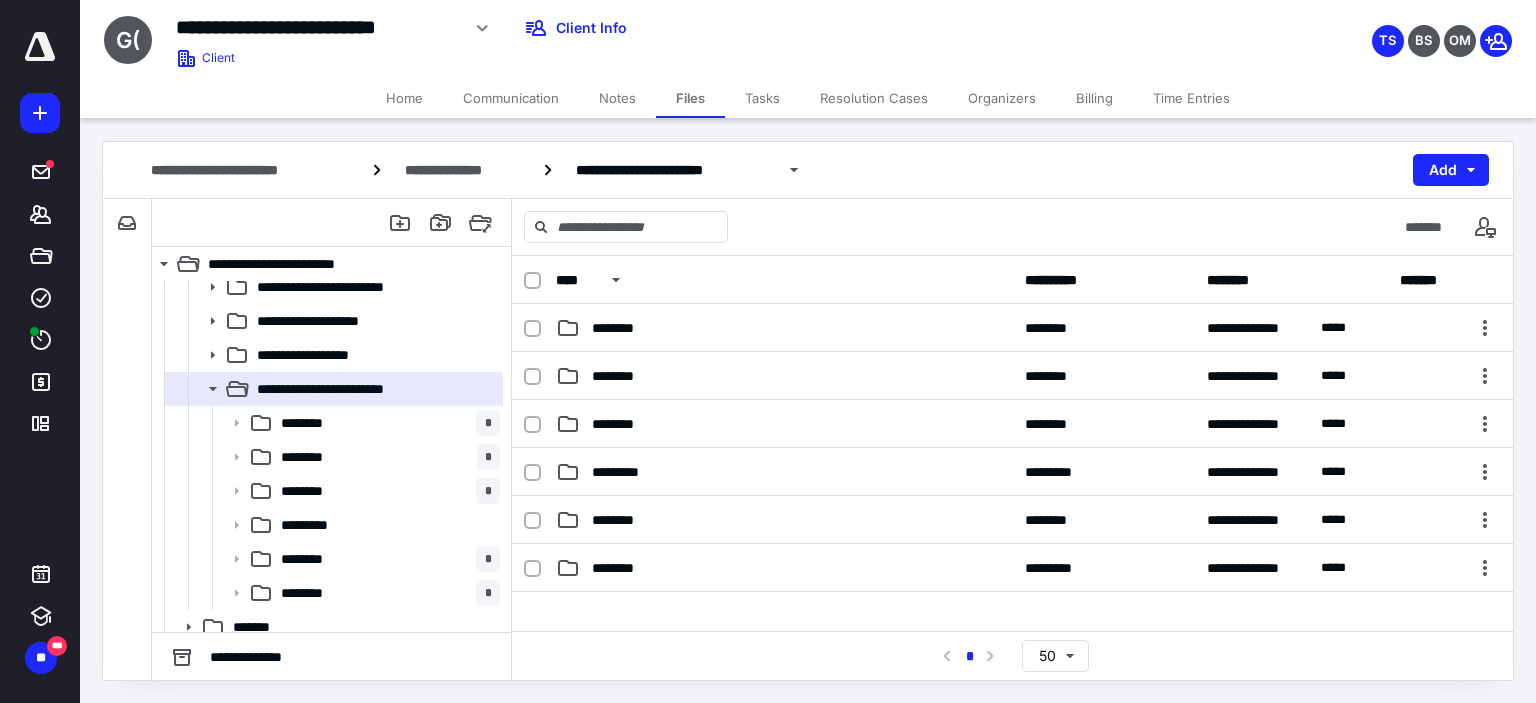 scroll, scrollTop: 152, scrollLeft: 0, axis: vertical 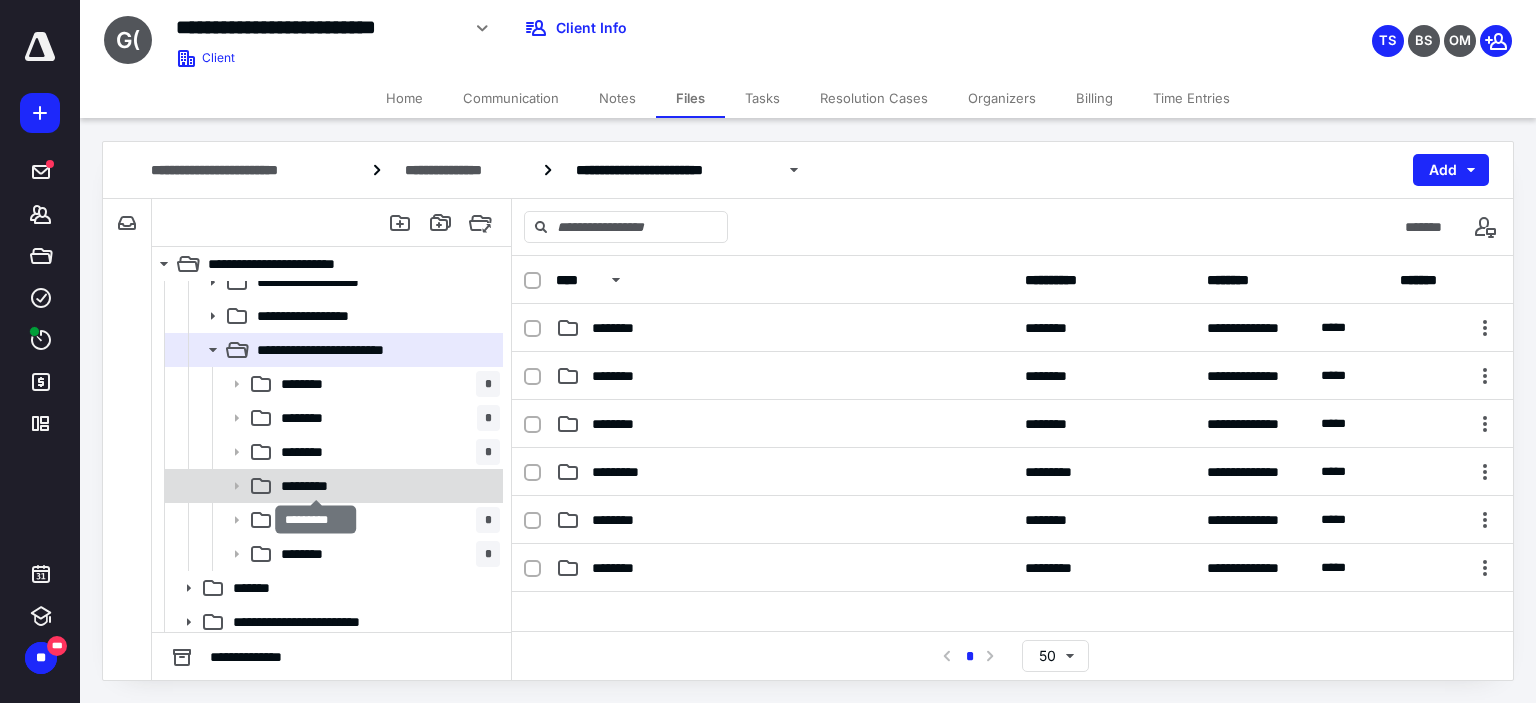 click on "*********" at bounding box center [316, 486] 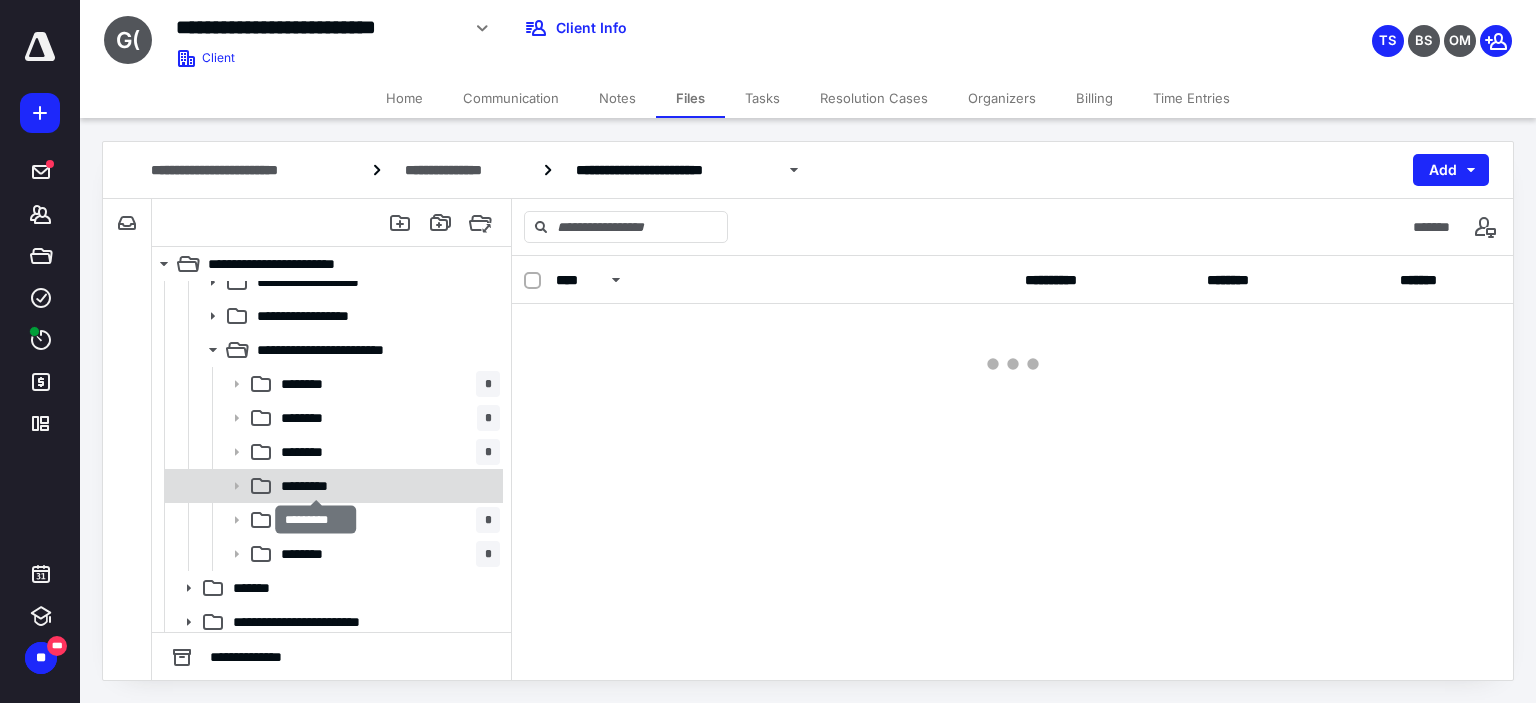 click on "*********" at bounding box center (316, 486) 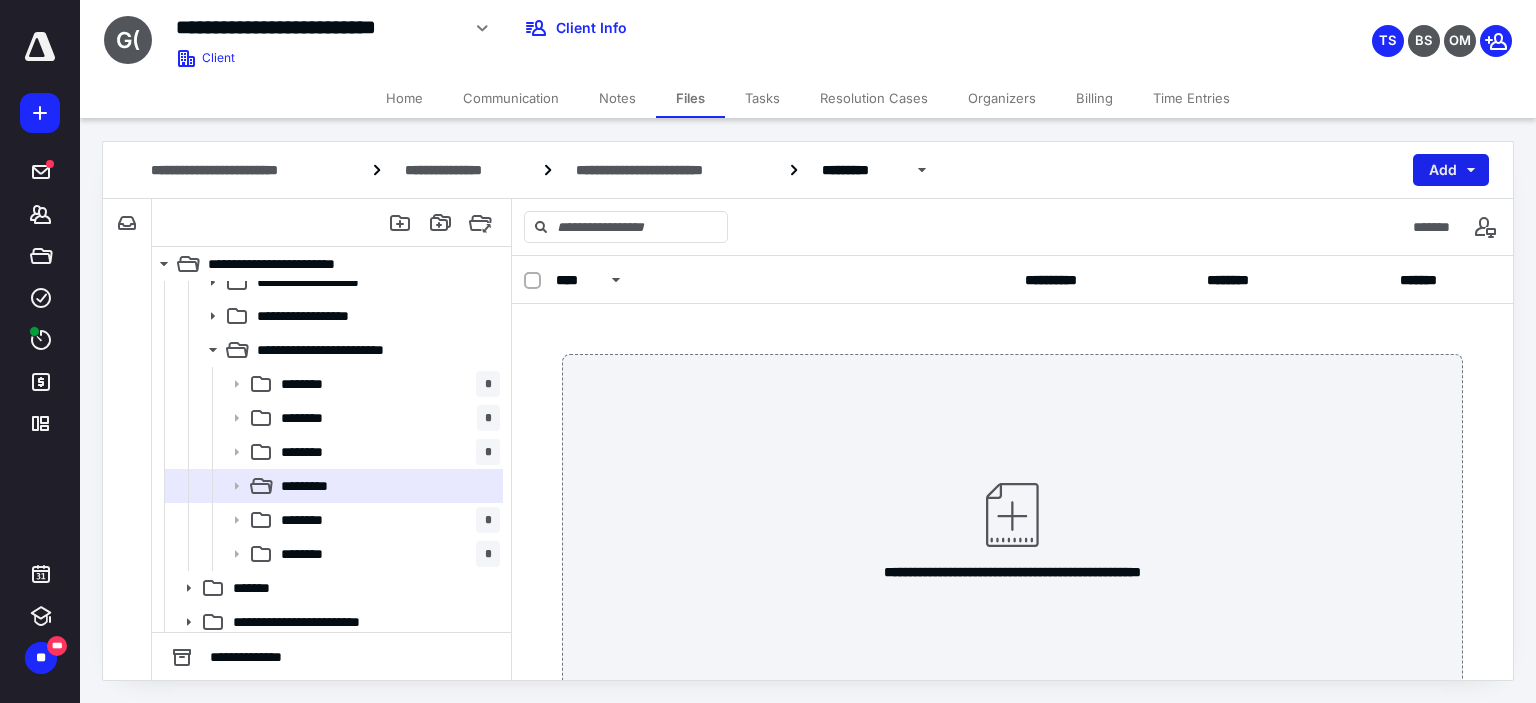 click on "Add" at bounding box center [1451, 170] 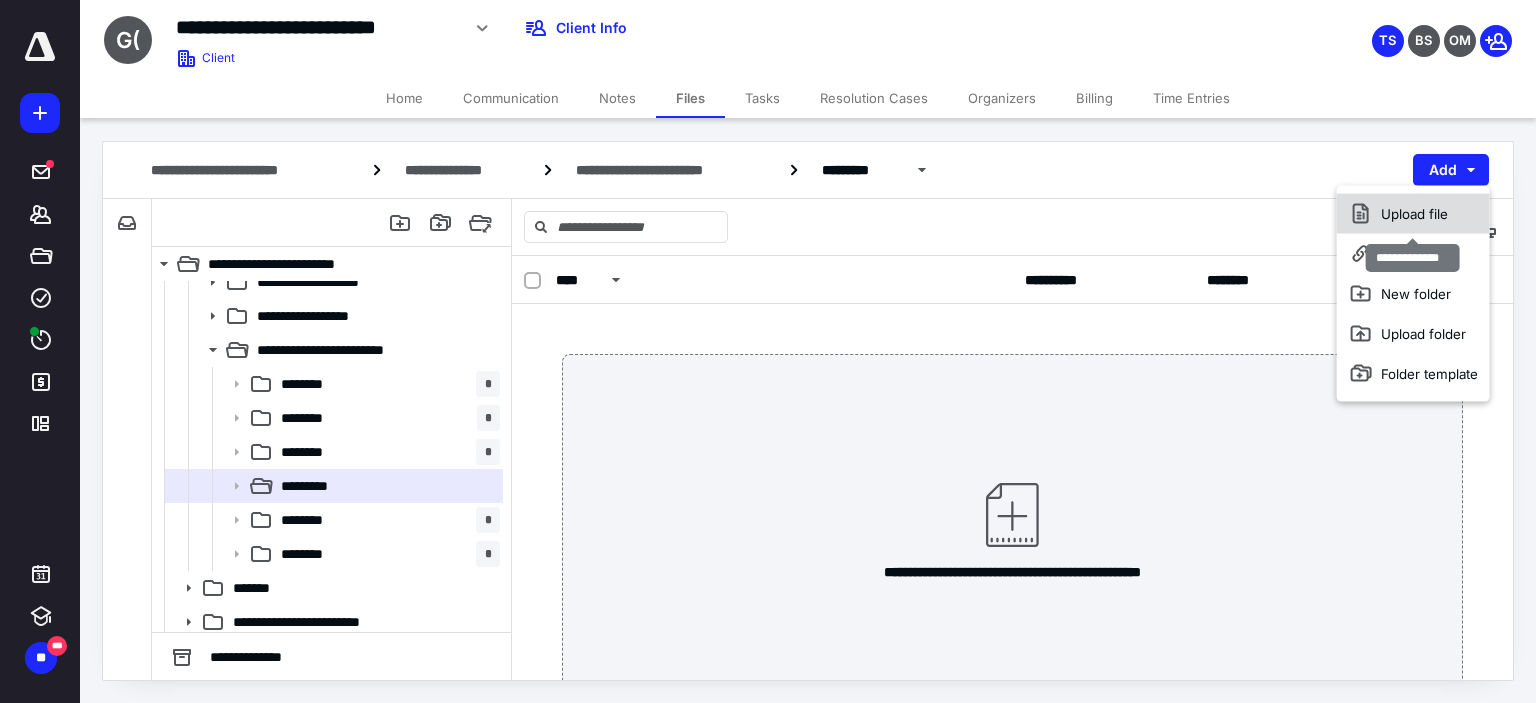 click on "Upload file" at bounding box center (1413, 214) 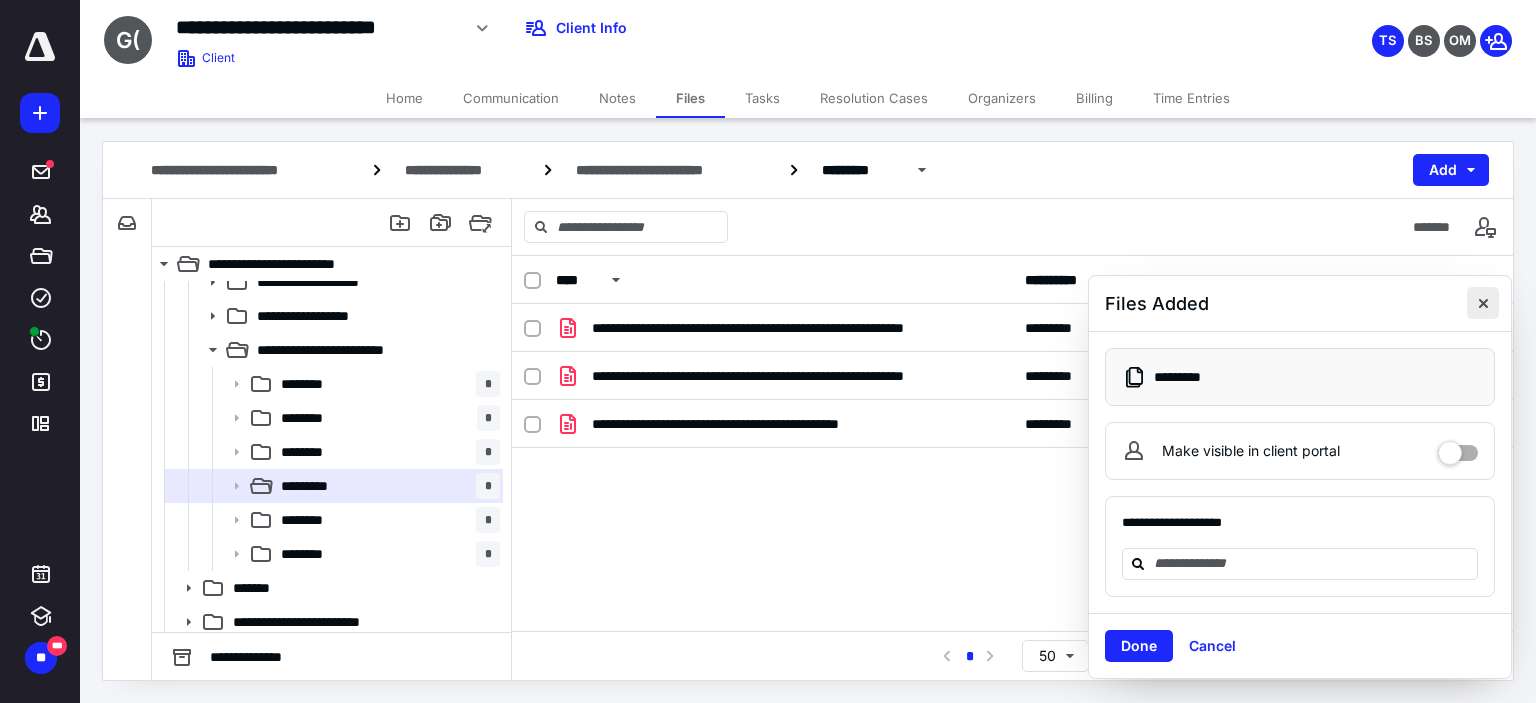 click at bounding box center (1483, 303) 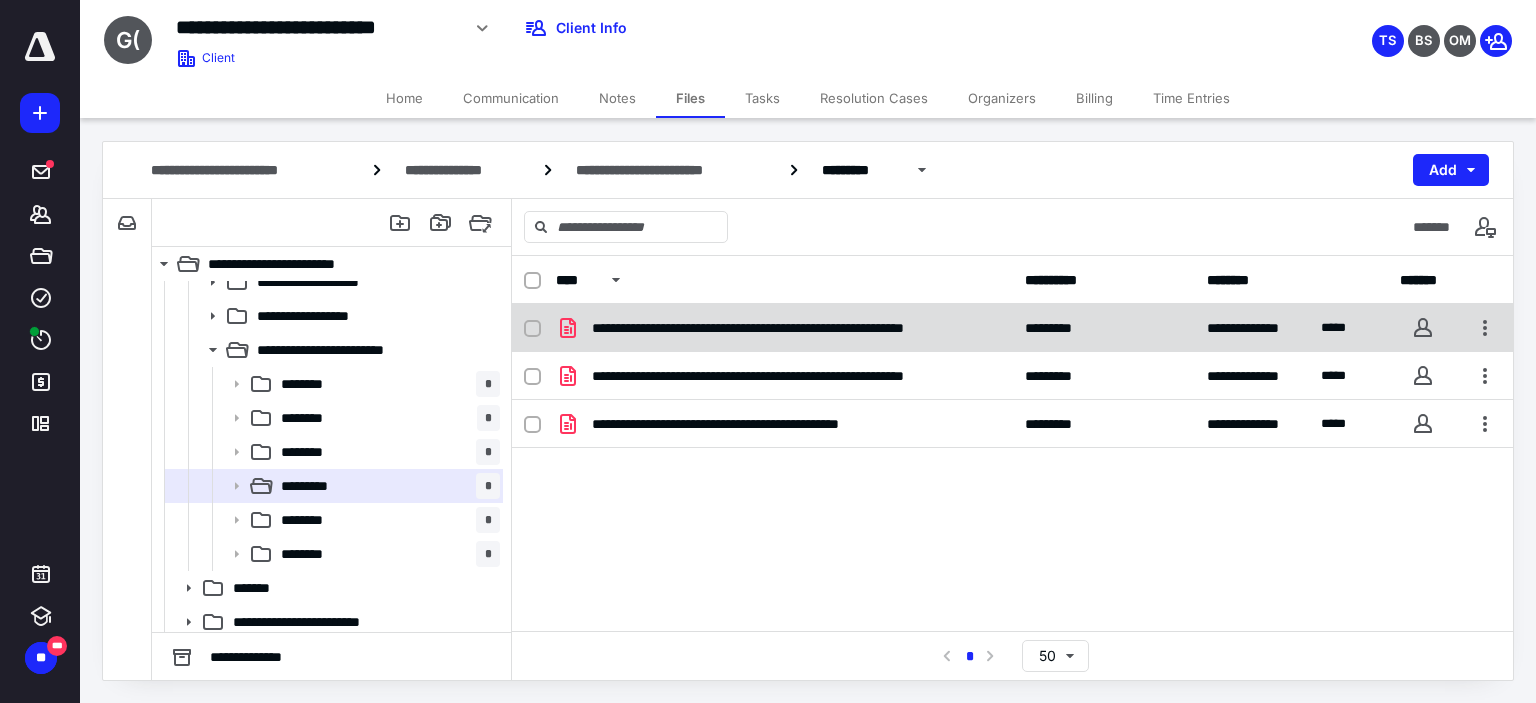 click on "**********" at bounding box center [784, 328] 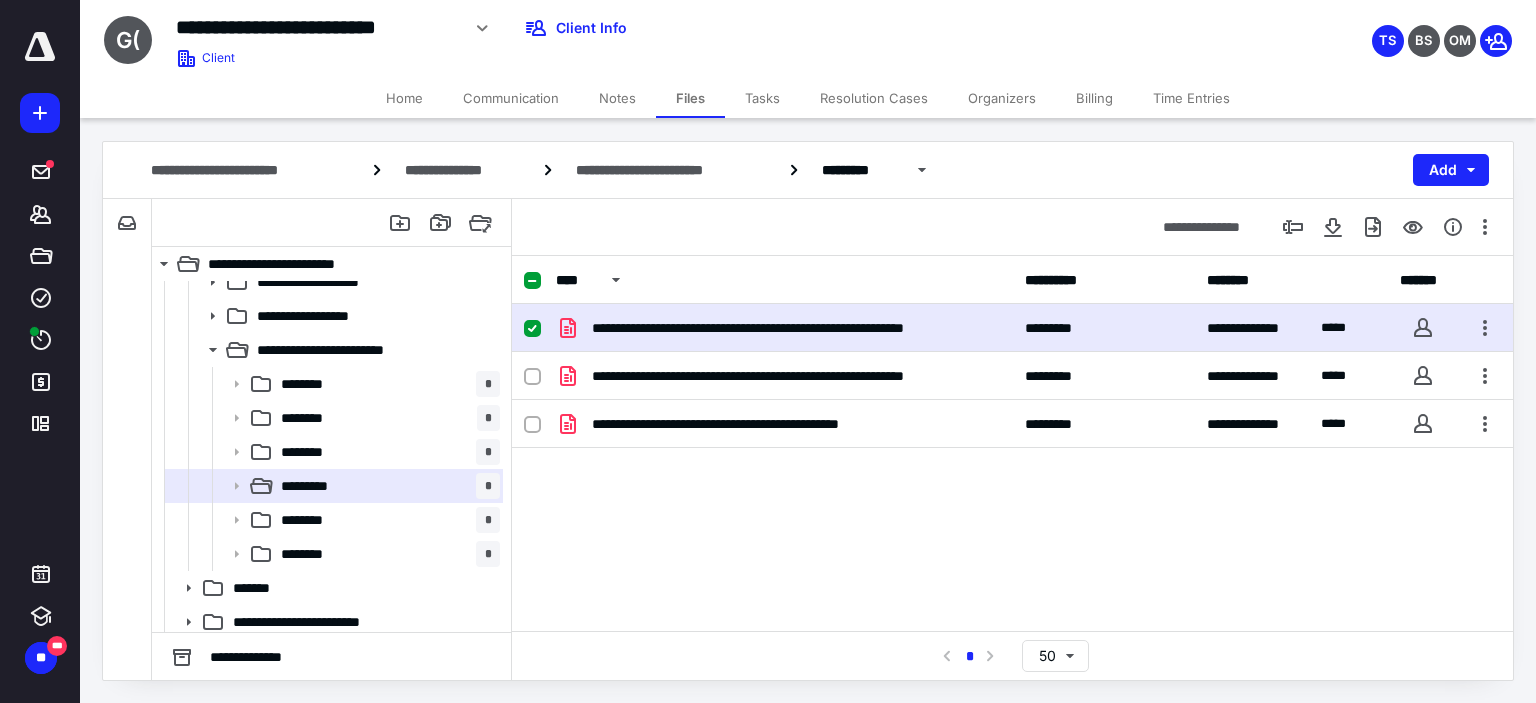 click on "**********" at bounding box center (784, 328) 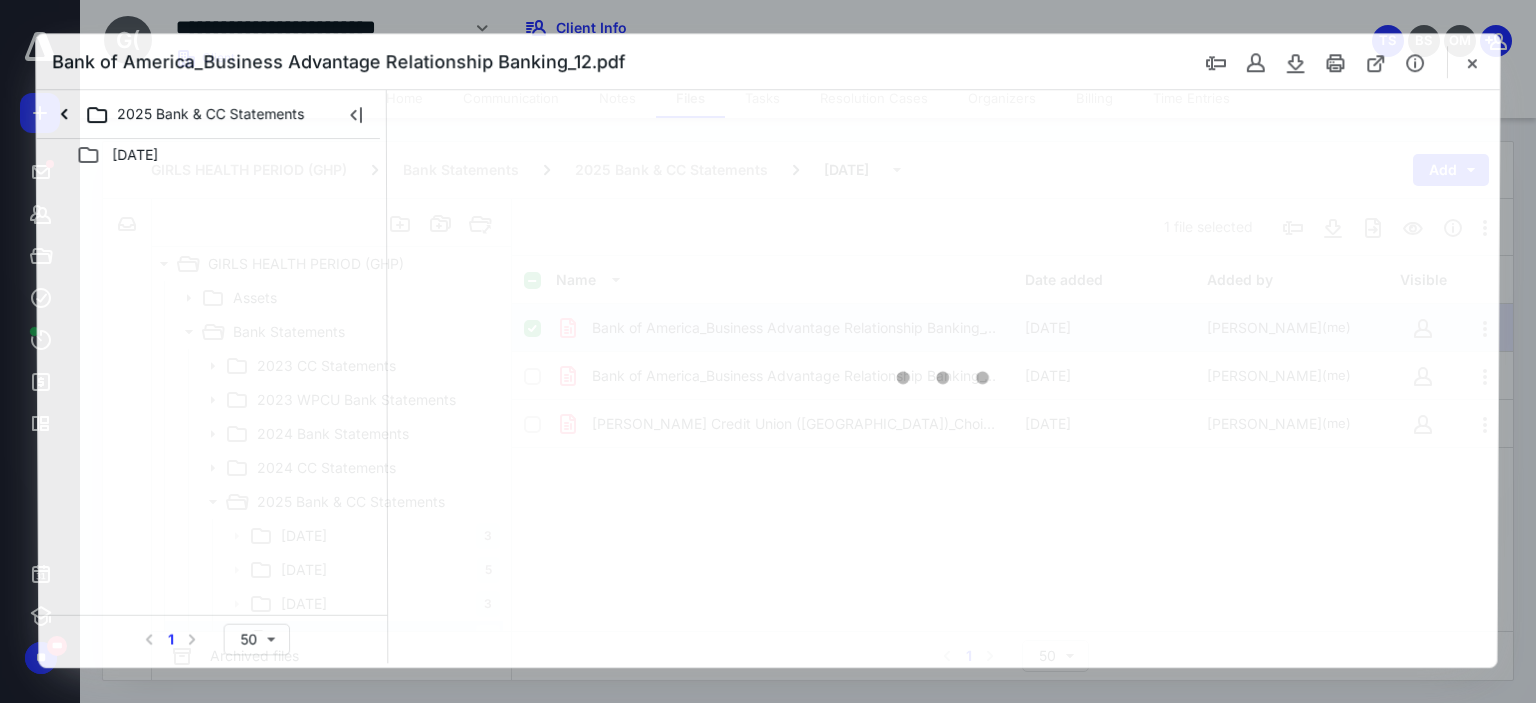 scroll, scrollTop: 152, scrollLeft: 0, axis: vertical 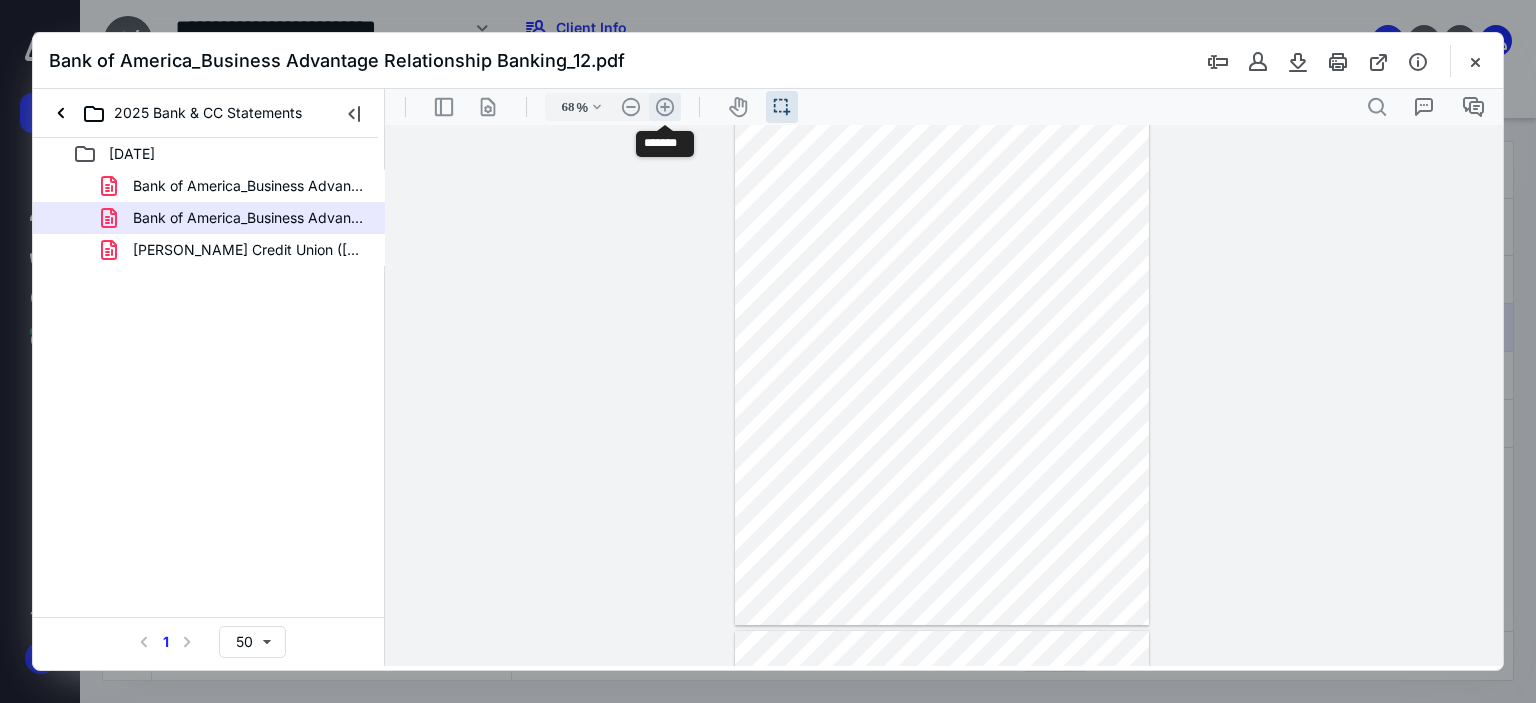 click on ".cls-1{fill:#abb0c4;} icon - header - zoom - in - line" at bounding box center [665, 107] 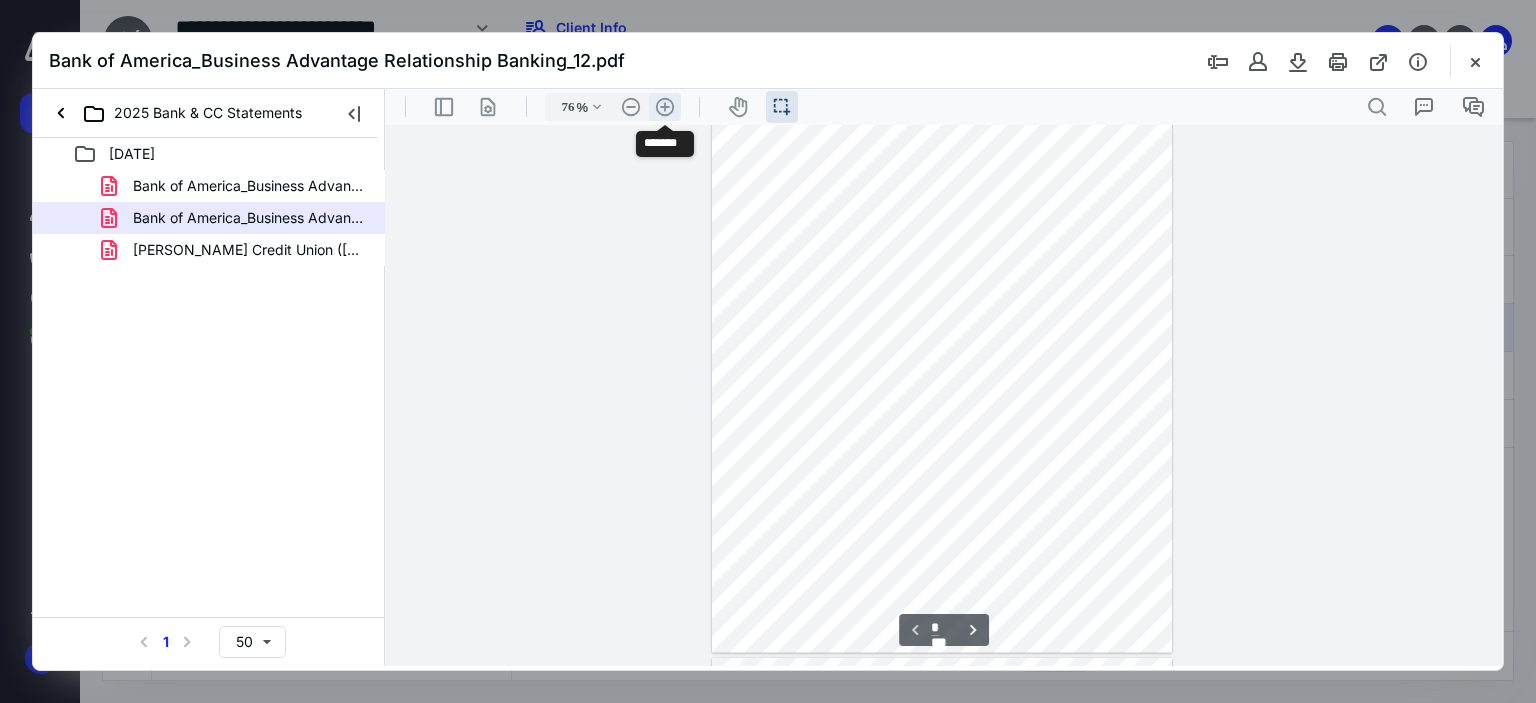 click on ".cls-1{fill:#abb0c4;} icon - header - zoom - in - line" at bounding box center [665, 107] 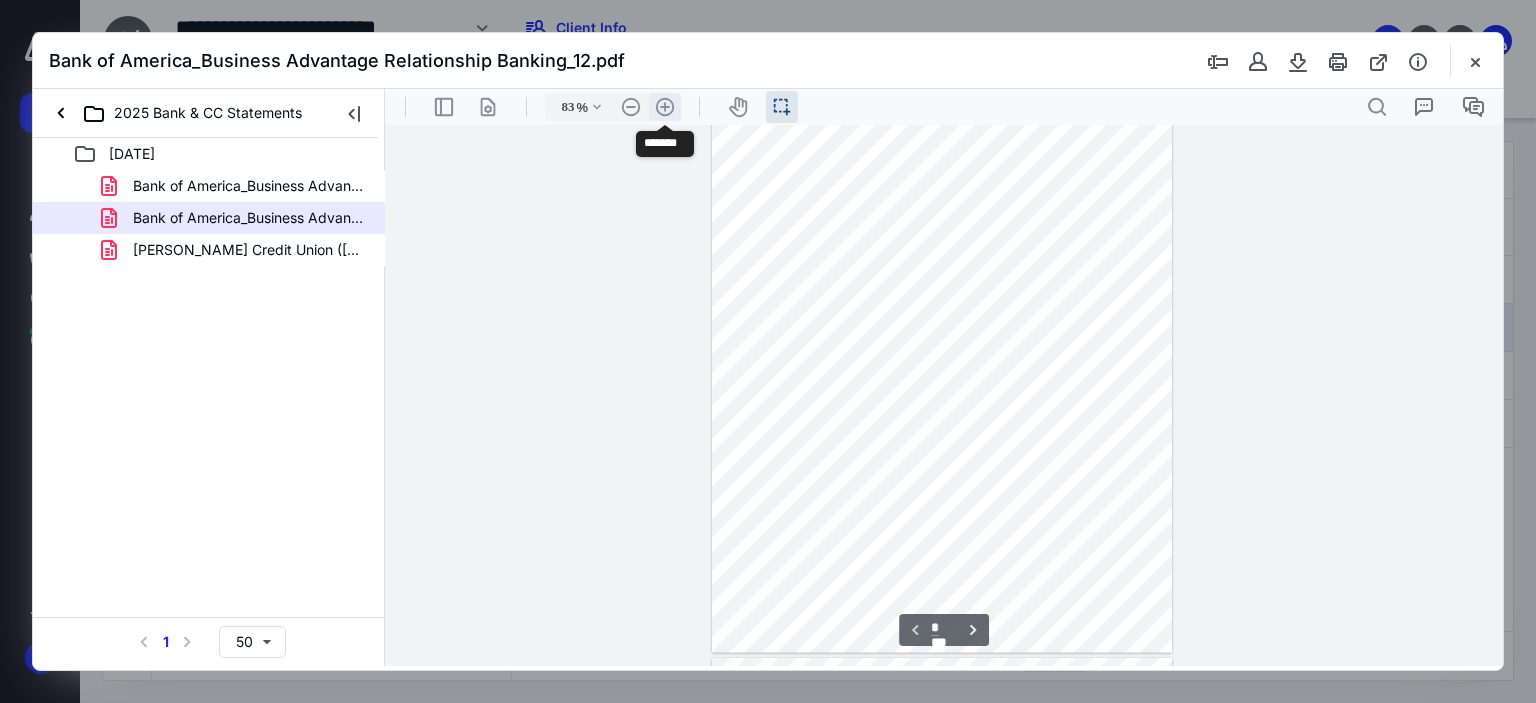 scroll, scrollTop: 103, scrollLeft: 0, axis: vertical 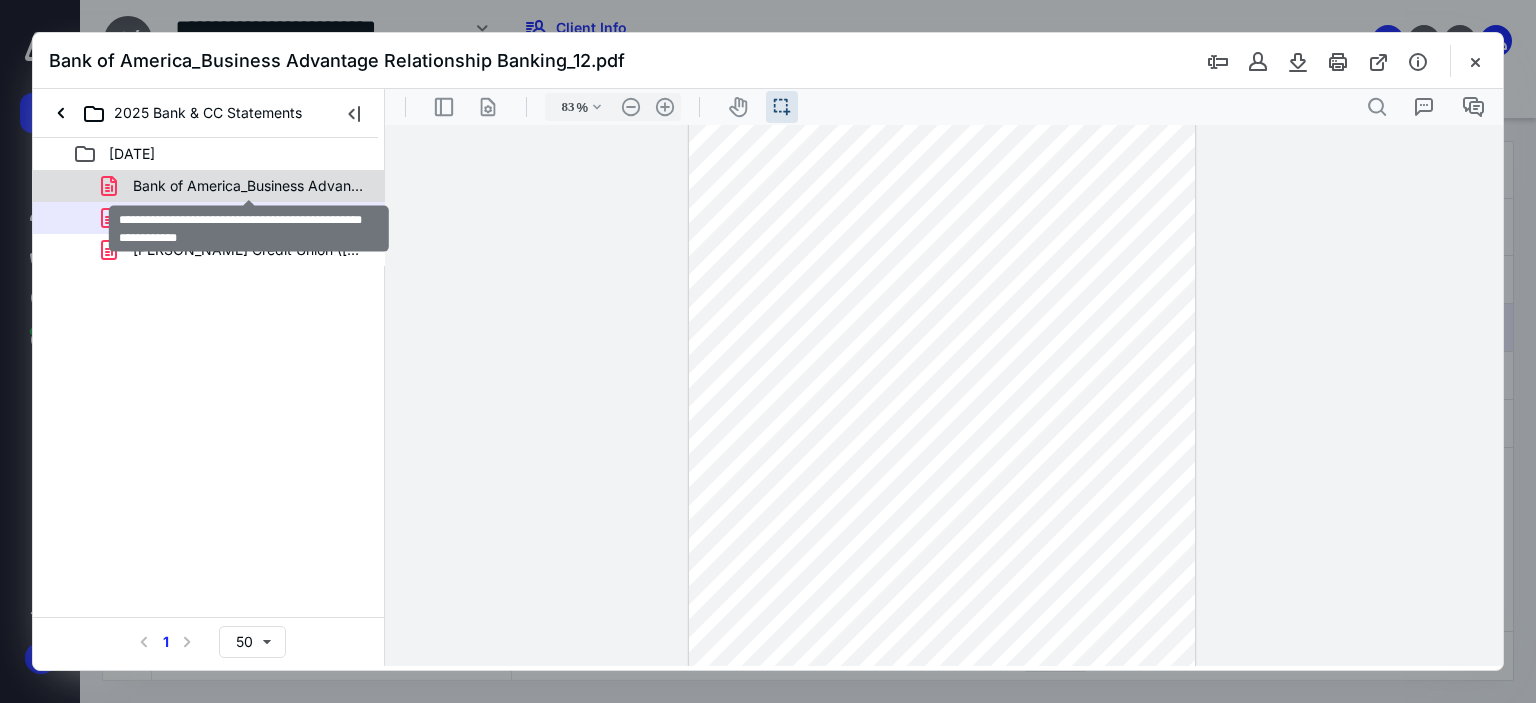 click on "Bank of America_Business Advantage Relationship Banking_12.pdf" at bounding box center [249, 186] 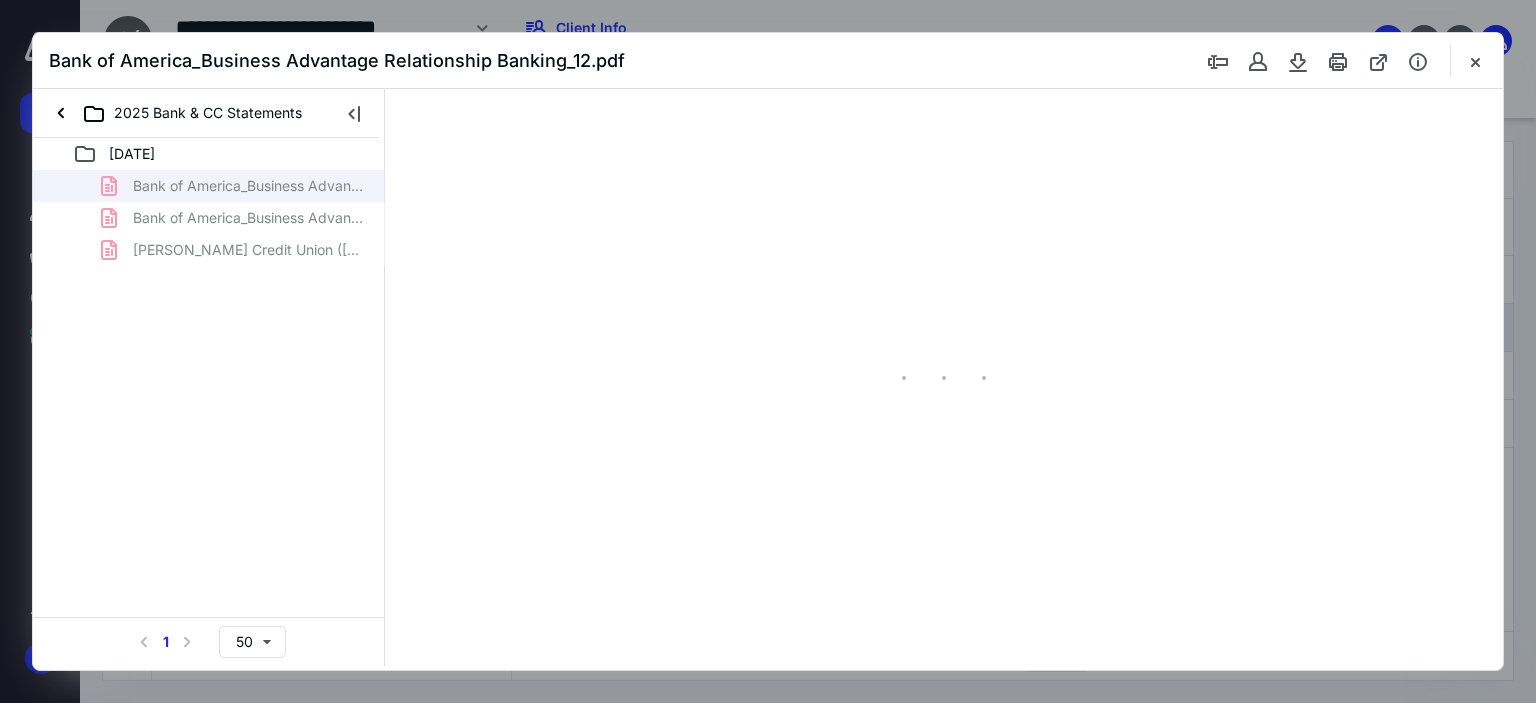 scroll, scrollTop: 39, scrollLeft: 0, axis: vertical 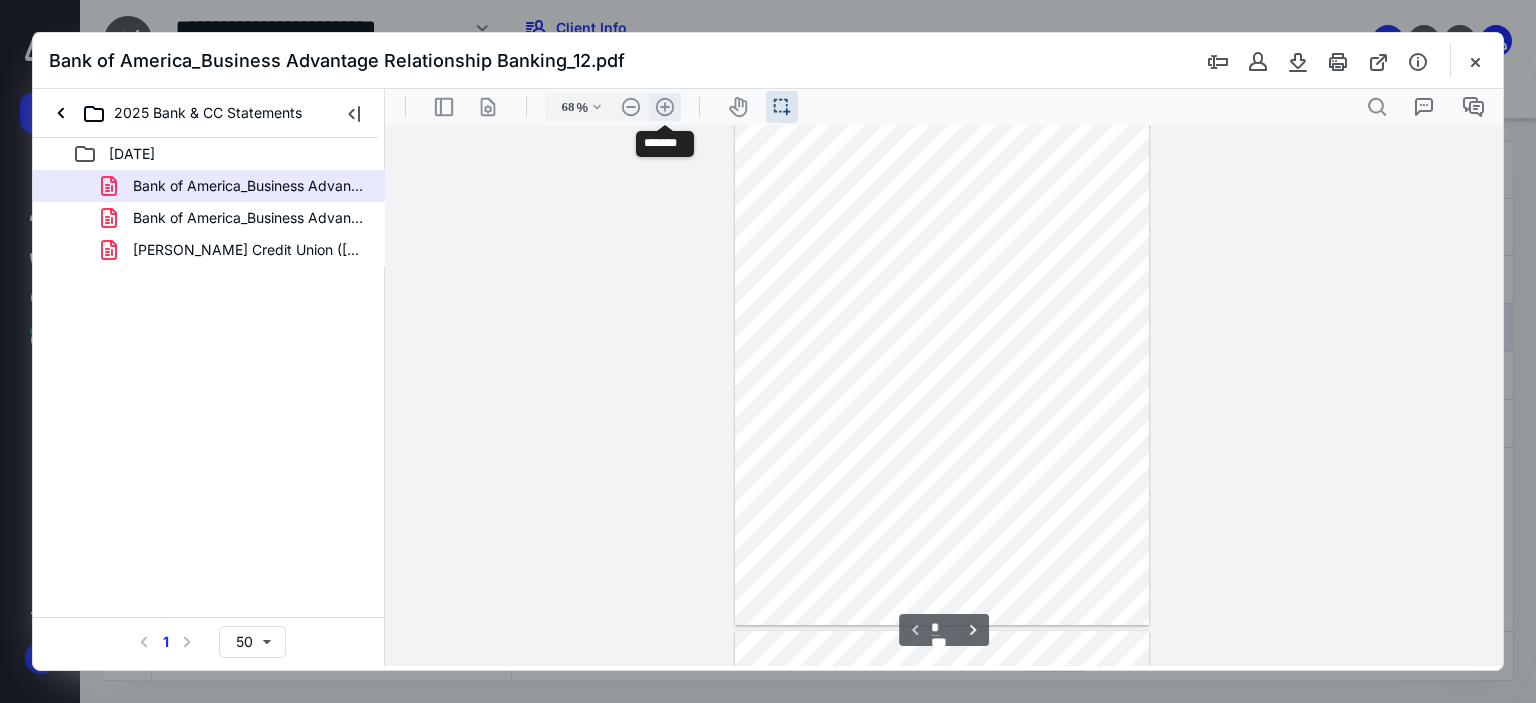 click on ".cls-1{fill:#abb0c4;} icon - header - zoom - in - line" at bounding box center (665, 107) 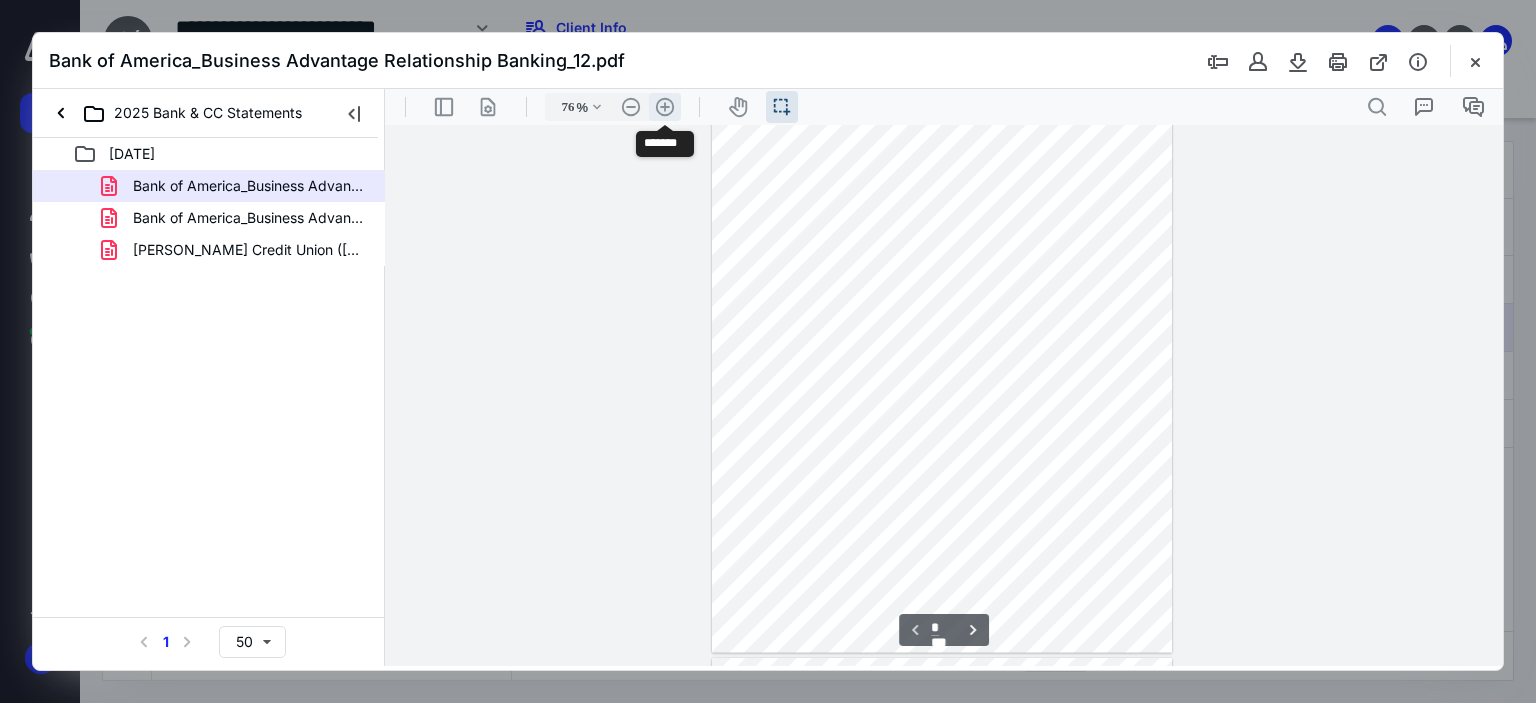 click on ".cls-1{fill:#abb0c4;} icon - header - zoom - in - line" at bounding box center [665, 107] 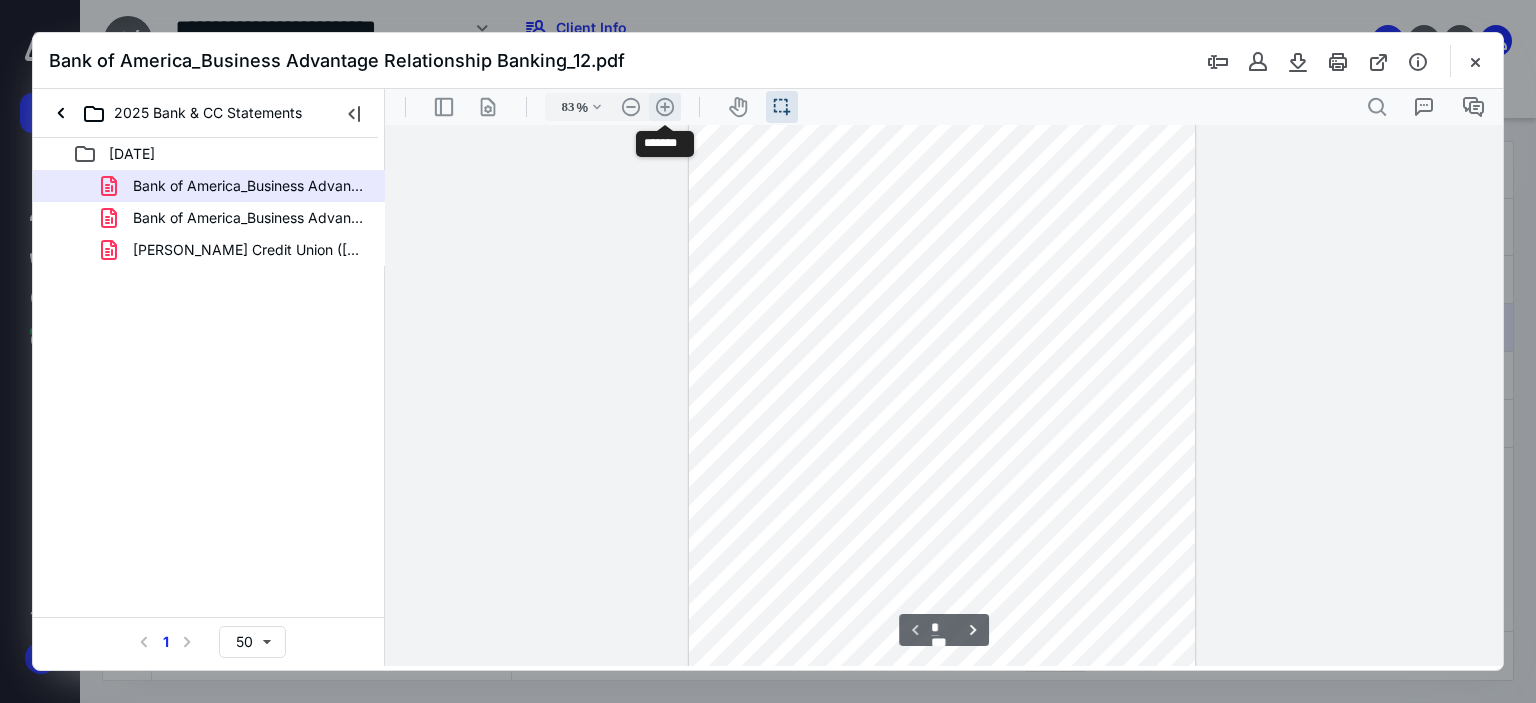 click on ".cls-1{fill:#abb0c4;} icon - header - zoom - in - line" at bounding box center [665, 107] 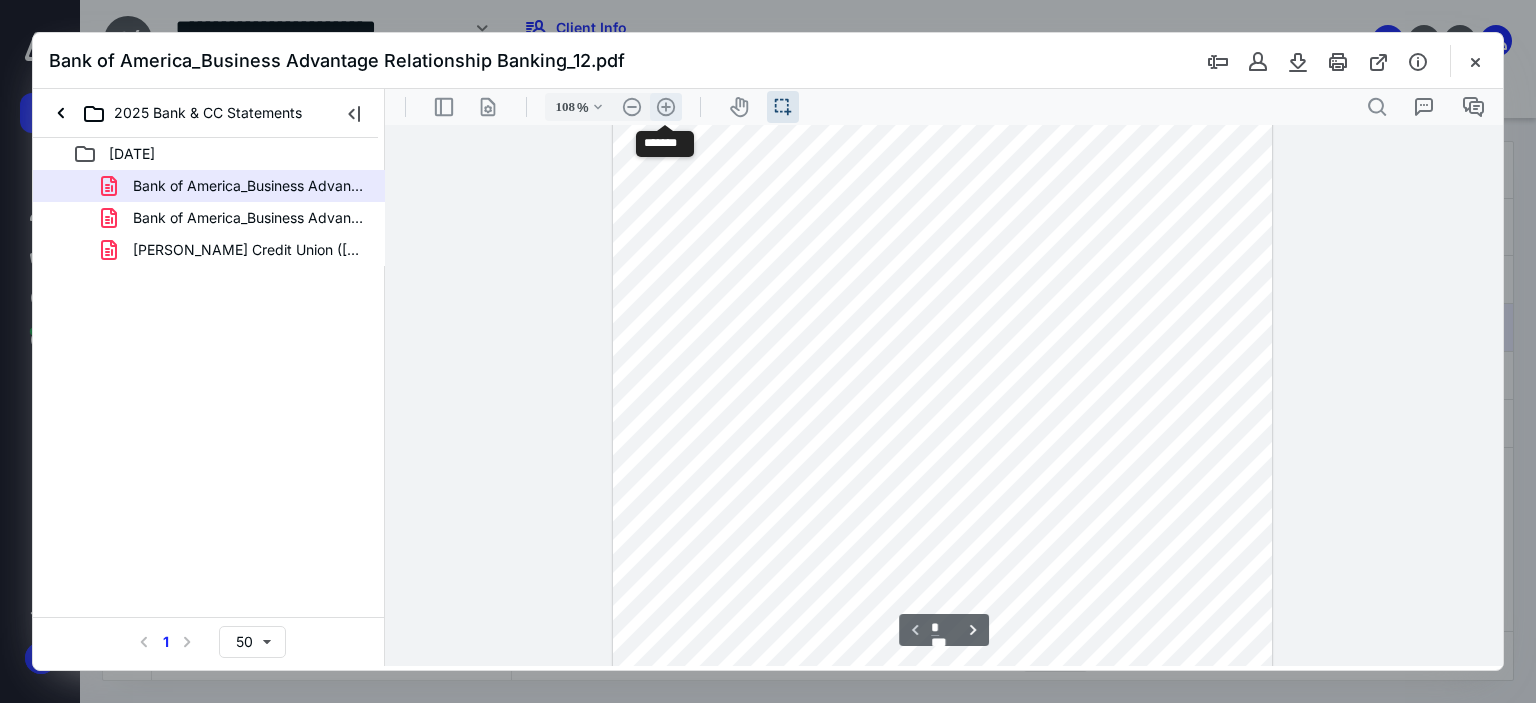 scroll, scrollTop: 211, scrollLeft: 0, axis: vertical 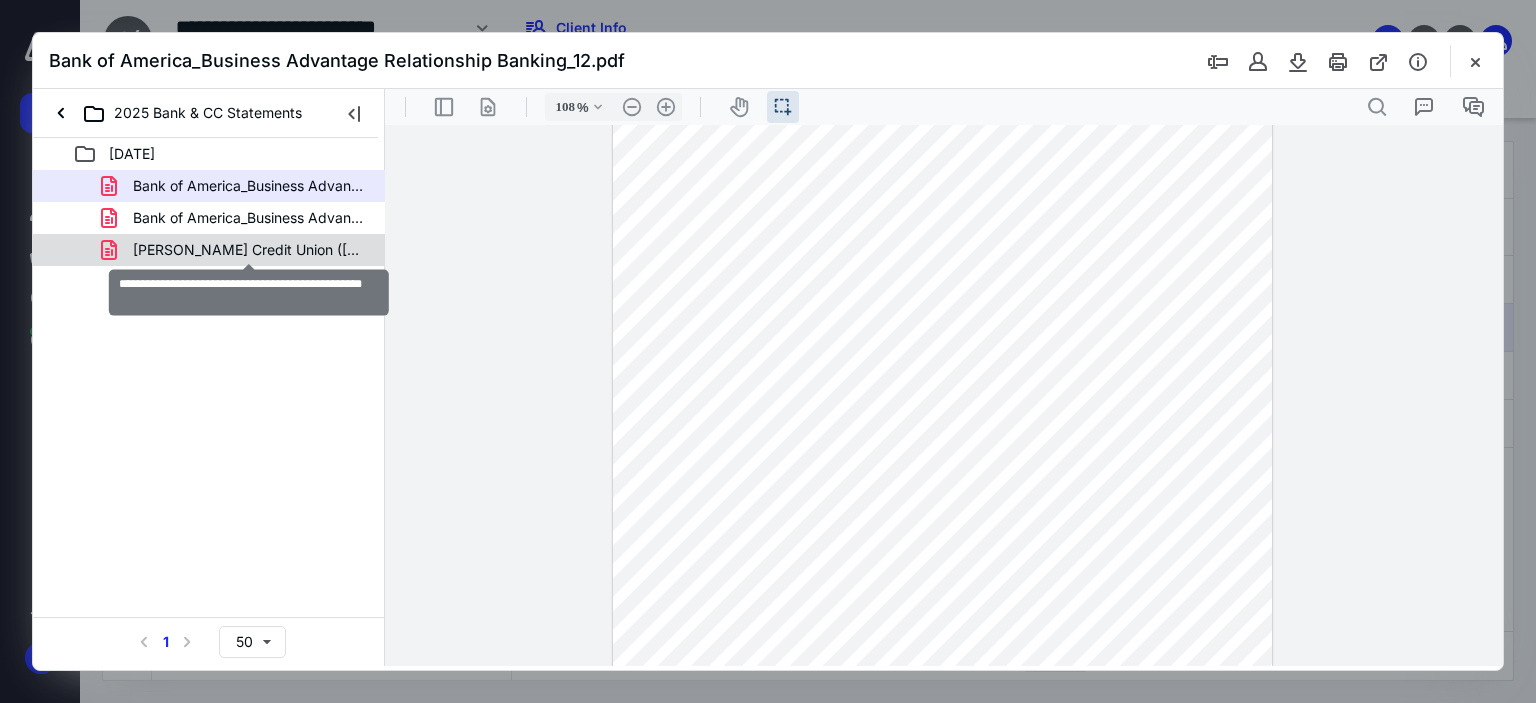 click on "[PERSON_NAME] Credit Union ([GEOGRAPHIC_DATA])_Choice_90_06-25.pdf" at bounding box center [249, 250] 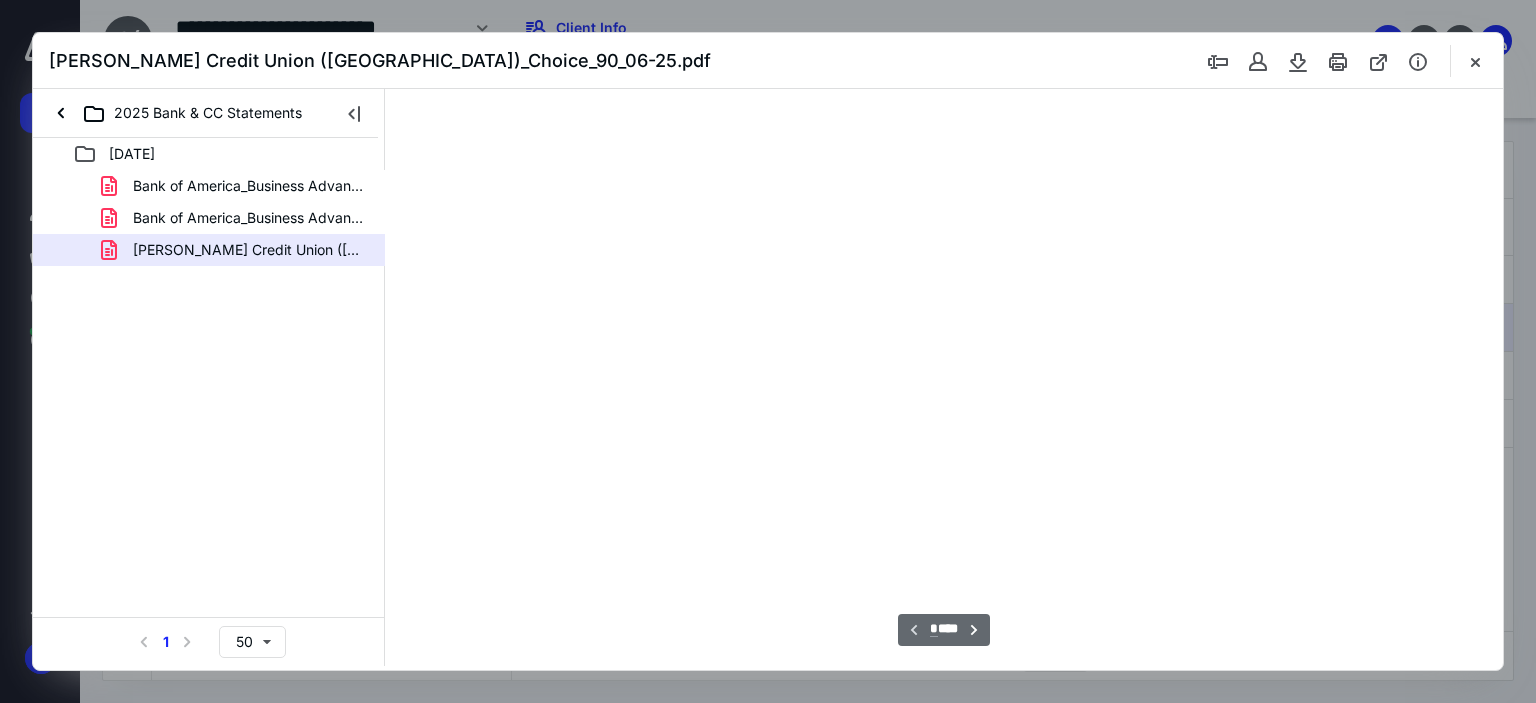 scroll, scrollTop: 39, scrollLeft: 0, axis: vertical 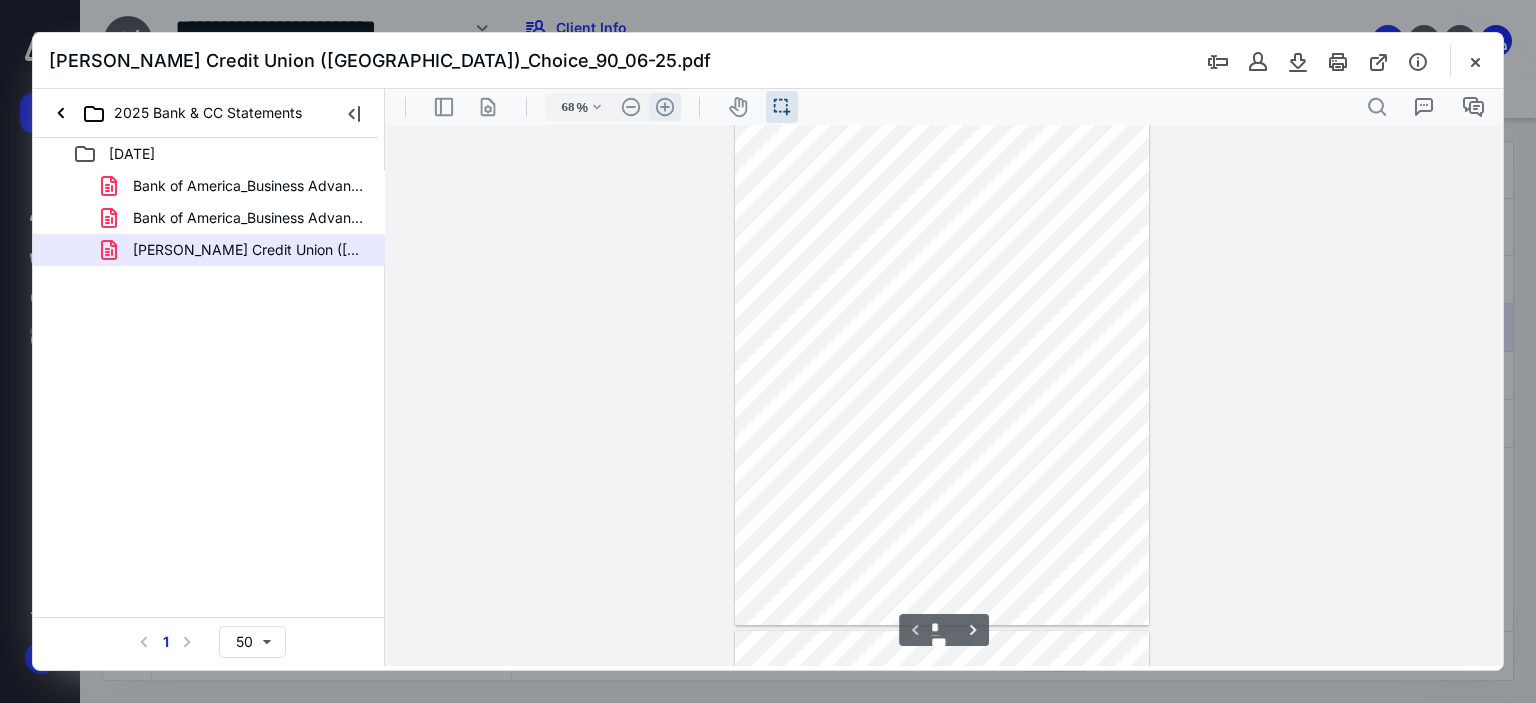click on ".cls-1{fill:#abb0c4;} icon - header - zoom - in - line" at bounding box center [665, 107] 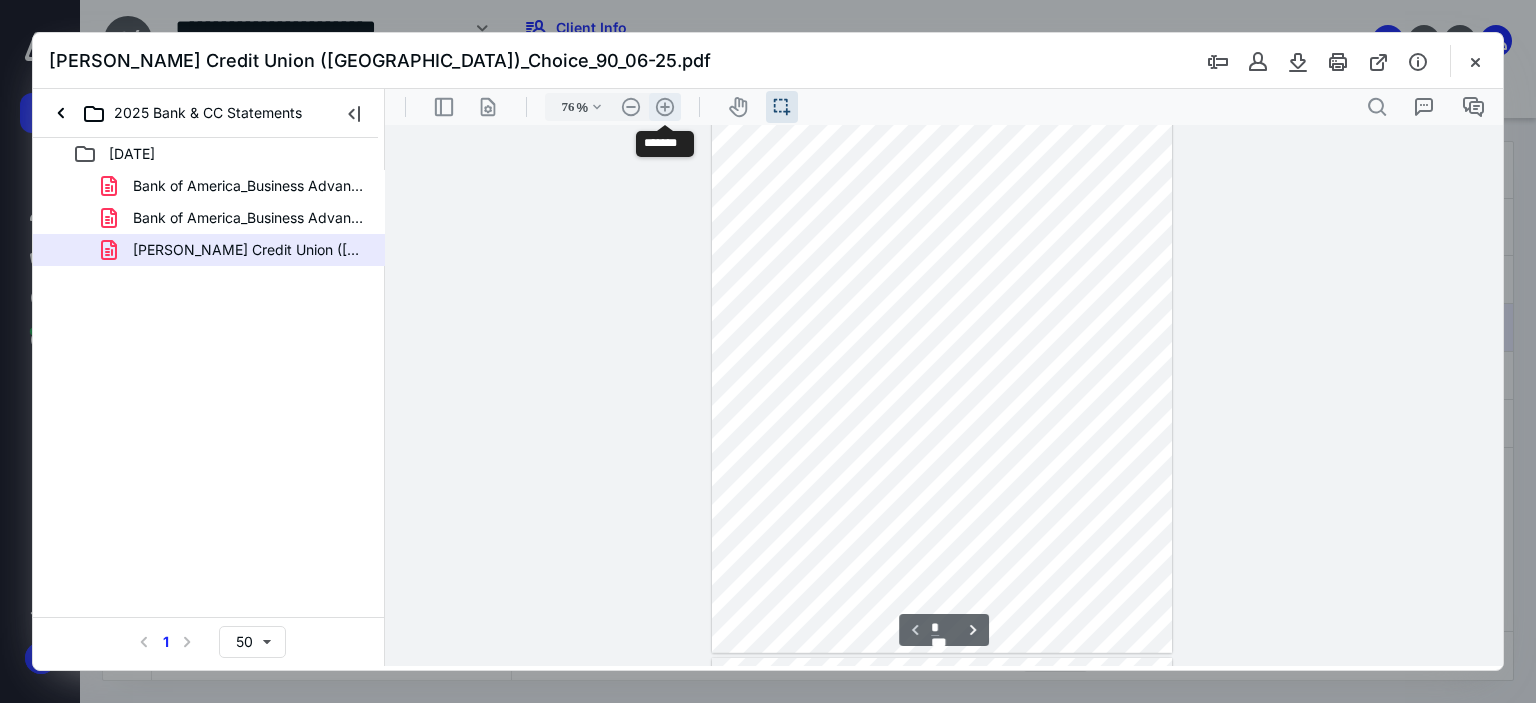 click on ".cls-1{fill:#abb0c4;} icon - header - zoom - in - line" at bounding box center (665, 107) 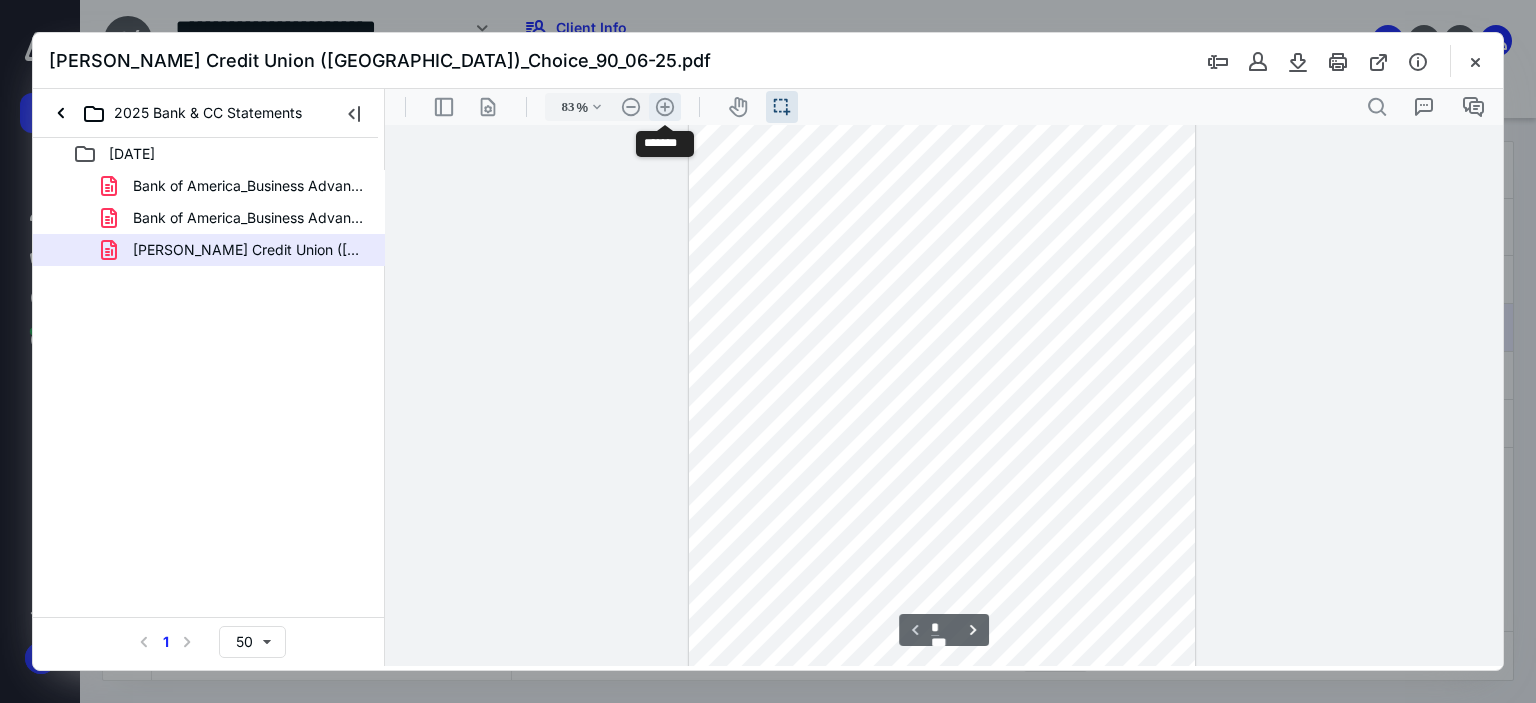 click on ".cls-1{fill:#abb0c4;} icon - header - zoom - in - line" at bounding box center (665, 107) 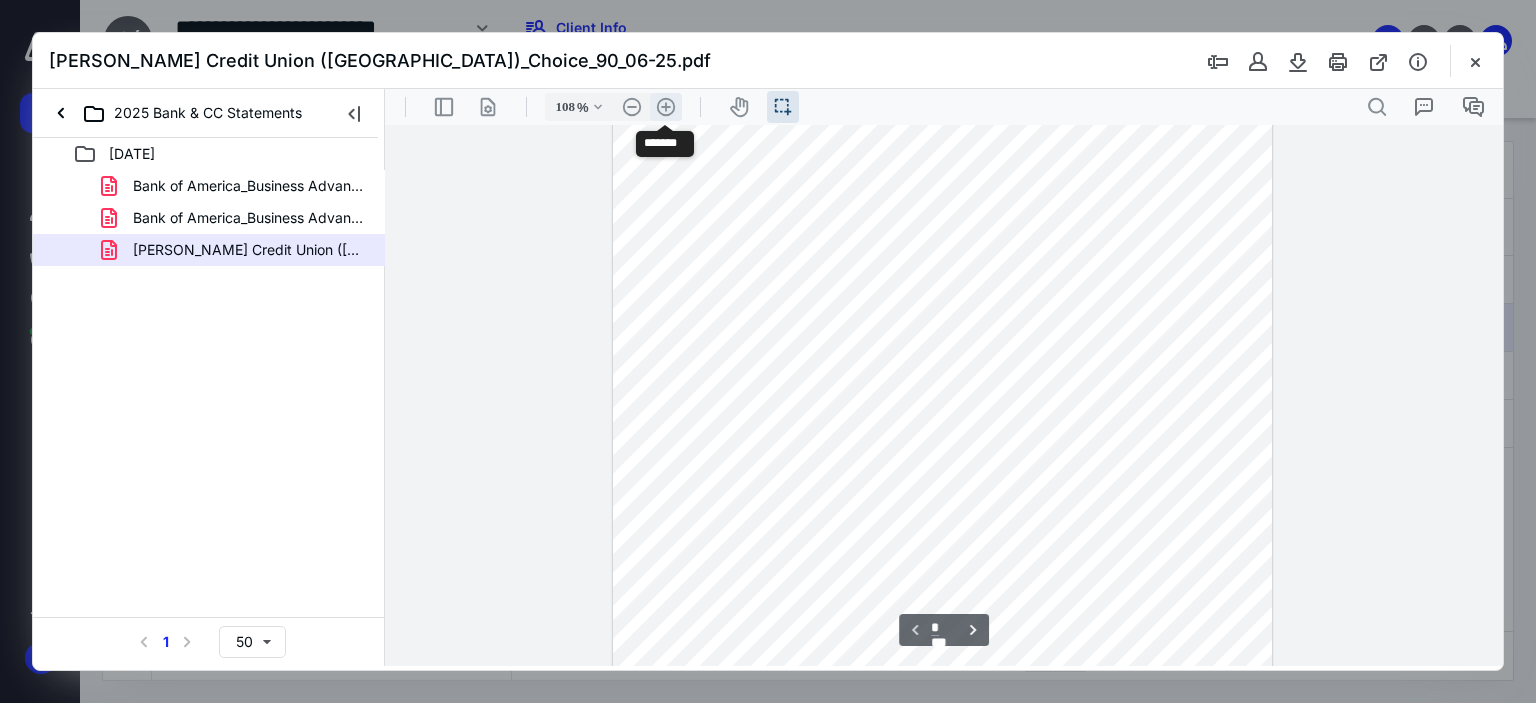 scroll, scrollTop: 211, scrollLeft: 0, axis: vertical 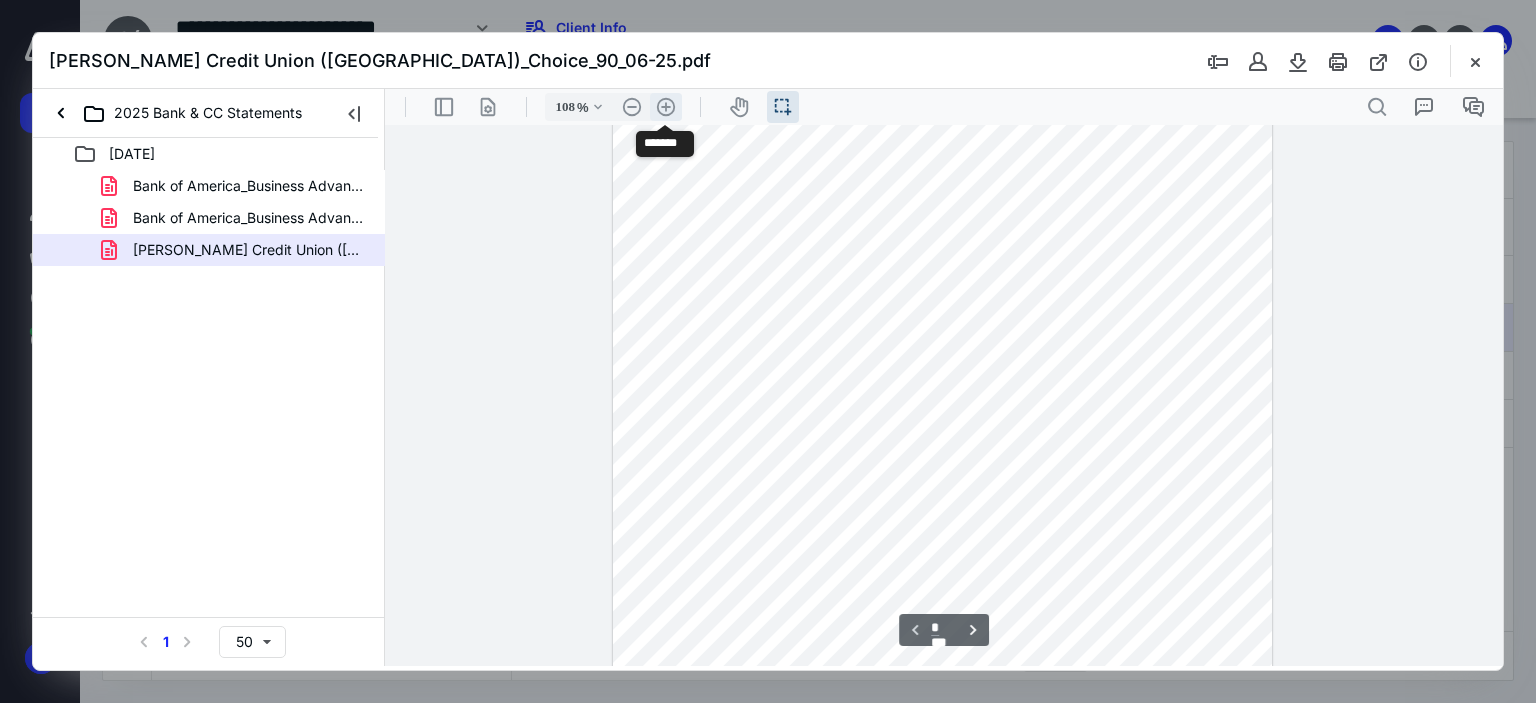 click on ".cls-1{fill:#abb0c4;} icon - header - zoom - in - line" at bounding box center [666, 107] 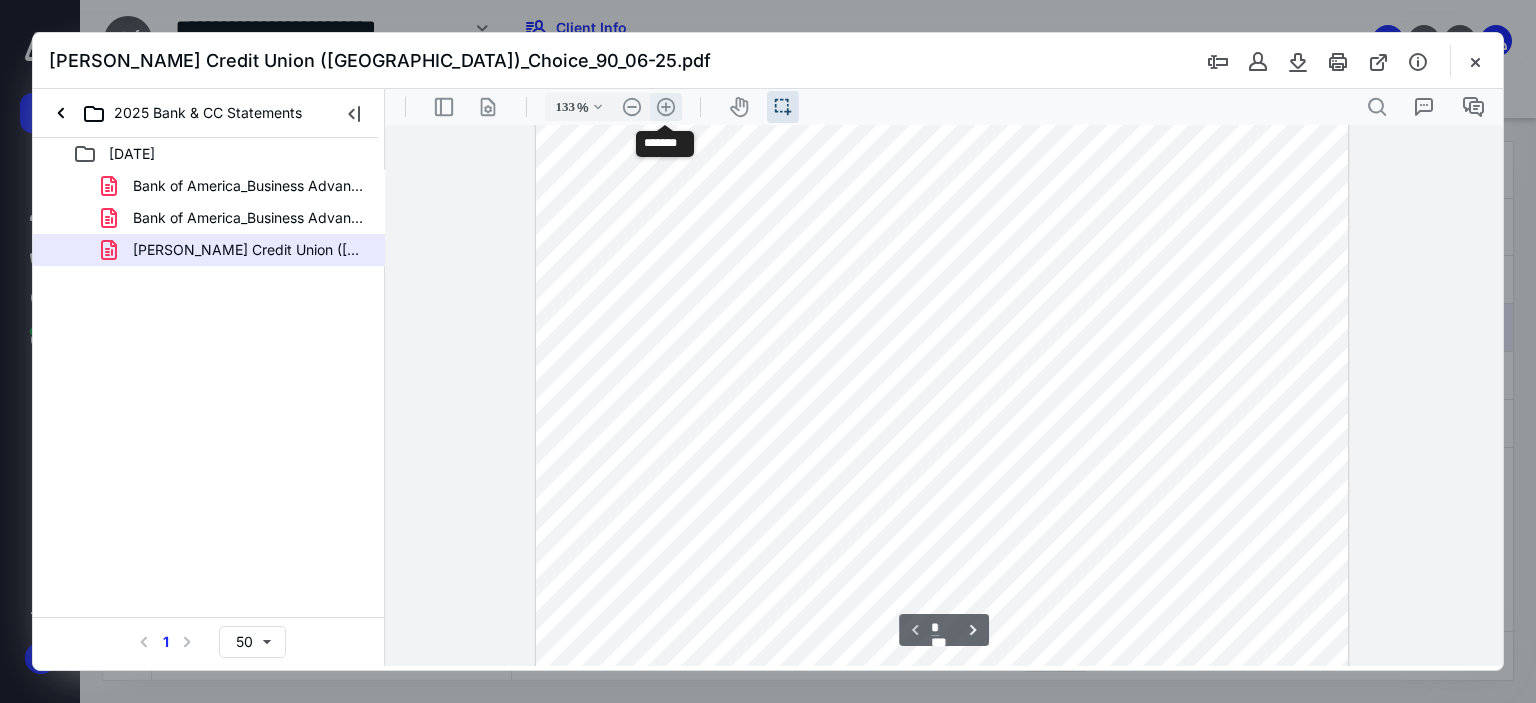 scroll, scrollTop: 319, scrollLeft: 0, axis: vertical 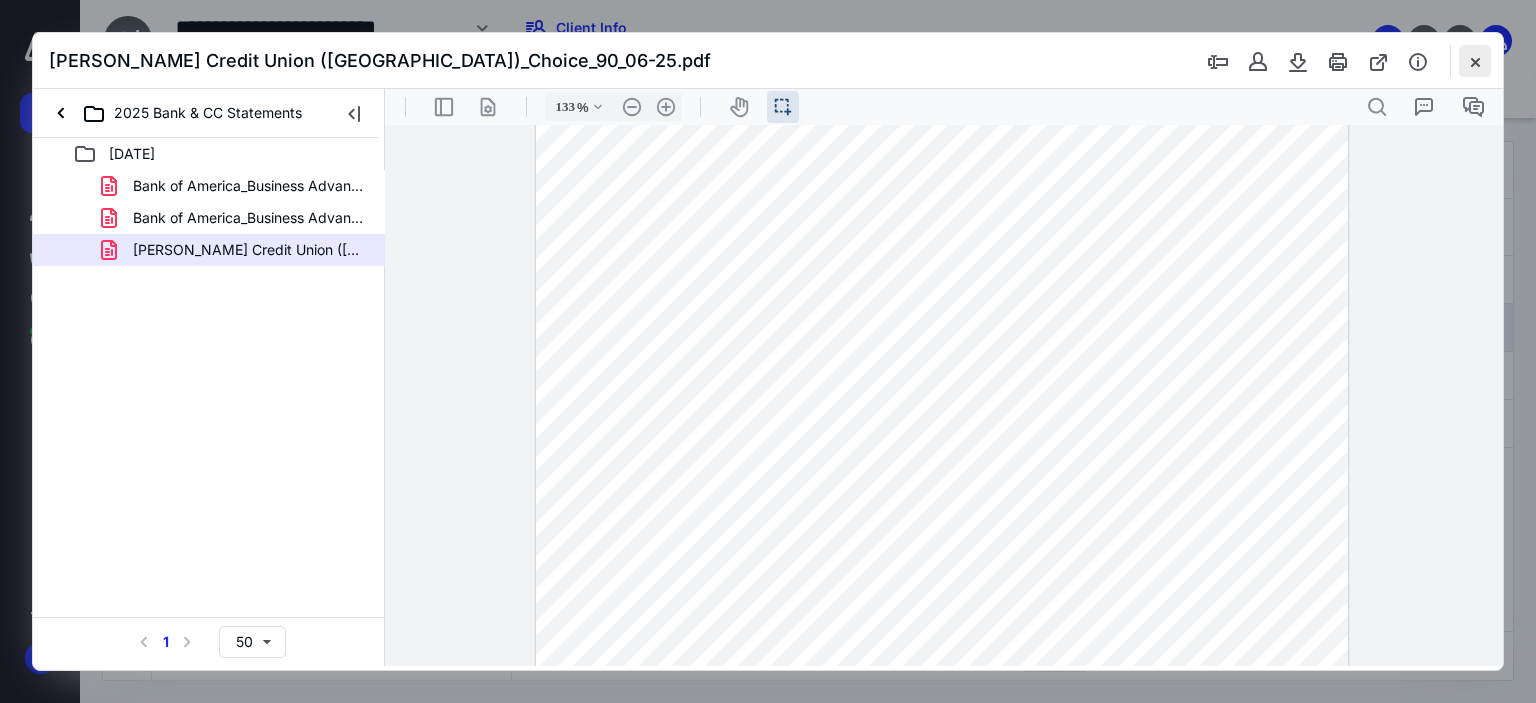 click at bounding box center [1475, 61] 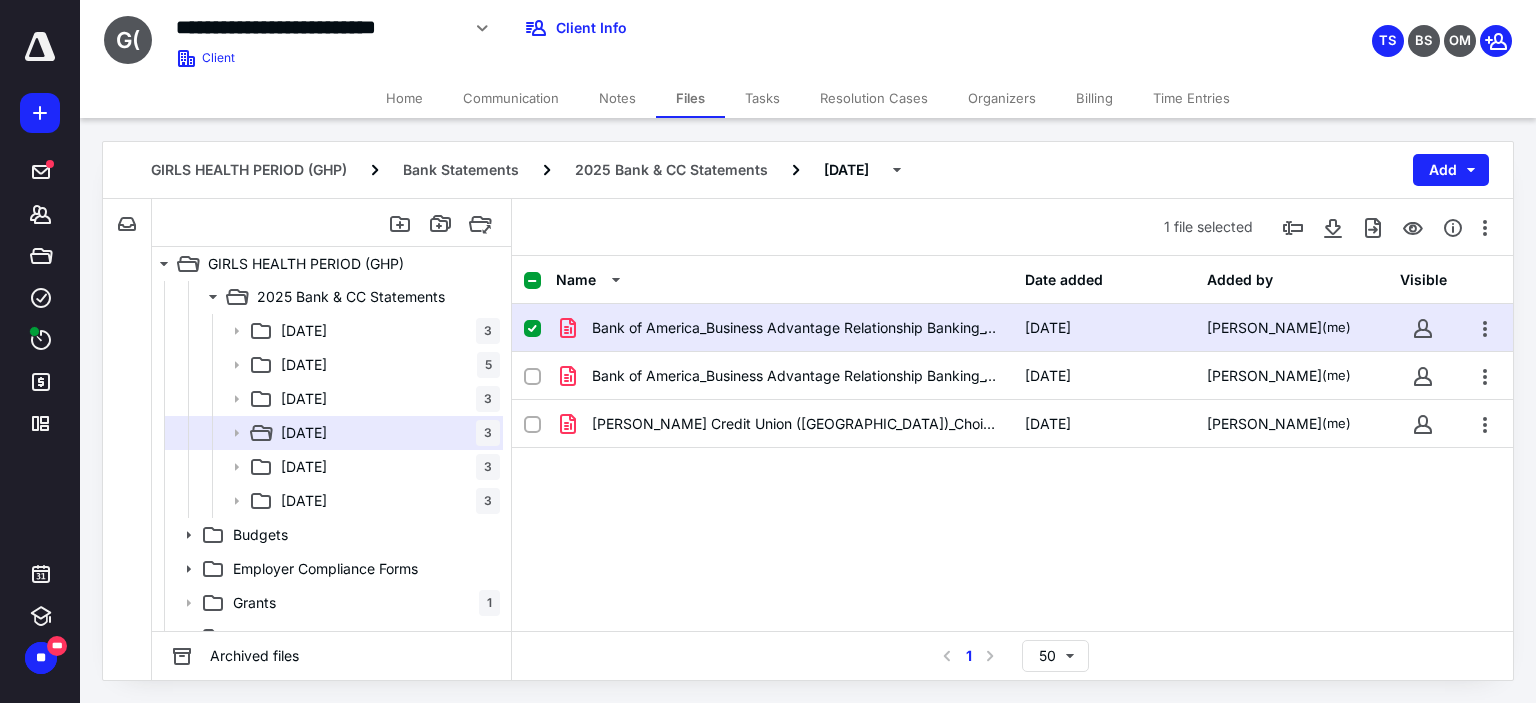 scroll, scrollTop: 197, scrollLeft: 0, axis: vertical 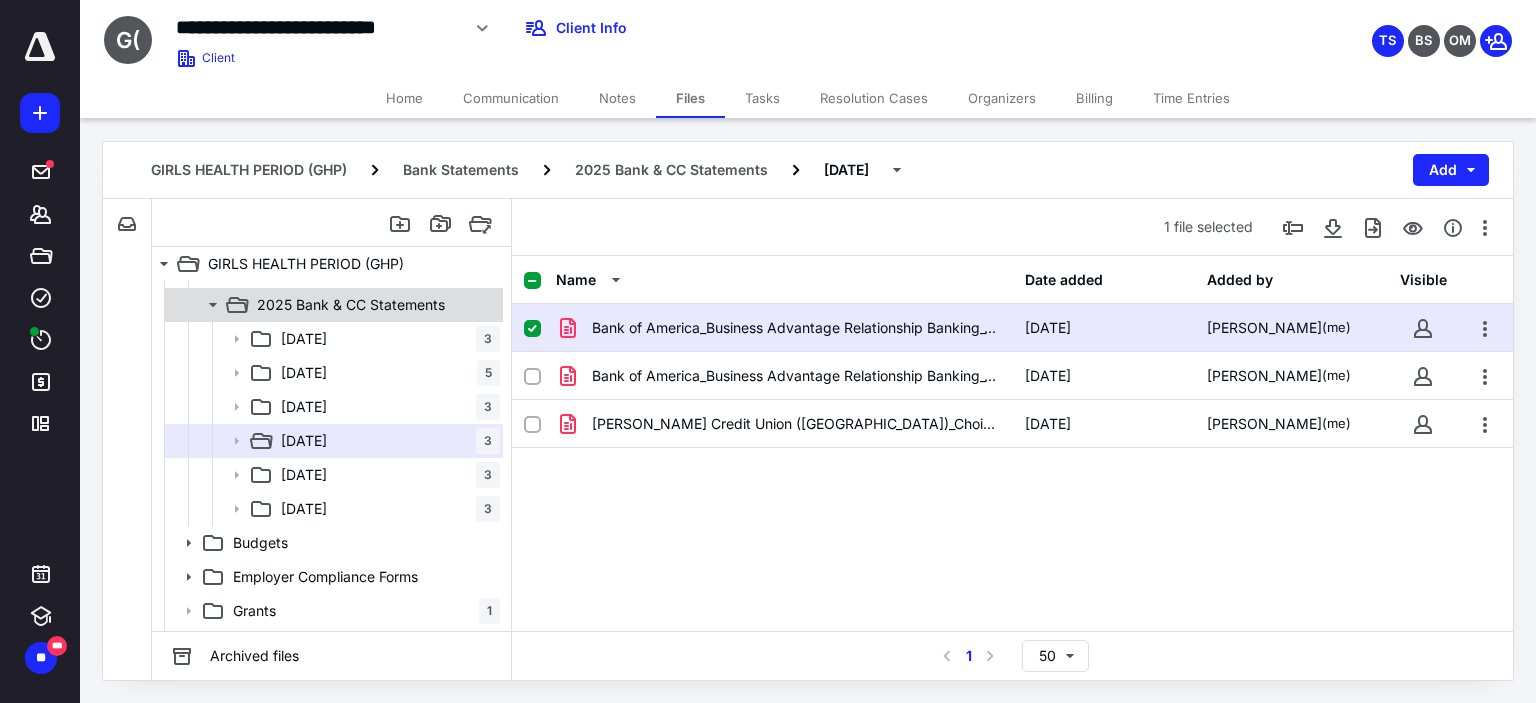 click 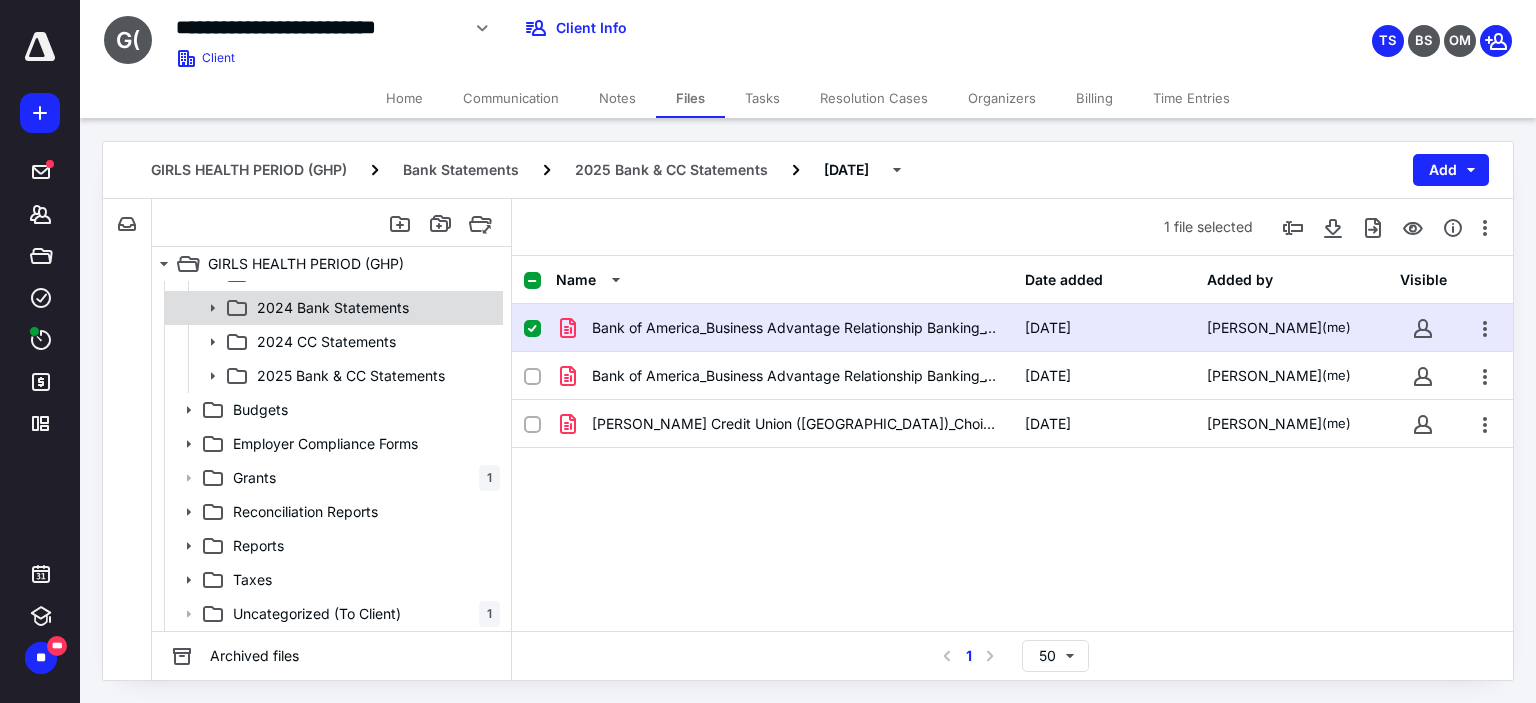 scroll, scrollTop: 124, scrollLeft: 0, axis: vertical 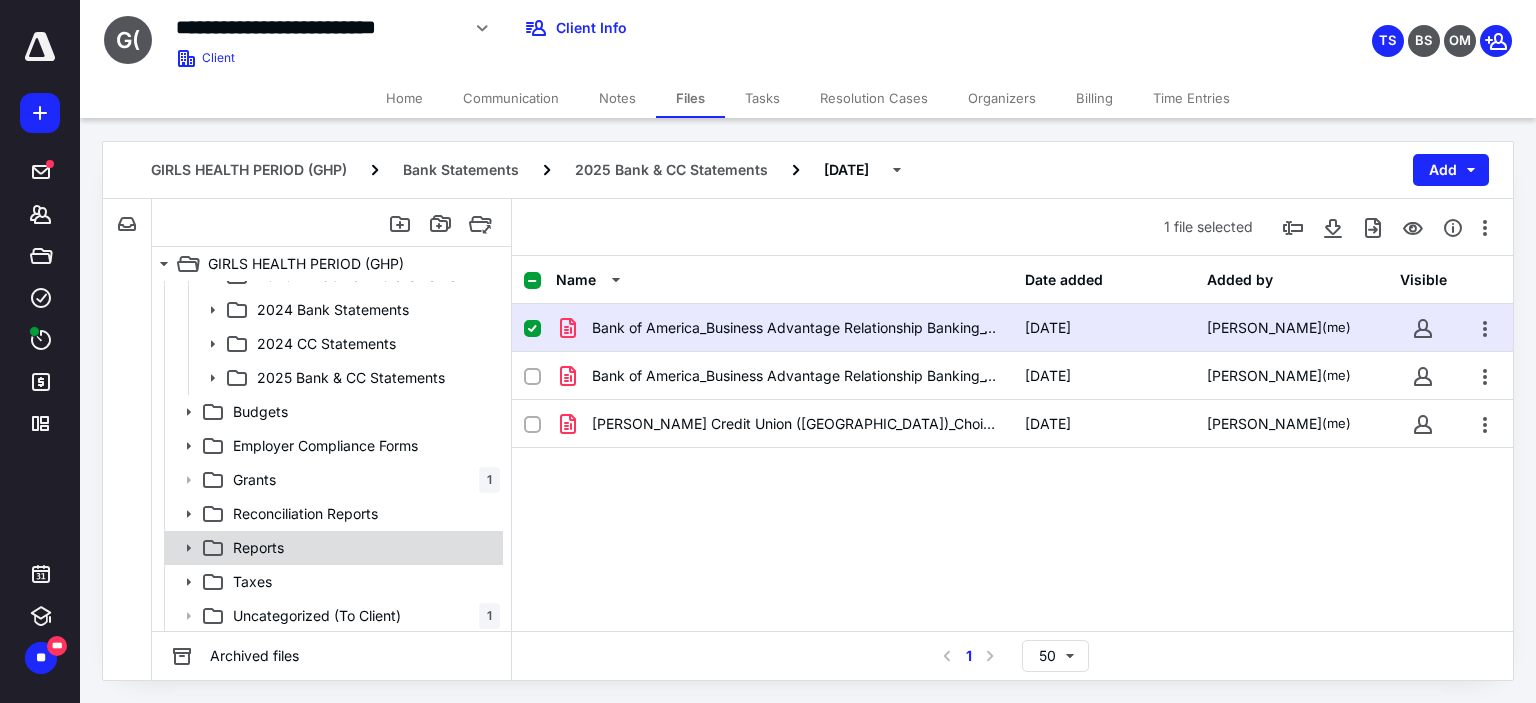 click on "Reports" at bounding box center (362, 548) 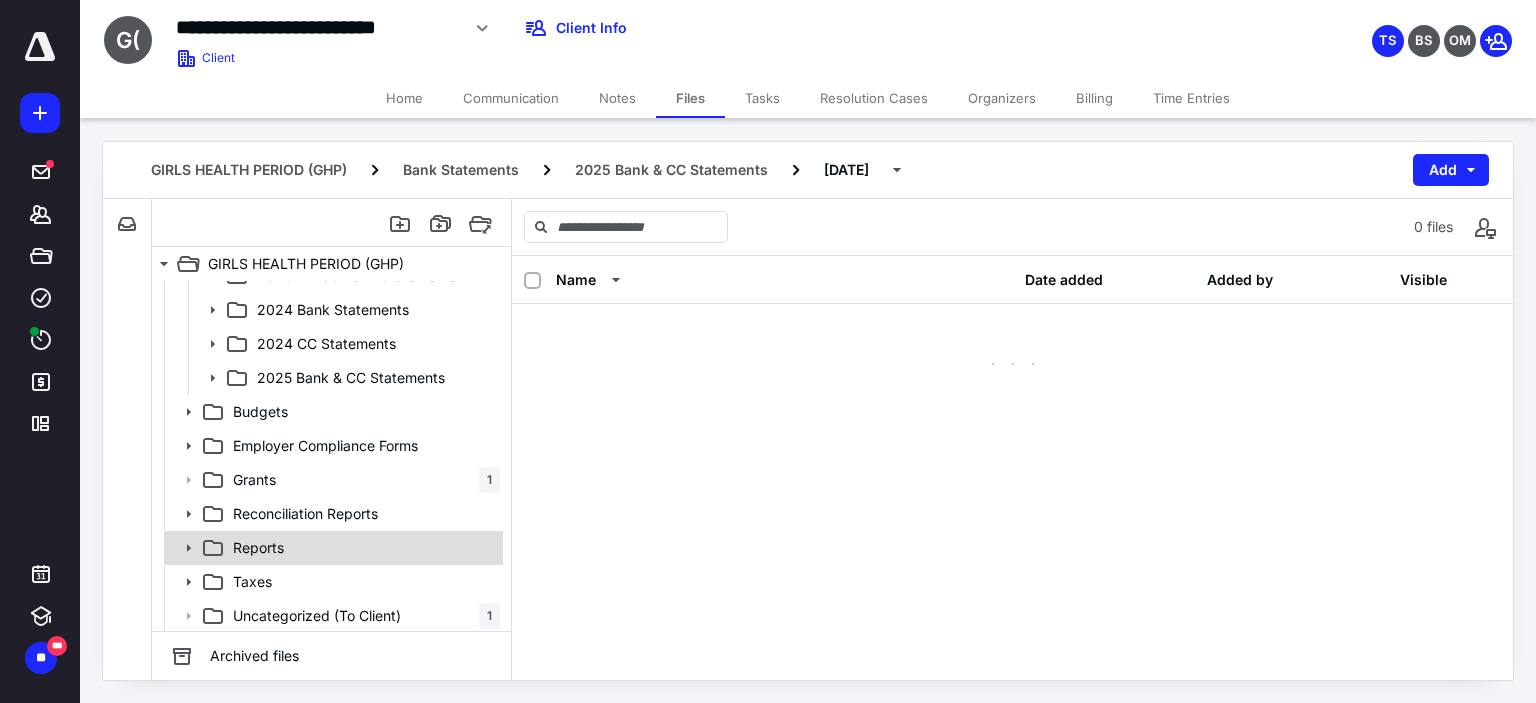 click on "Reports" at bounding box center [362, 548] 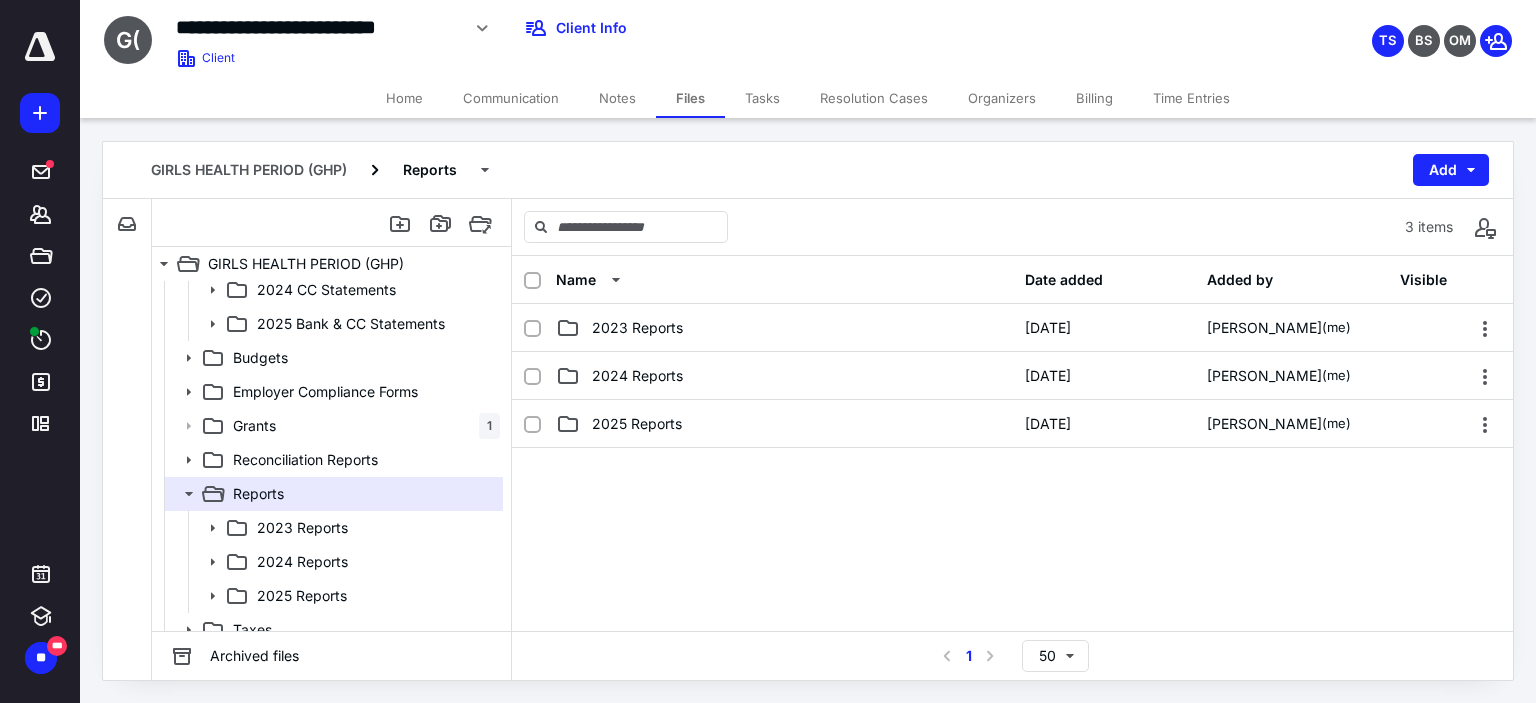 scroll, scrollTop: 226, scrollLeft: 0, axis: vertical 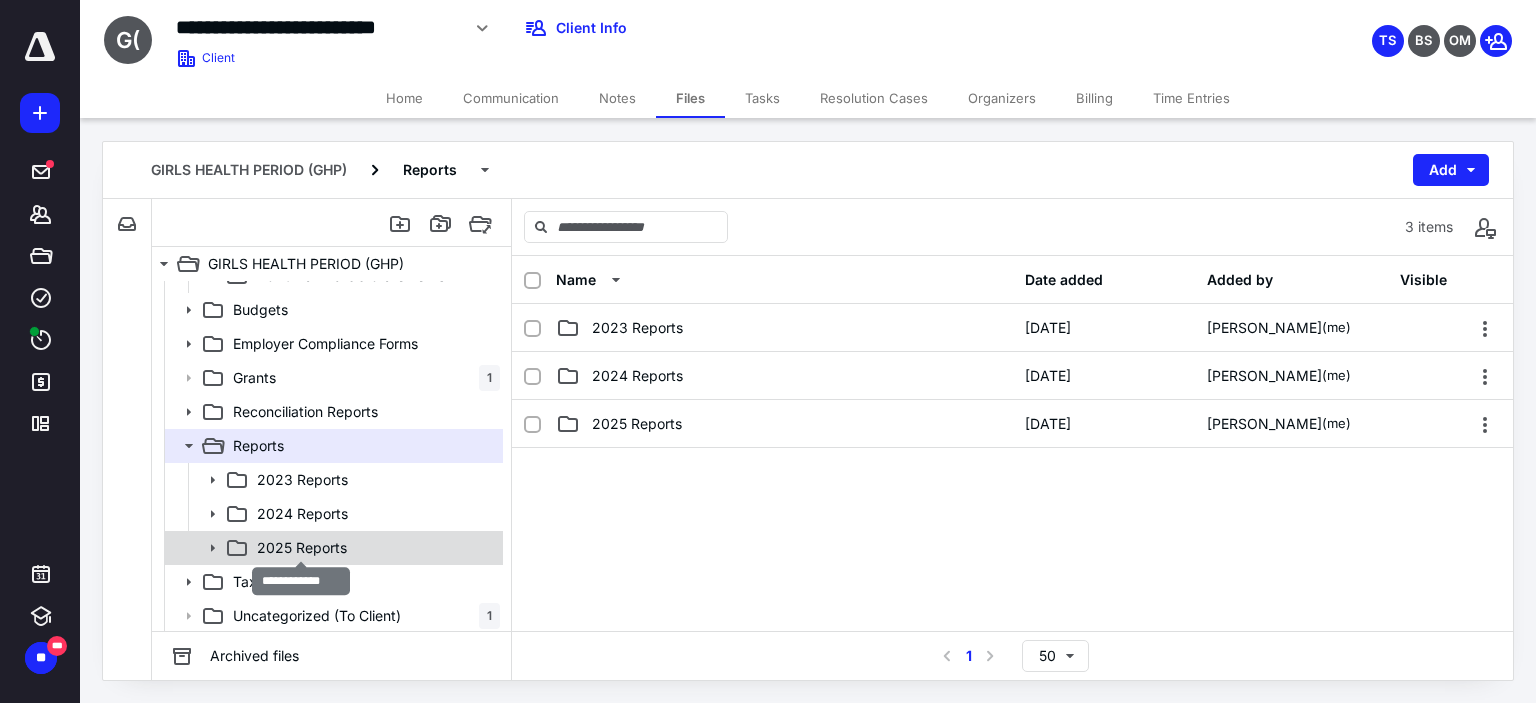 click on "2025 Reports" at bounding box center [302, 548] 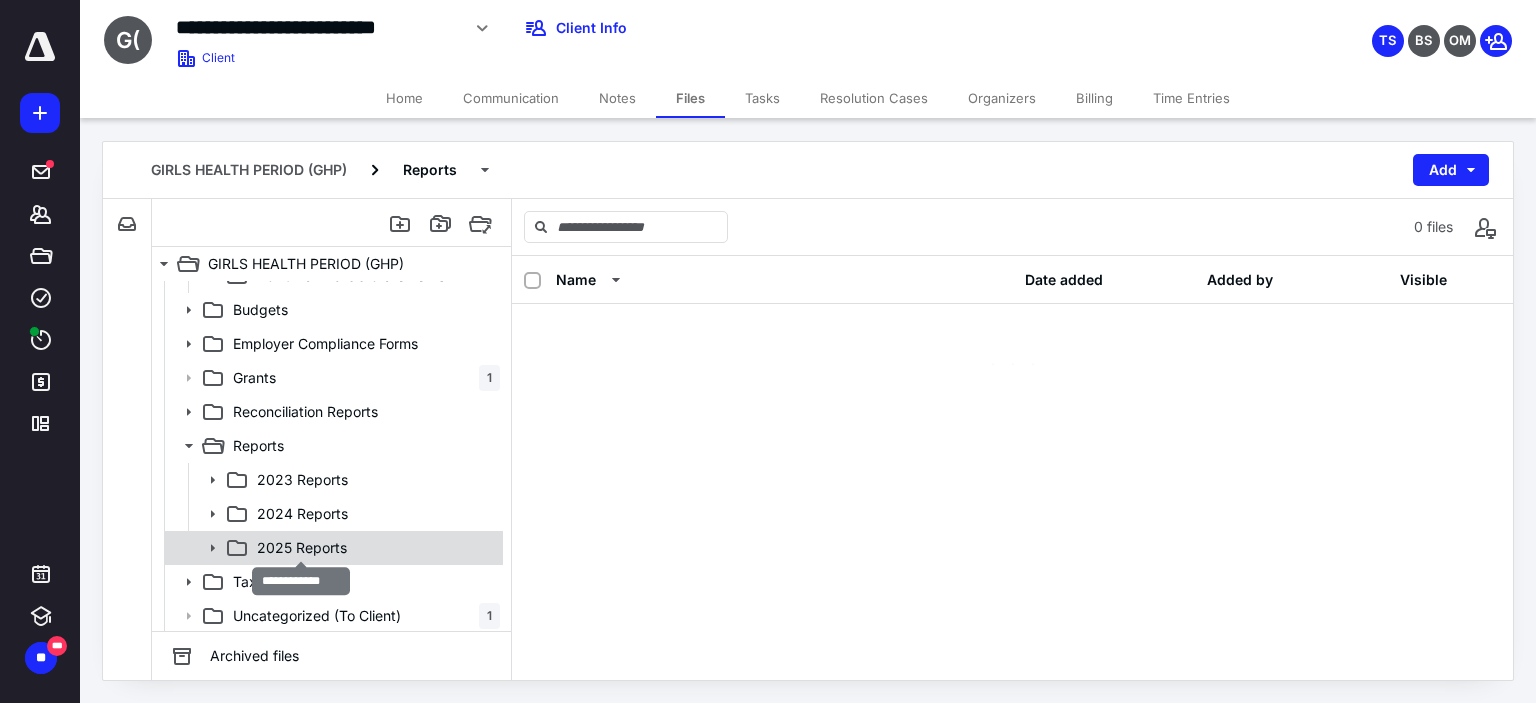 click on "2025 Reports" at bounding box center [302, 548] 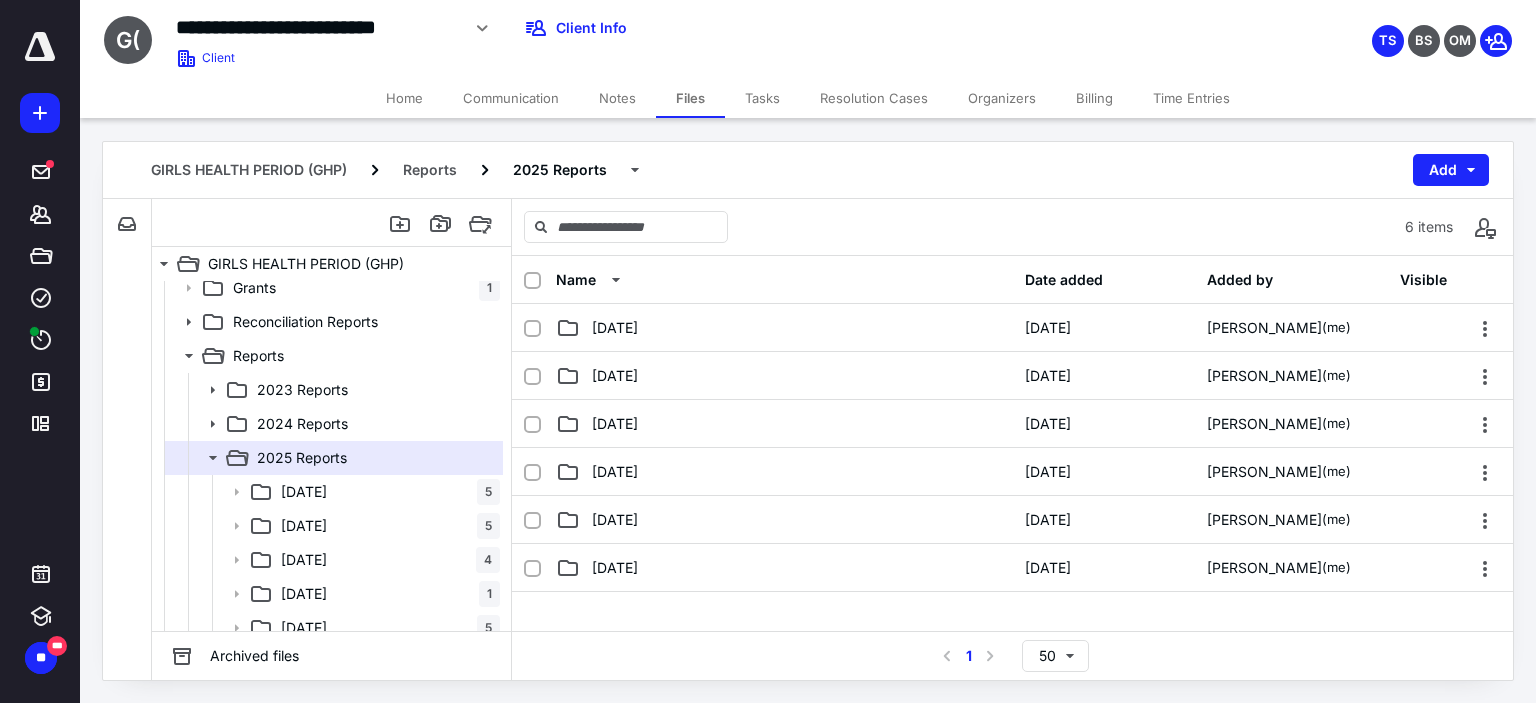 scroll, scrollTop: 430, scrollLeft: 0, axis: vertical 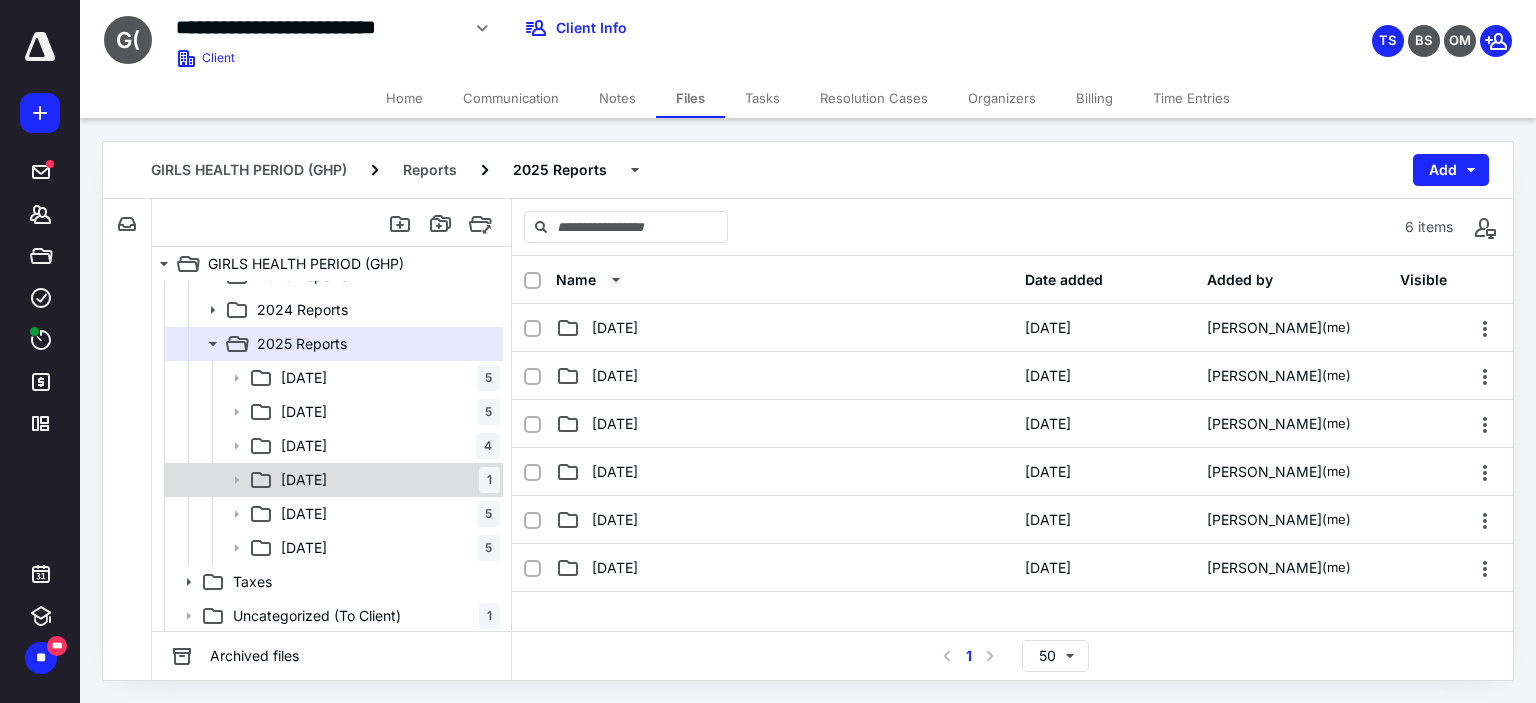 click on "[DATE] 1" at bounding box center (386, 480) 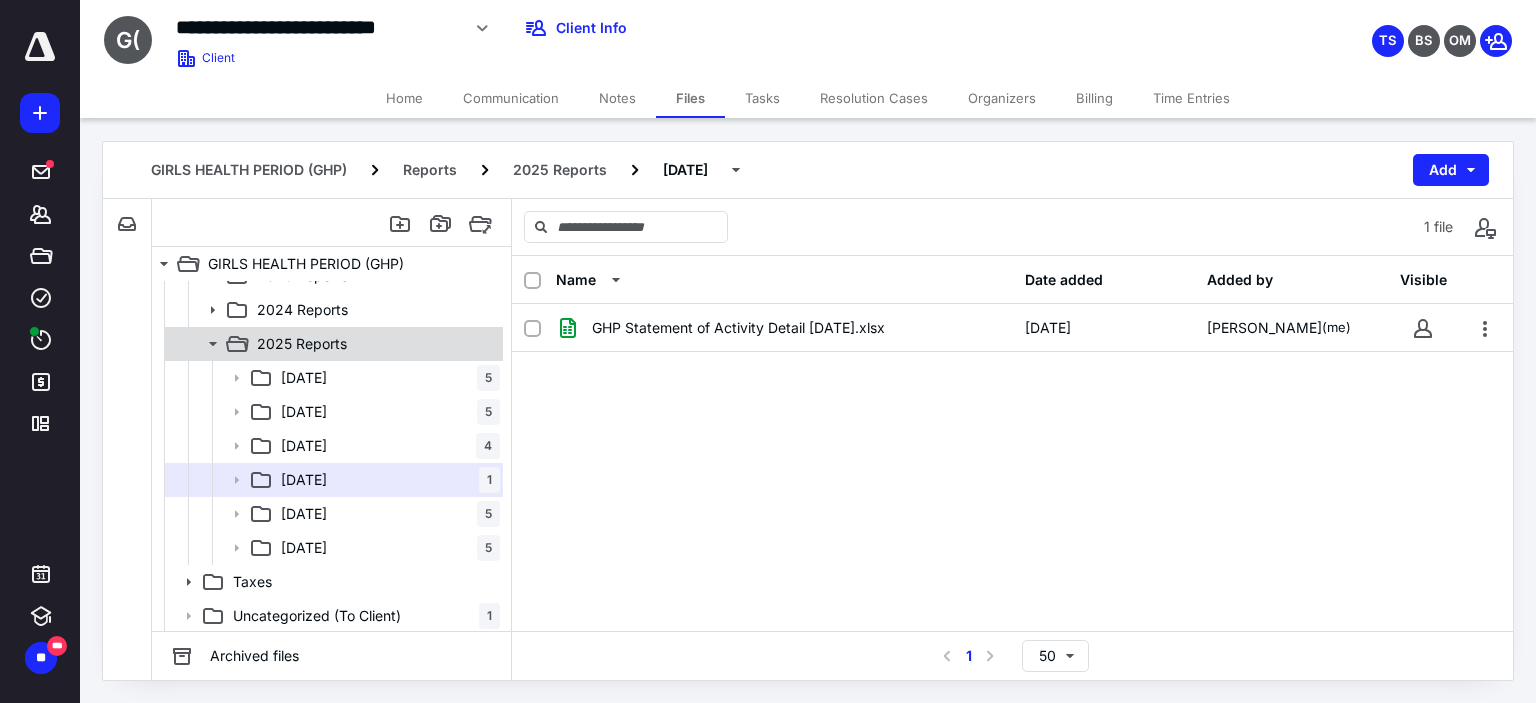 click 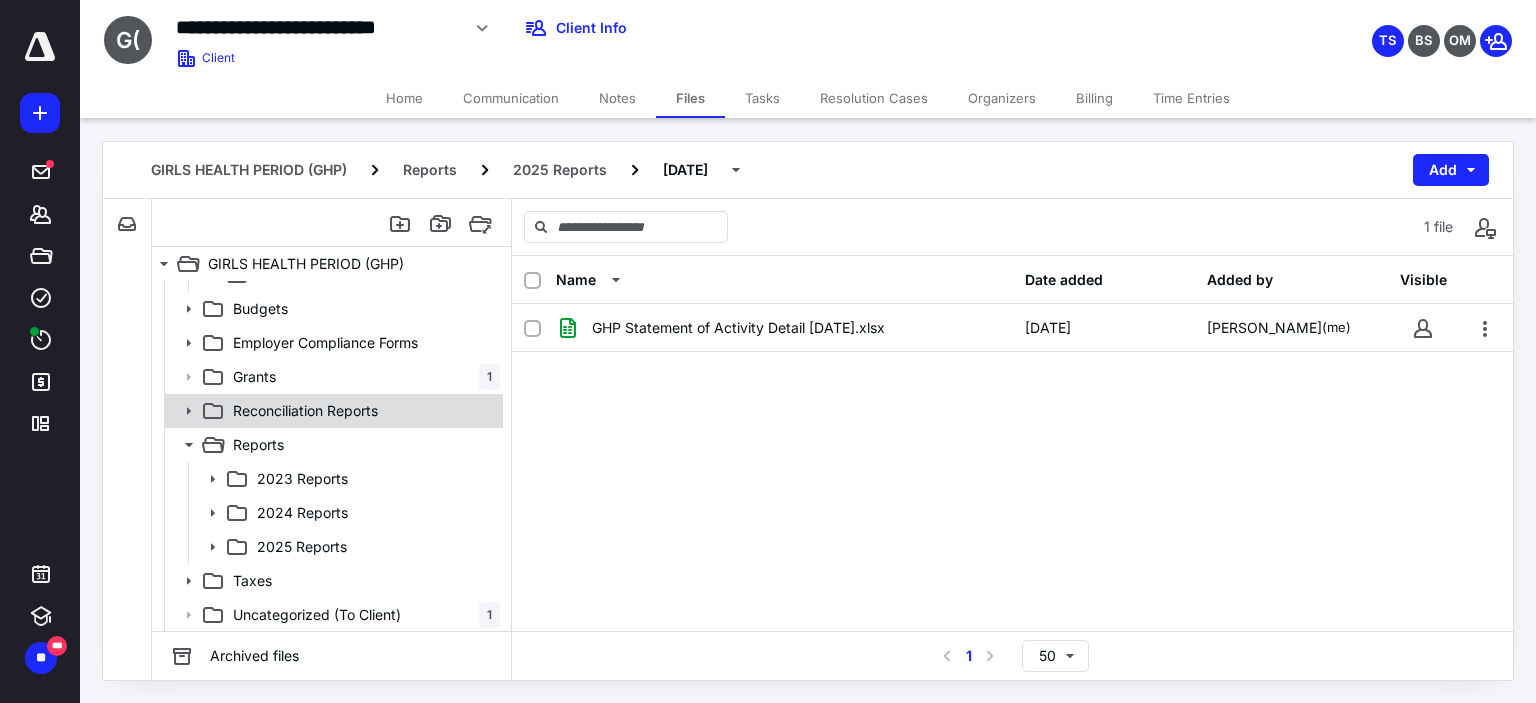 click 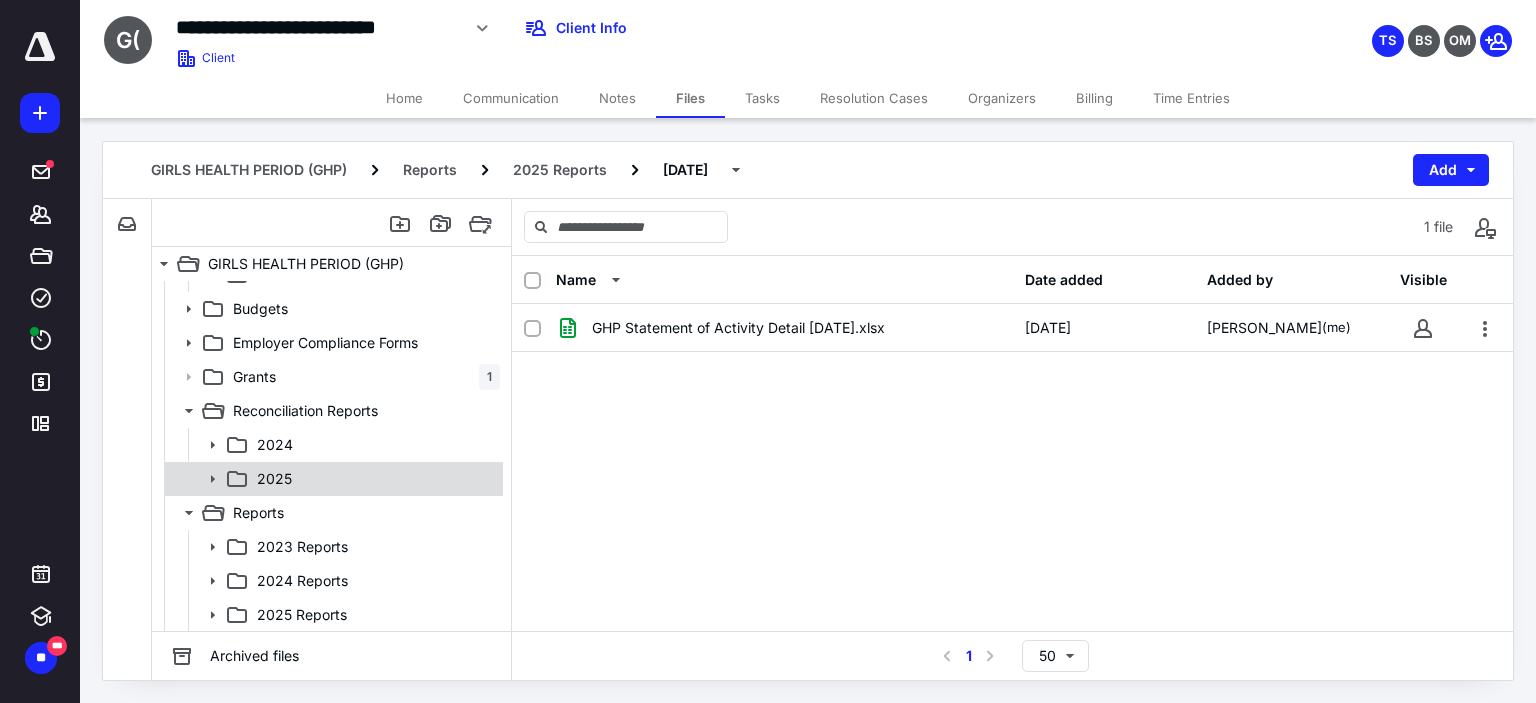 click 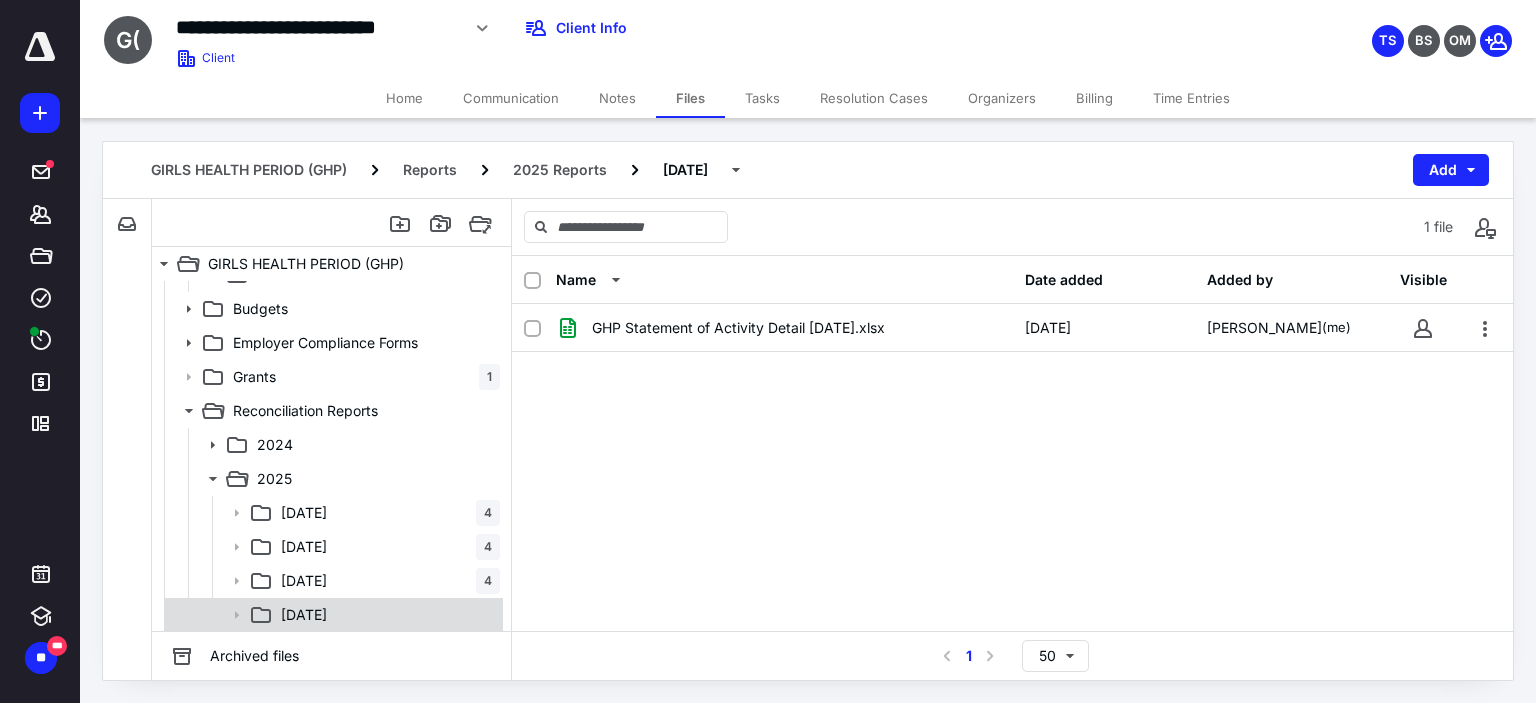 click on "[DATE]" at bounding box center (304, 615) 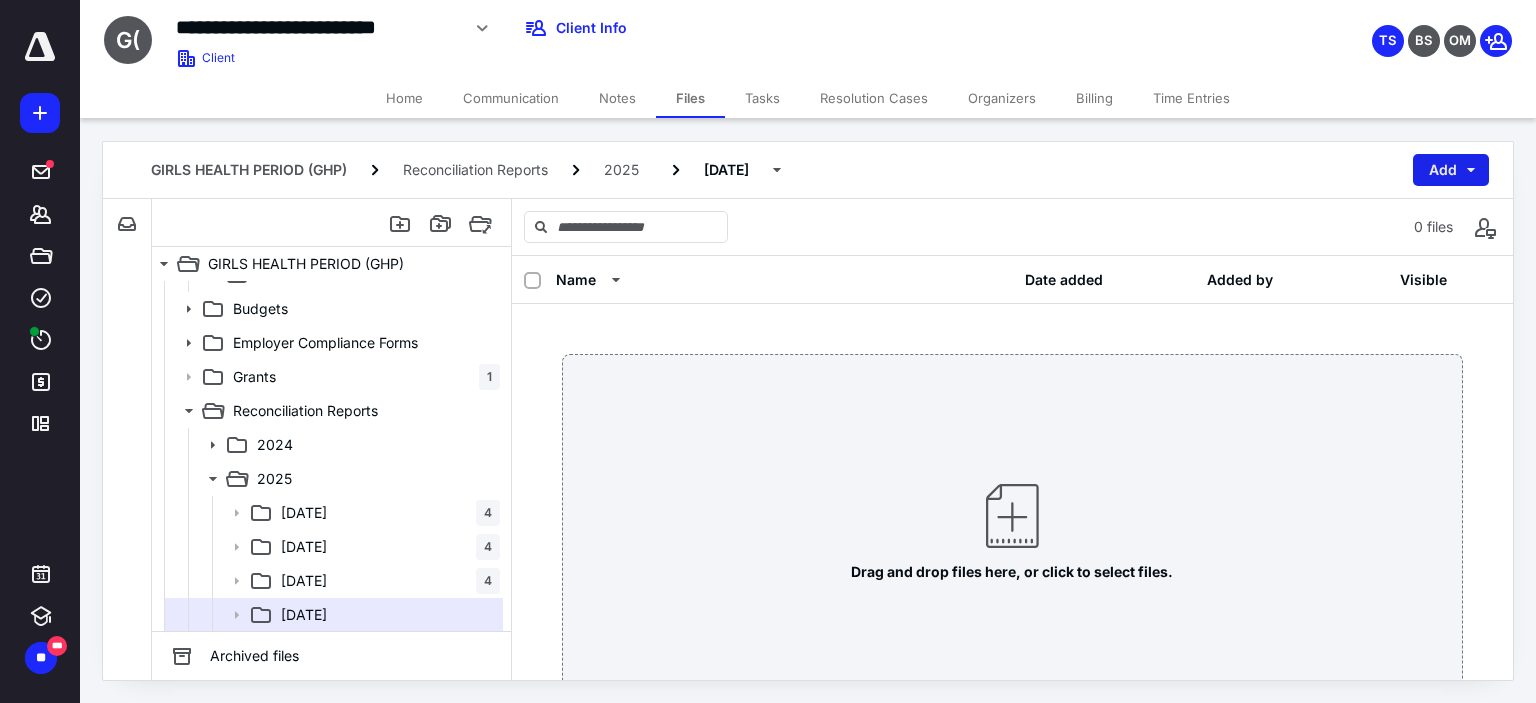 click on "Add" at bounding box center (1451, 170) 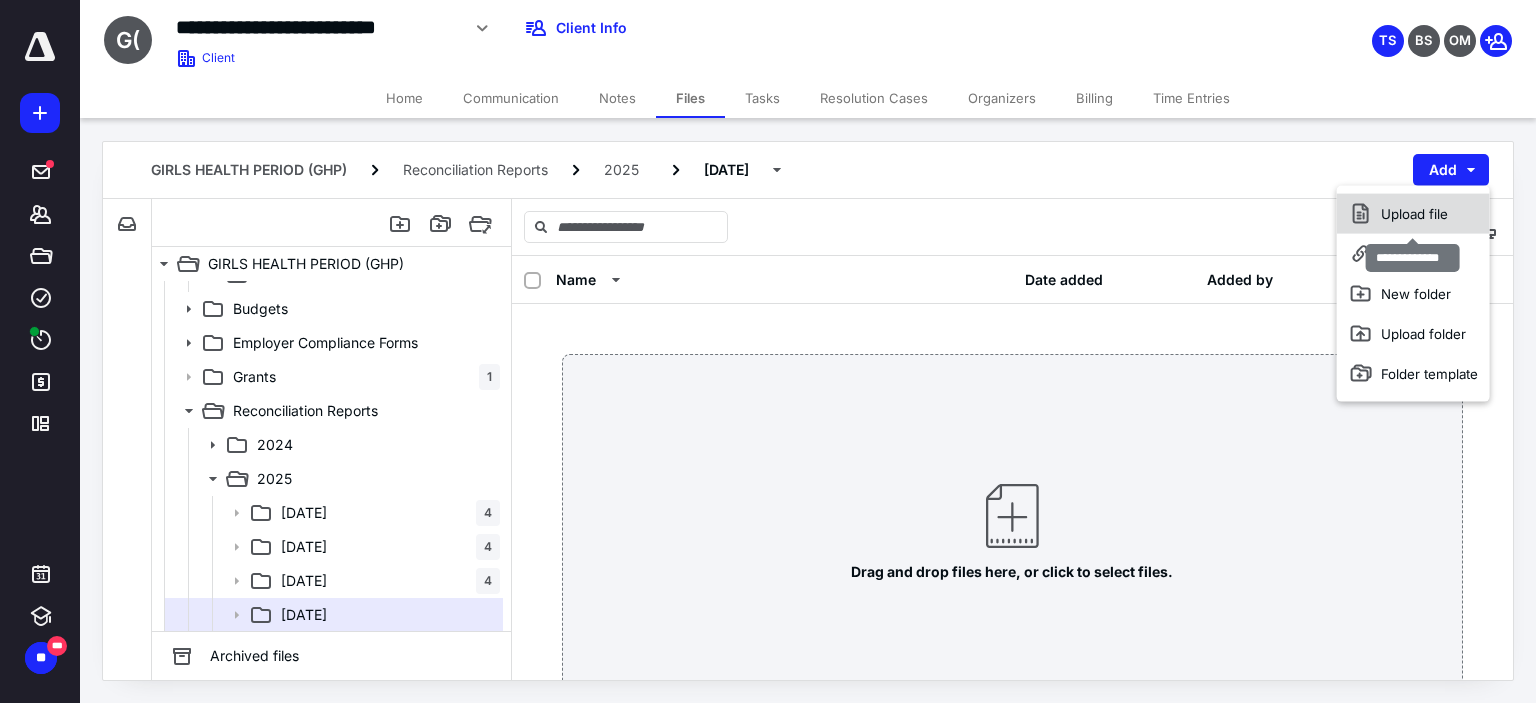 click on "Upload file" at bounding box center [1413, 214] 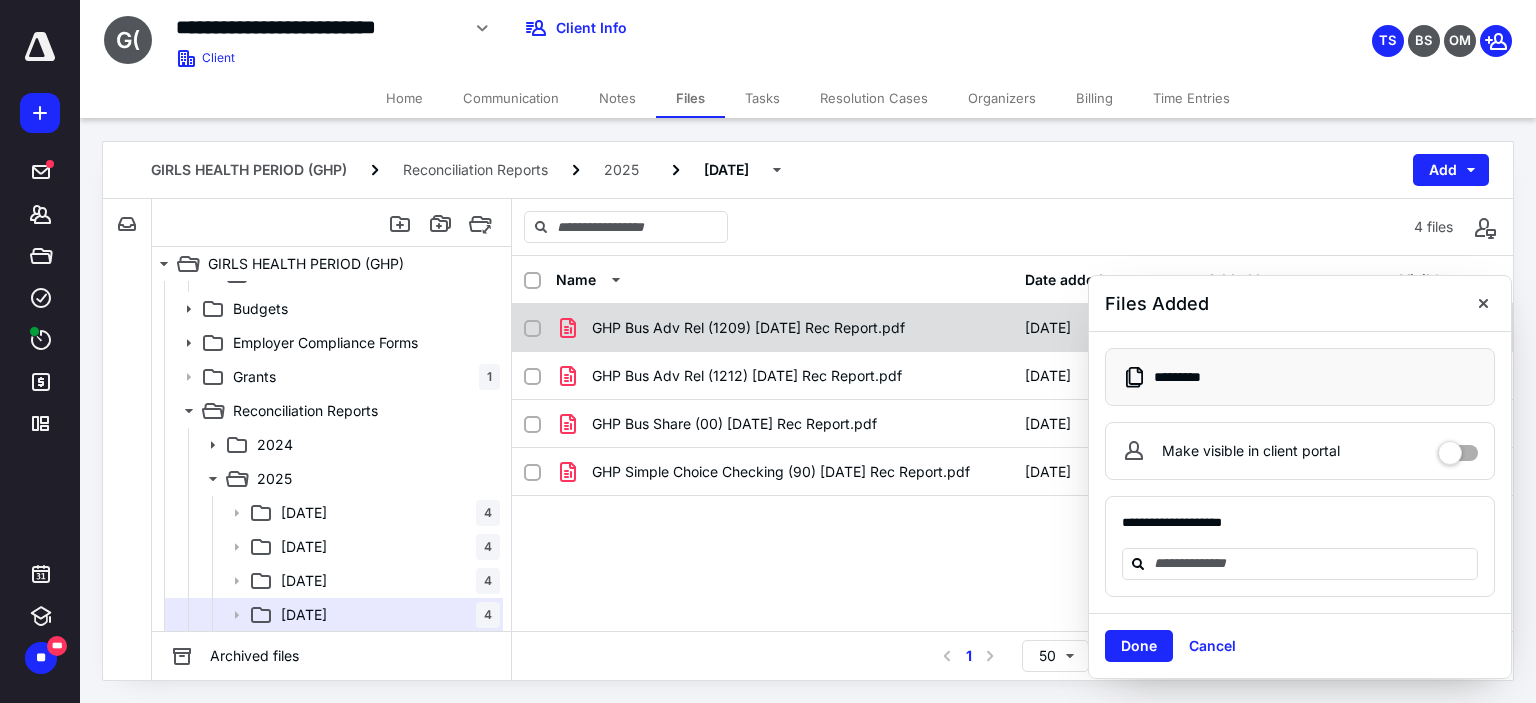 click at bounding box center (1483, 303) 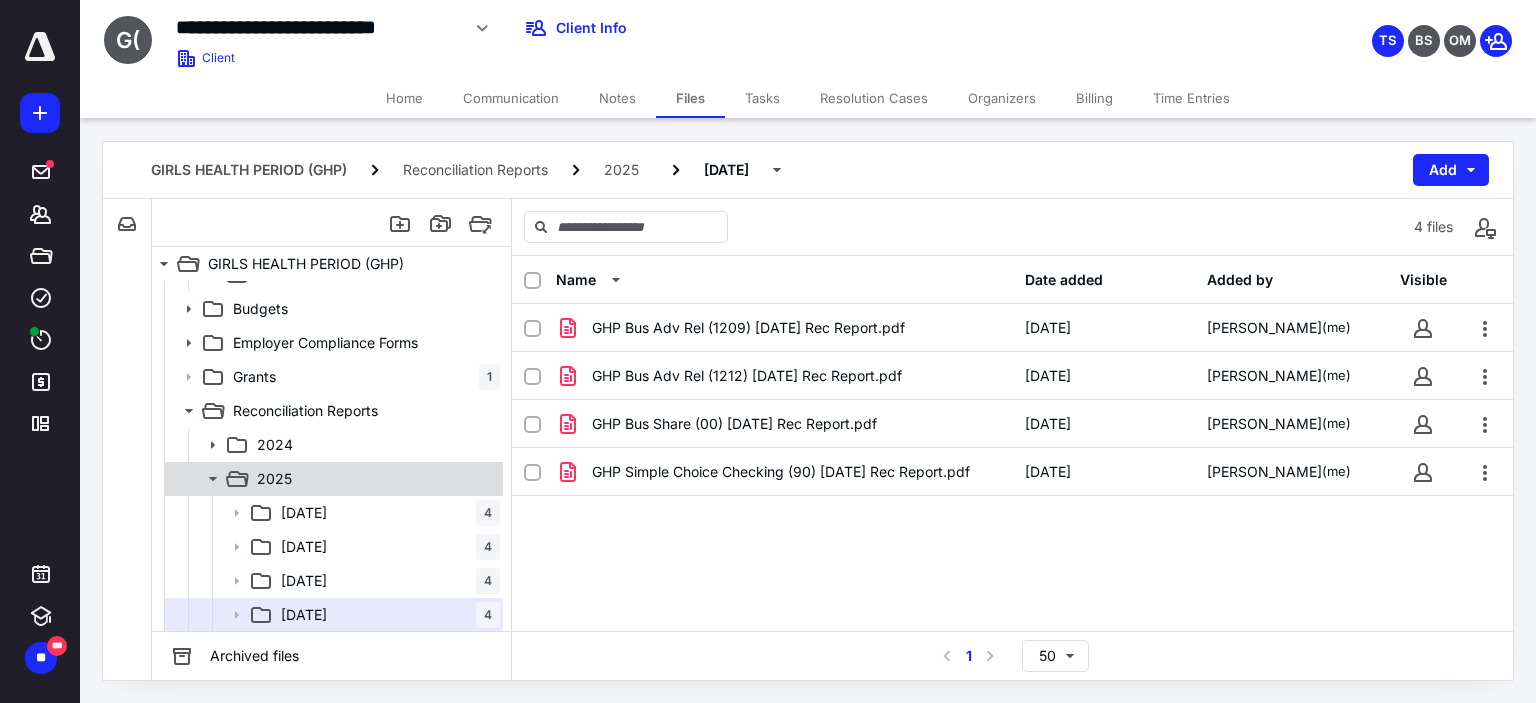 click 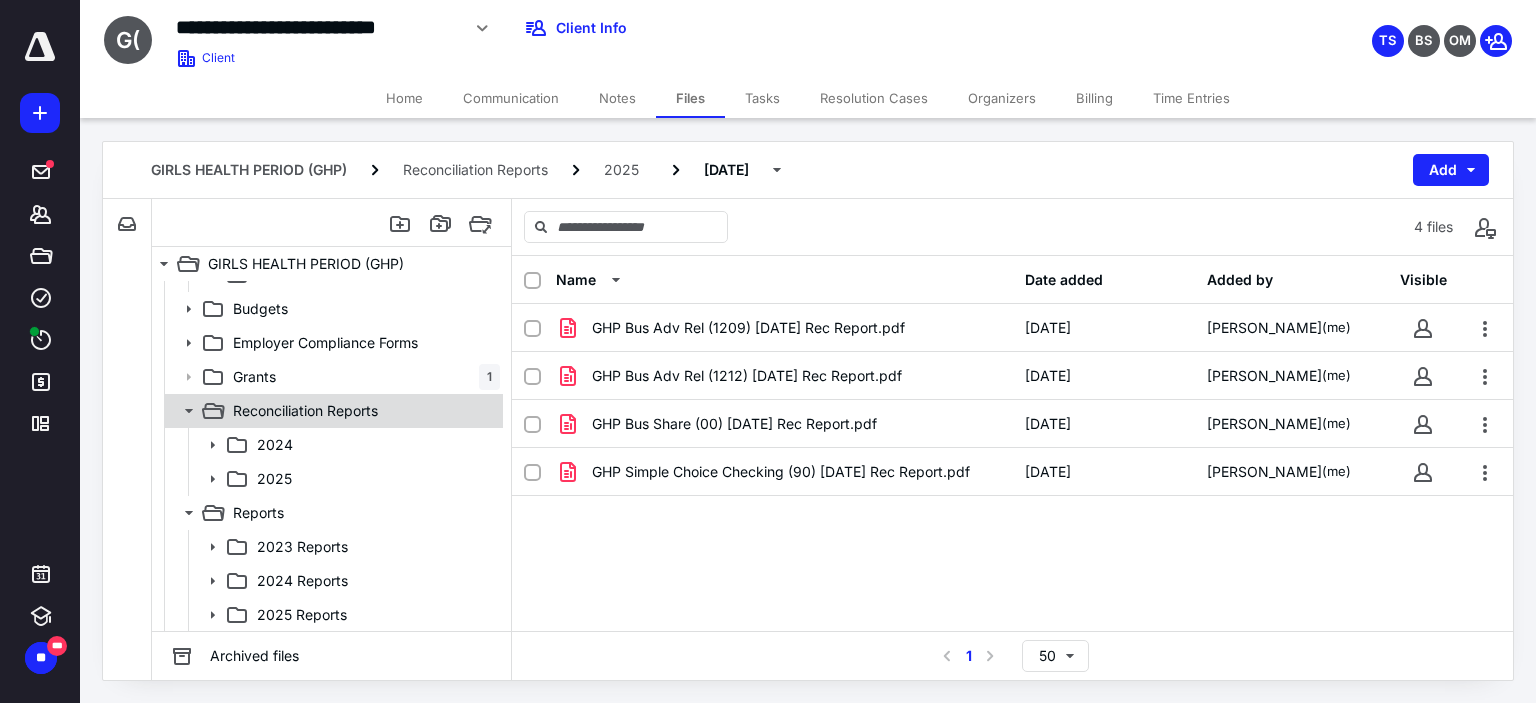 click 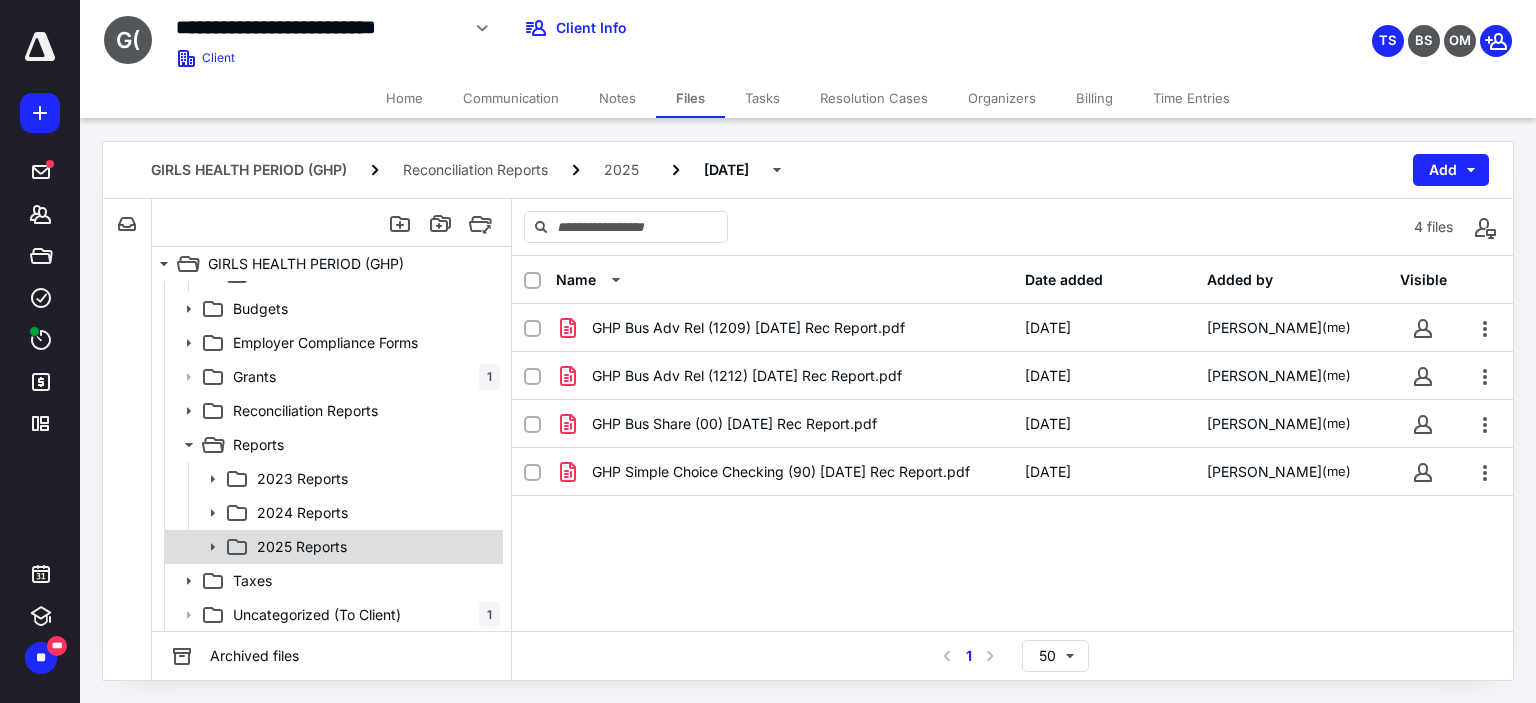 click 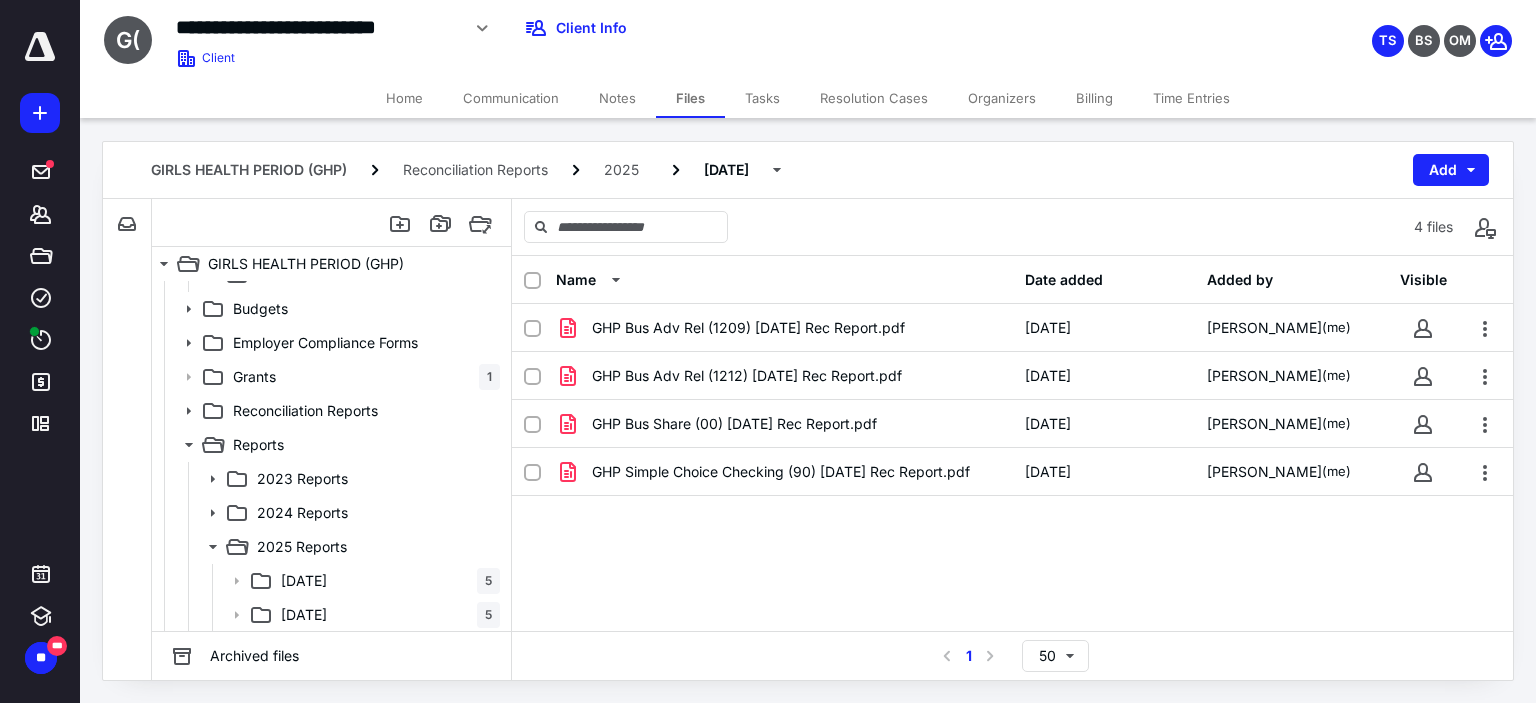 scroll, scrollTop: 430, scrollLeft: 0, axis: vertical 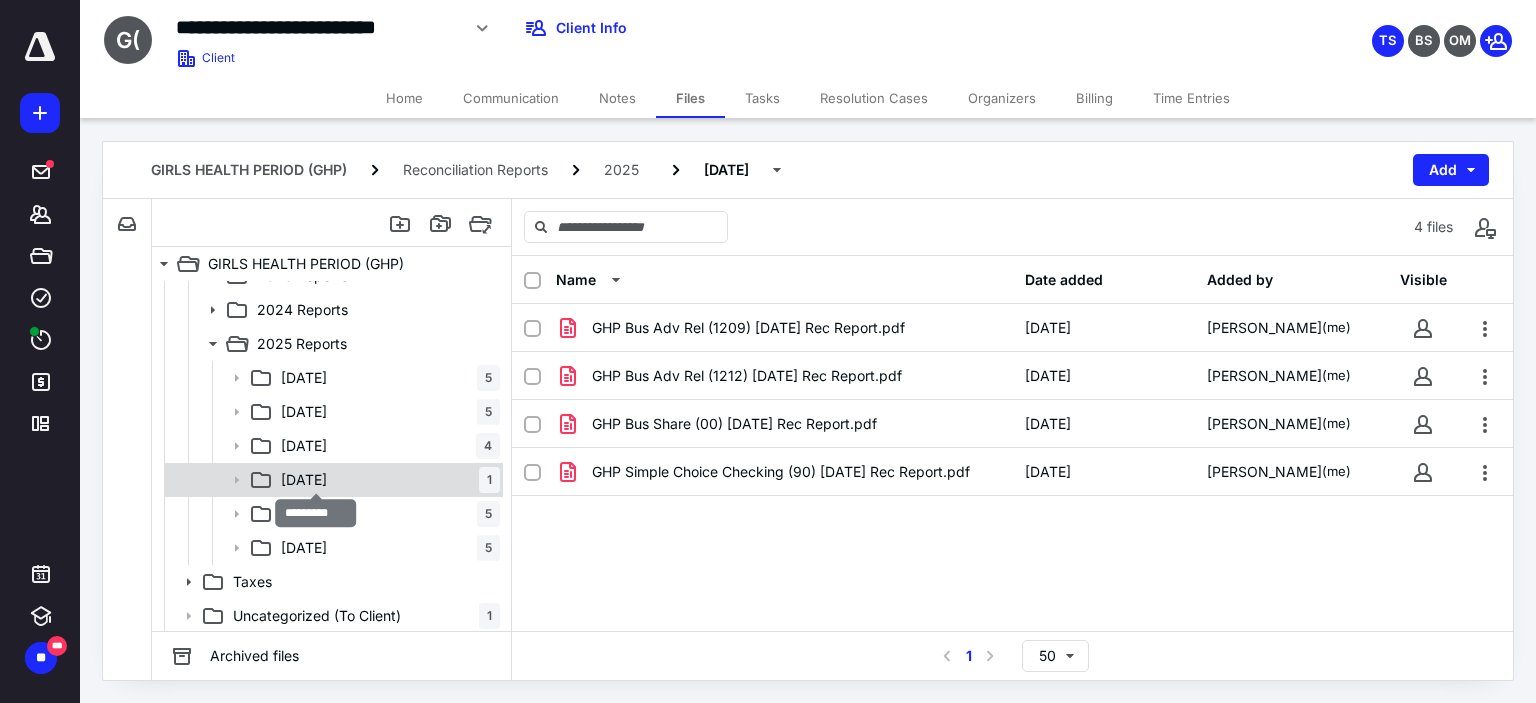 click on "[DATE]" at bounding box center [304, 480] 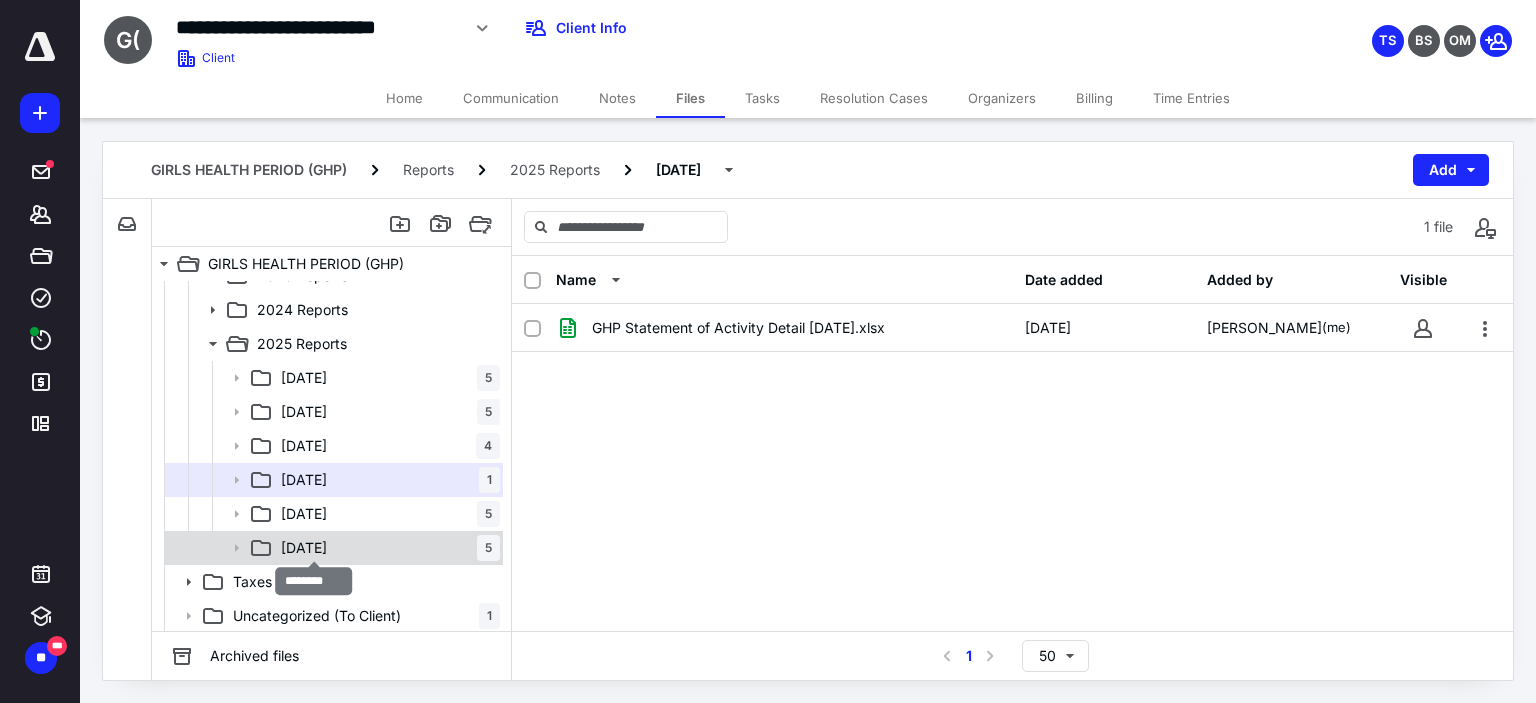 click on "[DATE]" at bounding box center [304, 548] 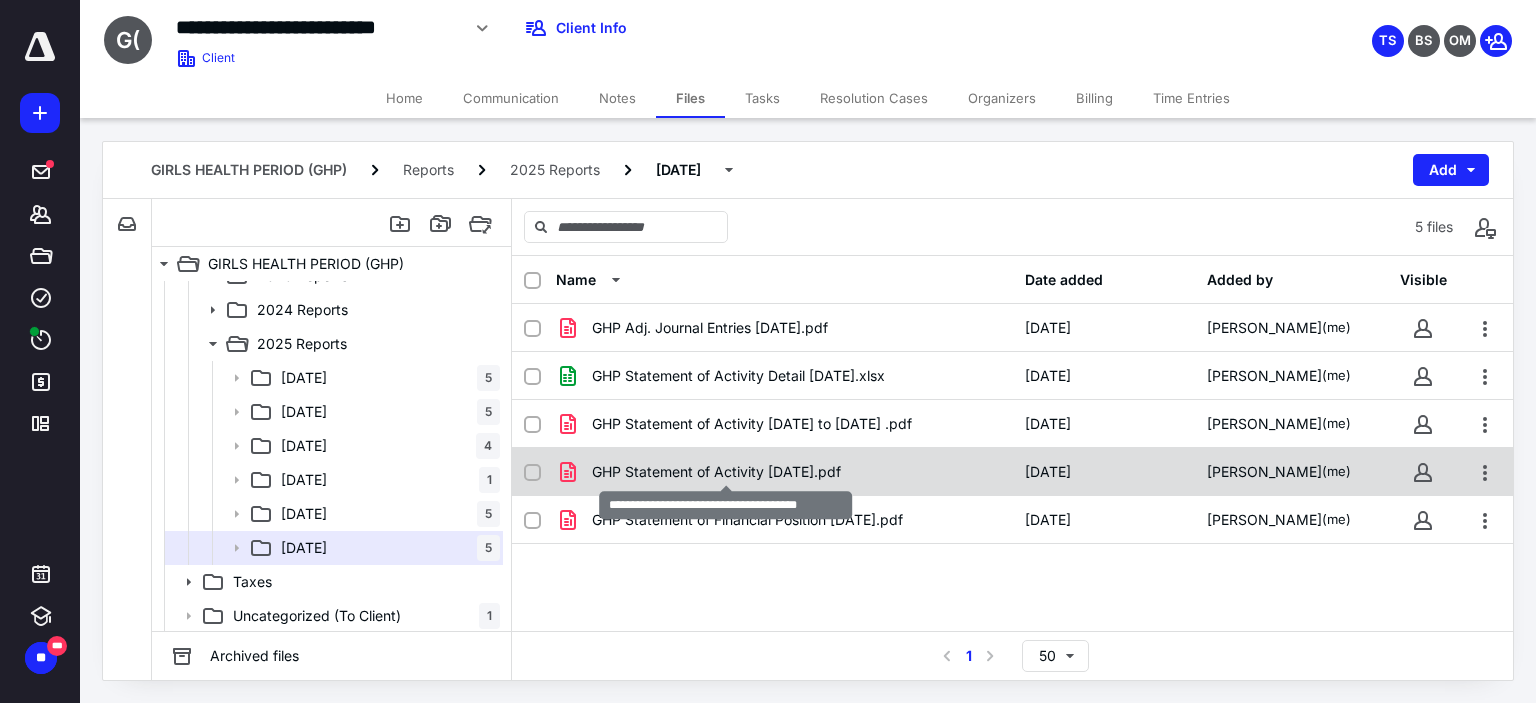 click on "GHP Statement of Activity [DATE].pdf" at bounding box center [716, 472] 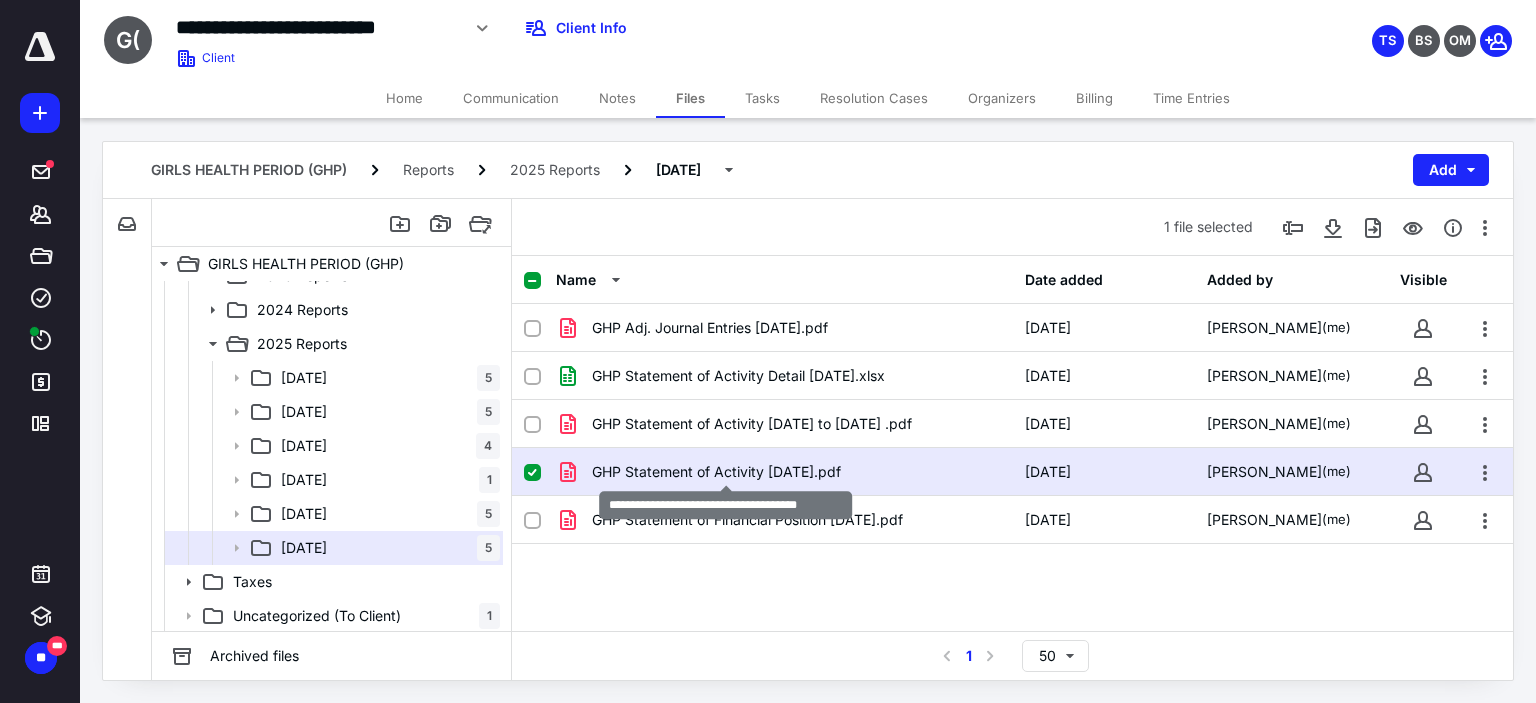 click on "GHP Statement of Activity [DATE].pdf" at bounding box center [716, 472] 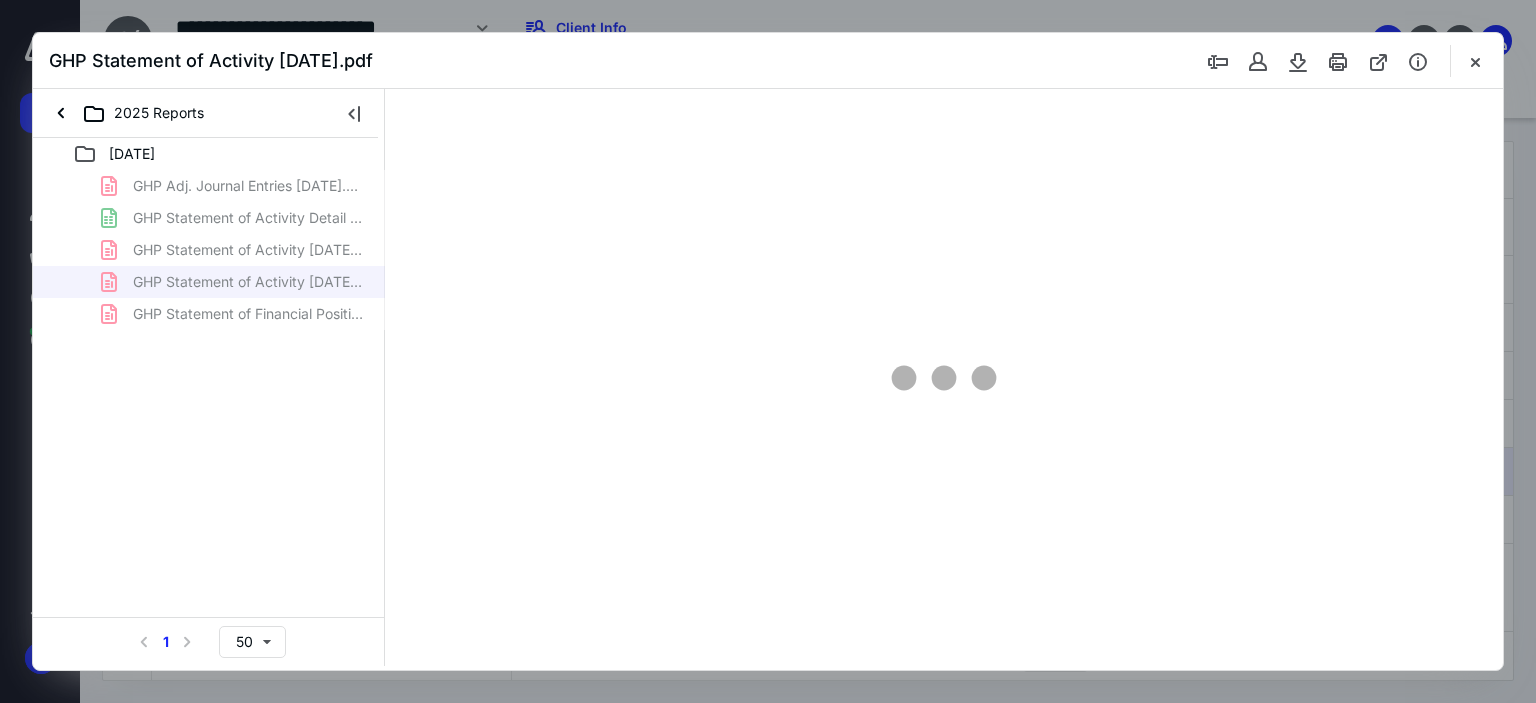 scroll, scrollTop: 0, scrollLeft: 0, axis: both 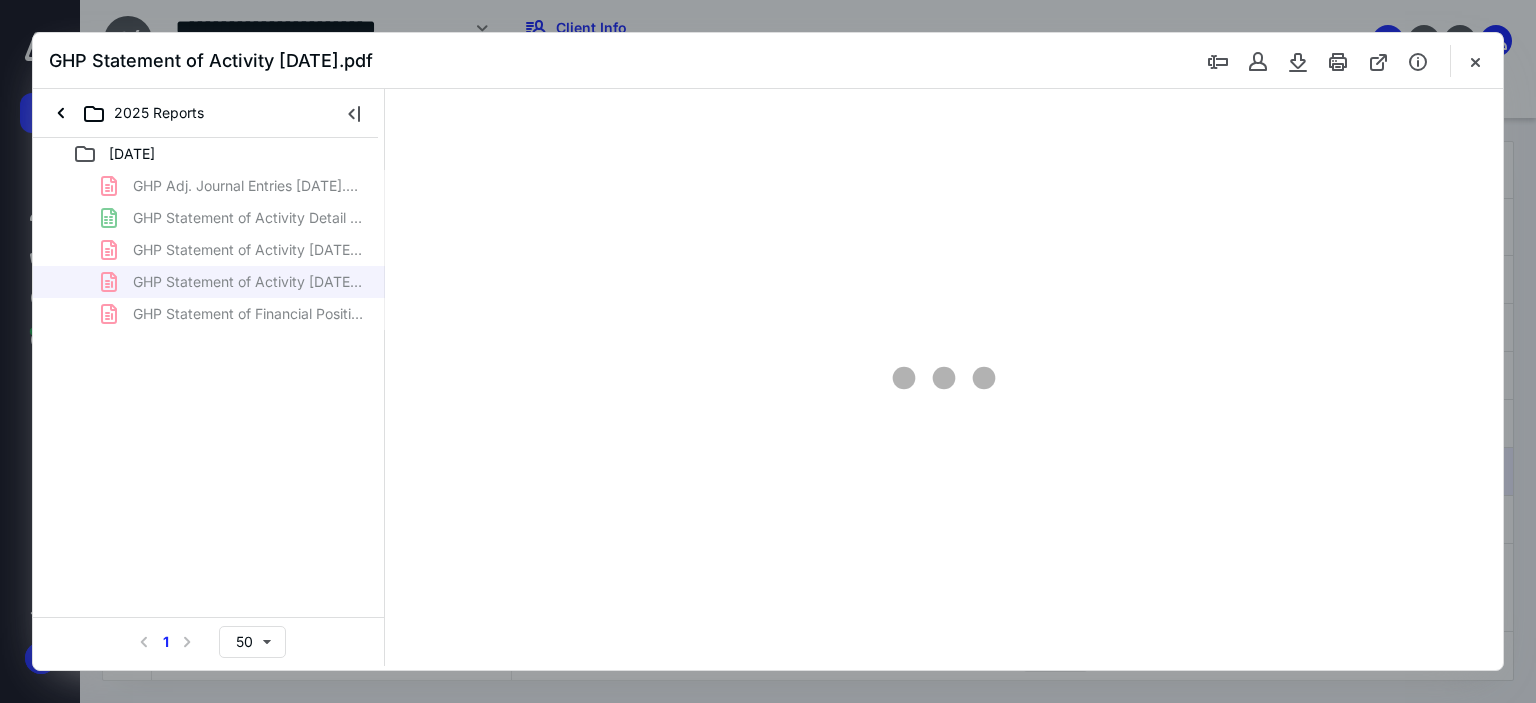 type on "67" 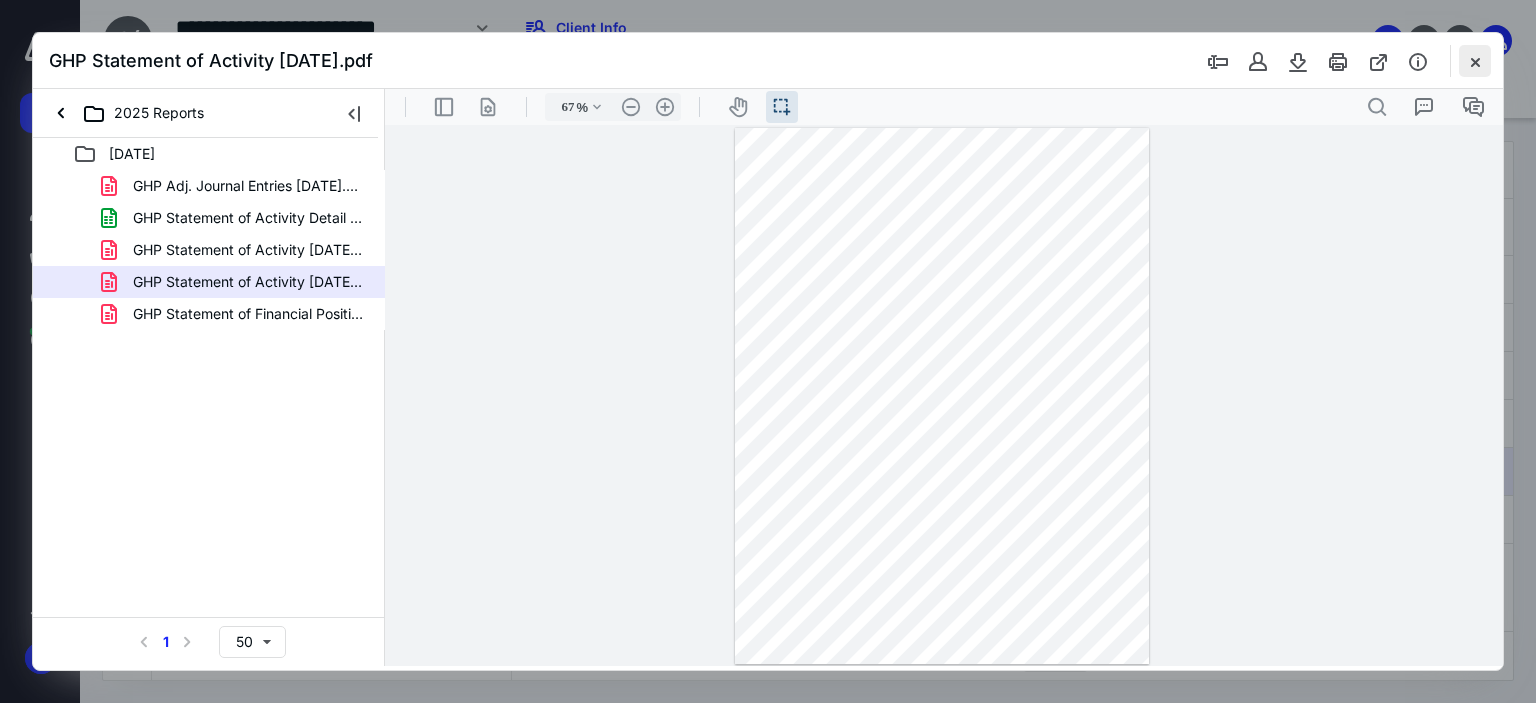 click at bounding box center (1475, 61) 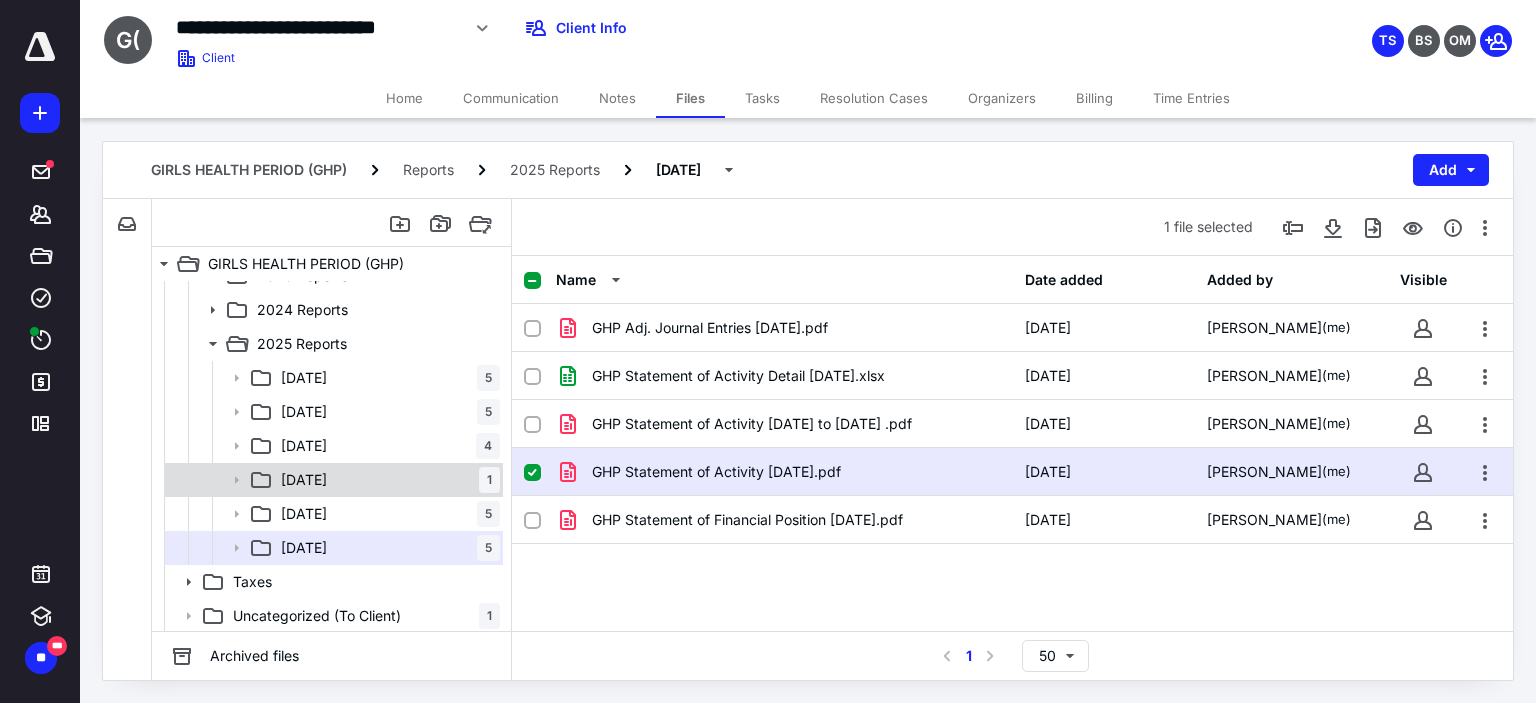 click on "[DATE] 1" at bounding box center (386, 480) 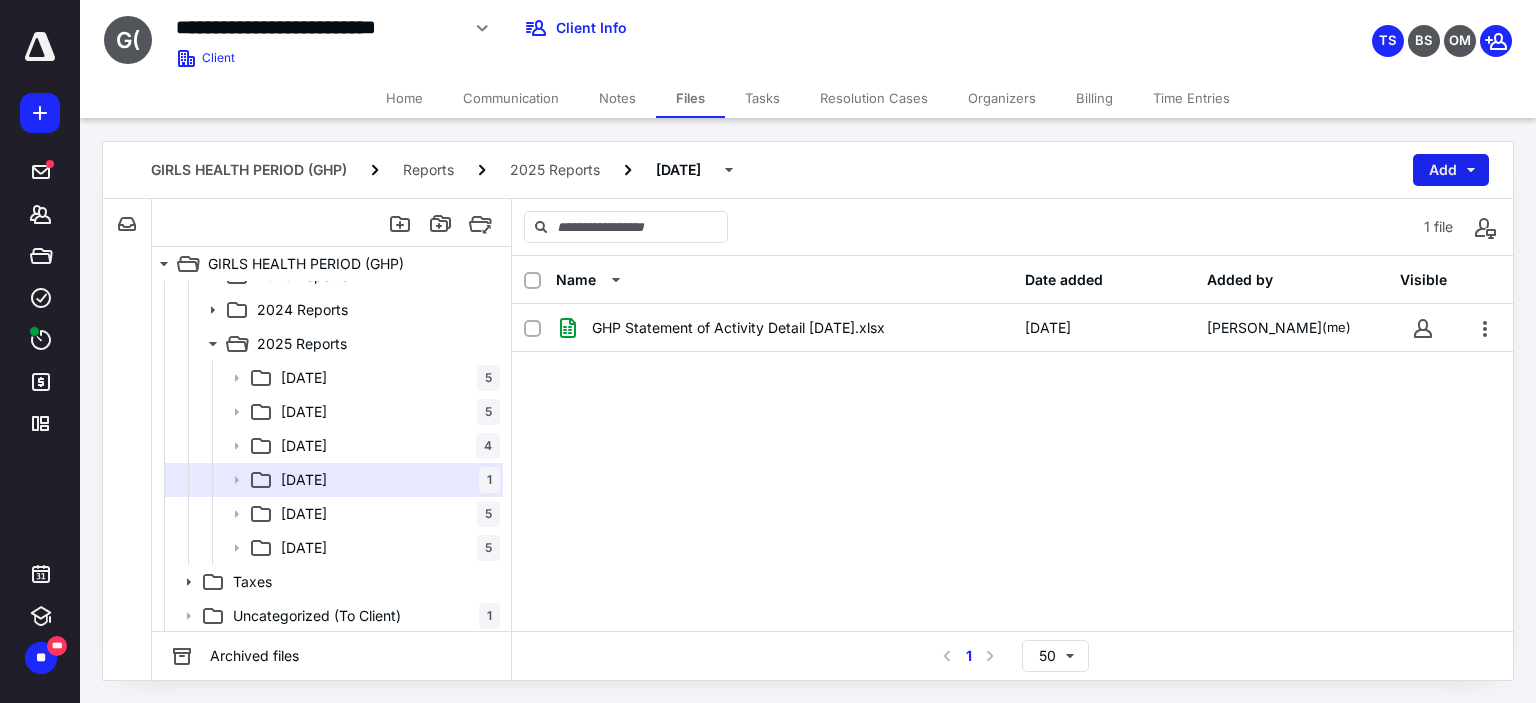 click on "Add" at bounding box center (1451, 170) 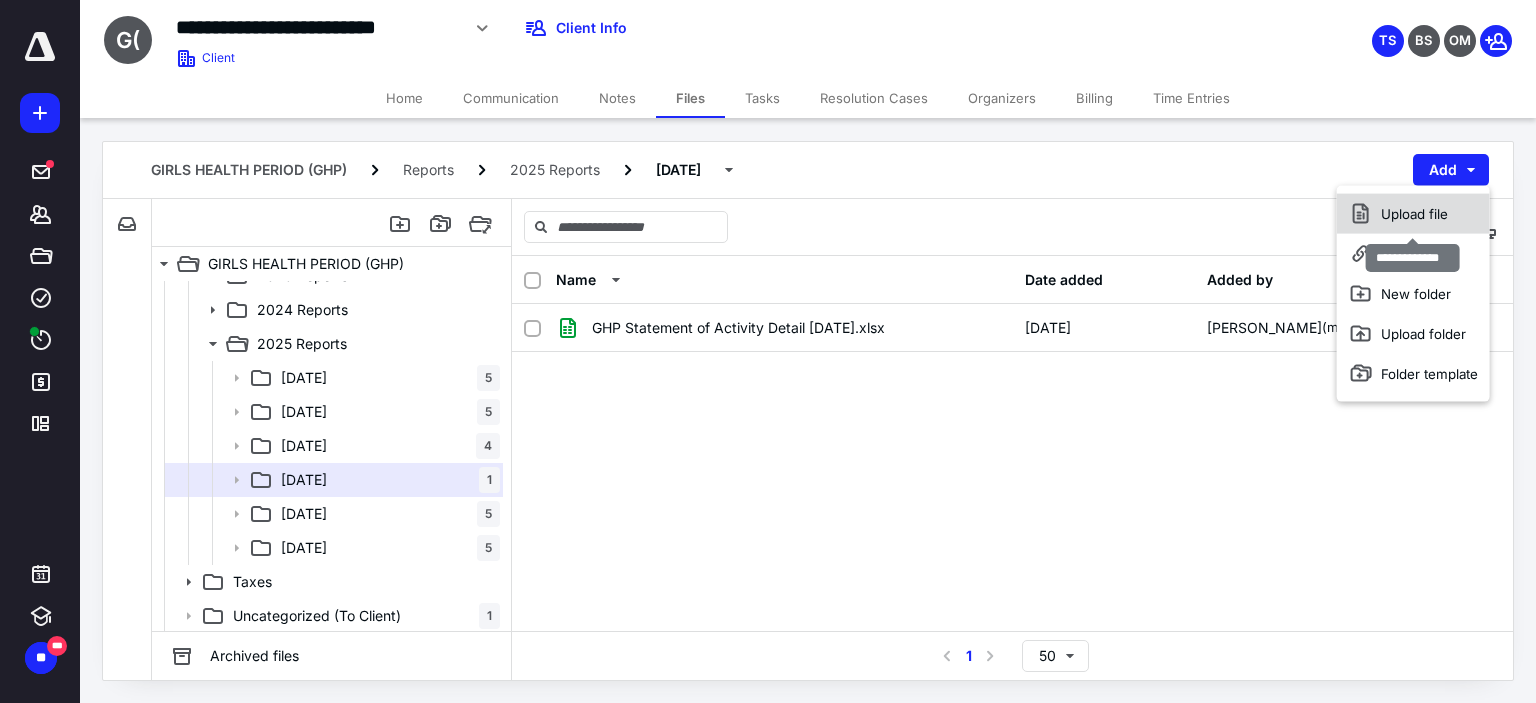click on "Upload file" at bounding box center (1413, 214) 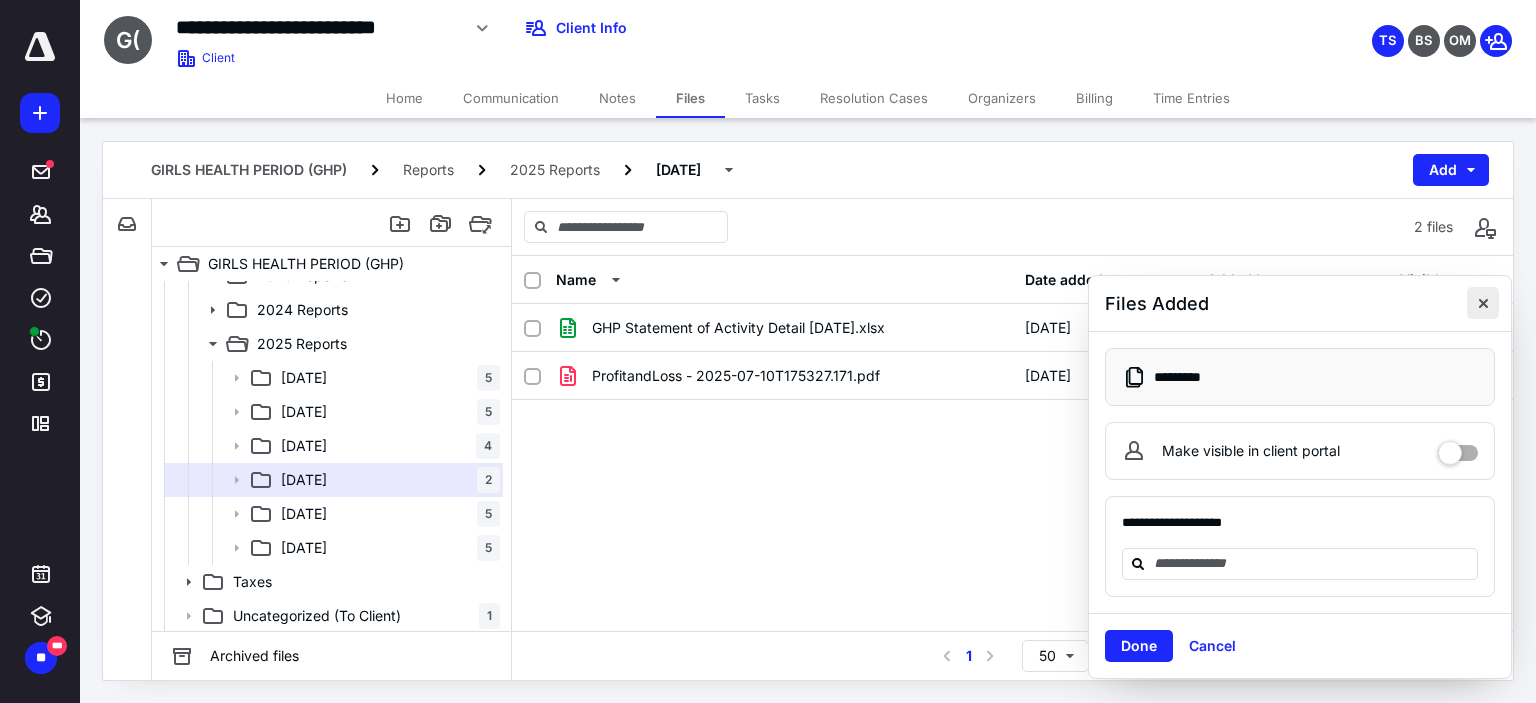 click at bounding box center [1483, 303] 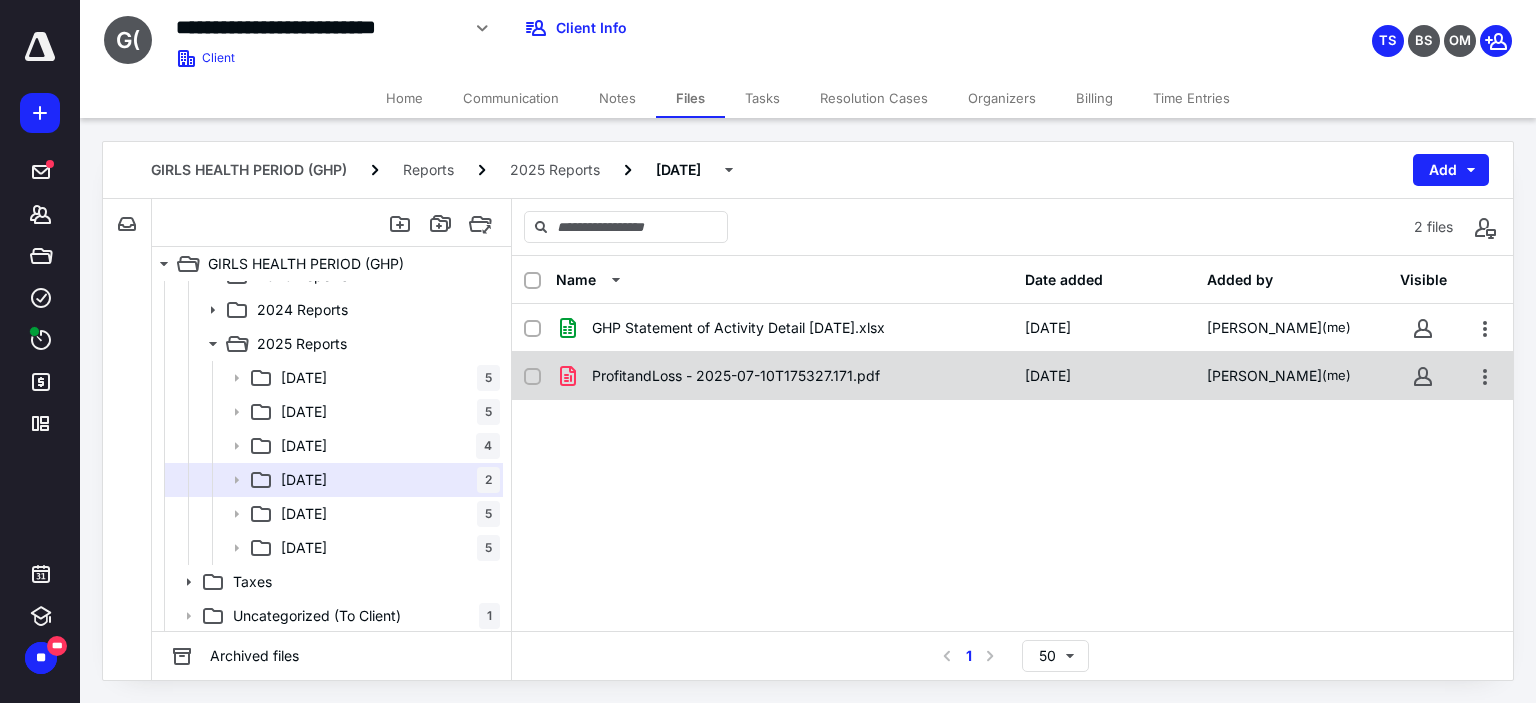 click on "ProfitandLoss - 2025-07-10T175327.171.pdf" at bounding box center (736, 376) 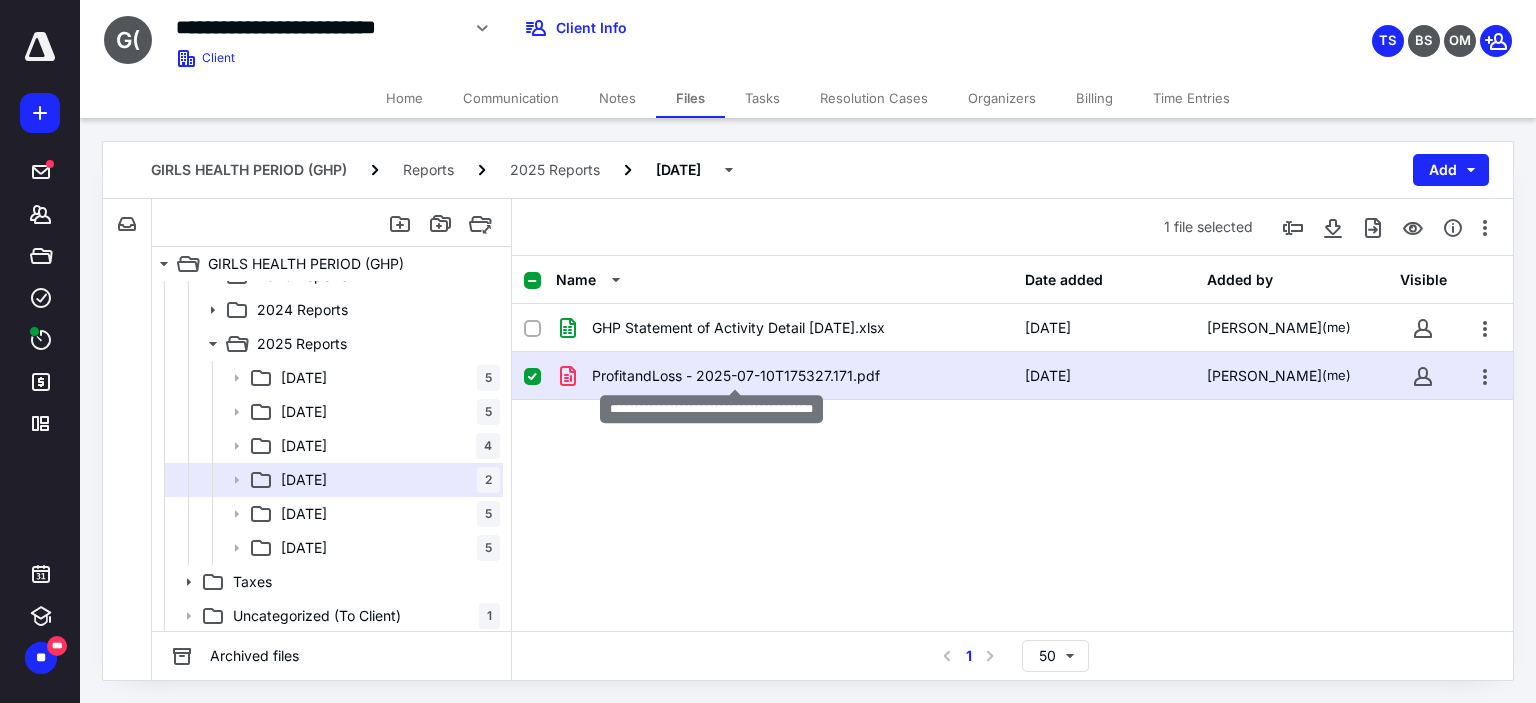 checkbox on "true" 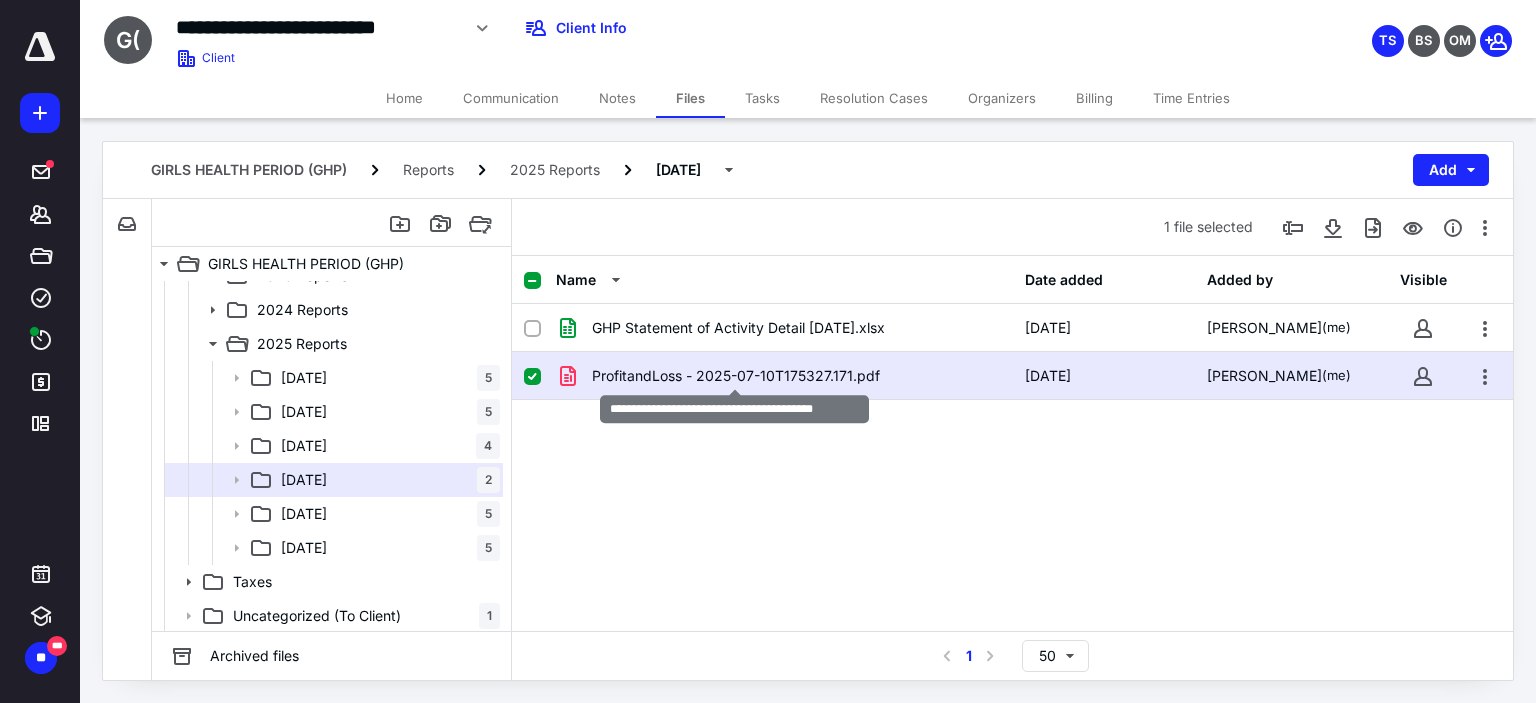 click on "ProfitandLoss - 2025-07-10T175327.171.pdf" at bounding box center (736, 376) 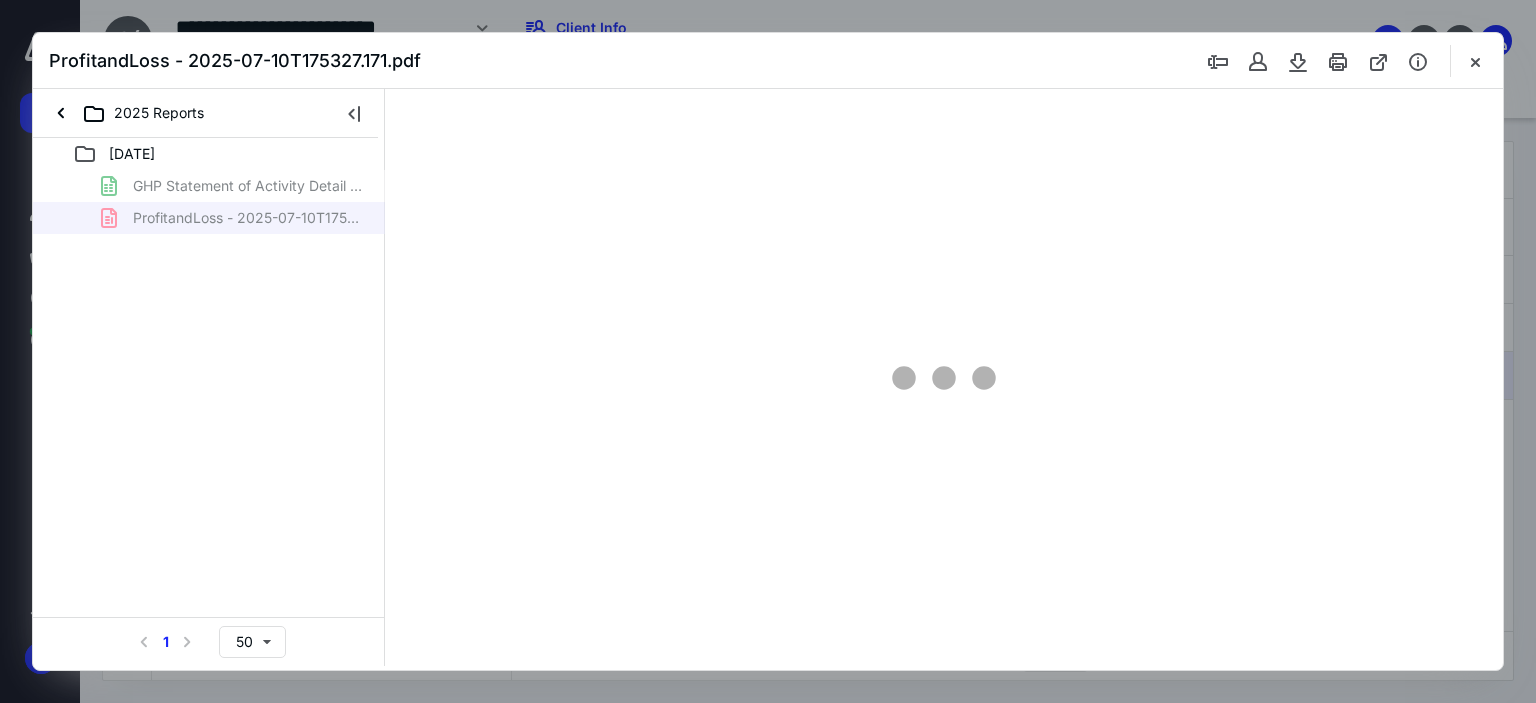 scroll, scrollTop: 0, scrollLeft: 0, axis: both 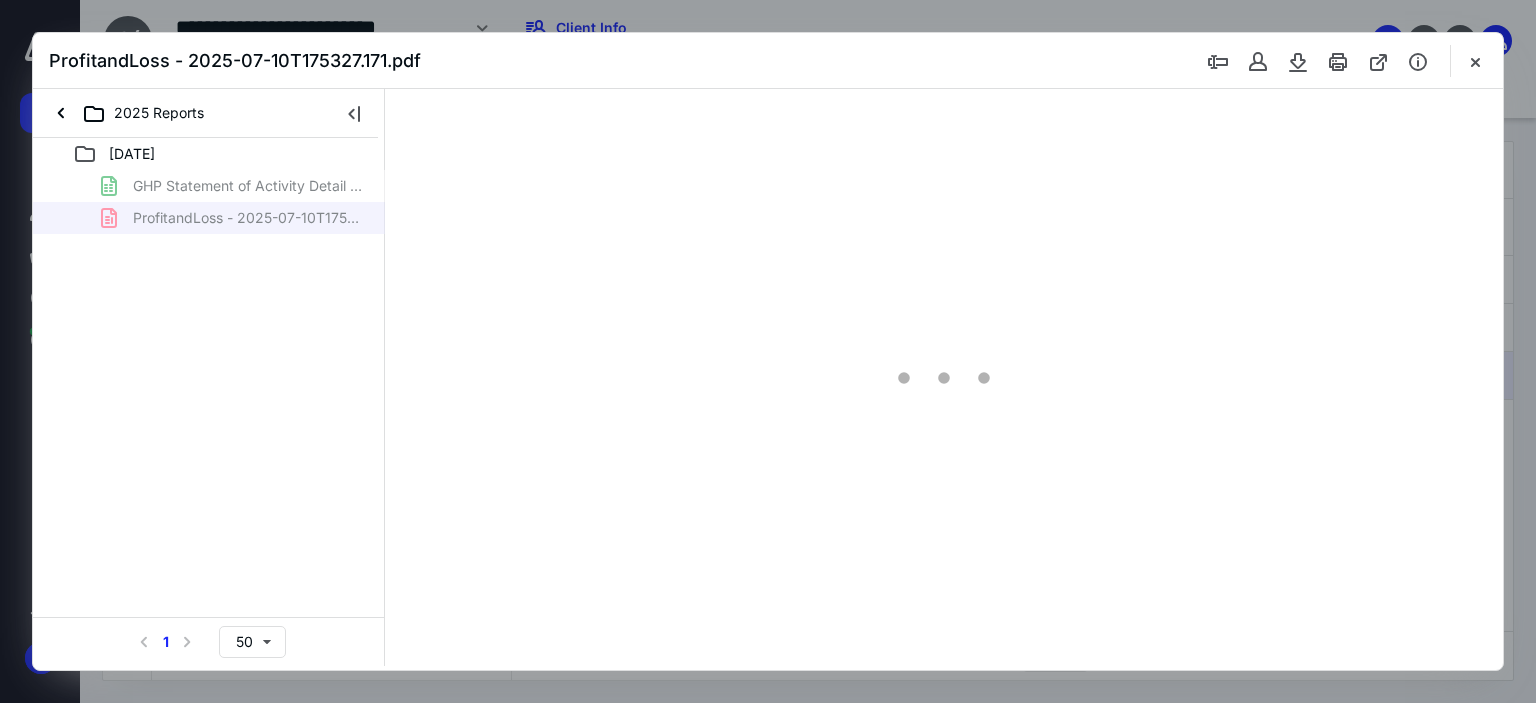 type on "66" 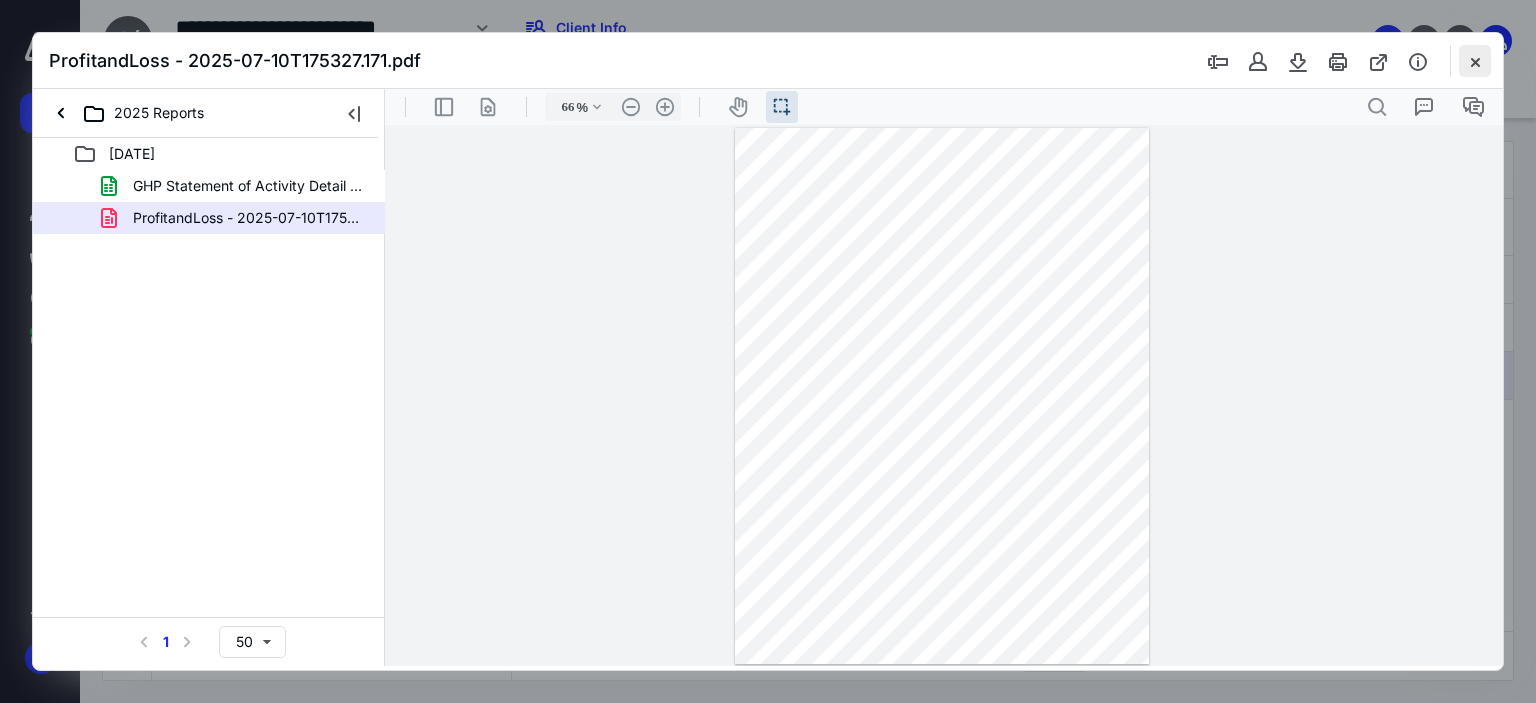 click at bounding box center [1475, 61] 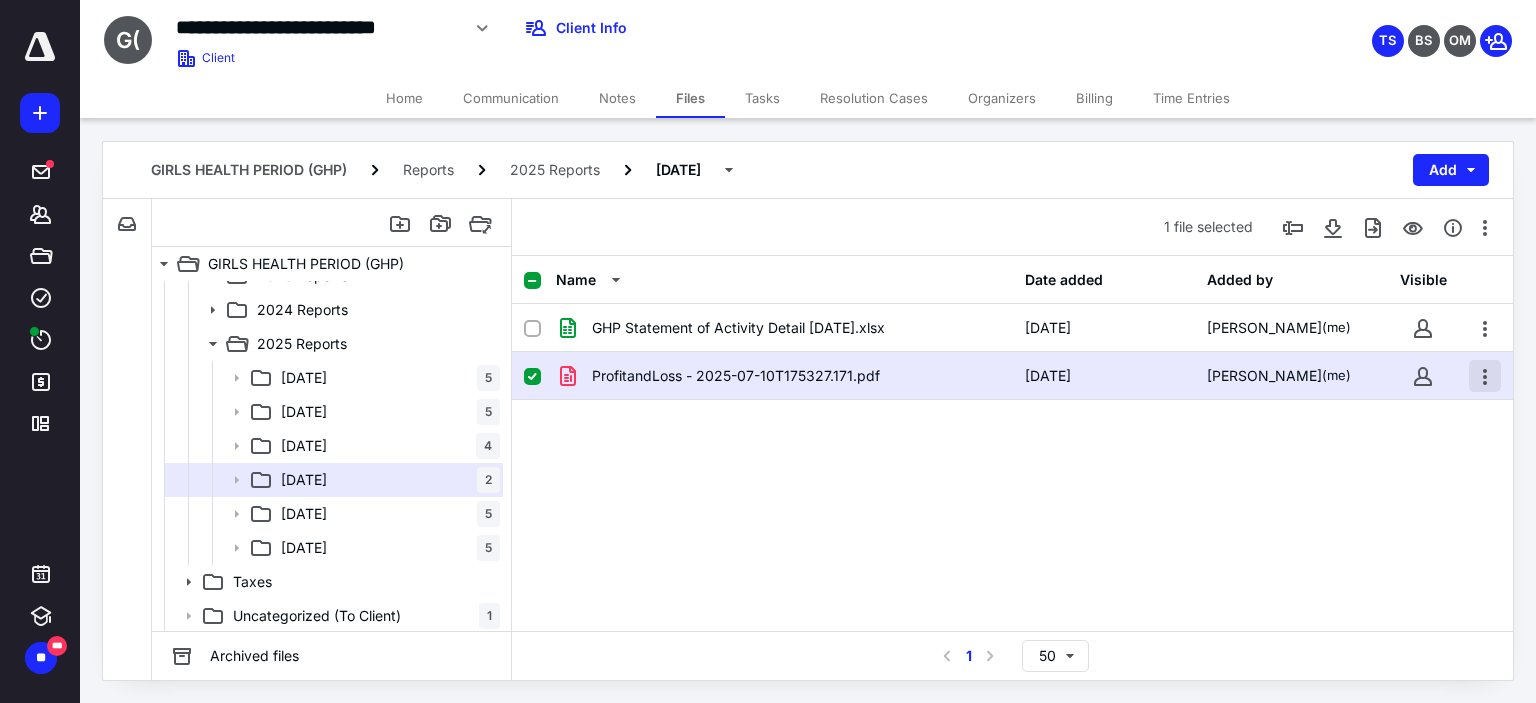 click at bounding box center [1485, 376] 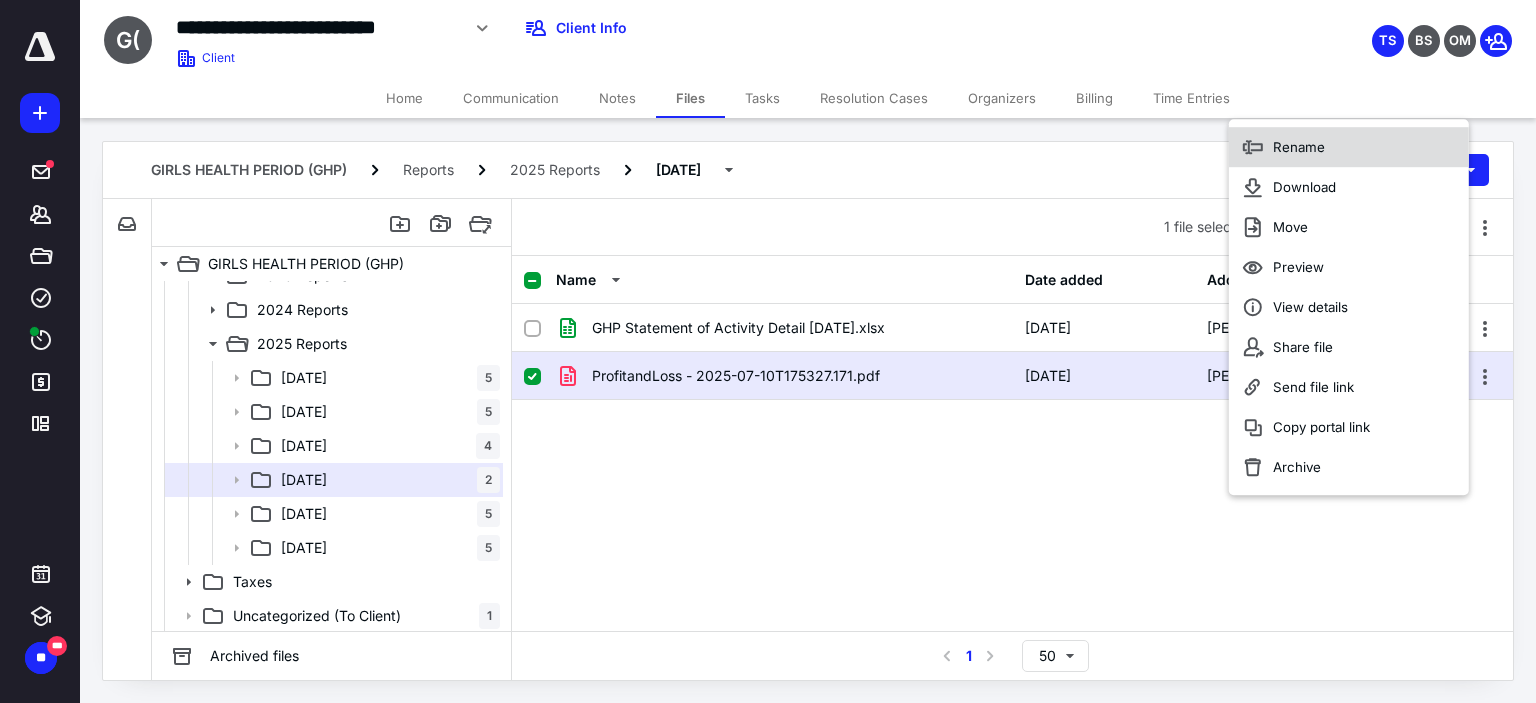 click on "Rename" at bounding box center (1349, 147) 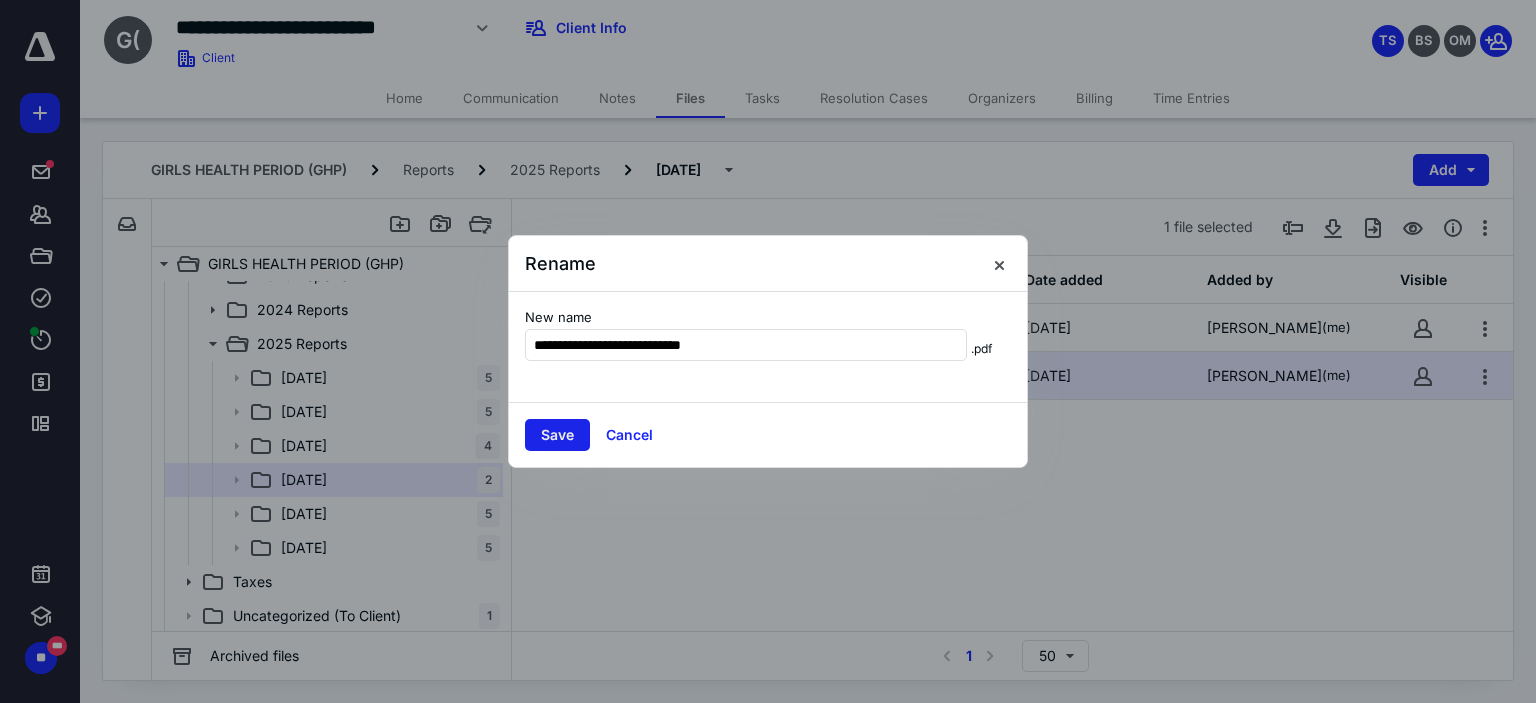 type on "**********" 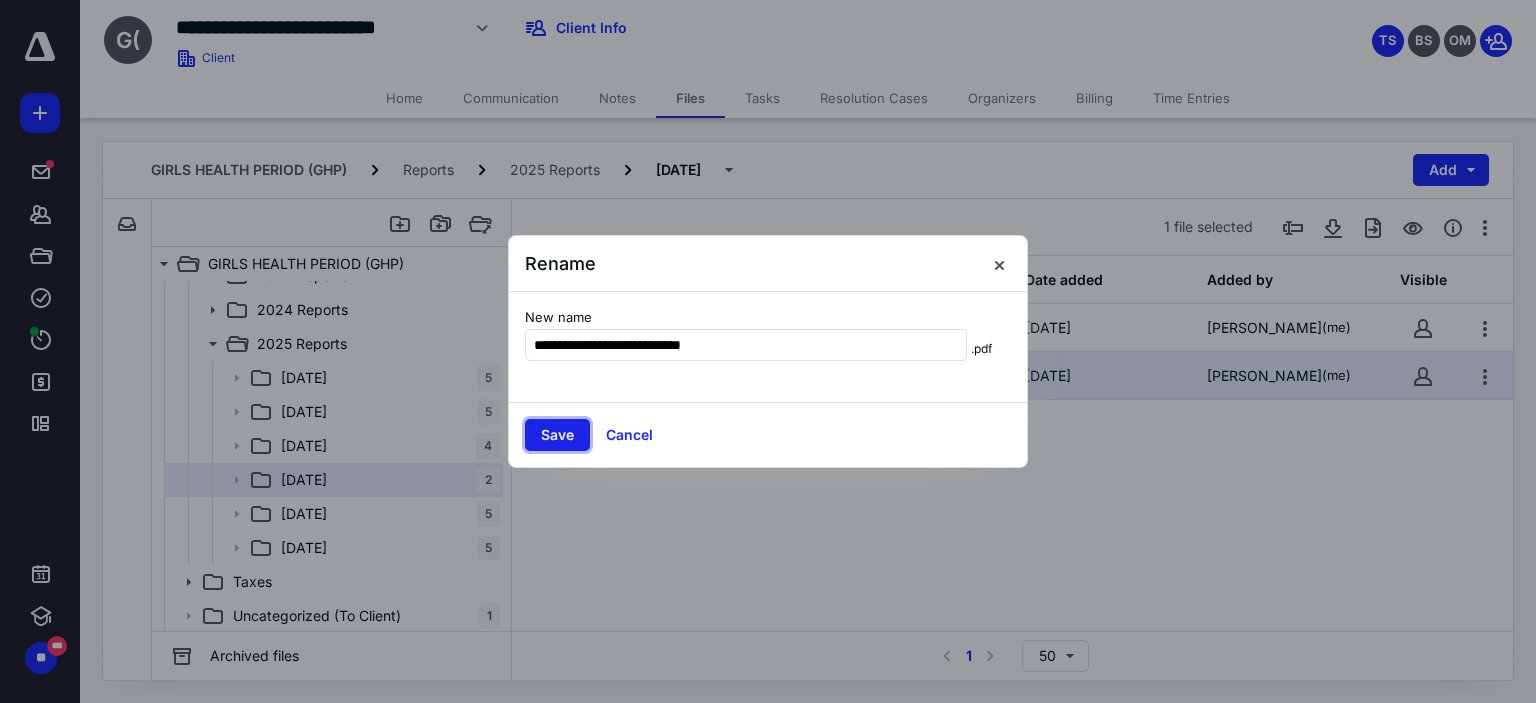 click on "Save" at bounding box center [557, 435] 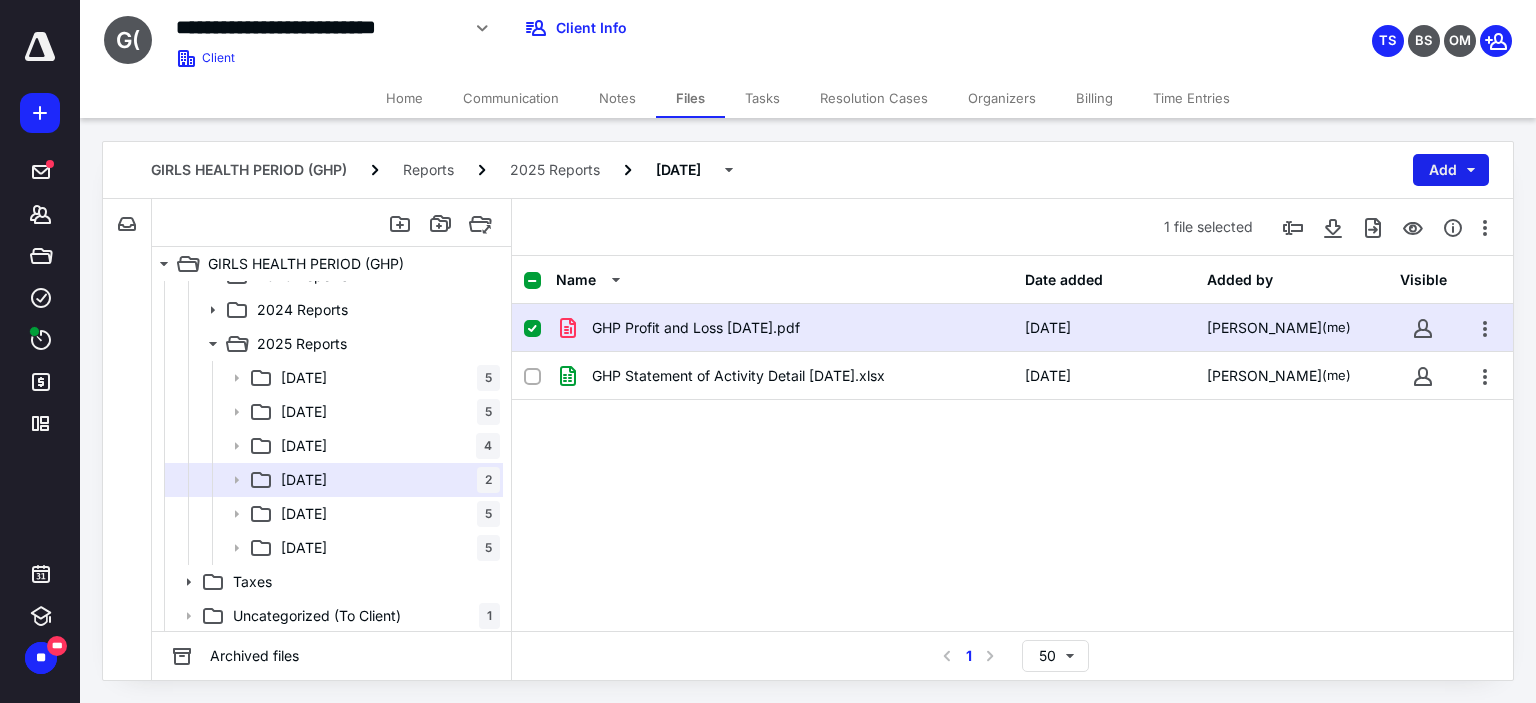 click on "Add" at bounding box center (1451, 170) 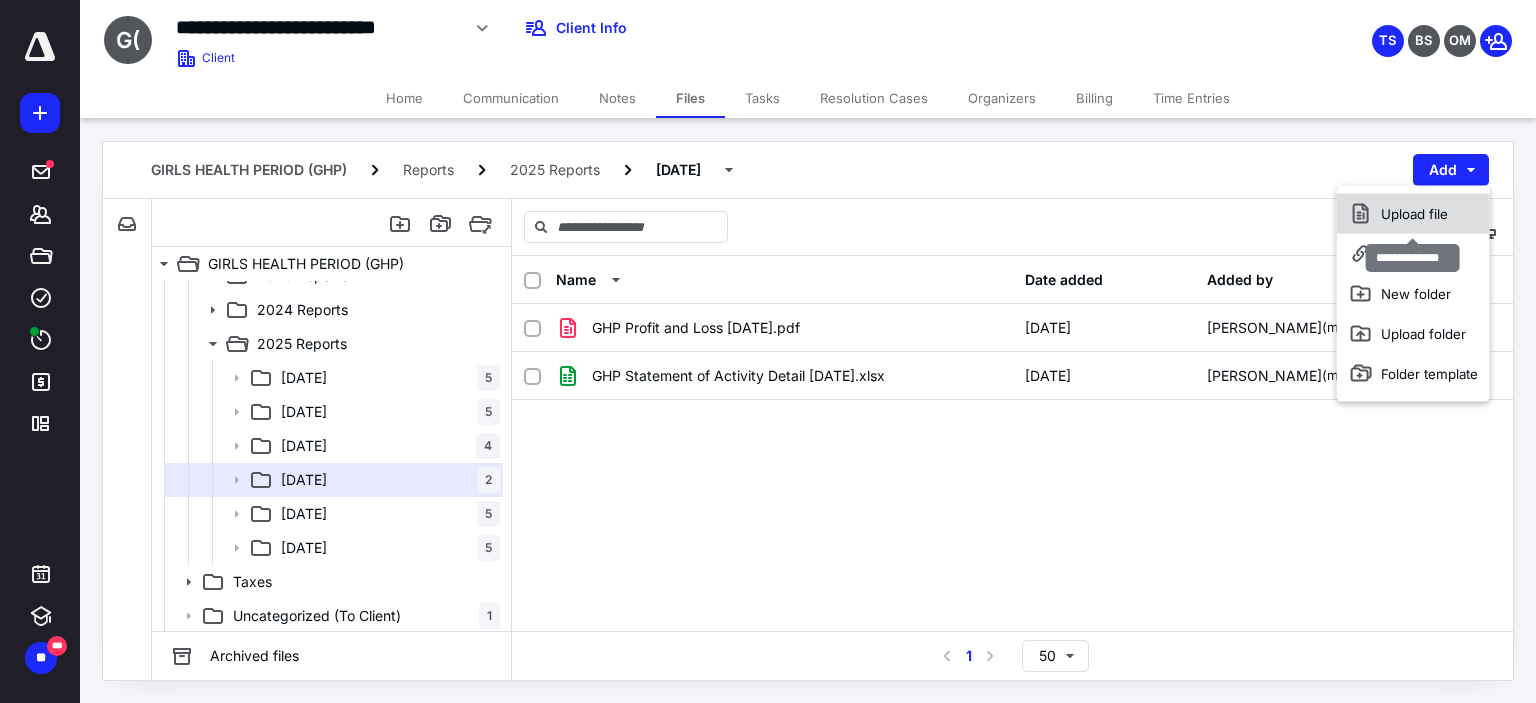 click on "Upload file" at bounding box center (1413, 214) 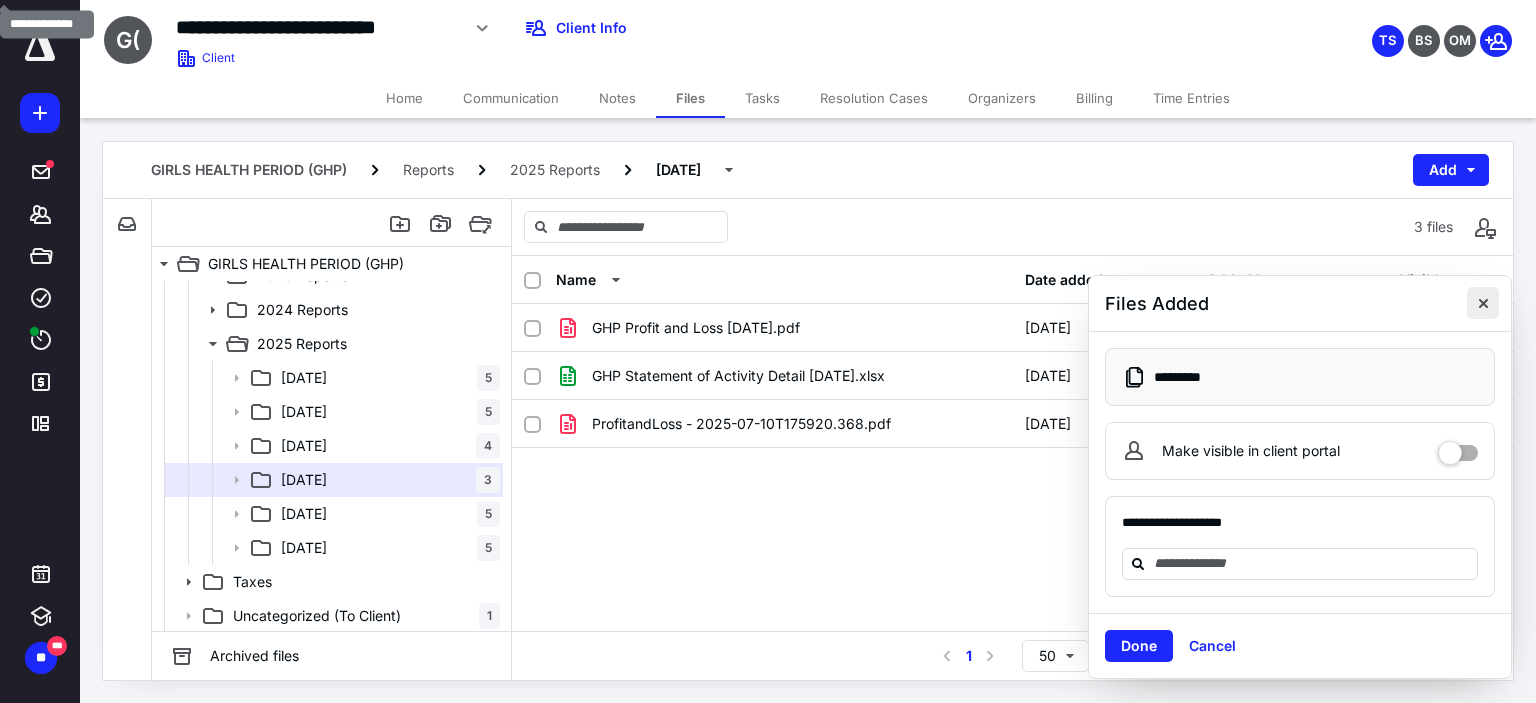 click at bounding box center [1483, 303] 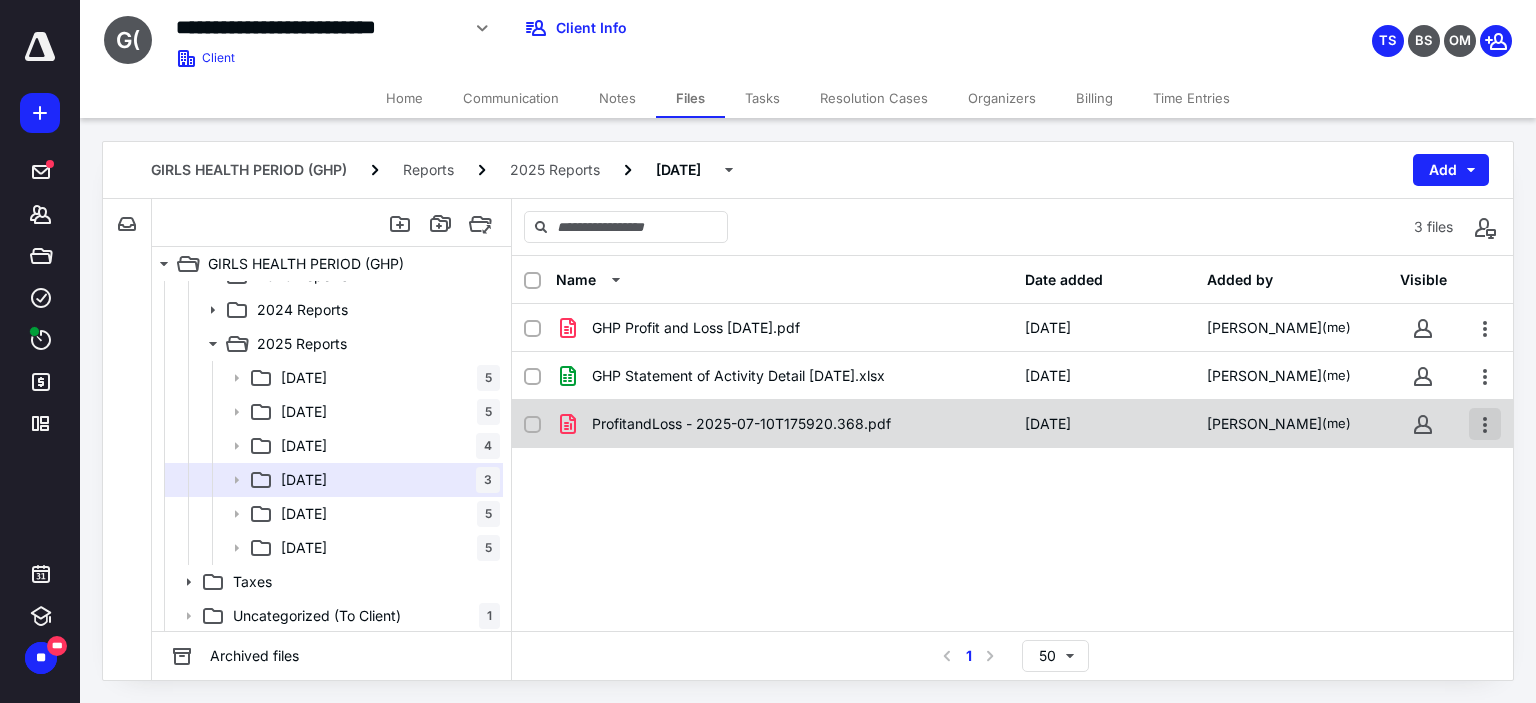click at bounding box center (1485, 424) 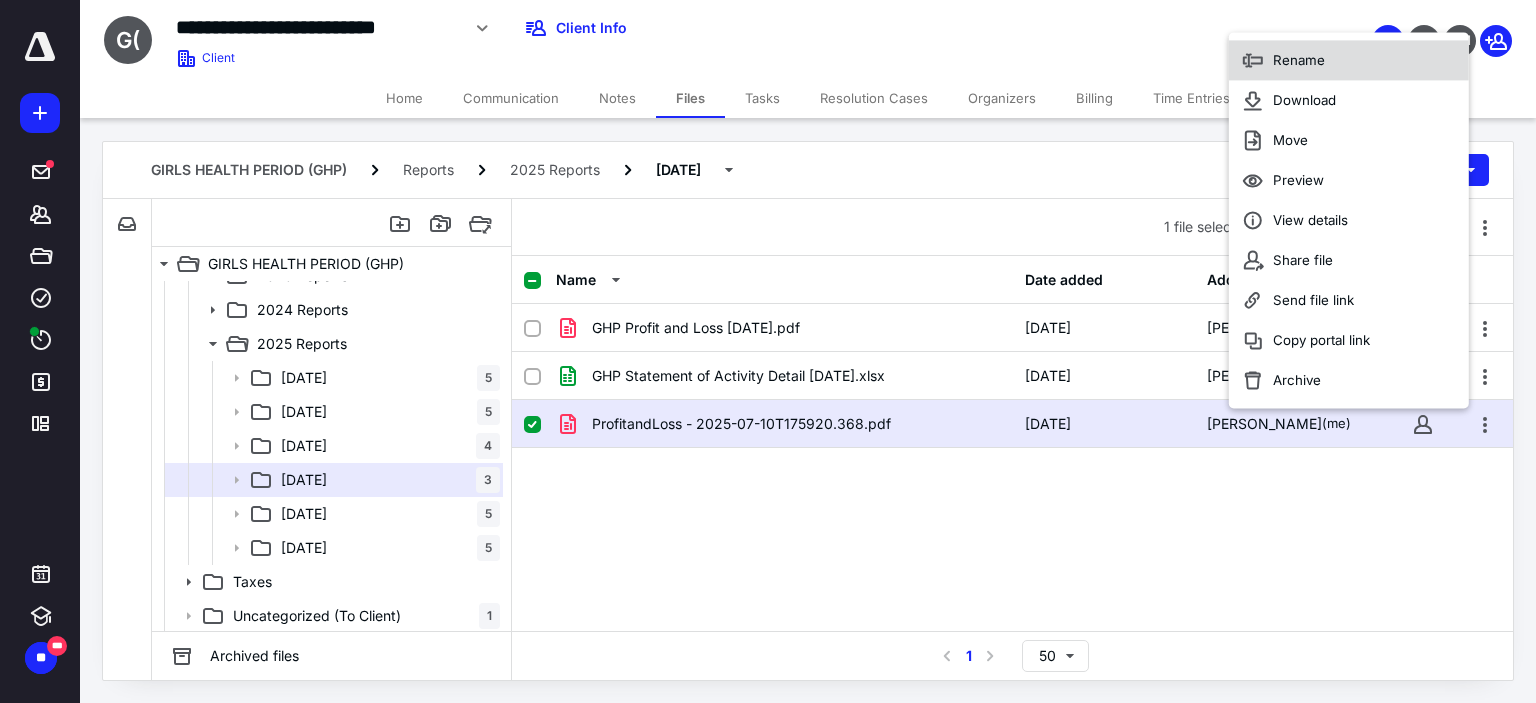 click on "Rename" at bounding box center (1299, 61) 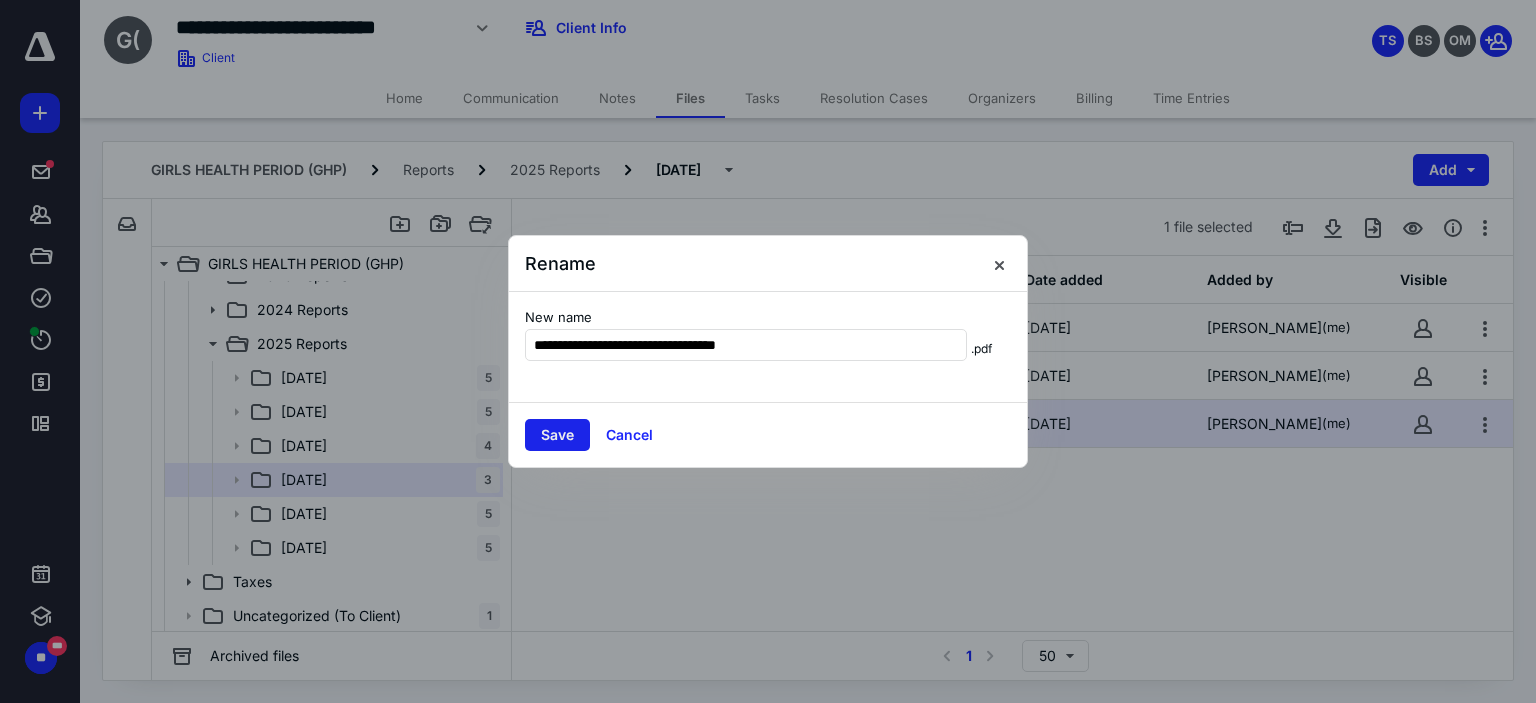 type on "**********" 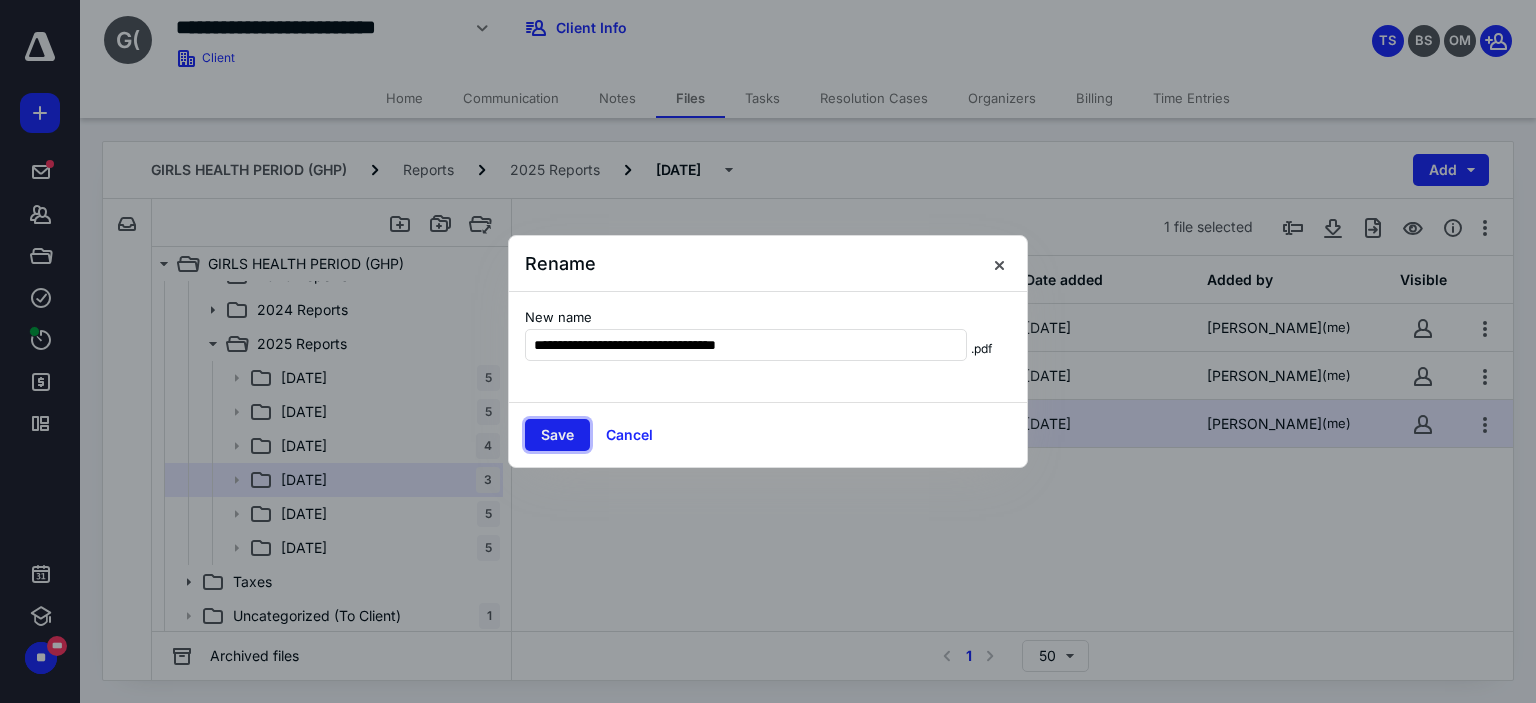 click on "Save" at bounding box center (557, 435) 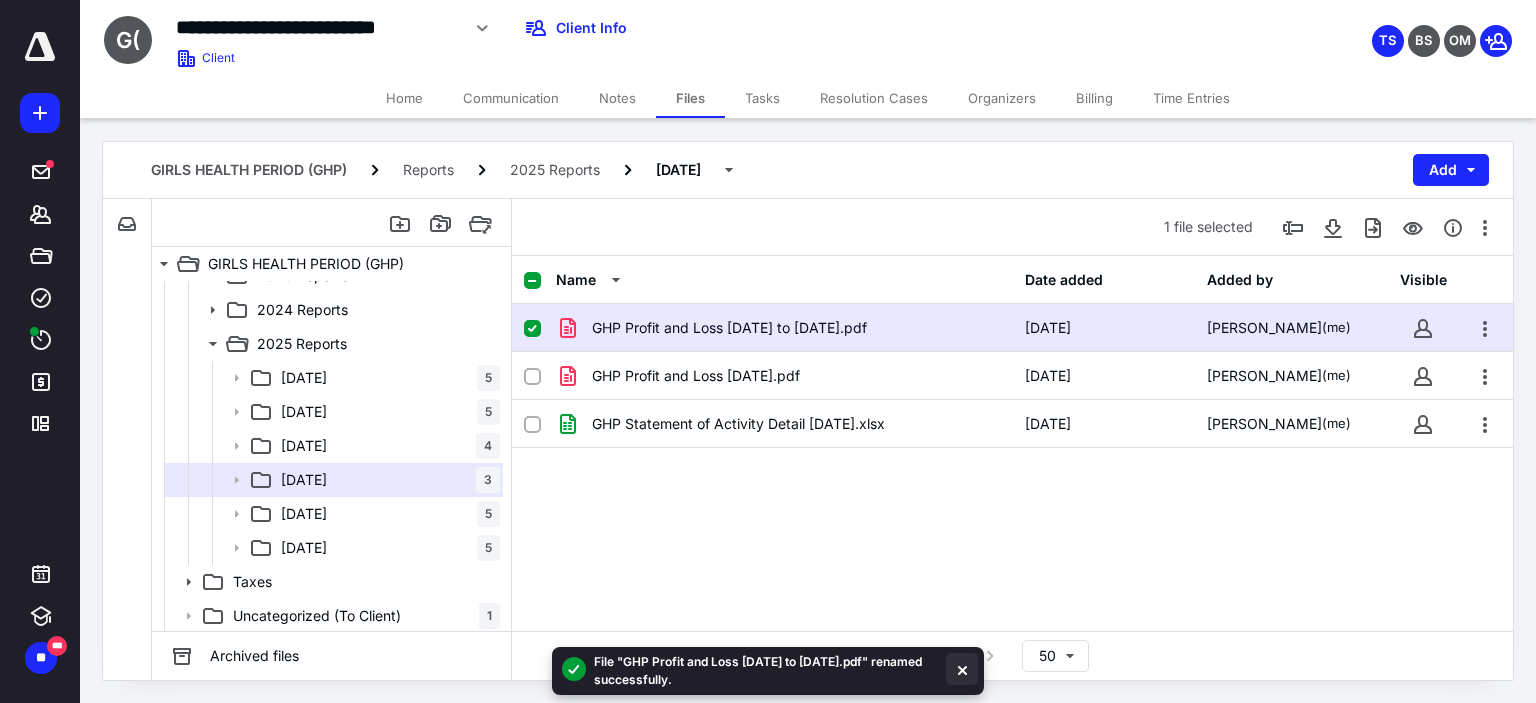click at bounding box center (962, 669) 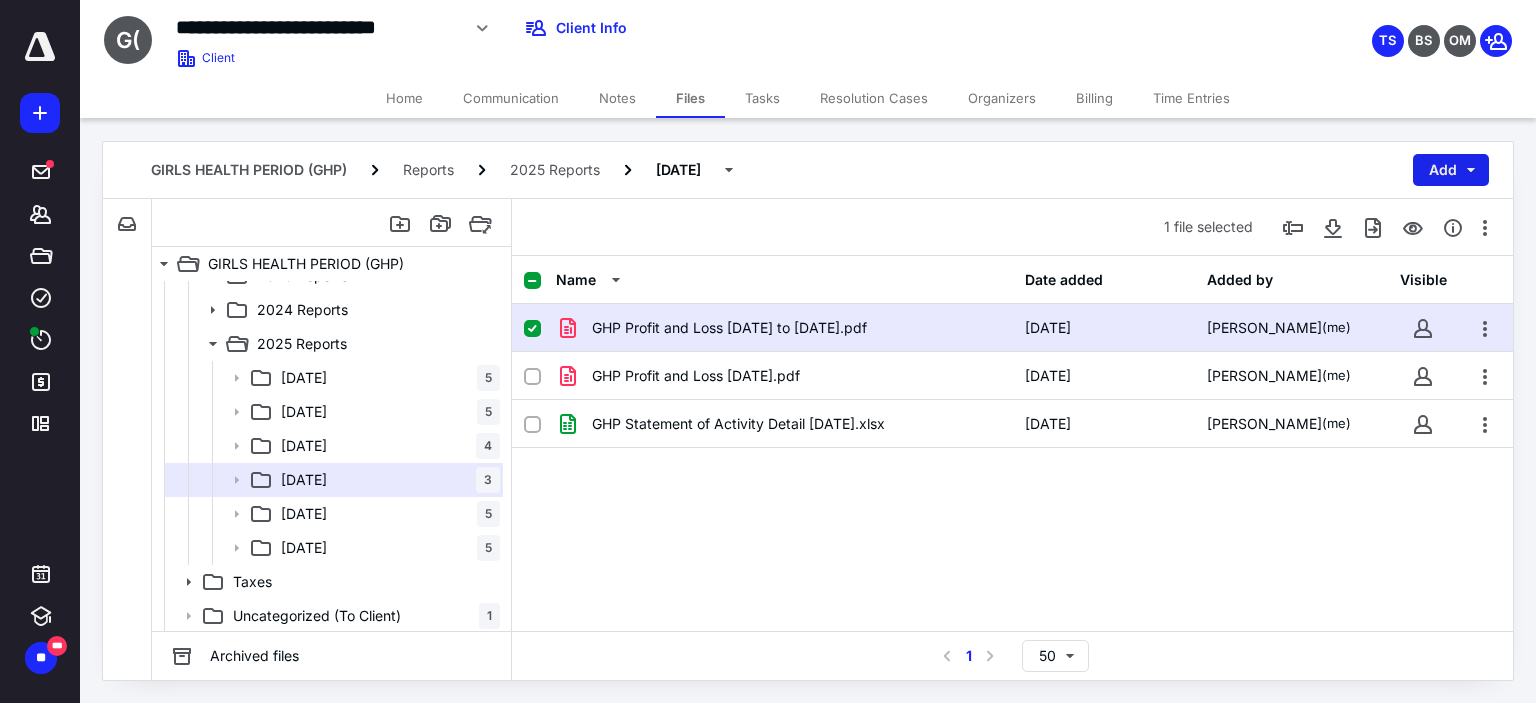 click on "Add" at bounding box center [1451, 170] 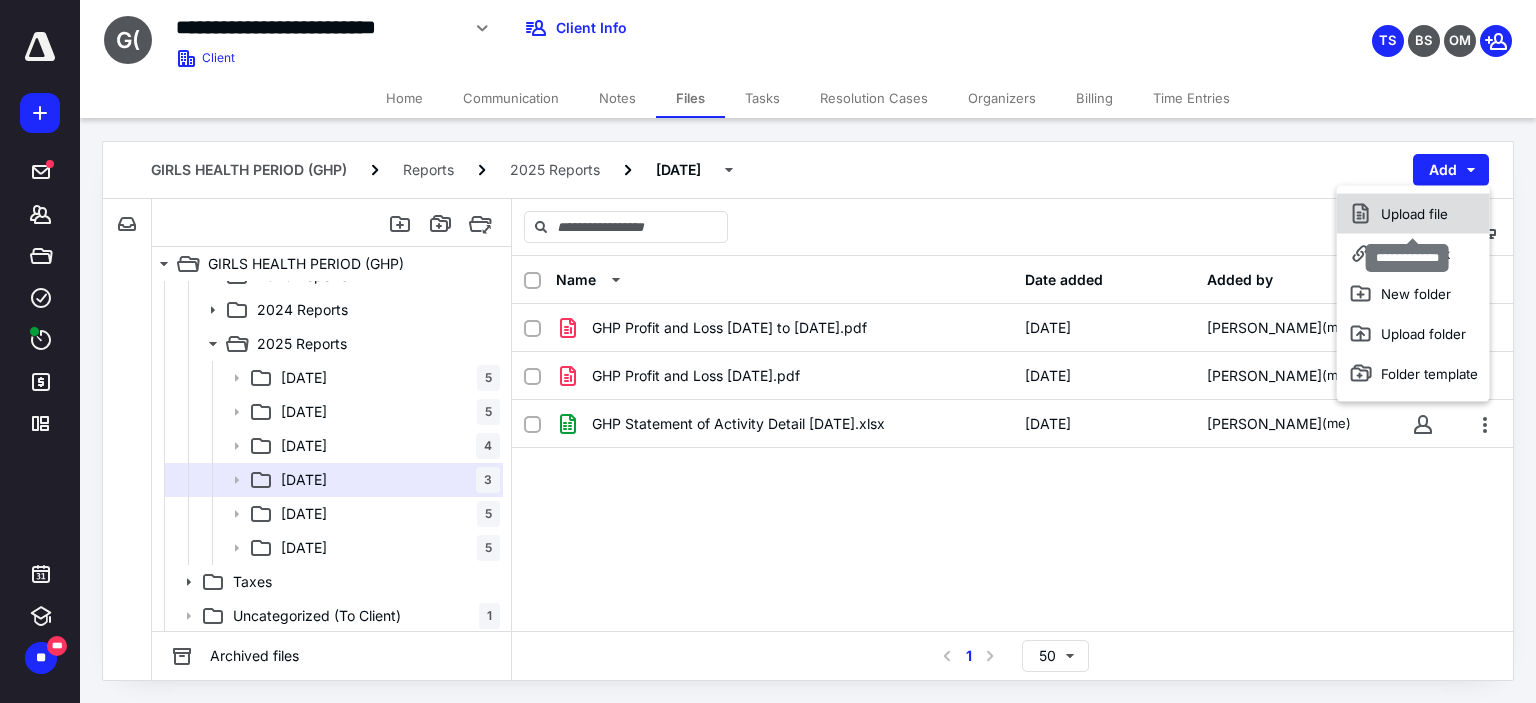 click on "Upload file" at bounding box center [1413, 214] 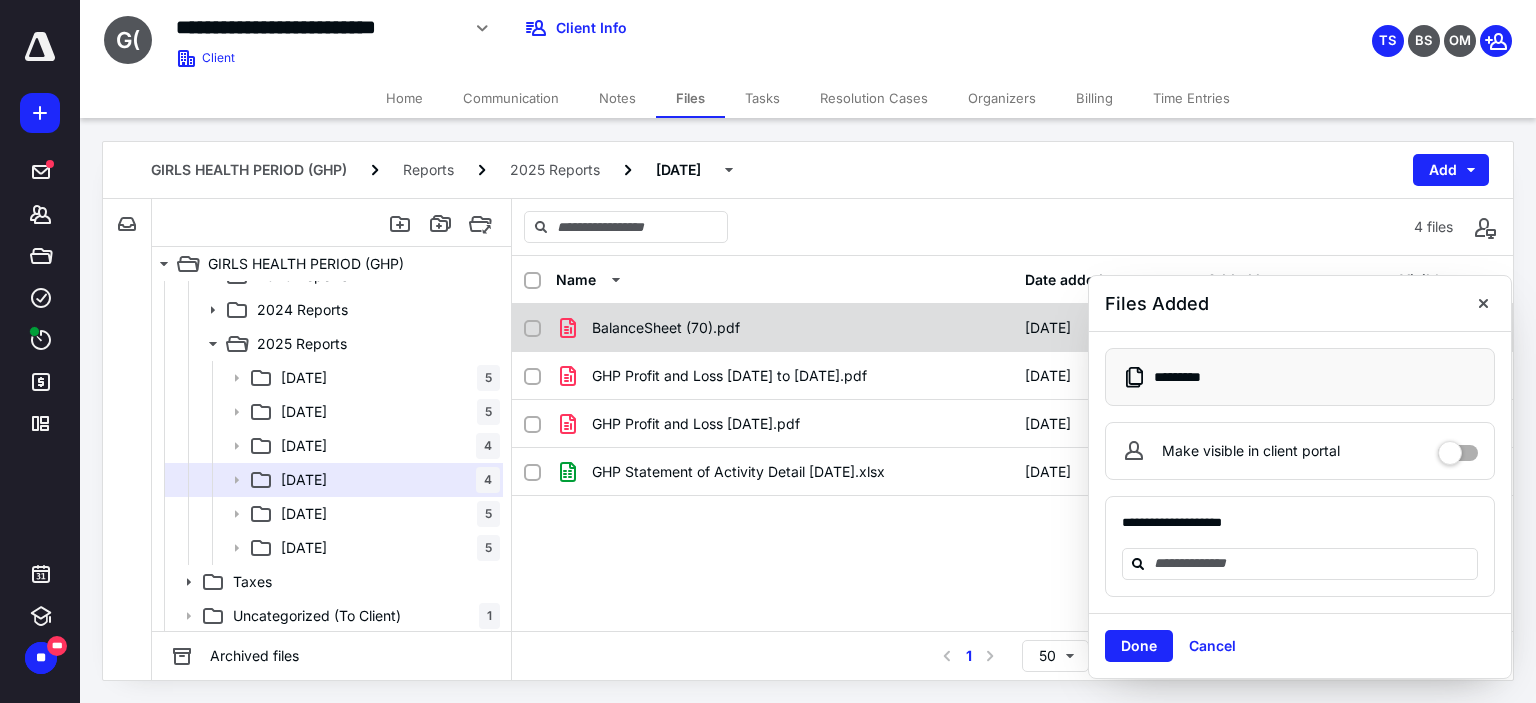 click at bounding box center (1483, 303) 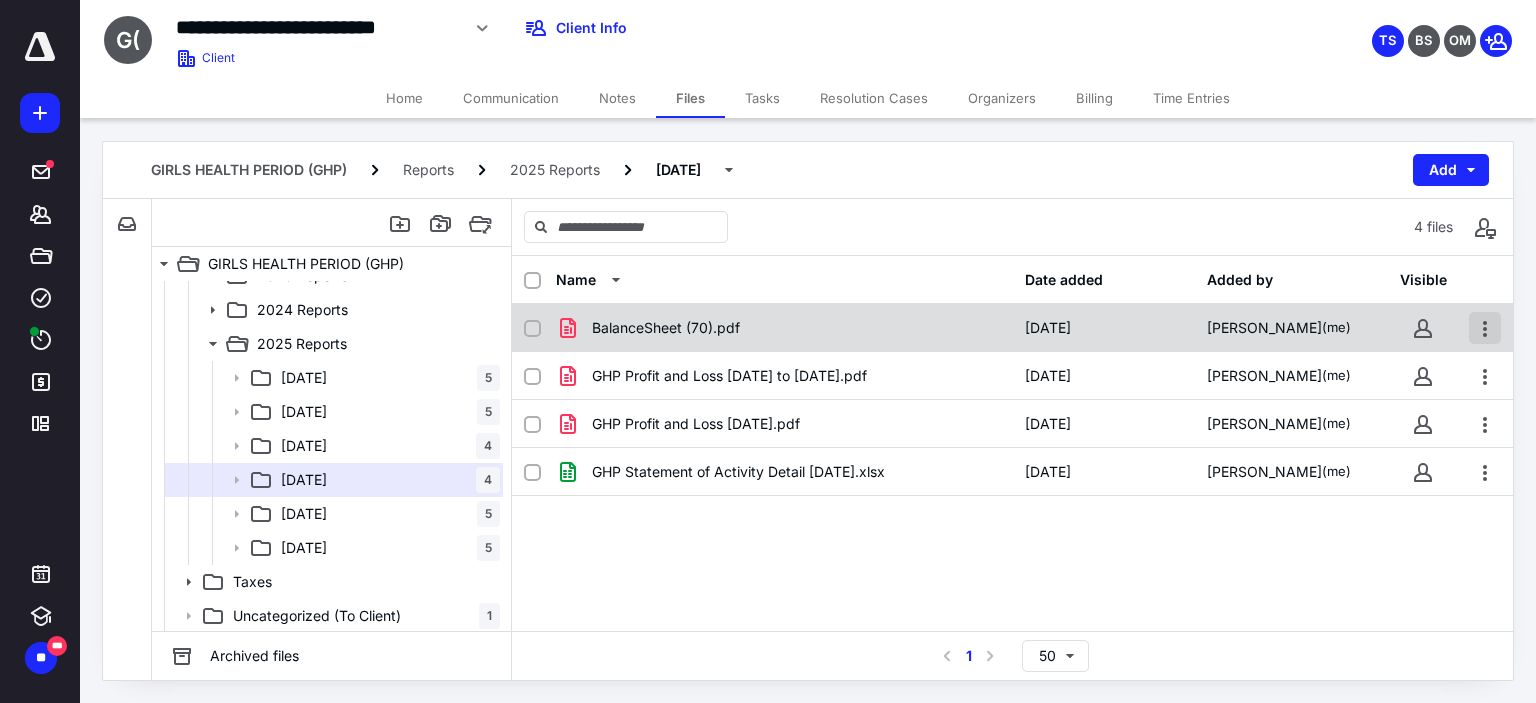 click at bounding box center (1485, 328) 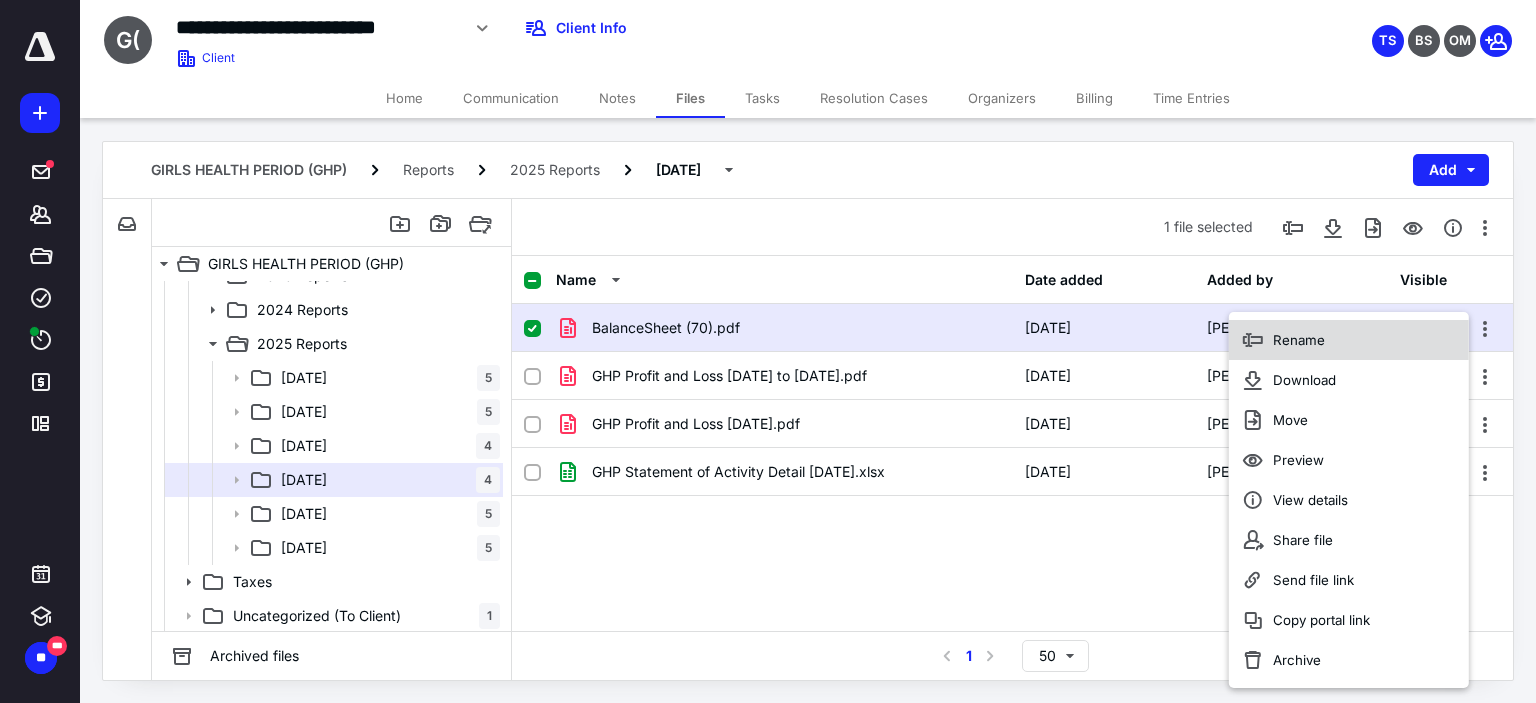 click on "Rename" at bounding box center [1349, 340] 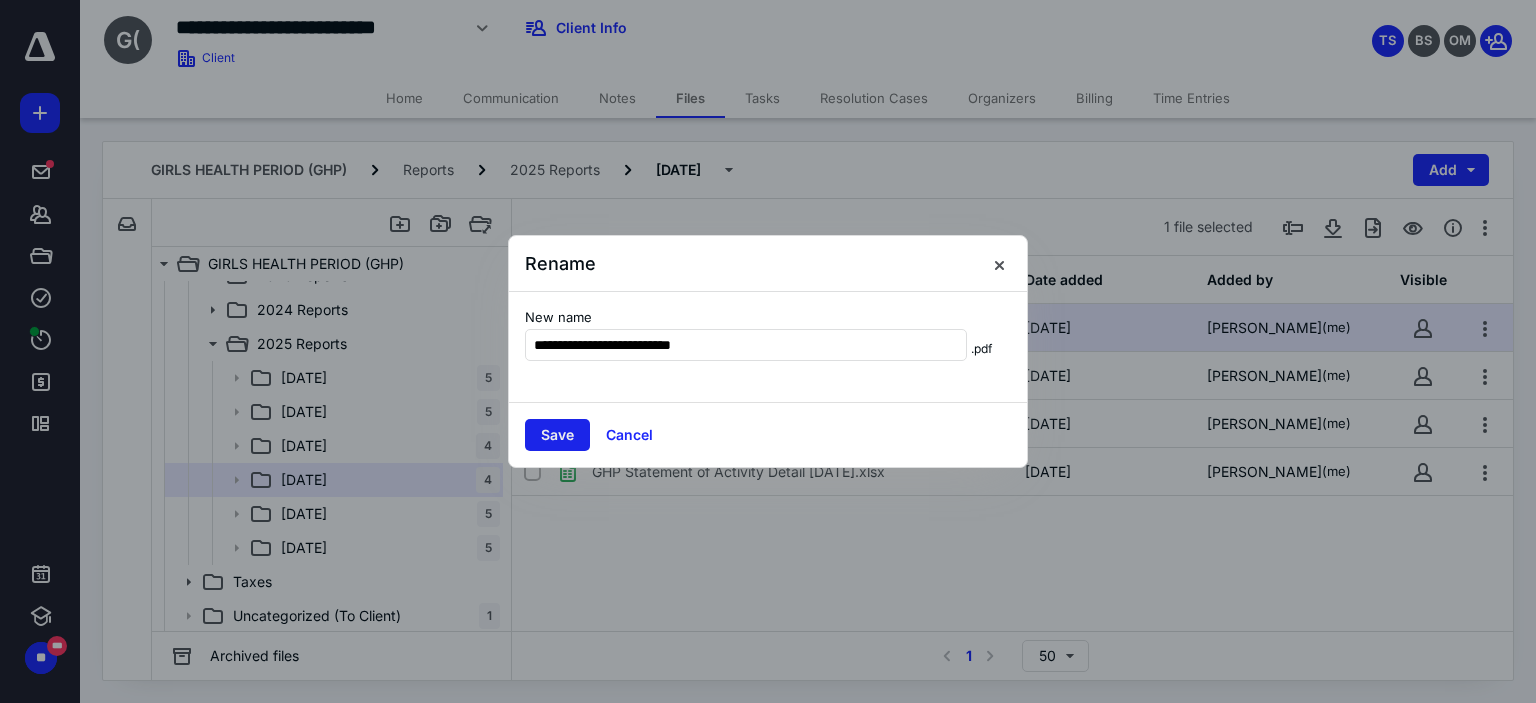type on "**********" 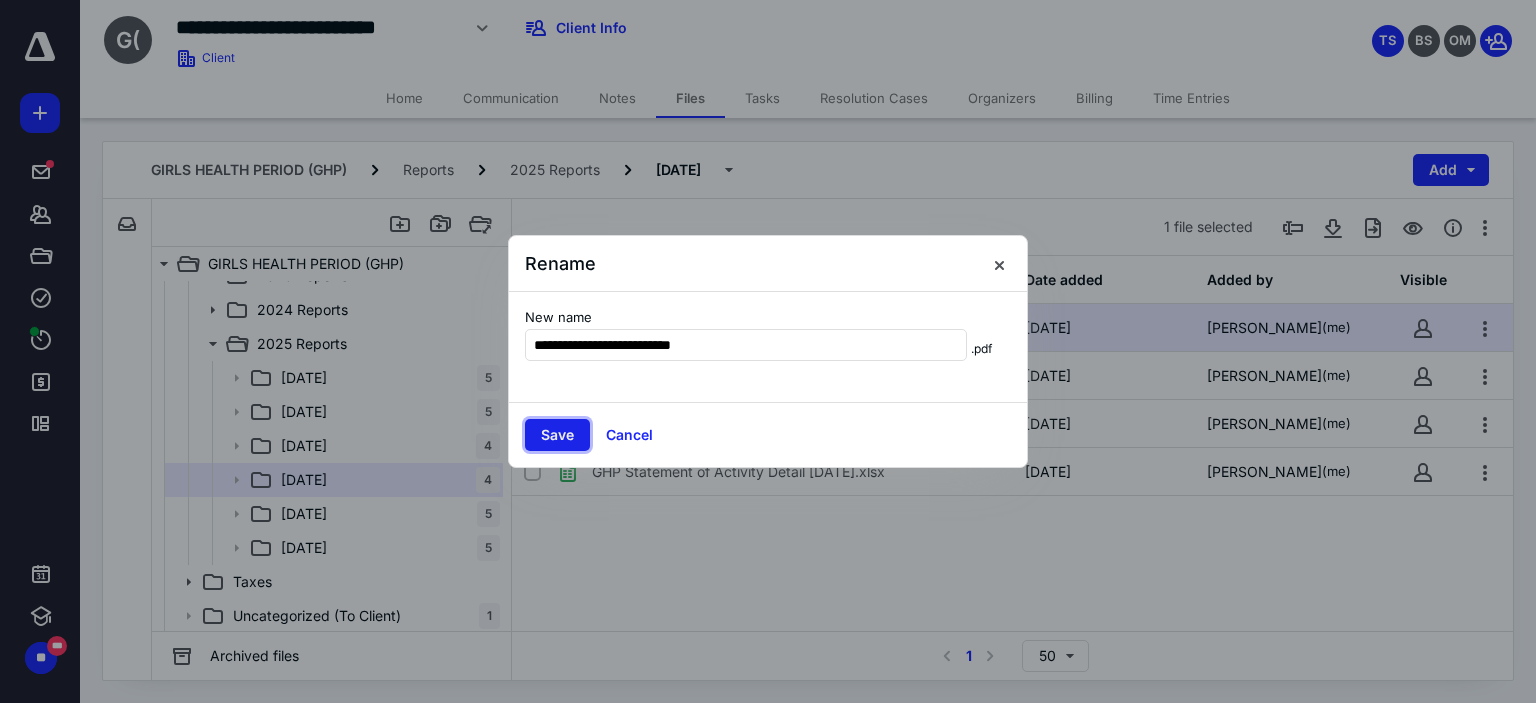 click on "Save" at bounding box center [557, 435] 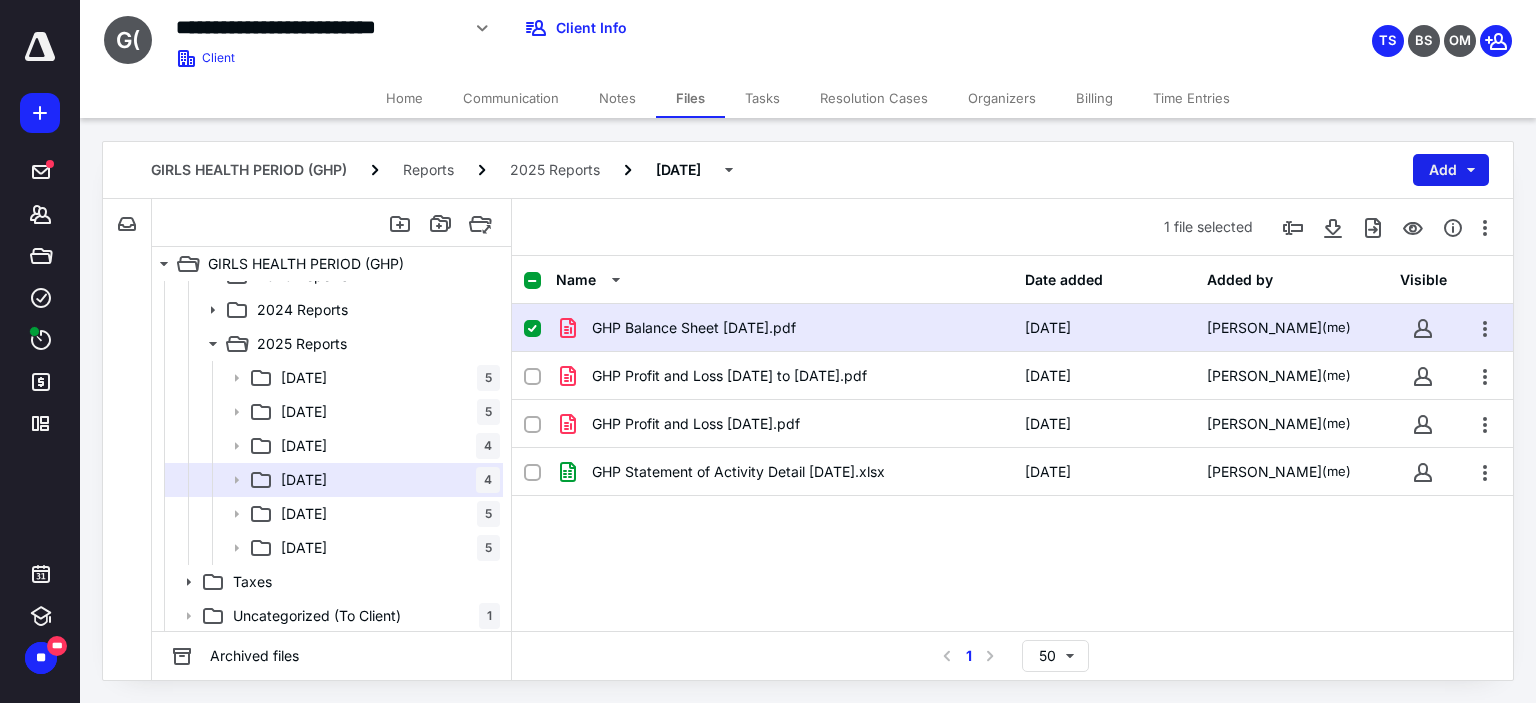 click on "Add" at bounding box center [1451, 170] 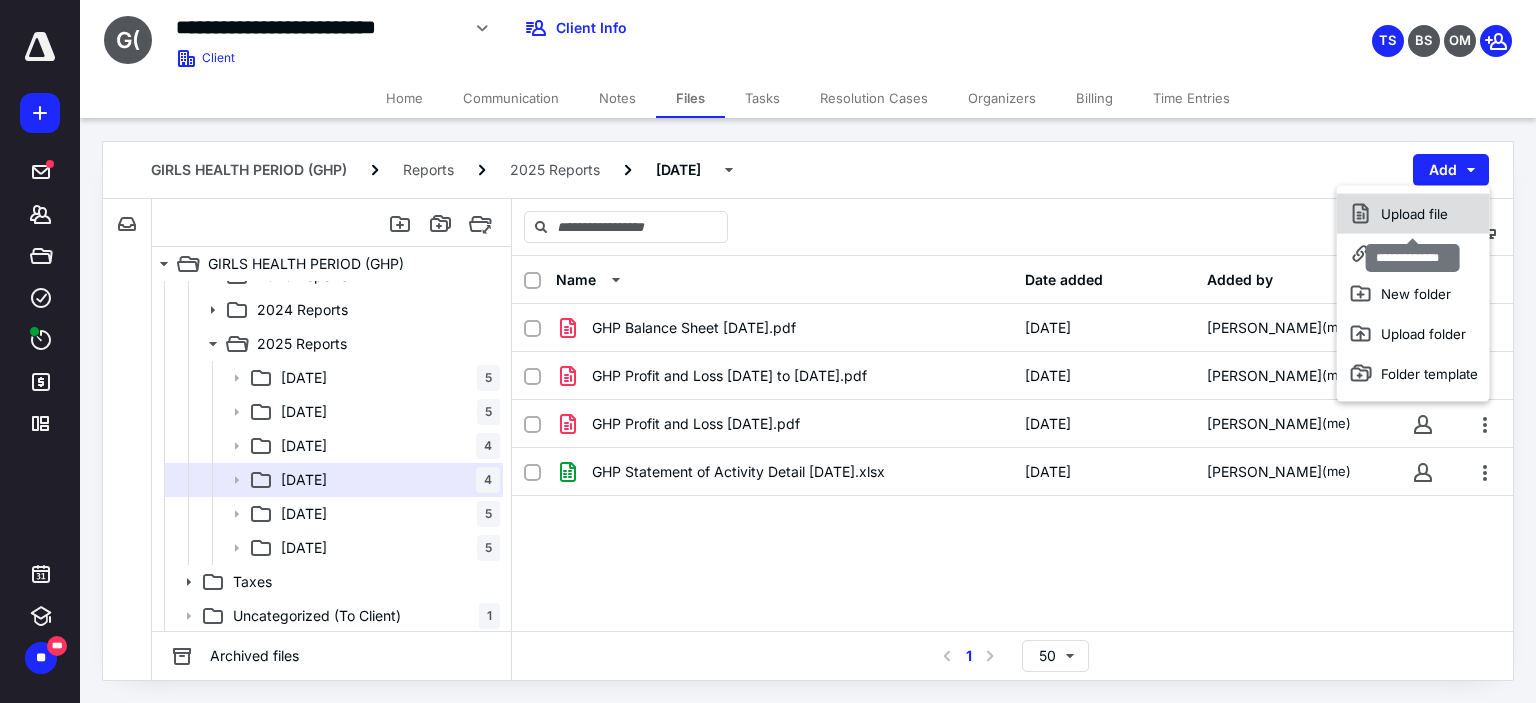 click on "Upload file" at bounding box center [1413, 214] 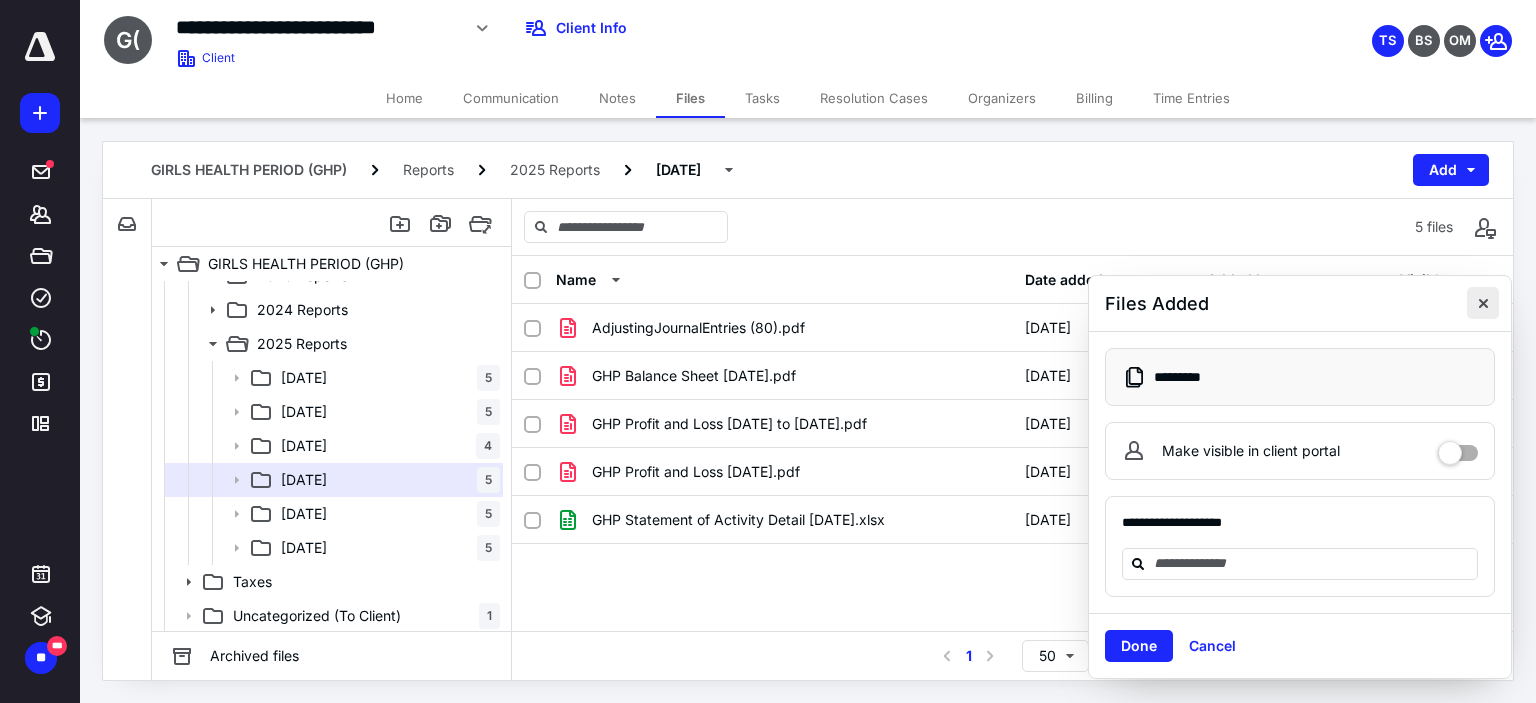 click at bounding box center (1483, 303) 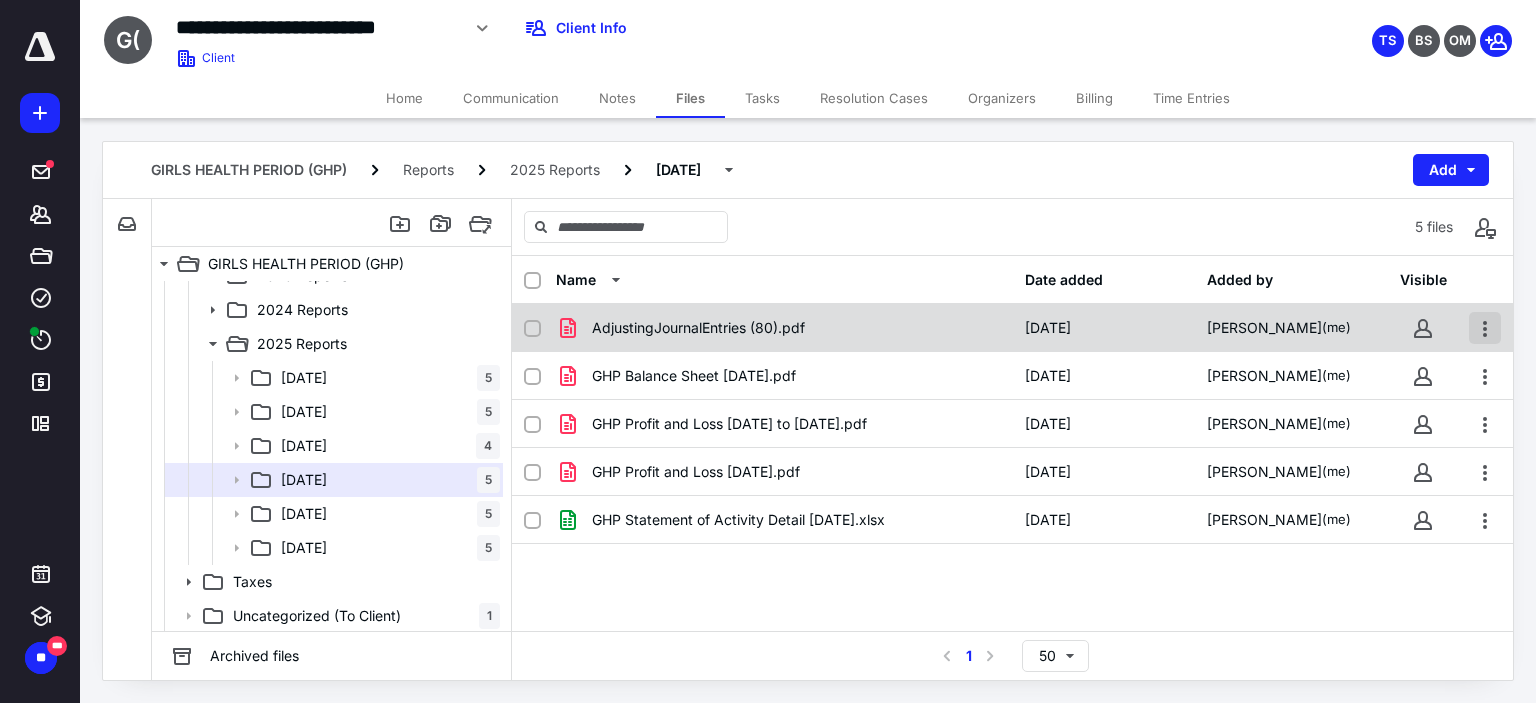 click at bounding box center (1485, 328) 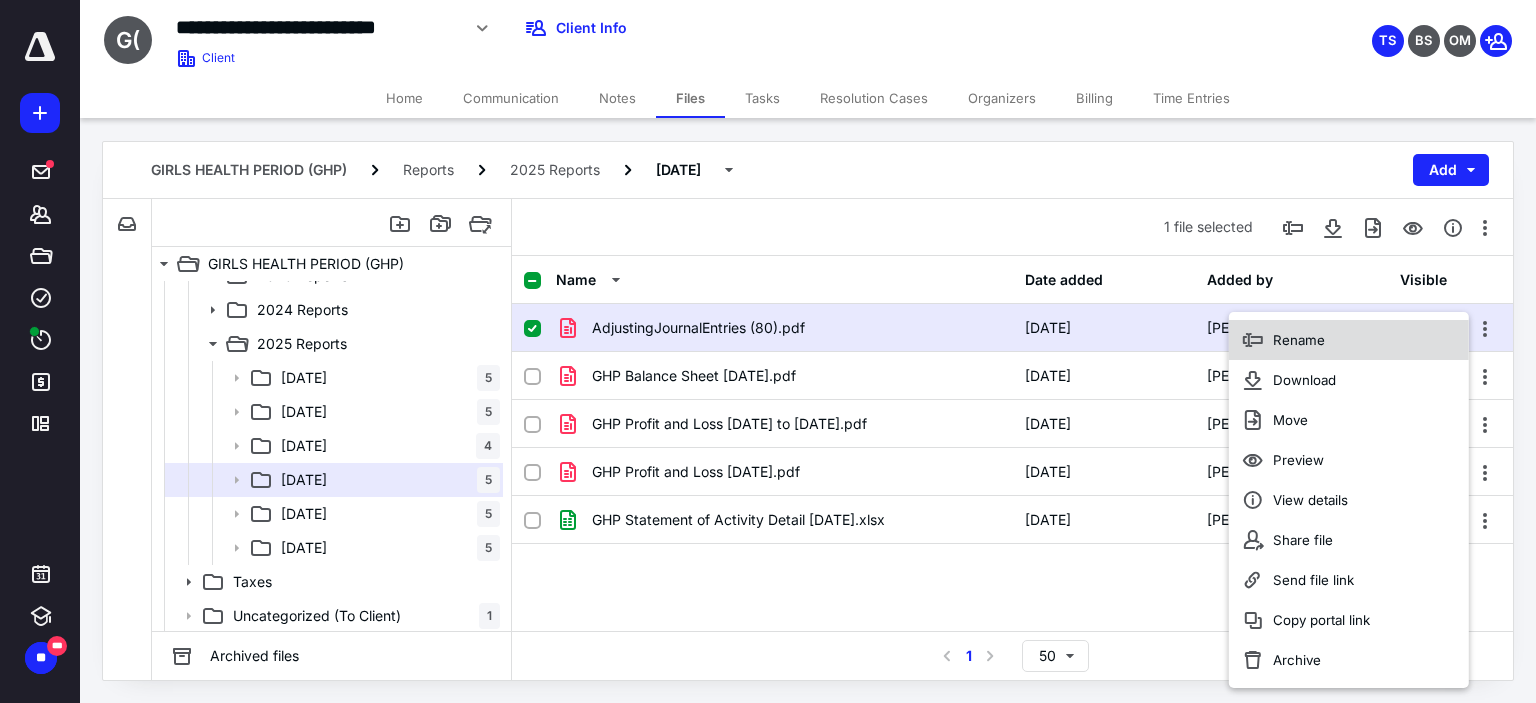 click on "Rename" at bounding box center (1349, 340) 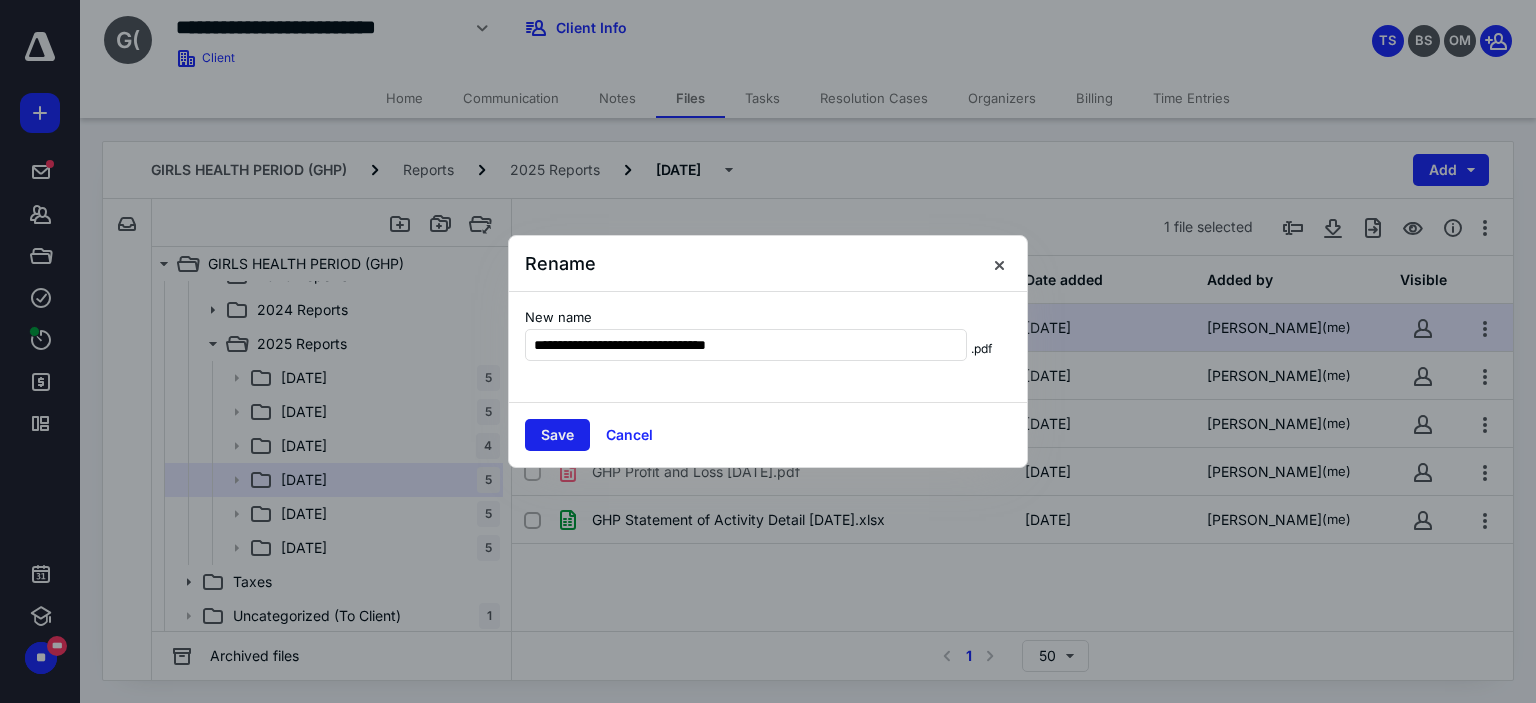 type on "**********" 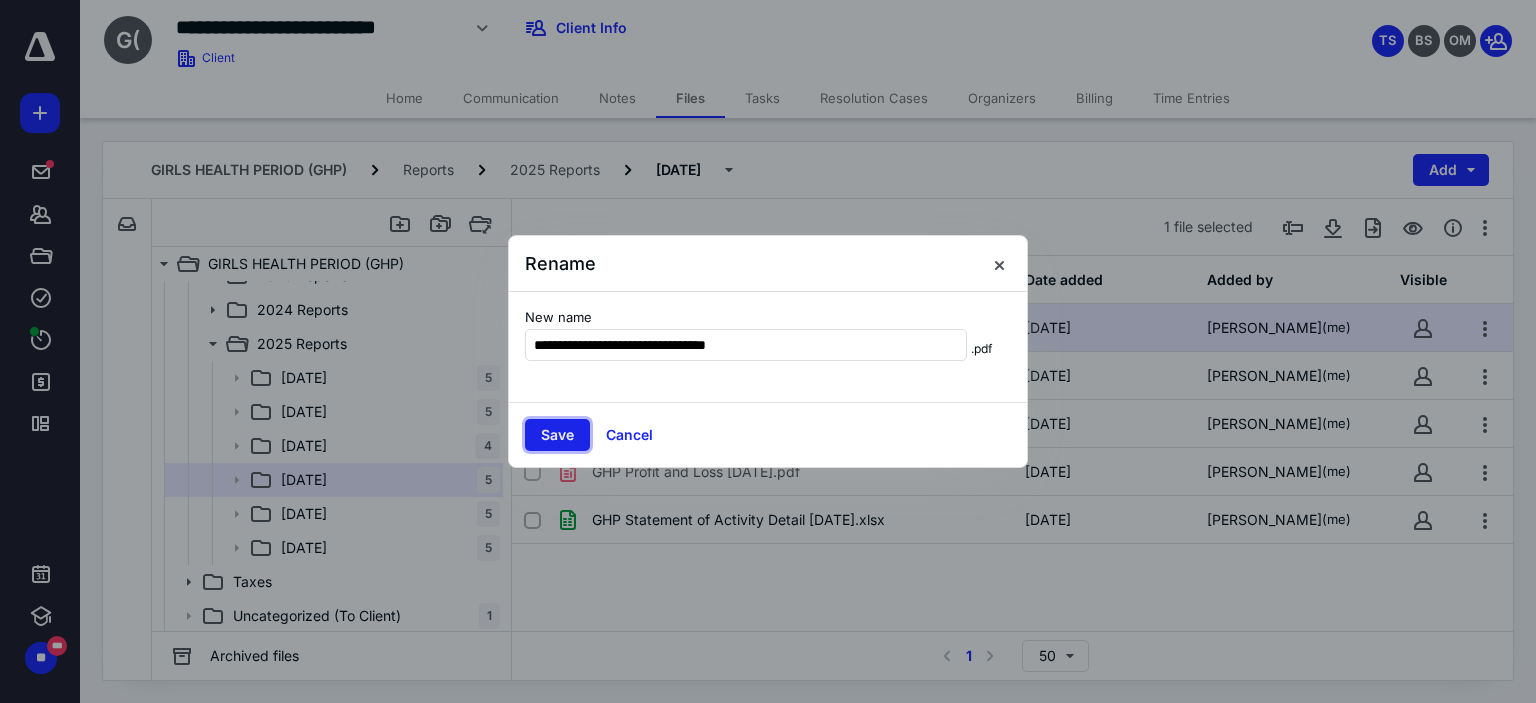 click on "Save" at bounding box center (557, 435) 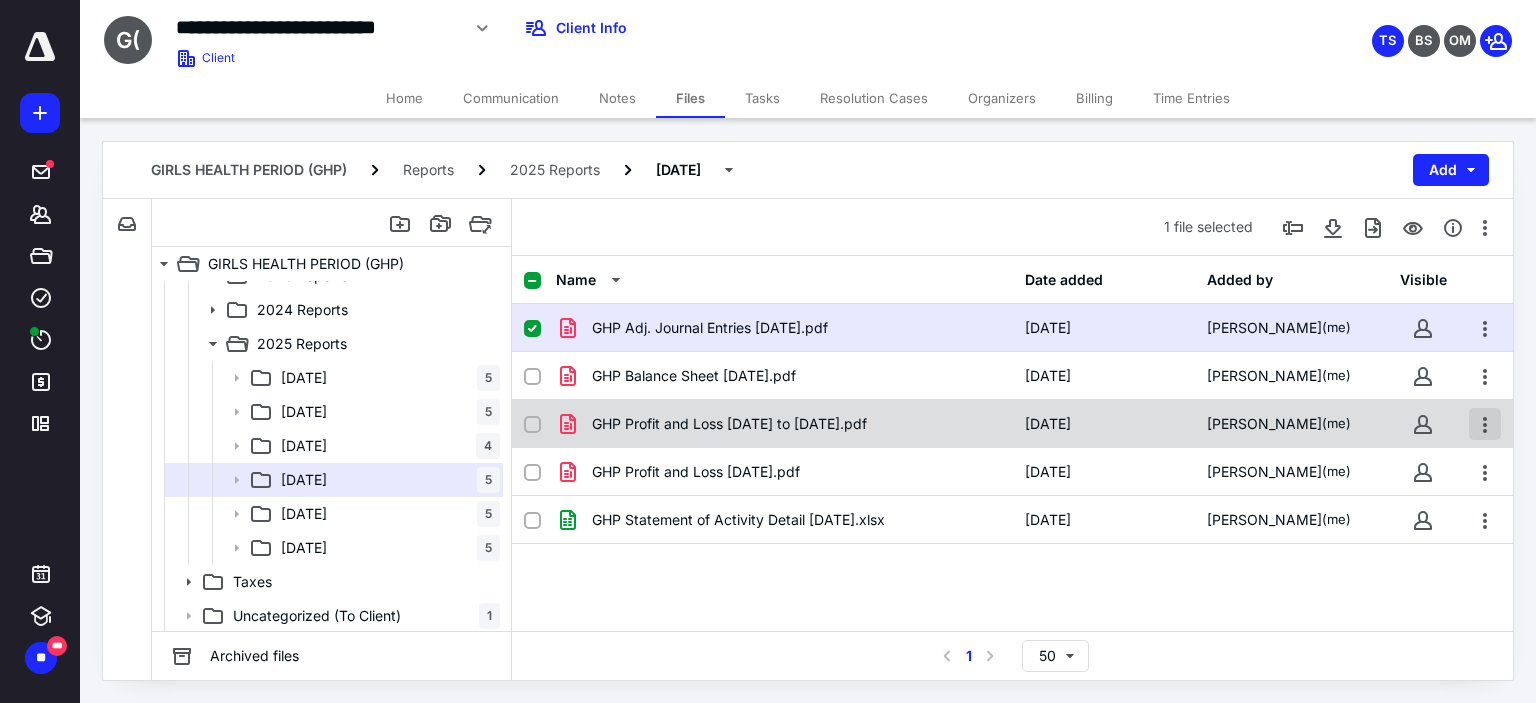 click at bounding box center (1485, 424) 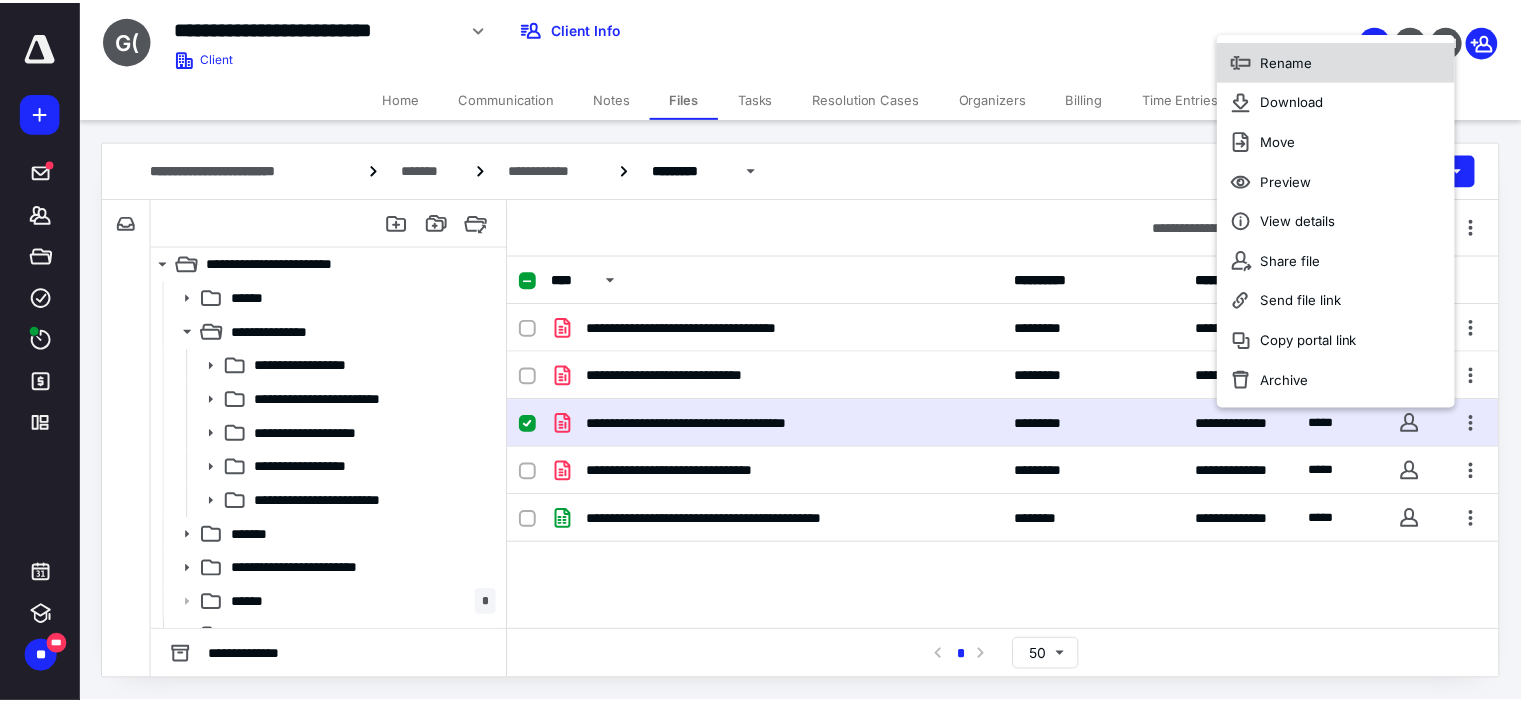 scroll, scrollTop: 0, scrollLeft: 0, axis: both 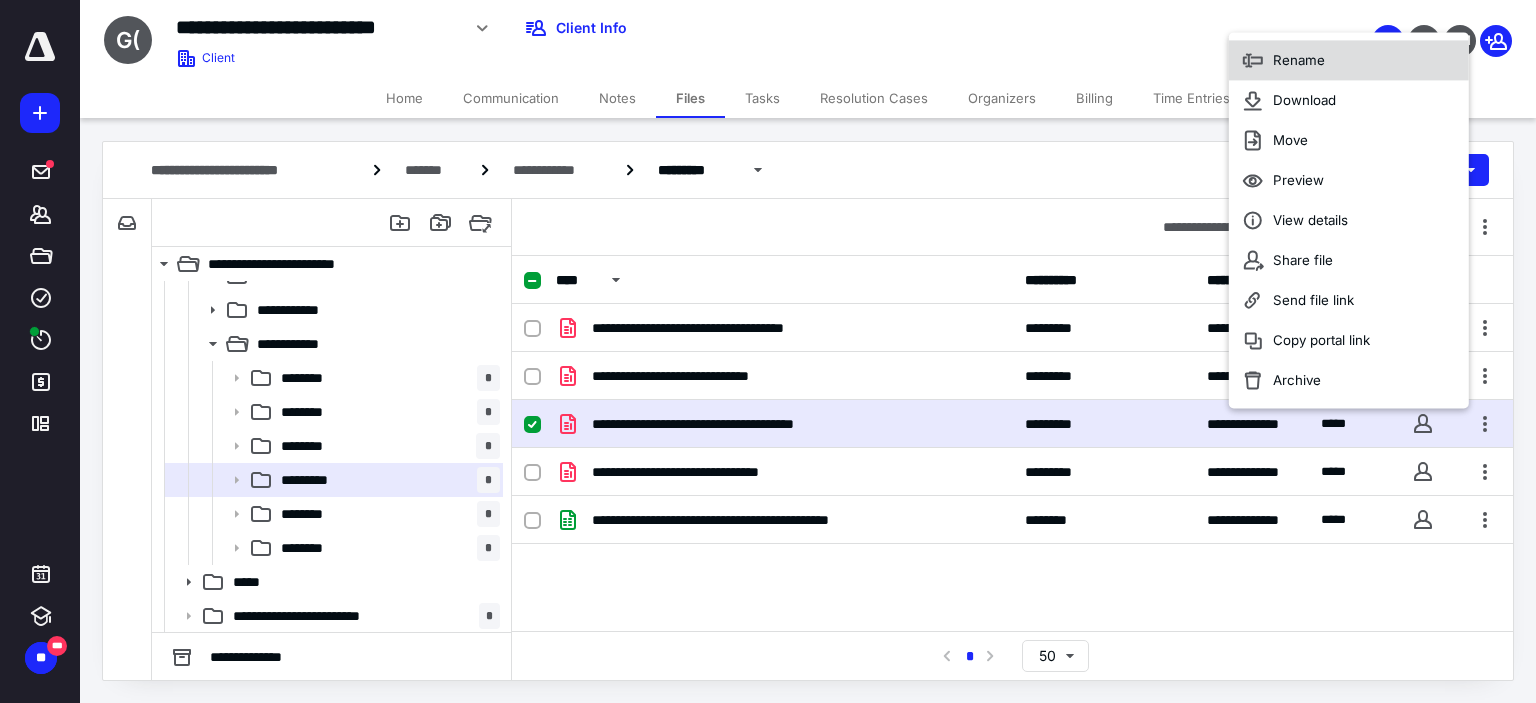 click on "Rename" at bounding box center [1349, 61] 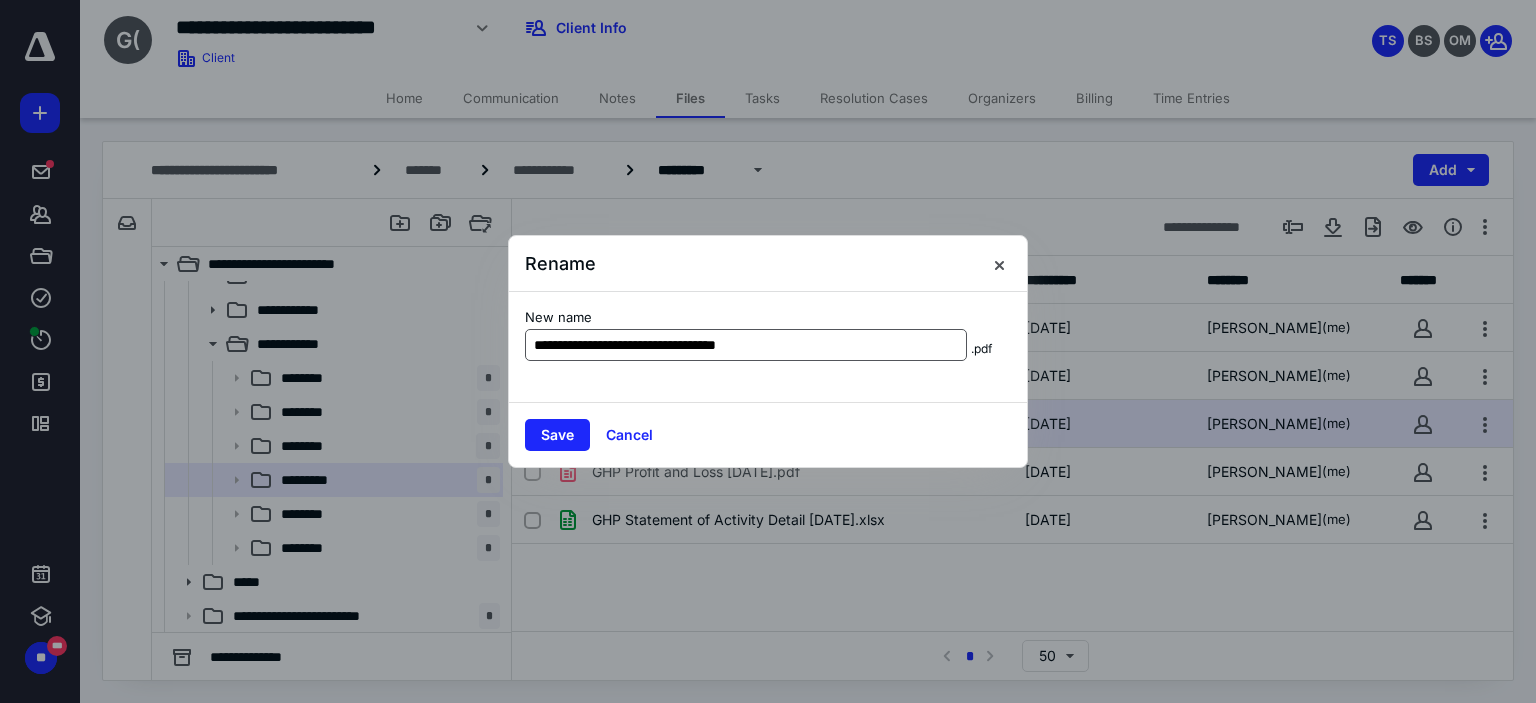 click on "**********" at bounding box center [746, 345] 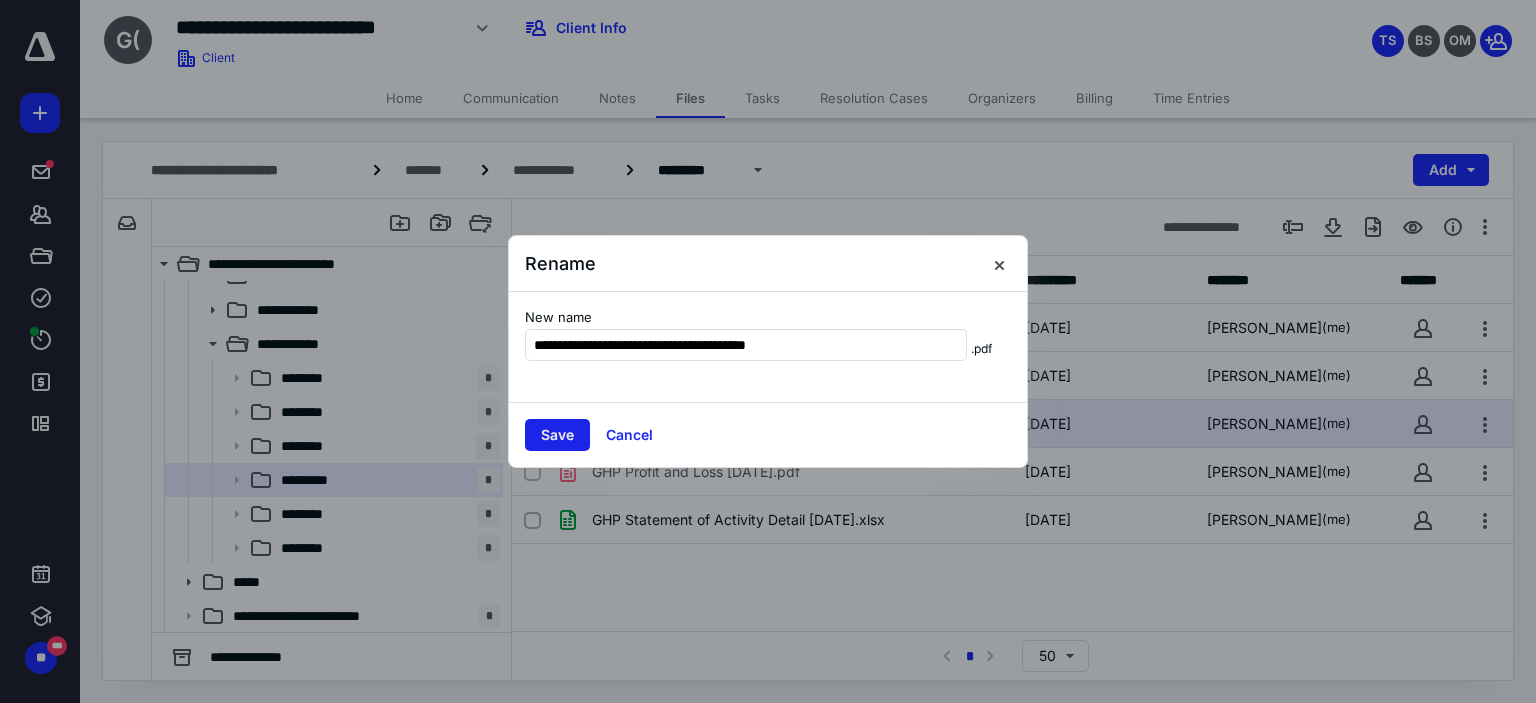 type on "**********" 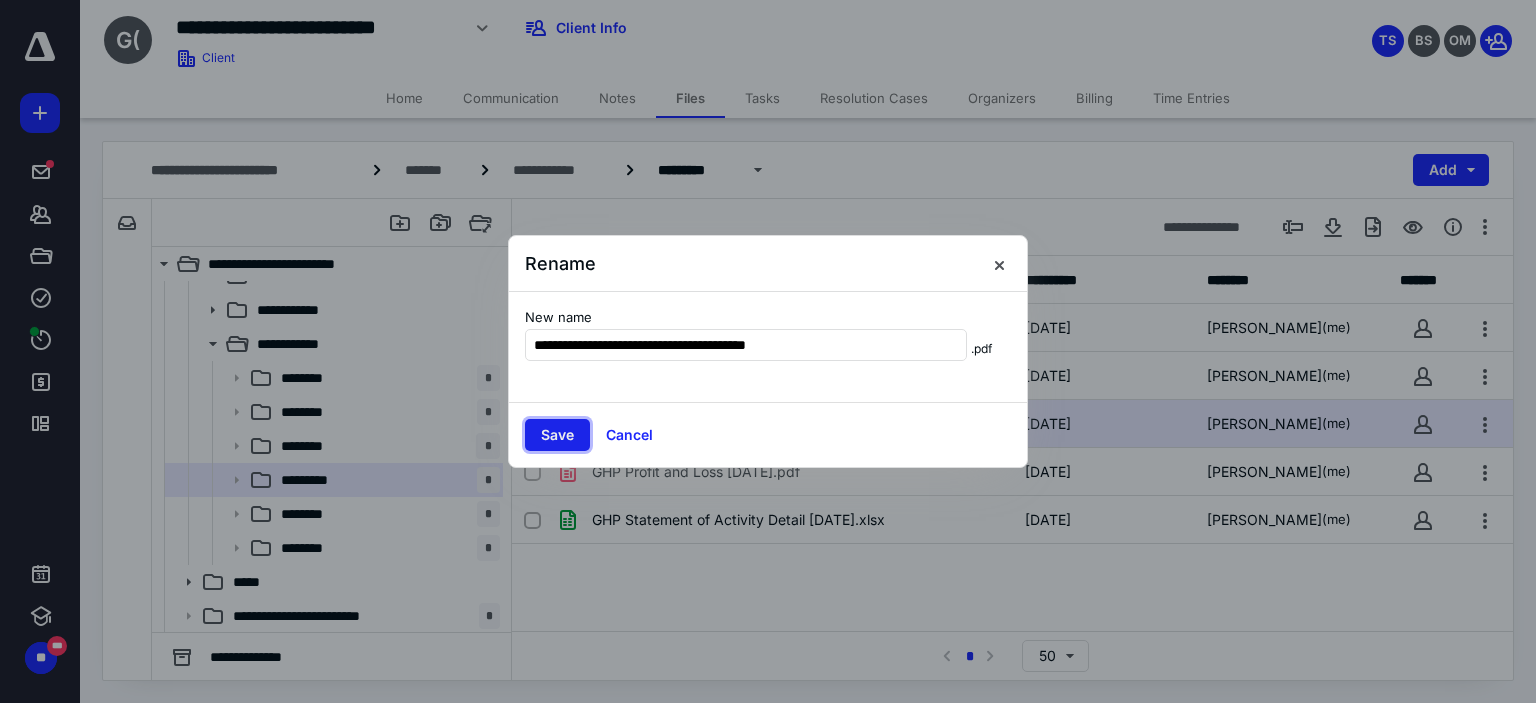 click on "Save" at bounding box center [557, 435] 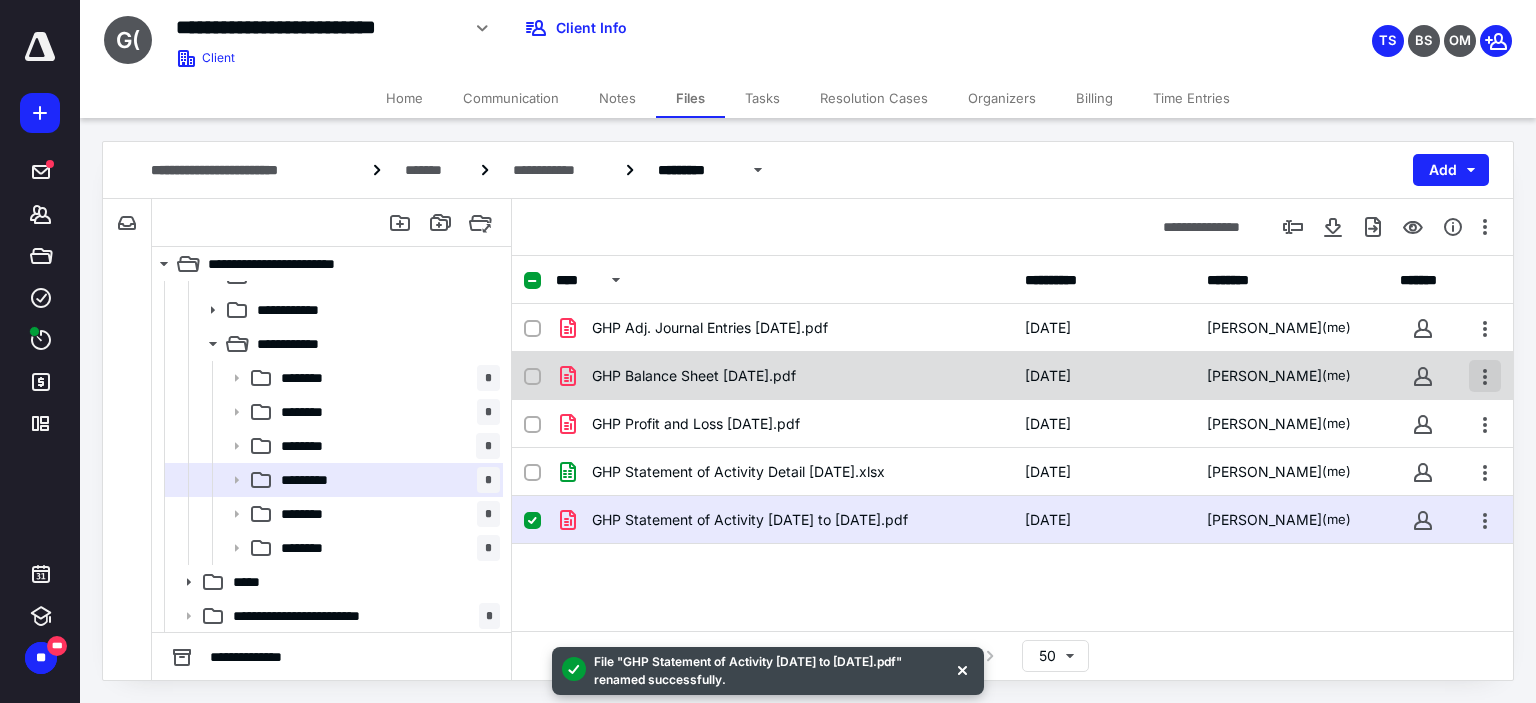 click at bounding box center [1485, 376] 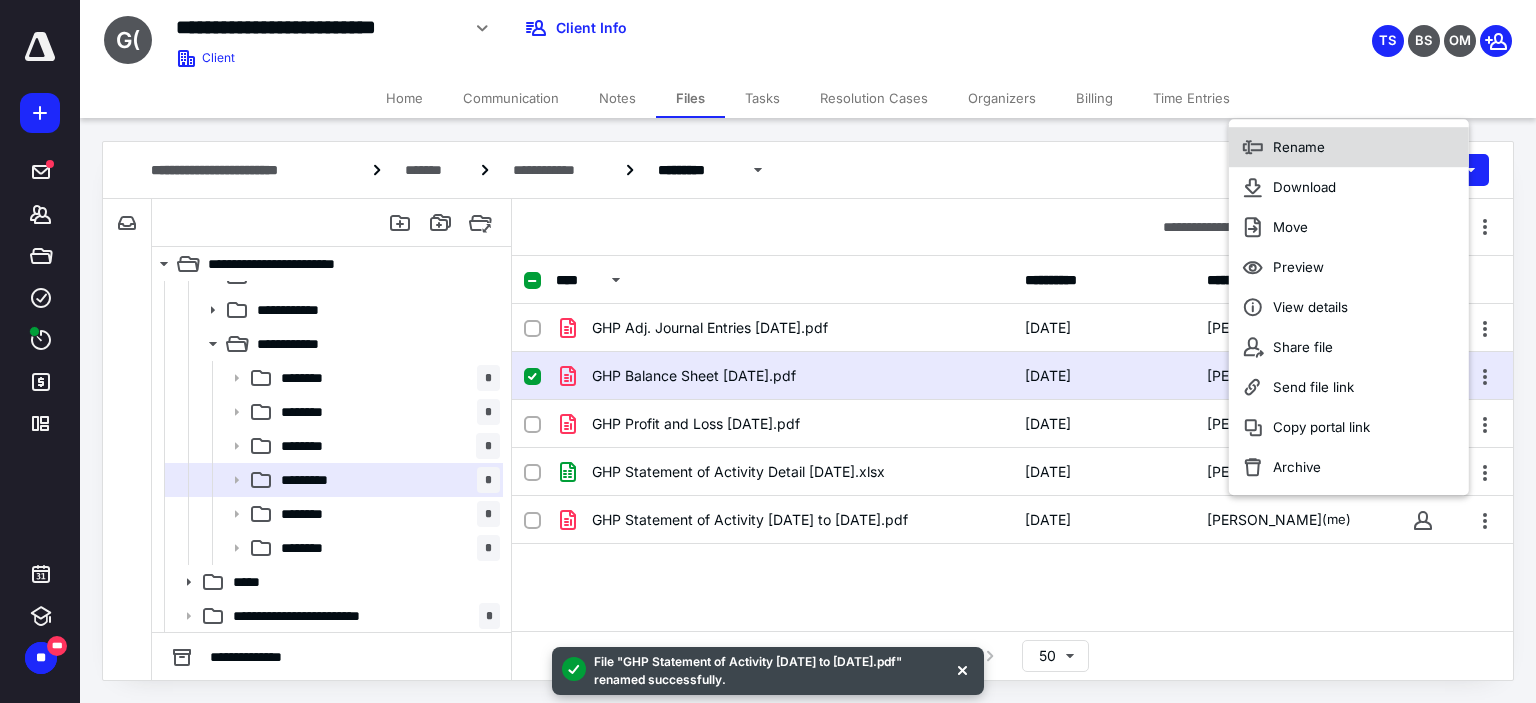 click on "Rename" at bounding box center (1299, 147) 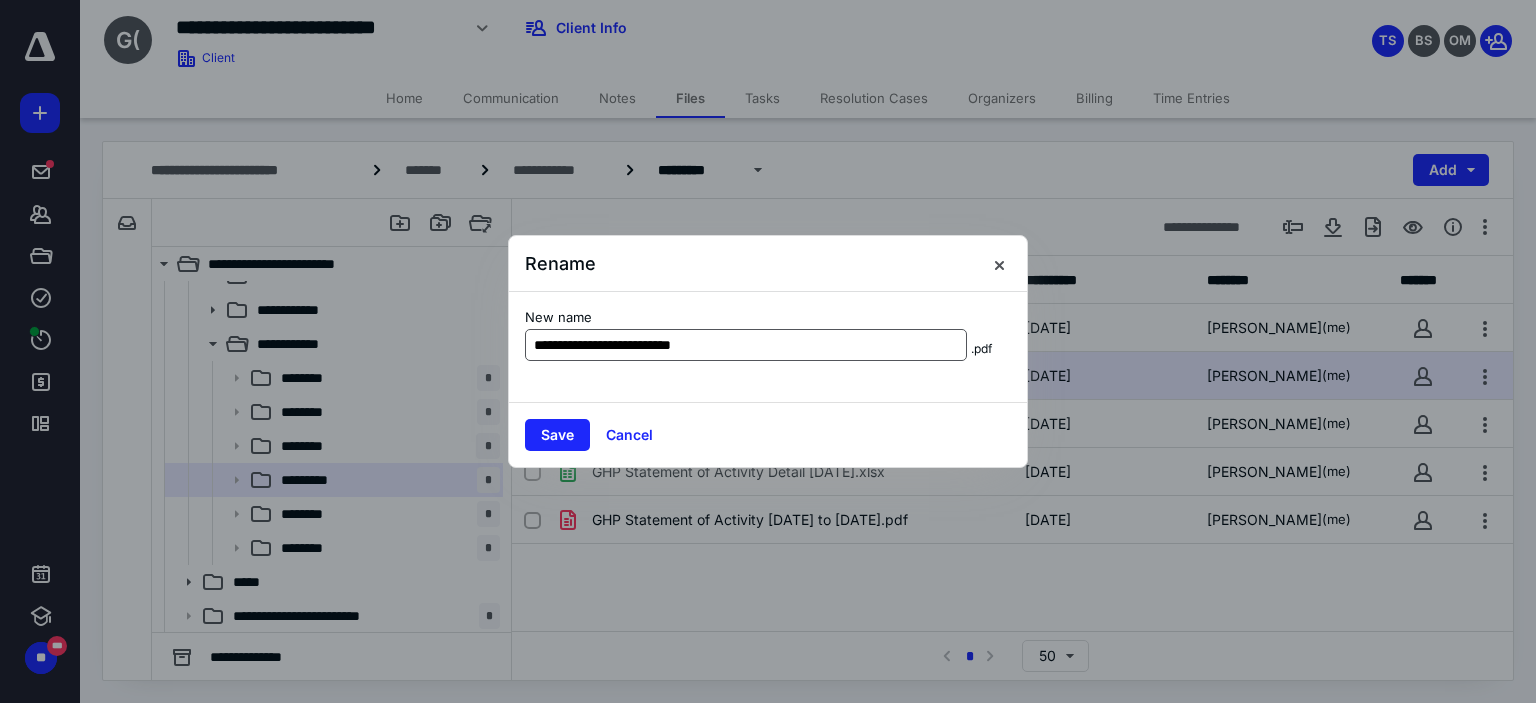 click on "**********" at bounding box center [746, 345] 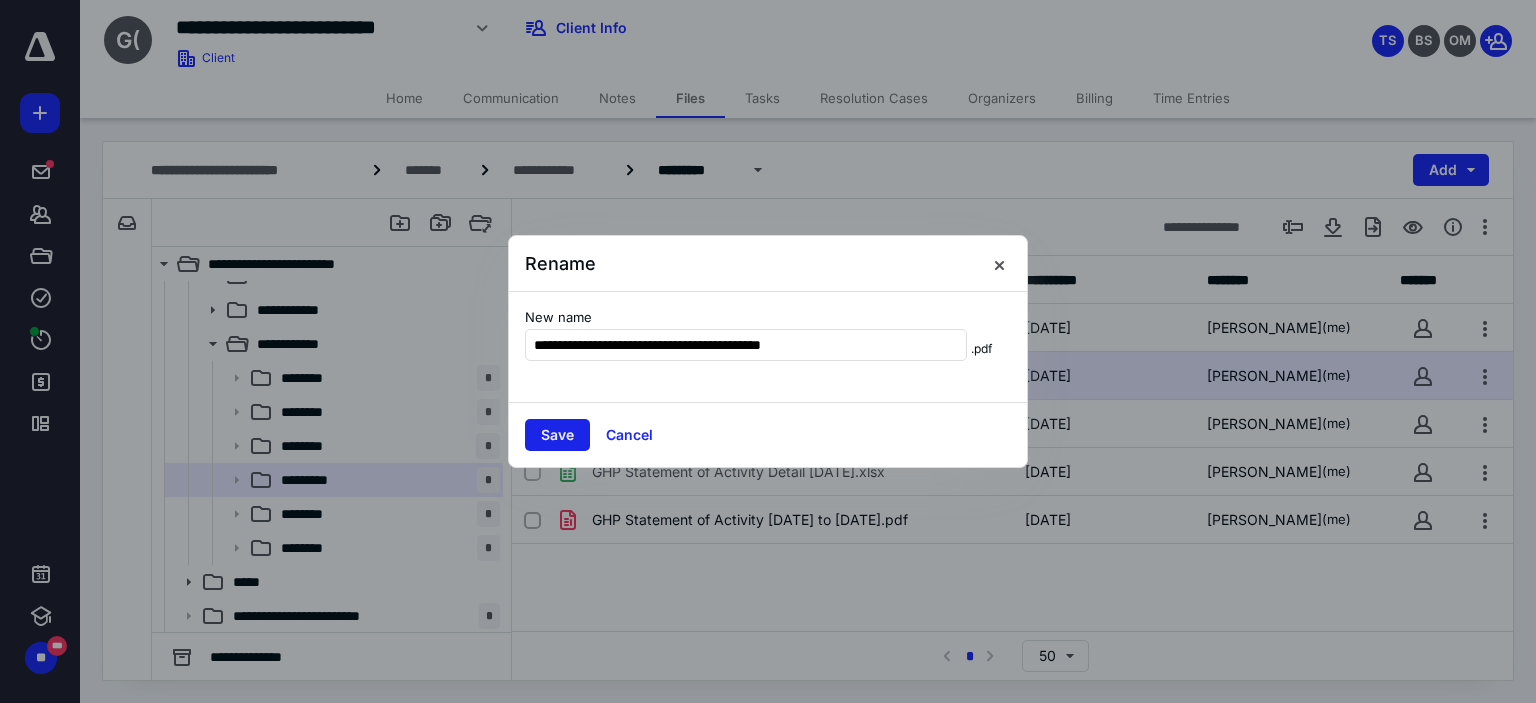 type on "**********" 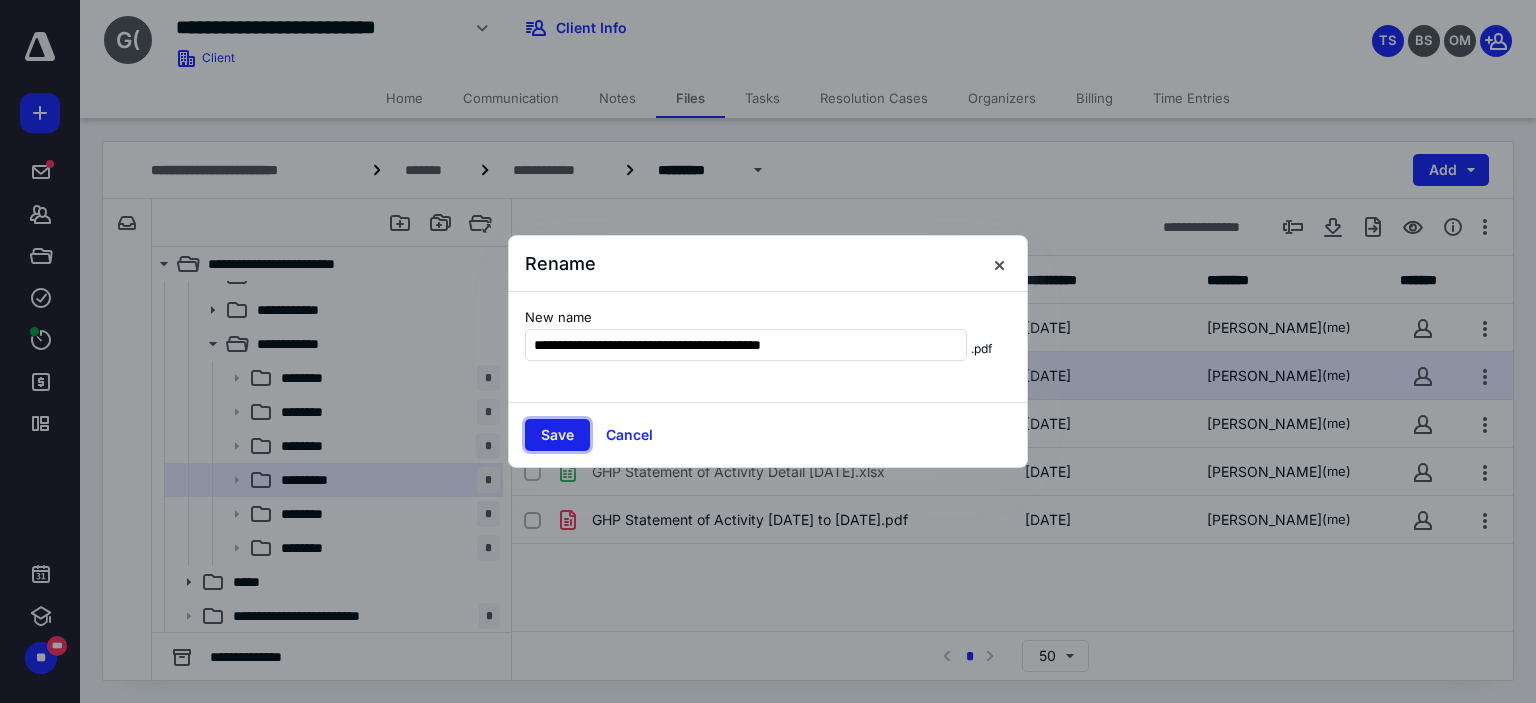click on "Save" at bounding box center (557, 435) 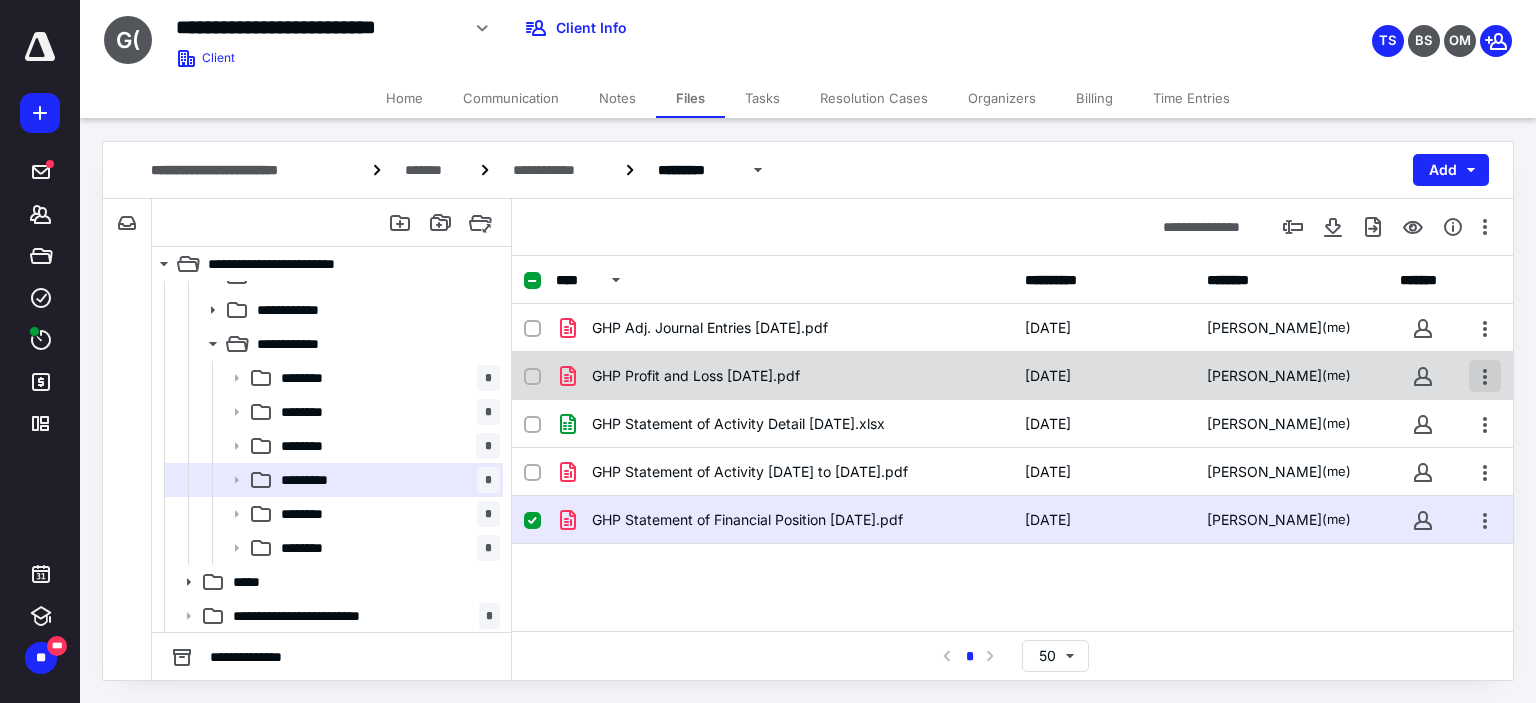 click at bounding box center (1485, 376) 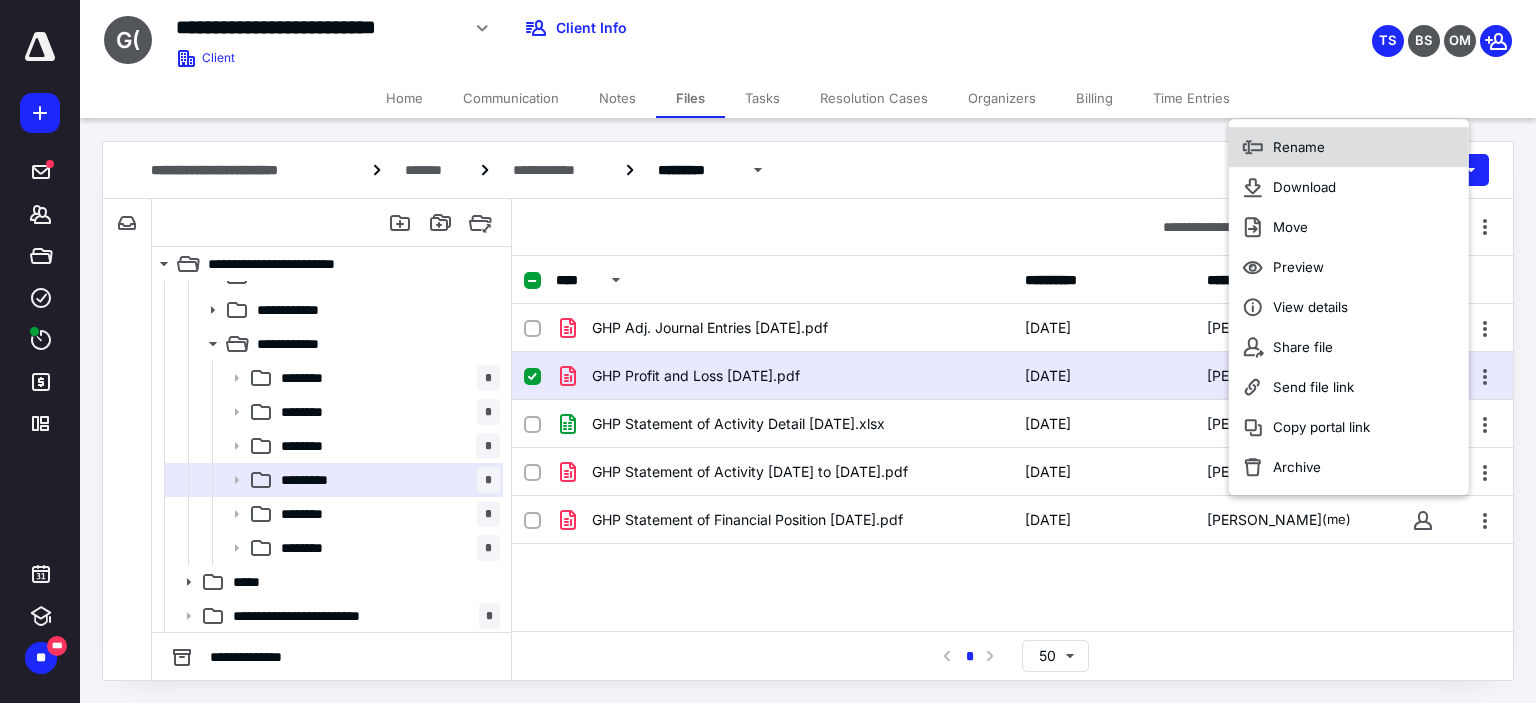 click on "Rename" at bounding box center [1349, 147] 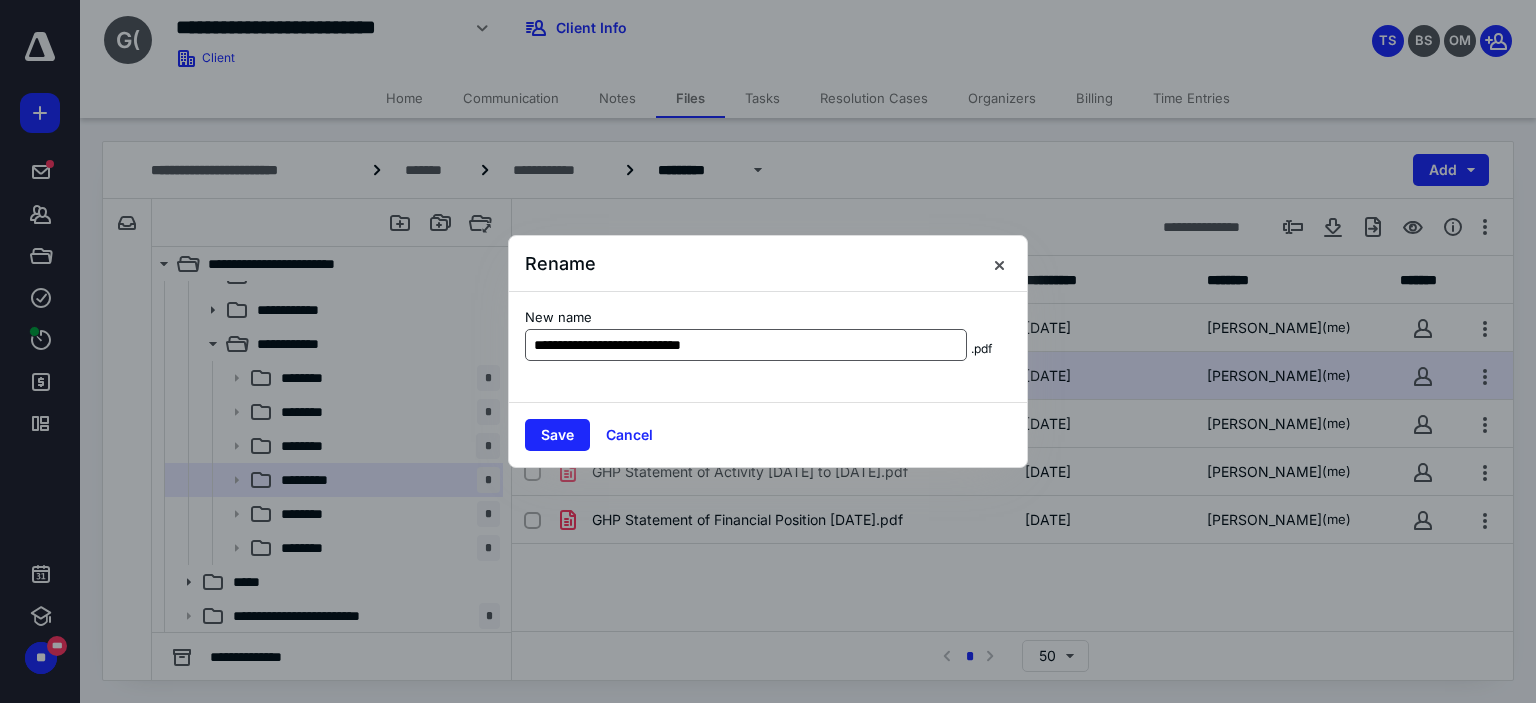 click on "**********" at bounding box center (746, 345) 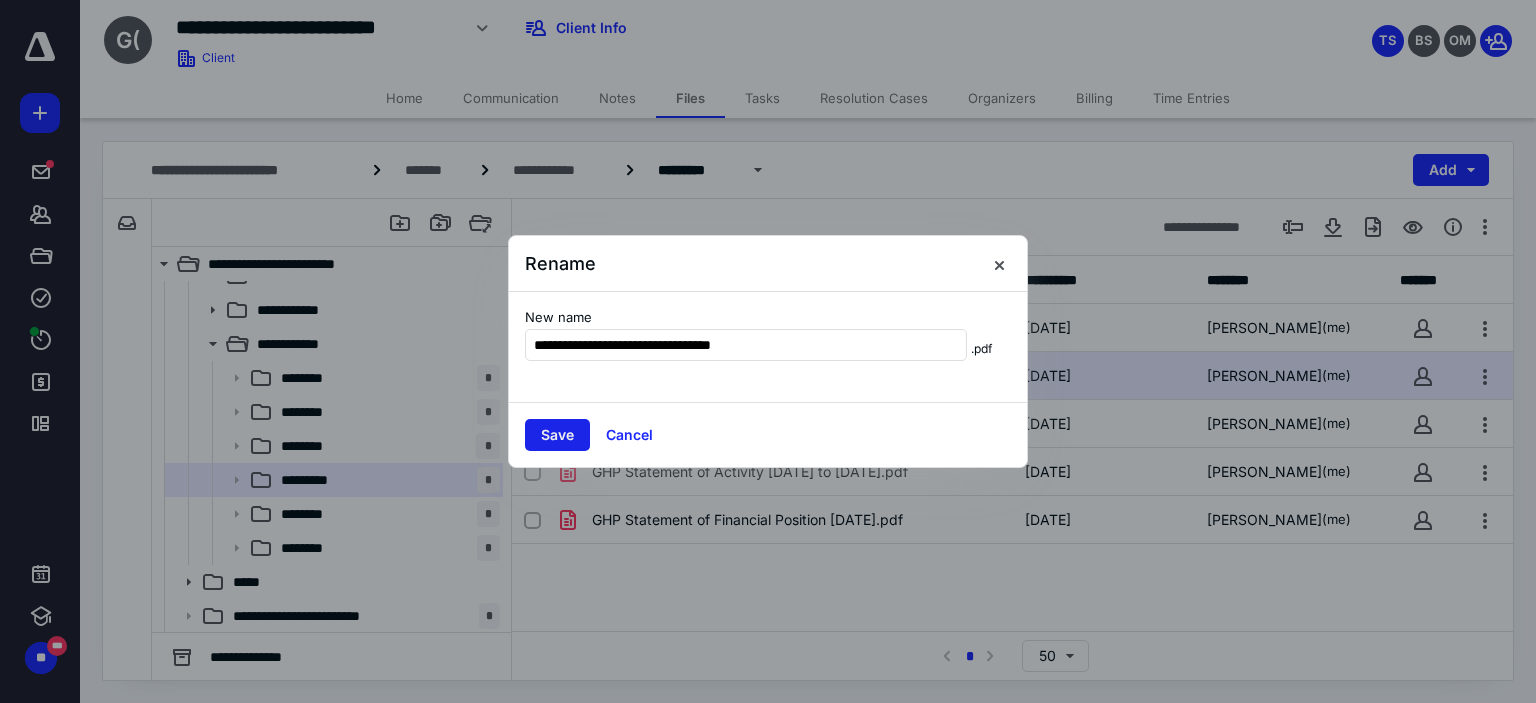 type on "**********" 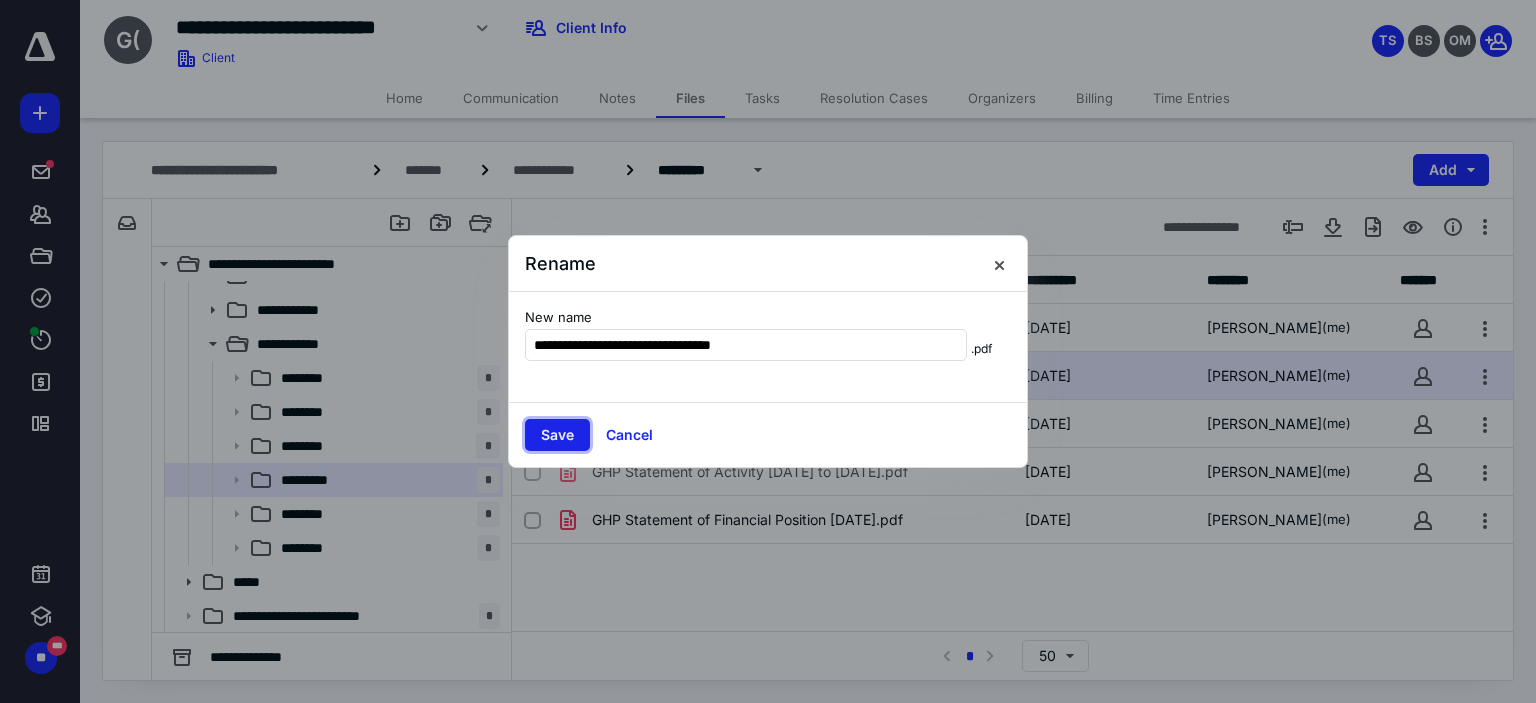 click on "Save" at bounding box center (557, 435) 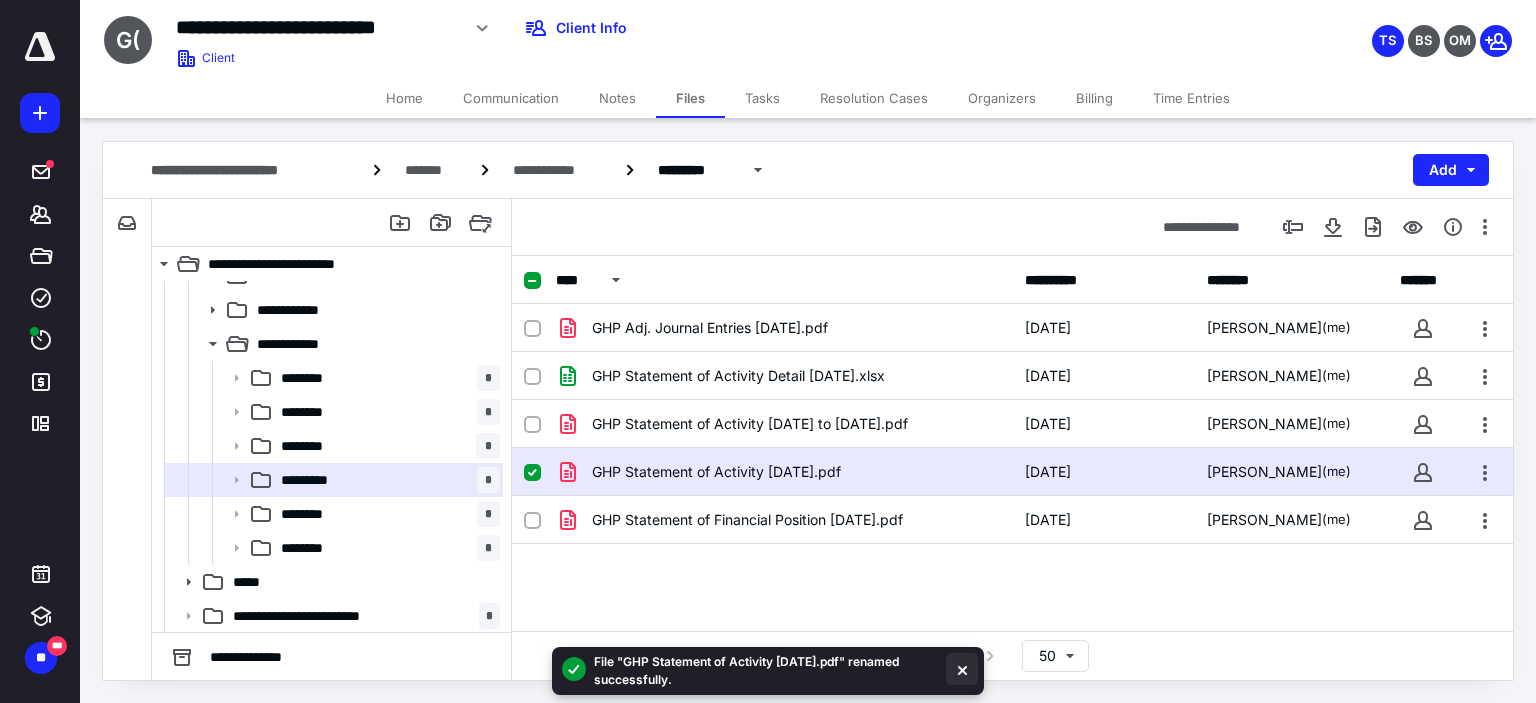 click at bounding box center [962, 669] 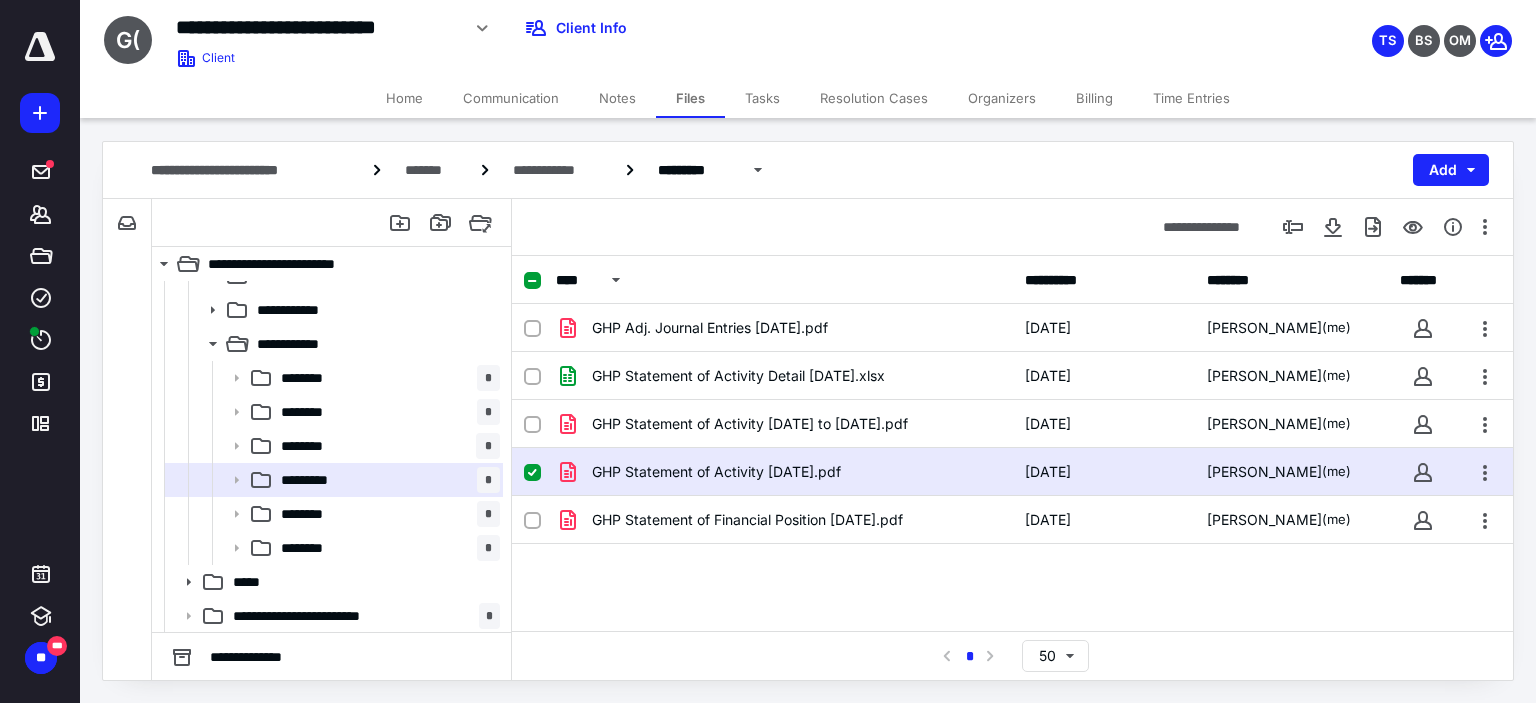 click on "Tasks" at bounding box center [762, 98] 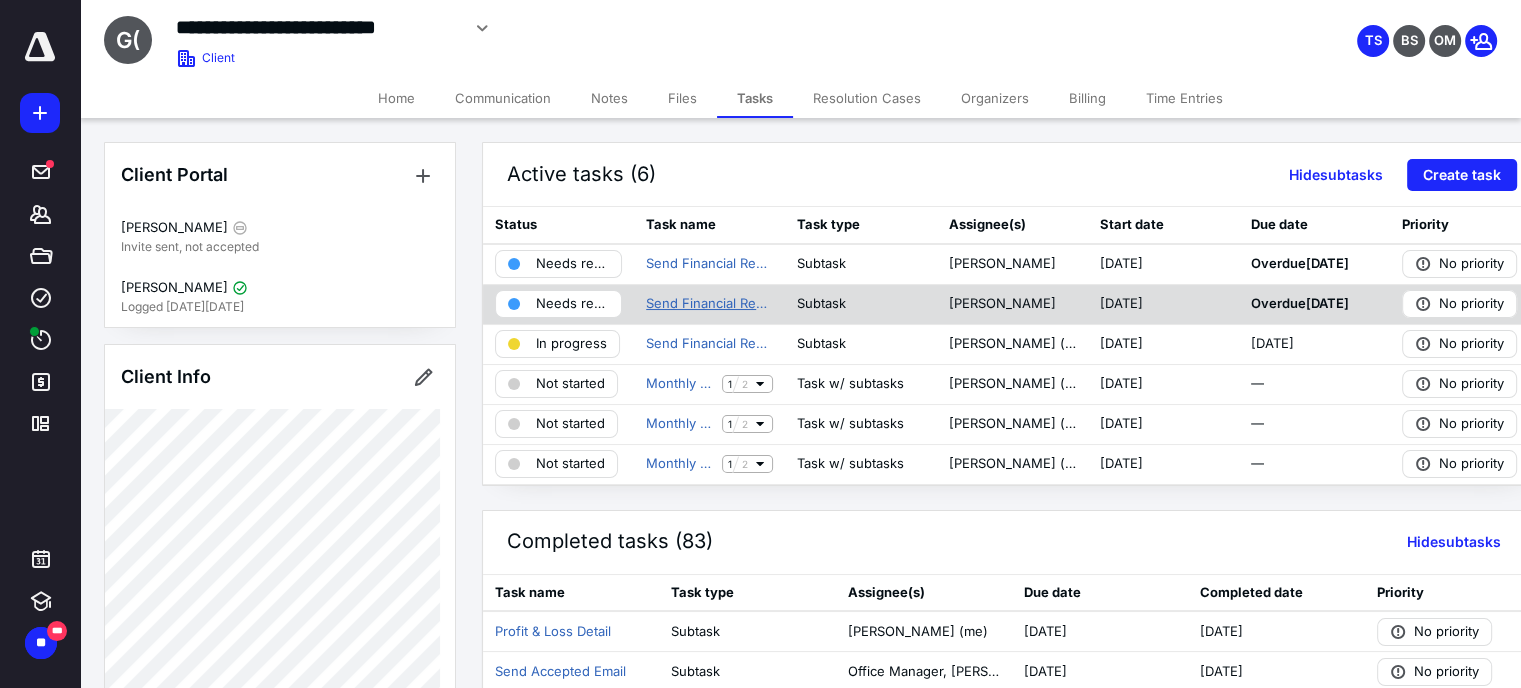 click on "Send Financial Reports to Client Lead for Review" at bounding box center [709, 304] 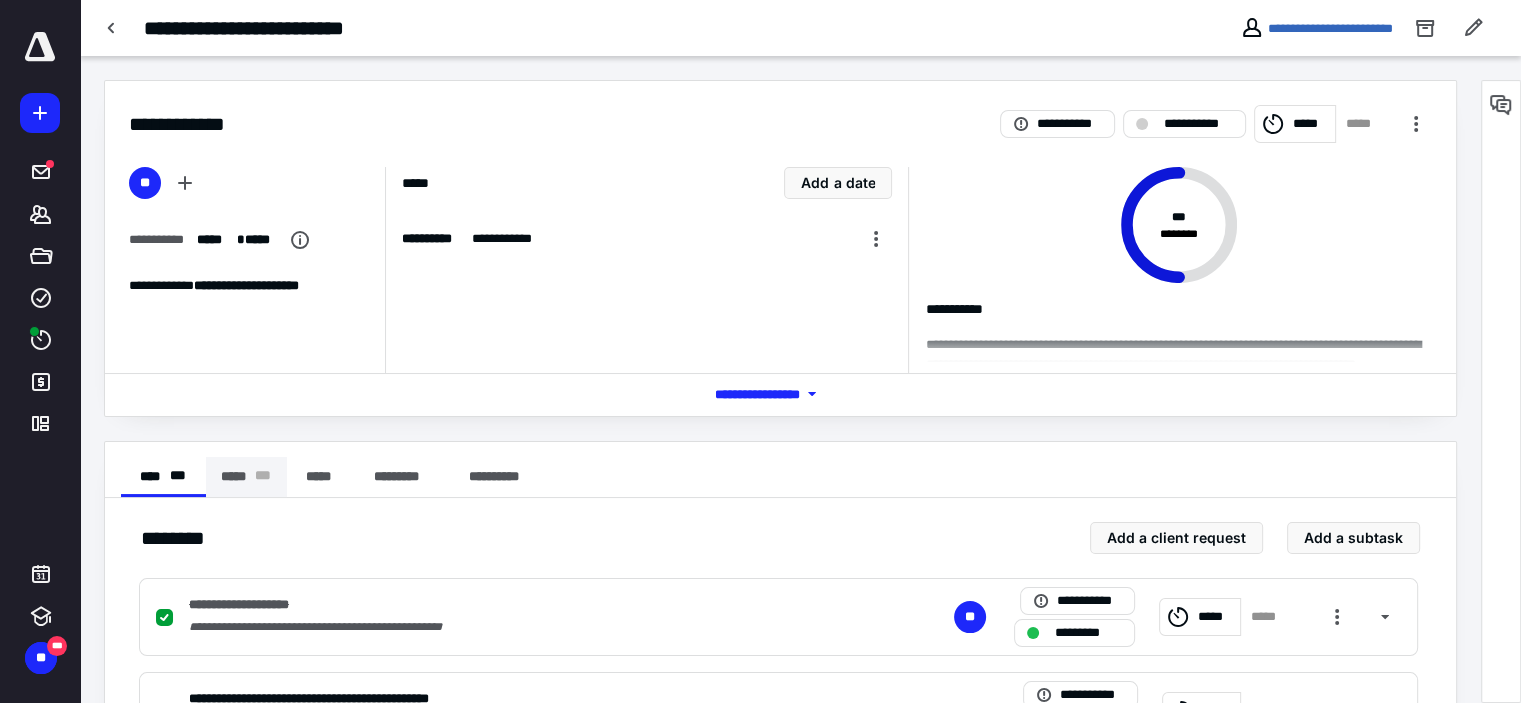 click on "***** * * *" at bounding box center (246, 477) 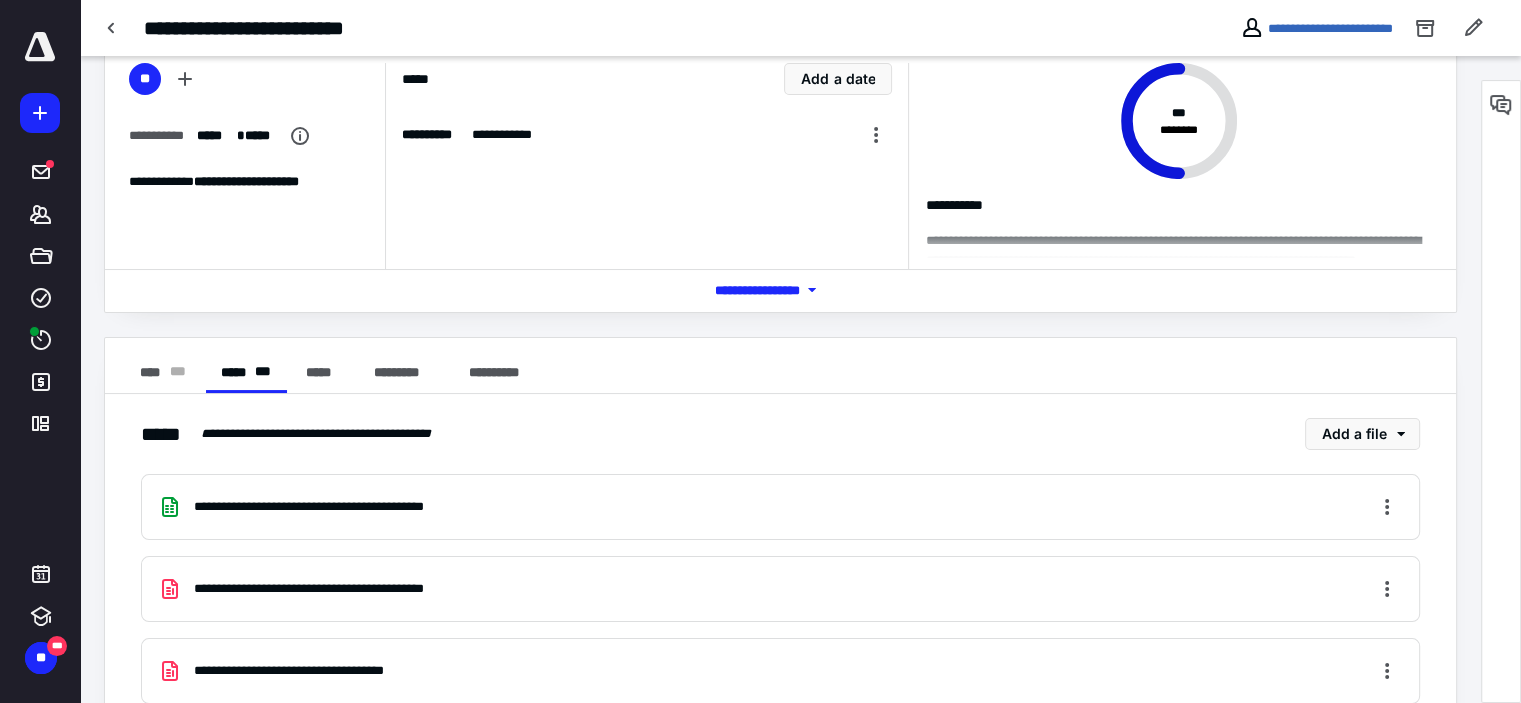 scroll, scrollTop: 0, scrollLeft: 0, axis: both 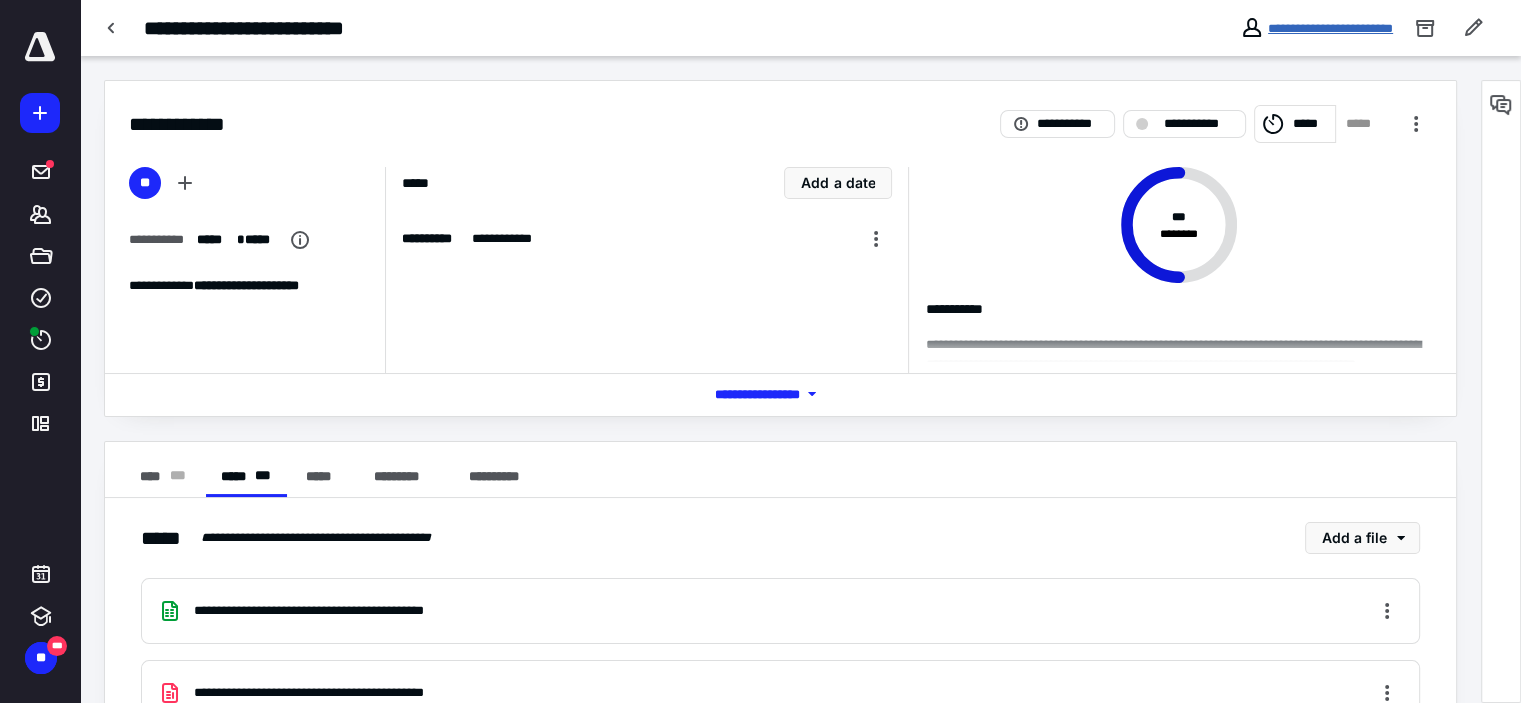 click on "**********" at bounding box center (1330, 28) 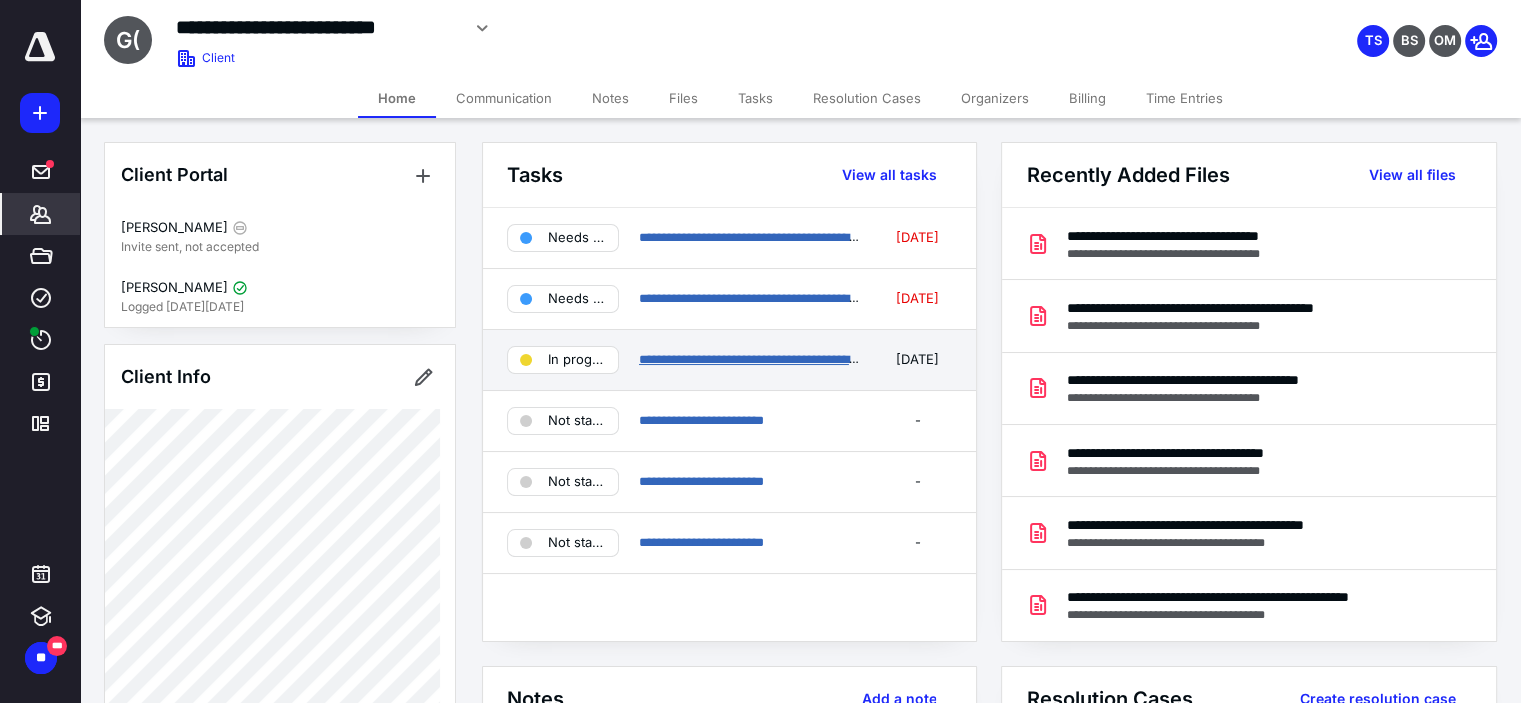 click on "**********" at bounding box center (759, 359) 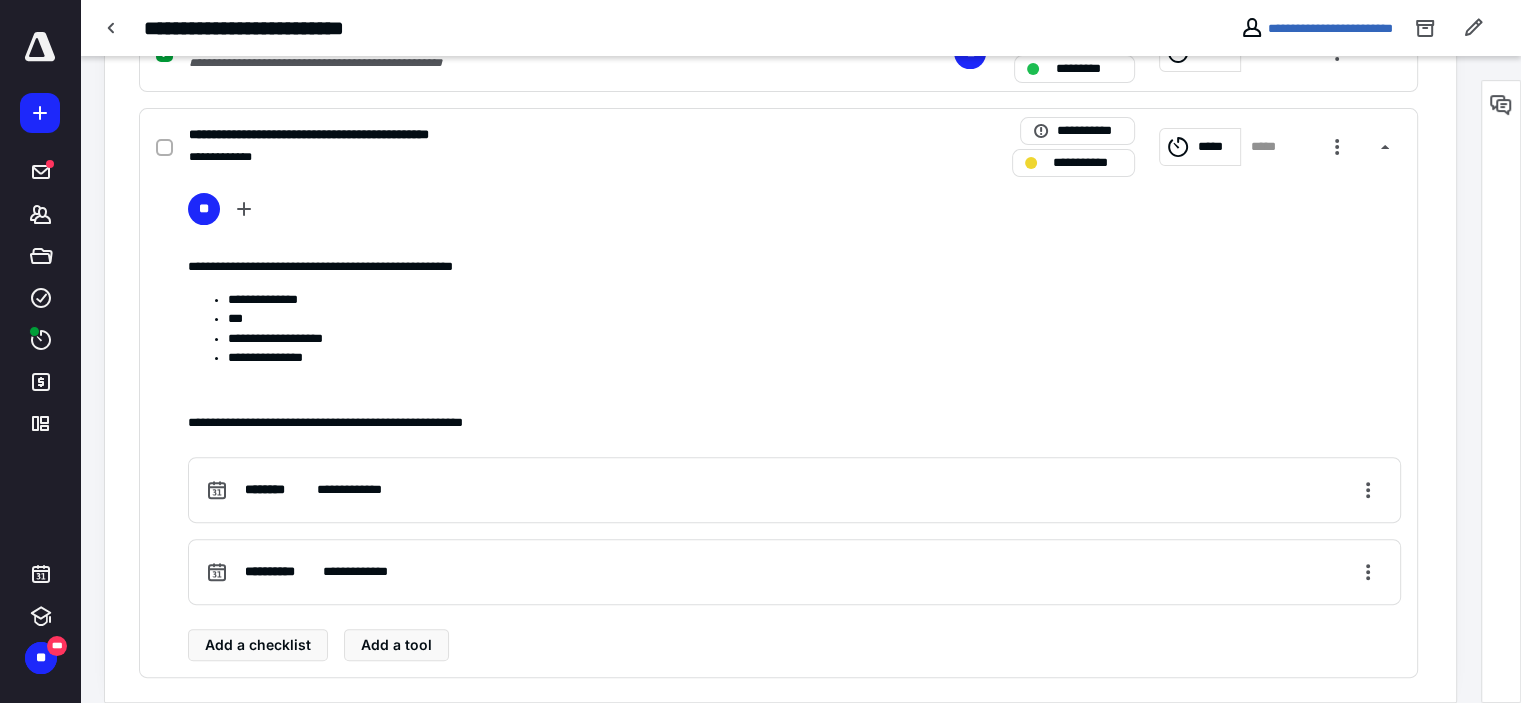 scroll, scrollTop: 585, scrollLeft: 0, axis: vertical 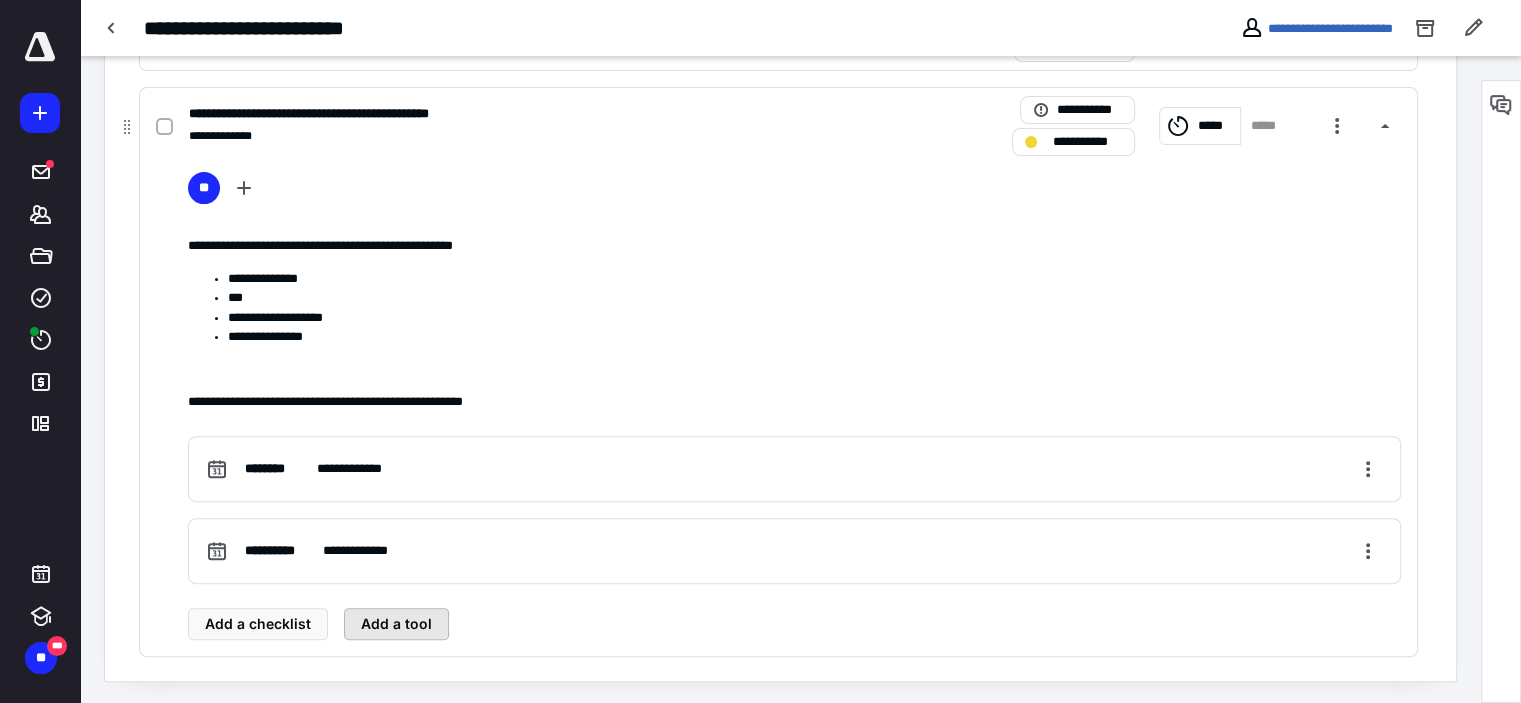 click on "Add a tool" at bounding box center (396, 624) 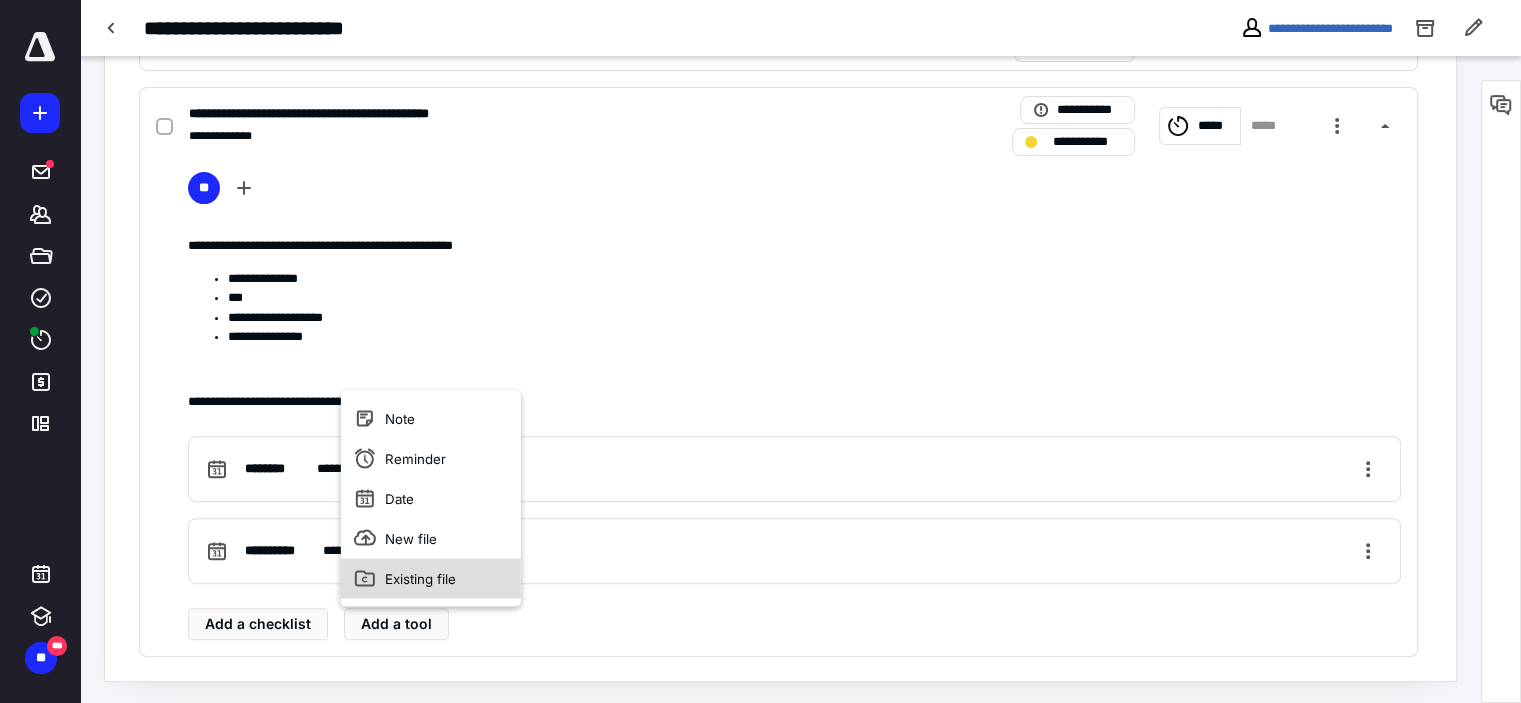 click on "Existing file" at bounding box center (431, 578) 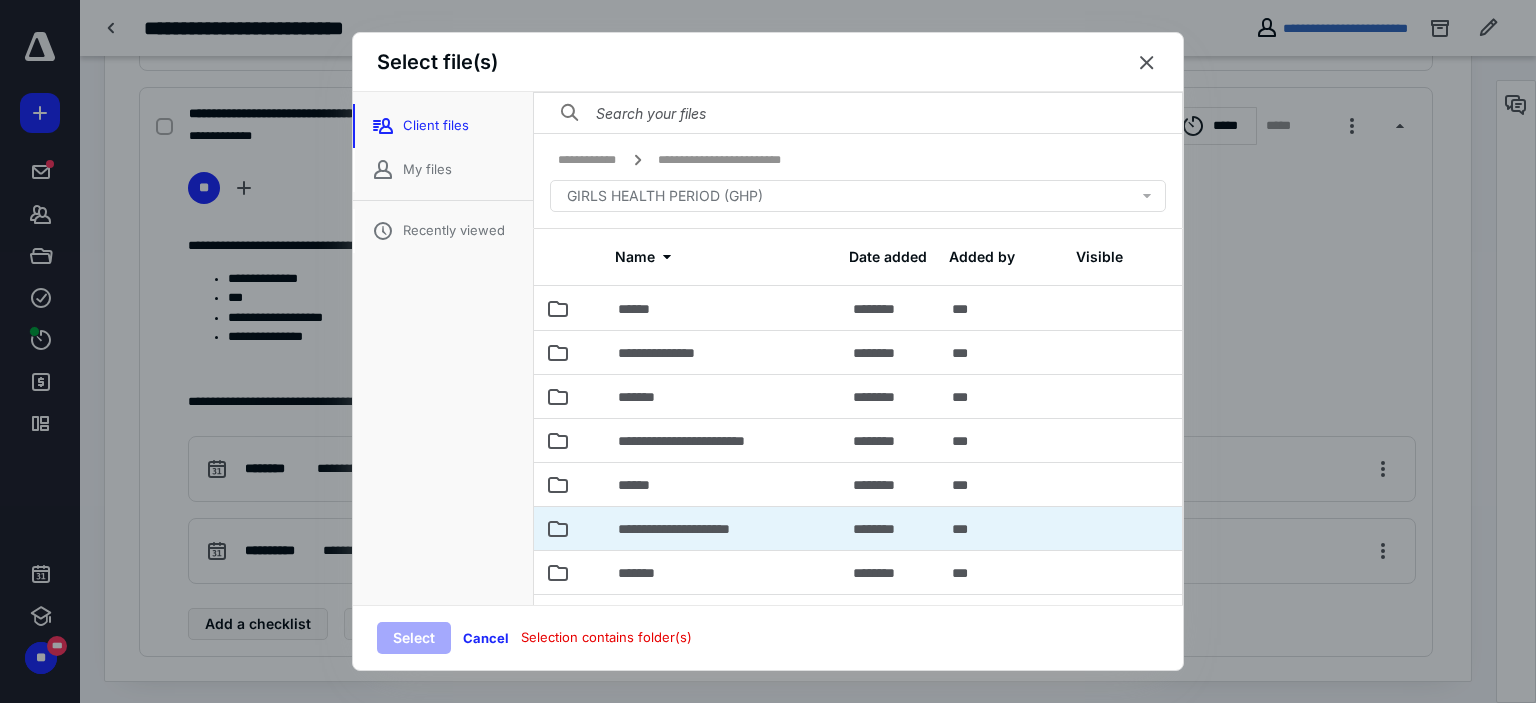 click 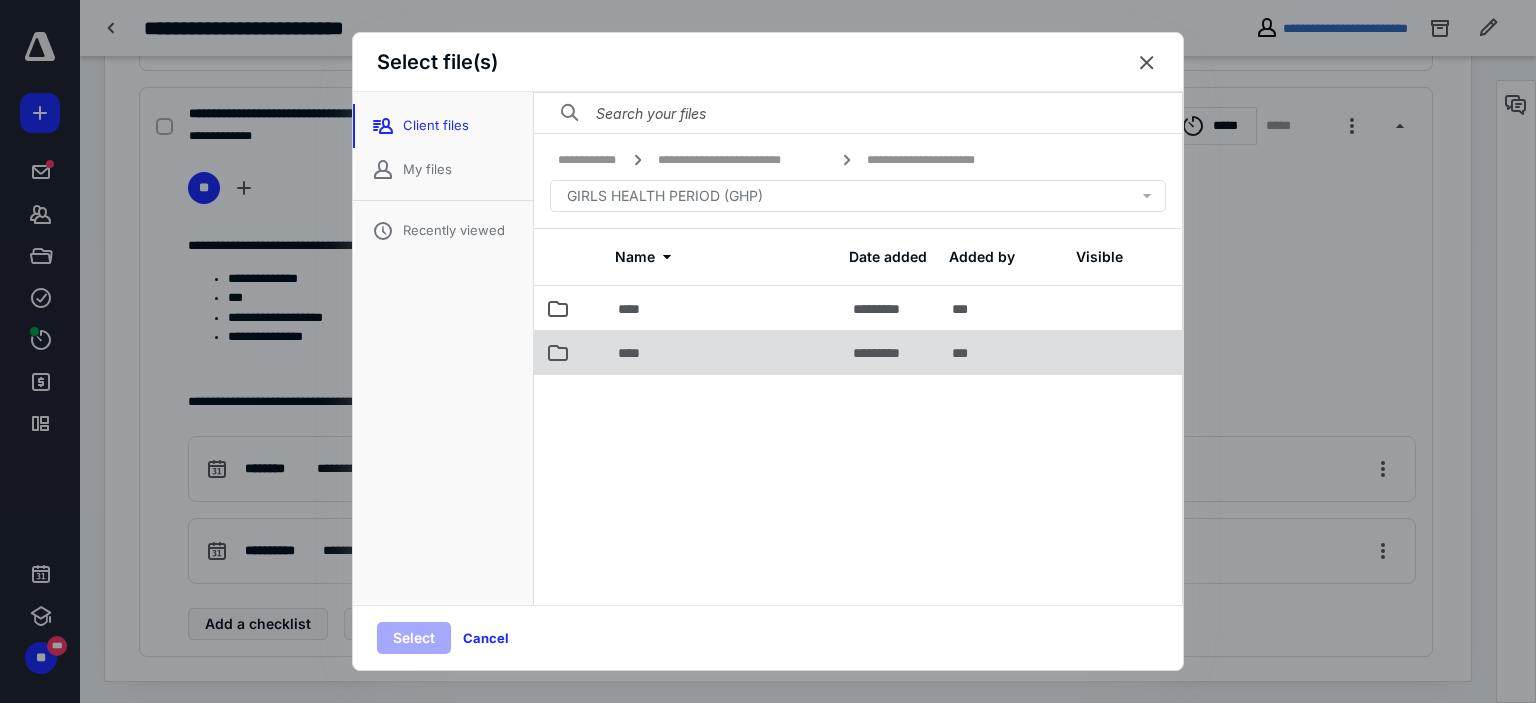 click 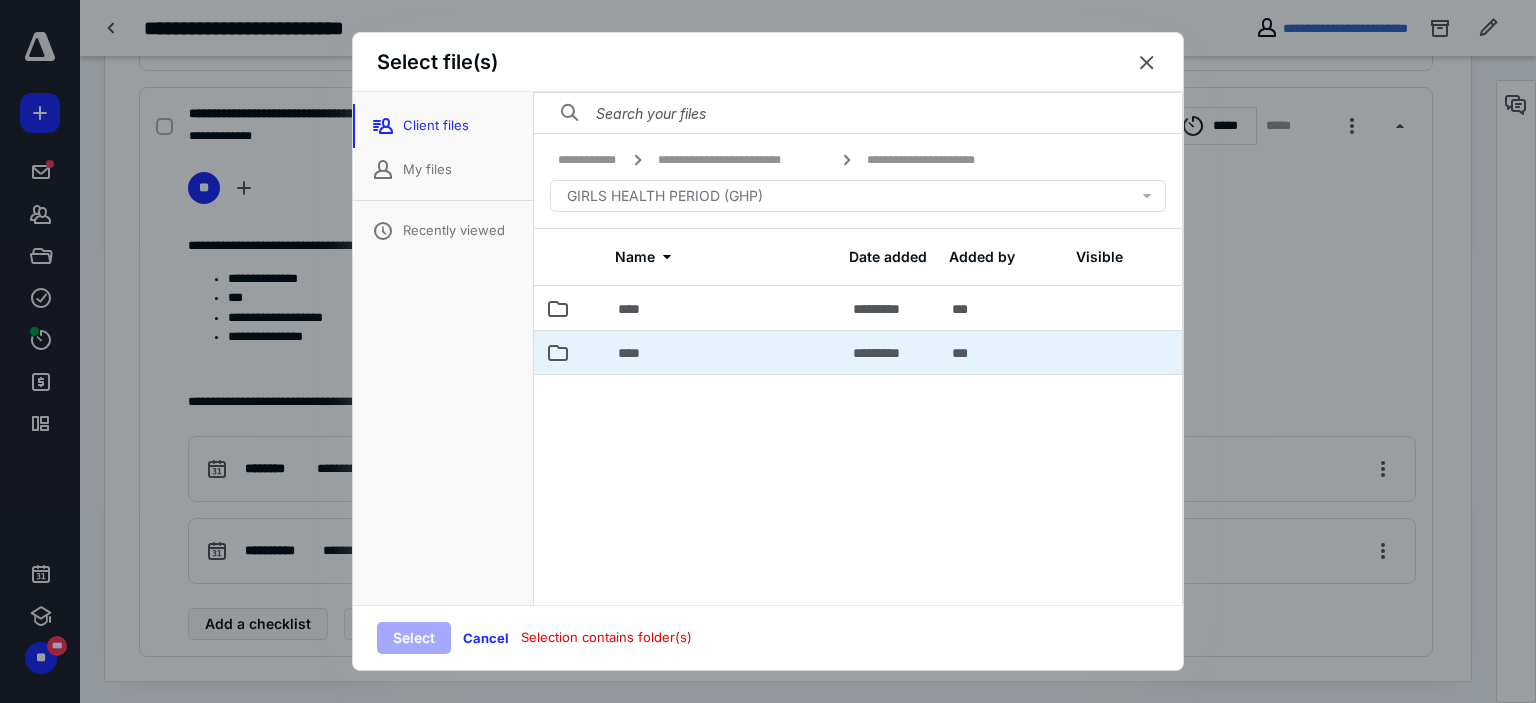 click 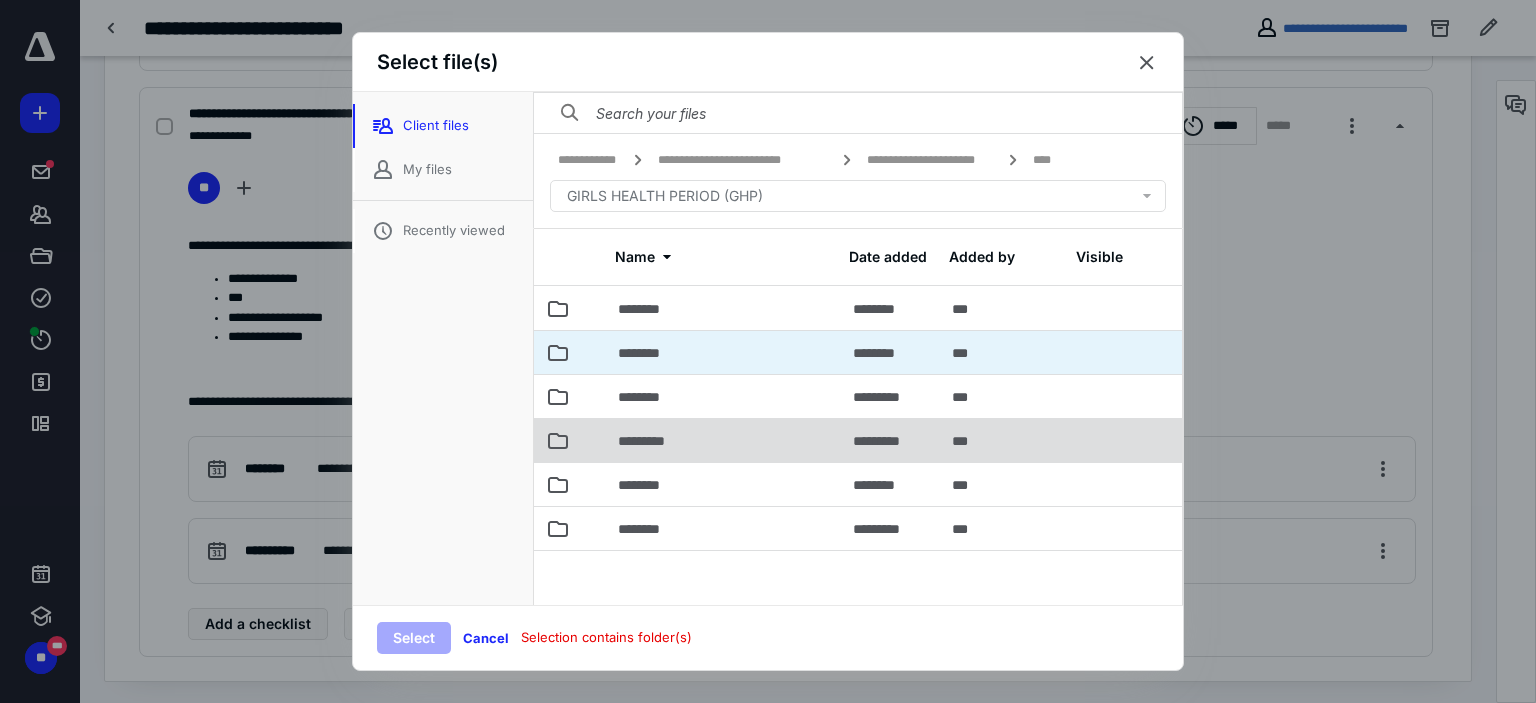 click 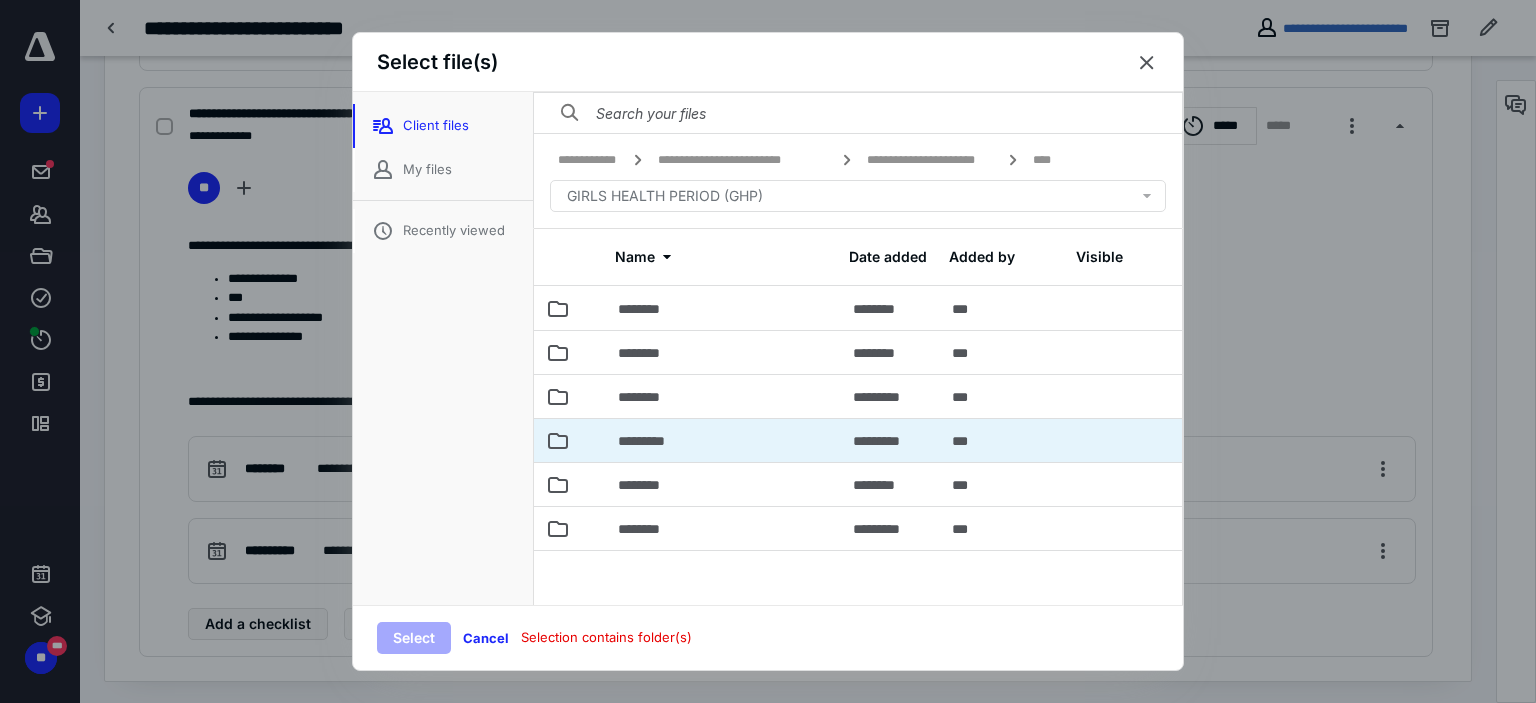click 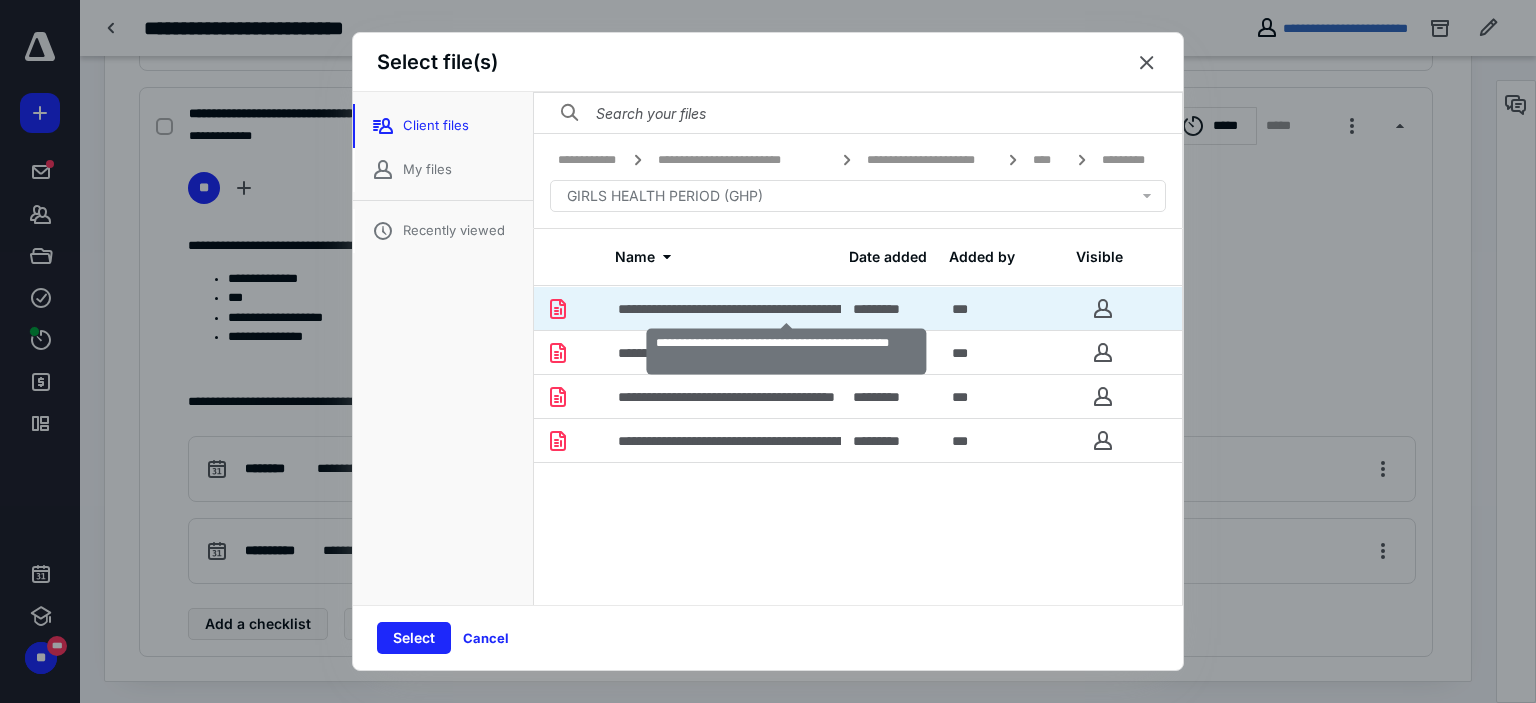 click on "**********" at bounding box center (786, 309) 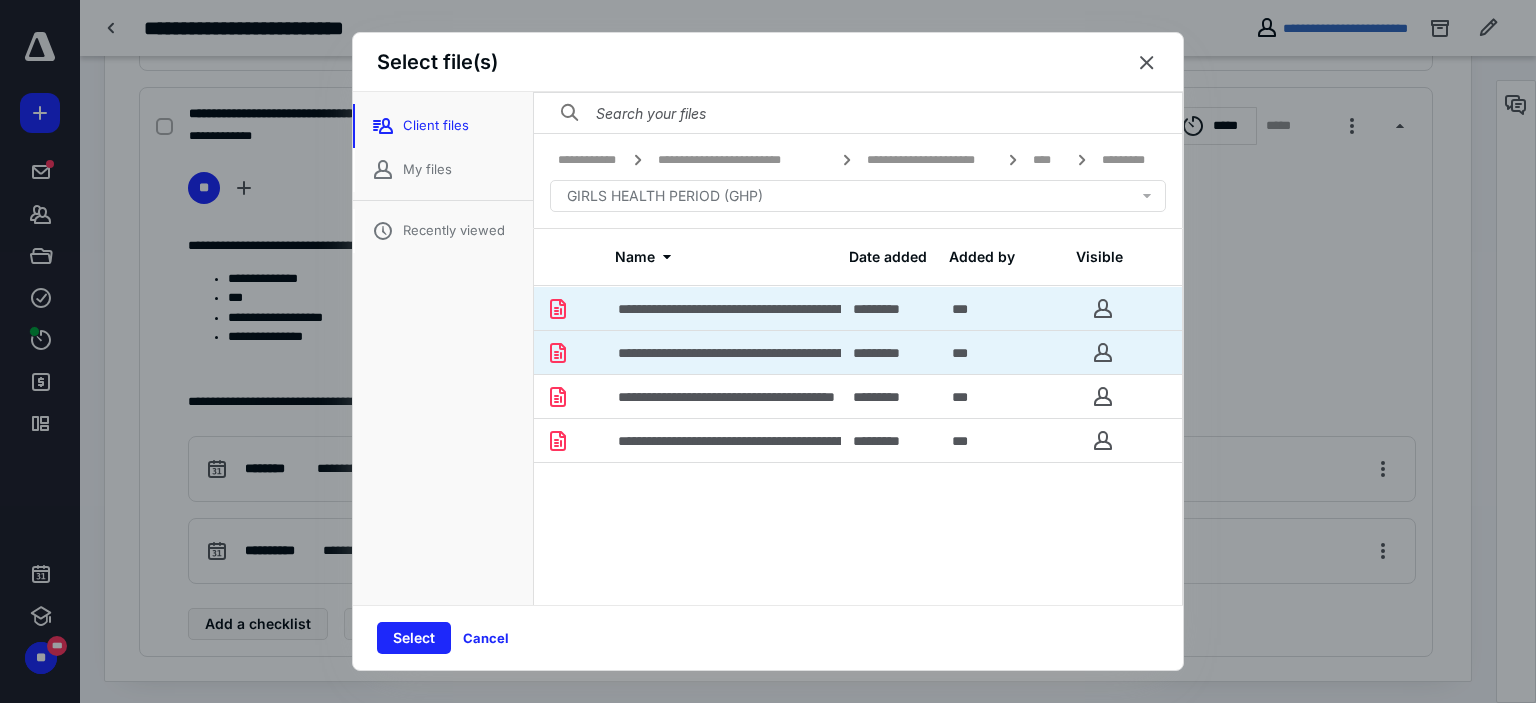 click on "**********" at bounding box center (785, 353) 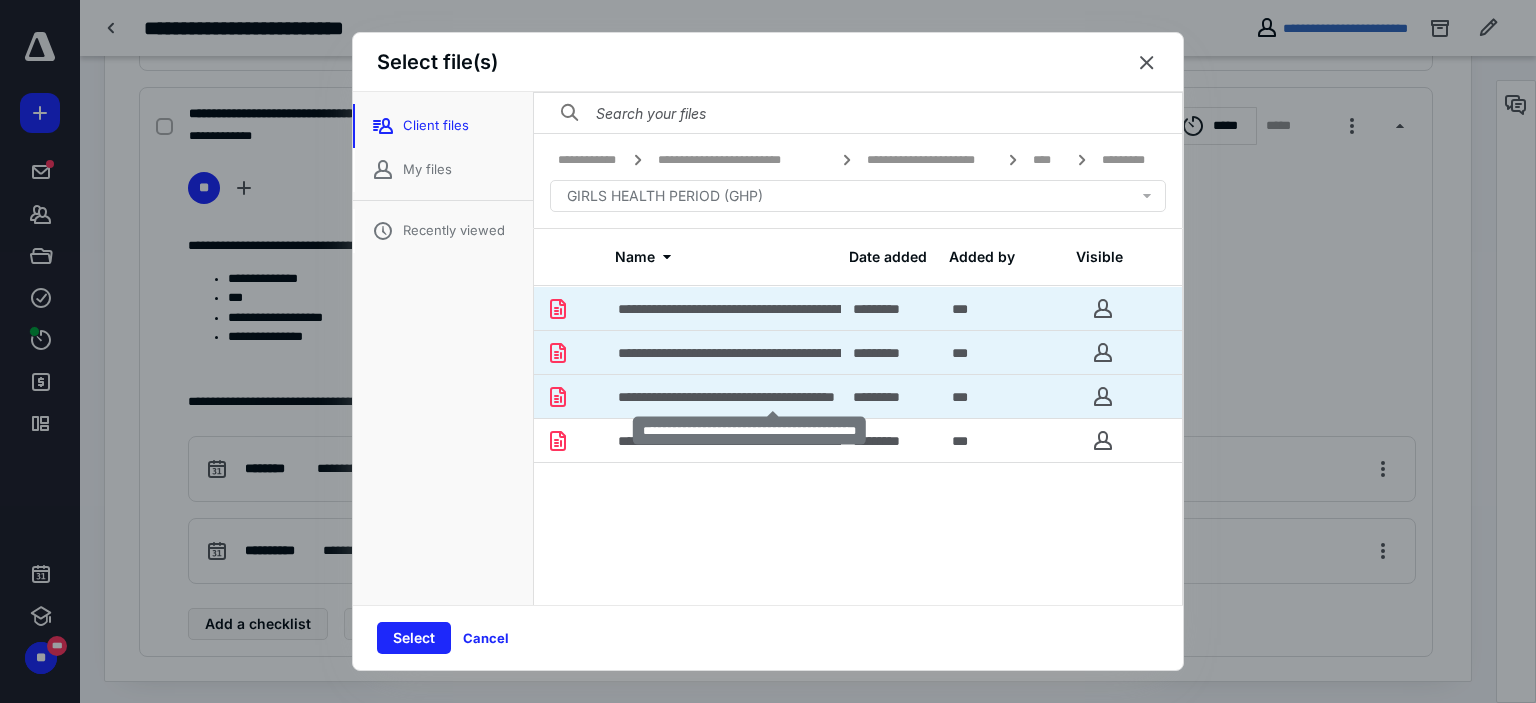 click on "**********" at bounding box center (773, 397) 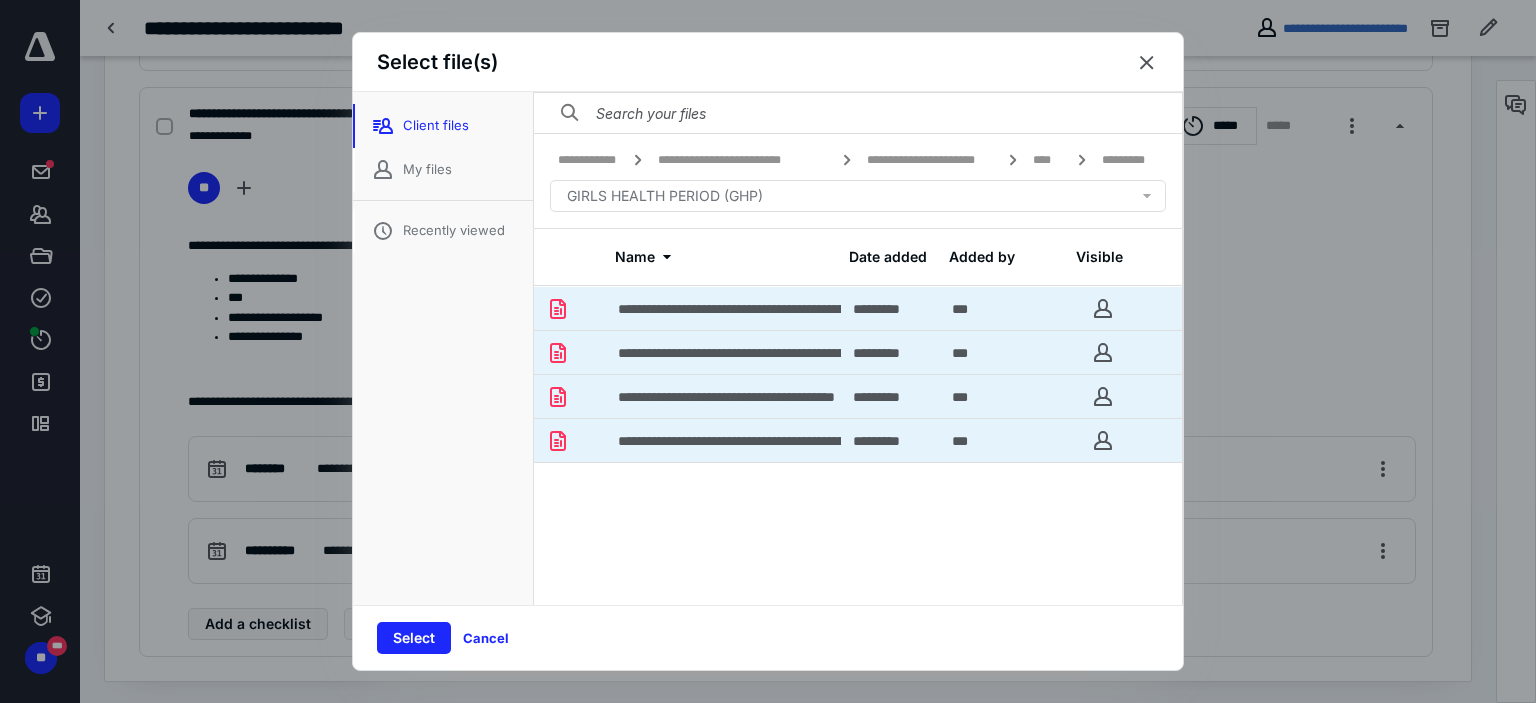 click on "**********" at bounding box center [723, 440] 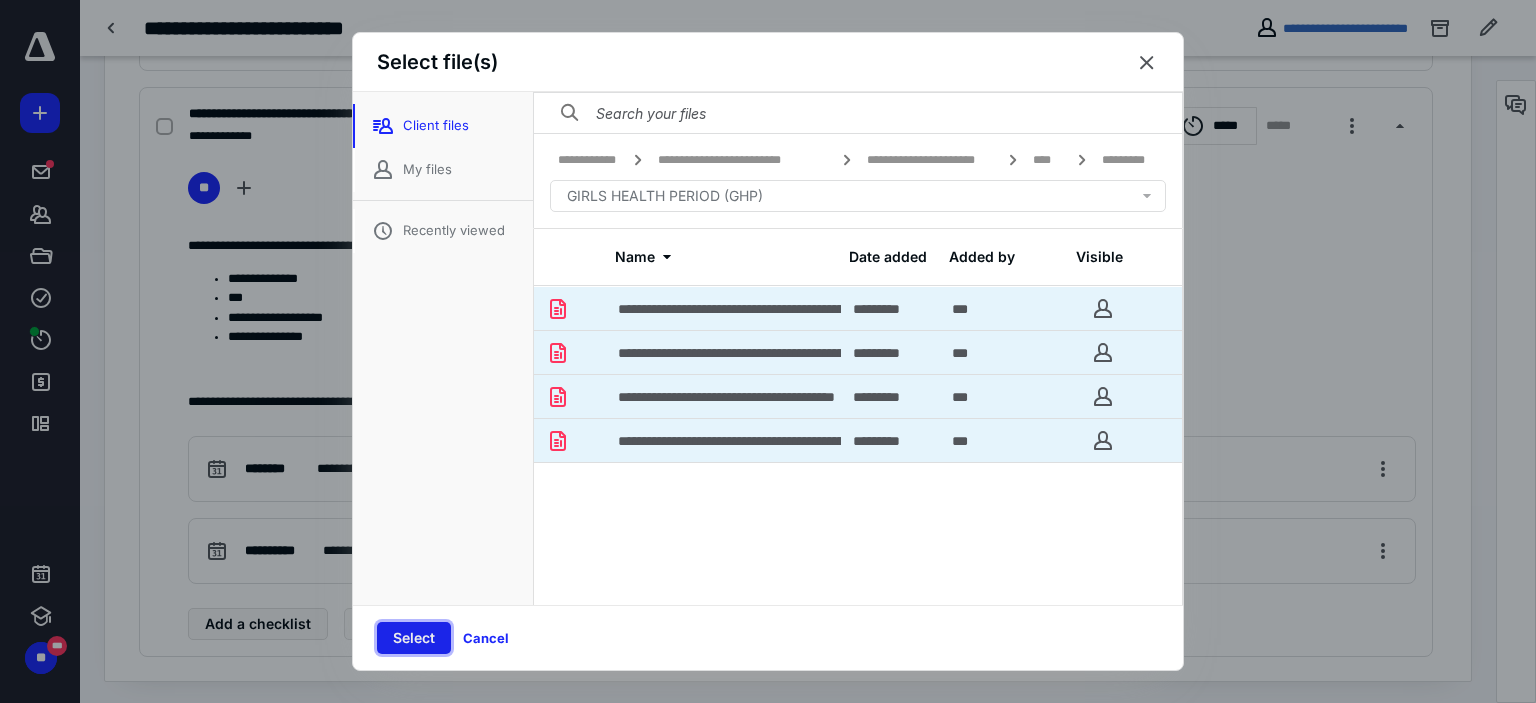 click on "Select" at bounding box center [414, 638] 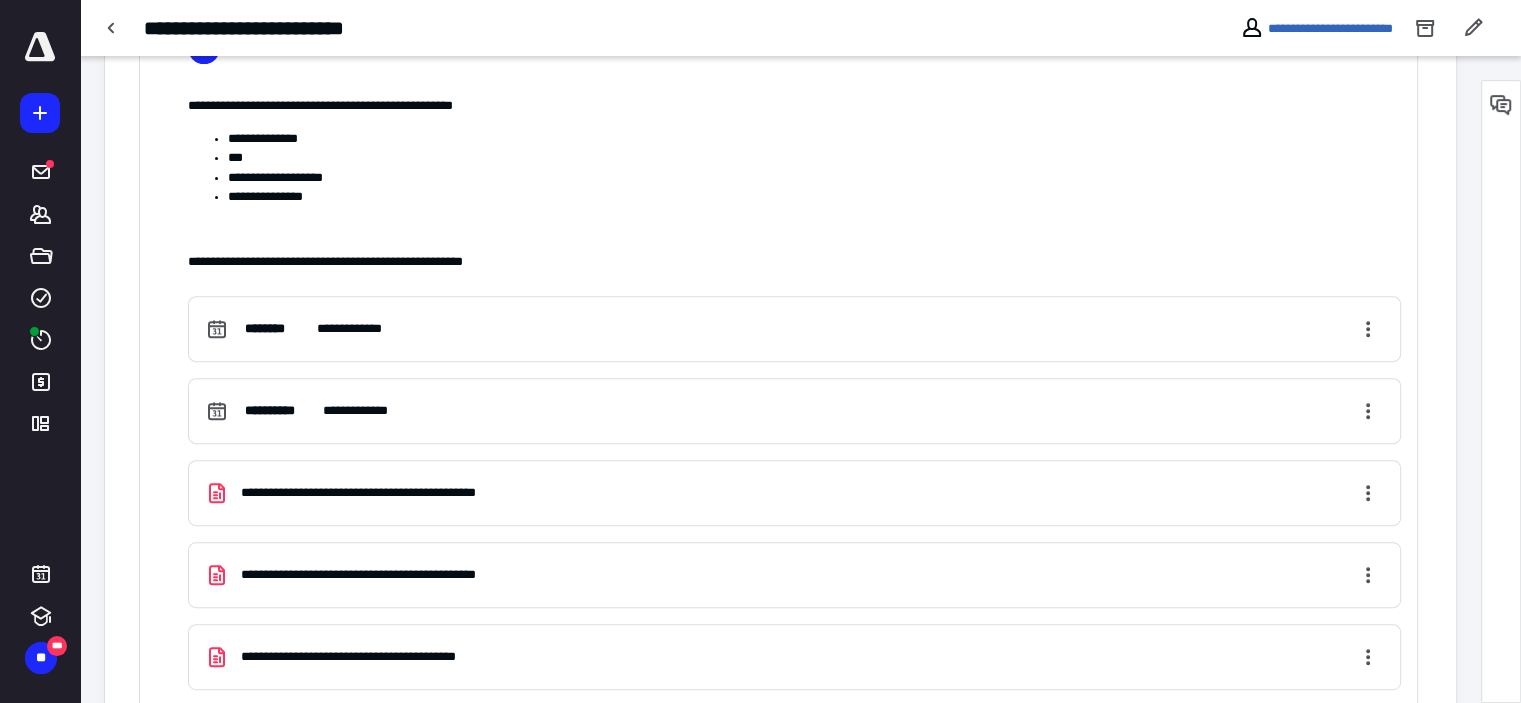 scroll, scrollTop: 912, scrollLeft: 0, axis: vertical 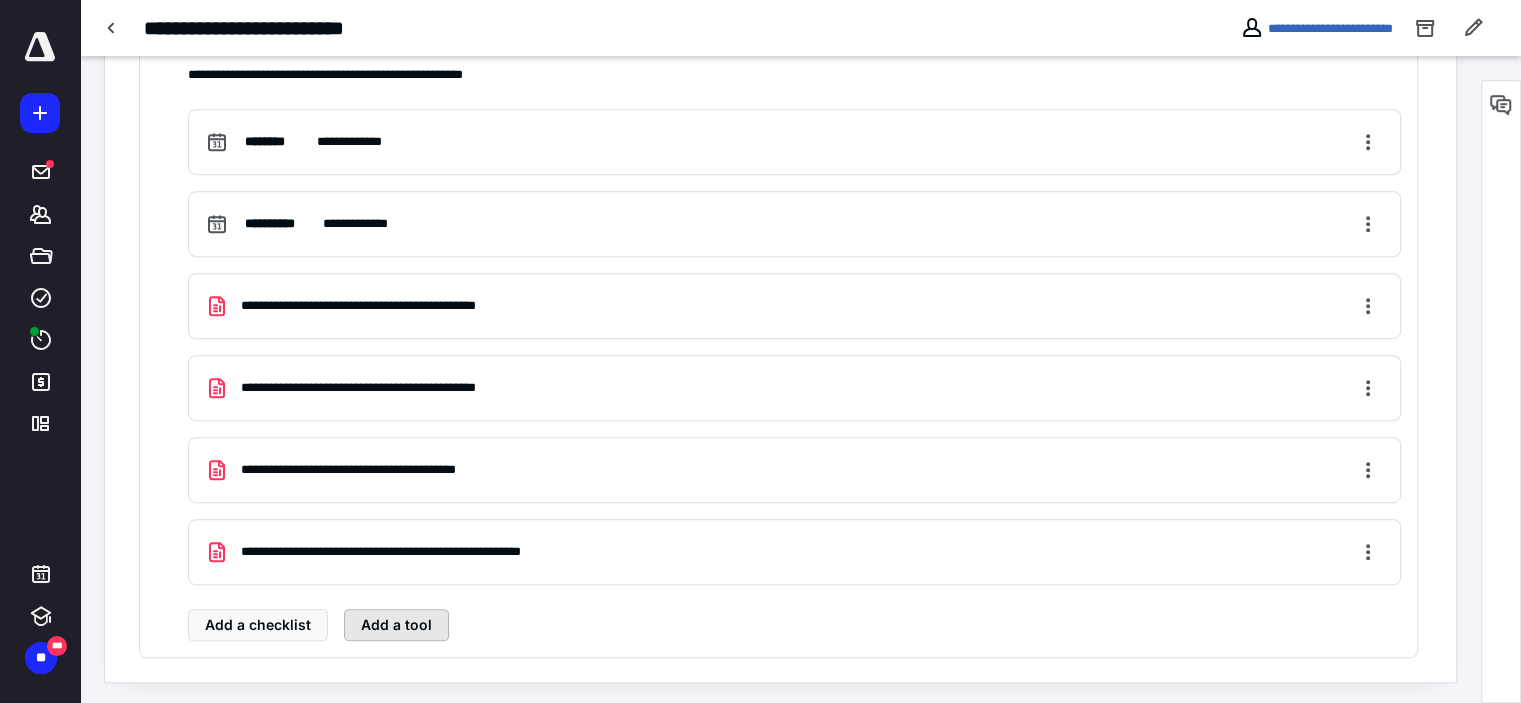 click on "Add a tool" at bounding box center [396, 625] 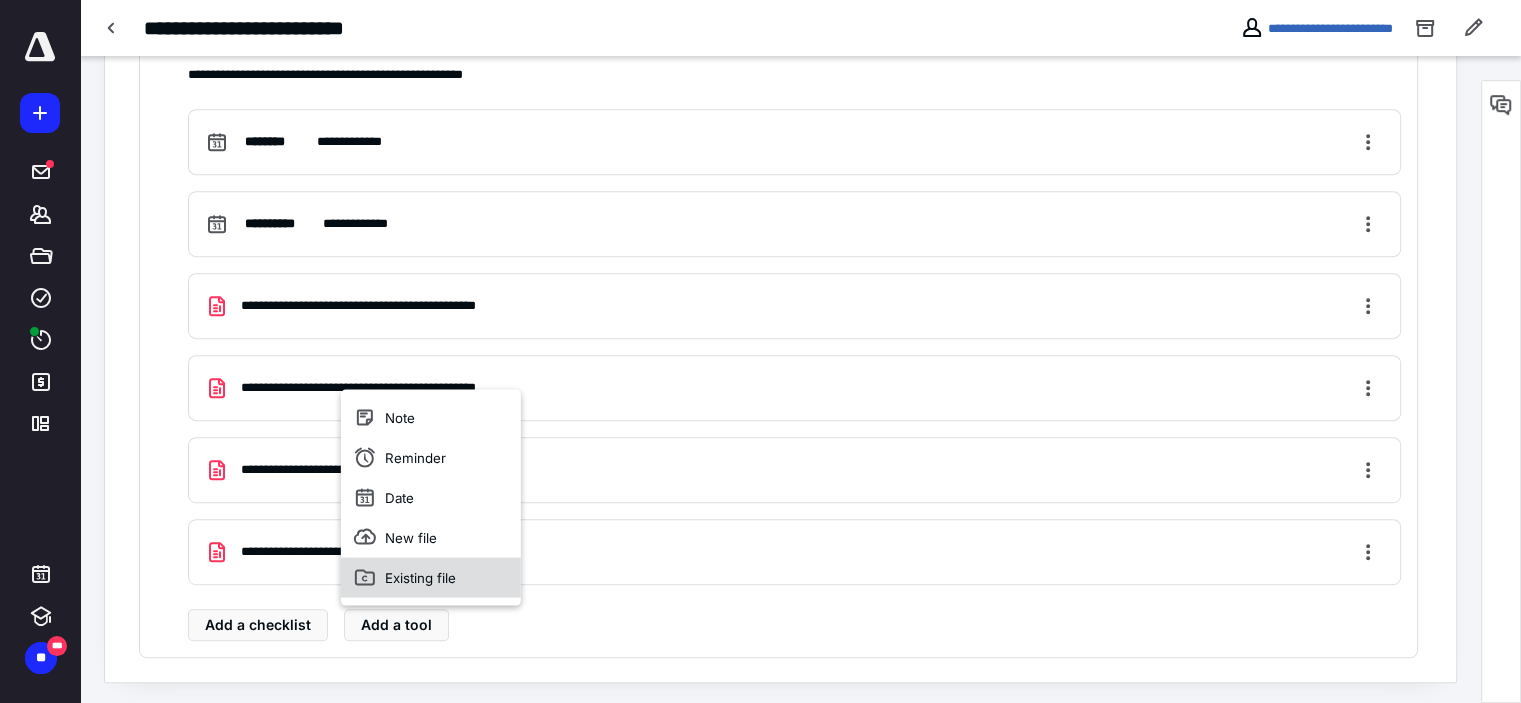 click on "Existing file" at bounding box center [431, 578] 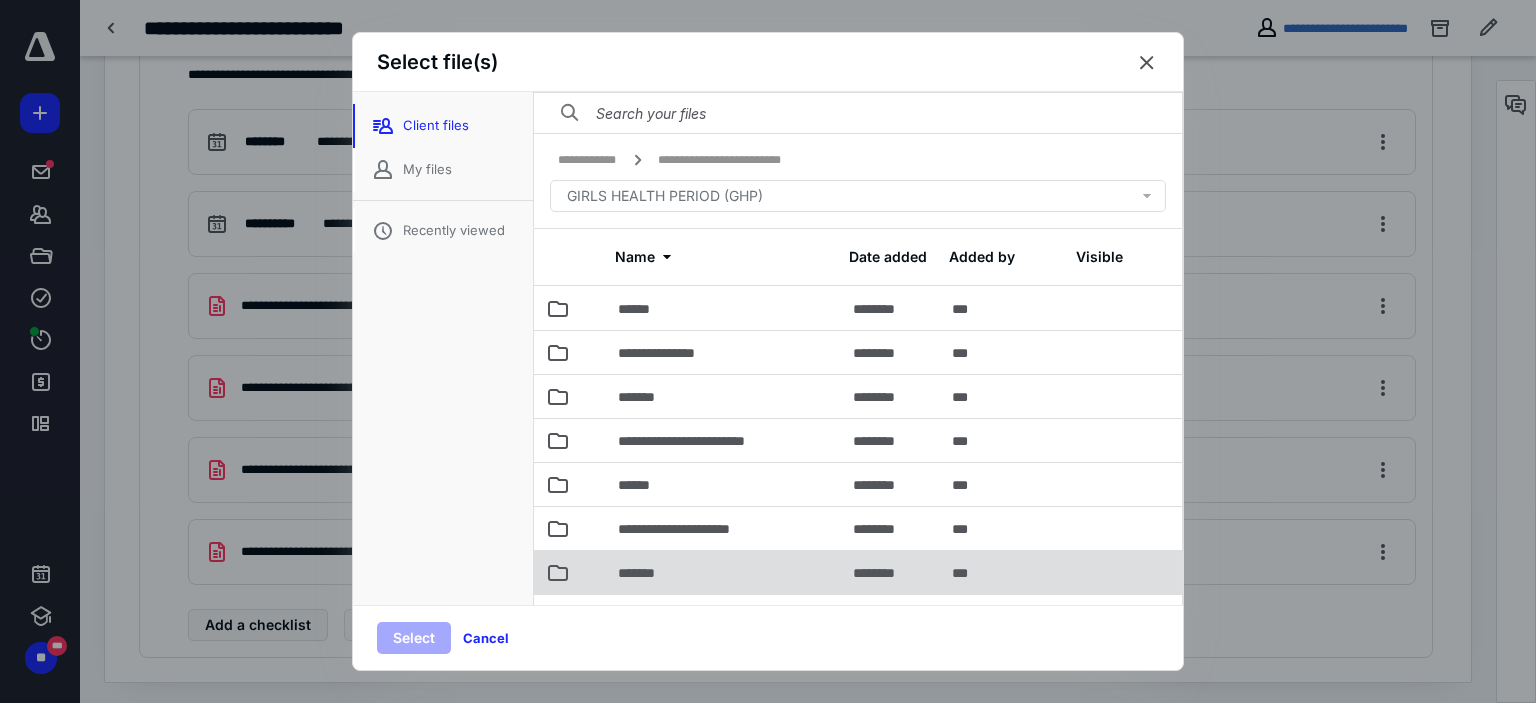click at bounding box center [558, 572] 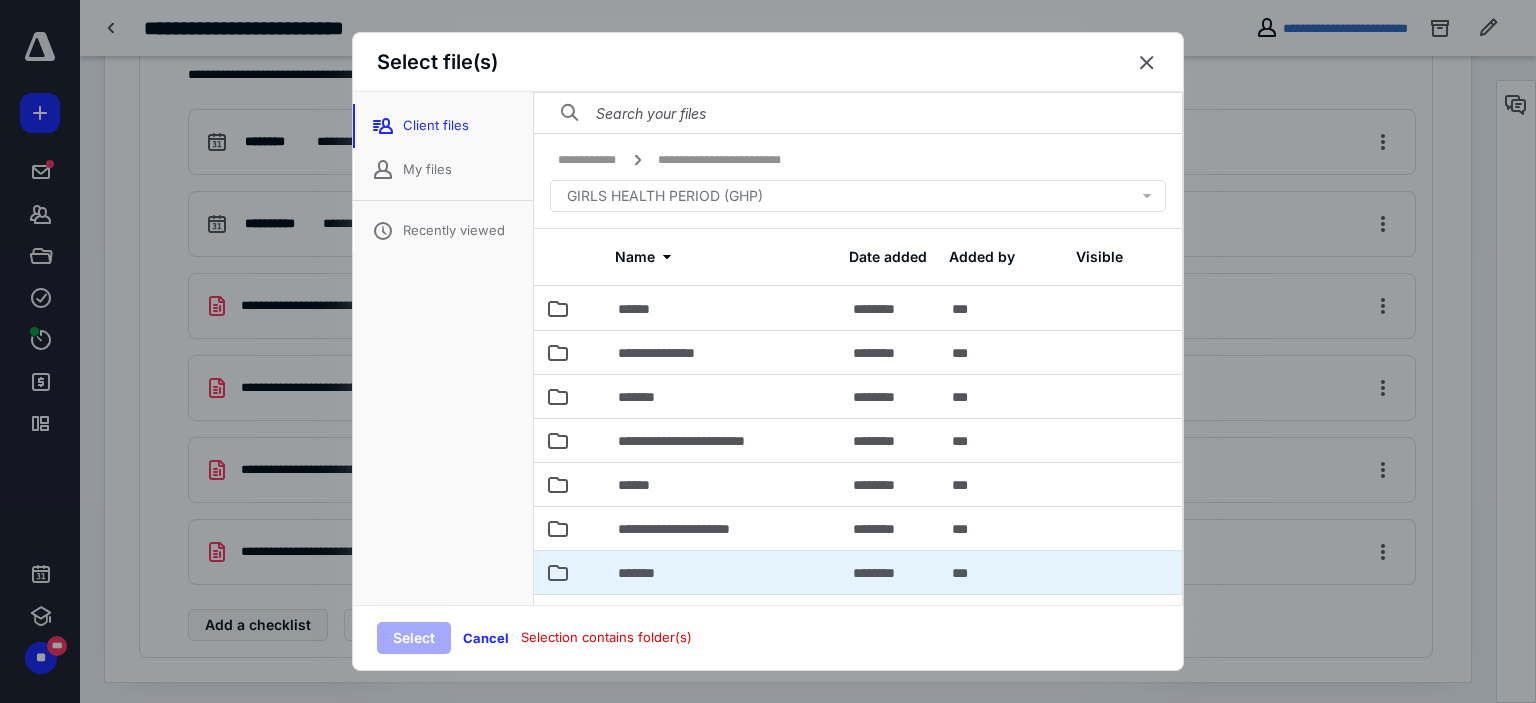 click at bounding box center (558, 572) 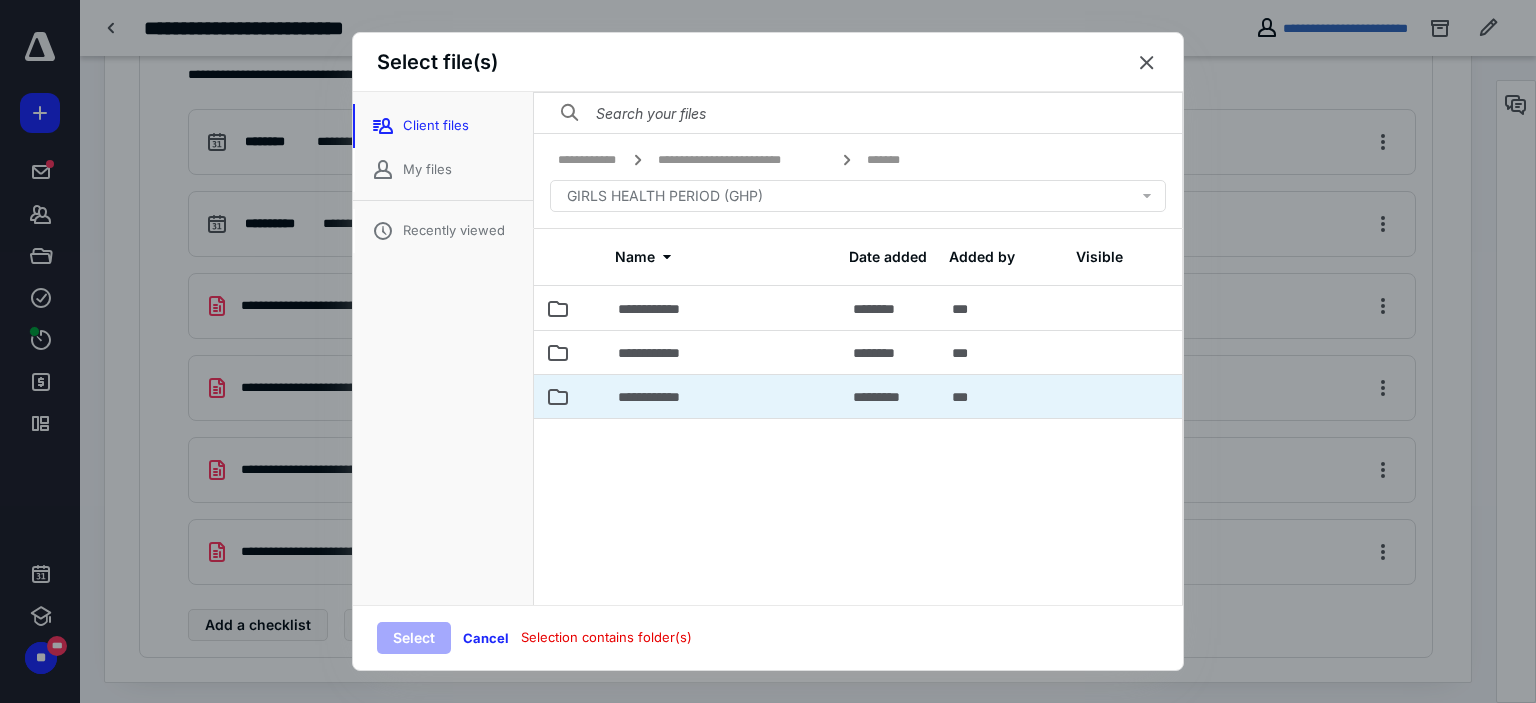 click on "**********" at bounding box center (723, 396) 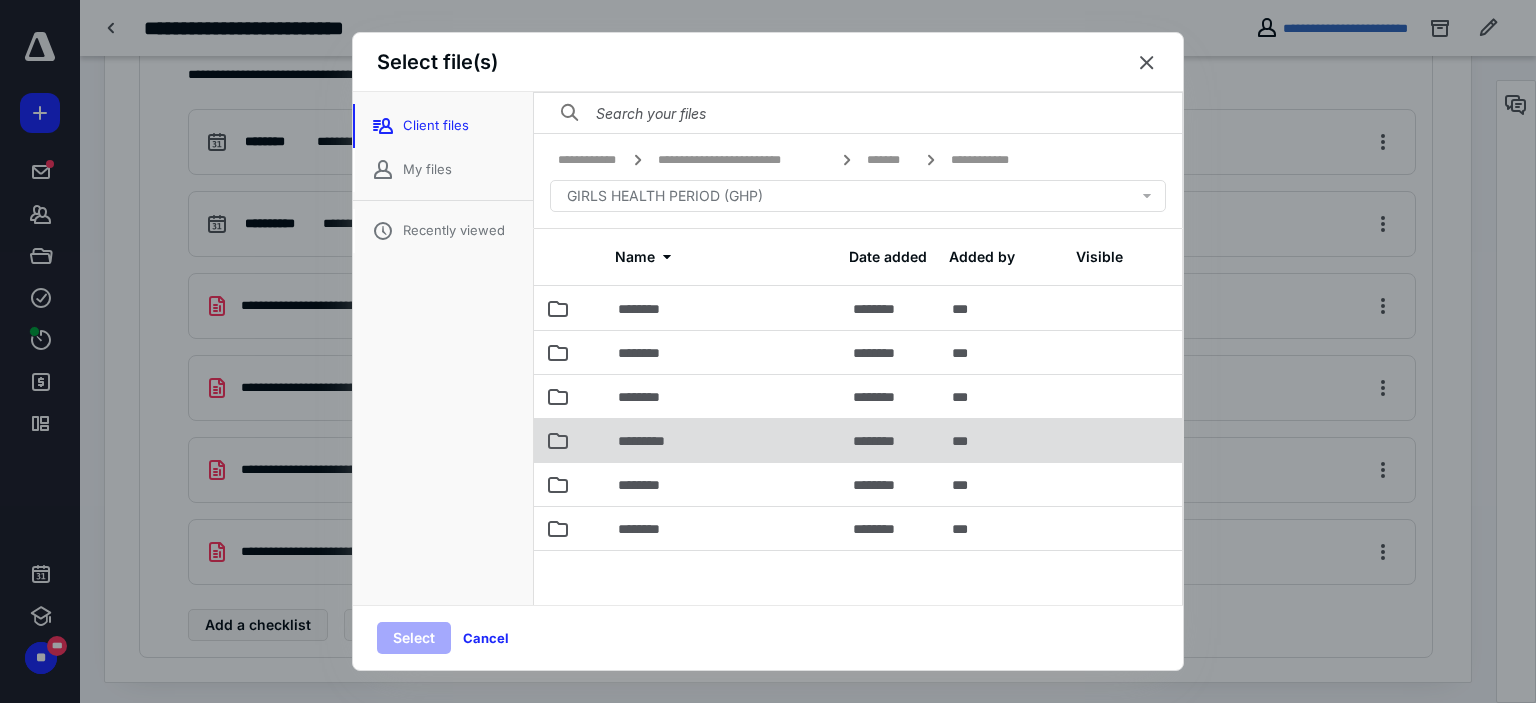 click at bounding box center [594, 440] 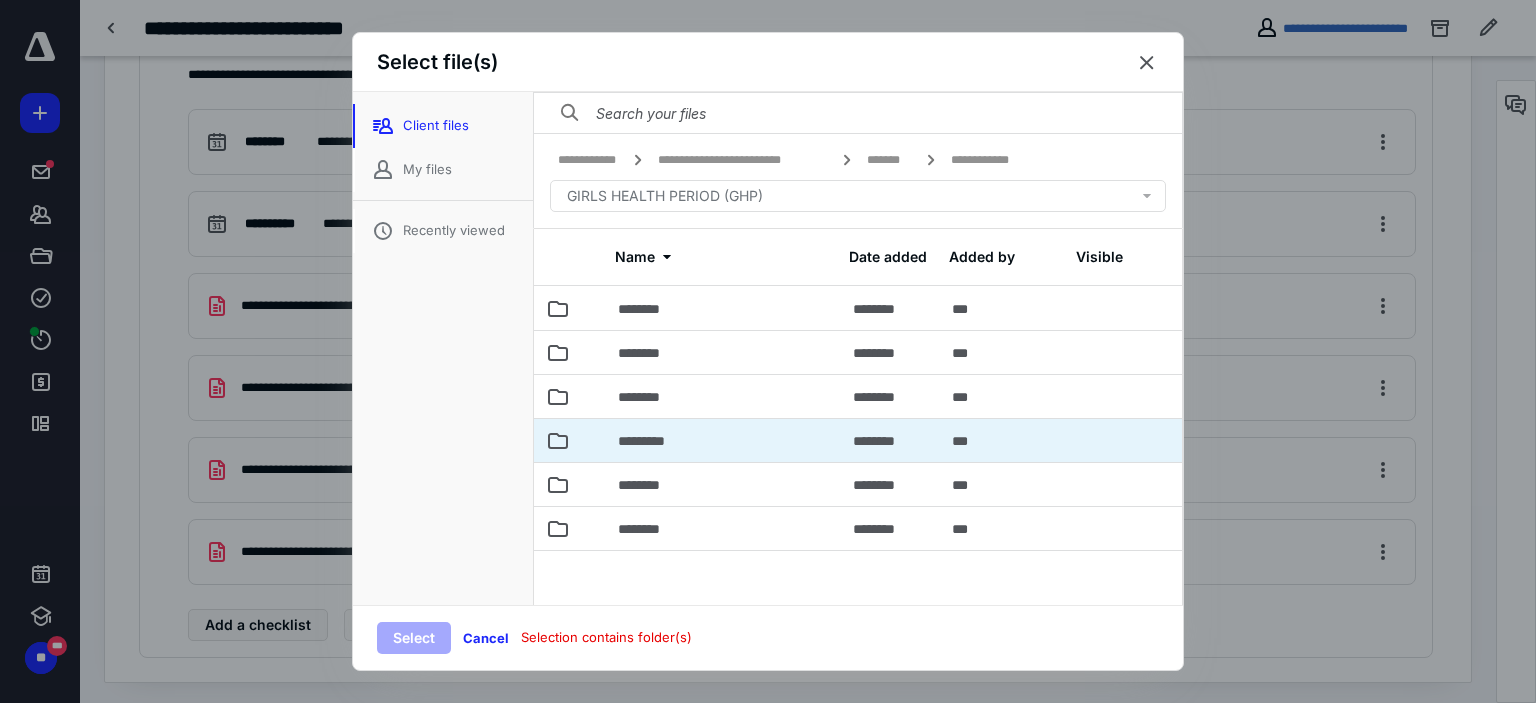 click at bounding box center (594, 440) 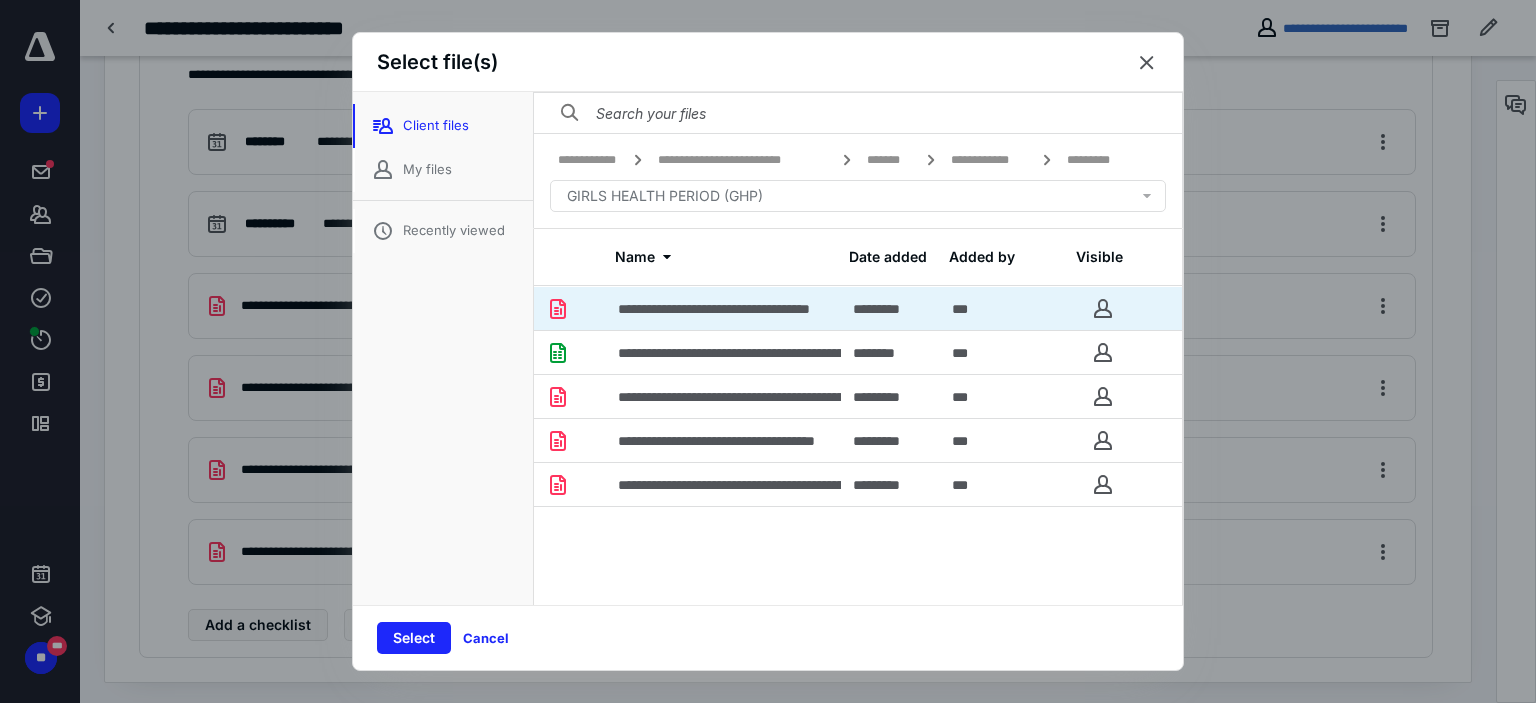 click at bounding box center (594, 308) 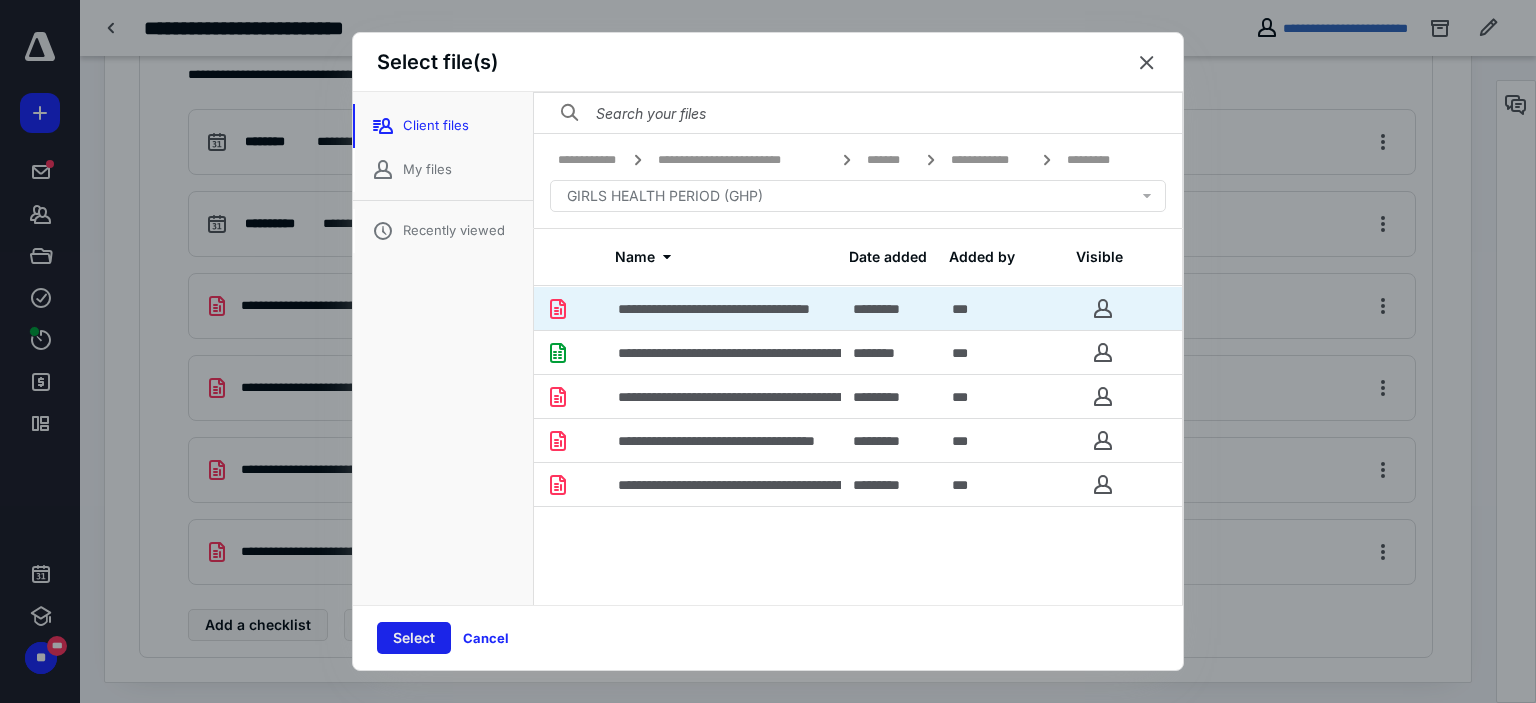click on "Select" at bounding box center (414, 638) 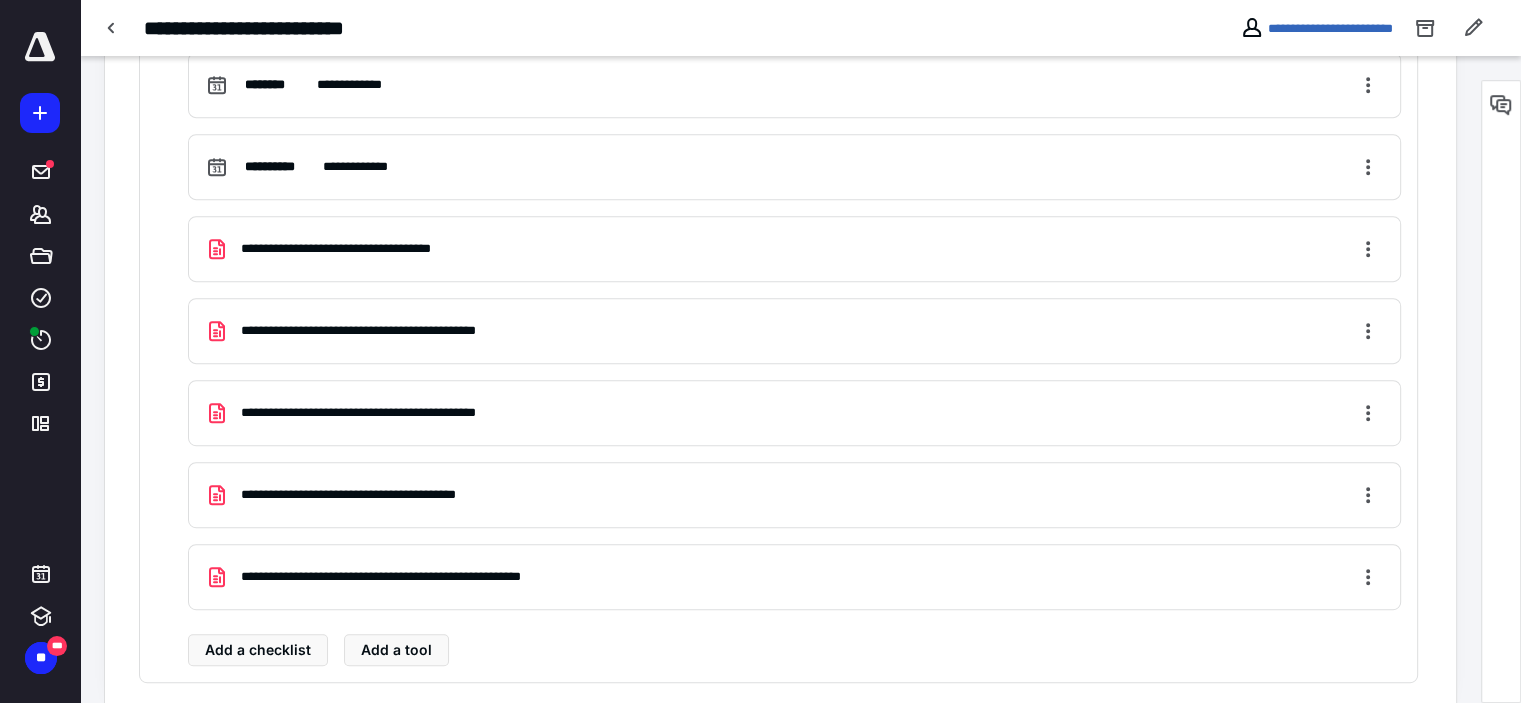 scroll, scrollTop: 993, scrollLeft: 0, axis: vertical 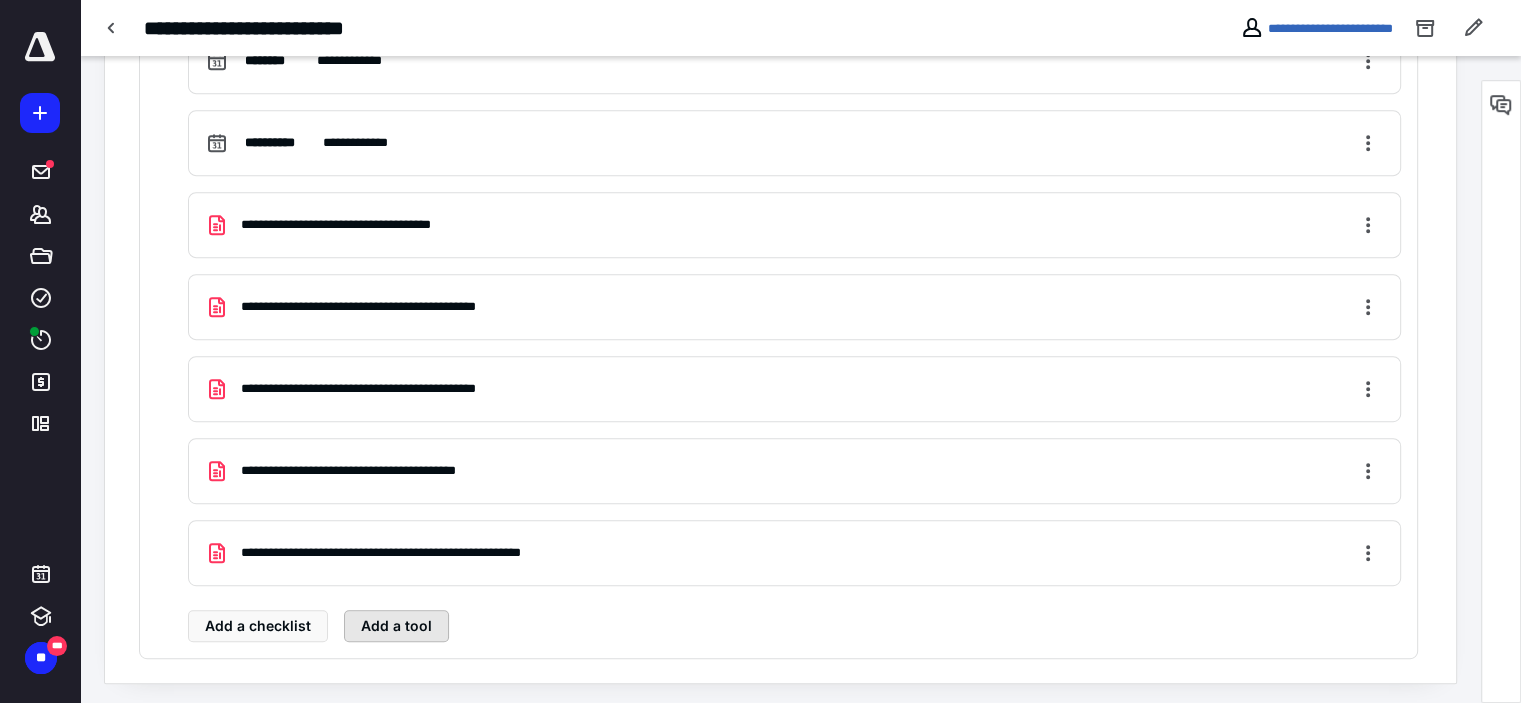 click on "Add a tool" at bounding box center (396, 626) 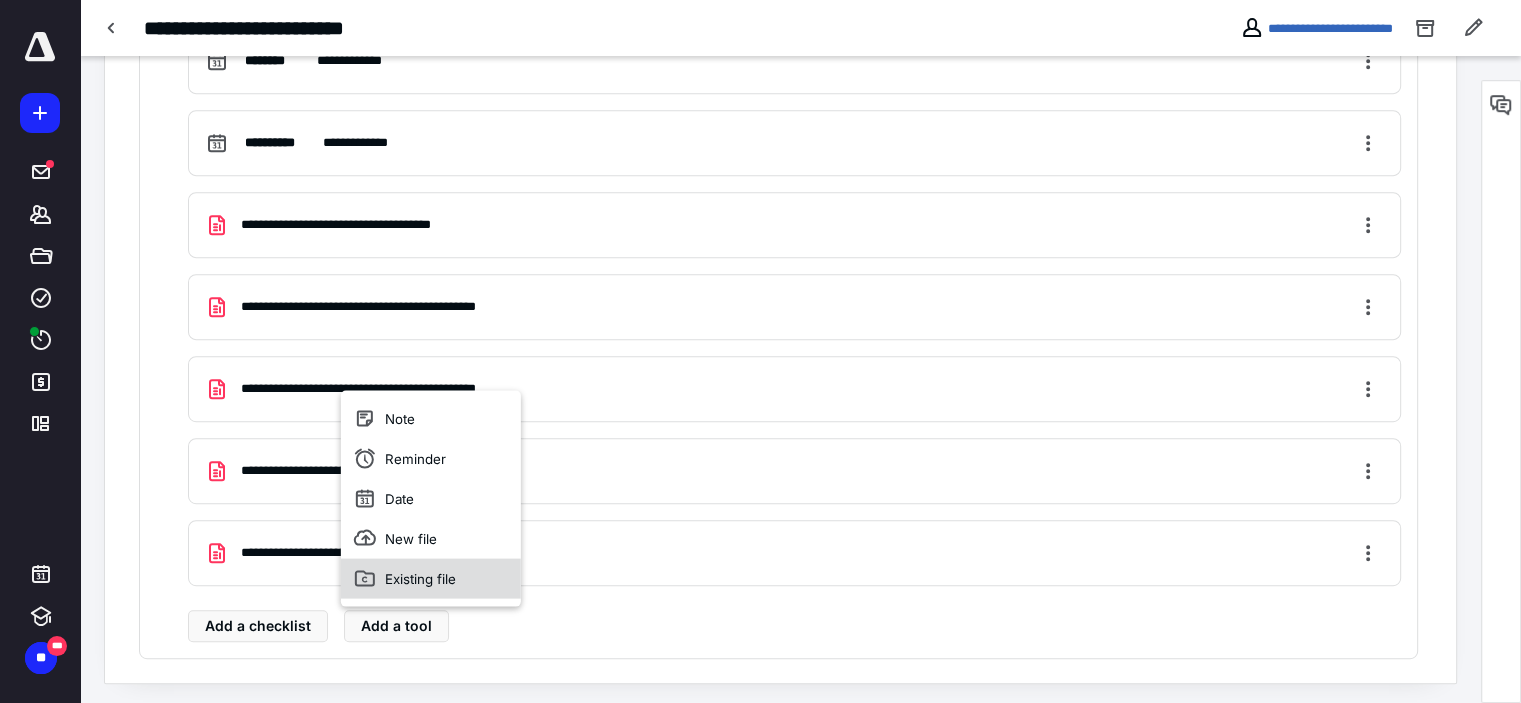 click on "Existing file" at bounding box center (431, 578) 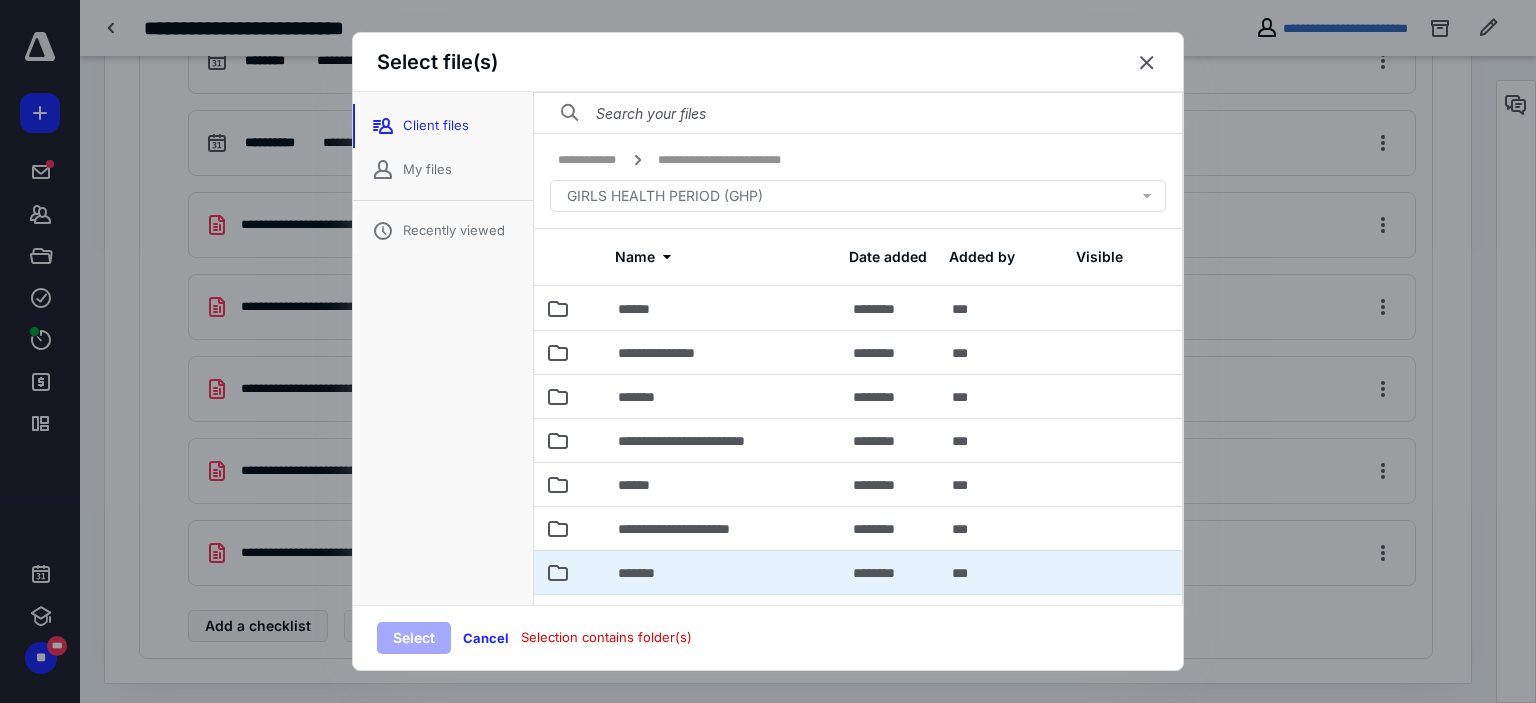 click at bounding box center (594, 572) 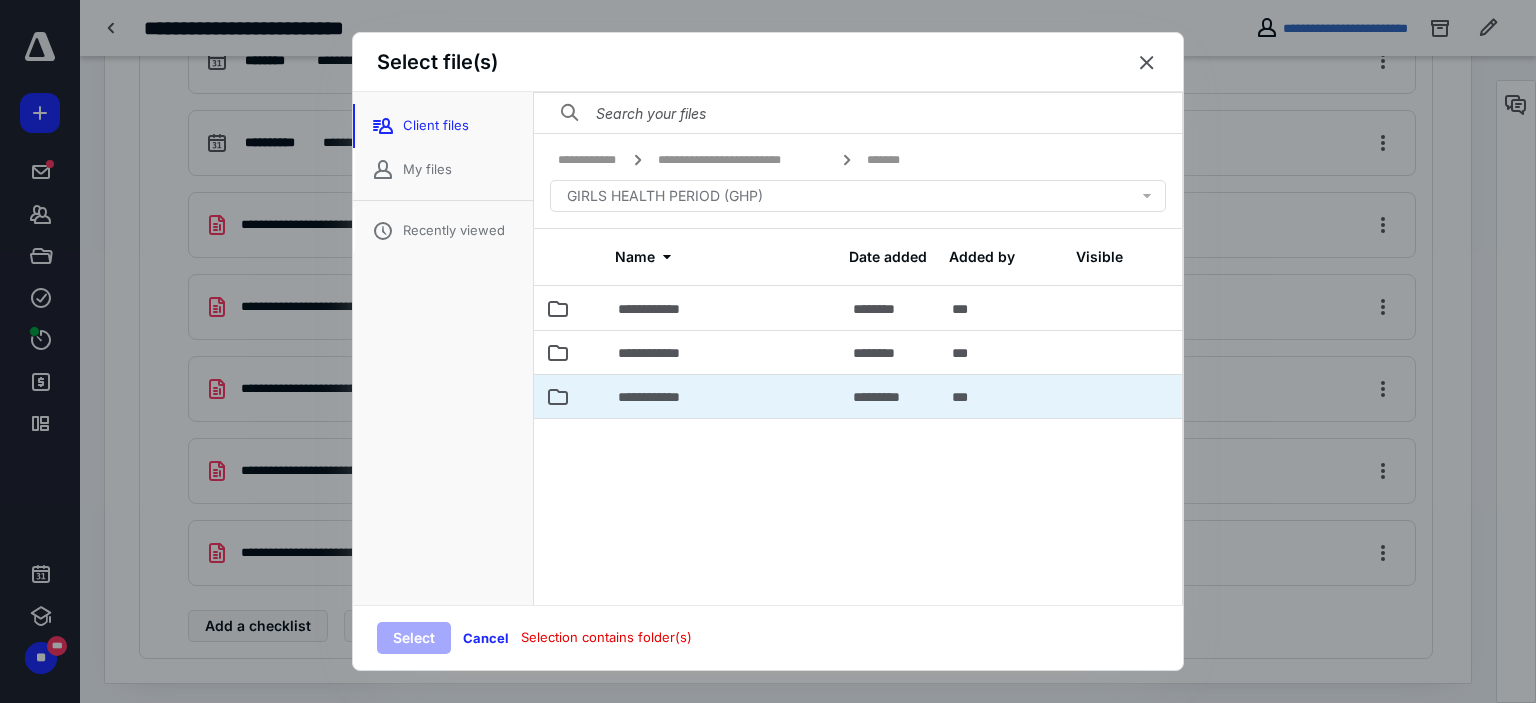 click at bounding box center [558, 396] 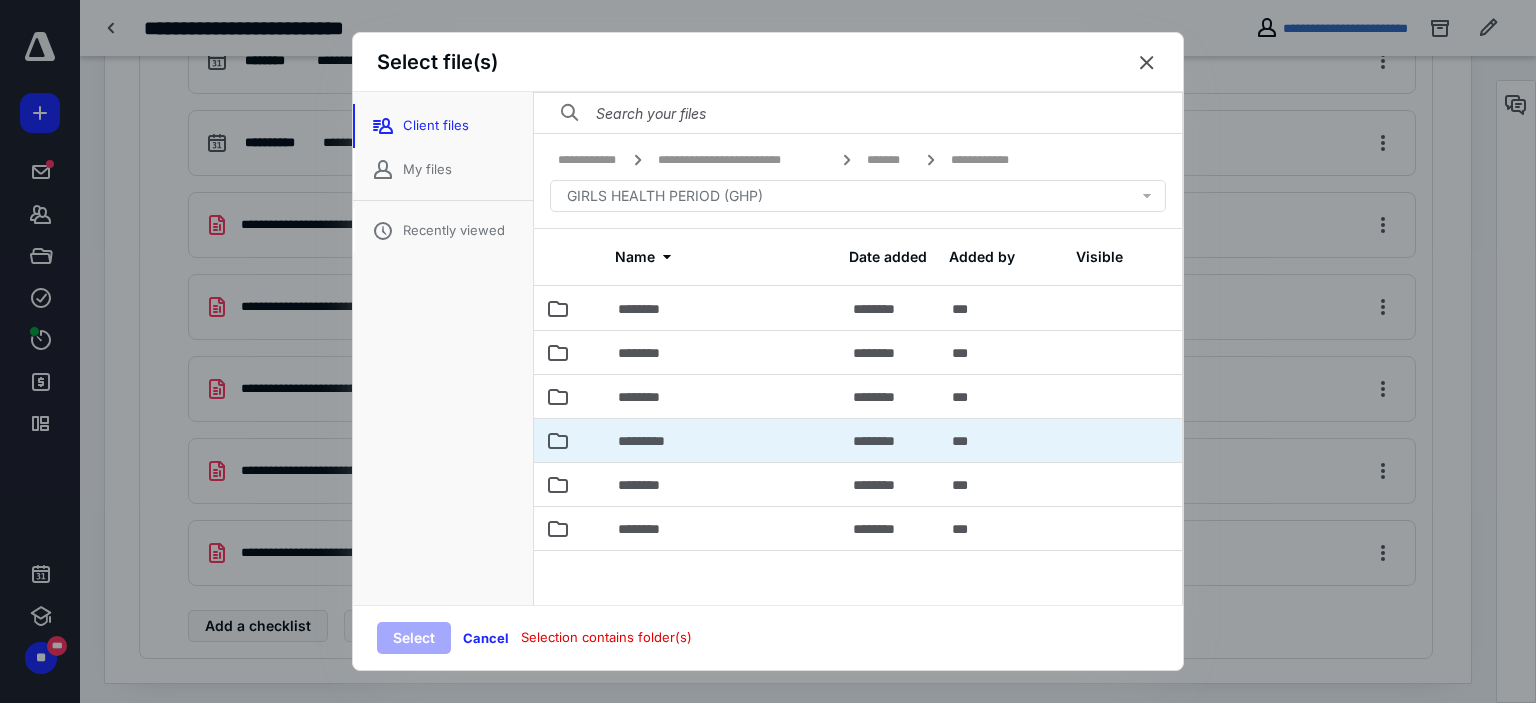 click at bounding box center (594, 440) 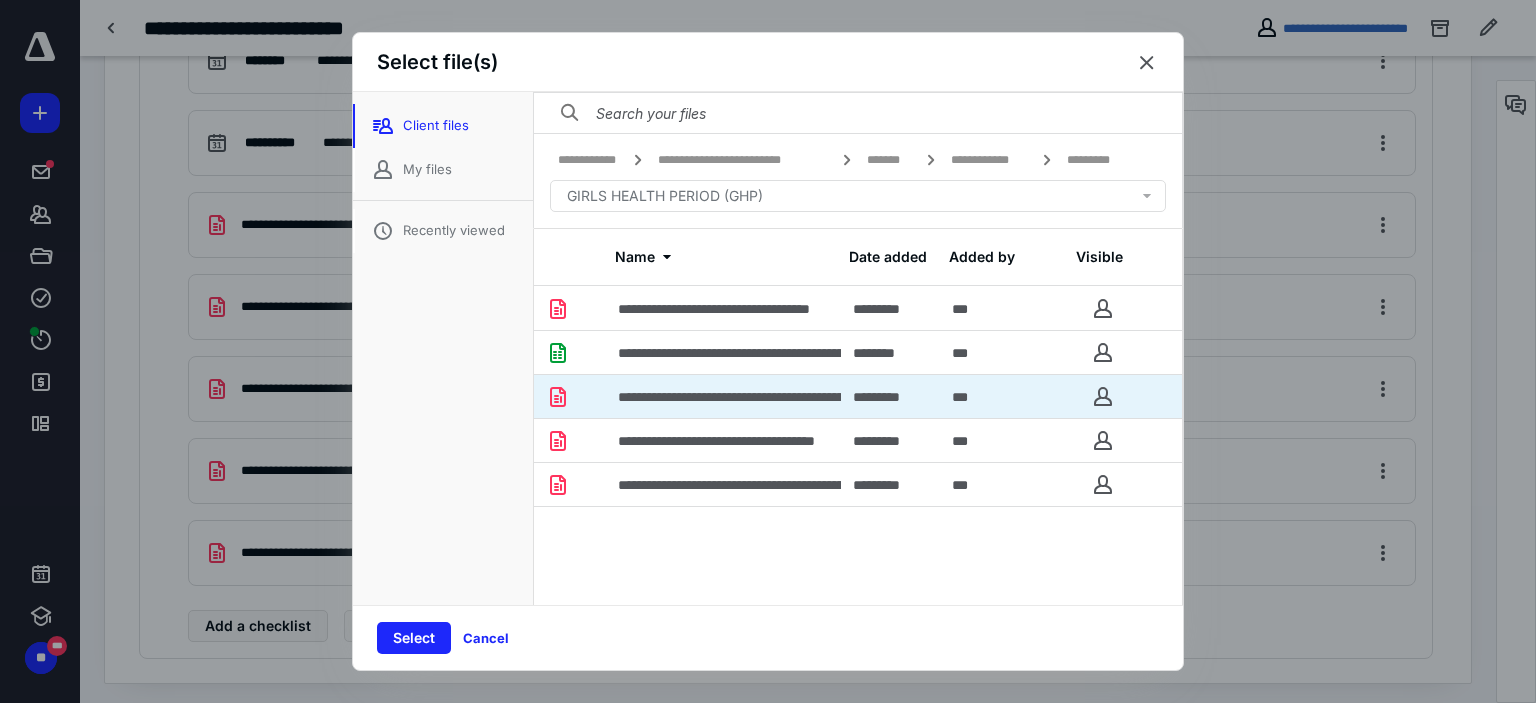 click at bounding box center [558, 396] 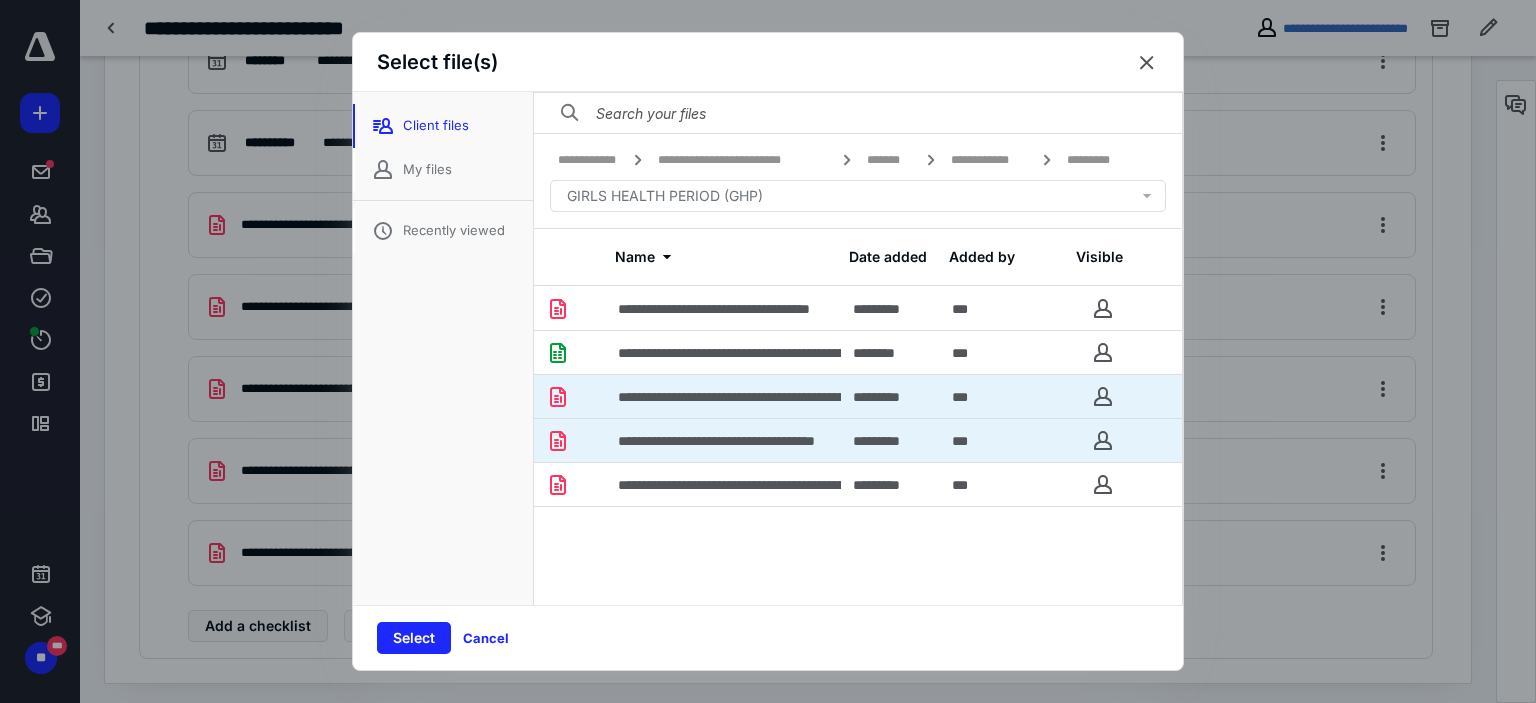 click at bounding box center (594, 440) 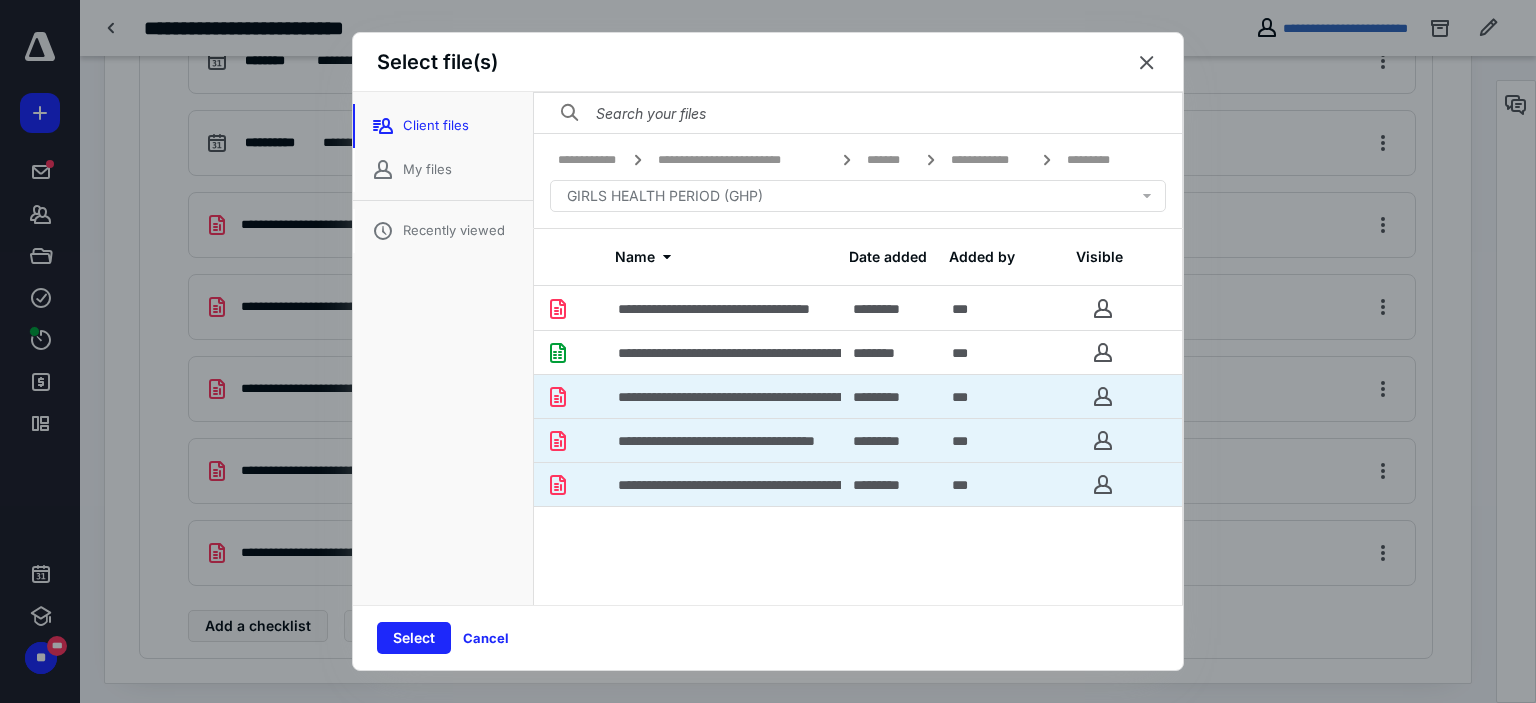 click at bounding box center [594, 484] 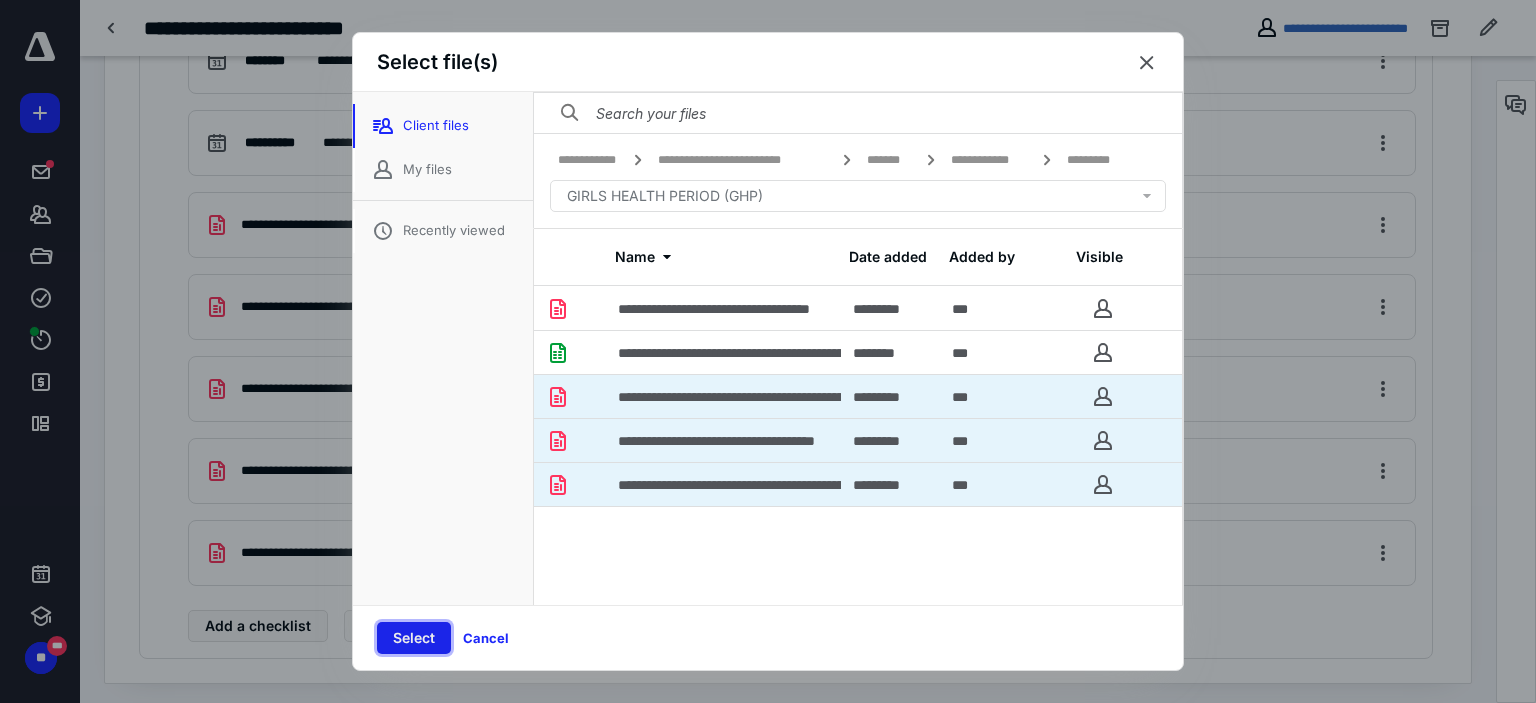 click on "Select" at bounding box center [414, 638] 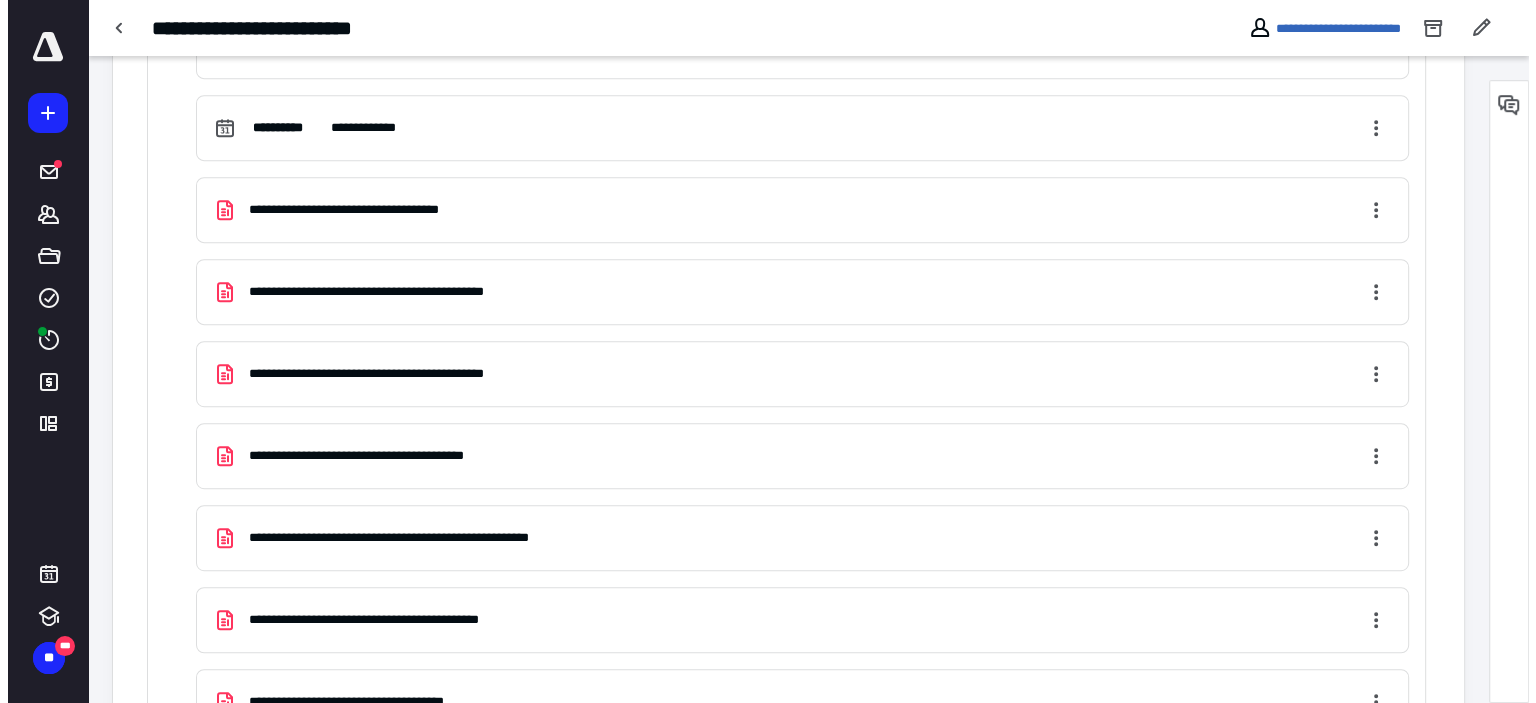 scroll, scrollTop: 1238, scrollLeft: 0, axis: vertical 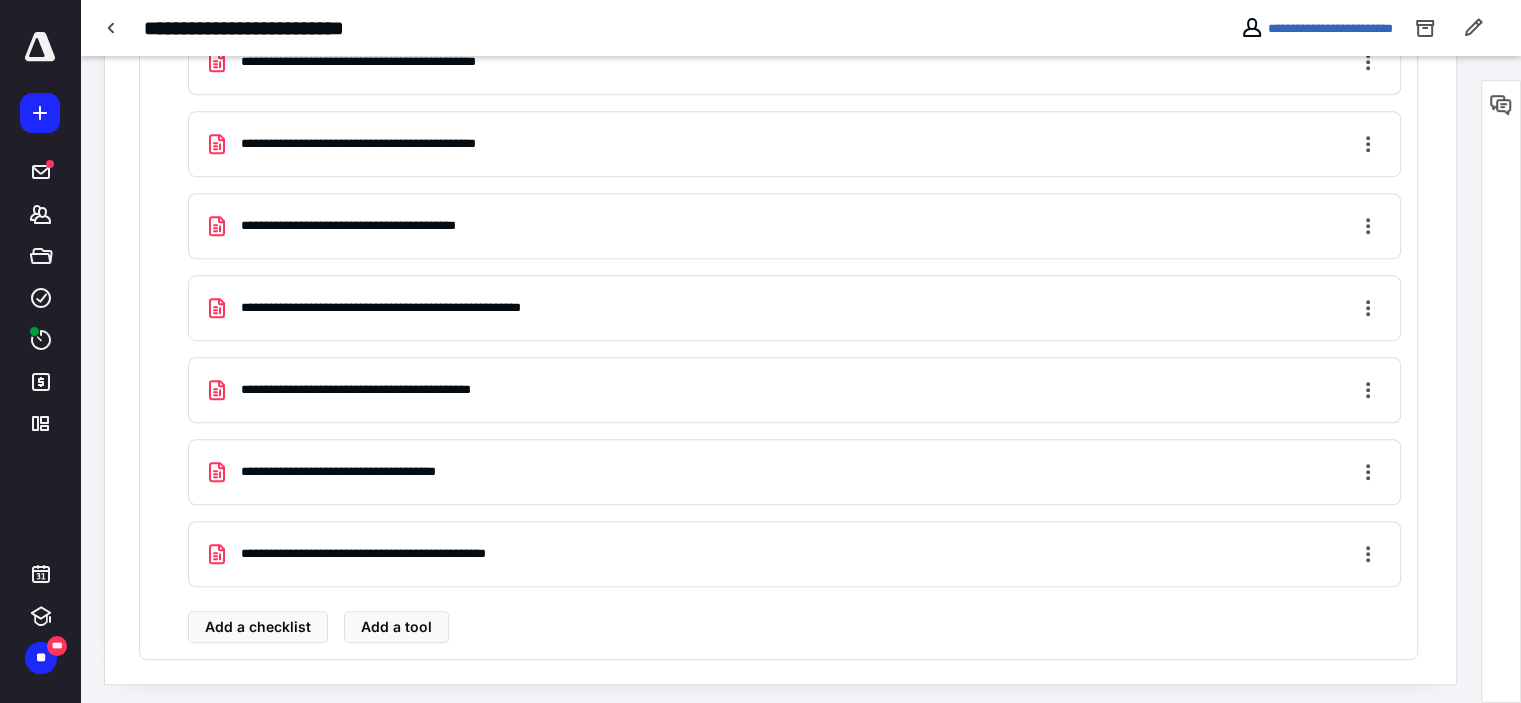 click on "**********" at bounding box center [388, 390] 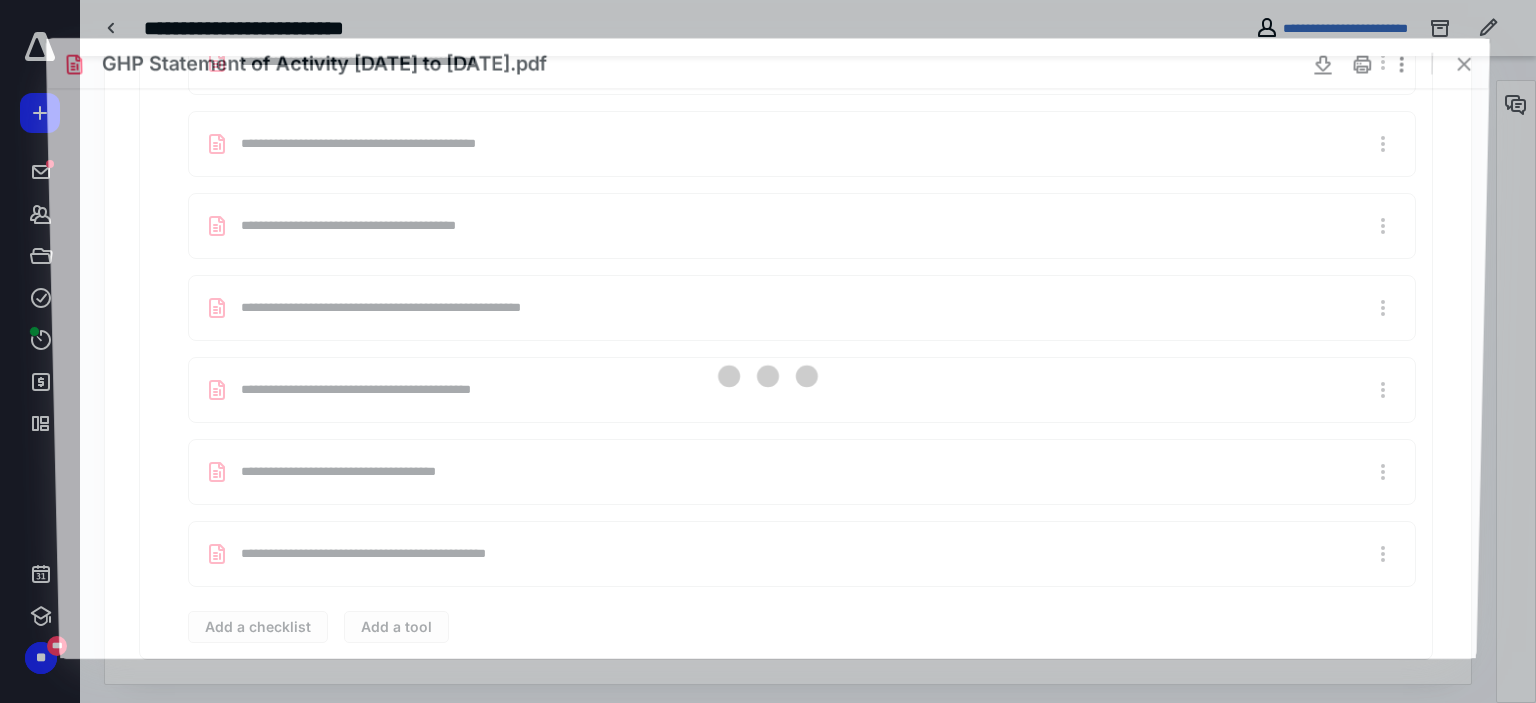click at bounding box center [768, 373] 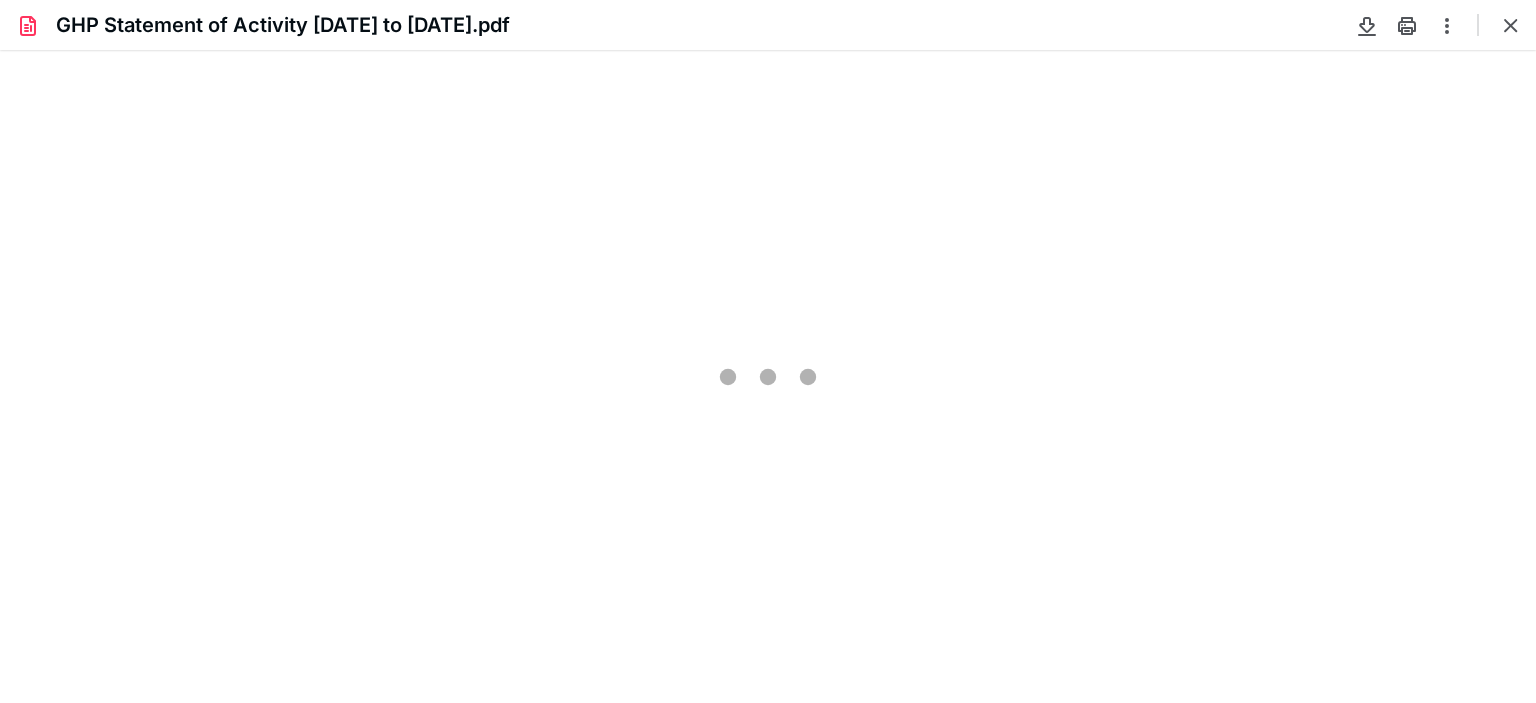 scroll, scrollTop: 0, scrollLeft: 0, axis: both 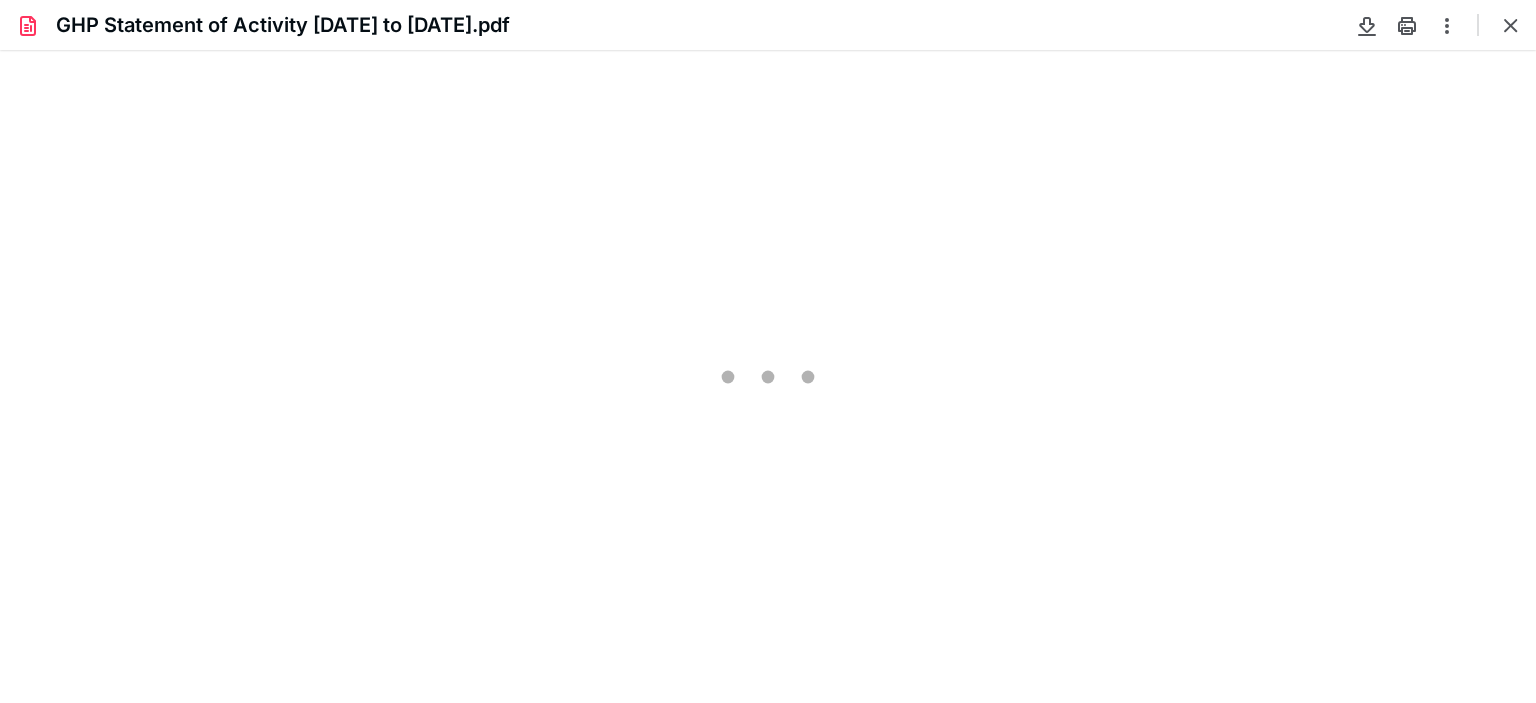 type on "70" 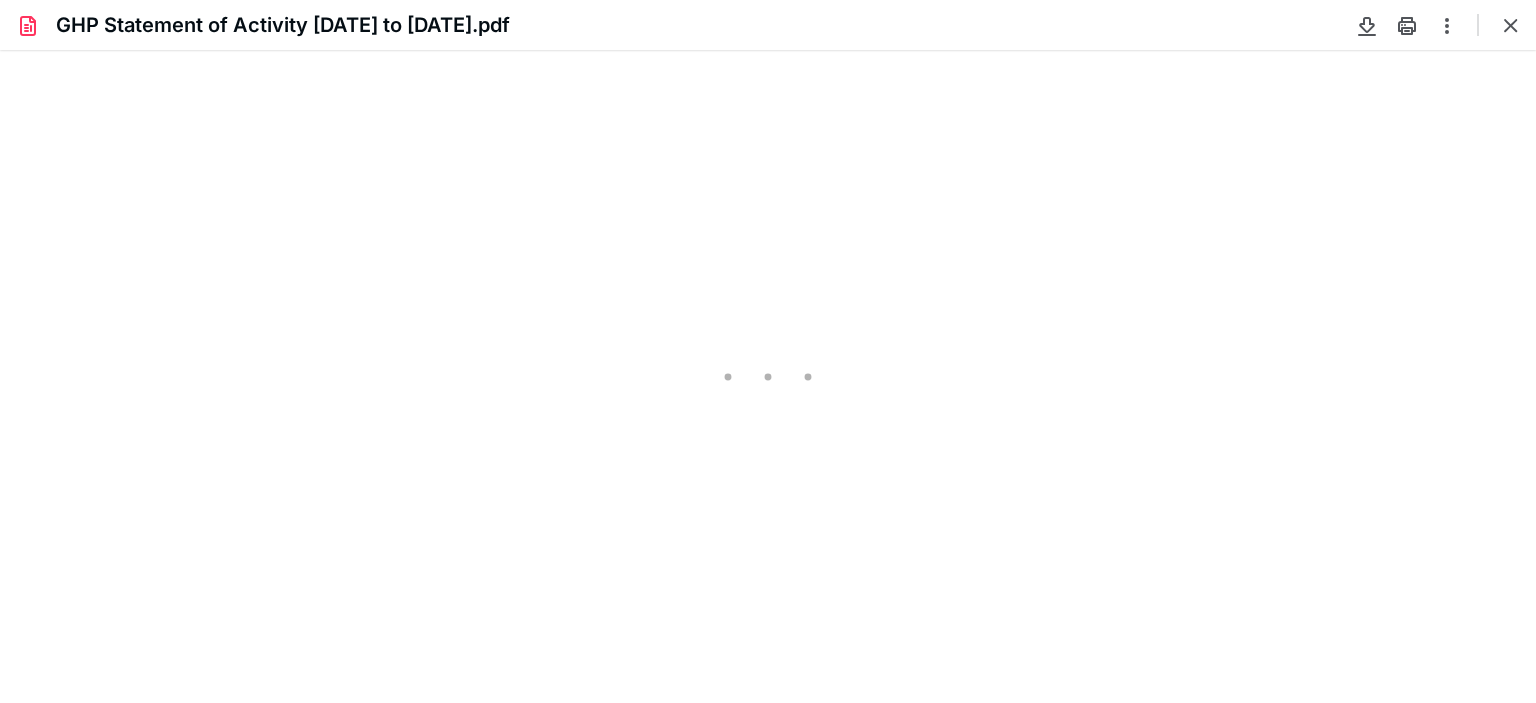 scroll, scrollTop: 0, scrollLeft: 0, axis: both 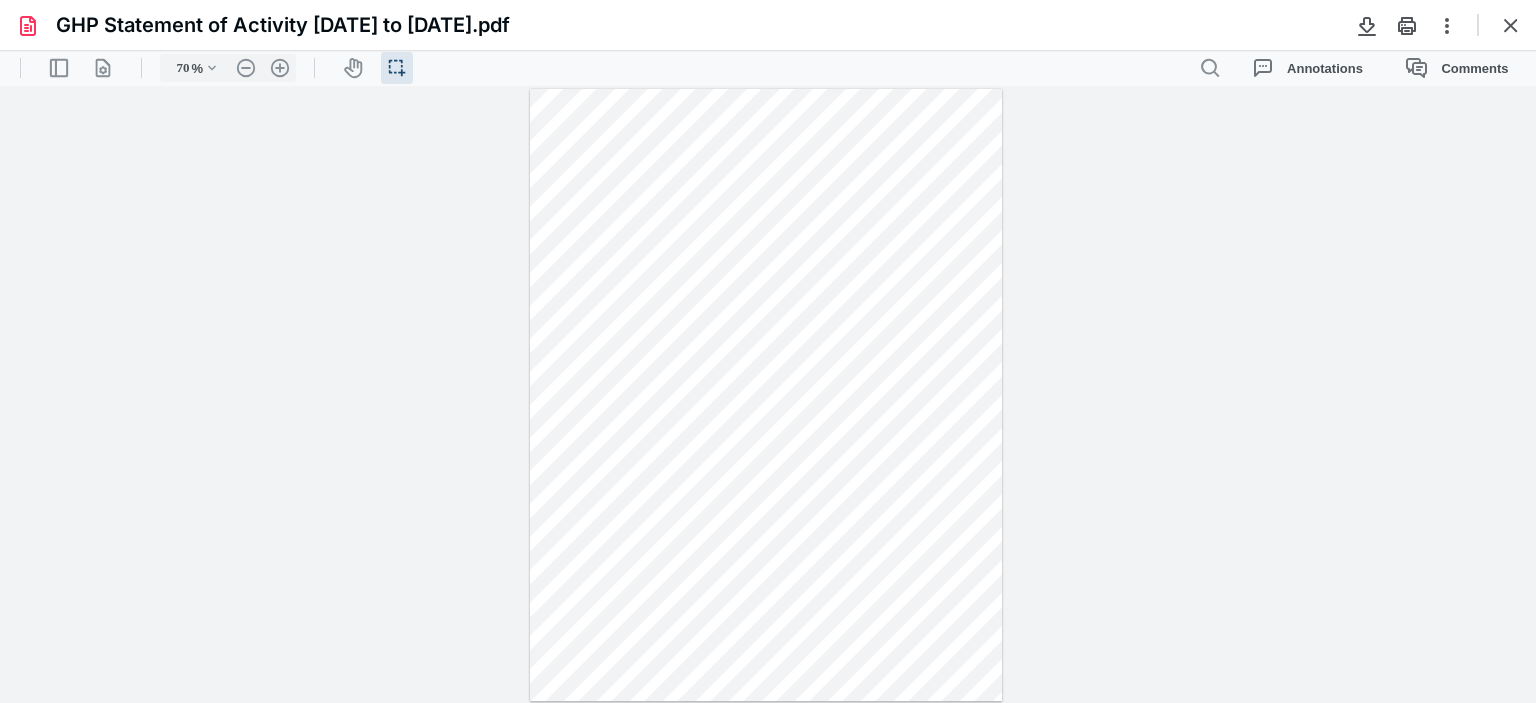 click at bounding box center (1511, 25) 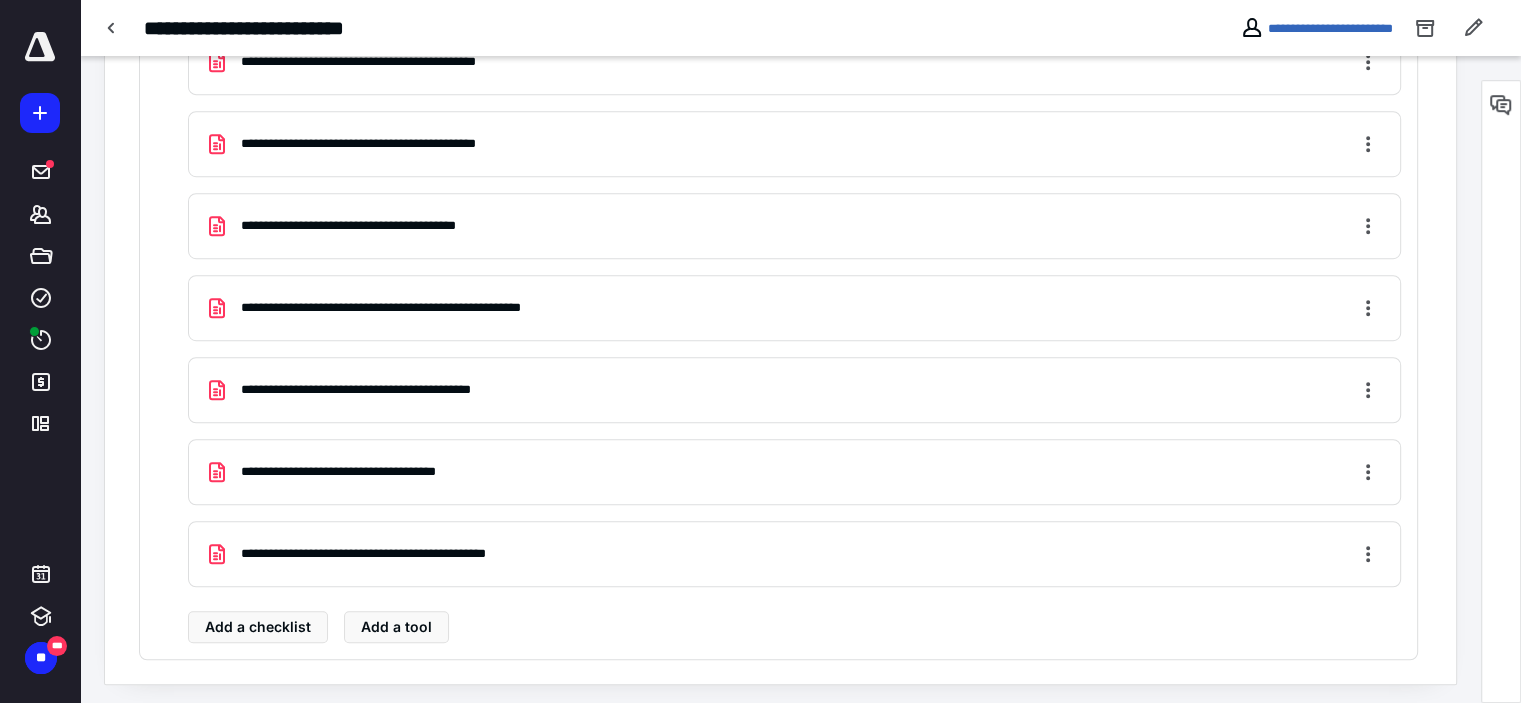 click on "**********" at bounding box center (367, 472) 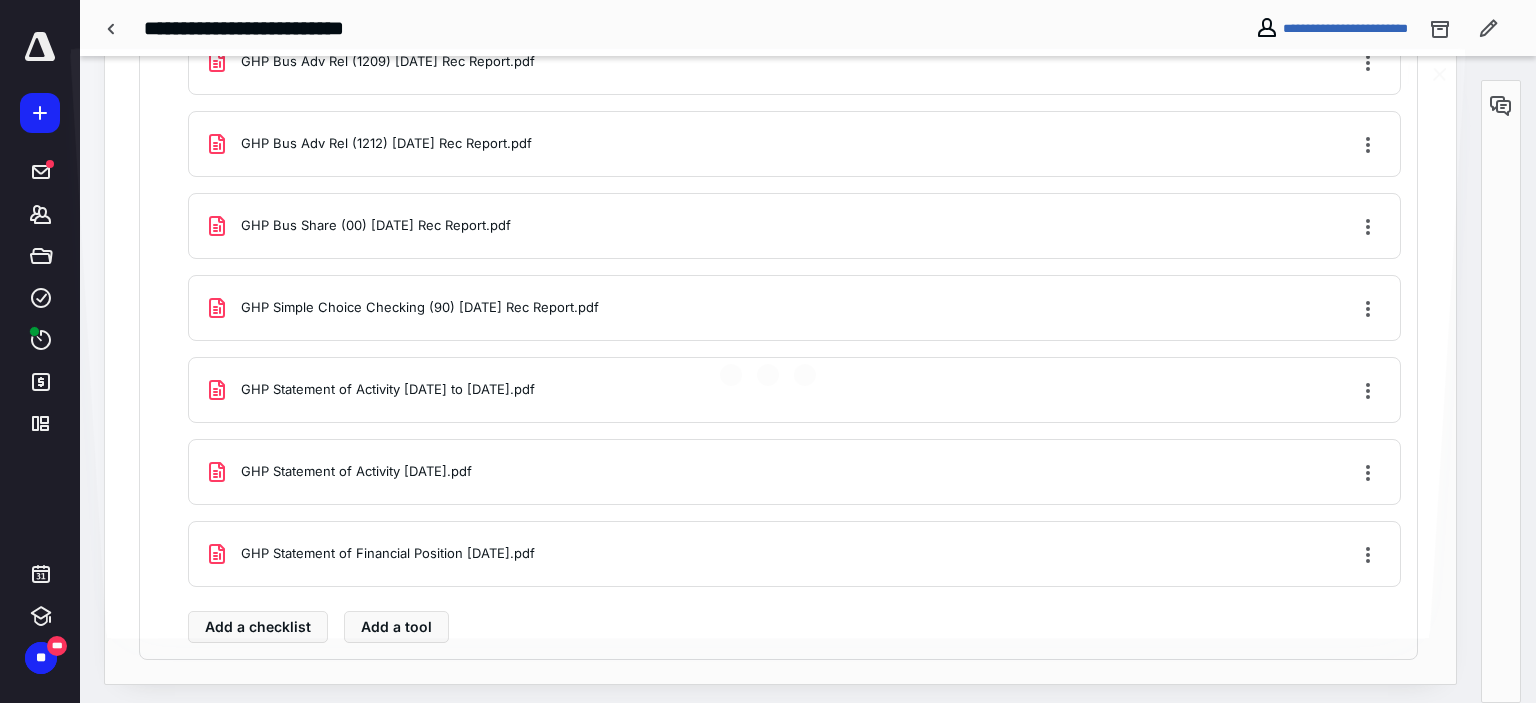click at bounding box center (768, 368) 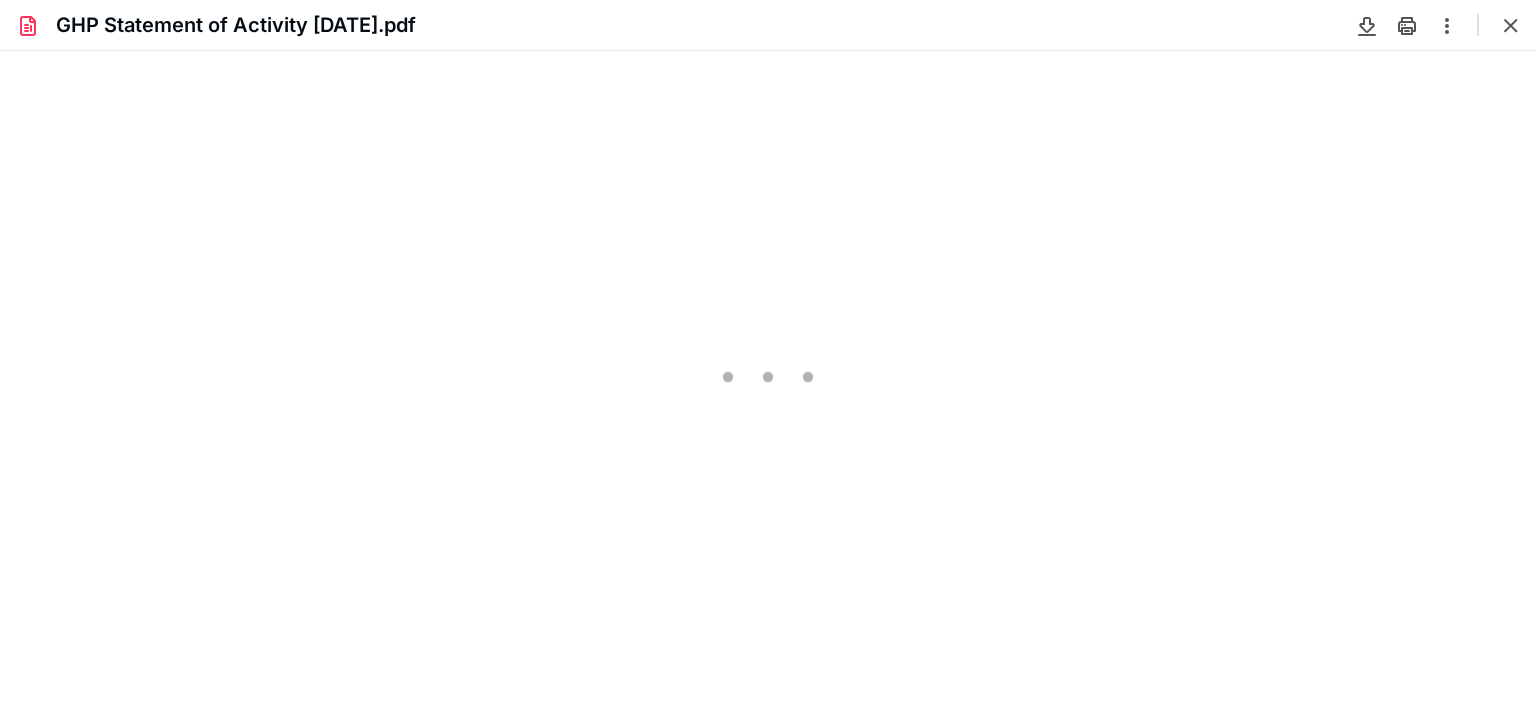 scroll, scrollTop: 0, scrollLeft: 0, axis: both 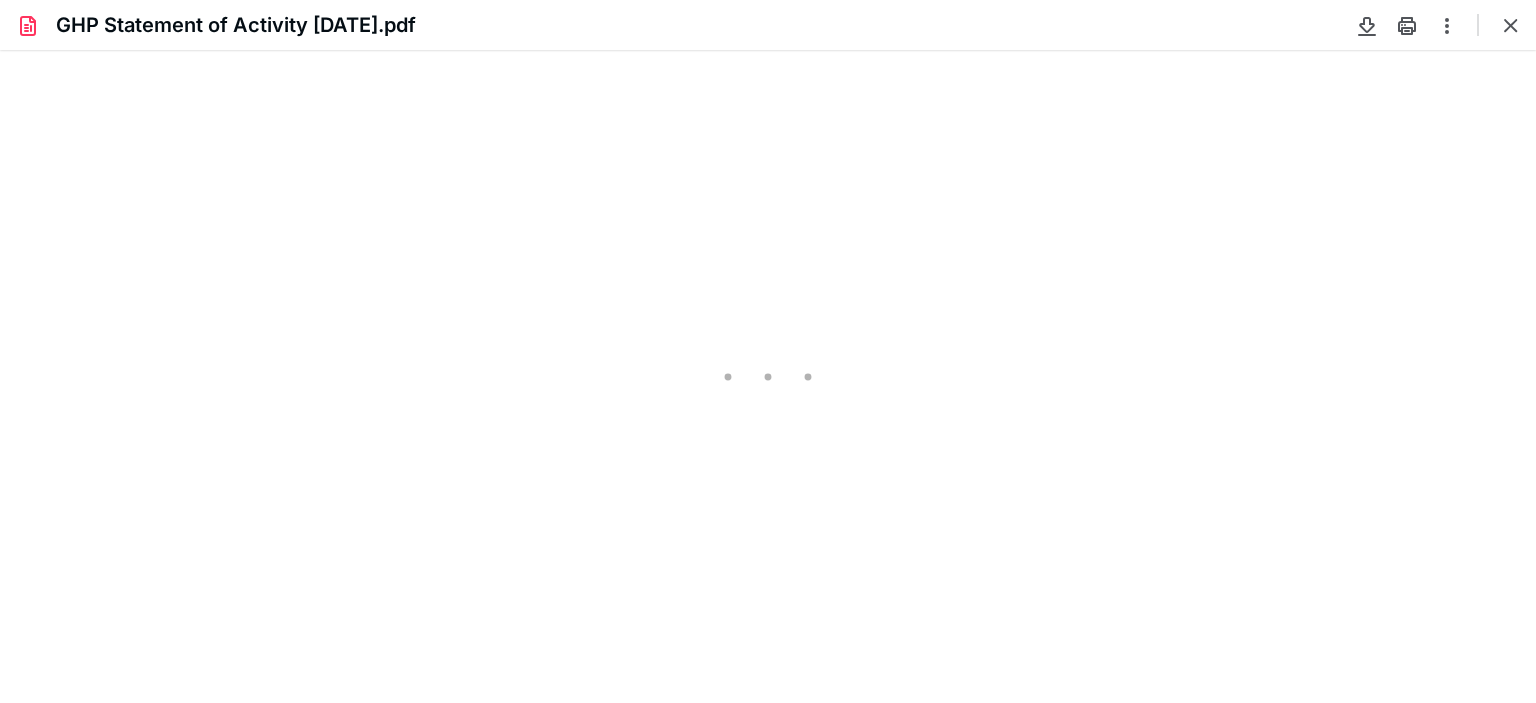 type on "75" 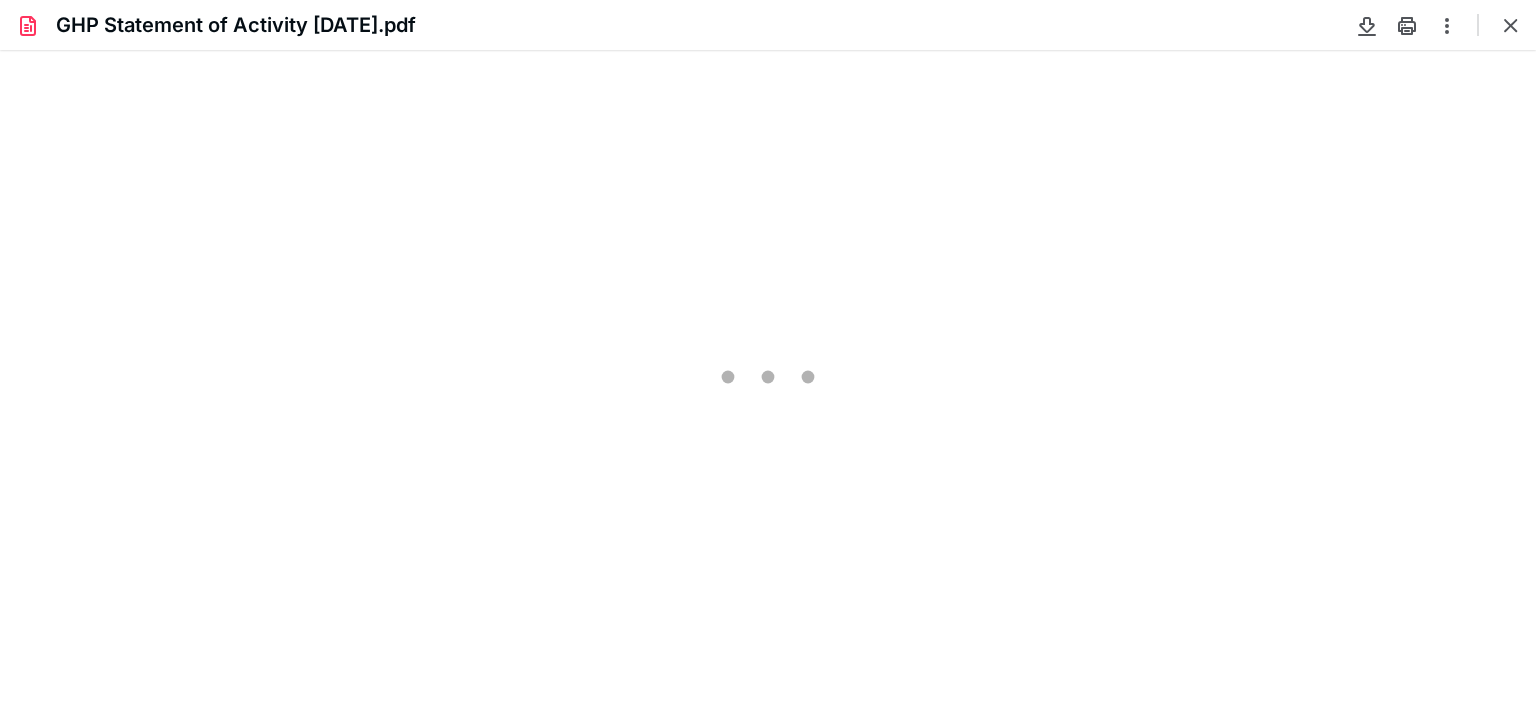 scroll, scrollTop: 0, scrollLeft: 0, axis: both 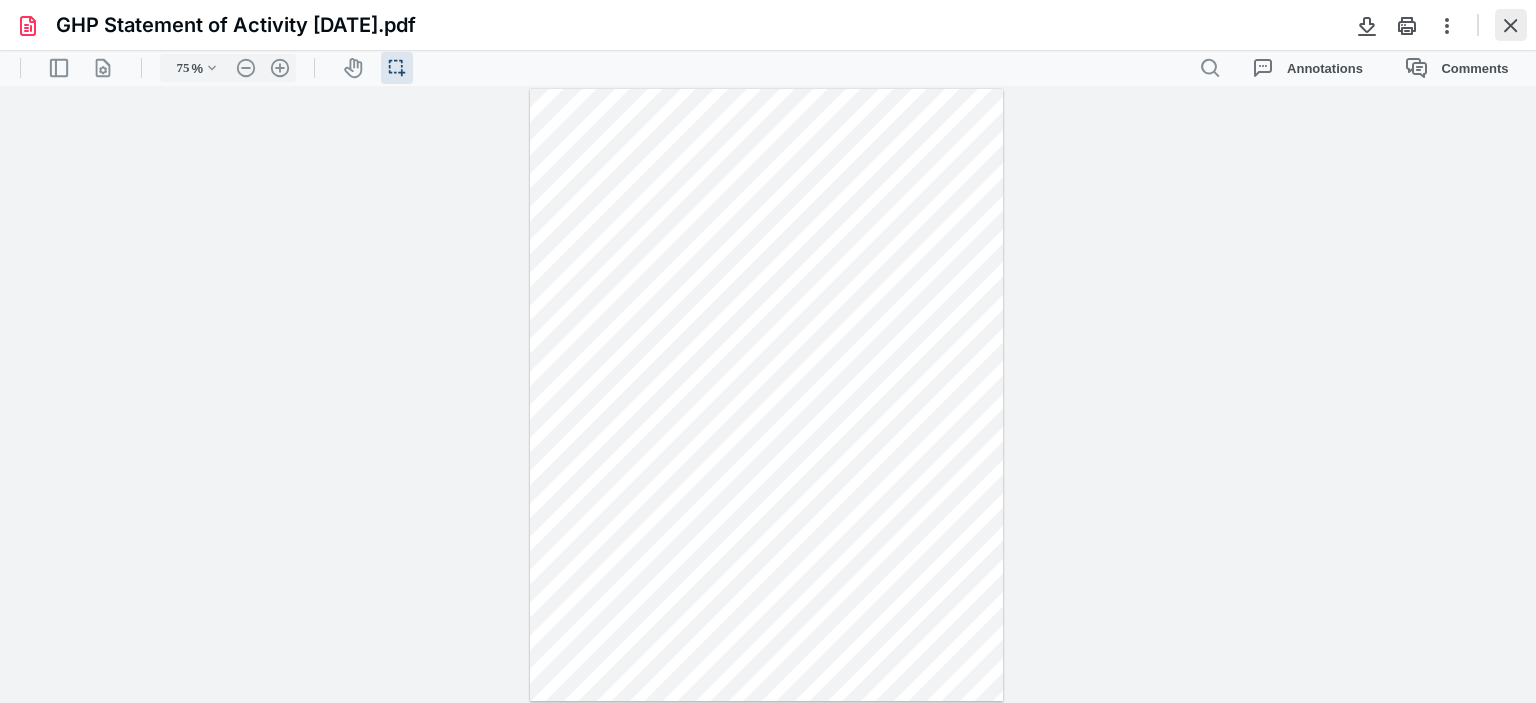 click at bounding box center (1511, 25) 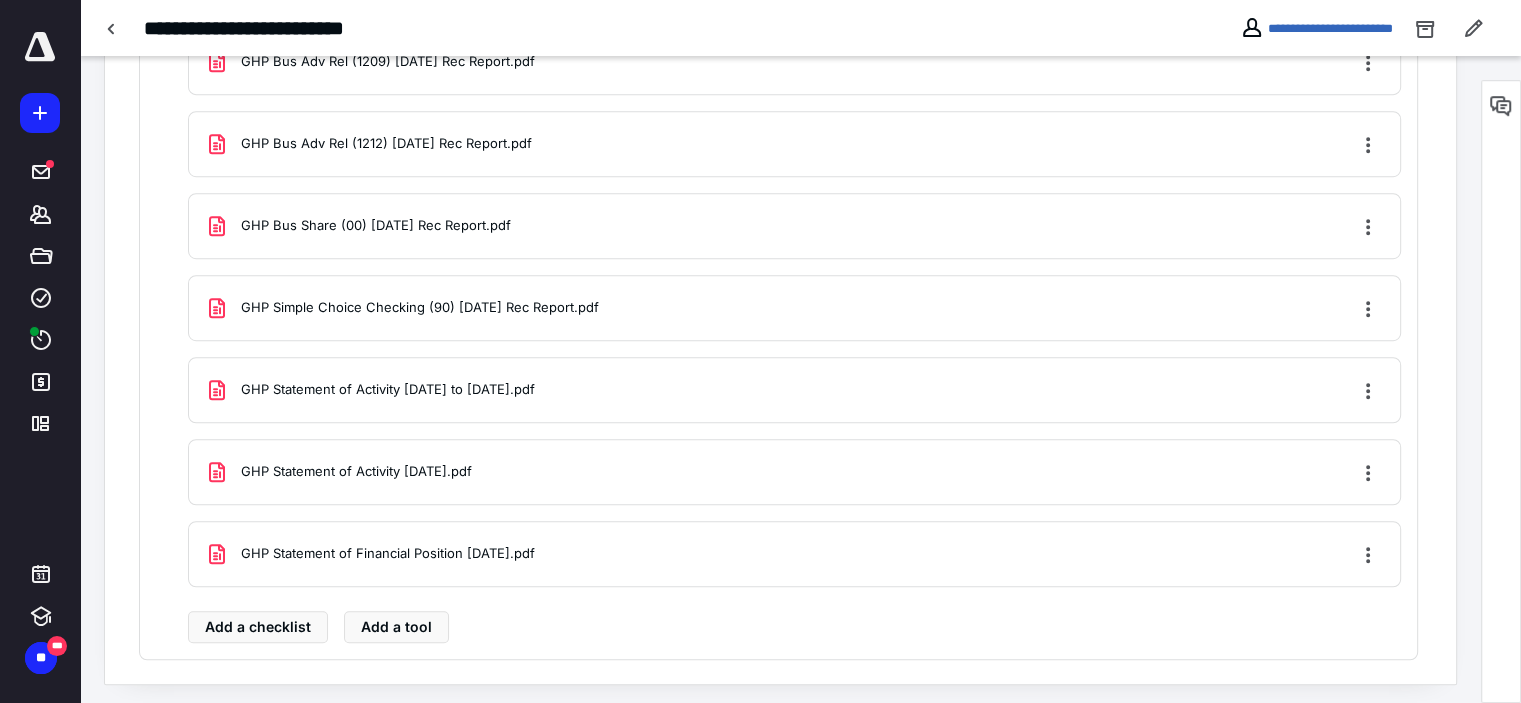 click on "GHP Statement of Financial Position June 2025.pdf" at bounding box center [370, 554] 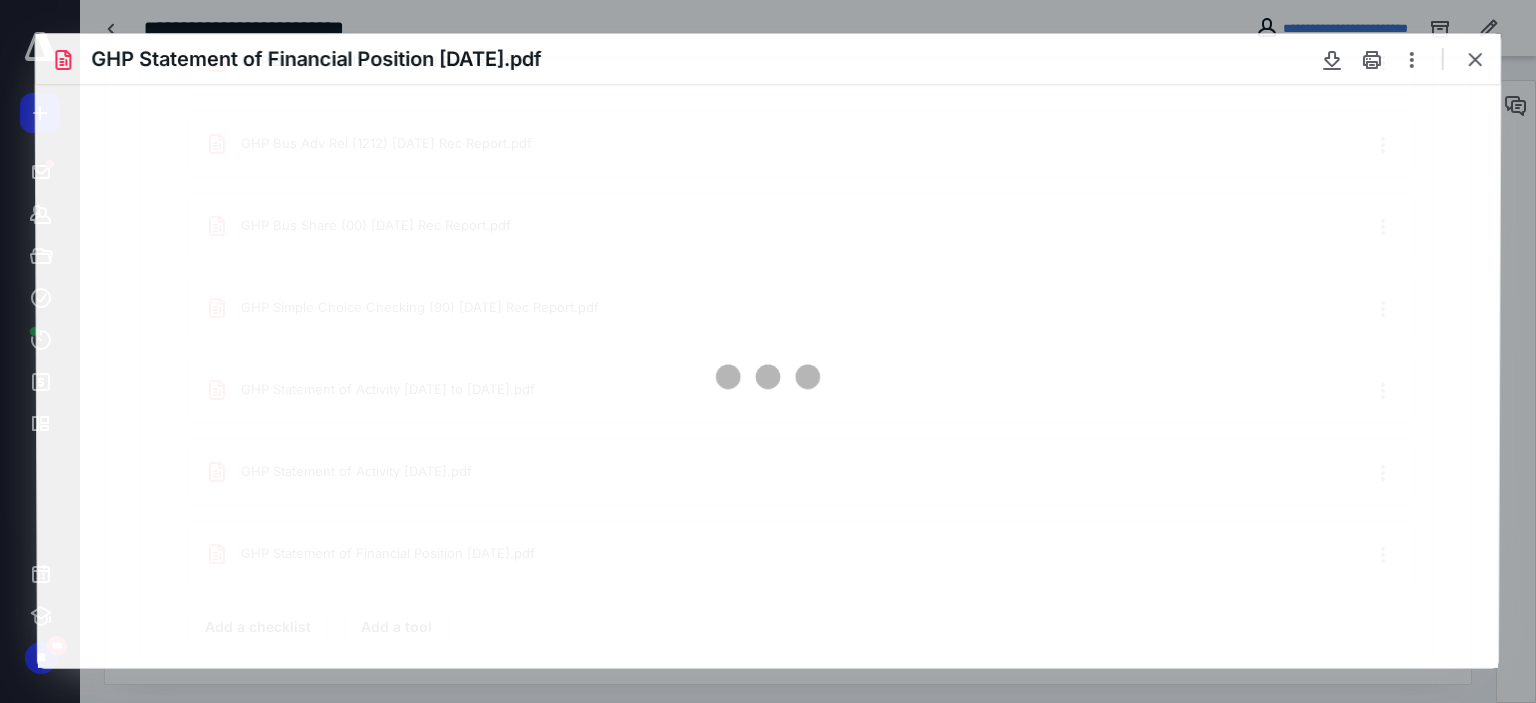 click at bounding box center (768, 376) 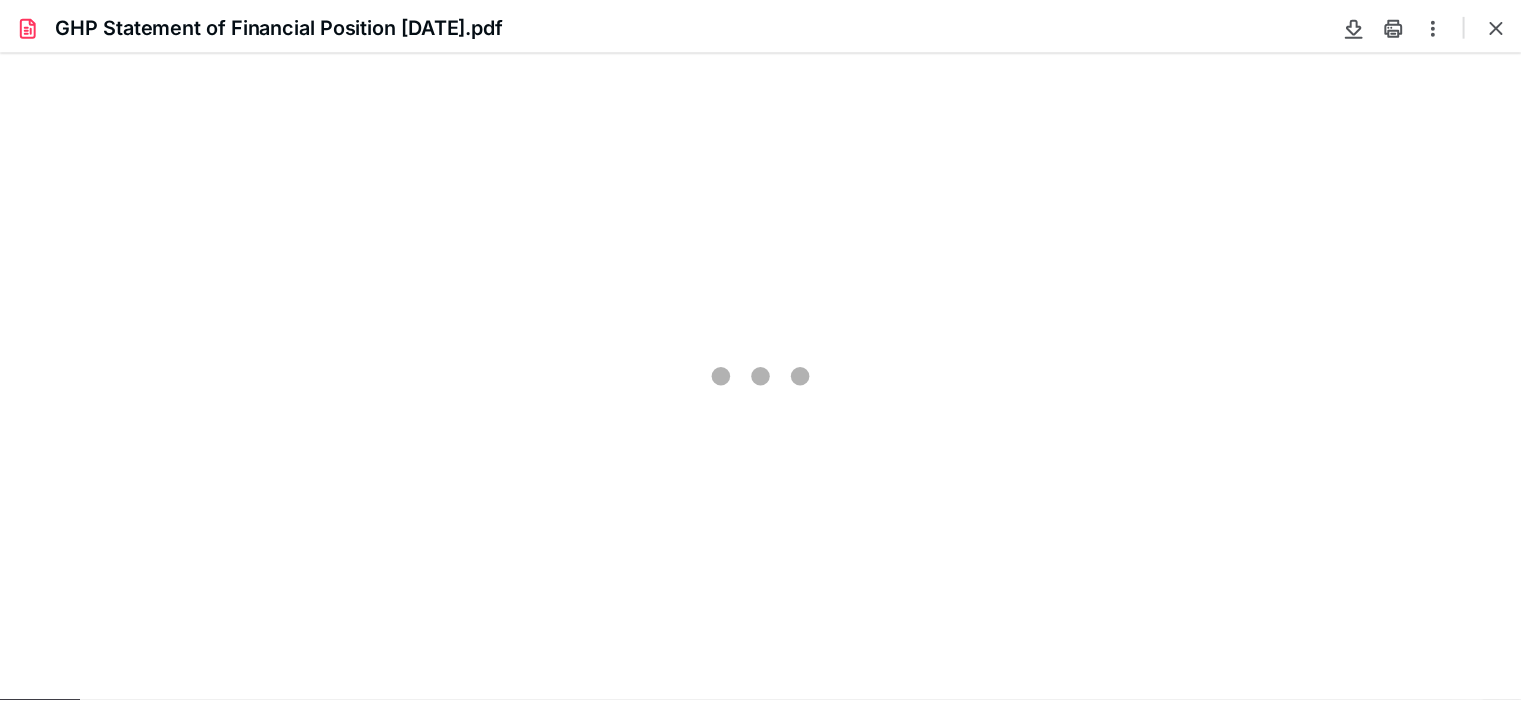 scroll, scrollTop: 0, scrollLeft: 0, axis: both 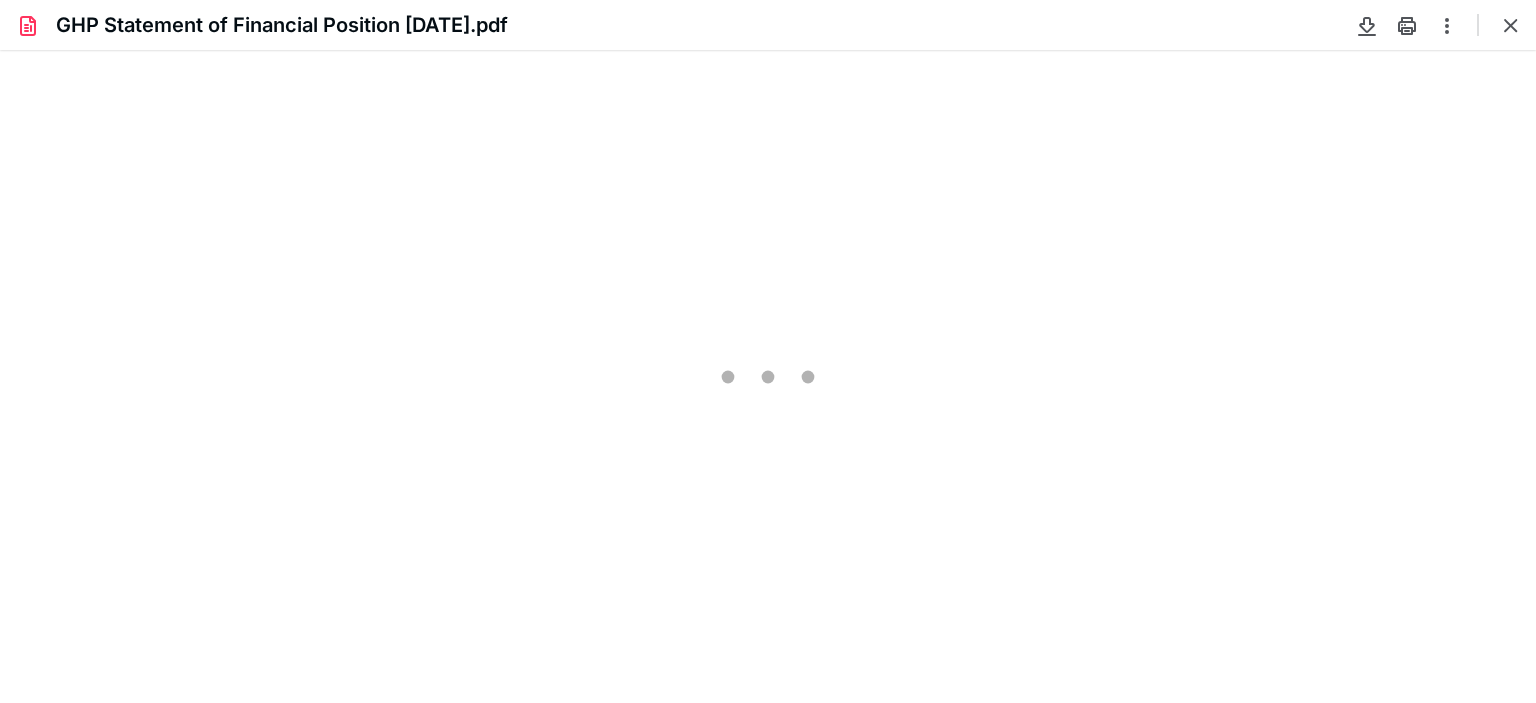 type on "73" 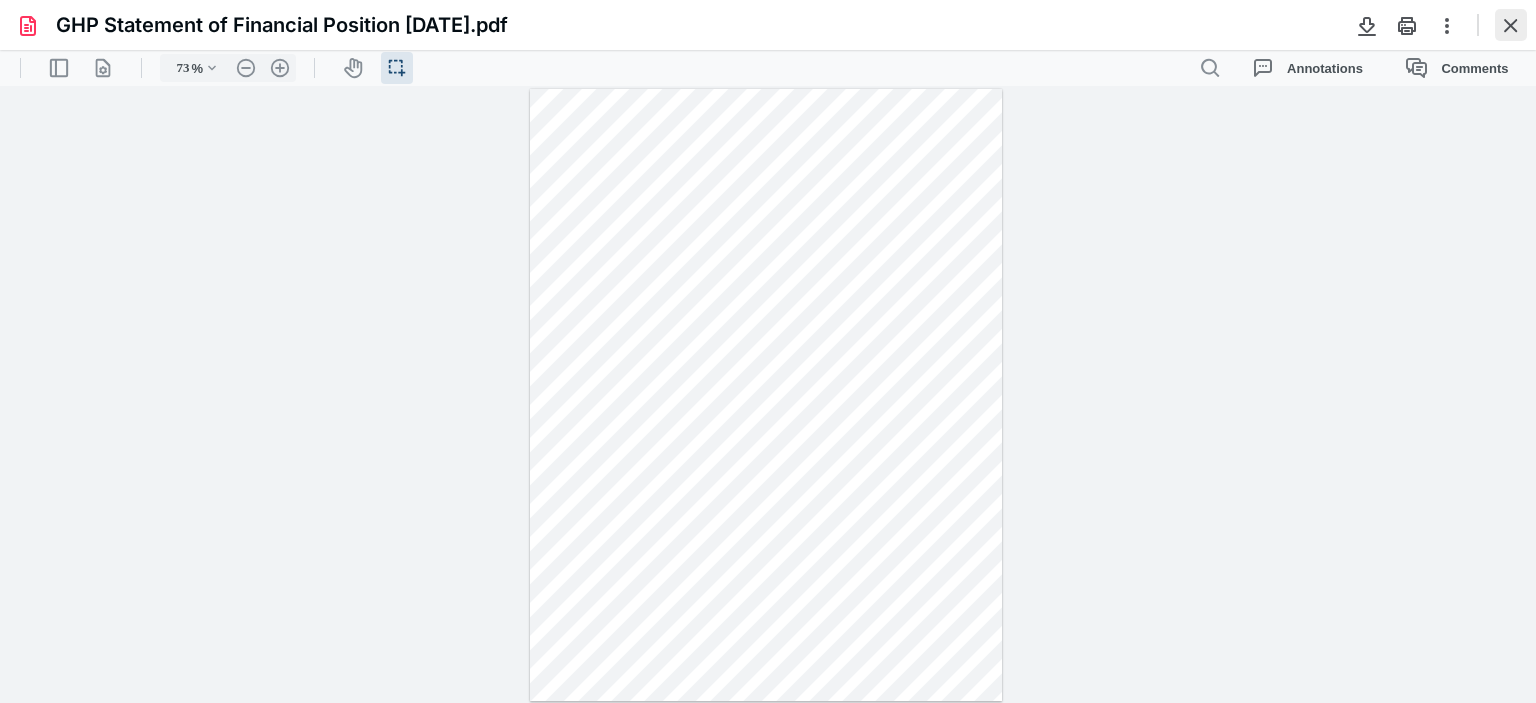 click at bounding box center (1511, 25) 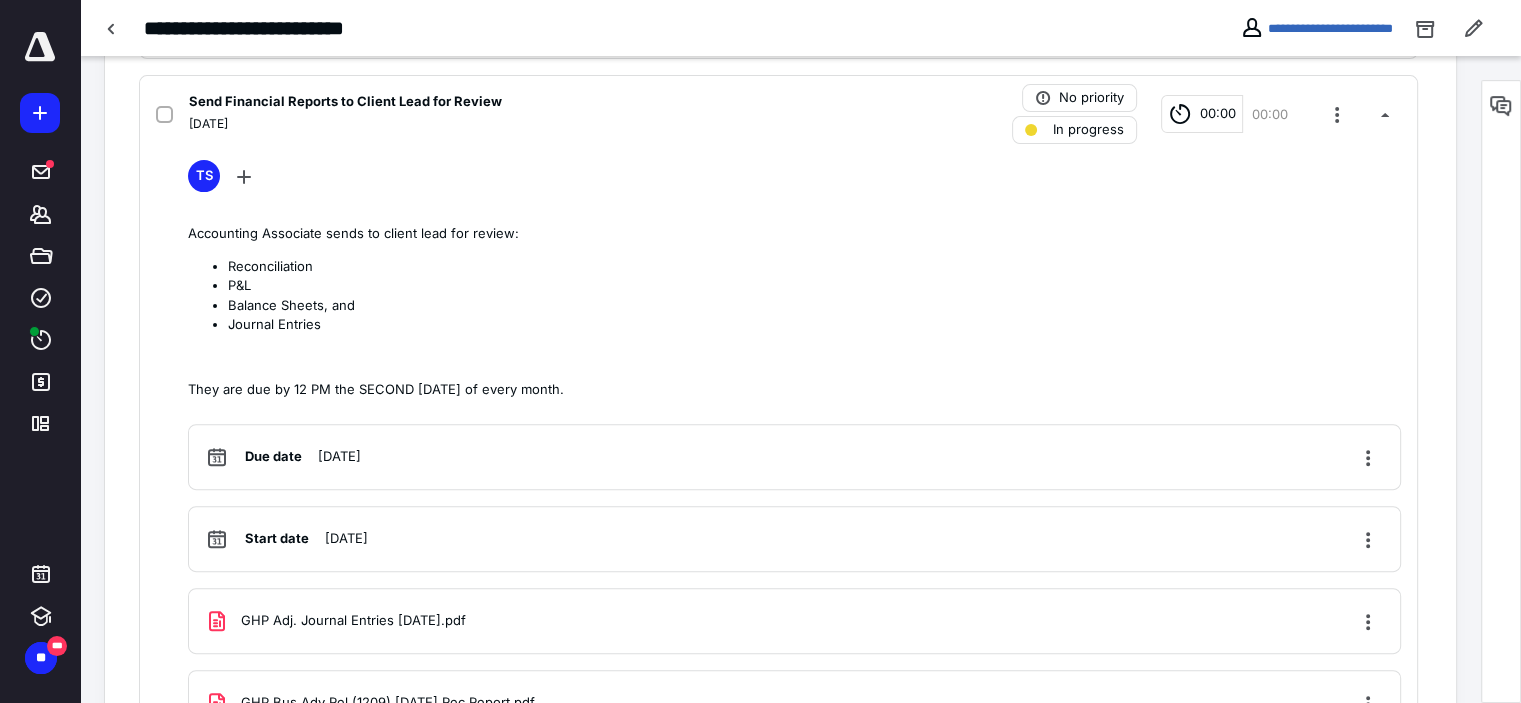 scroll, scrollTop: 613, scrollLeft: 0, axis: vertical 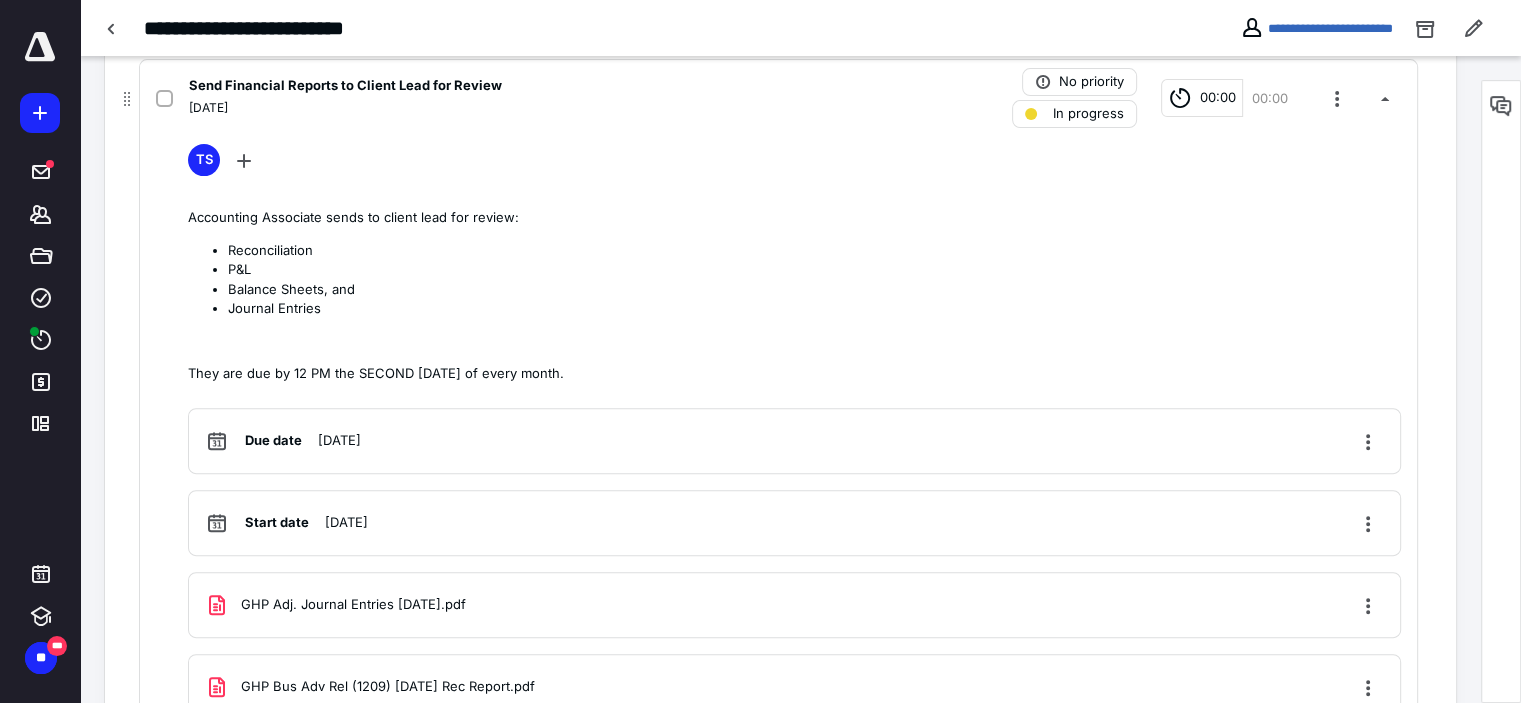 click on "In progress" at bounding box center [1088, 114] 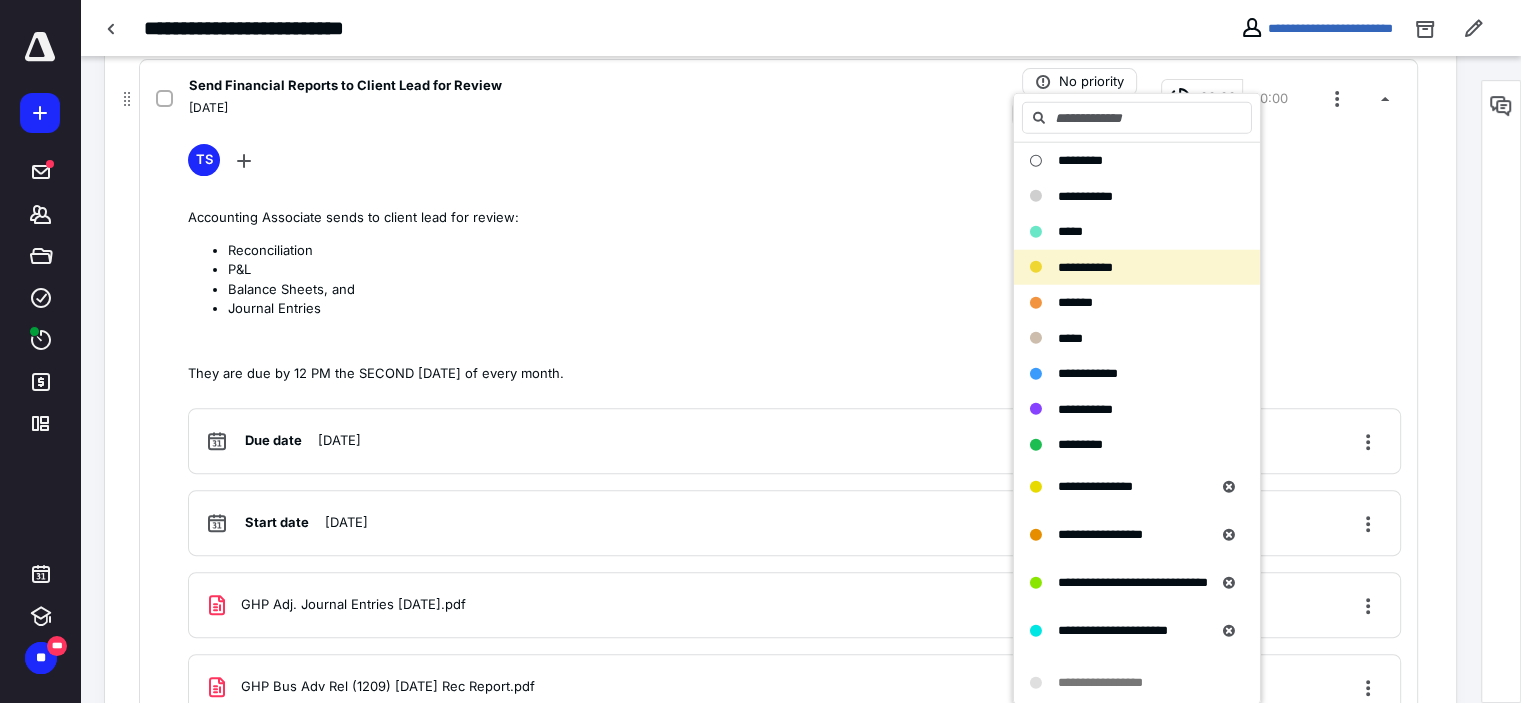 click on "Accounting Associate sends to client lead for review:" at bounding box center (794, 218) 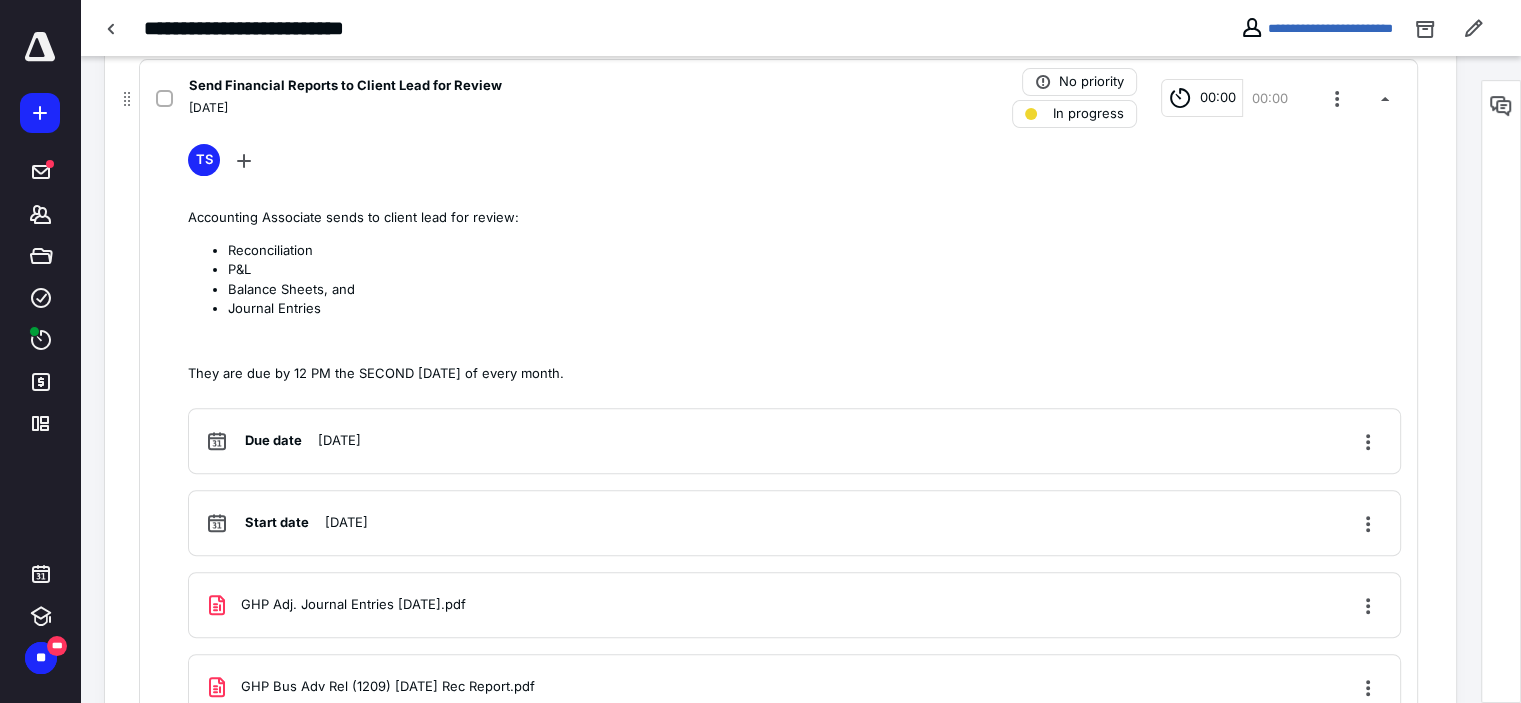 click on "In progress" at bounding box center [1088, 114] 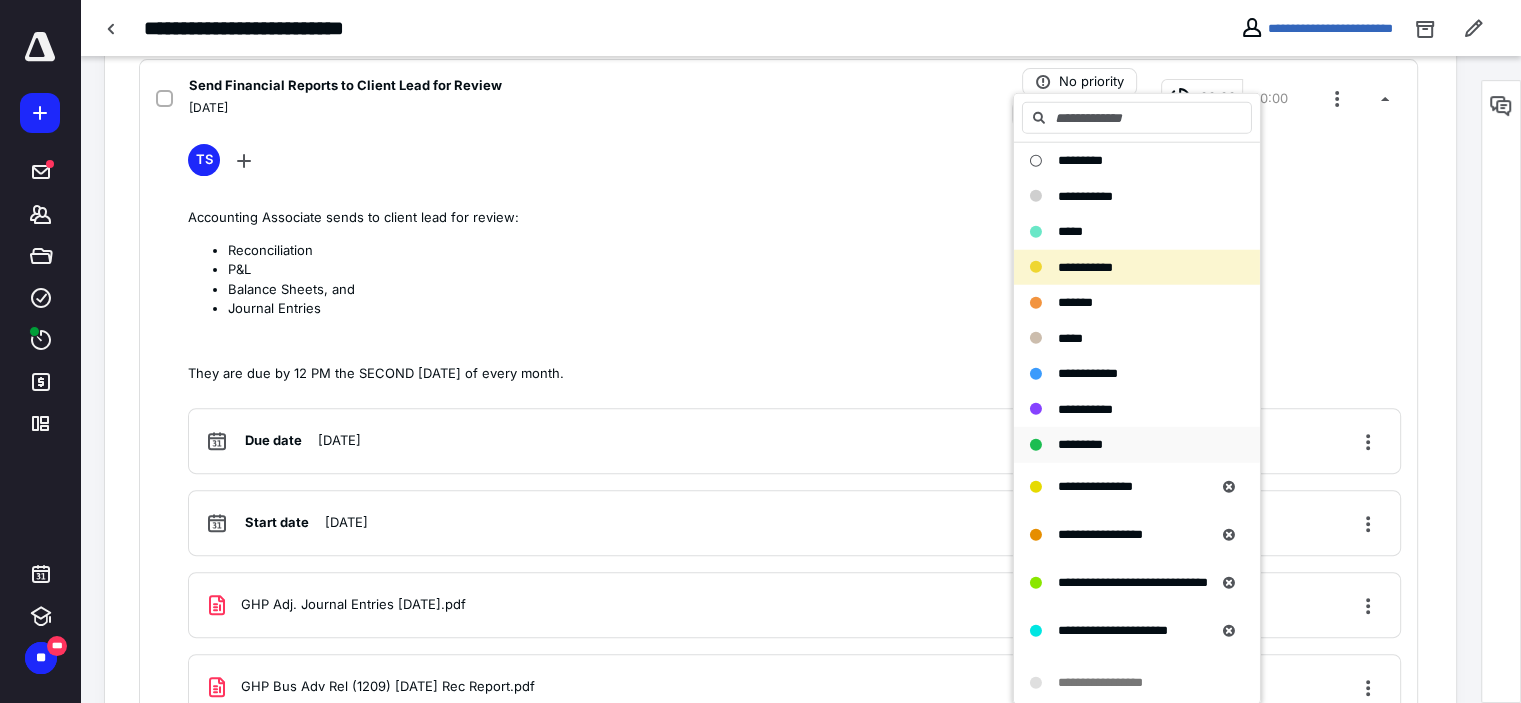click on "*********" at bounding box center [1080, 444] 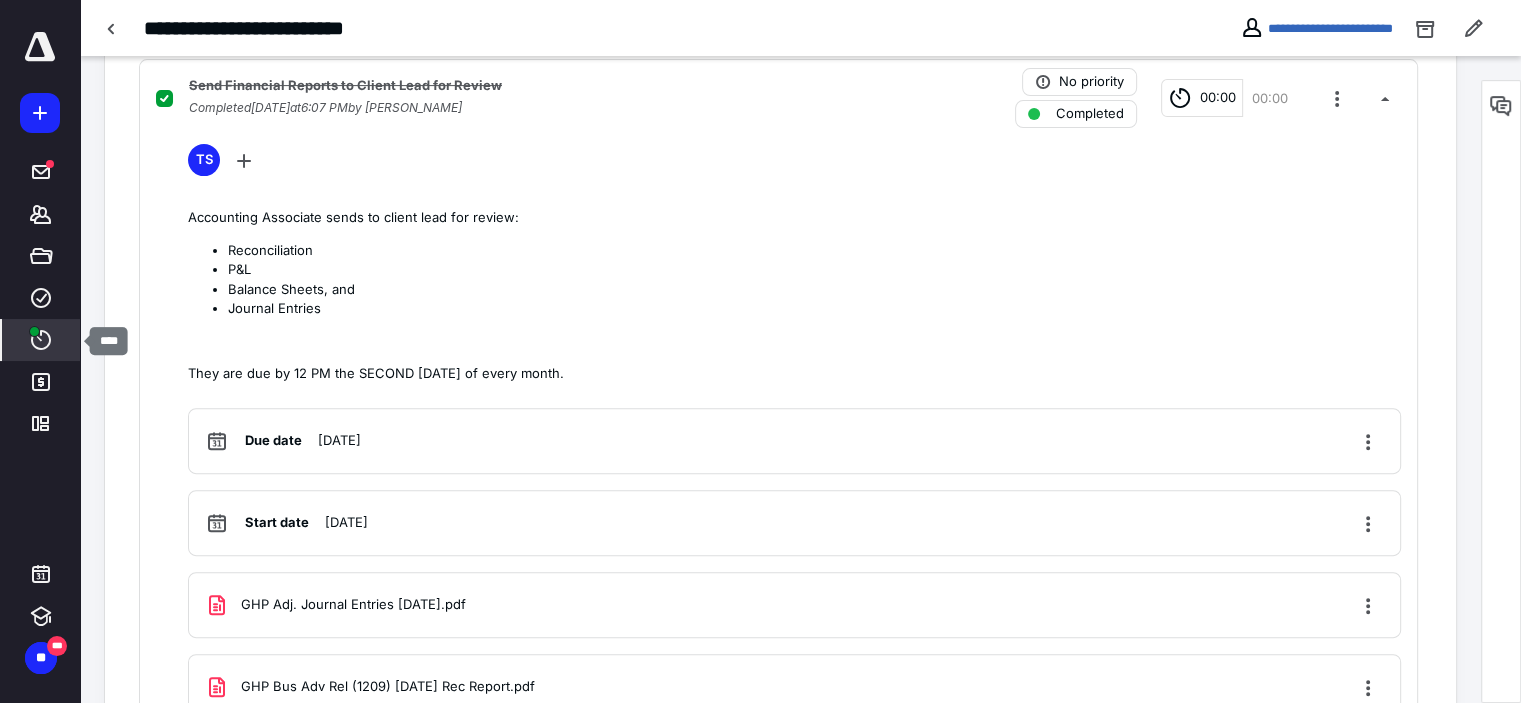 click 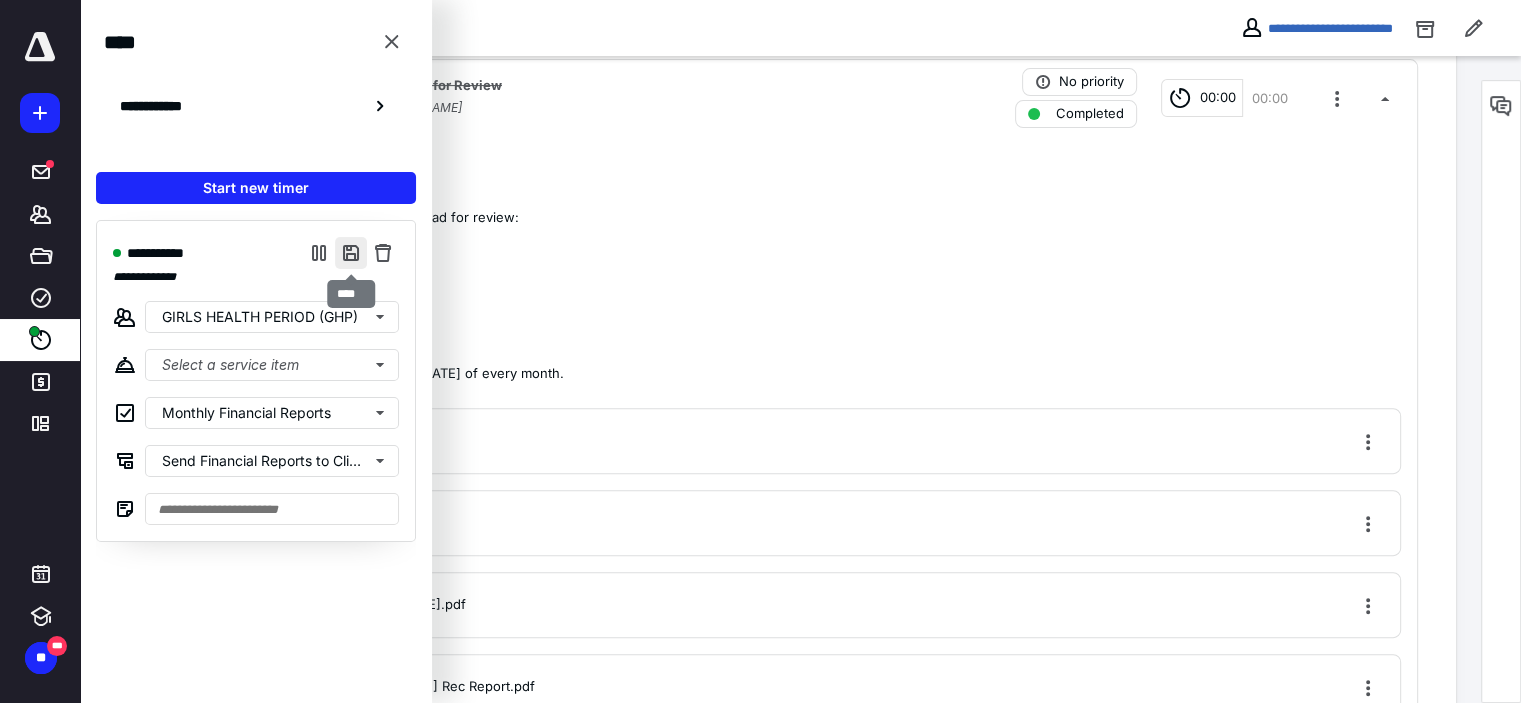 click at bounding box center (351, 253) 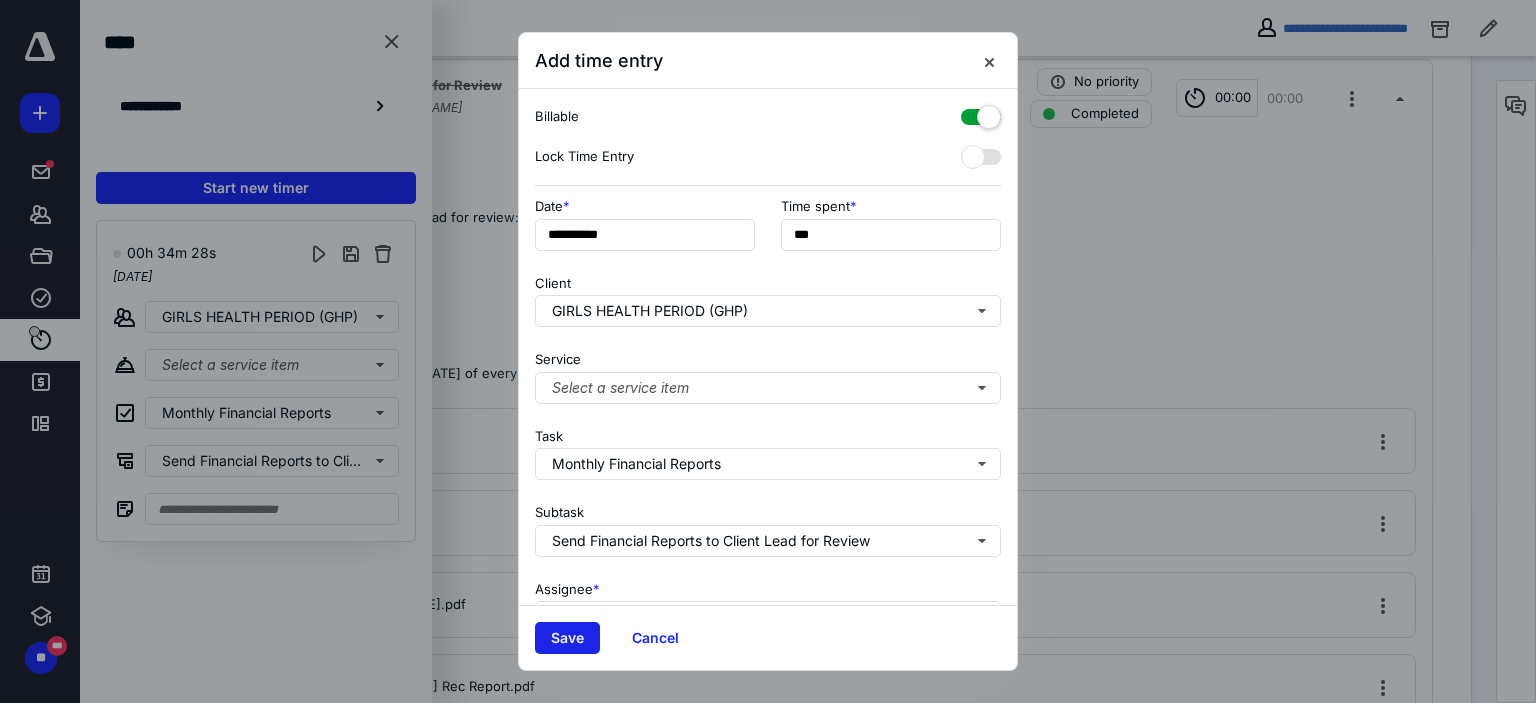 click on "Save" at bounding box center (567, 638) 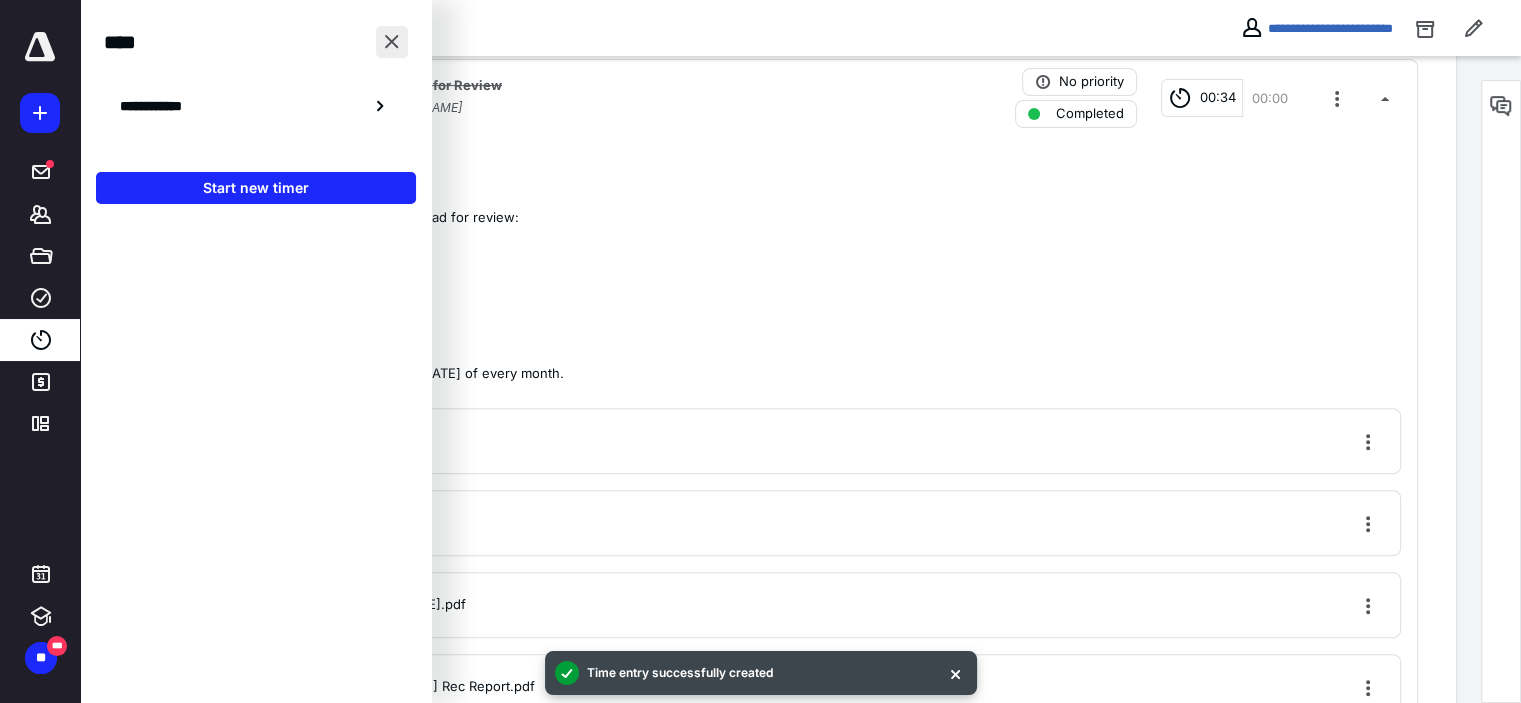 click at bounding box center (392, 42) 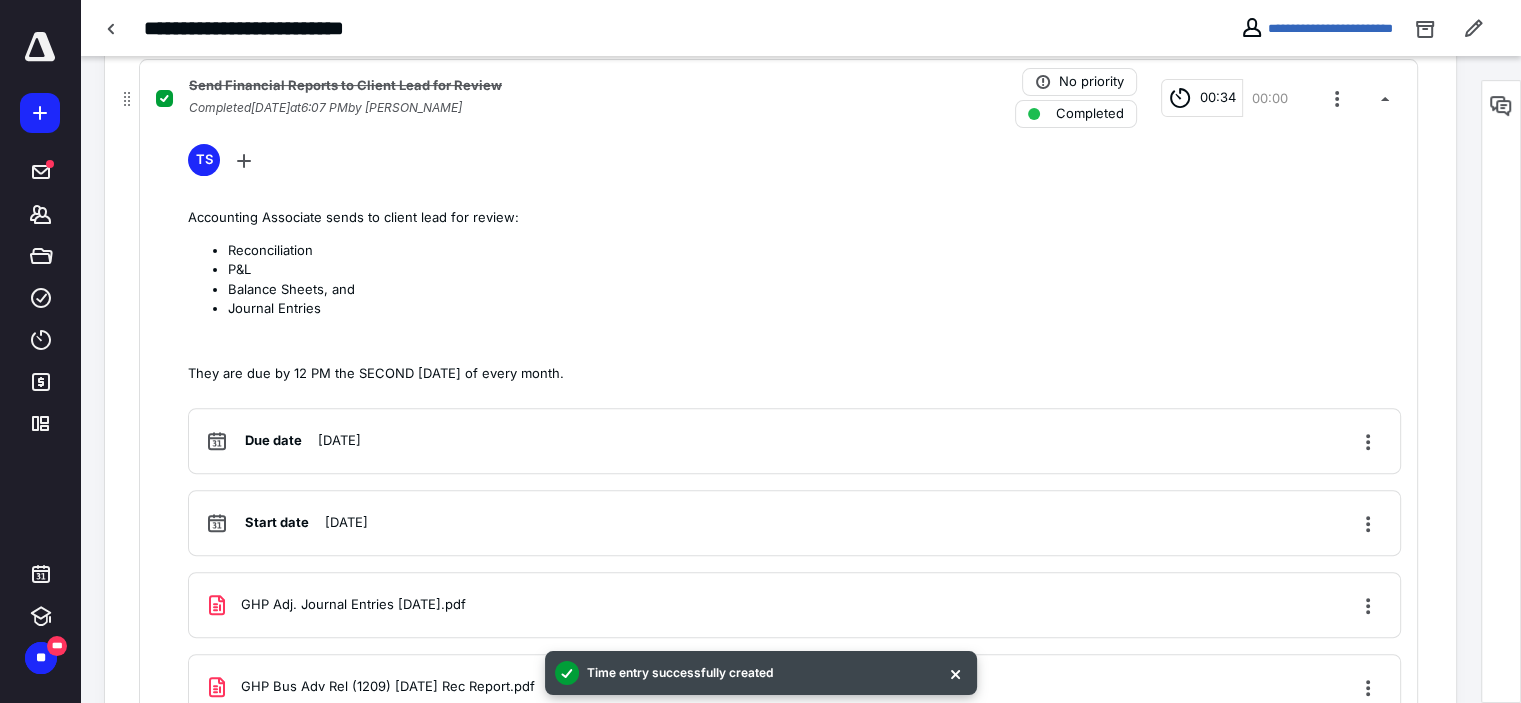 click on "Completed" at bounding box center (1090, 114) 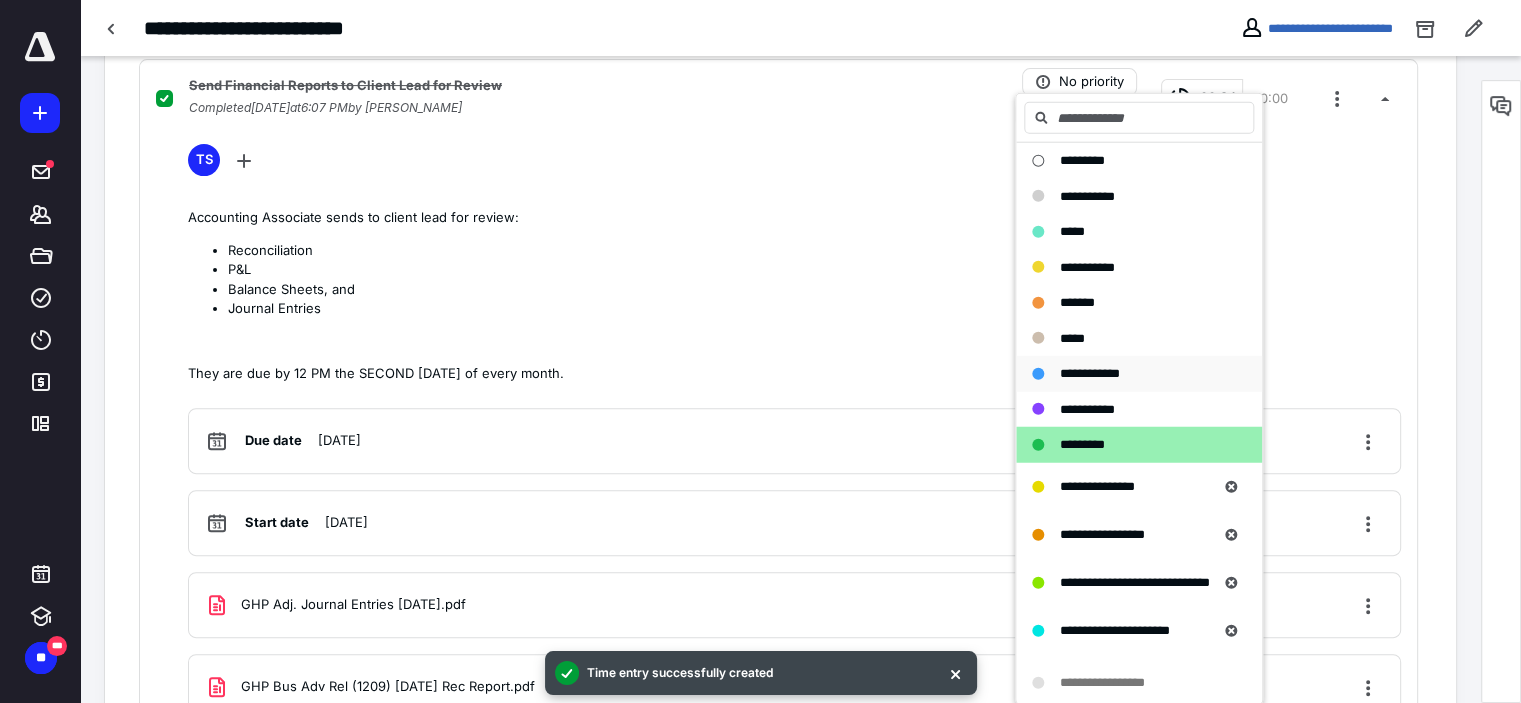 click on "**********" at bounding box center [1090, 374] 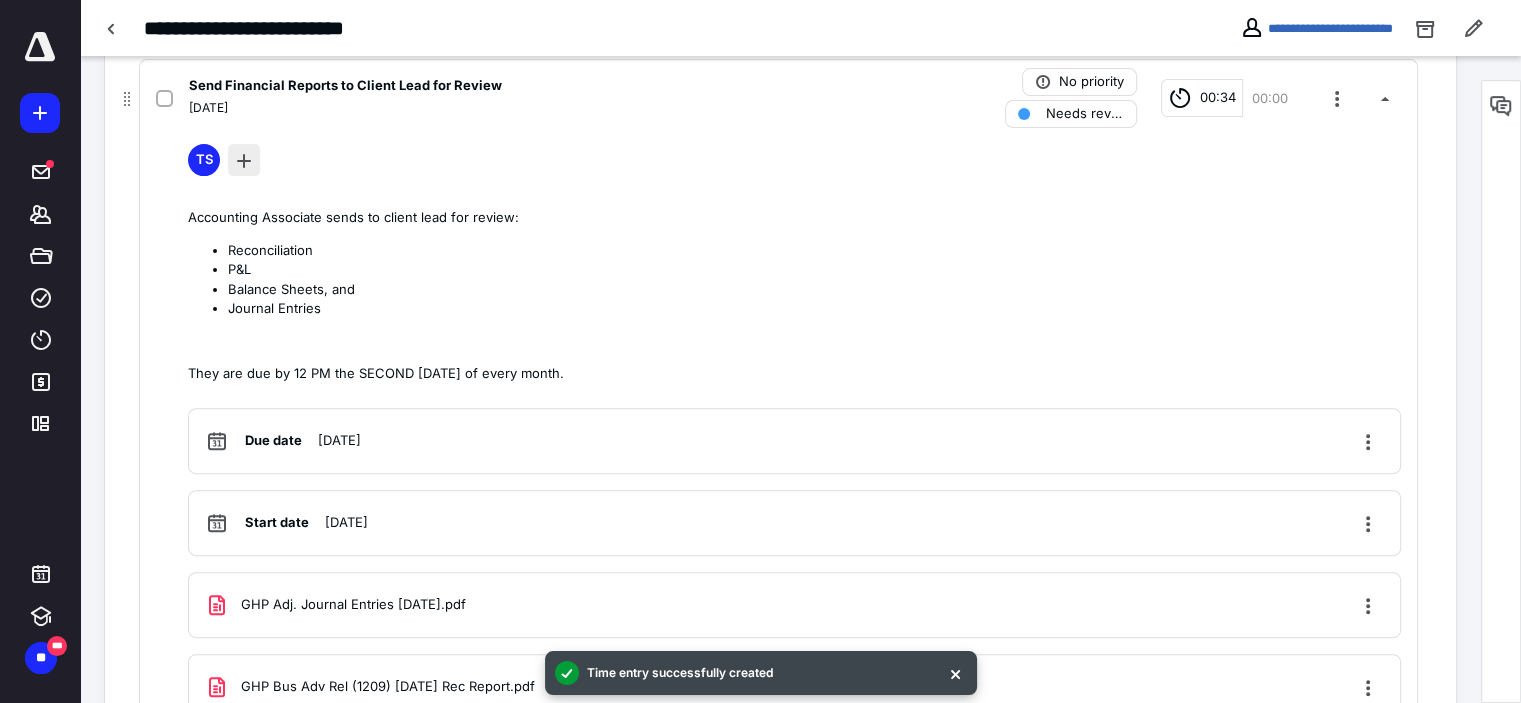 click at bounding box center (244, 160) 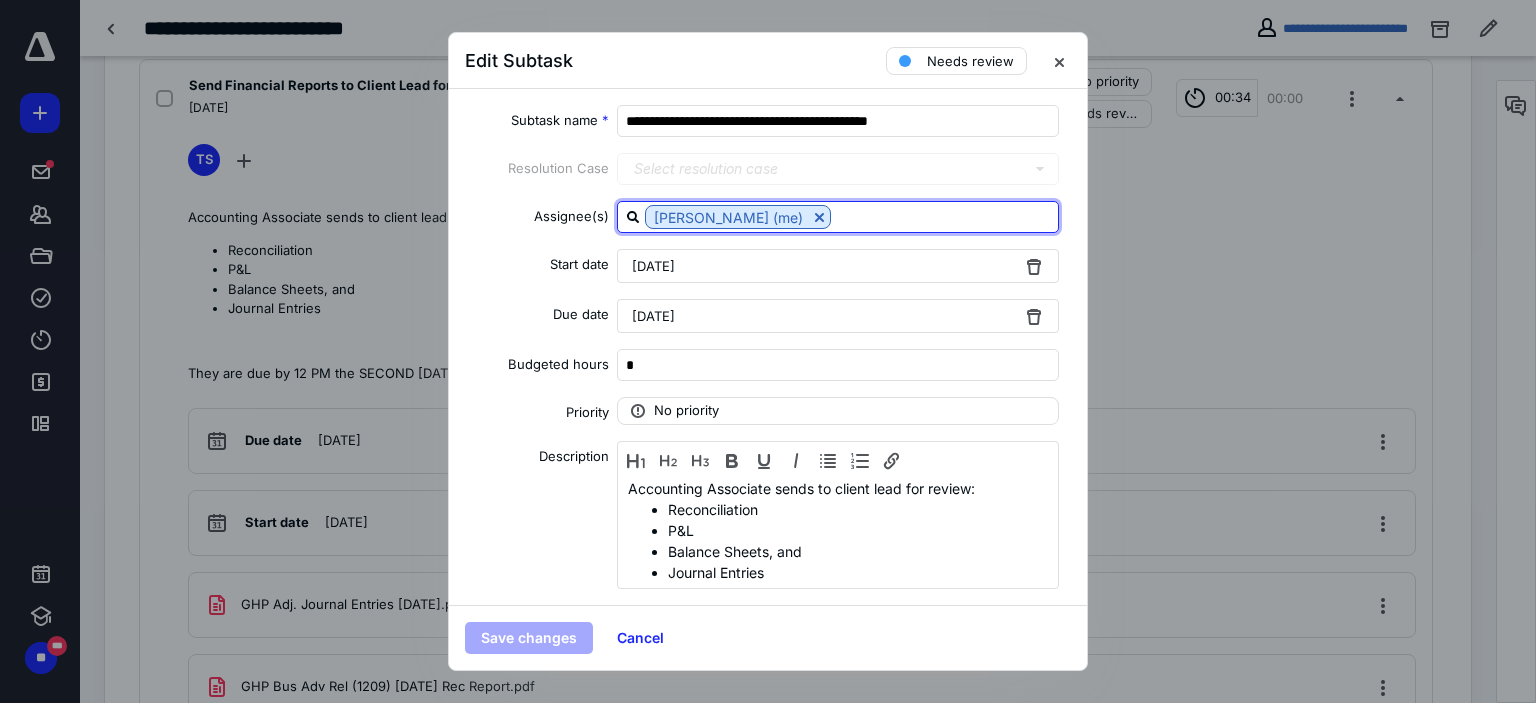 click at bounding box center (944, 216) 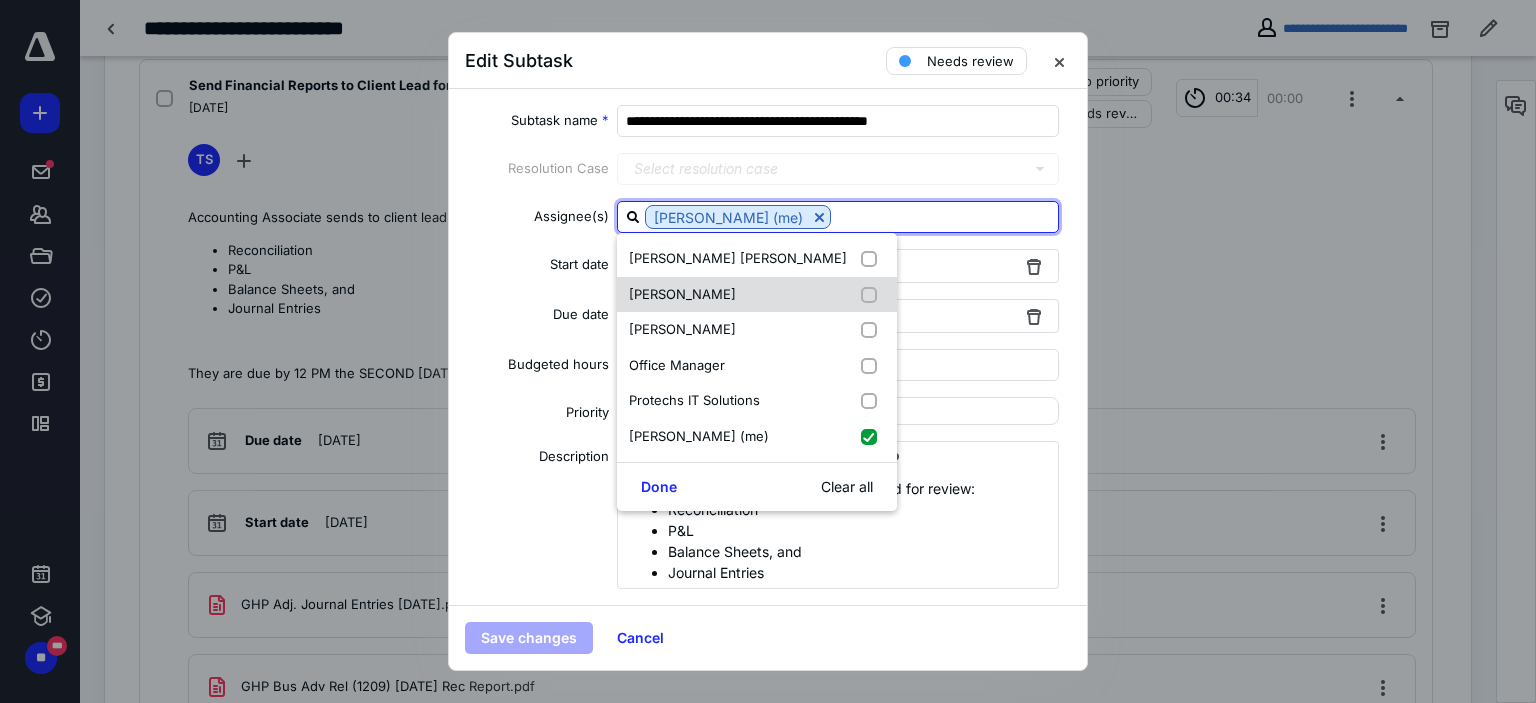 click at bounding box center [873, 295] 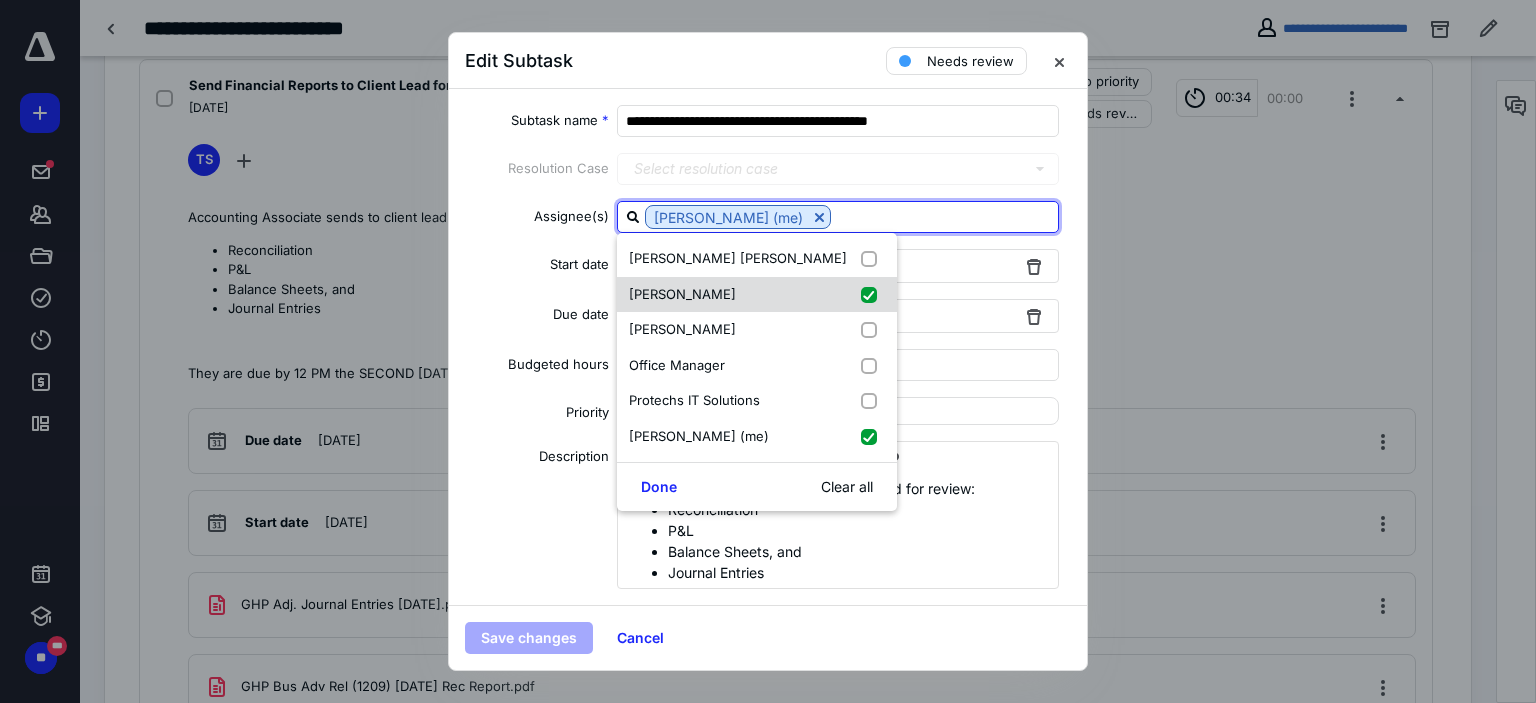 checkbox on "true" 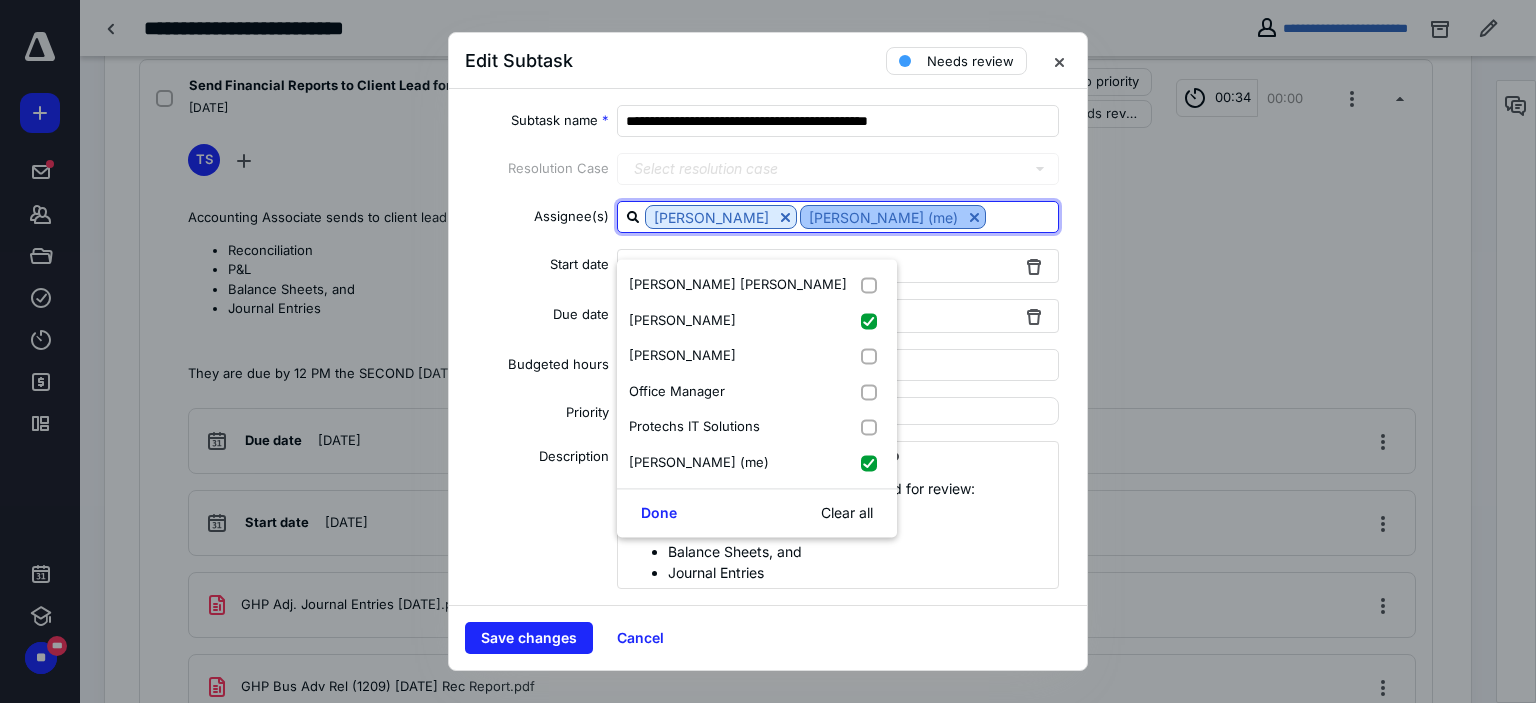 click at bounding box center (974, 217) 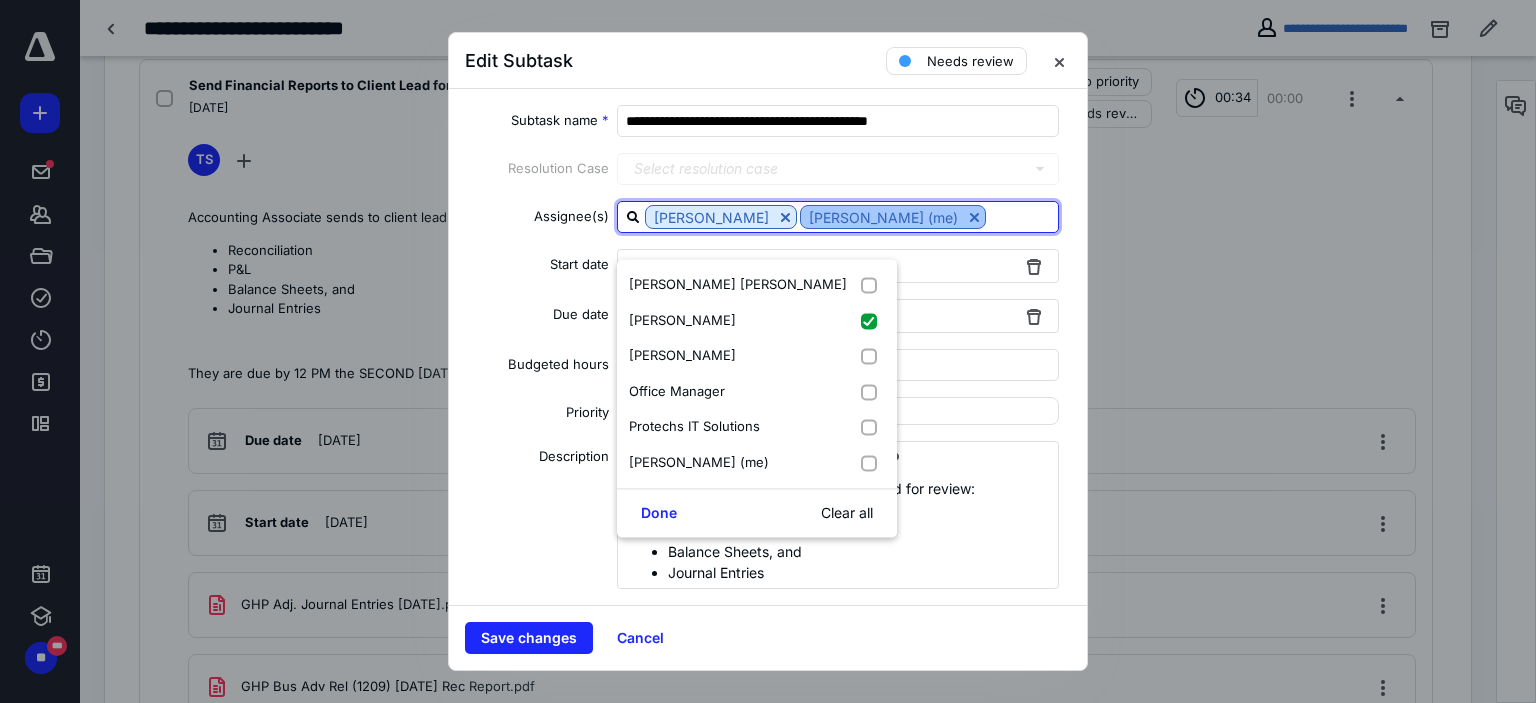checkbox on "false" 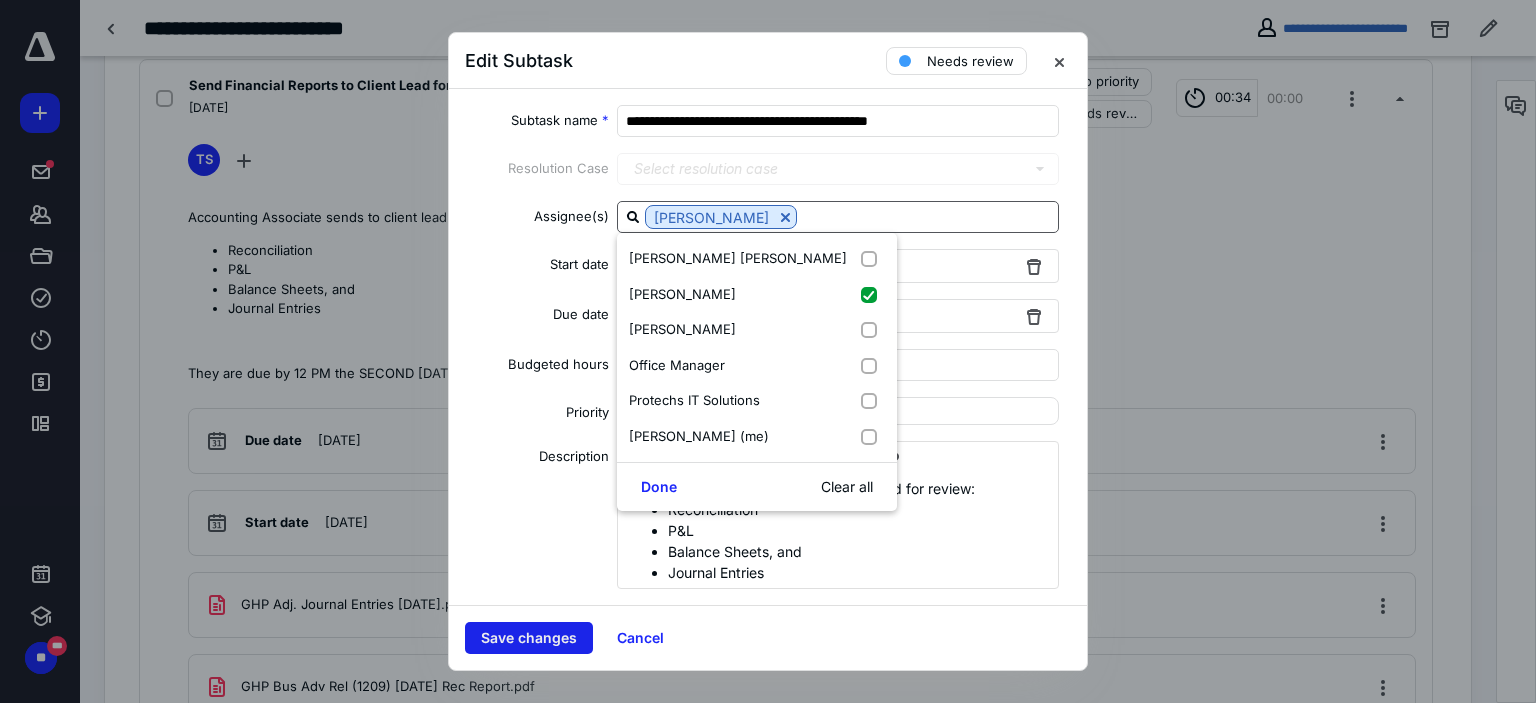 click on "Save changes" at bounding box center [529, 638] 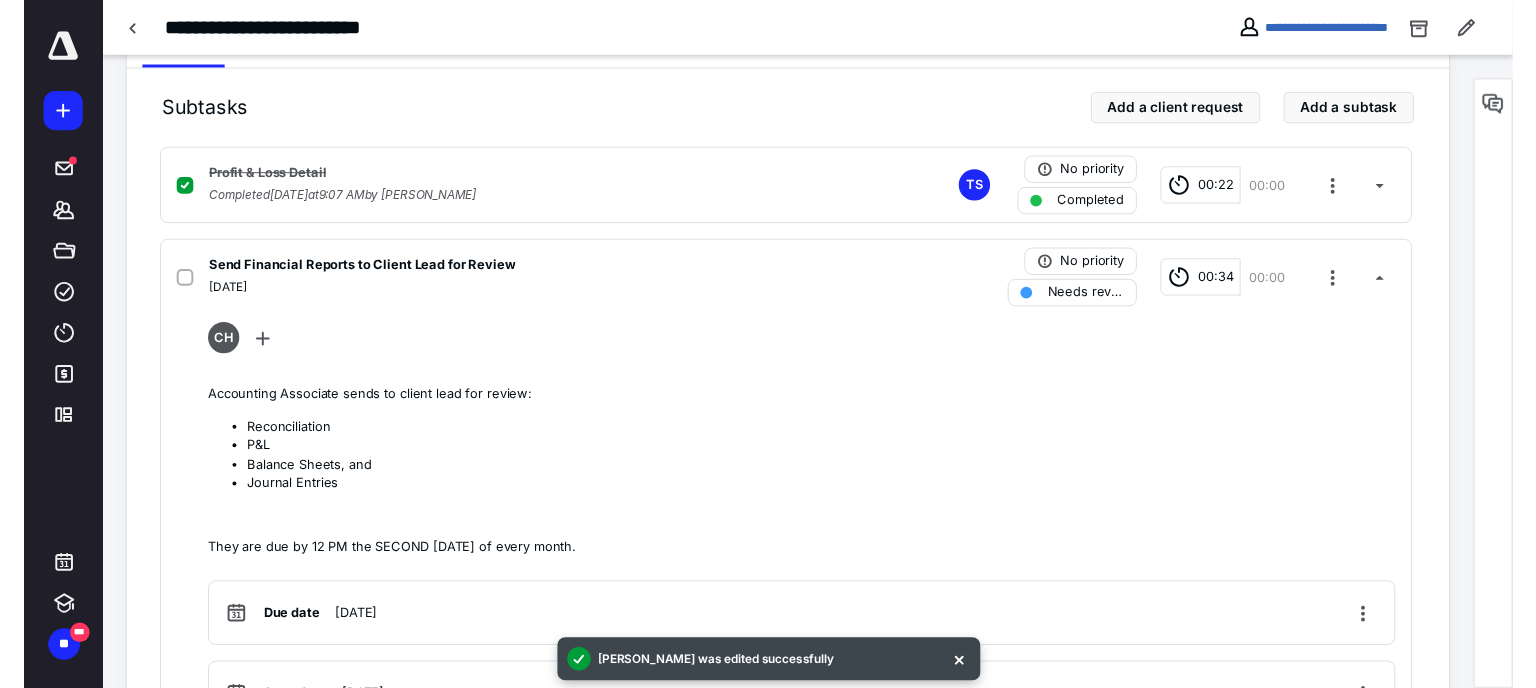 scroll, scrollTop: 0, scrollLeft: 0, axis: both 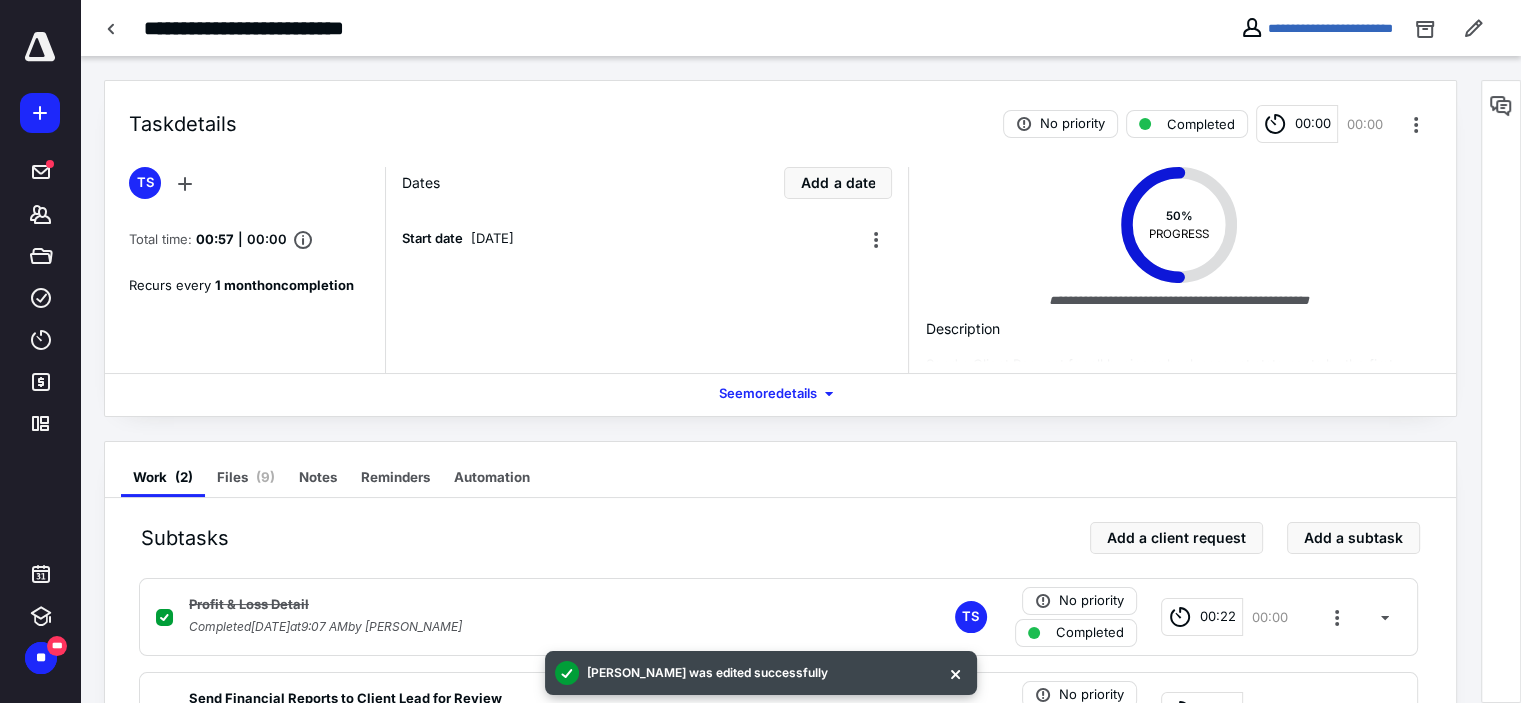 click at bounding box center [40, 47] 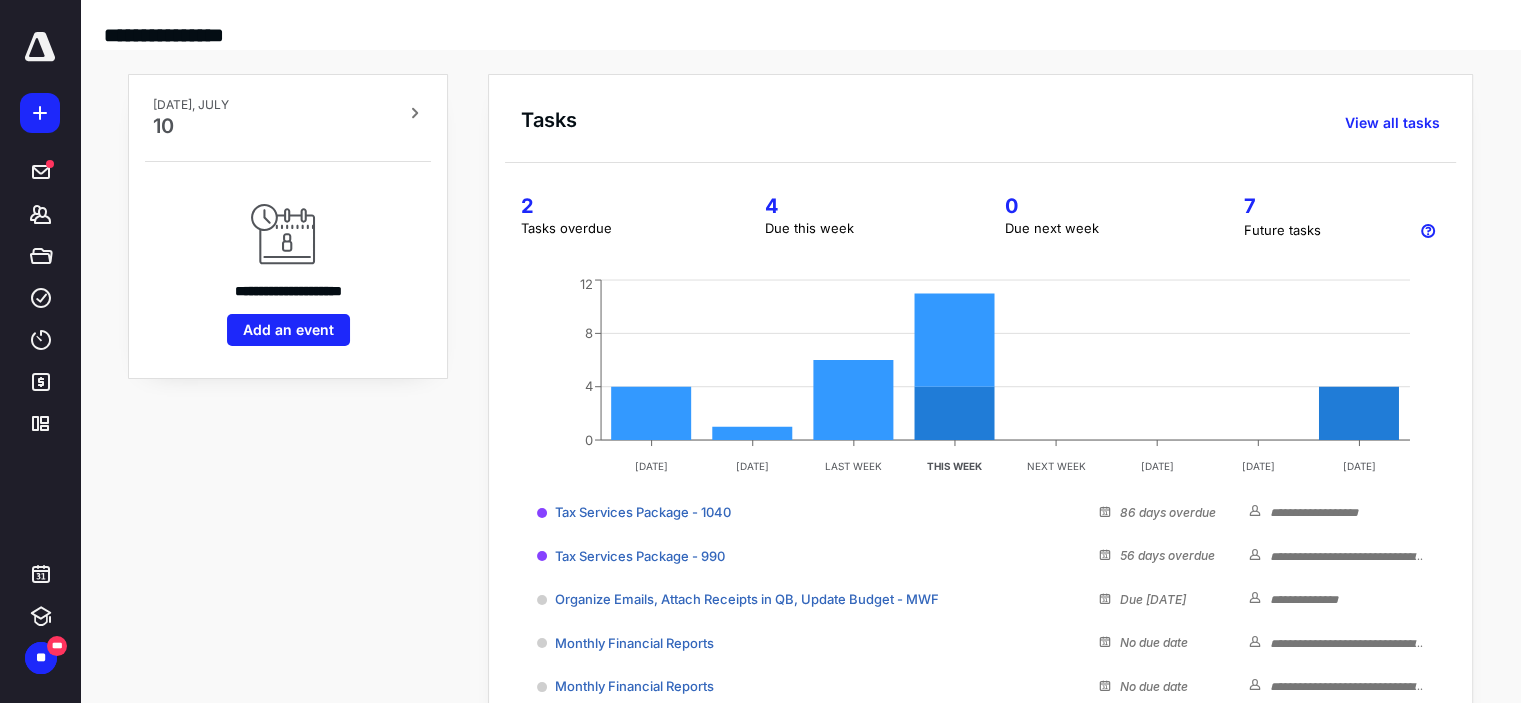 click on "4" at bounding box center (860, 206) 